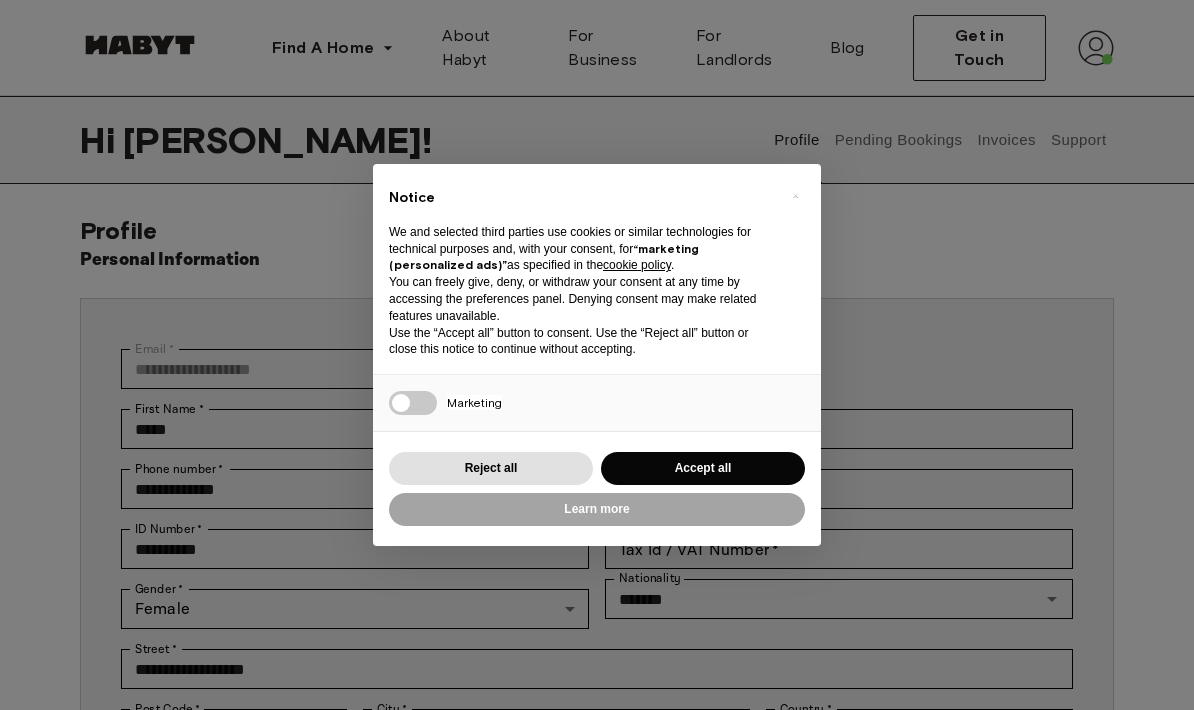 scroll, scrollTop: 0, scrollLeft: 0, axis: both 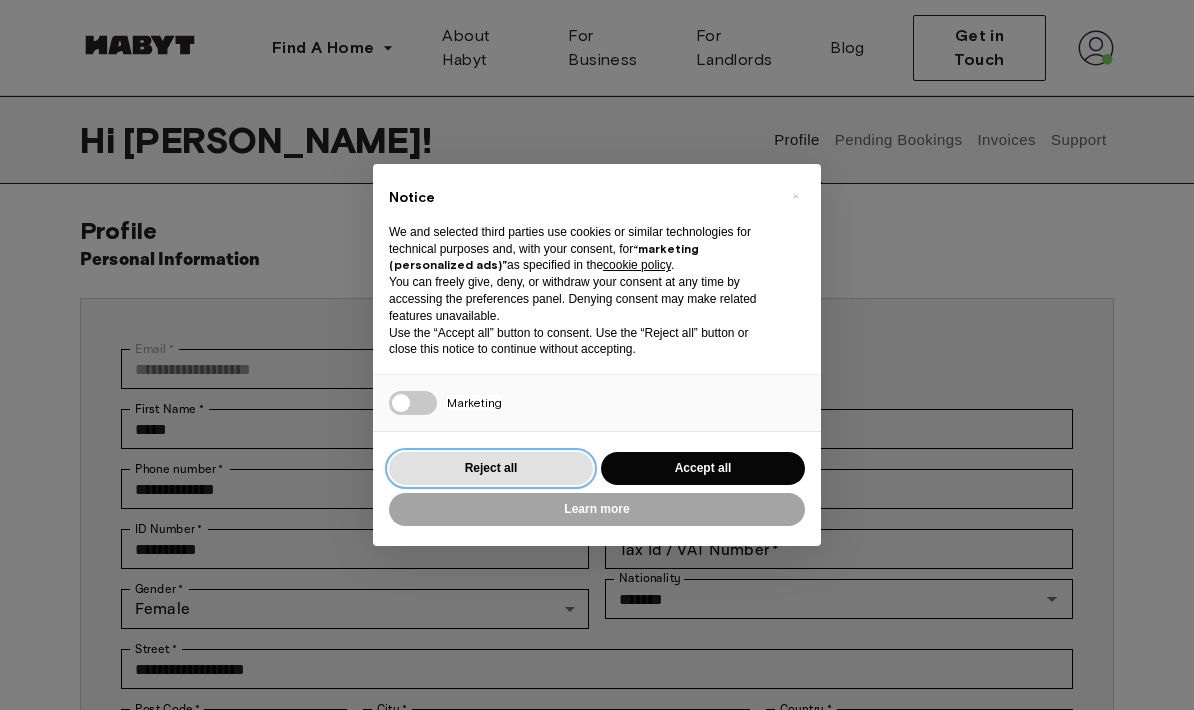 click on "Reject all" at bounding box center (491, 468) 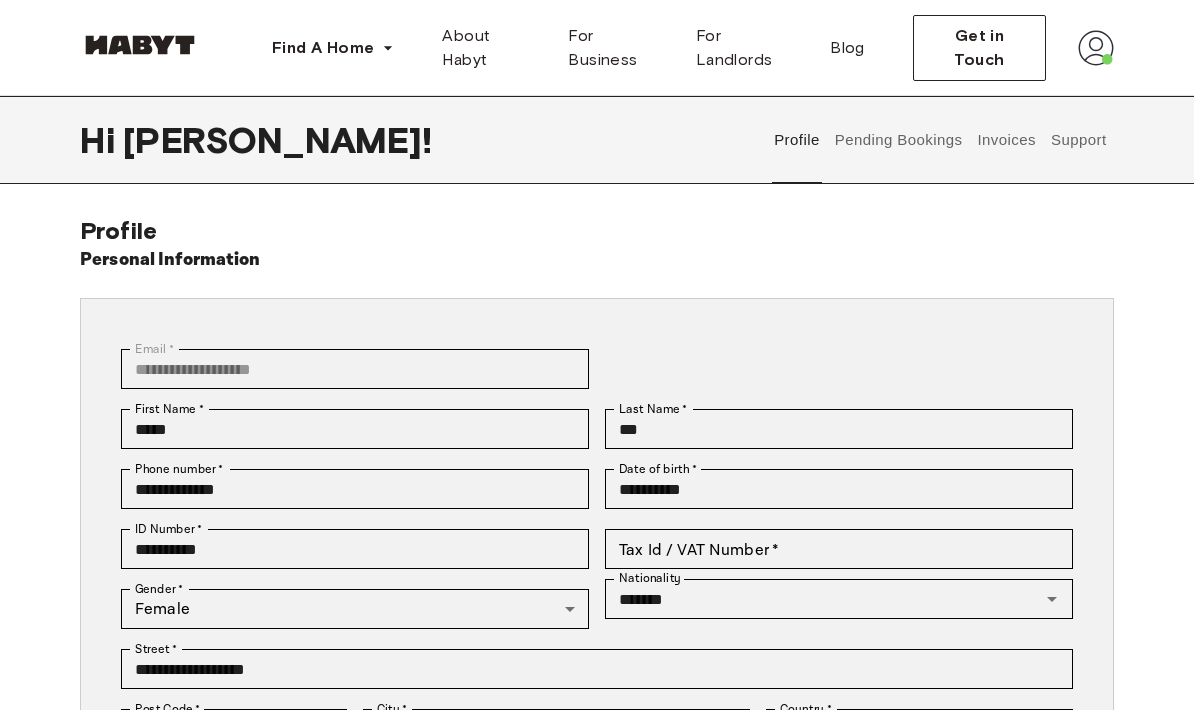 scroll, scrollTop: 0, scrollLeft: 0, axis: both 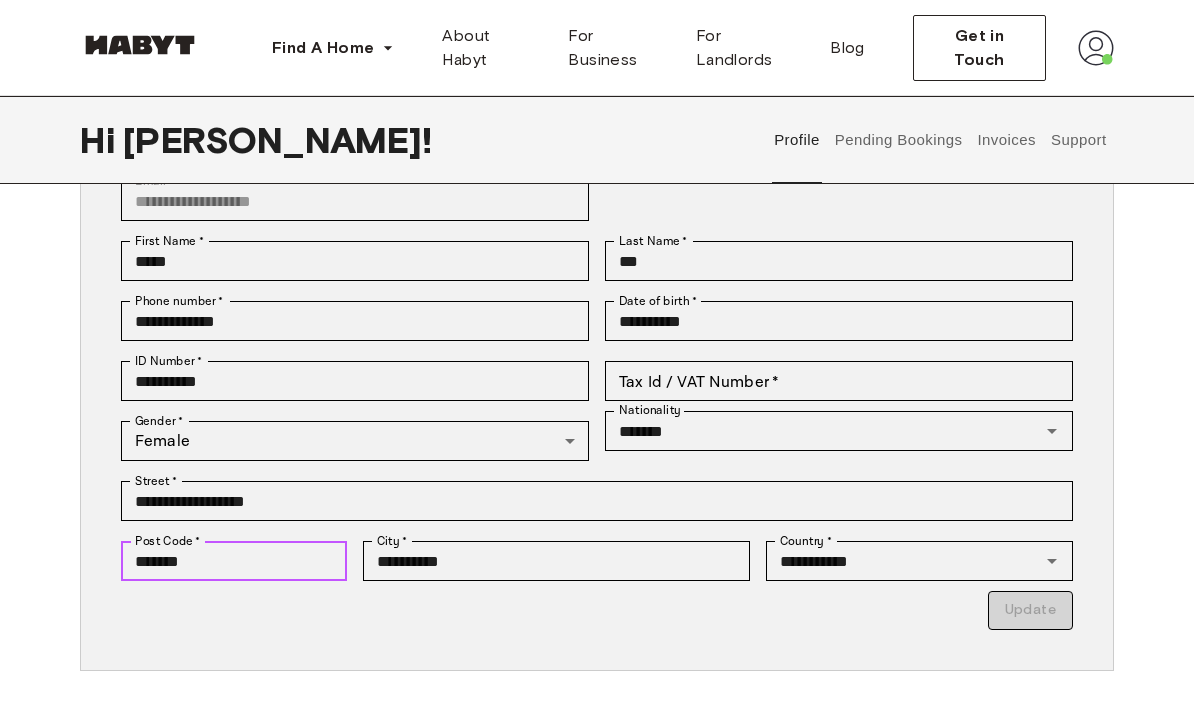 click on "*******" at bounding box center [234, 561] 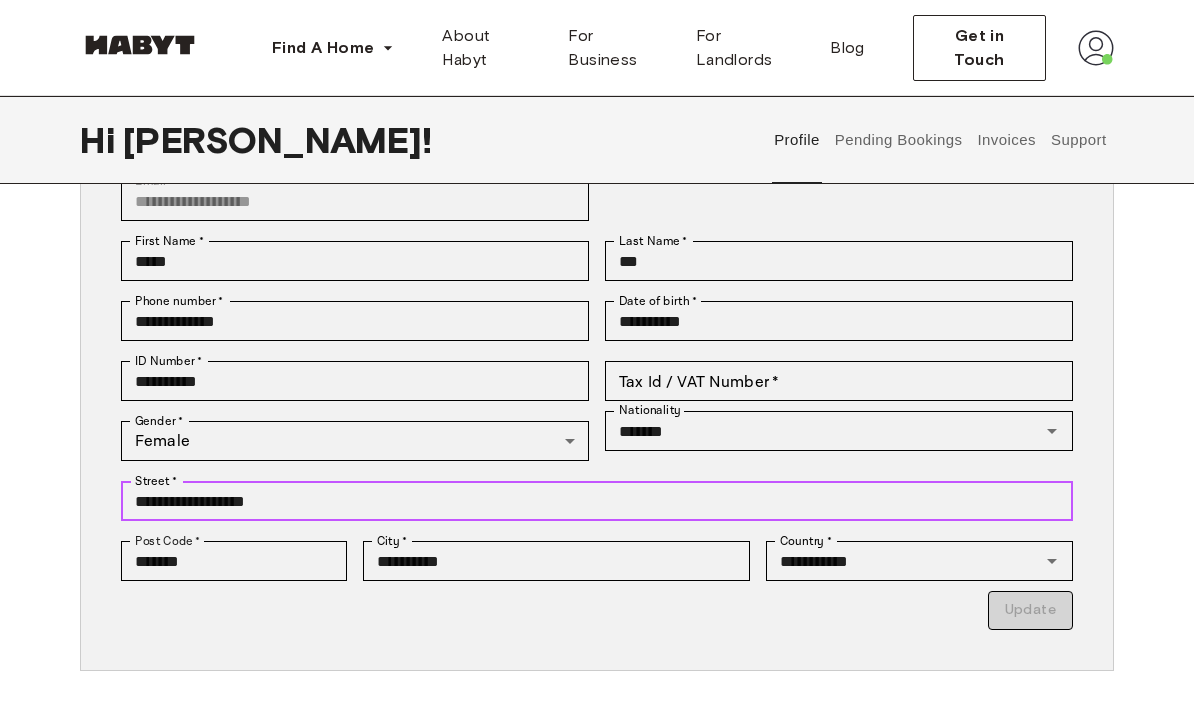 click on "**********" at bounding box center (597, 501) 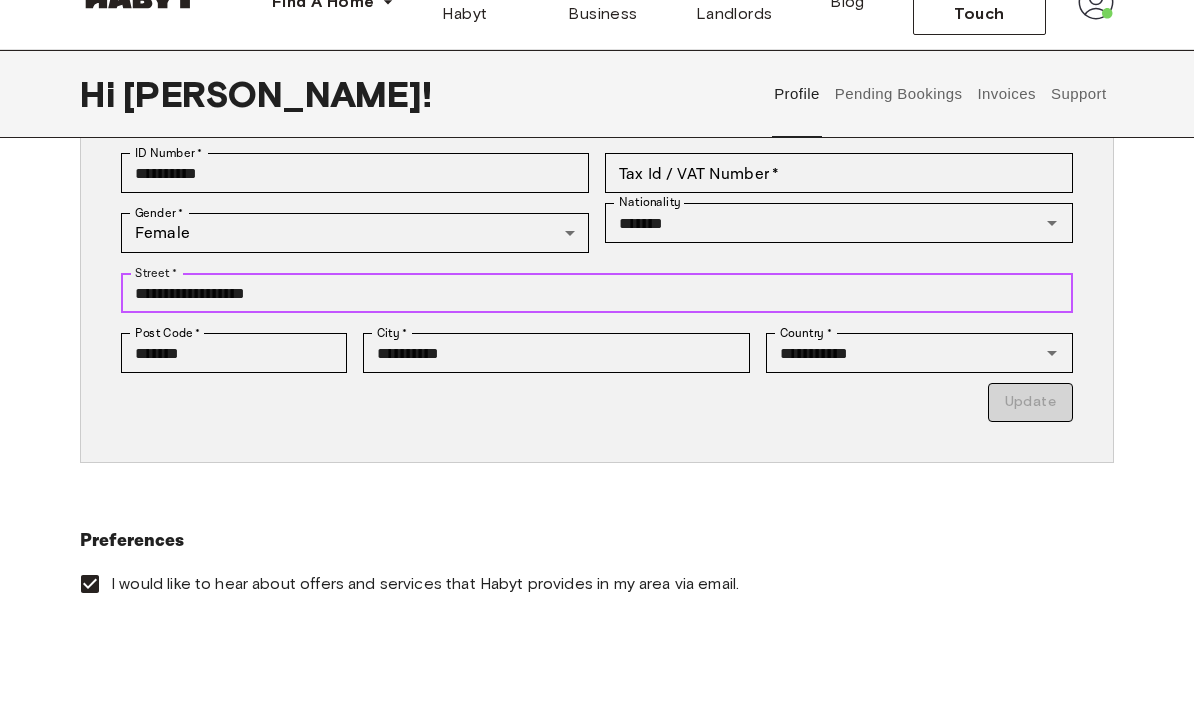 scroll, scrollTop: 346, scrollLeft: 0, axis: vertical 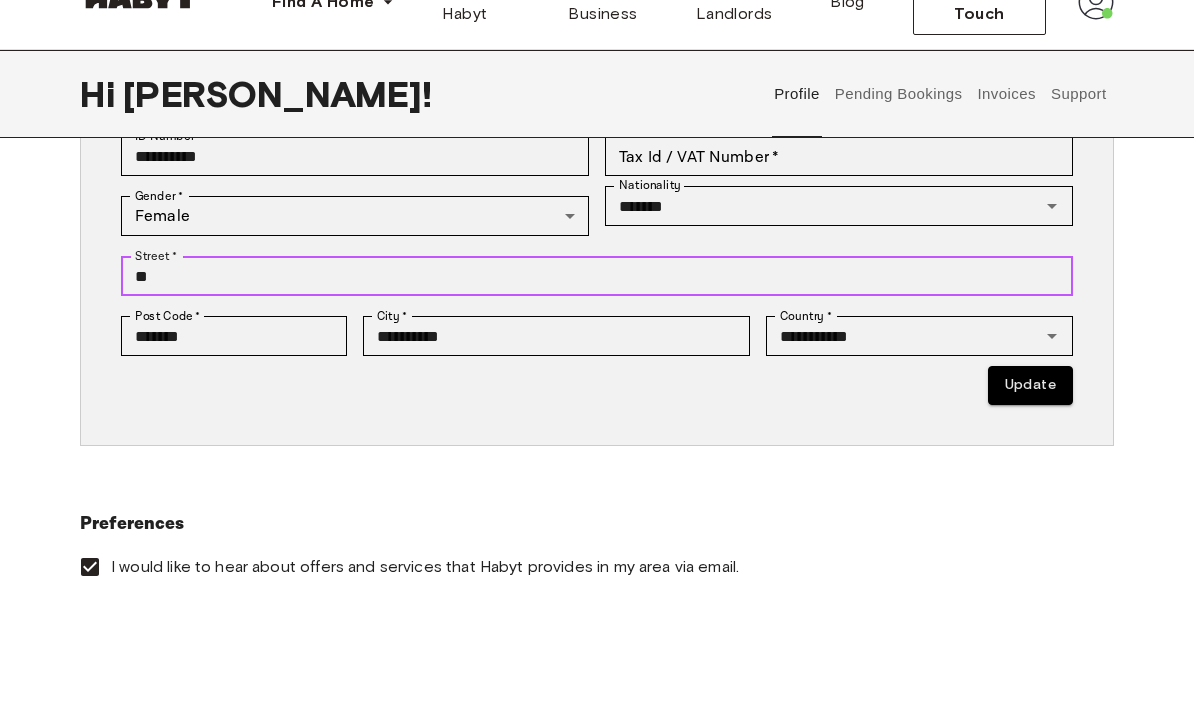 type on "*" 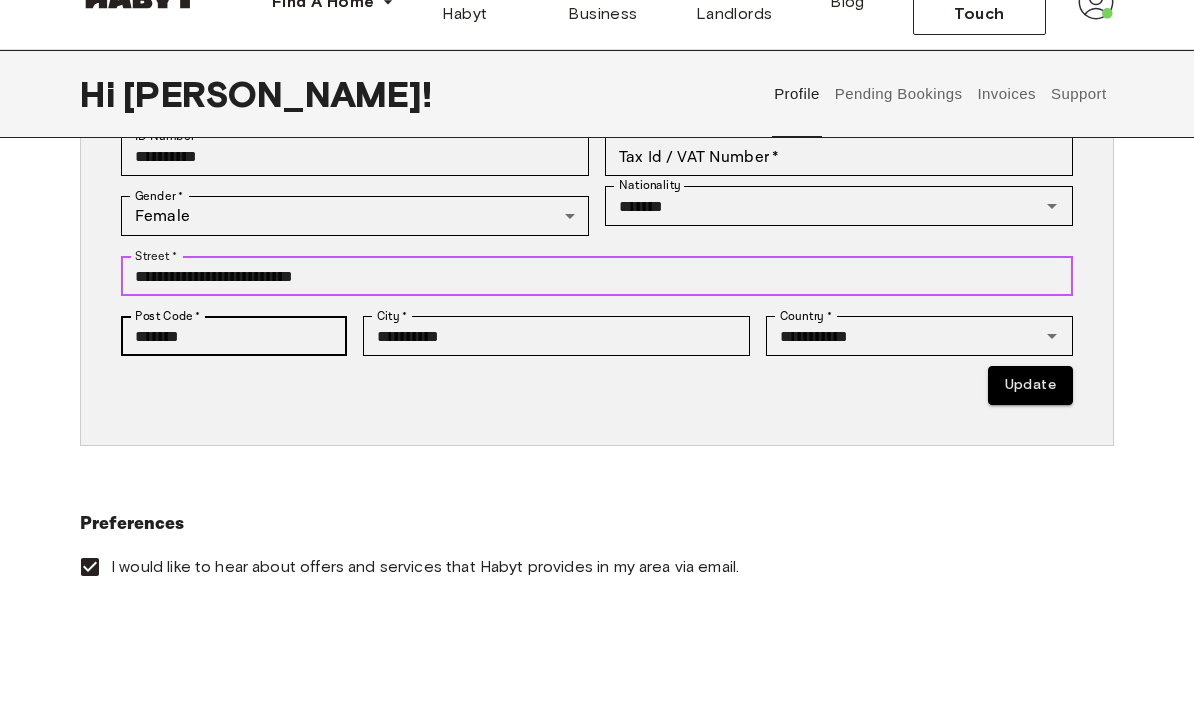 type on "**********" 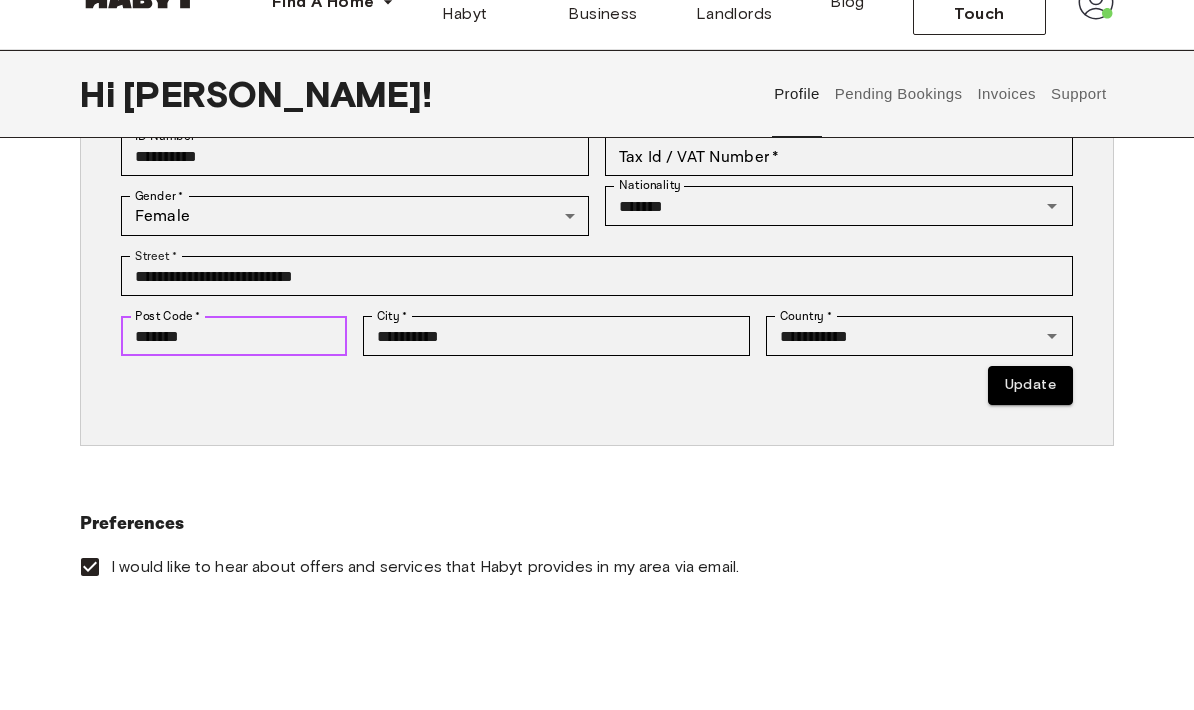 click on "*******" at bounding box center [234, 383] 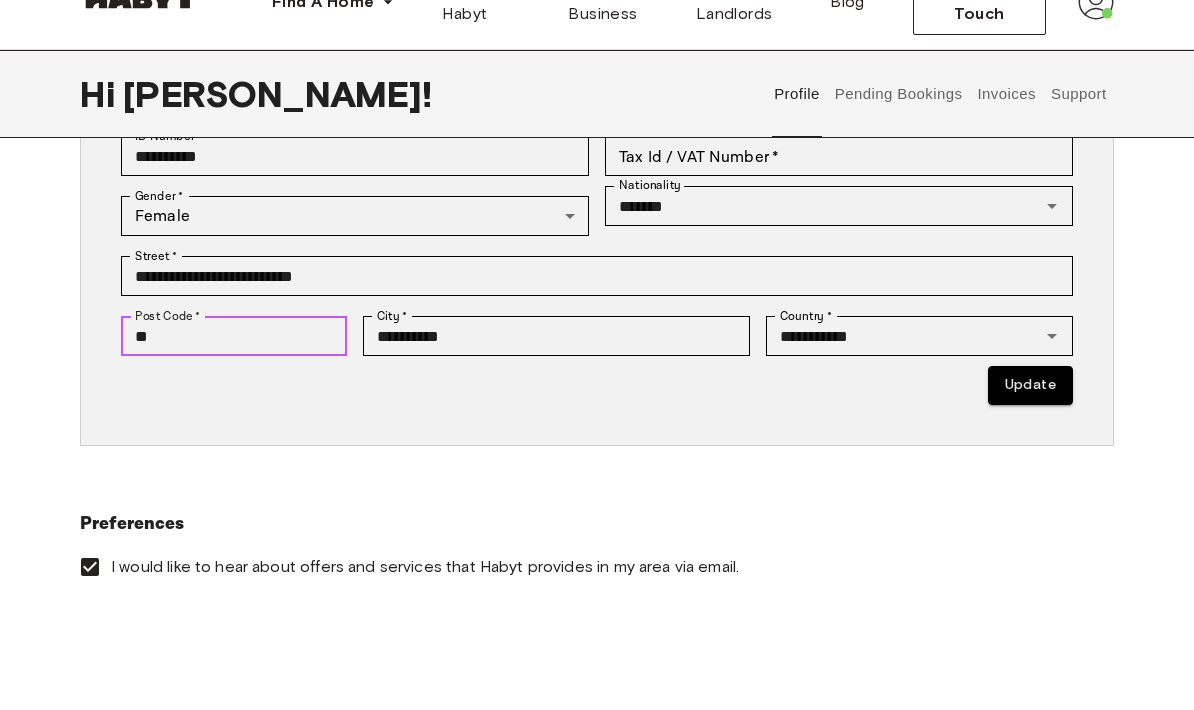 type on "*" 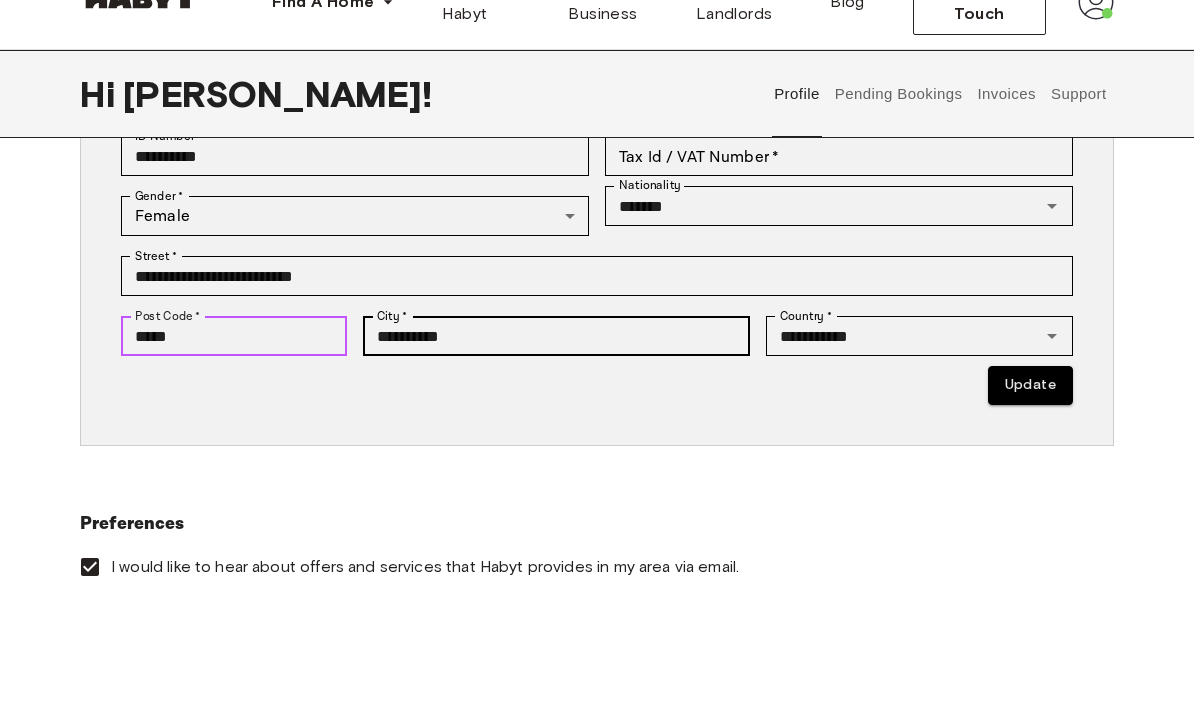 type on "*****" 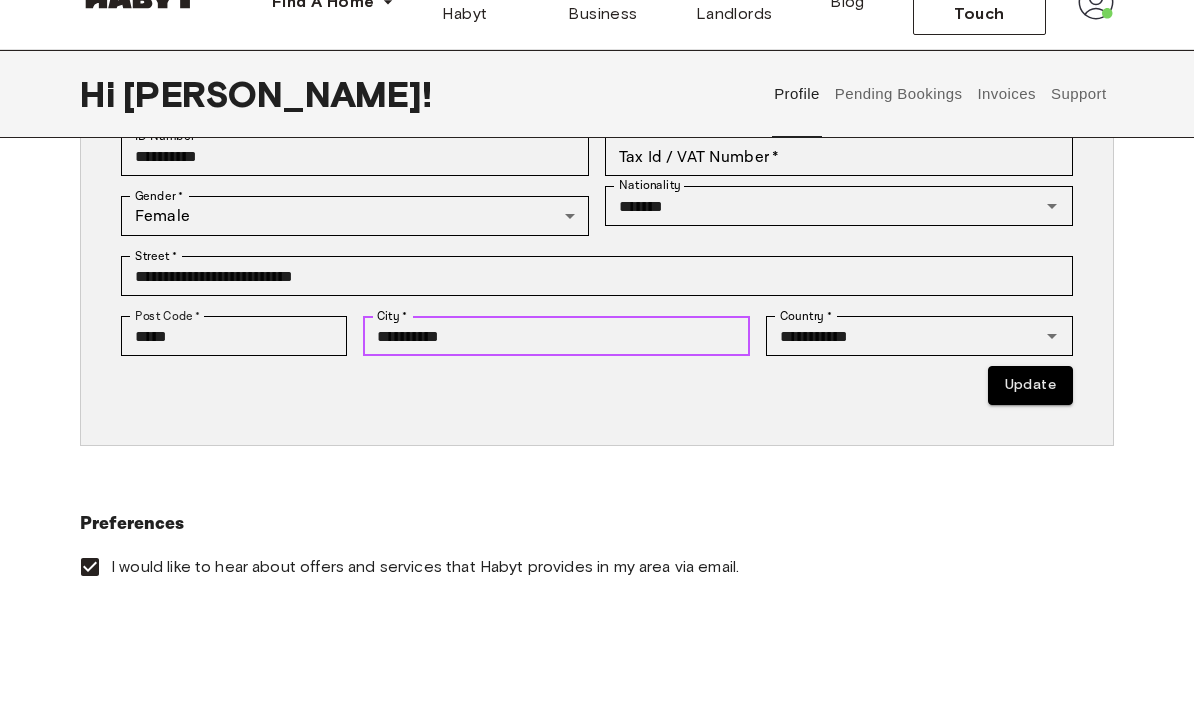 click on "**********" at bounding box center (556, 383) 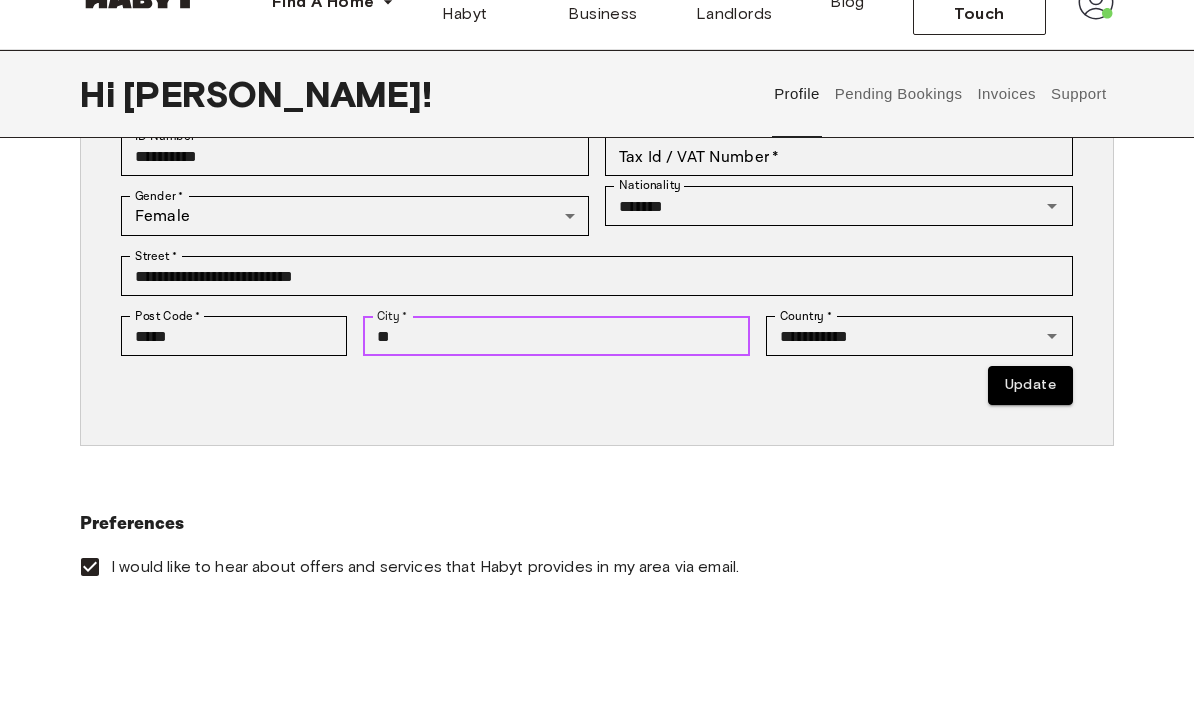 type on "*" 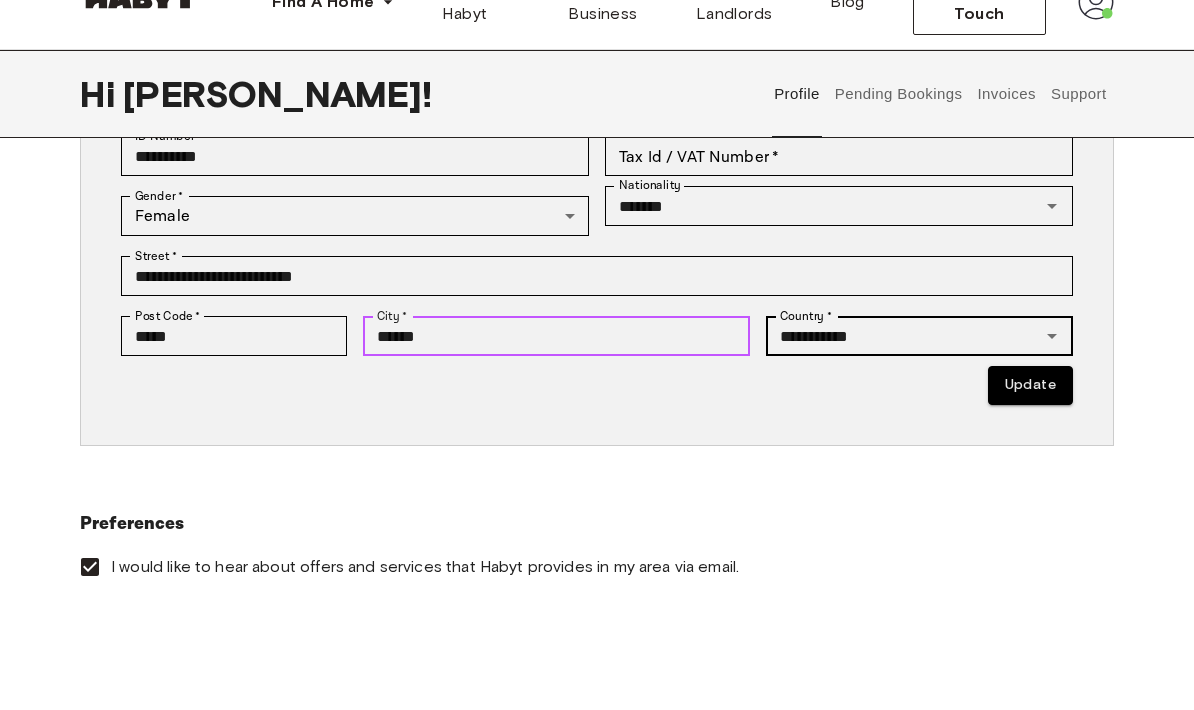 type on "******" 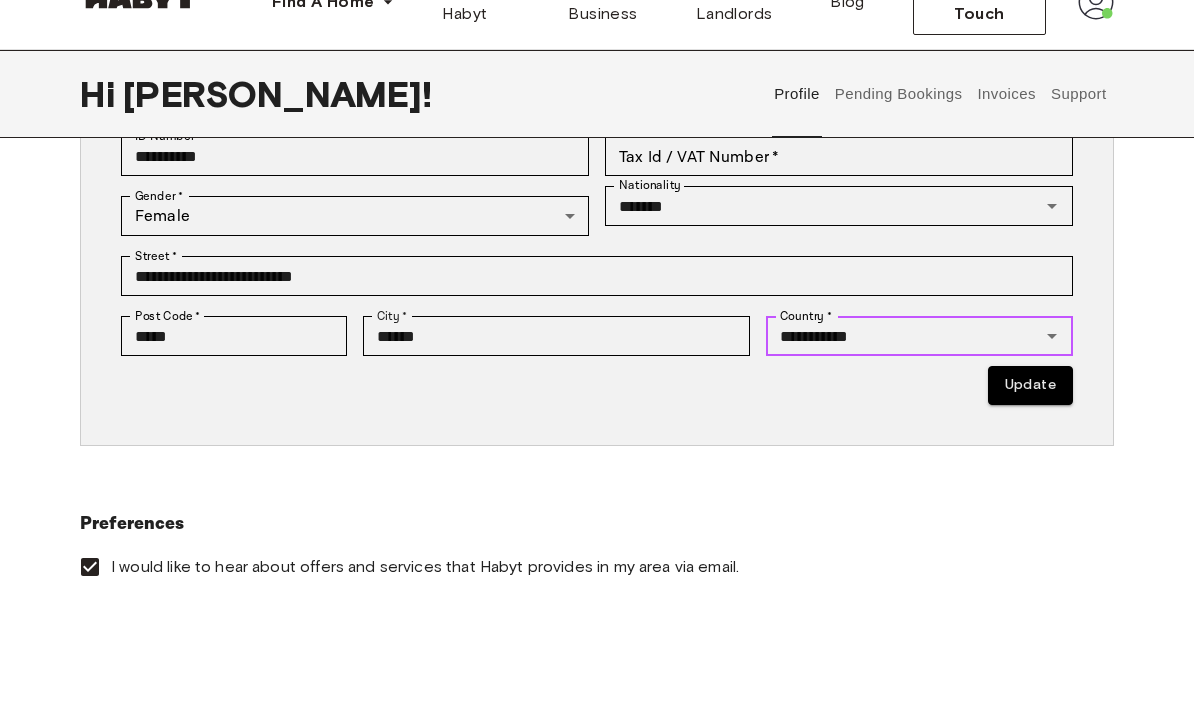 click on "**********" at bounding box center (890, 383) 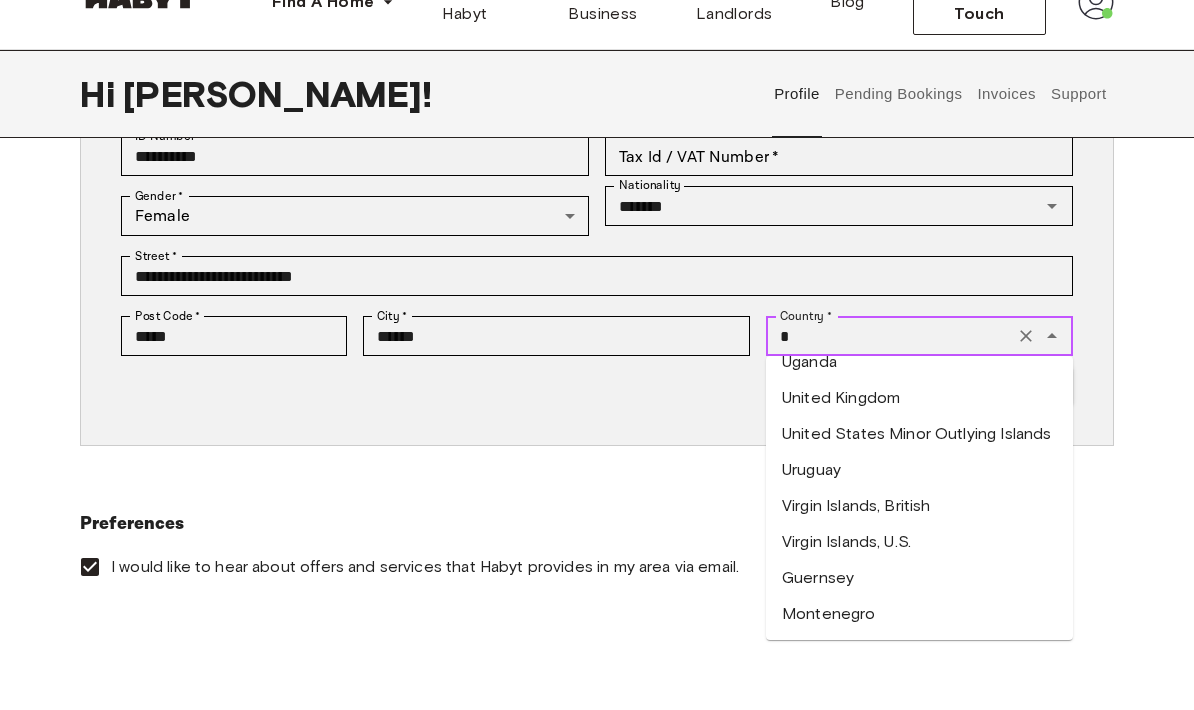 scroll, scrollTop: 0, scrollLeft: 0, axis: both 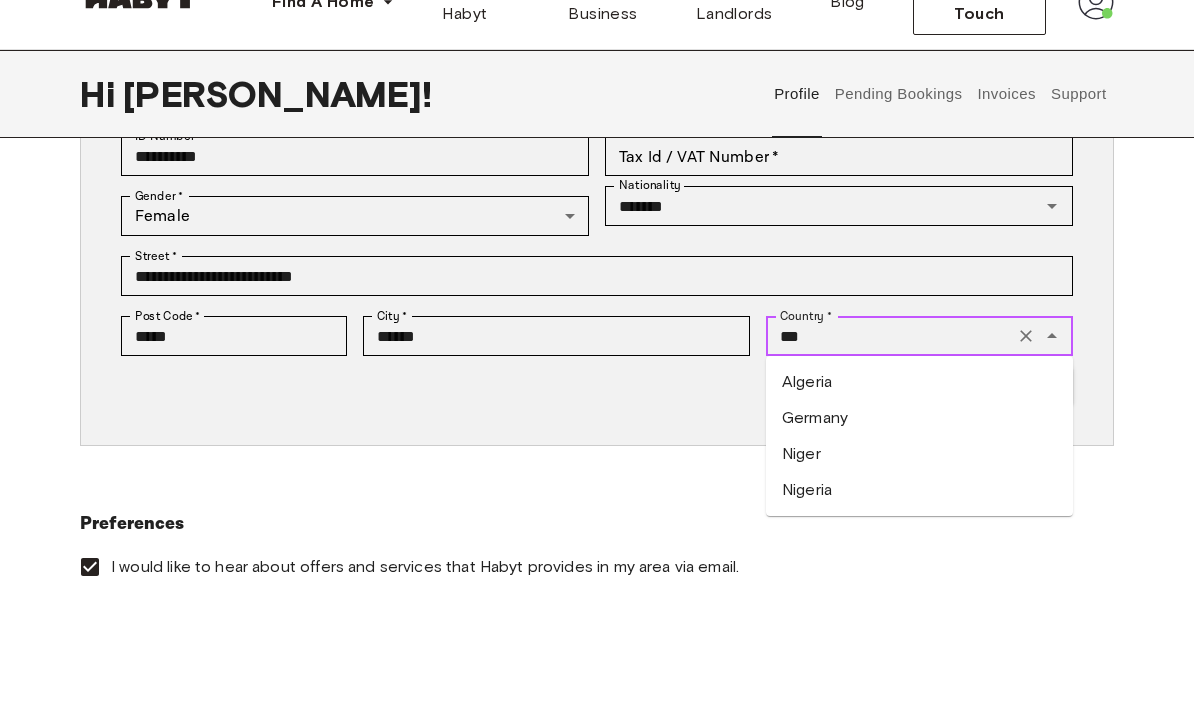click on "Germany" at bounding box center [919, 465] 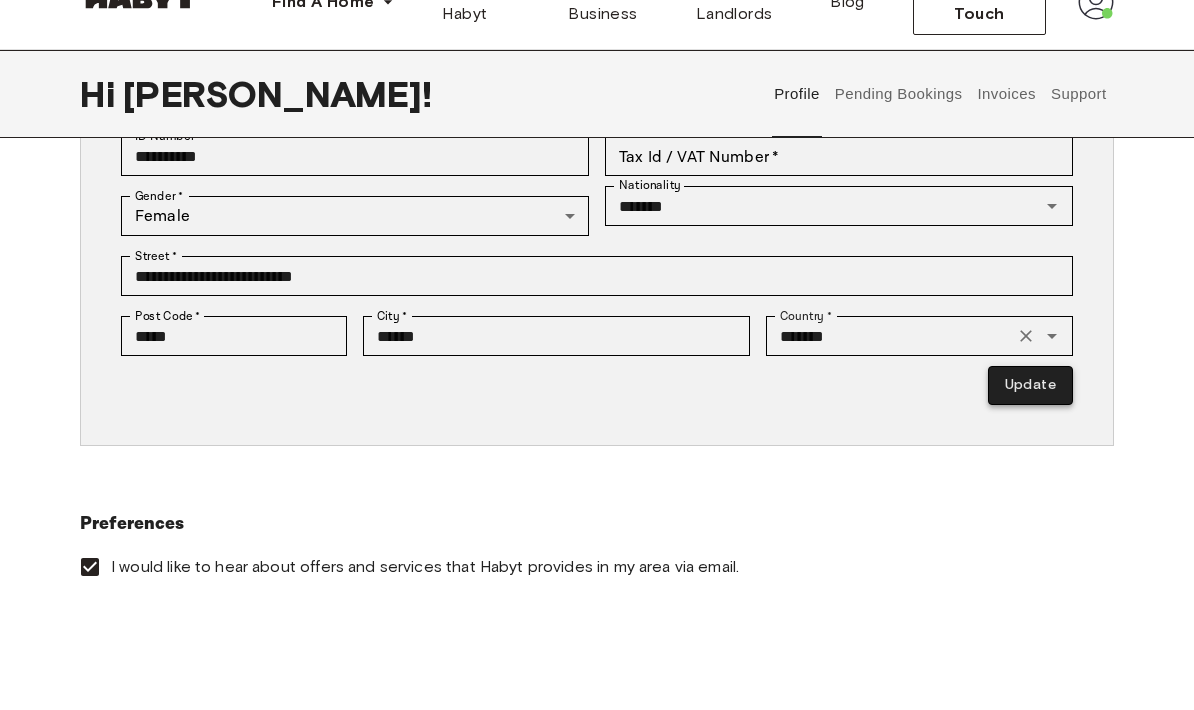click on "Update" at bounding box center (1030, 432) 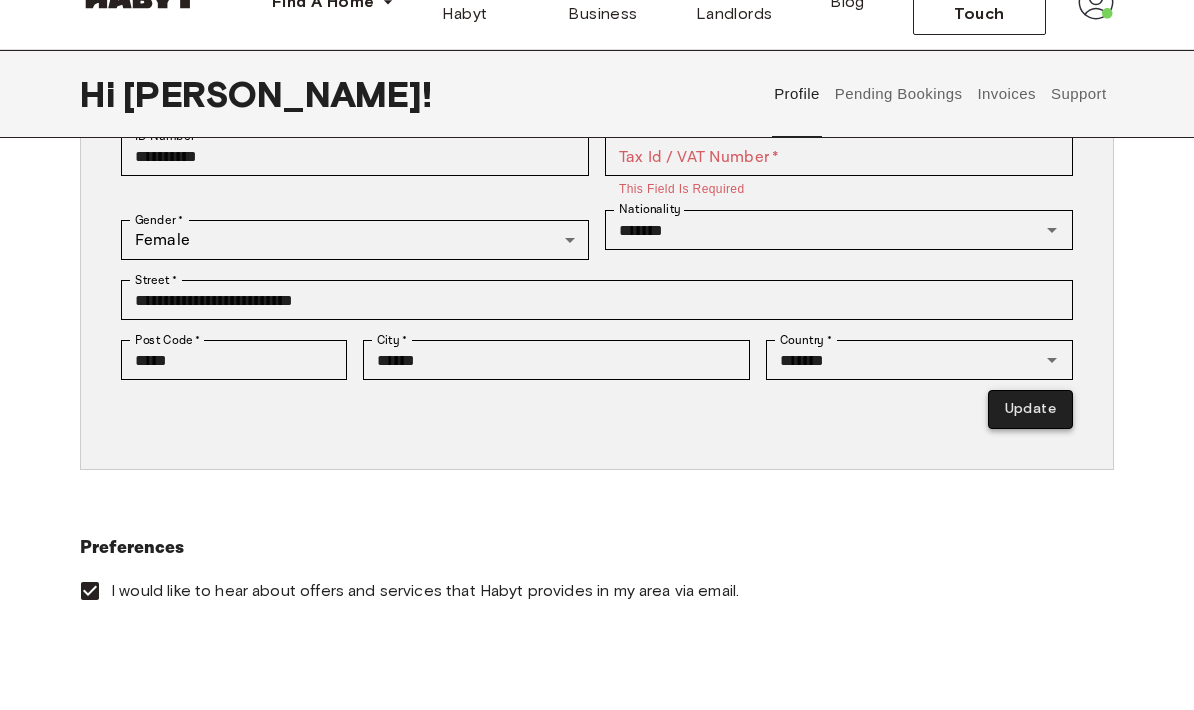 scroll, scrollTop: 393, scrollLeft: 0, axis: vertical 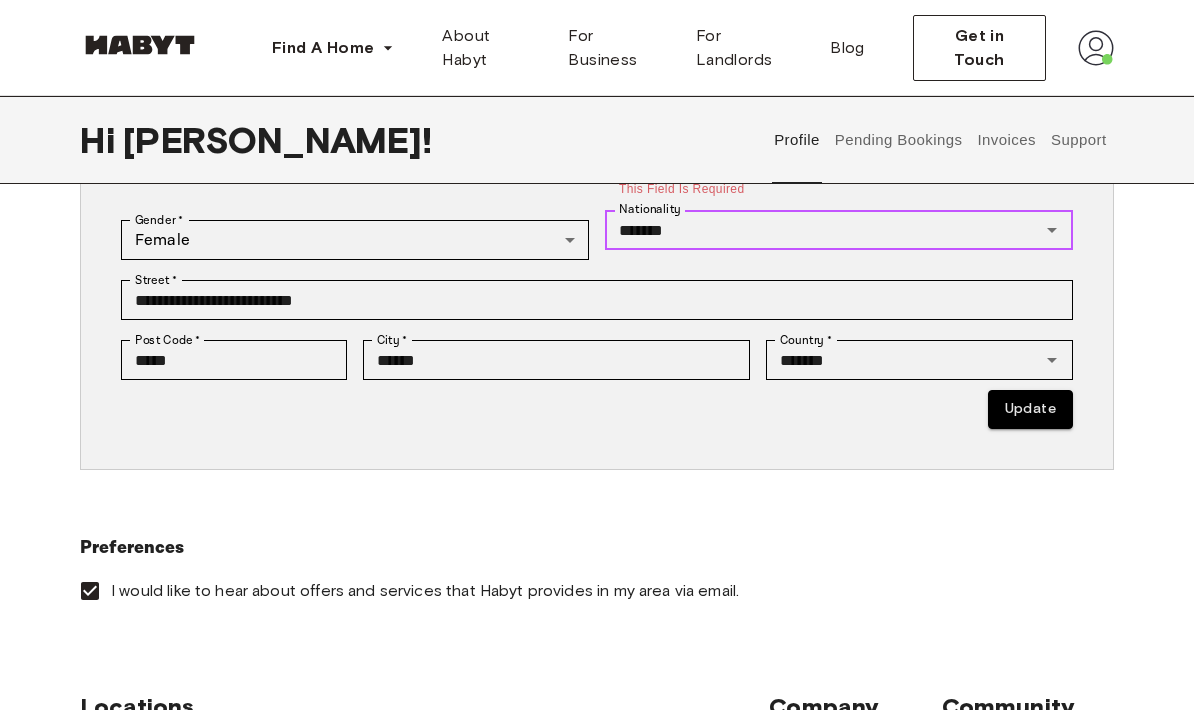 click on "*******" at bounding box center (809, 230) 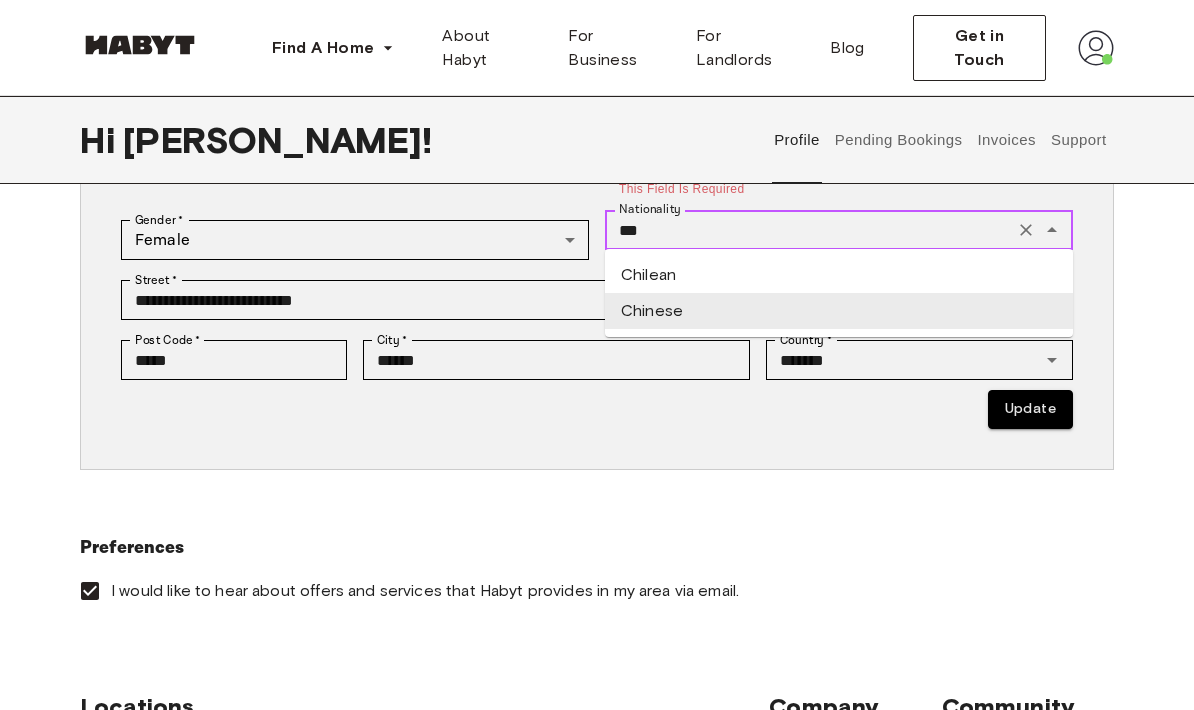 scroll, scrollTop: 0, scrollLeft: 0, axis: both 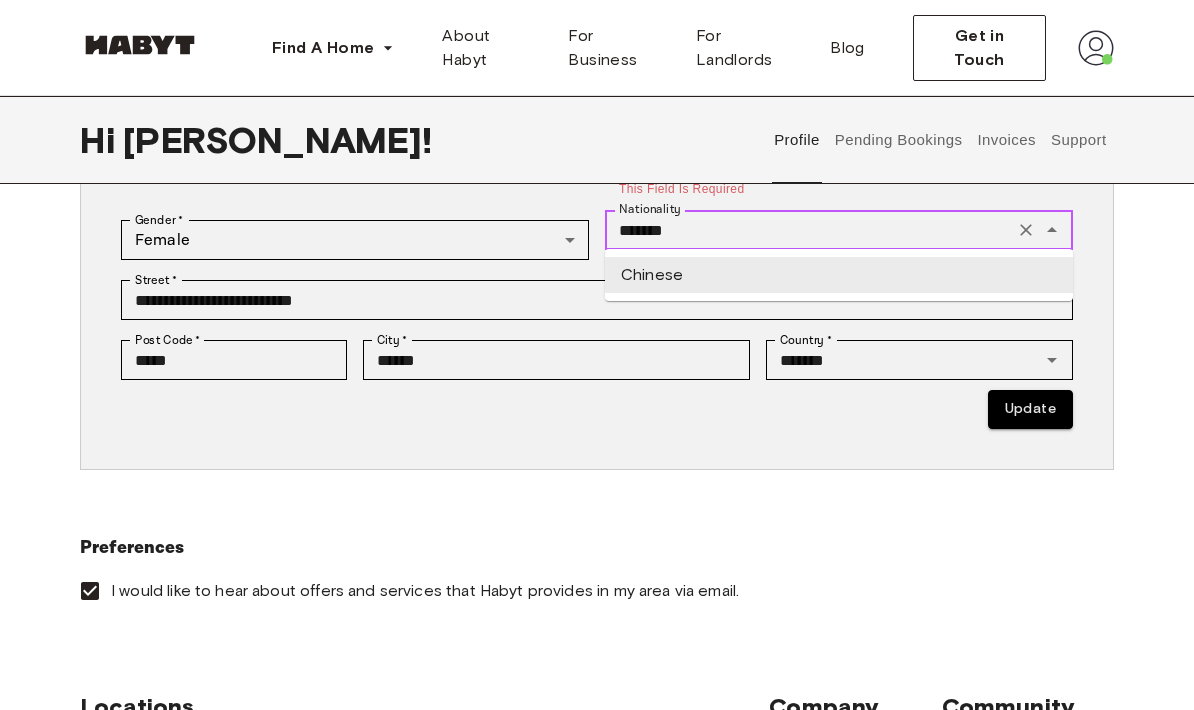 click on "Chinese" at bounding box center [839, 275] 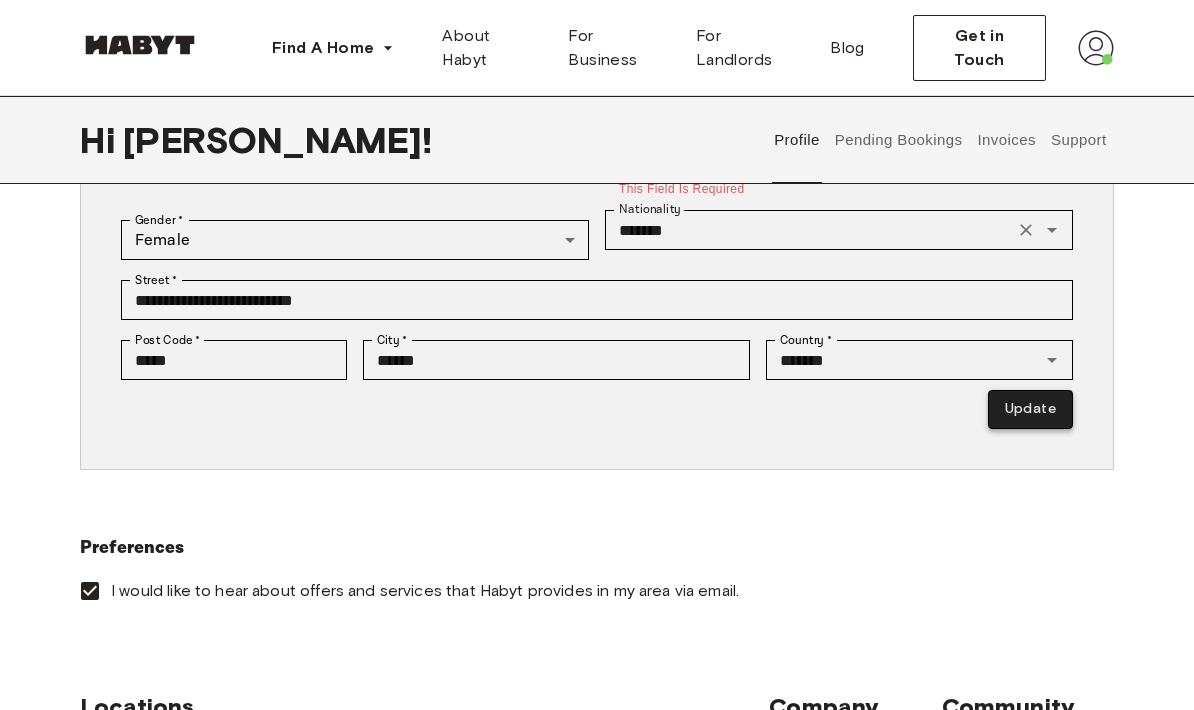 click on "Update" at bounding box center (1030, 409) 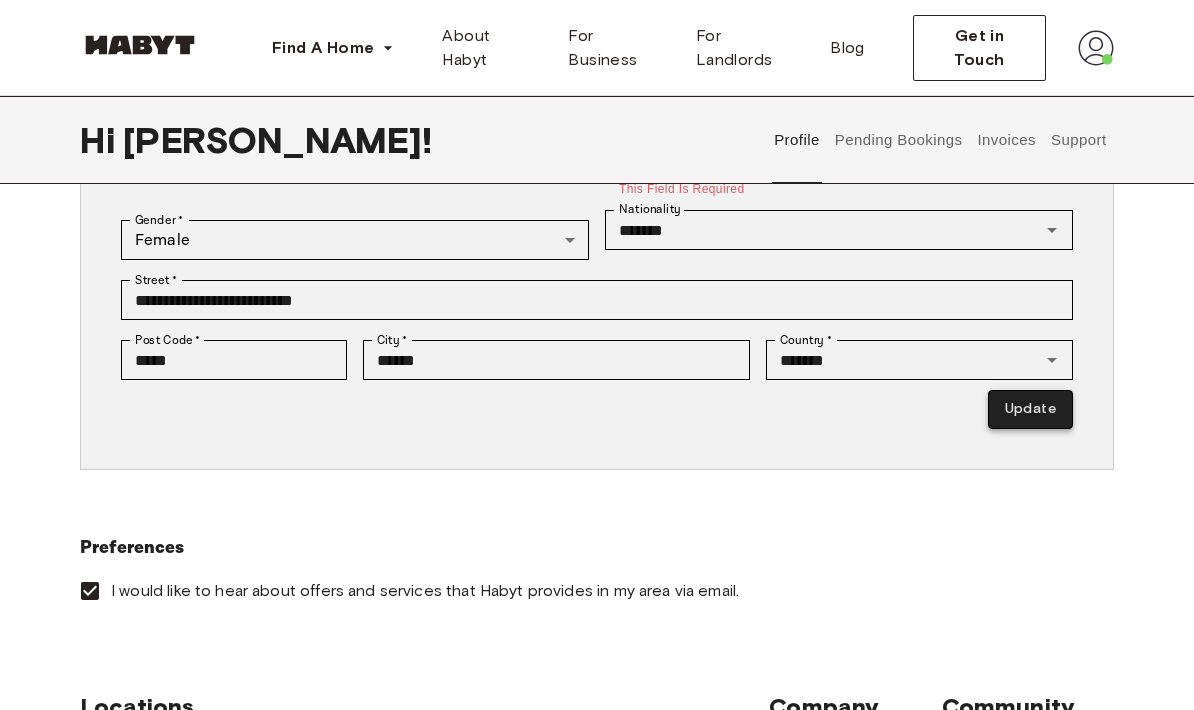 click on "Update" at bounding box center (1030, 409) 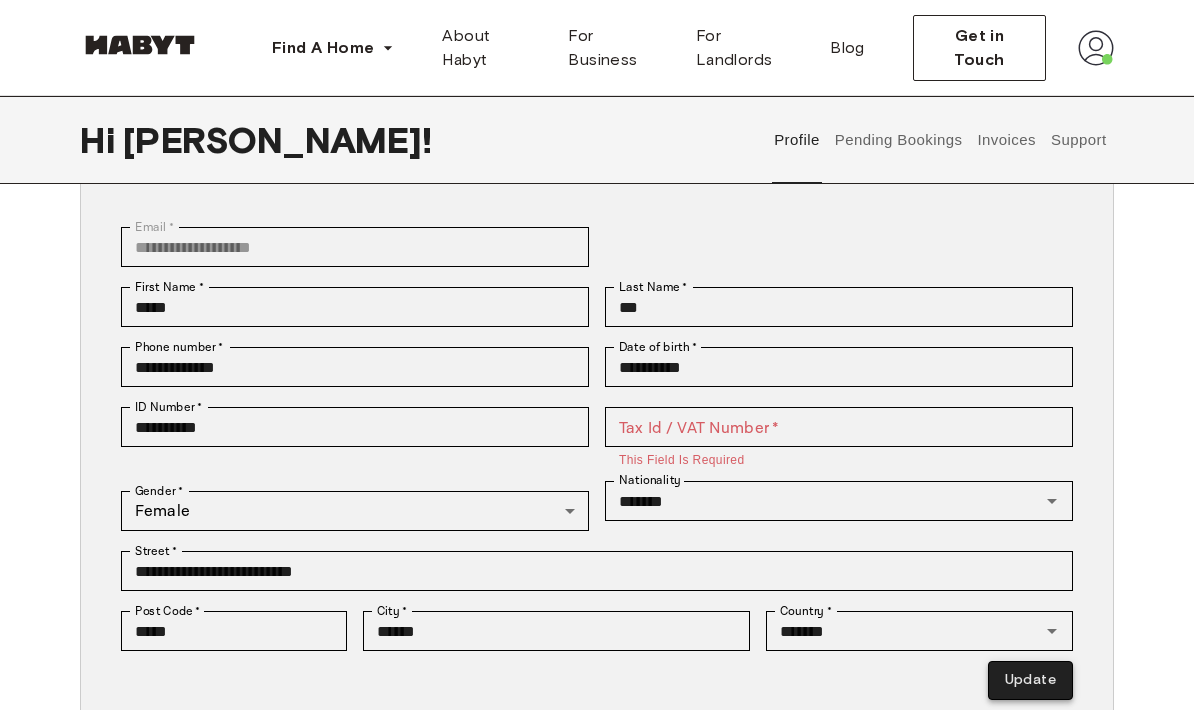 scroll, scrollTop: 111, scrollLeft: 0, axis: vertical 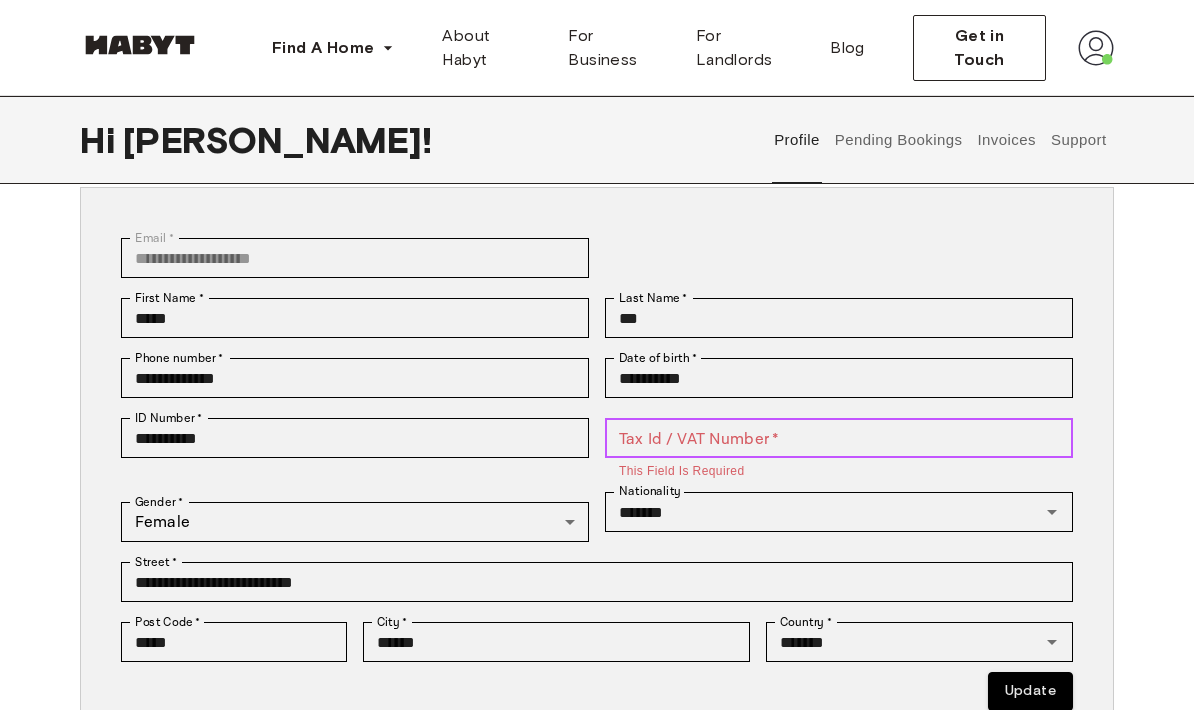 click on "Tax Id / VAT Number   *" at bounding box center (839, 438) 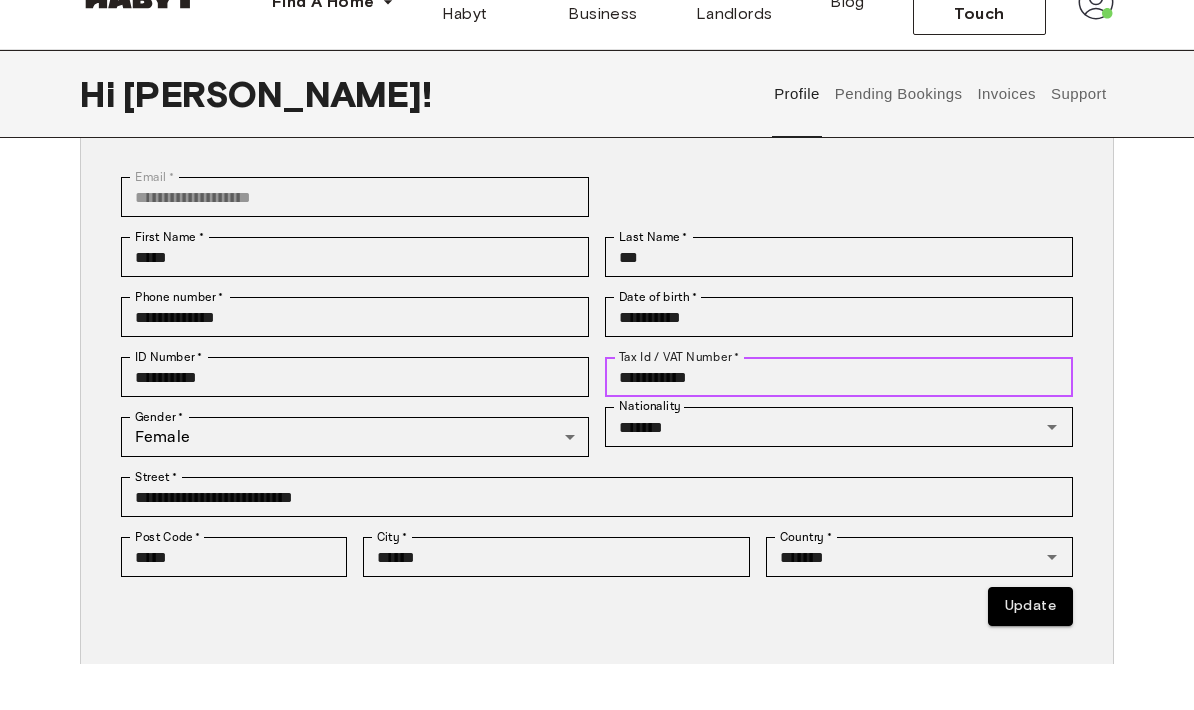 scroll, scrollTop: 127, scrollLeft: 0, axis: vertical 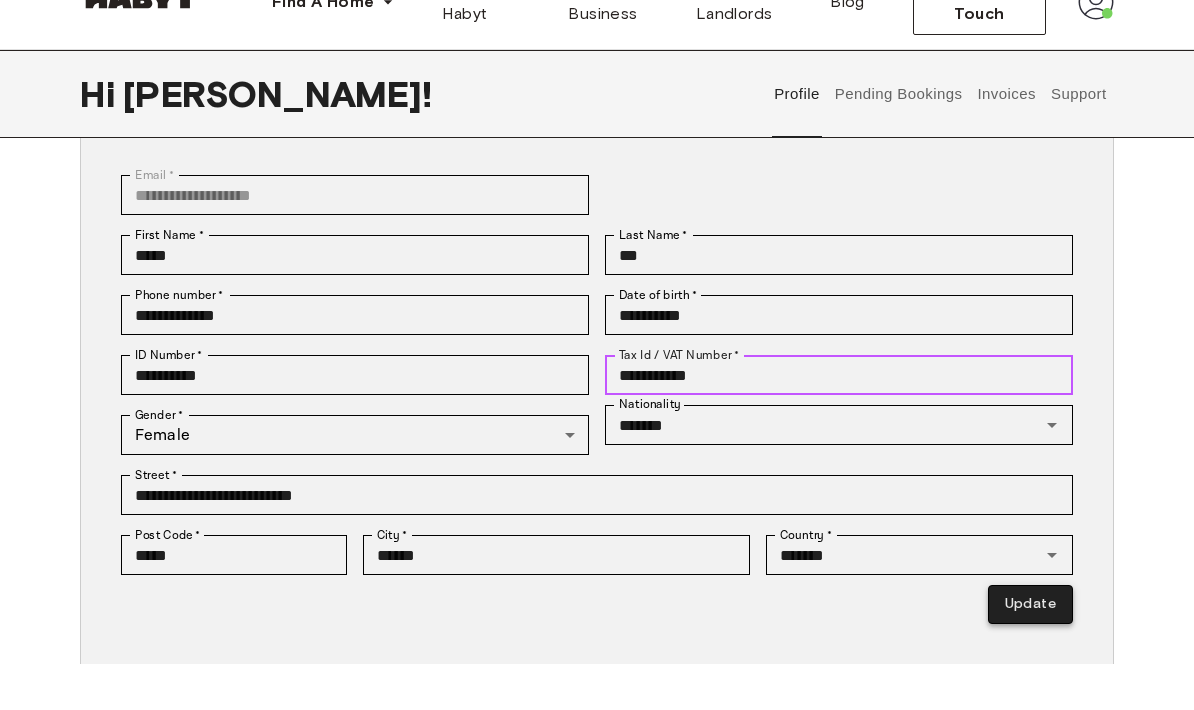 type on "**********" 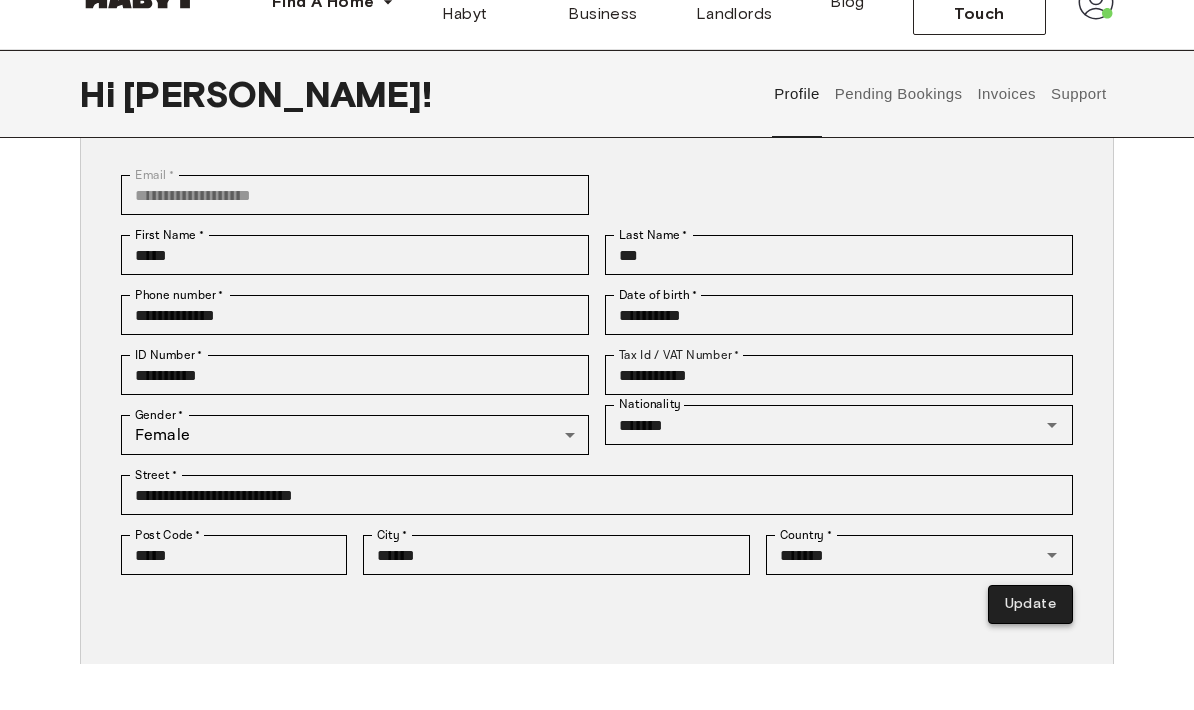 click on "Update" at bounding box center [1030, 651] 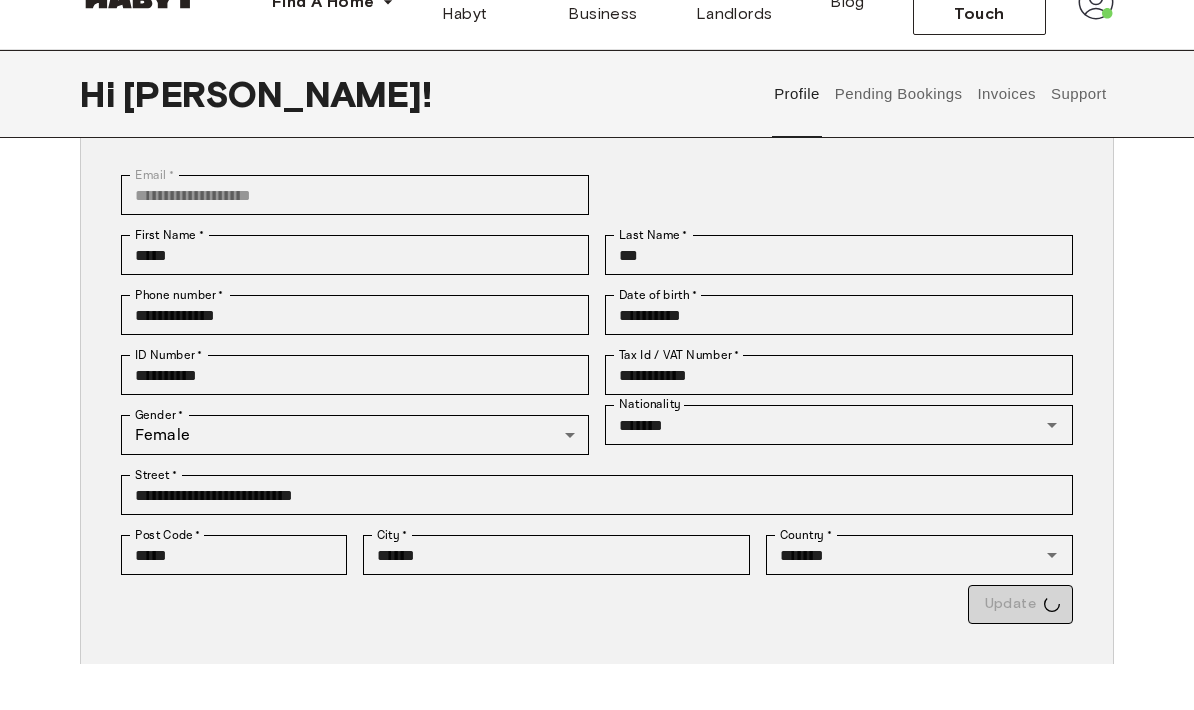 scroll, scrollTop: 174, scrollLeft: 0, axis: vertical 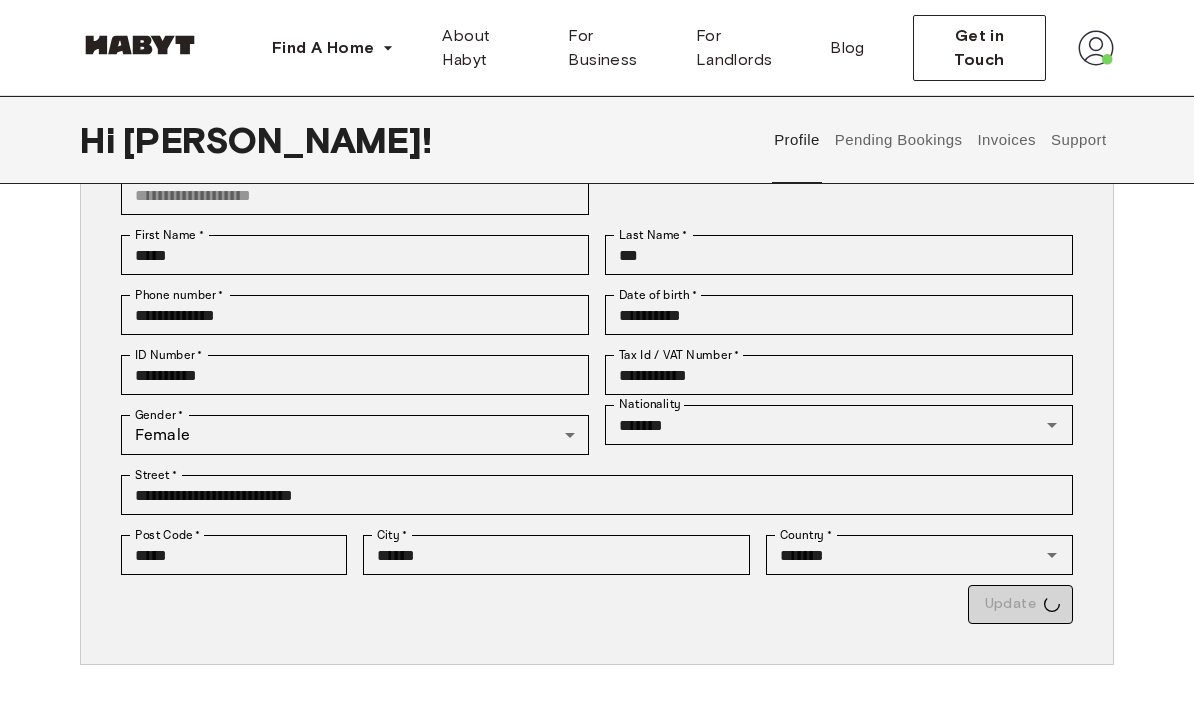 type on "*********" 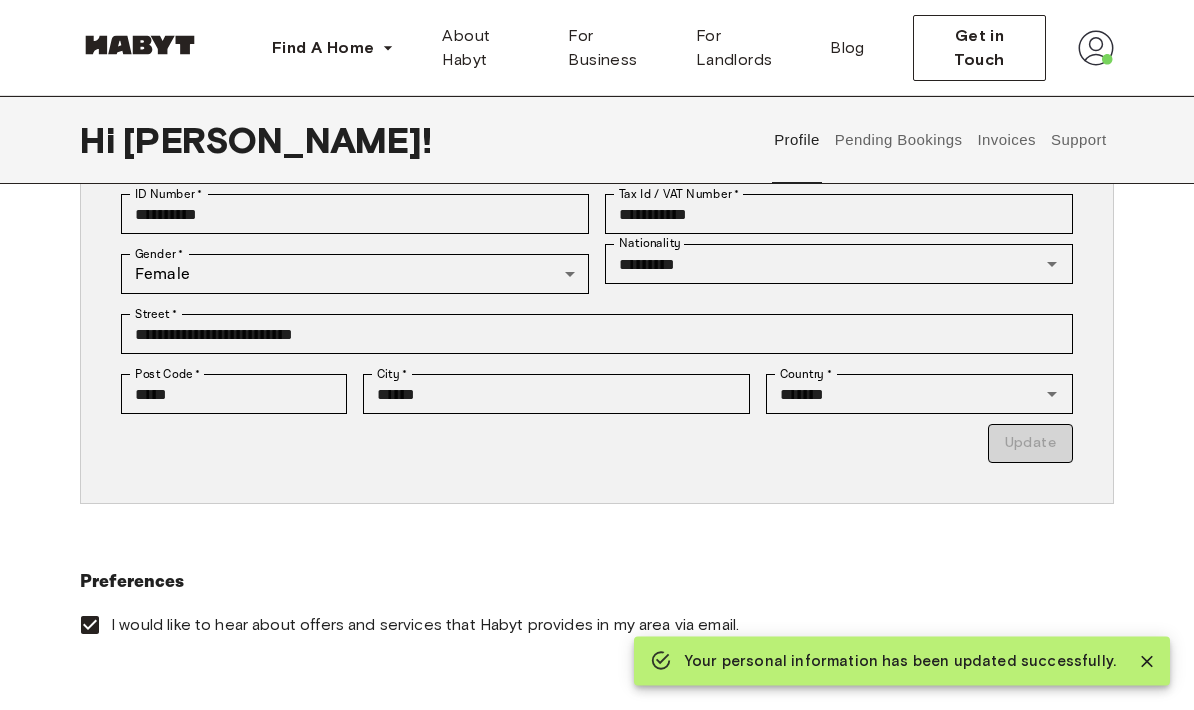scroll, scrollTop: 252, scrollLeft: 0, axis: vertical 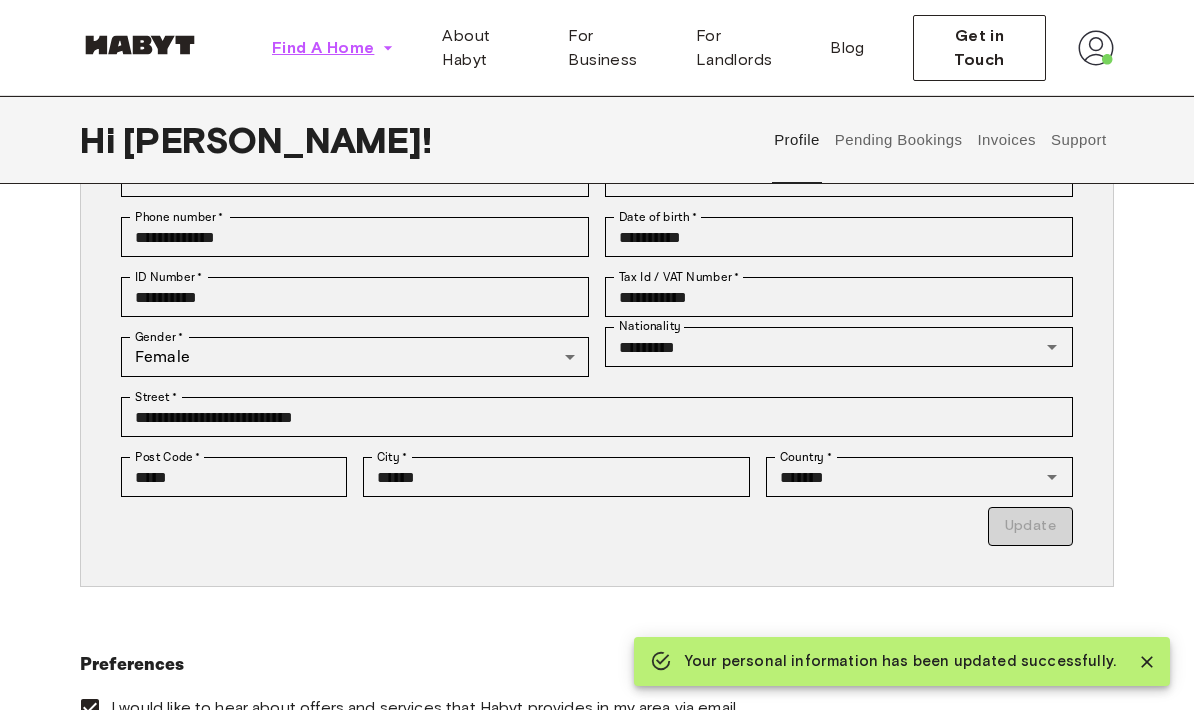 click on "Find A Home" at bounding box center (323, 48) 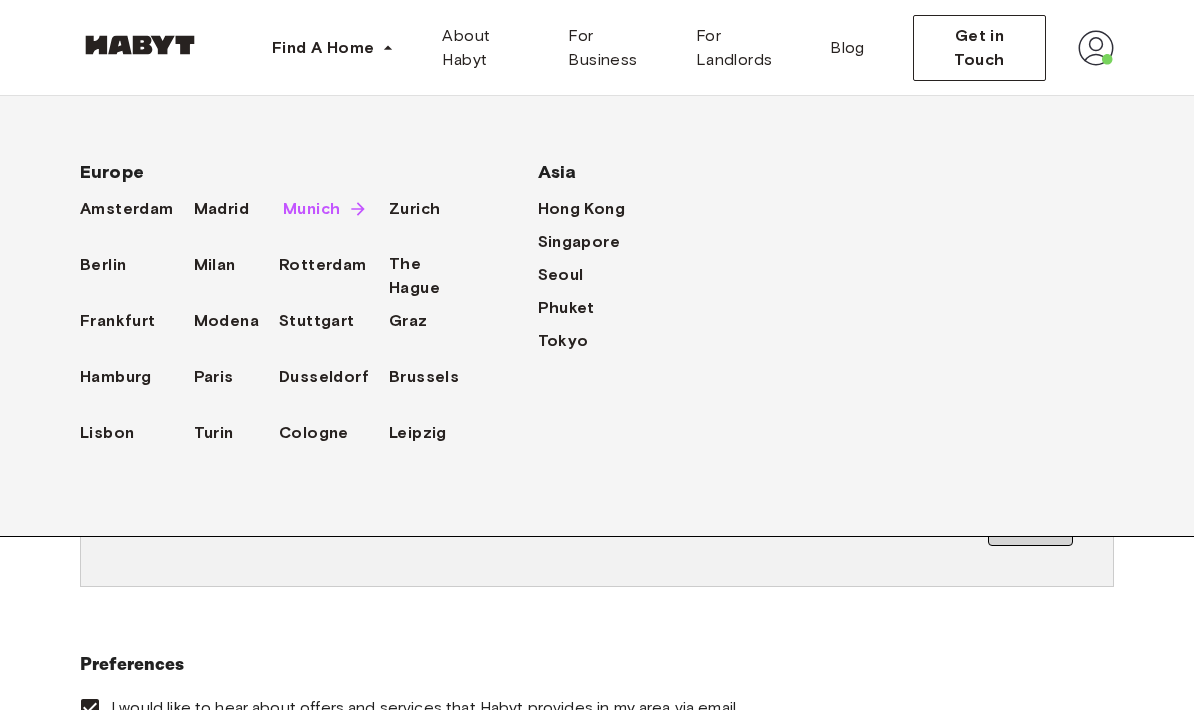 click on "Munich" at bounding box center (311, 209) 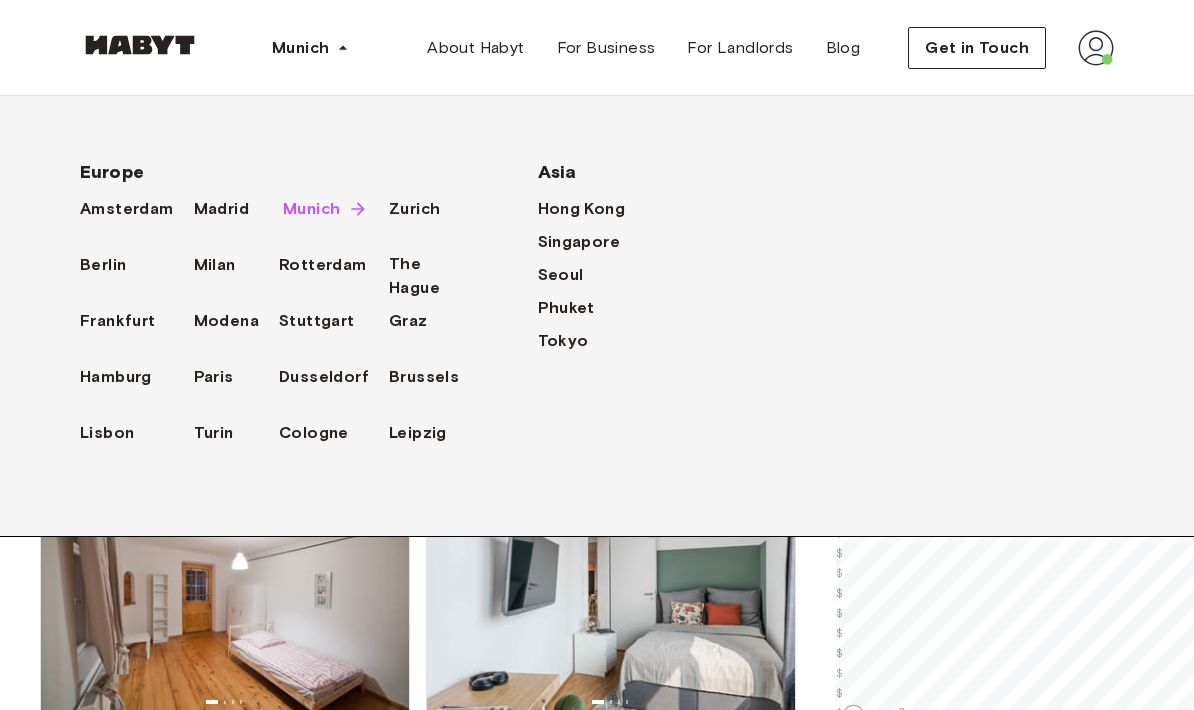 scroll, scrollTop: 0, scrollLeft: 0, axis: both 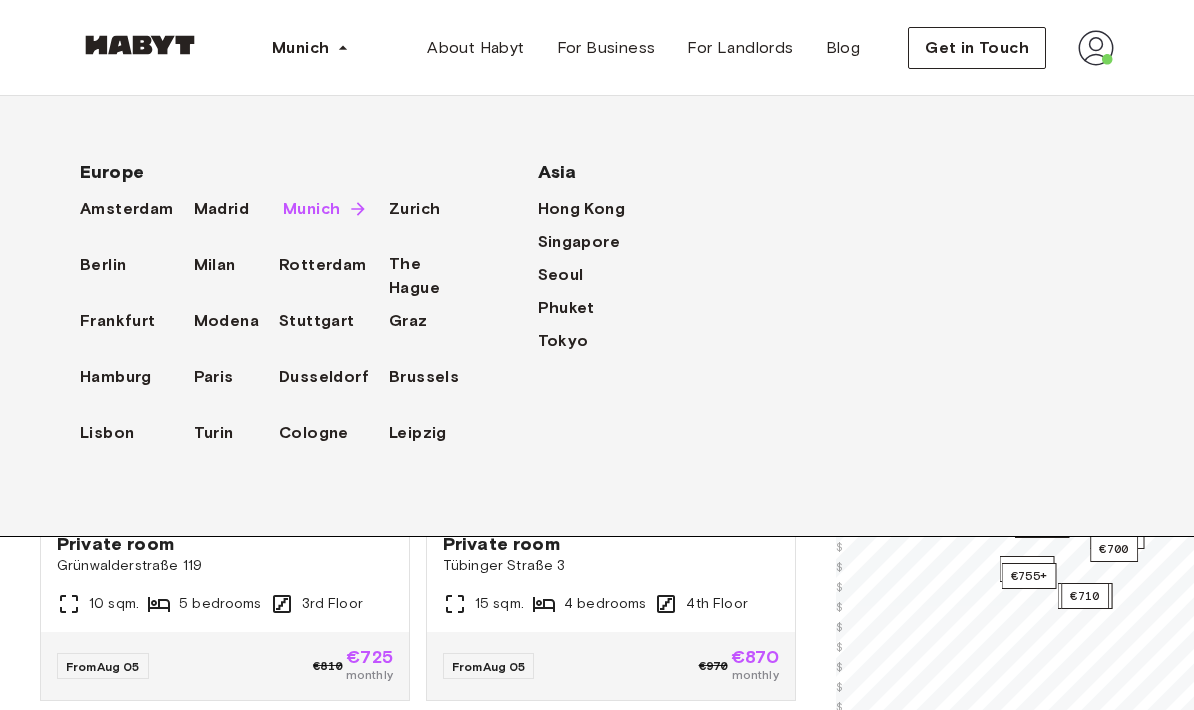 click on "Munich" at bounding box center [321, 209] 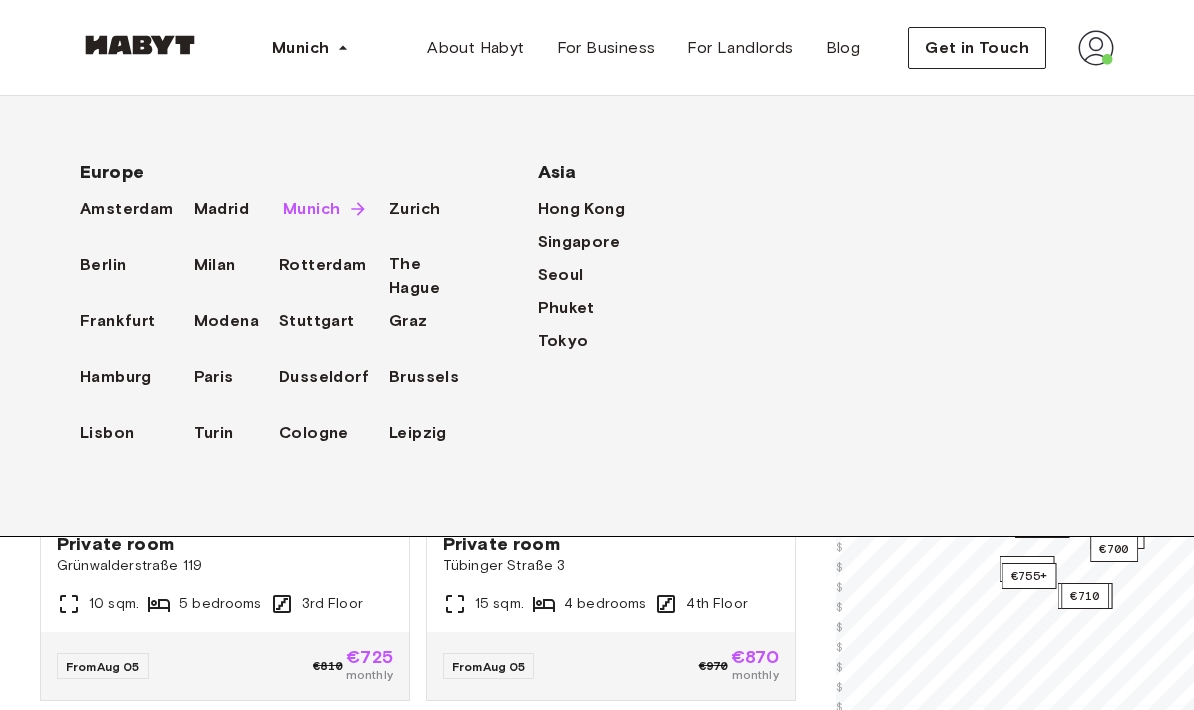 click on "Munich" at bounding box center (311, 209) 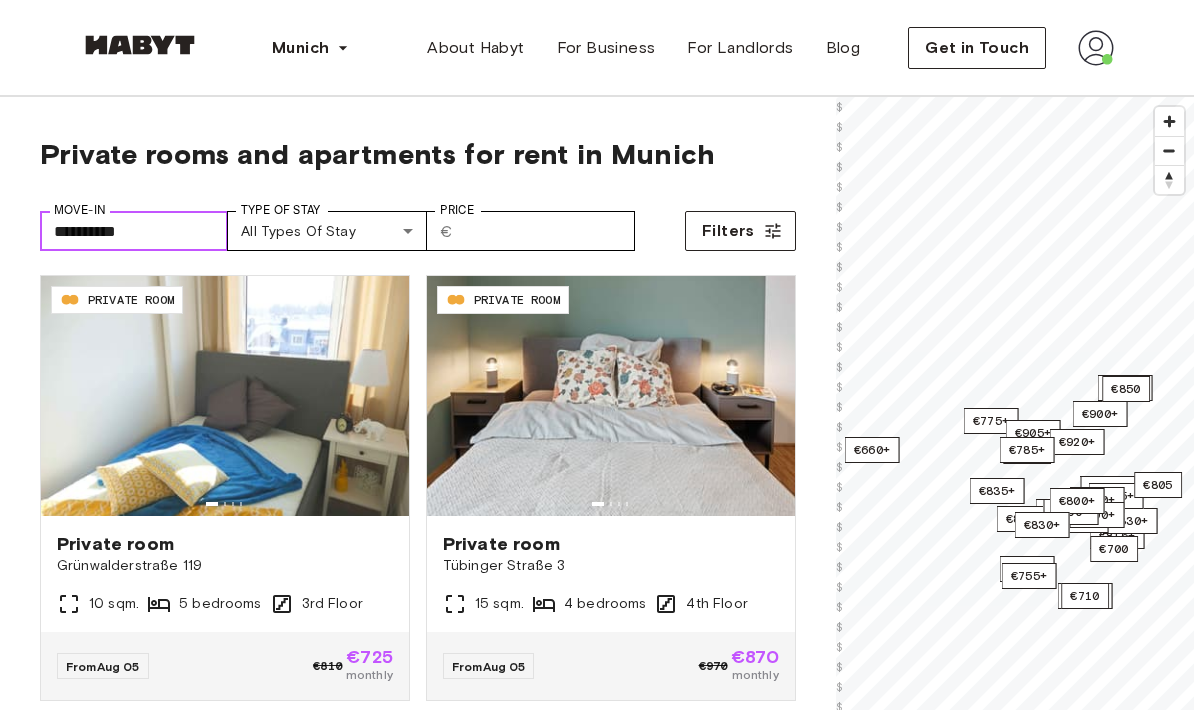 click on "**********" at bounding box center (134, 231) 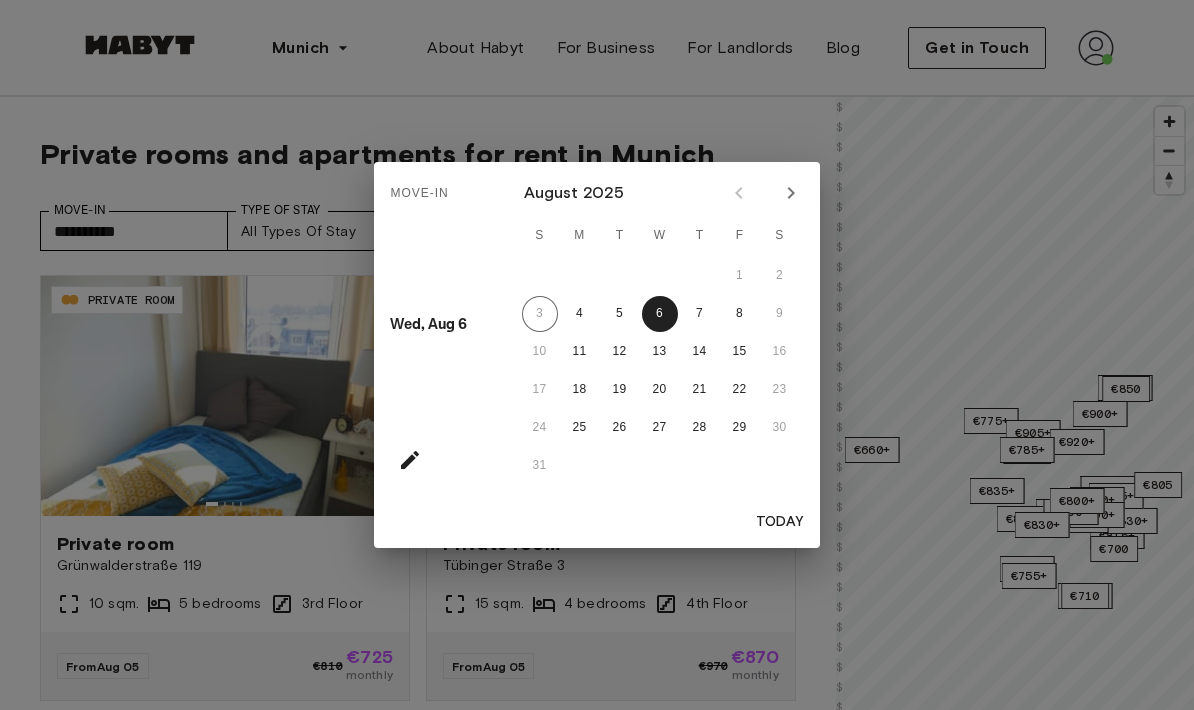 click 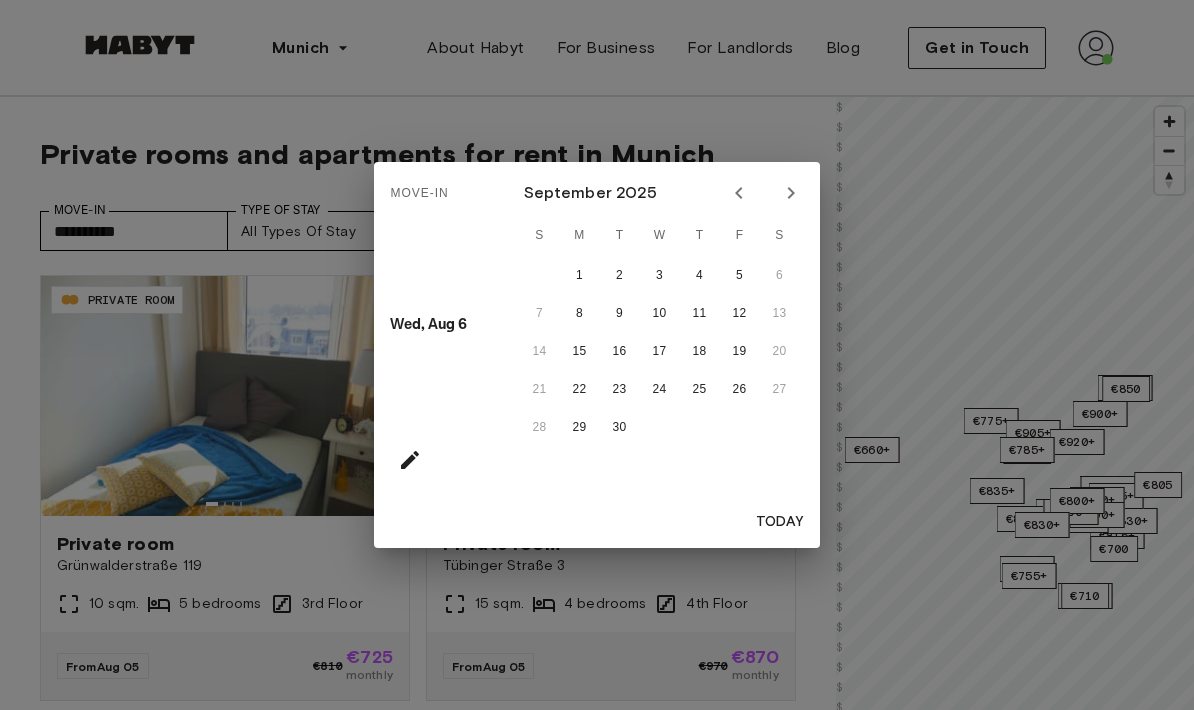 click 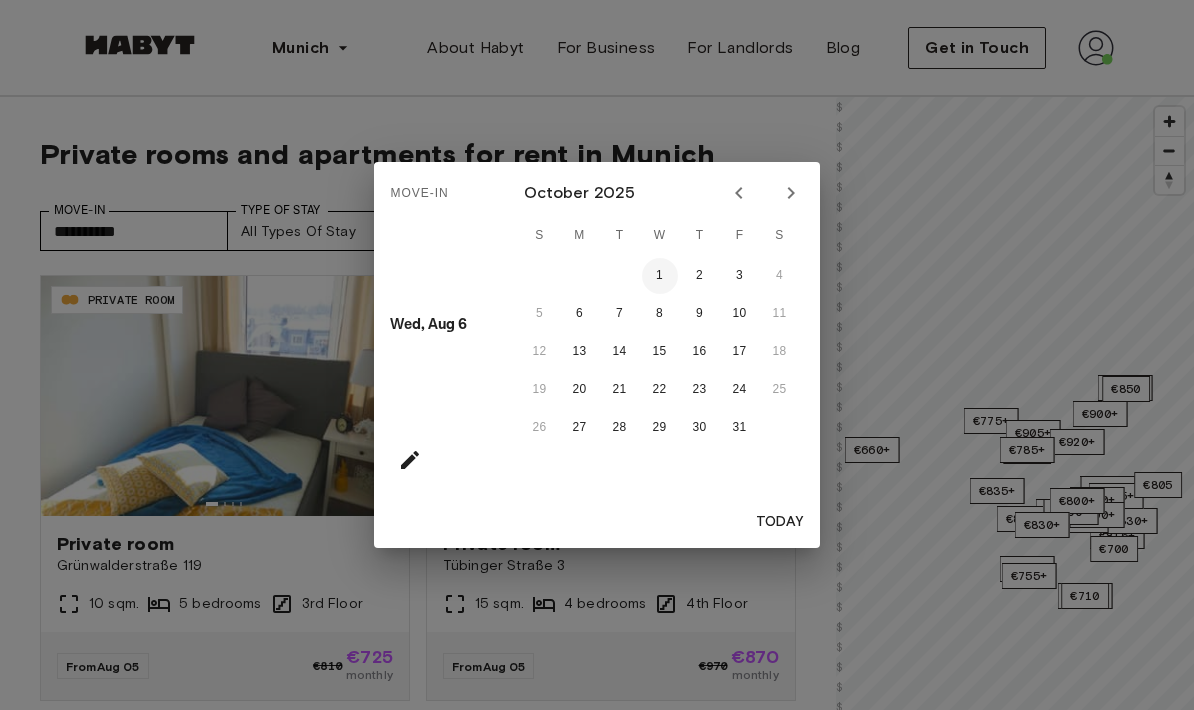 click on "1" at bounding box center (660, 276) 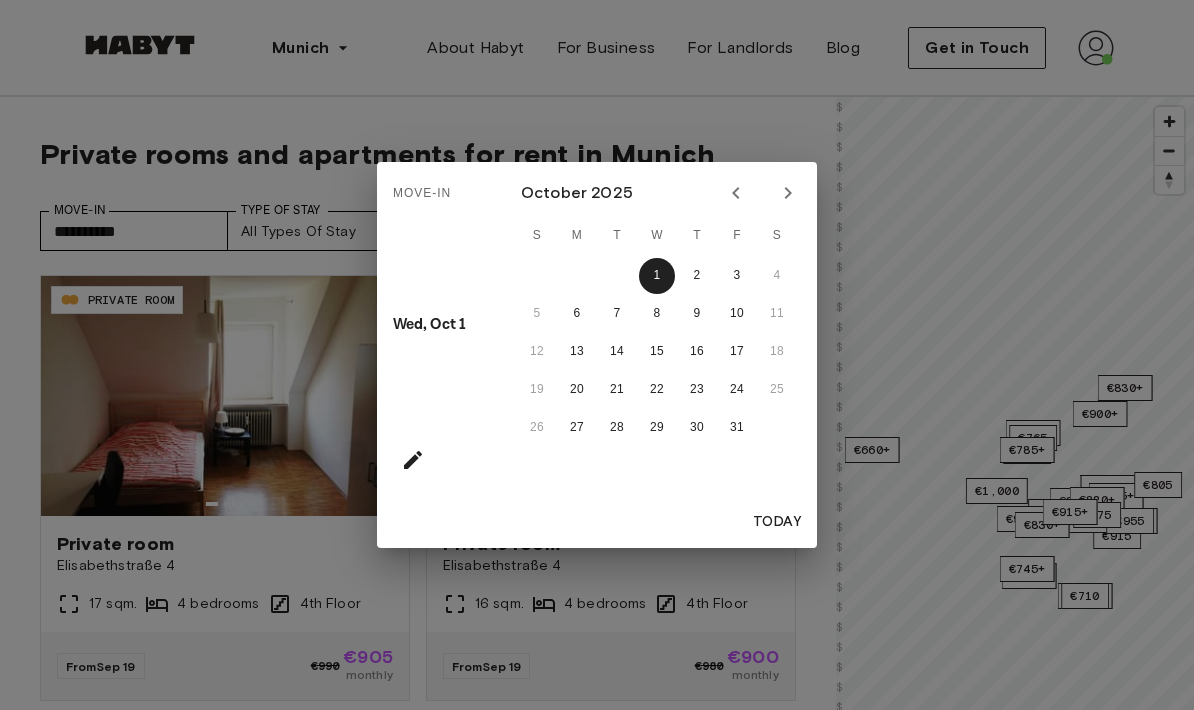 click on "Move-In Wed, Oct 1 October 2025 S M T W T F S 1 2 3 4 5 6 7 8 9 10 11 12 13 14 15 16 17 18 19 20 21 22 23 24 25 26 27 28 29 30 31 Today" at bounding box center [597, 355] 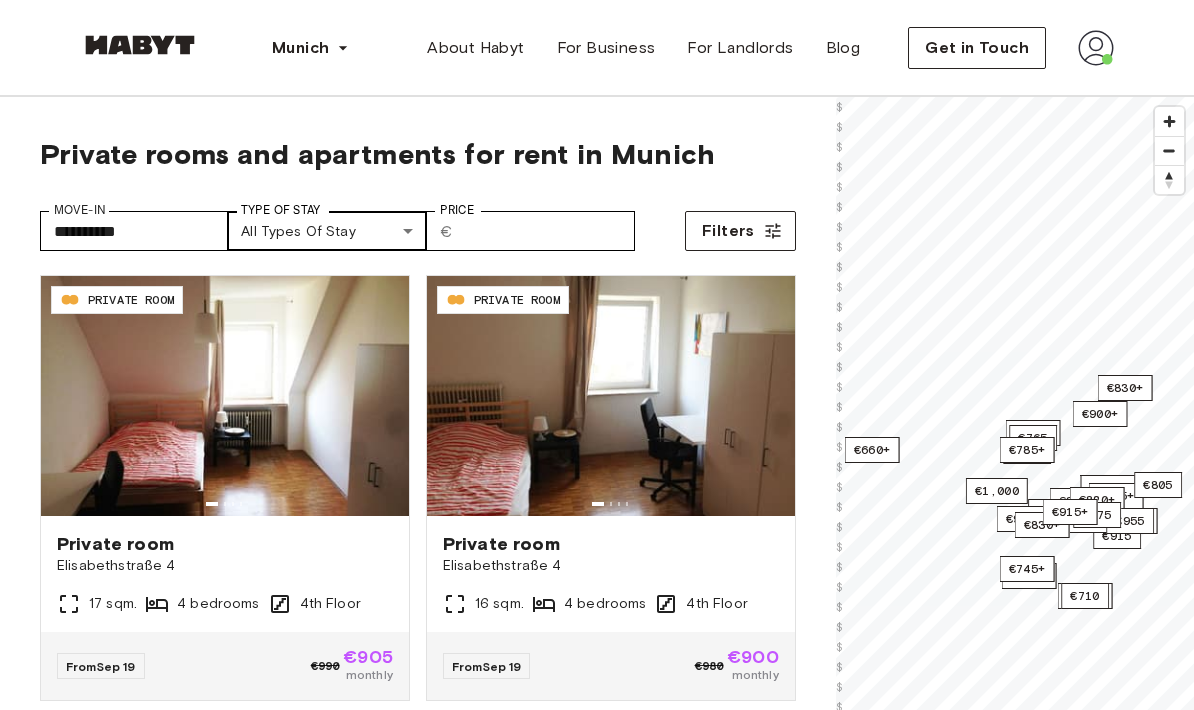 click on "**********" at bounding box center [597, 2445] 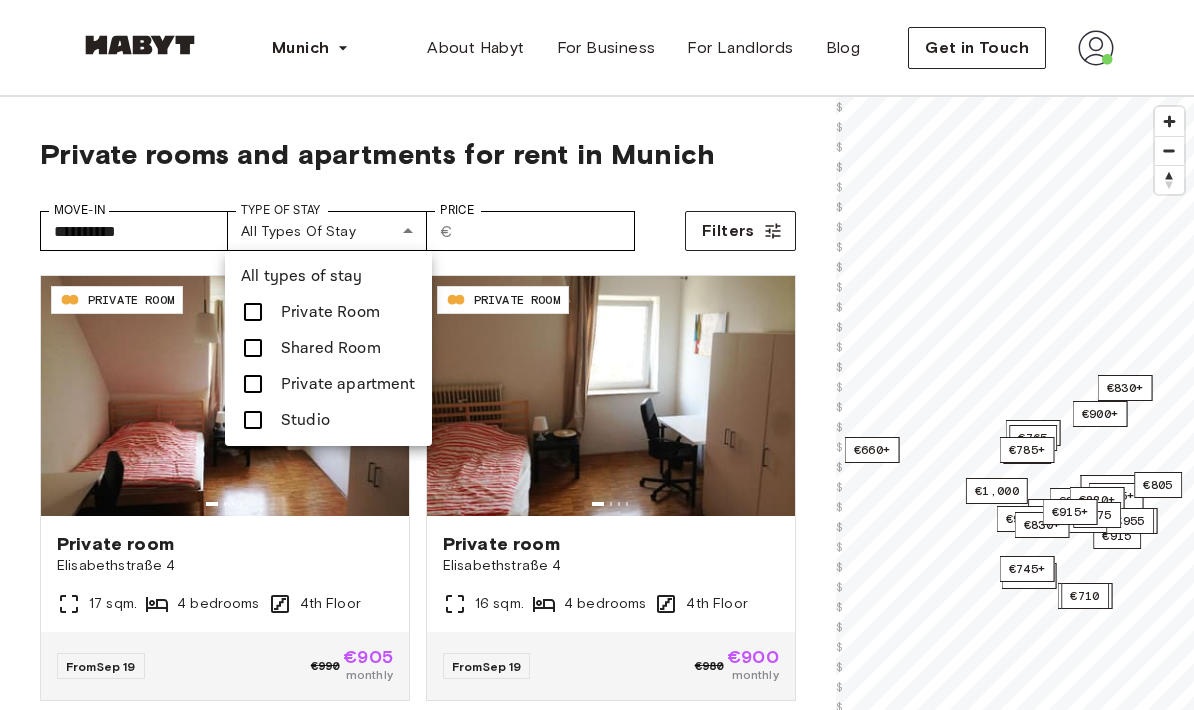 click at bounding box center [597, 355] 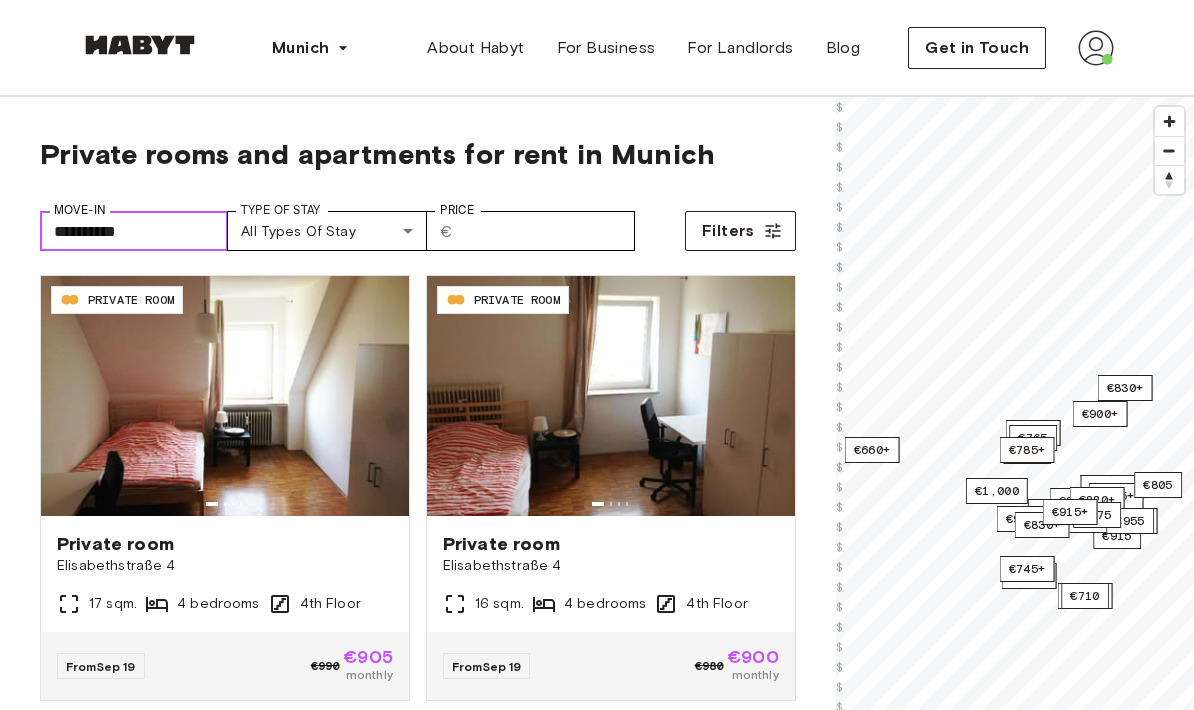 click on "**********" at bounding box center (134, 231) 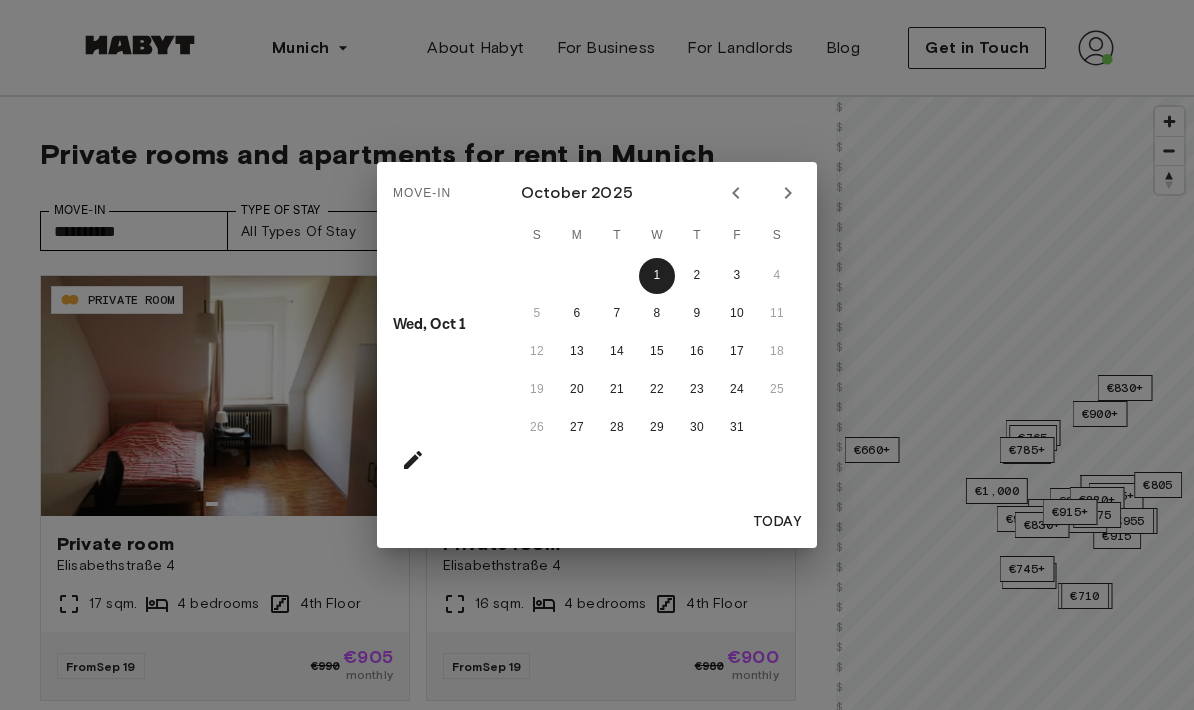 click 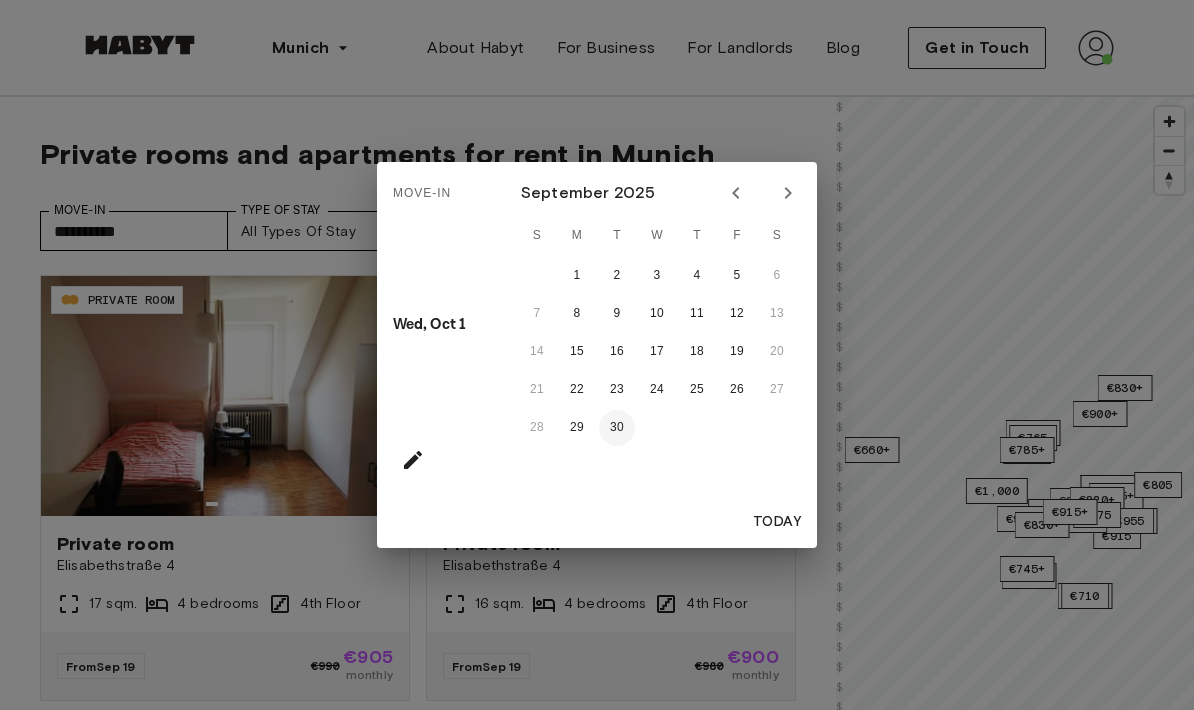 click on "30" at bounding box center [617, 428] 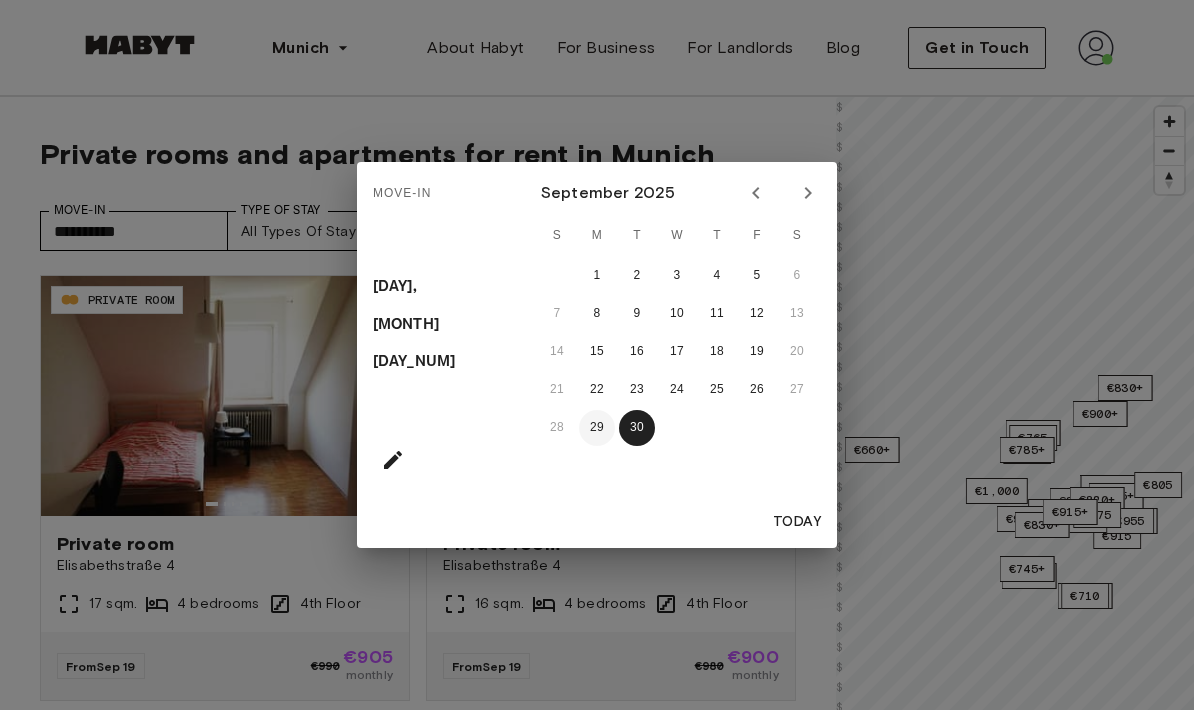 click on "29" at bounding box center (597, 428) 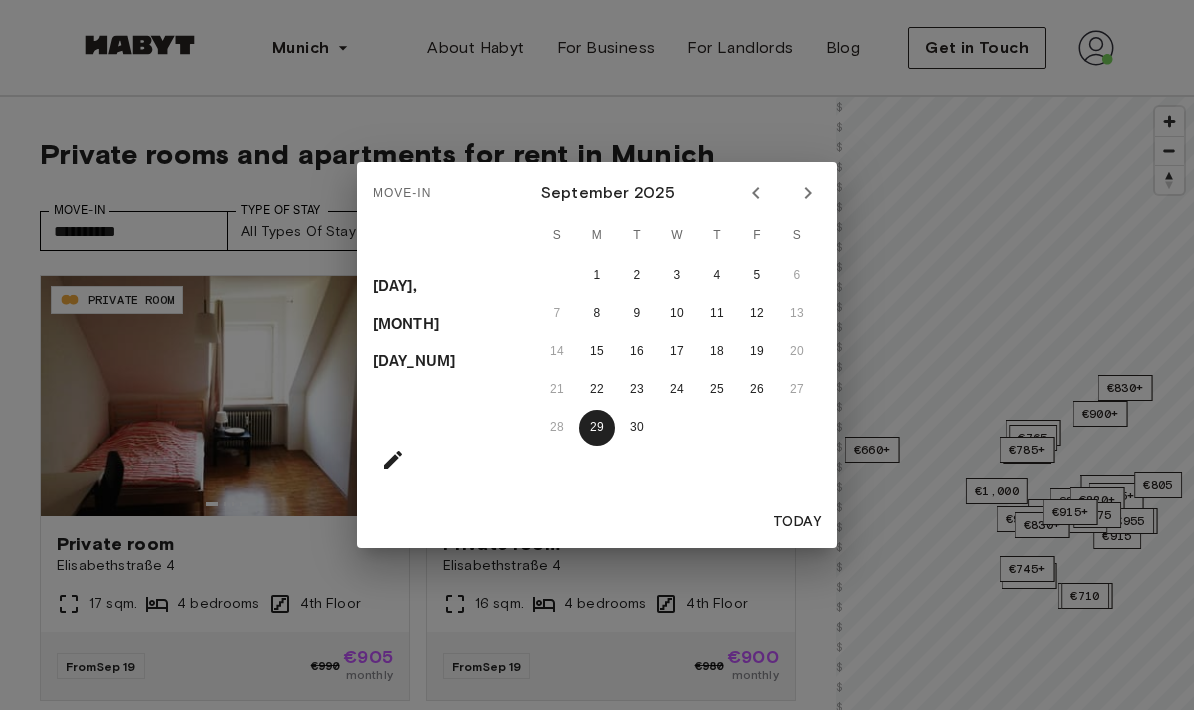 click on "Move-In Mon, Sep 29 September 2025 S M T W T F S 1 2 3 4 5 6 7 8 9 10 11 12 13 14 15 16 17 18 19 20 21 22 23 24 25 26 27 28 29 30 Today" at bounding box center (597, 355) 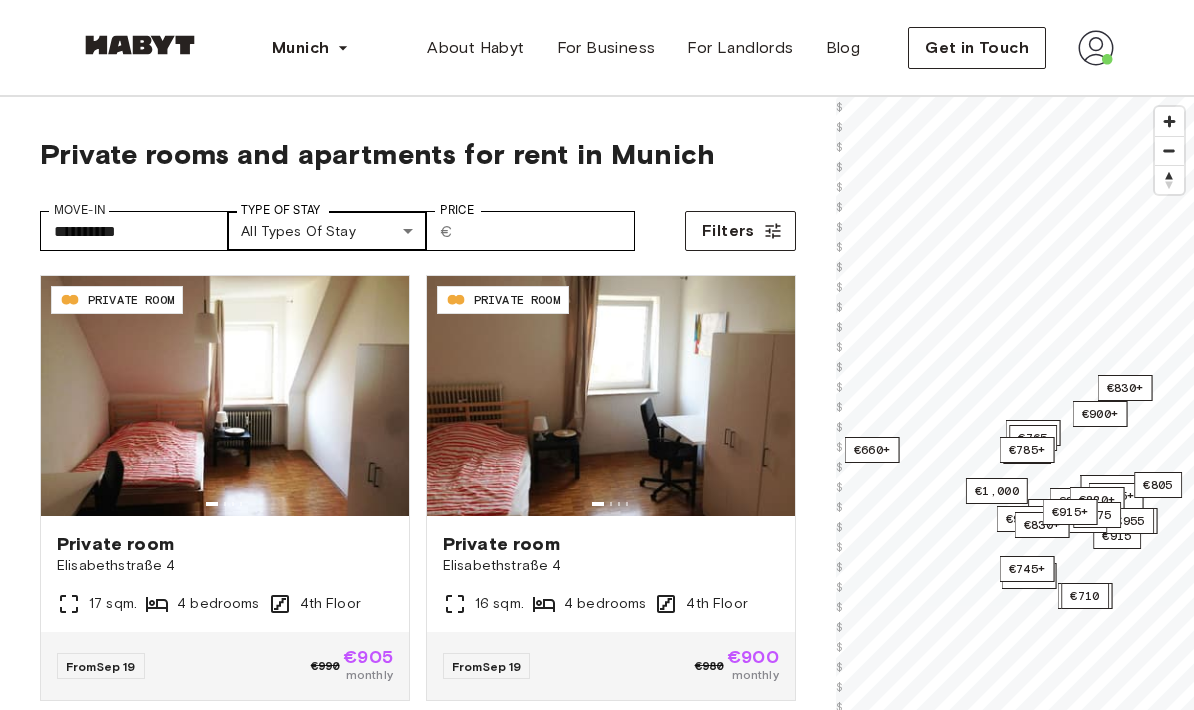 click on "**********" at bounding box center (597, 2445) 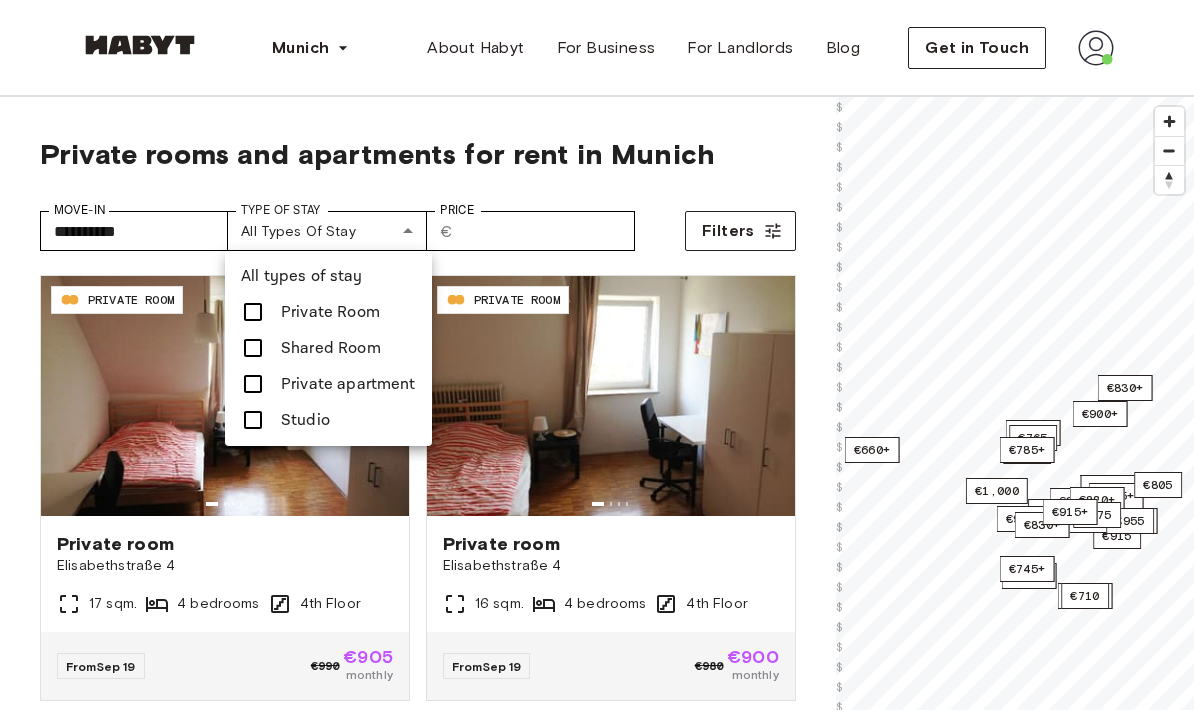click at bounding box center [253, 384] 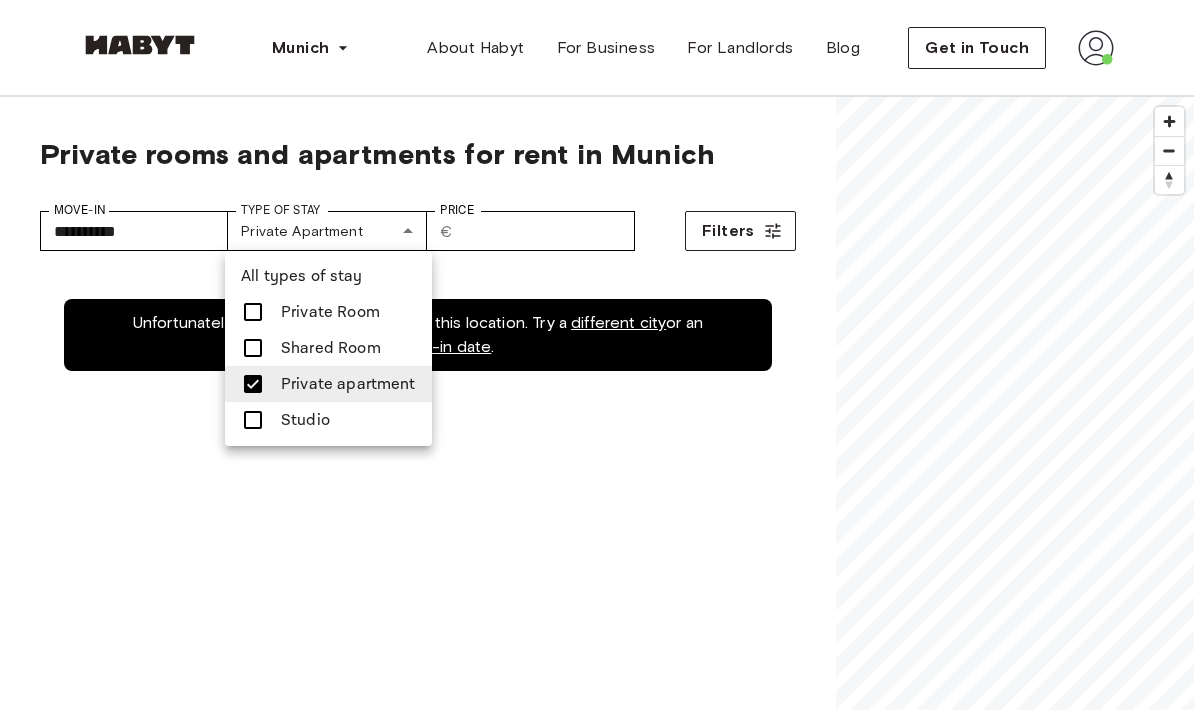 click at bounding box center (253, 312) 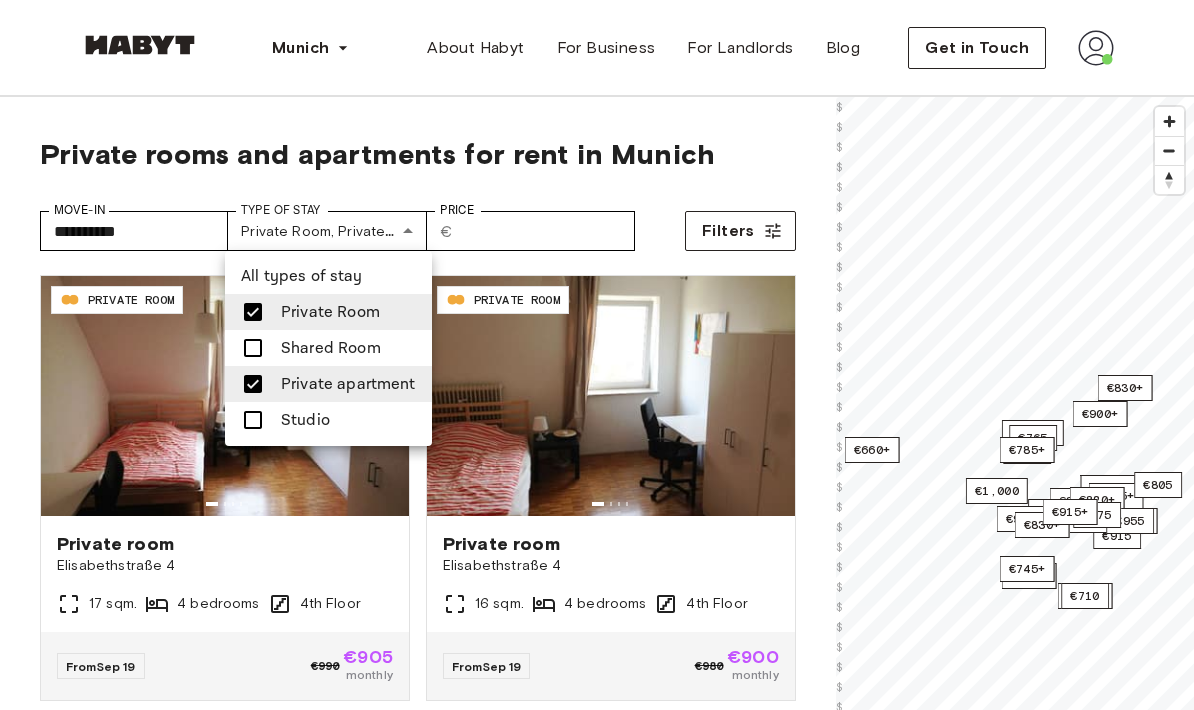 click at bounding box center (253, 384) 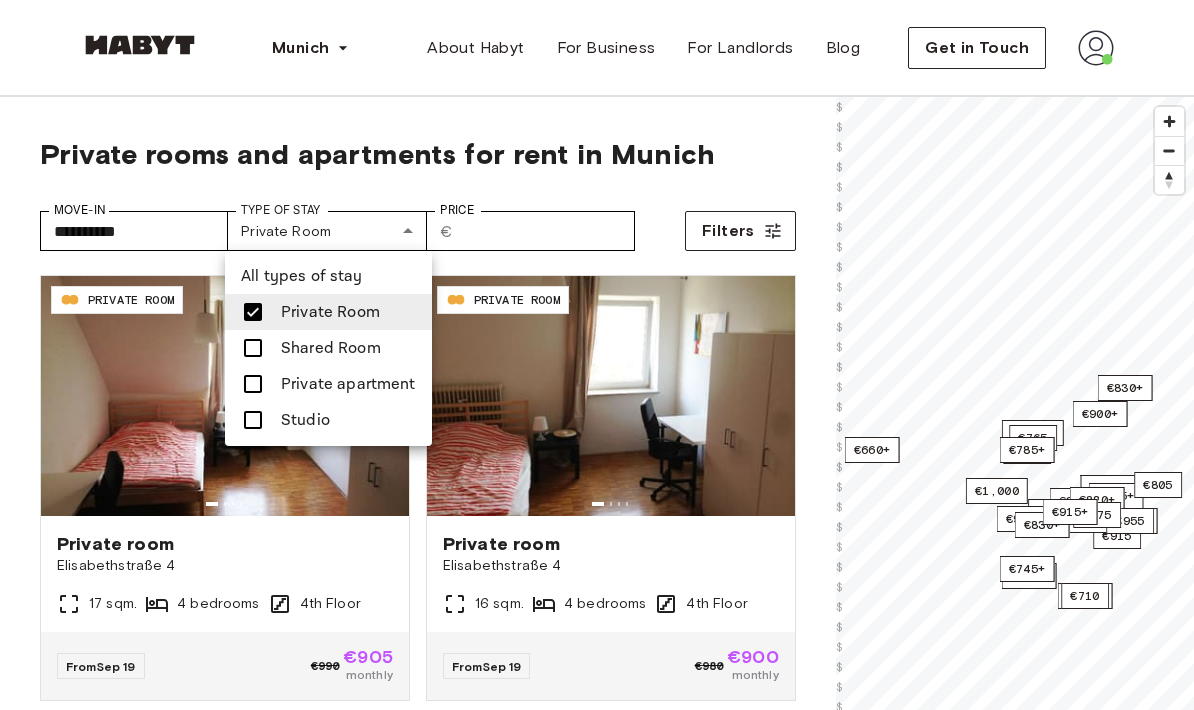click at bounding box center [597, 355] 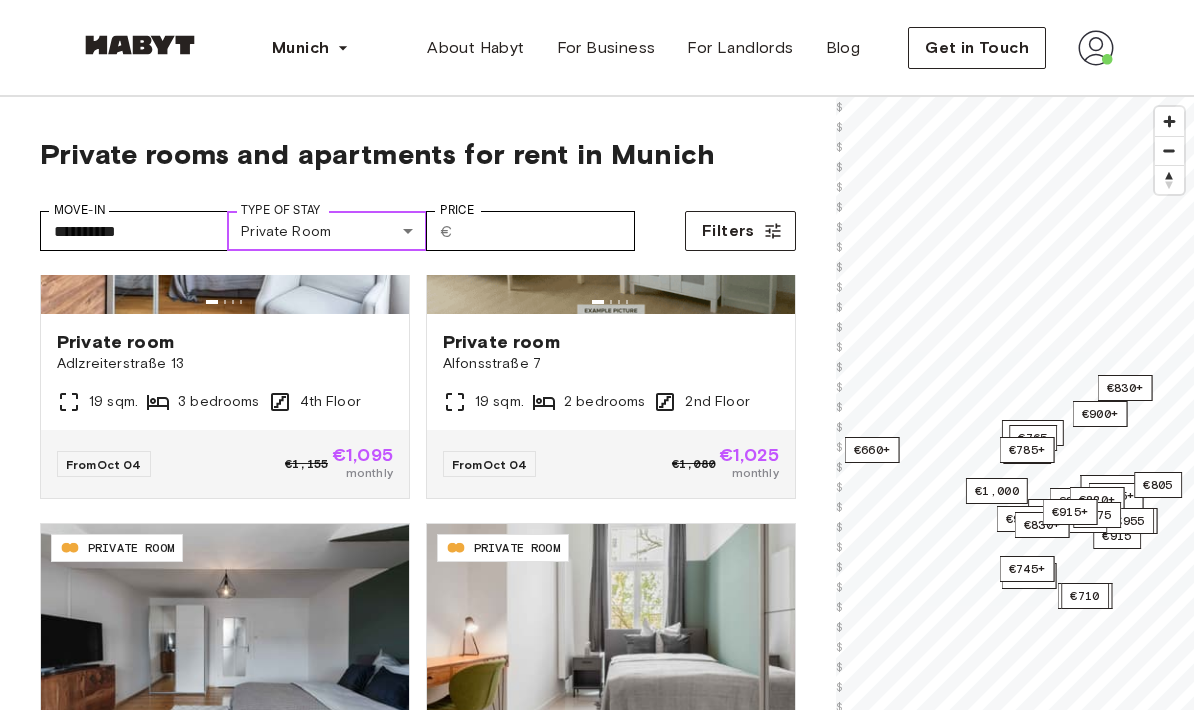 scroll, scrollTop: 3800, scrollLeft: 0, axis: vertical 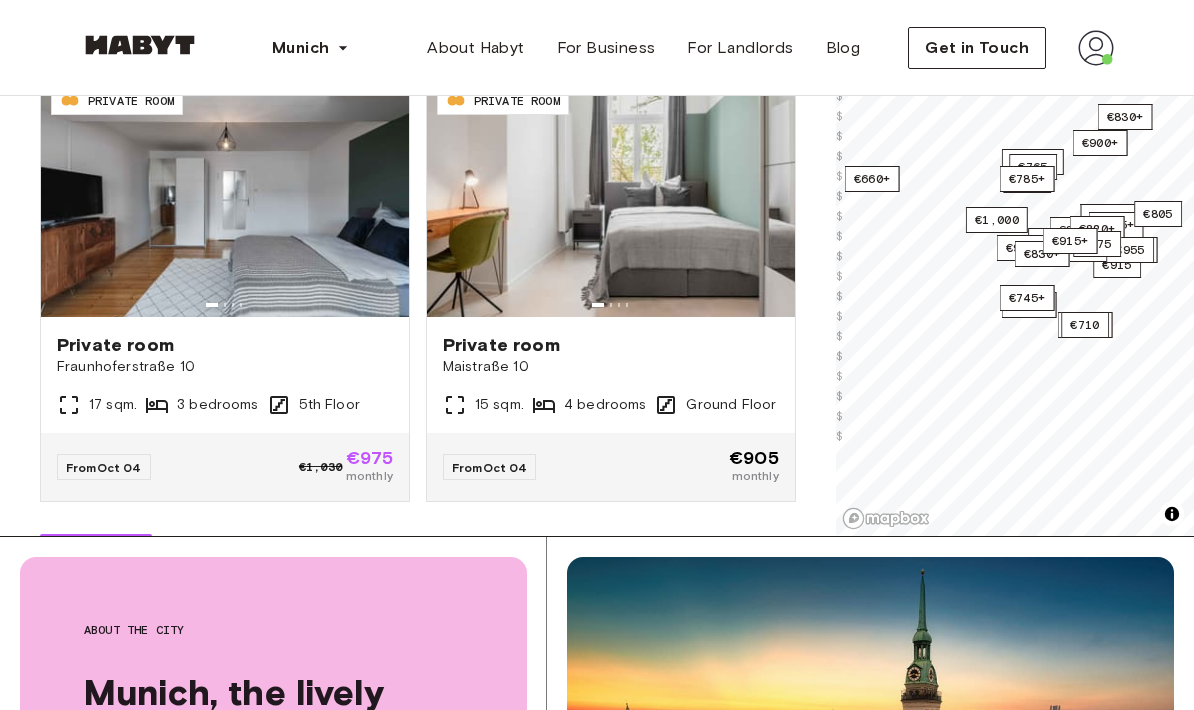click on "See More" at bounding box center (96, 555) 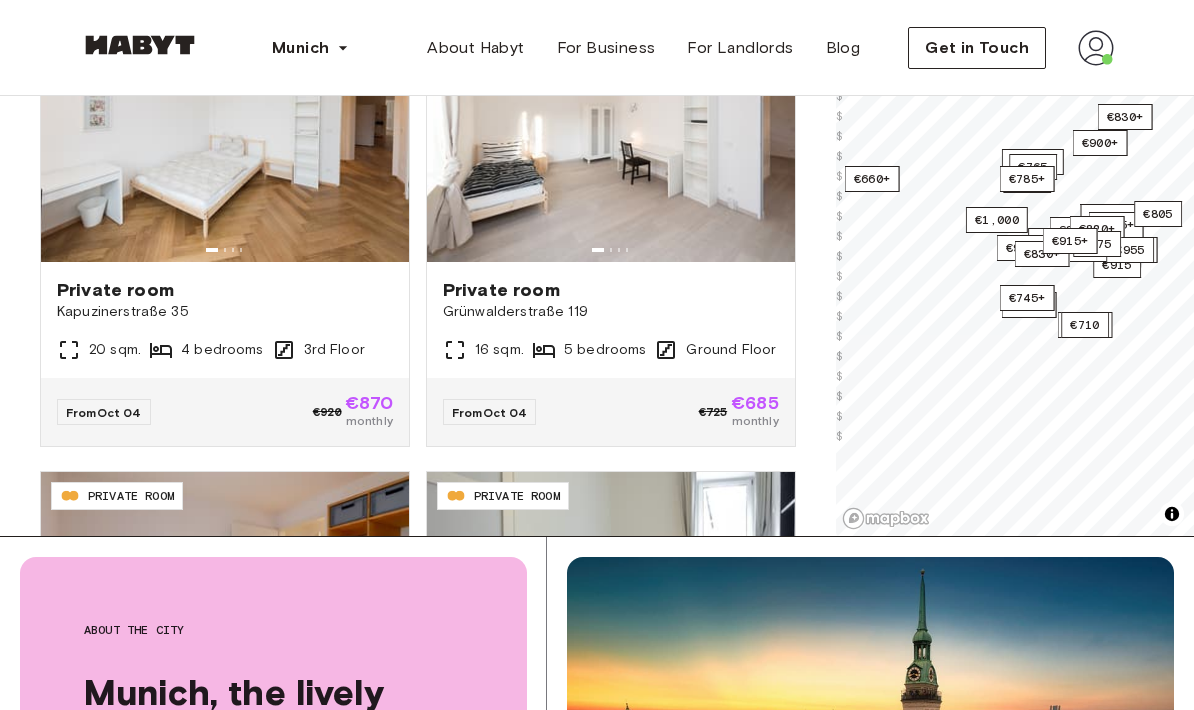 scroll, scrollTop: 7045, scrollLeft: 0, axis: vertical 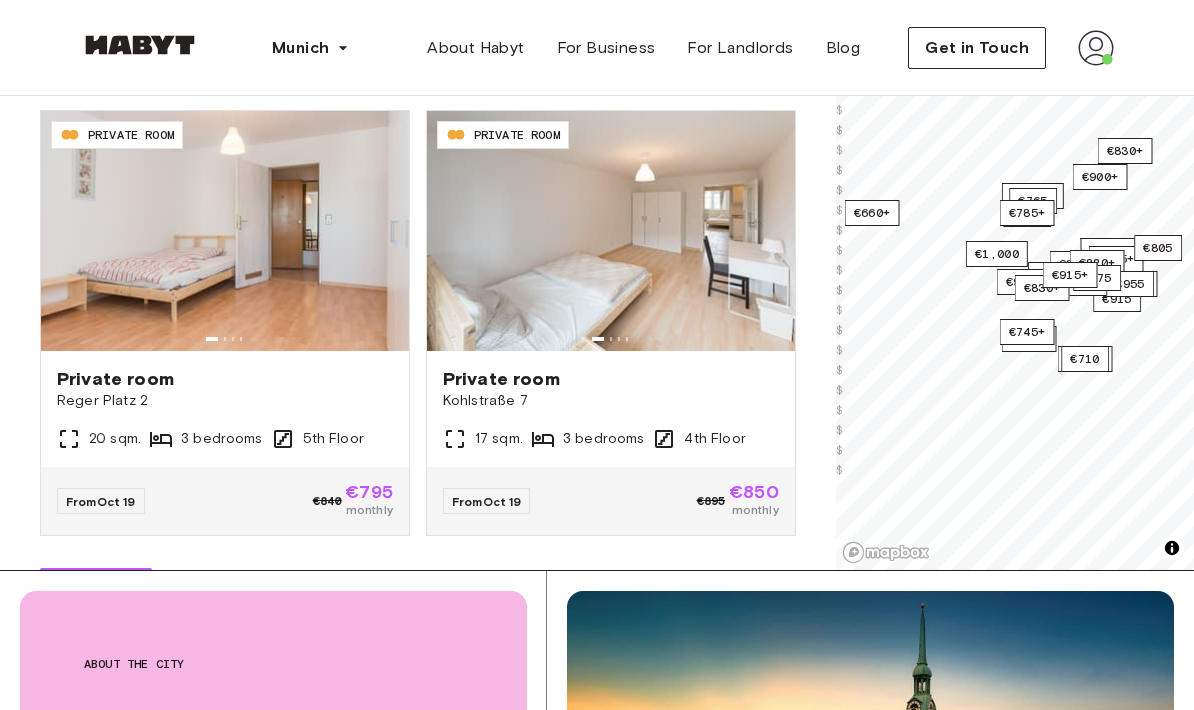 click on "See More" at bounding box center [96, 589] 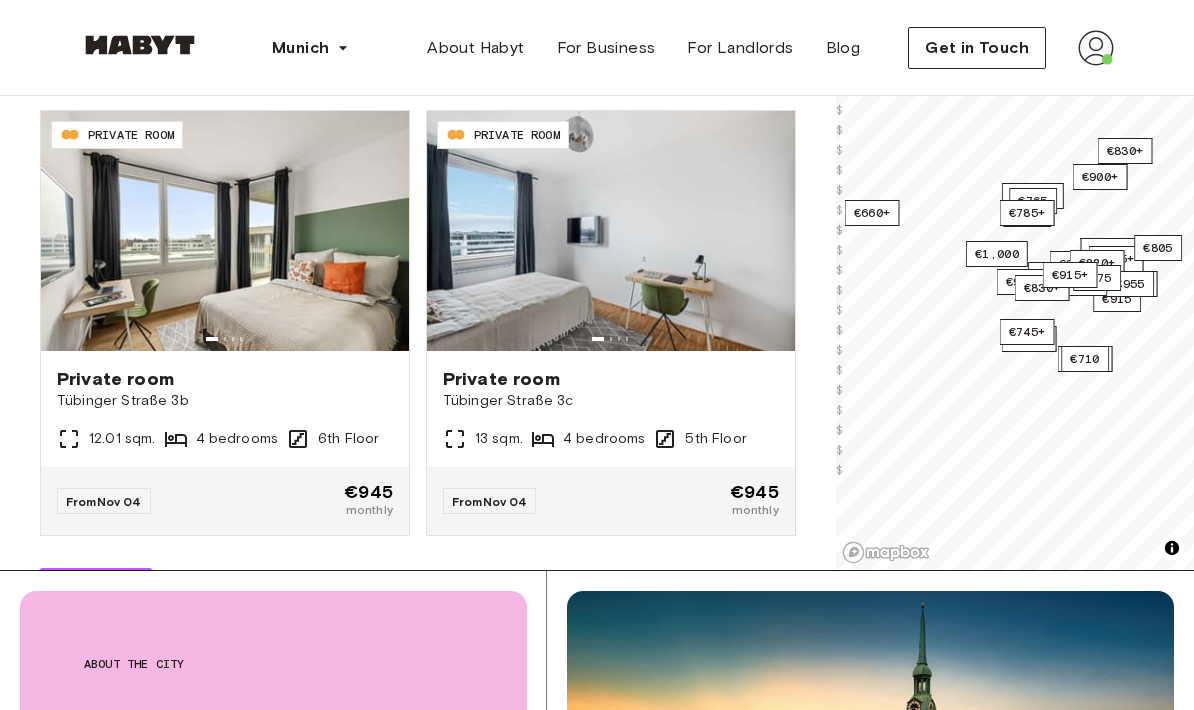 click on "See More" at bounding box center (96, 589) 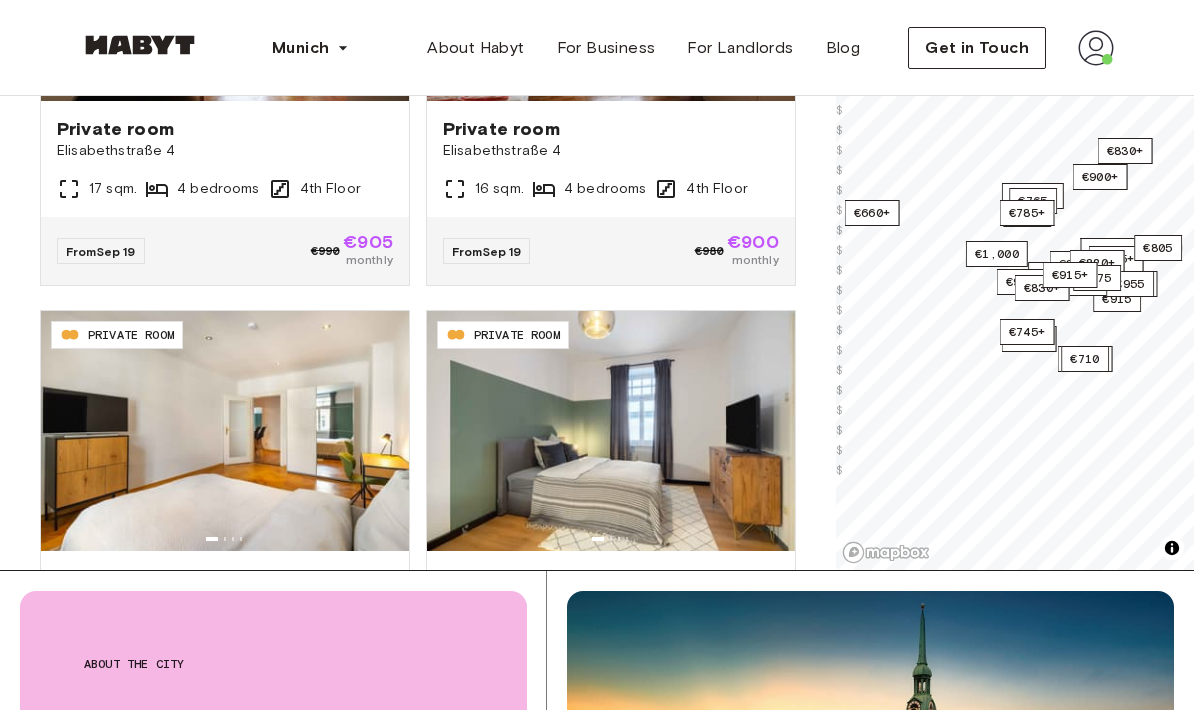 scroll, scrollTop: 0, scrollLeft: 0, axis: both 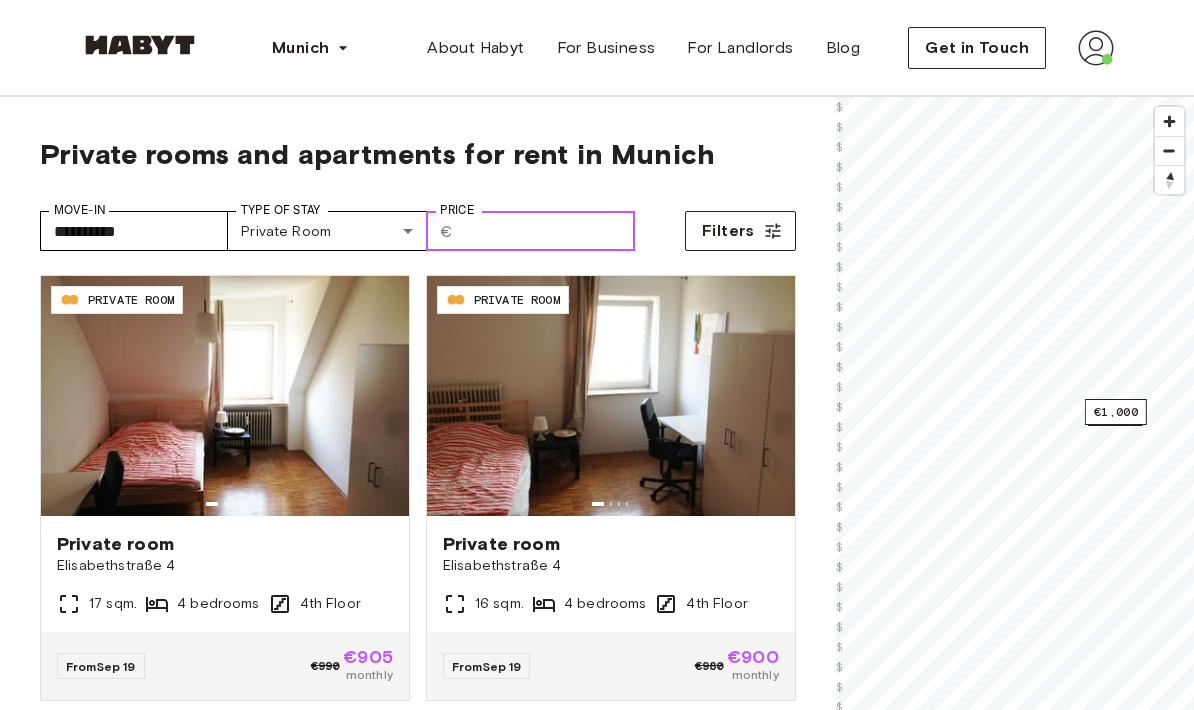 click on "Price" at bounding box center (548, 231) 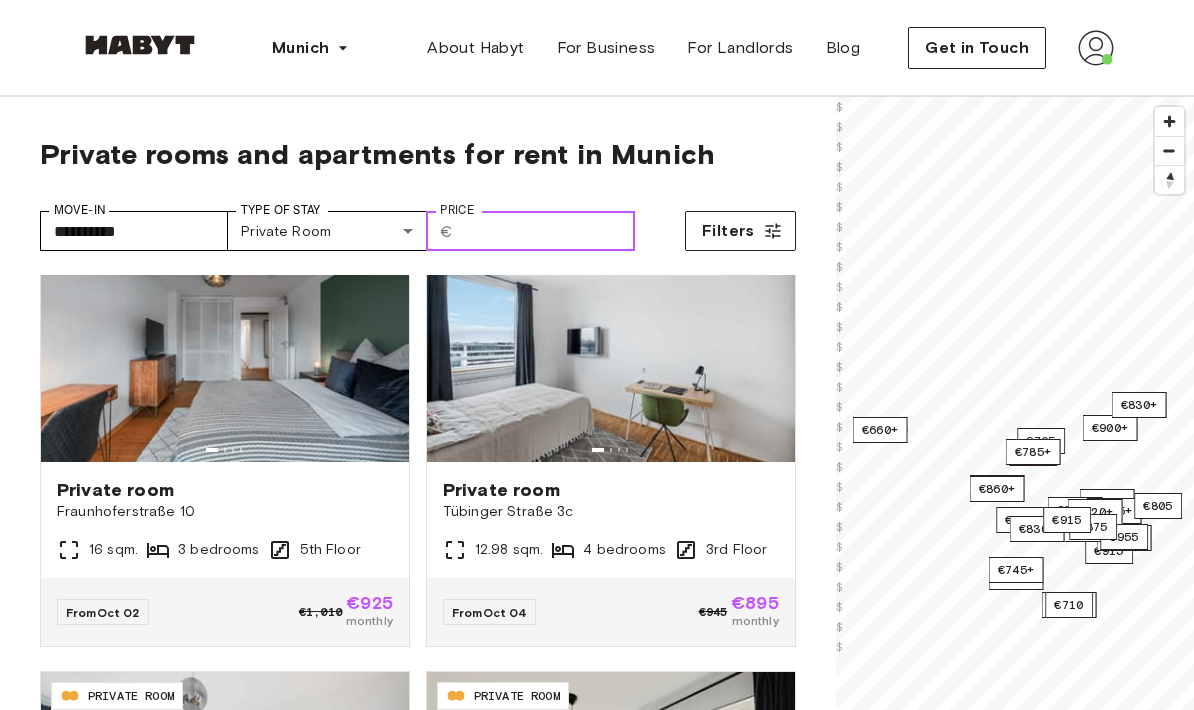 scroll, scrollTop: 2303, scrollLeft: 0, axis: vertical 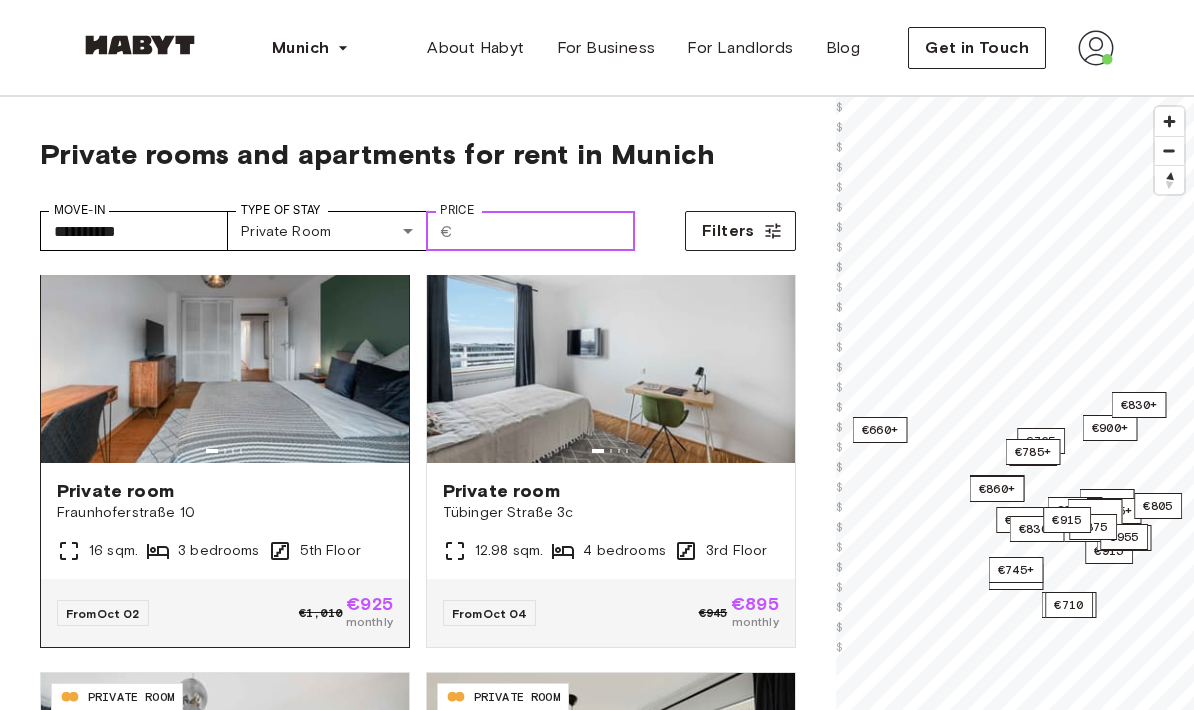 type on "***" 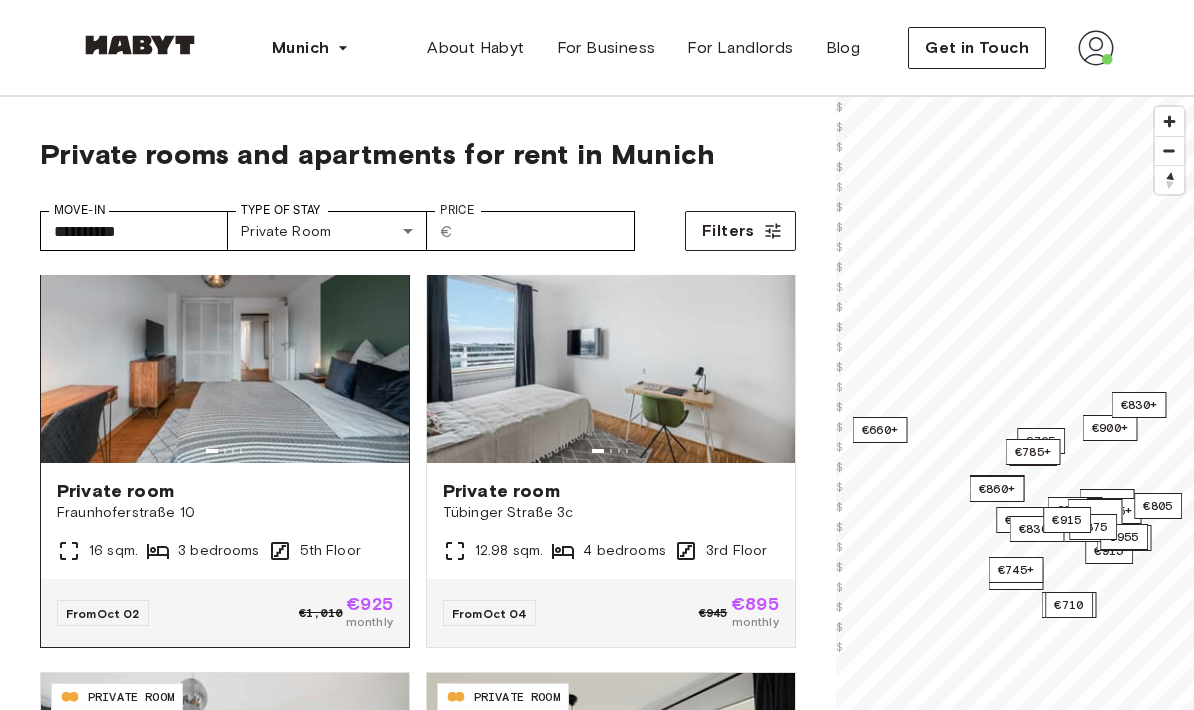 click on "Private room" at bounding box center [225, 491] 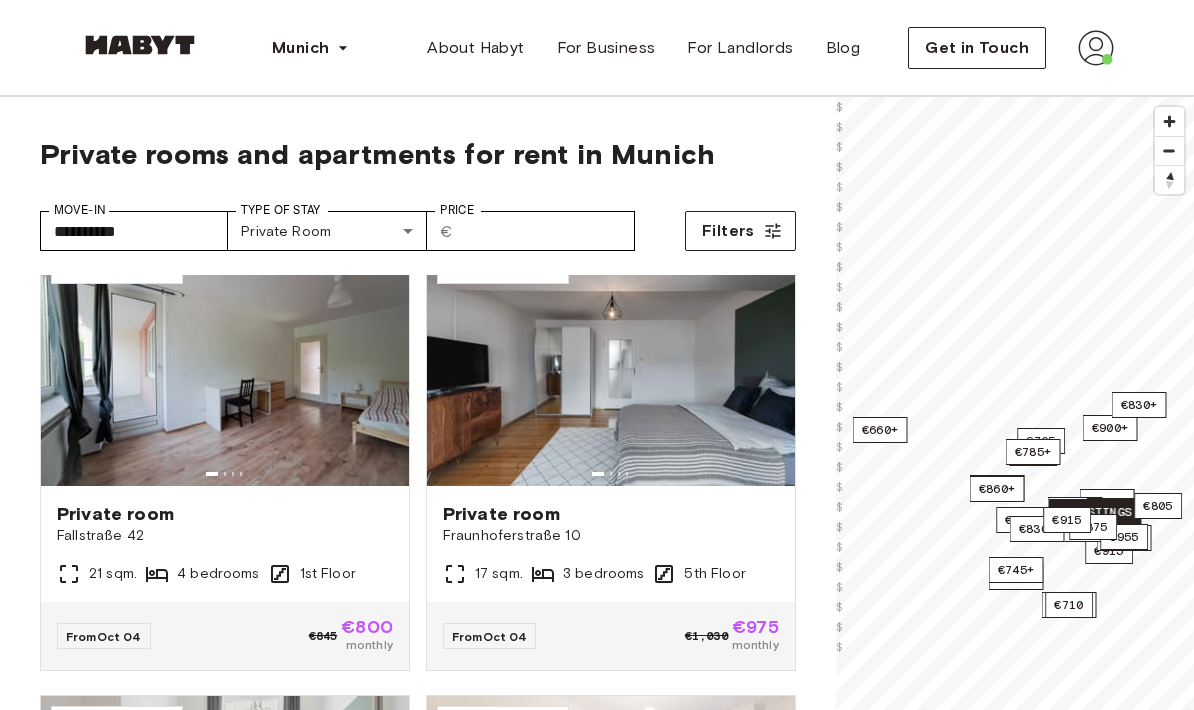 scroll, scrollTop: 3169, scrollLeft: 0, axis: vertical 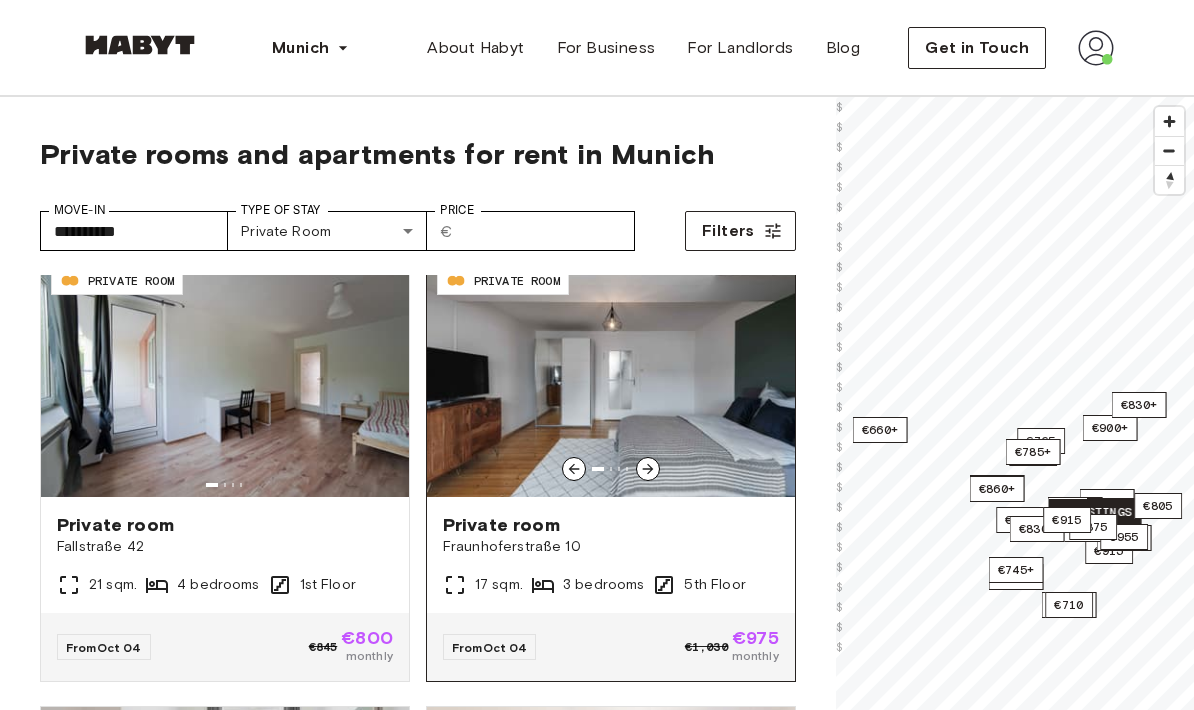 click on "Private room" at bounding box center (611, 525) 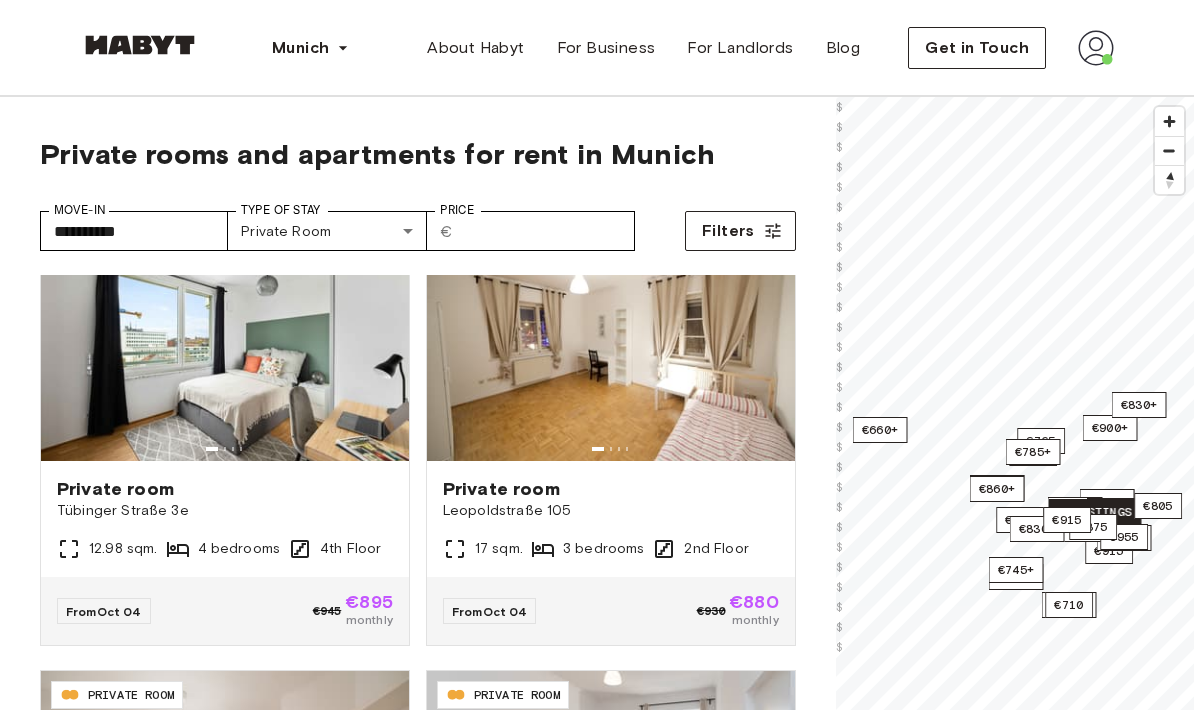 scroll, scrollTop: 5431, scrollLeft: 0, axis: vertical 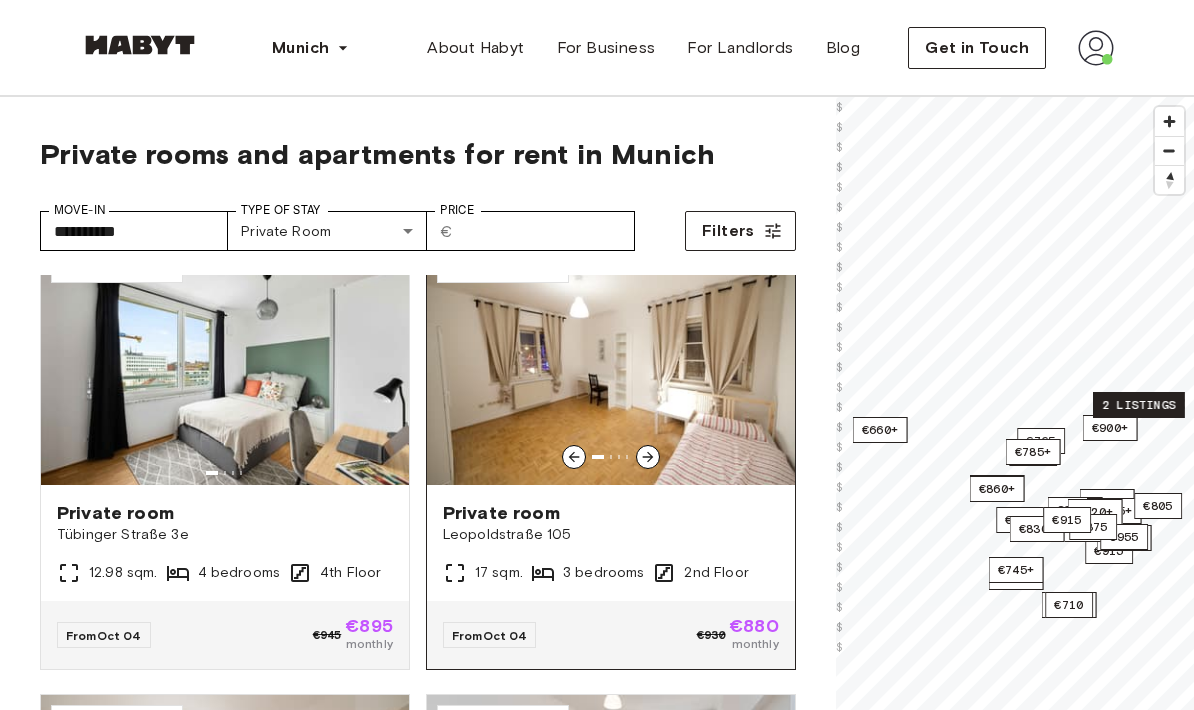 click at bounding box center (611, 365) 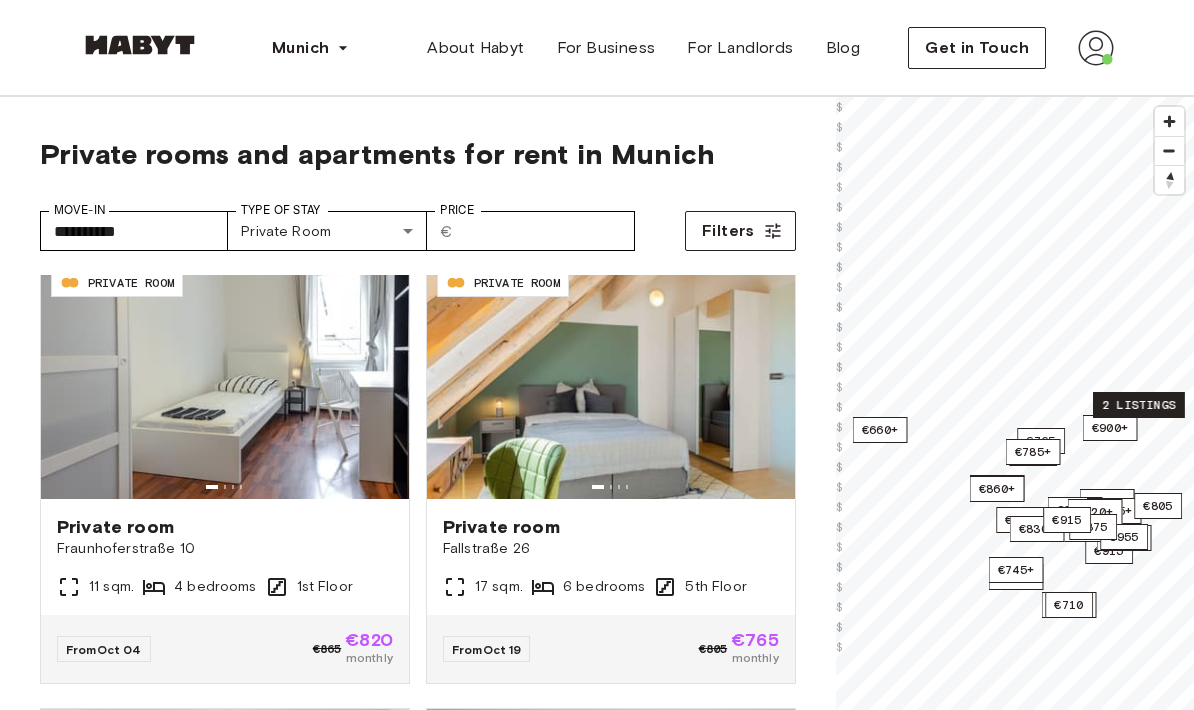 scroll, scrollTop: 7257, scrollLeft: 0, axis: vertical 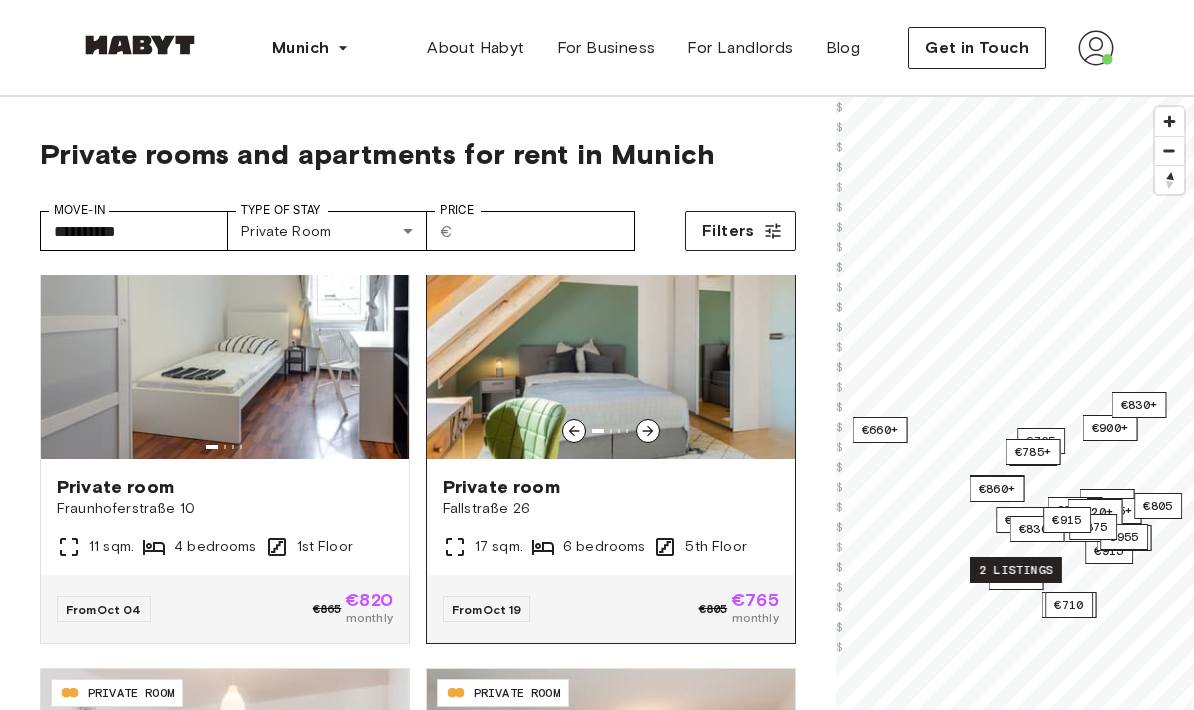 click on "Private room" at bounding box center [611, 487] 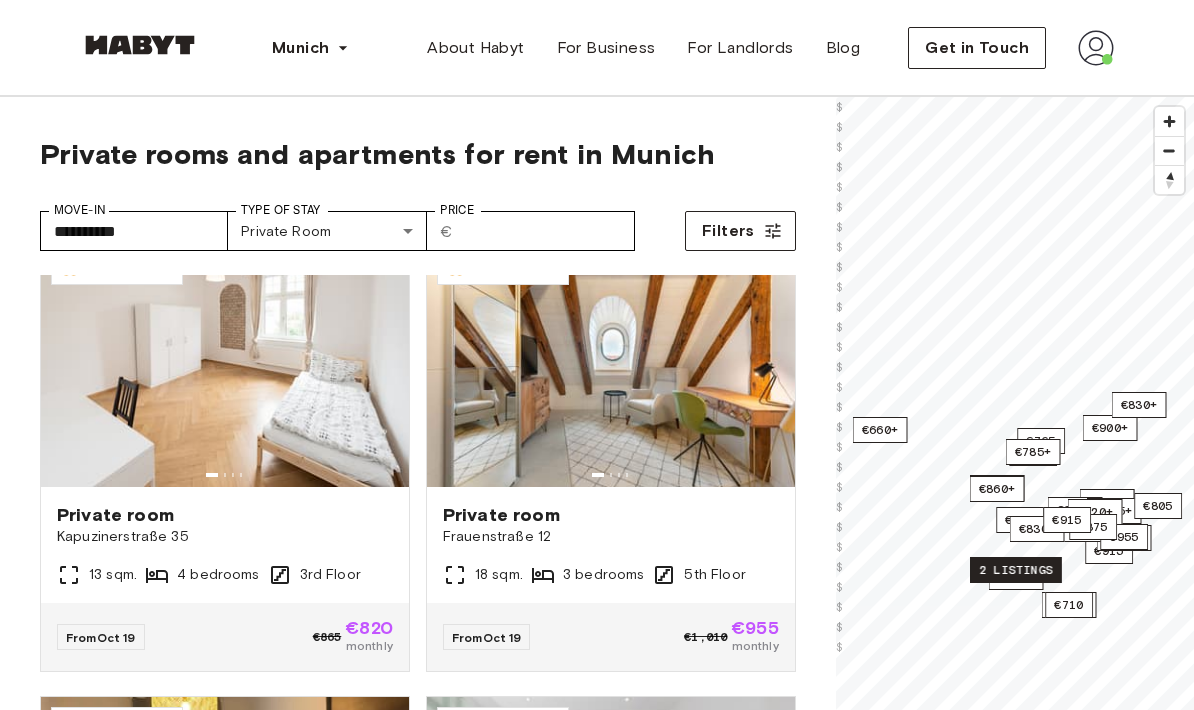 scroll, scrollTop: 8123, scrollLeft: 0, axis: vertical 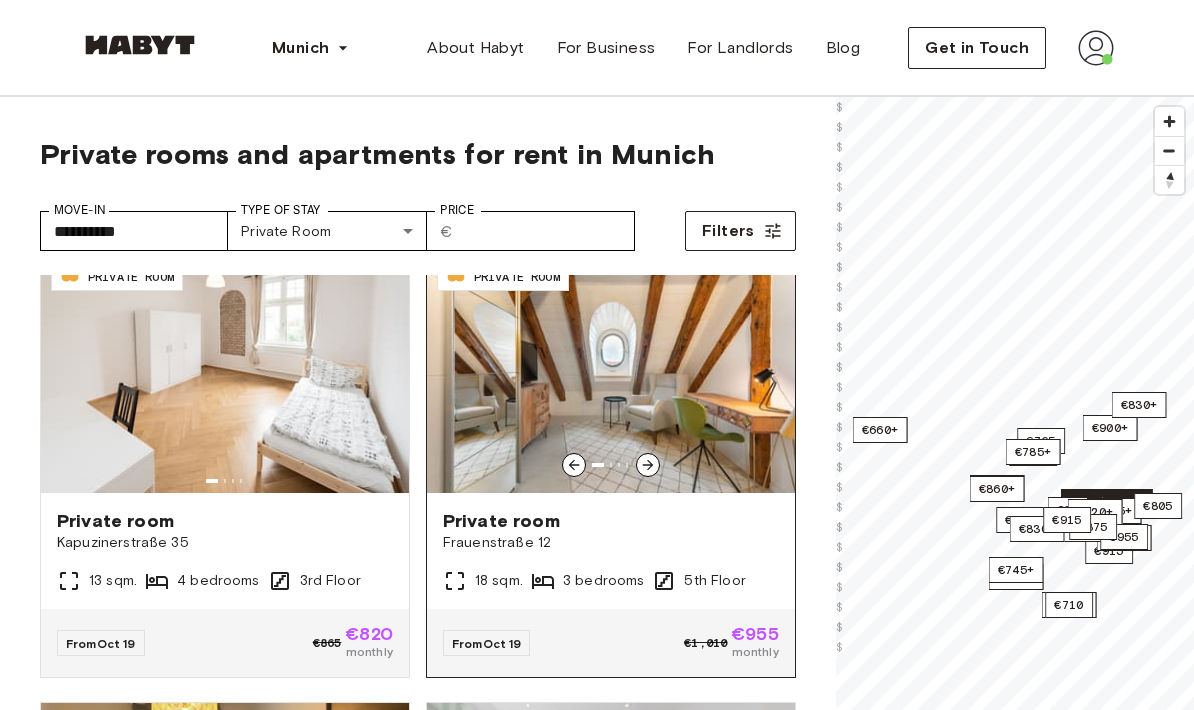 click at bounding box center [611, 373] 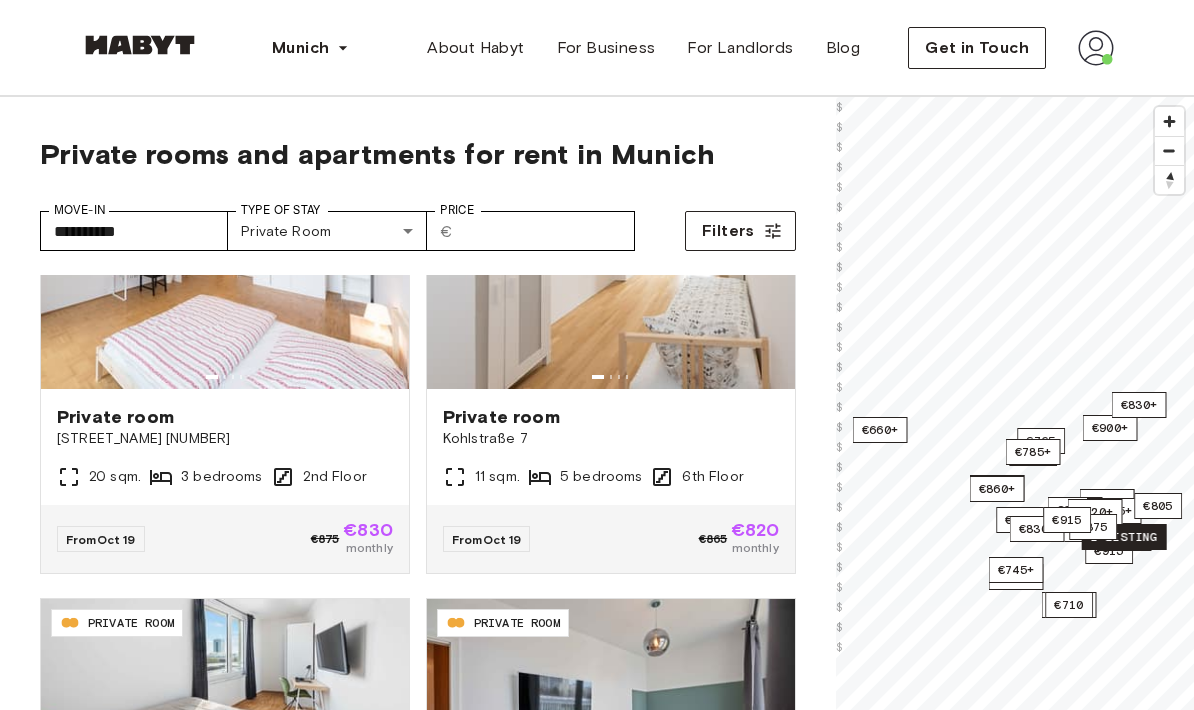scroll, scrollTop: 10481, scrollLeft: 0, axis: vertical 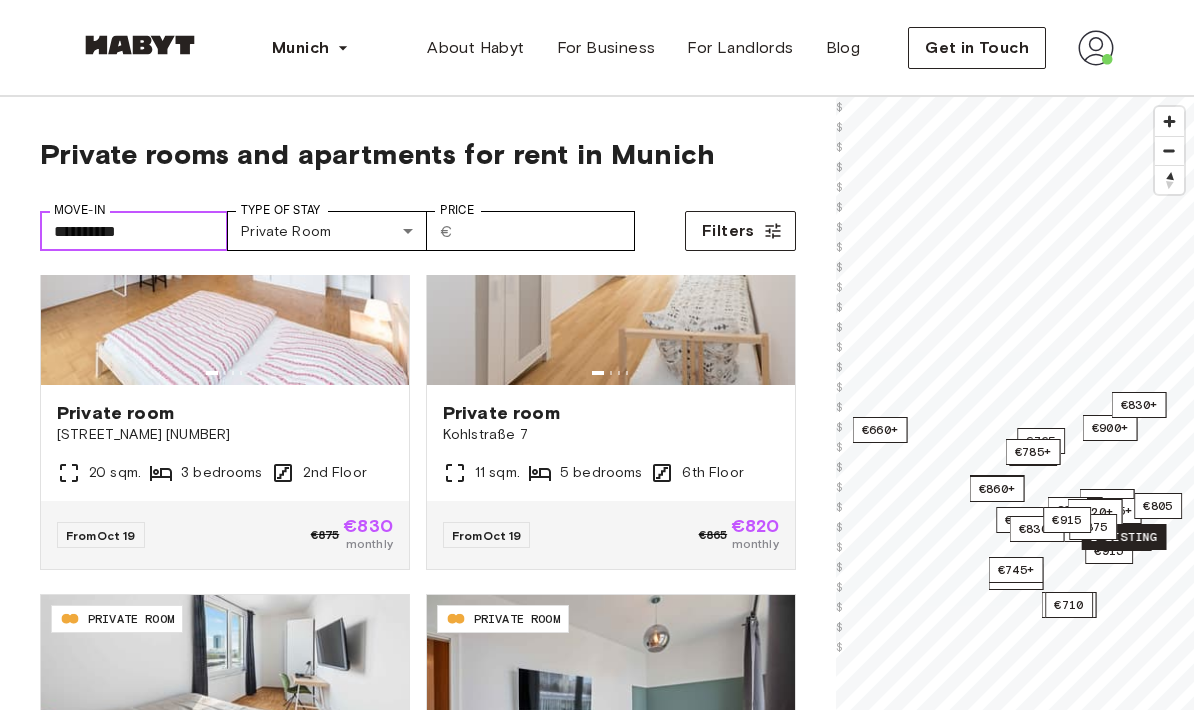 click on "**********" at bounding box center [134, 231] 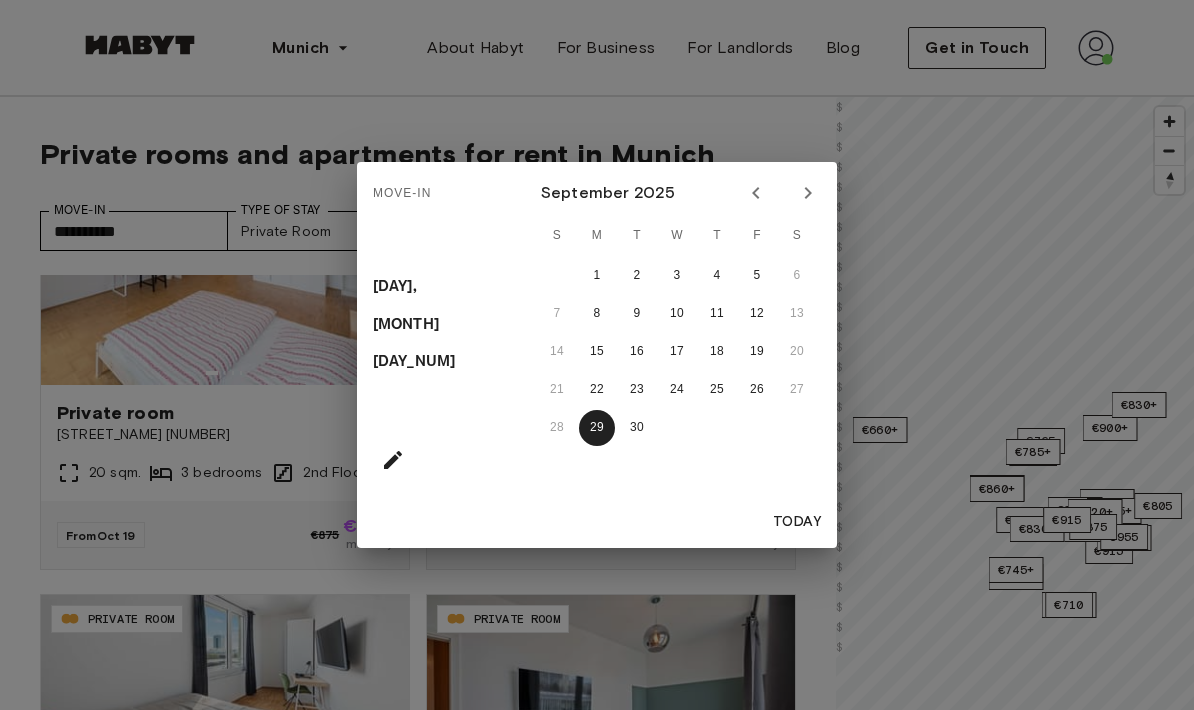 click 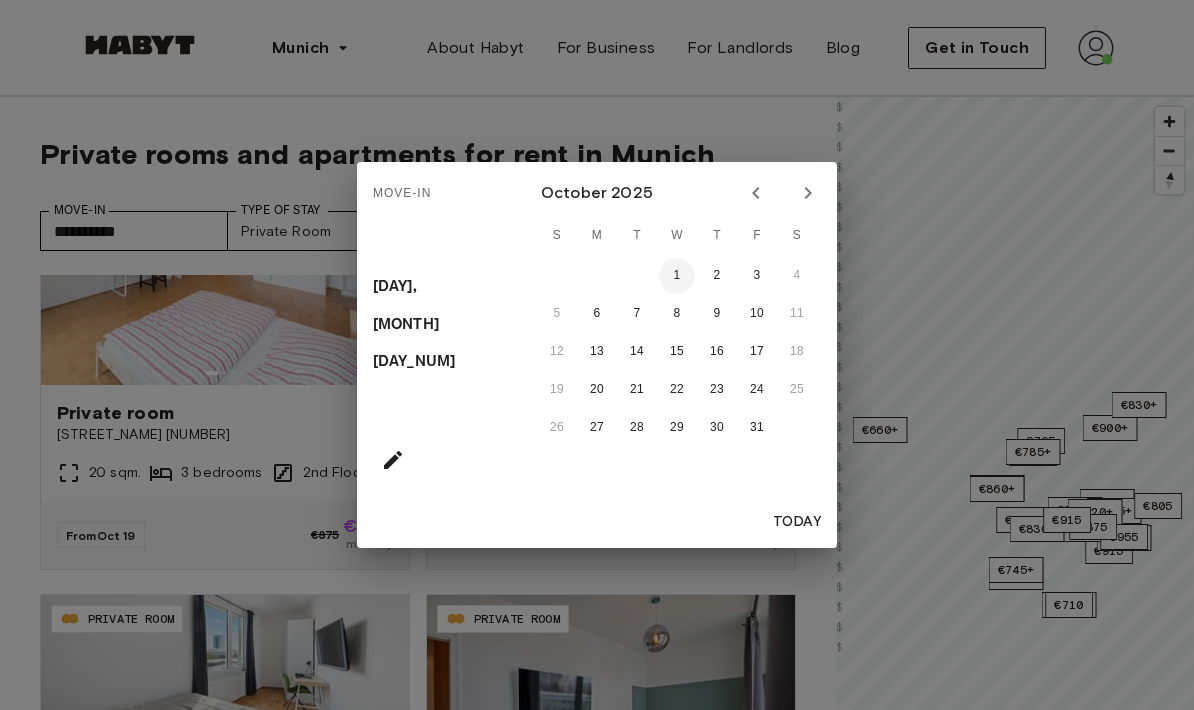 click on "1" at bounding box center [677, 276] 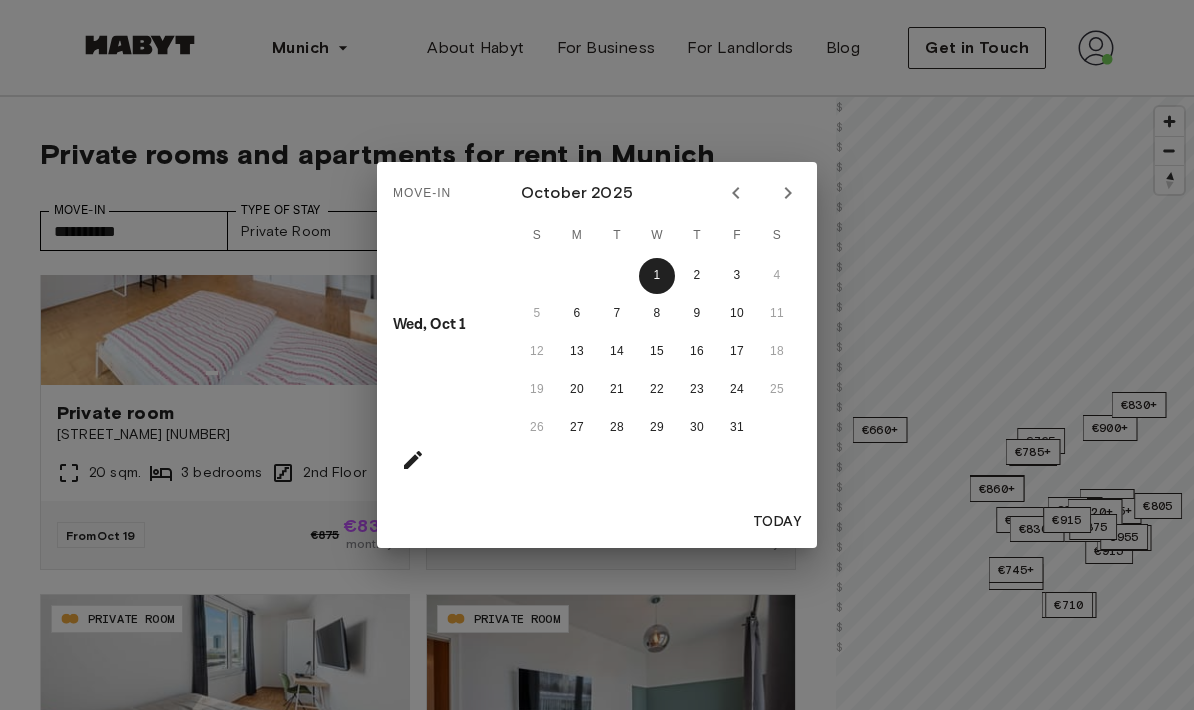 click on "Move-In Wed, Oct 1 October 2025 S M T W T F S 1 2 3 4 5 6 7 8 9 10 11 12 13 14 15 16 17 18 19 20 21 22 23 24 25 26 27 28 29 30 31 Today" at bounding box center [597, 355] 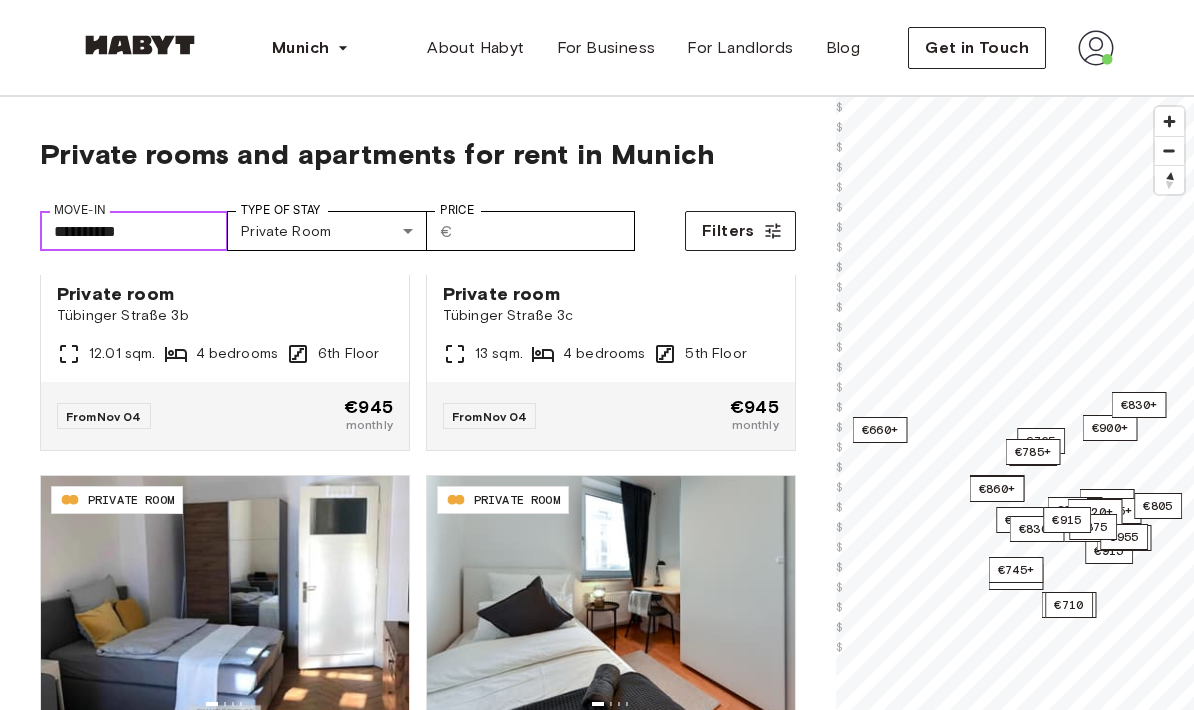 scroll, scrollTop: 11494, scrollLeft: 0, axis: vertical 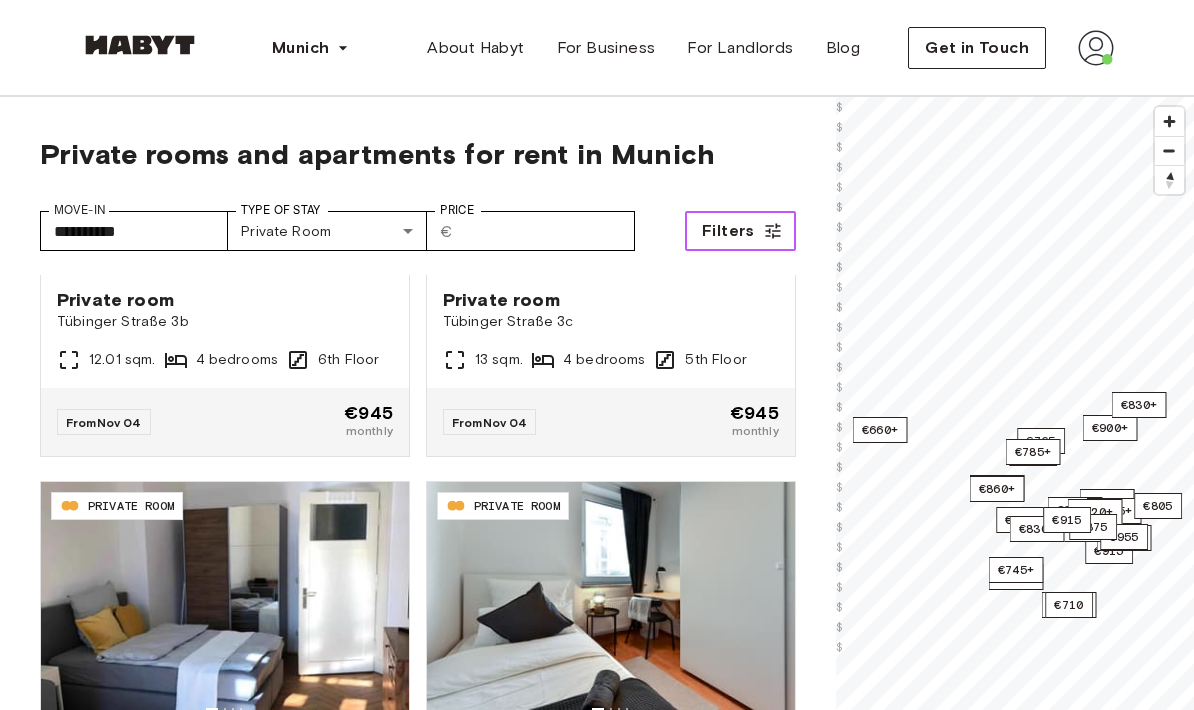 click on "Filters" at bounding box center [740, 231] 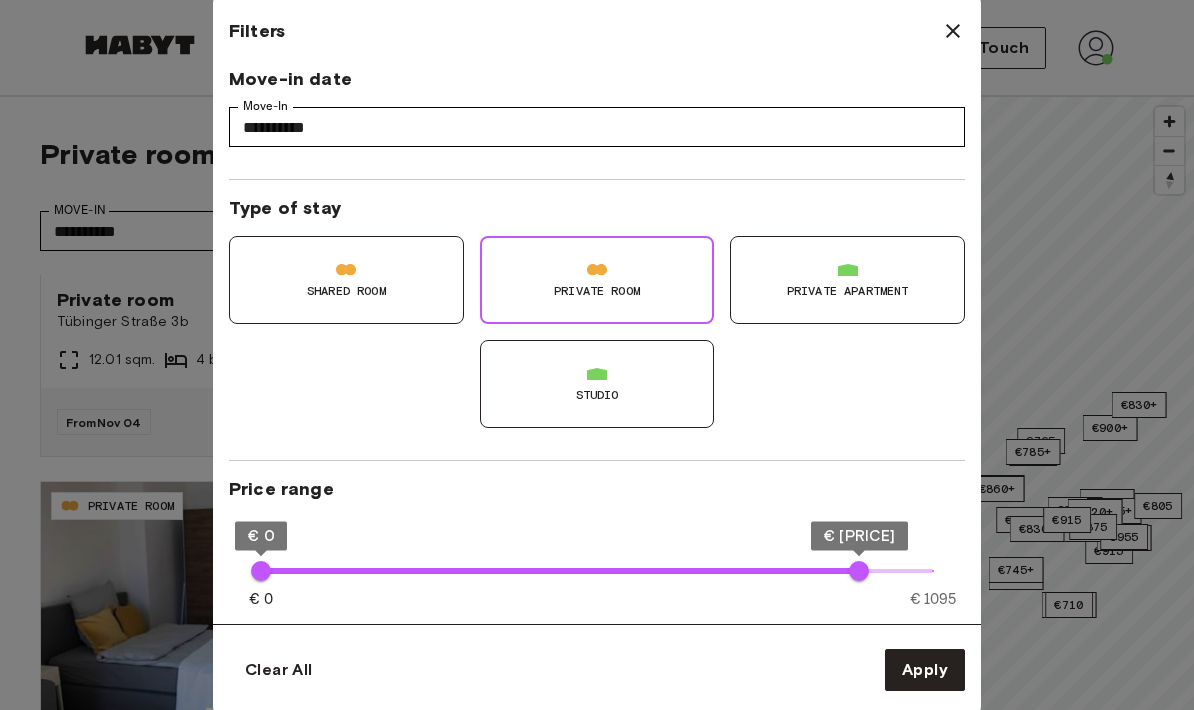 click at bounding box center (953, 31) 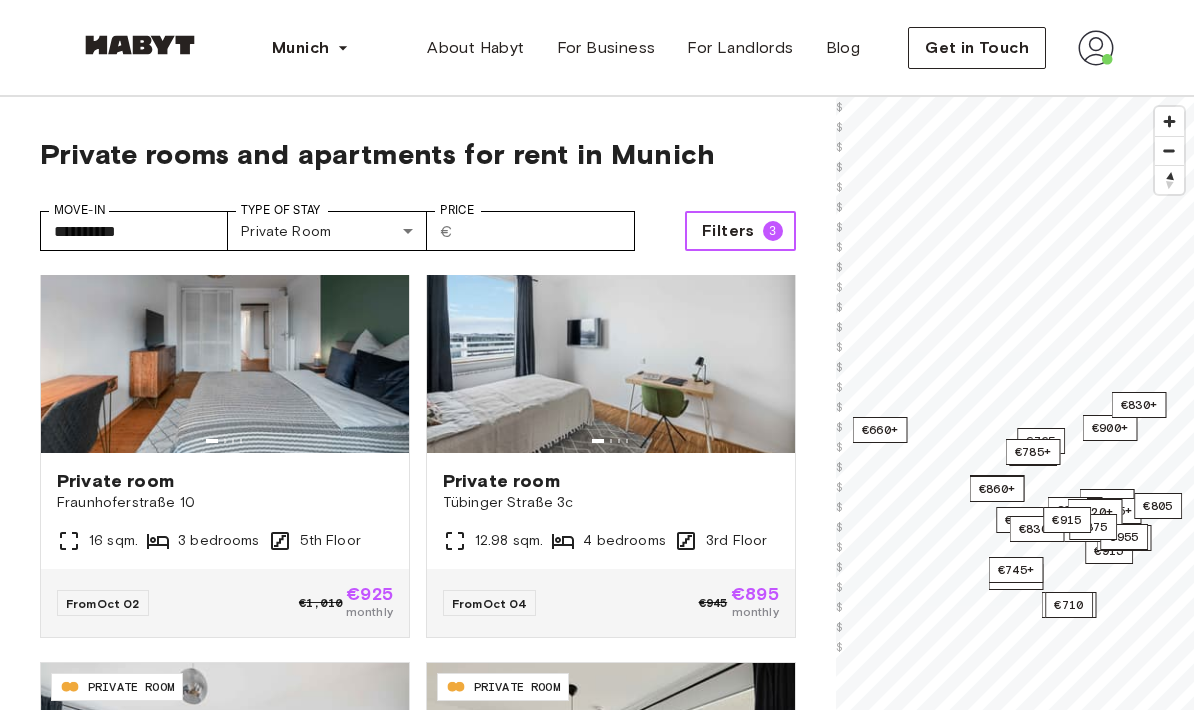 scroll, scrollTop: 2312, scrollLeft: 0, axis: vertical 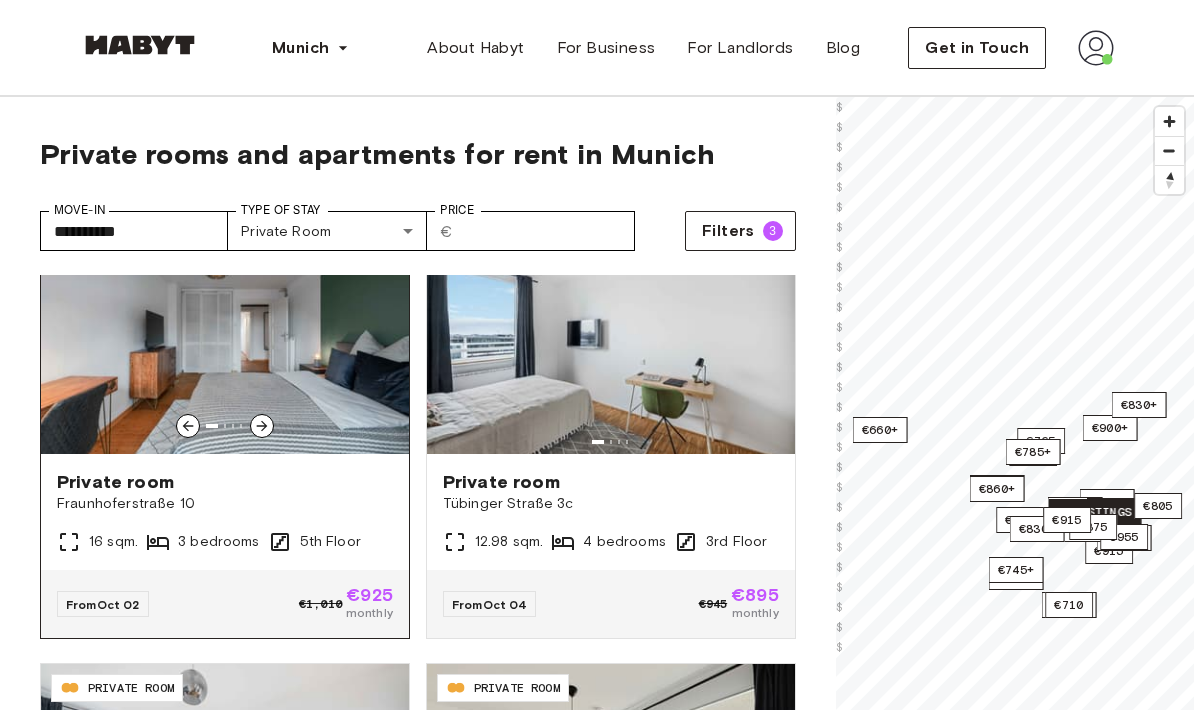 click on "Fraunhoferstraße 10" at bounding box center (225, 504) 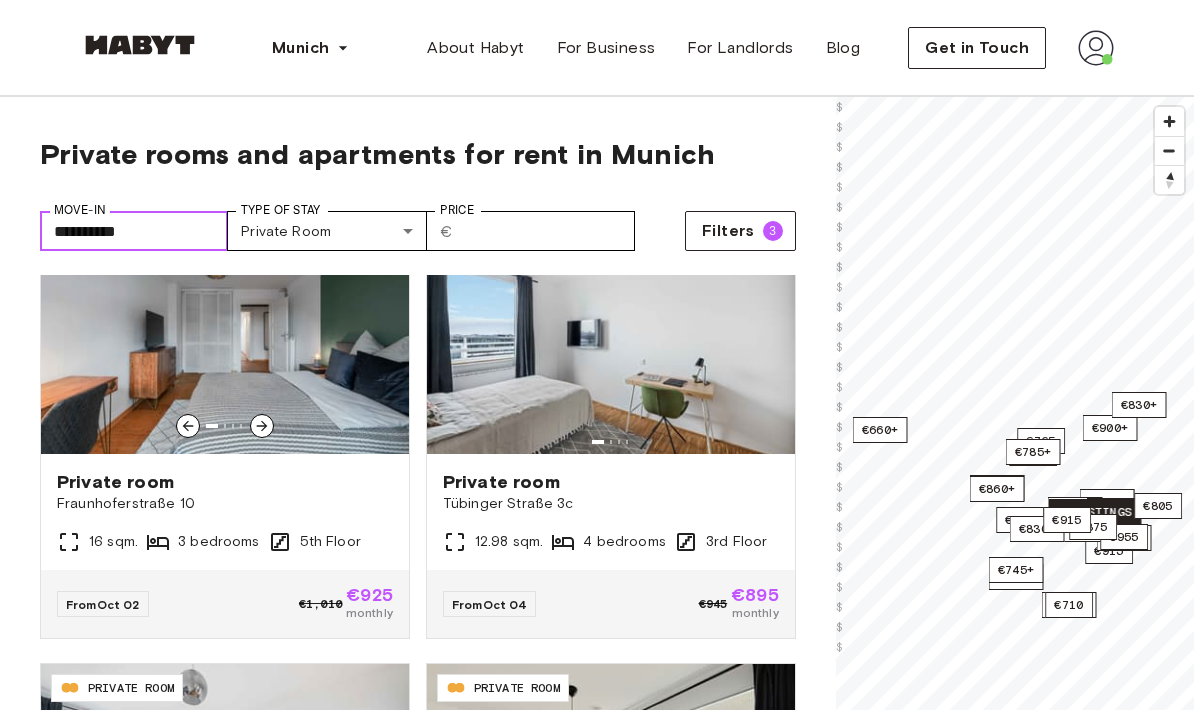 click on "**********" at bounding box center (134, 231) 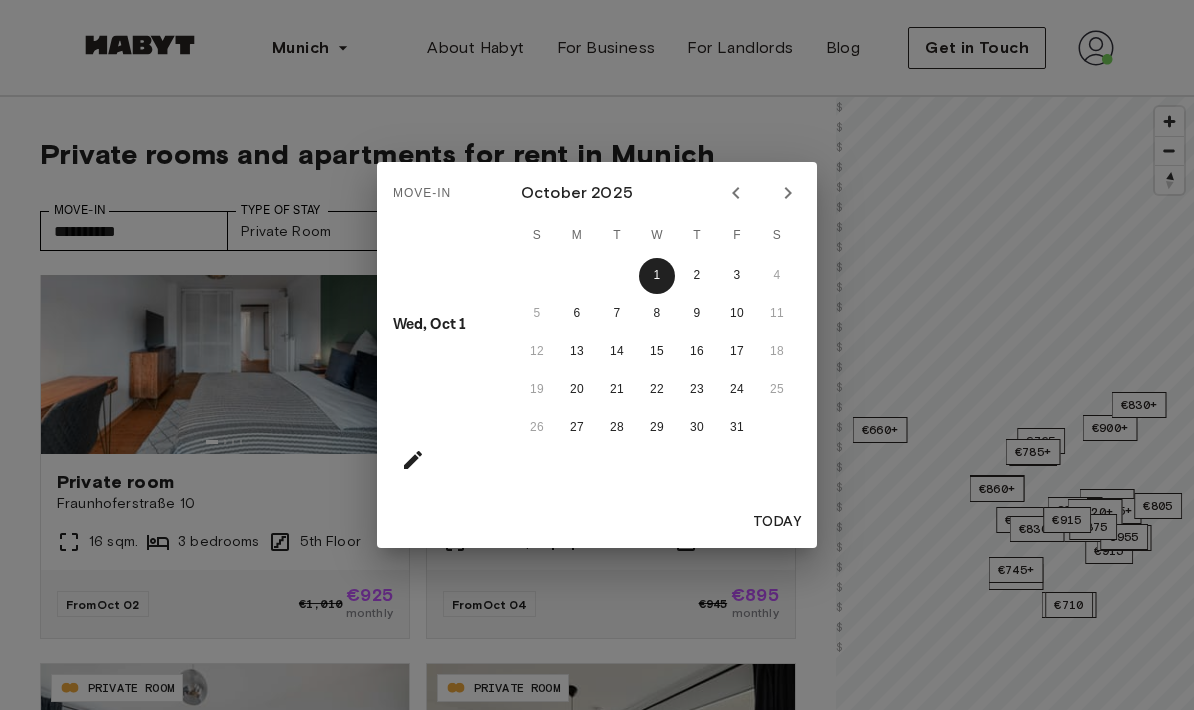 click 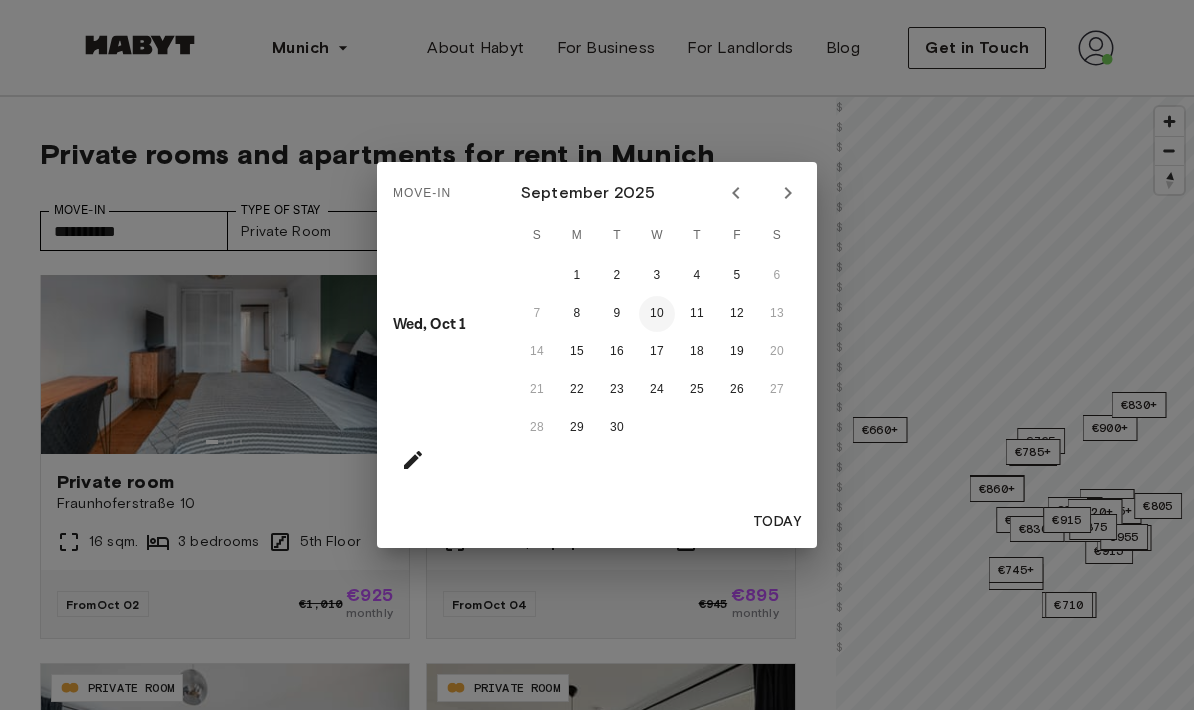 click on "10" at bounding box center (657, 314) 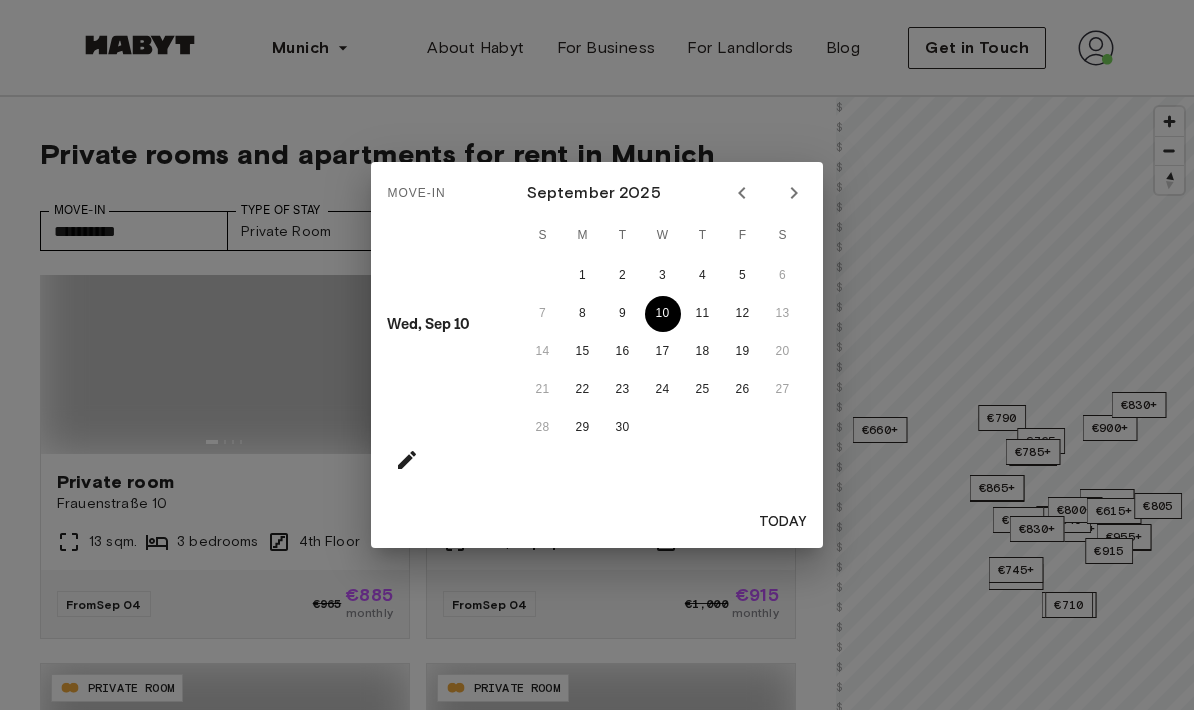 type on "**********" 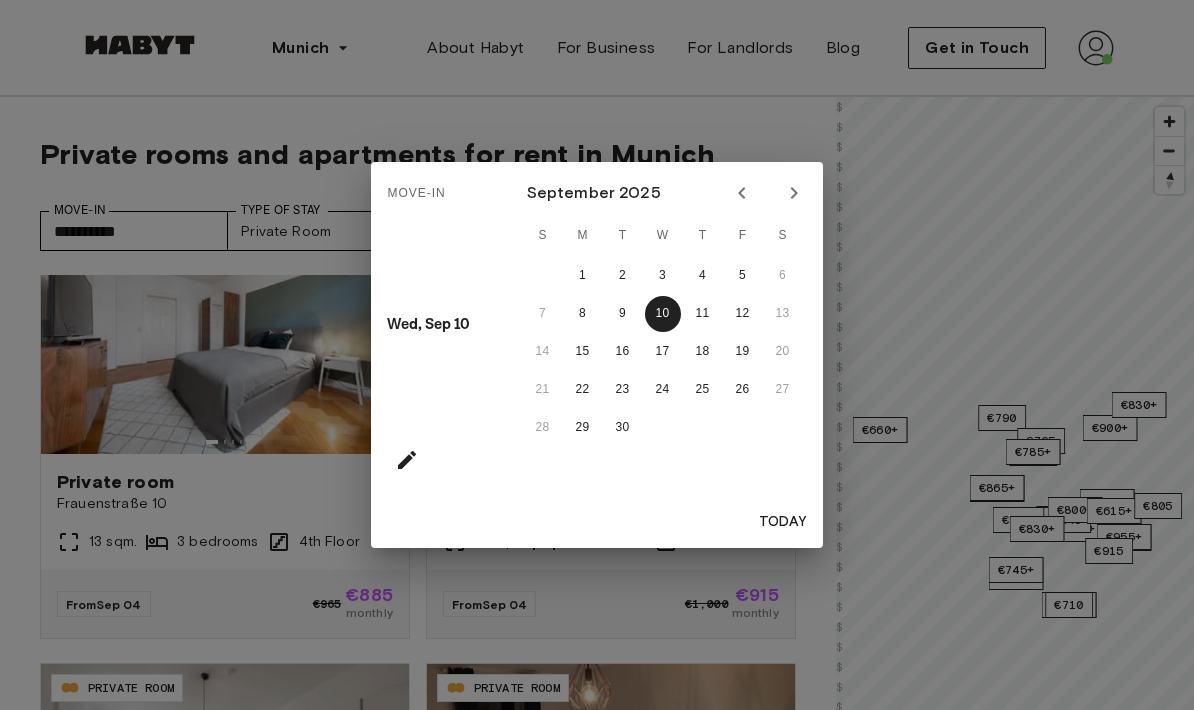 click on "Move-In Wed, Sep 10 September 2025 S M T W T F S 1 2 3 4 5 6 7 8 9 10 11 12 13 14 15 16 17 18 19 20 21 22 23 24 25 26 27 28 29 30 Today" at bounding box center [597, 355] 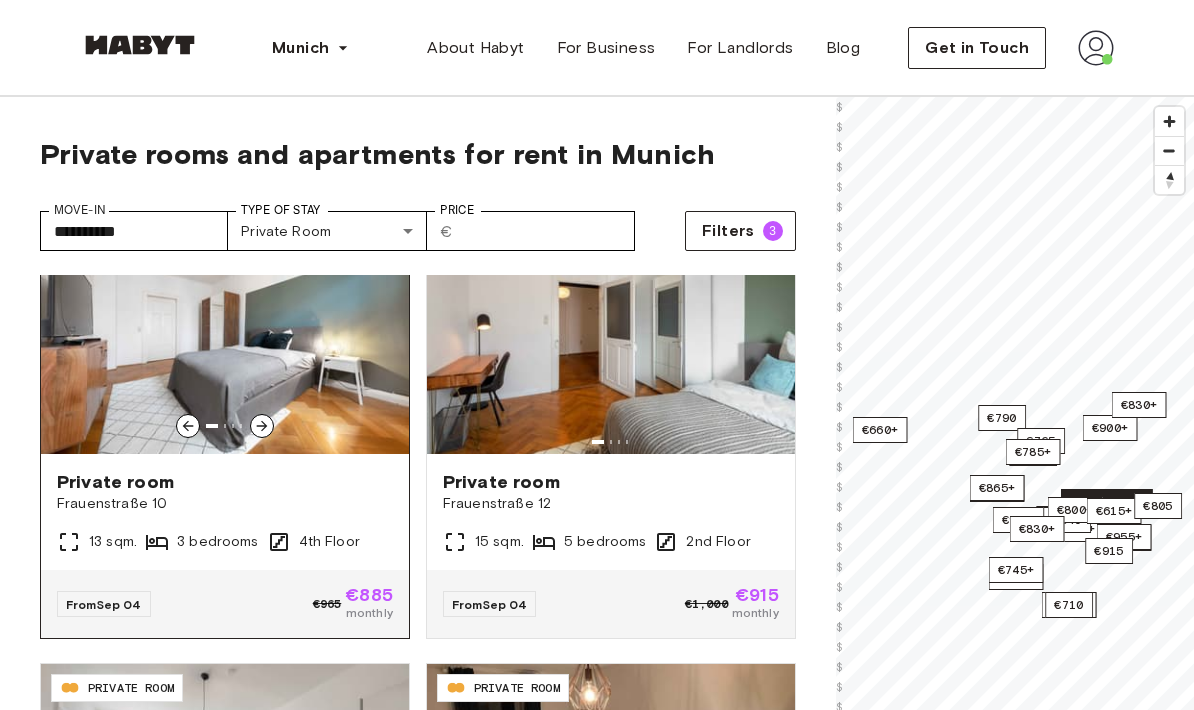 click on "From  Sep 04 €965 €885 monthly" at bounding box center (225, 604) 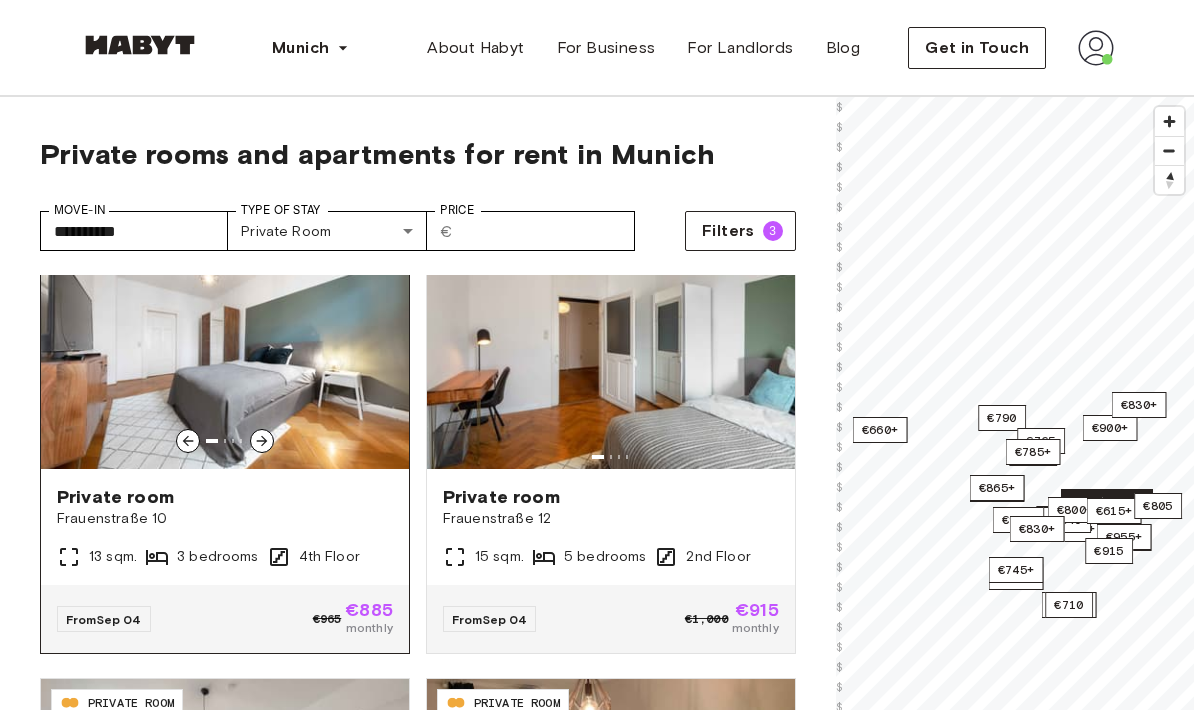 scroll, scrollTop: 2282, scrollLeft: 0, axis: vertical 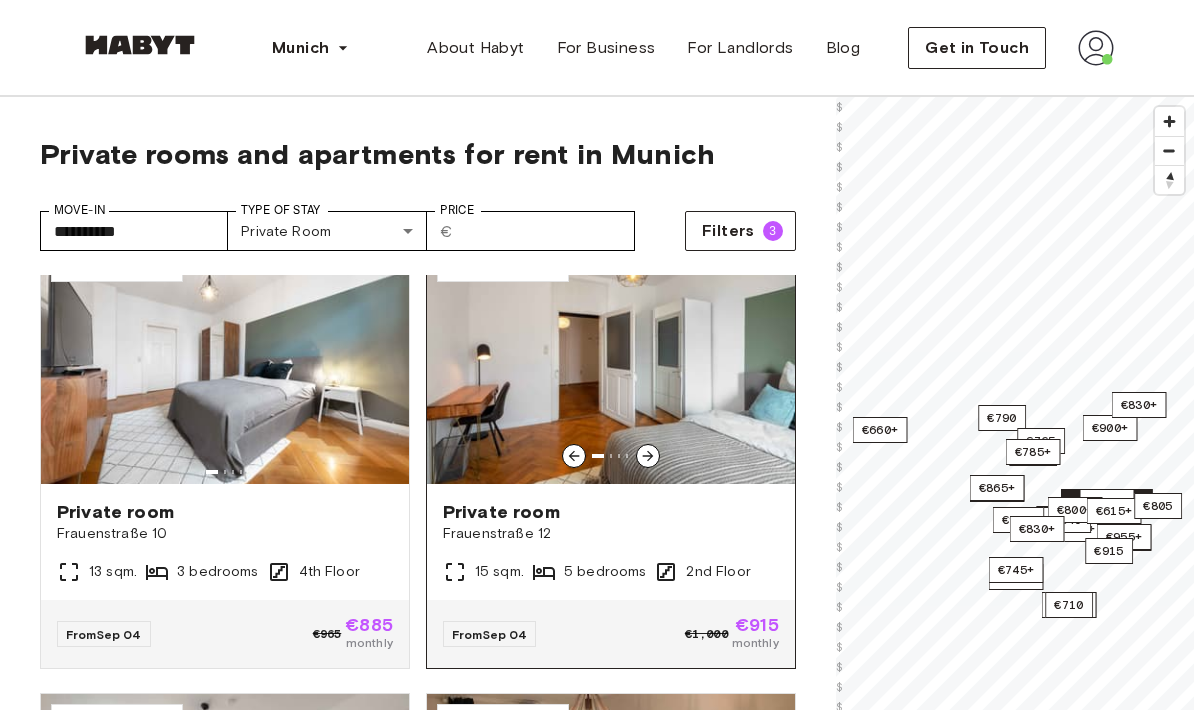 click at bounding box center (611, 364) 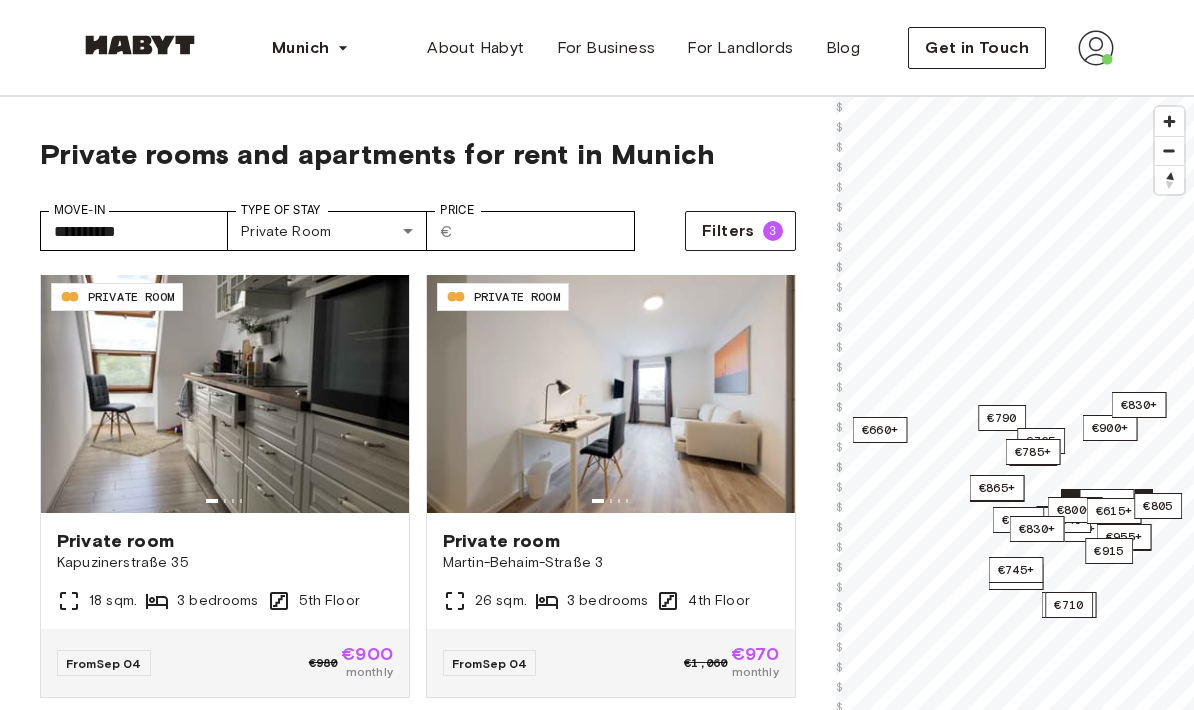 scroll, scrollTop: 3626, scrollLeft: 0, axis: vertical 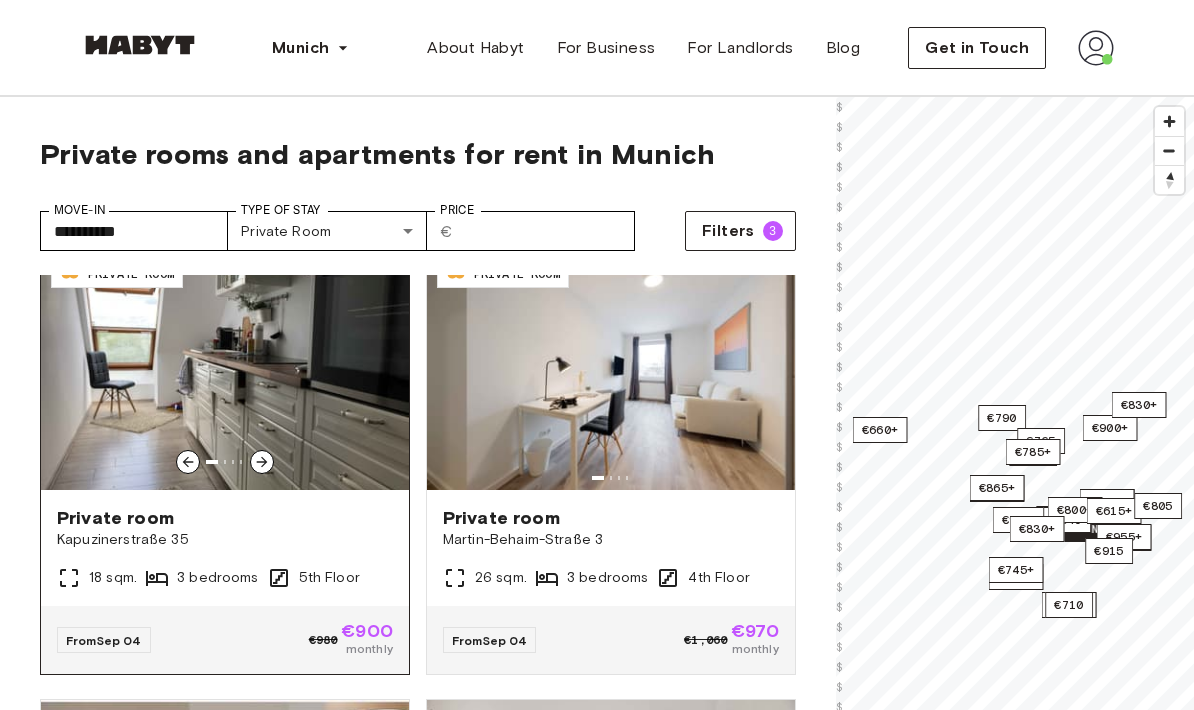 click on "Private room" at bounding box center (225, 518) 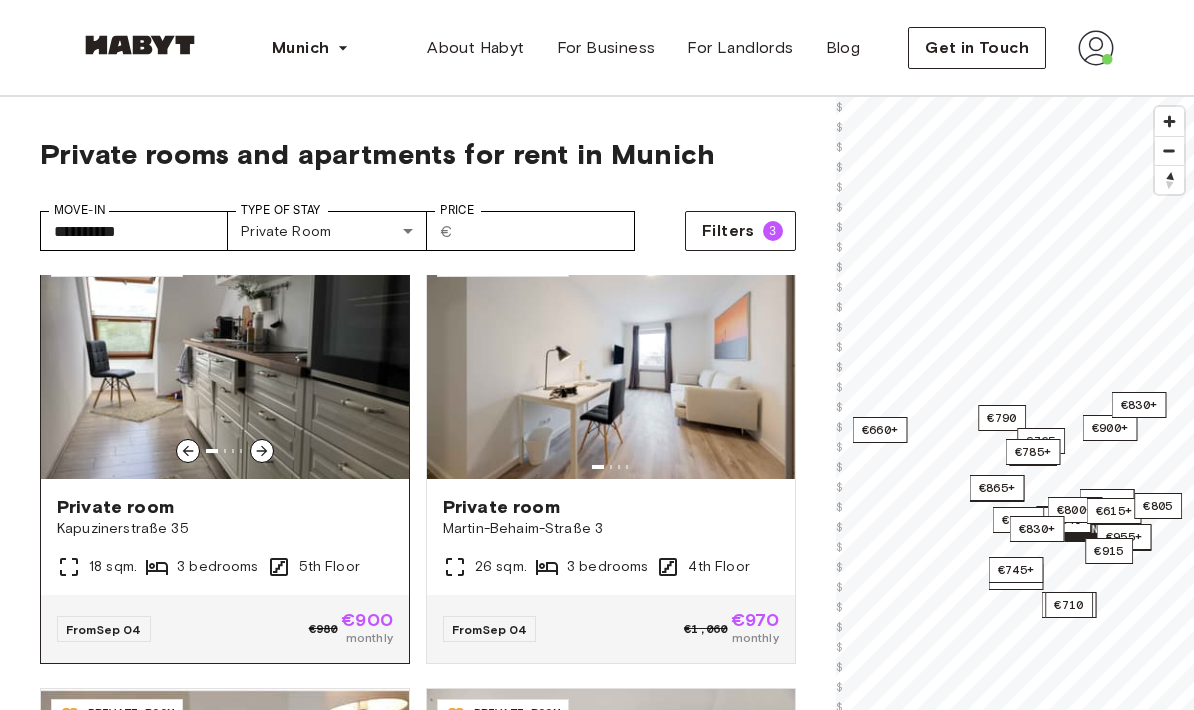 scroll, scrollTop: 3638, scrollLeft: 0, axis: vertical 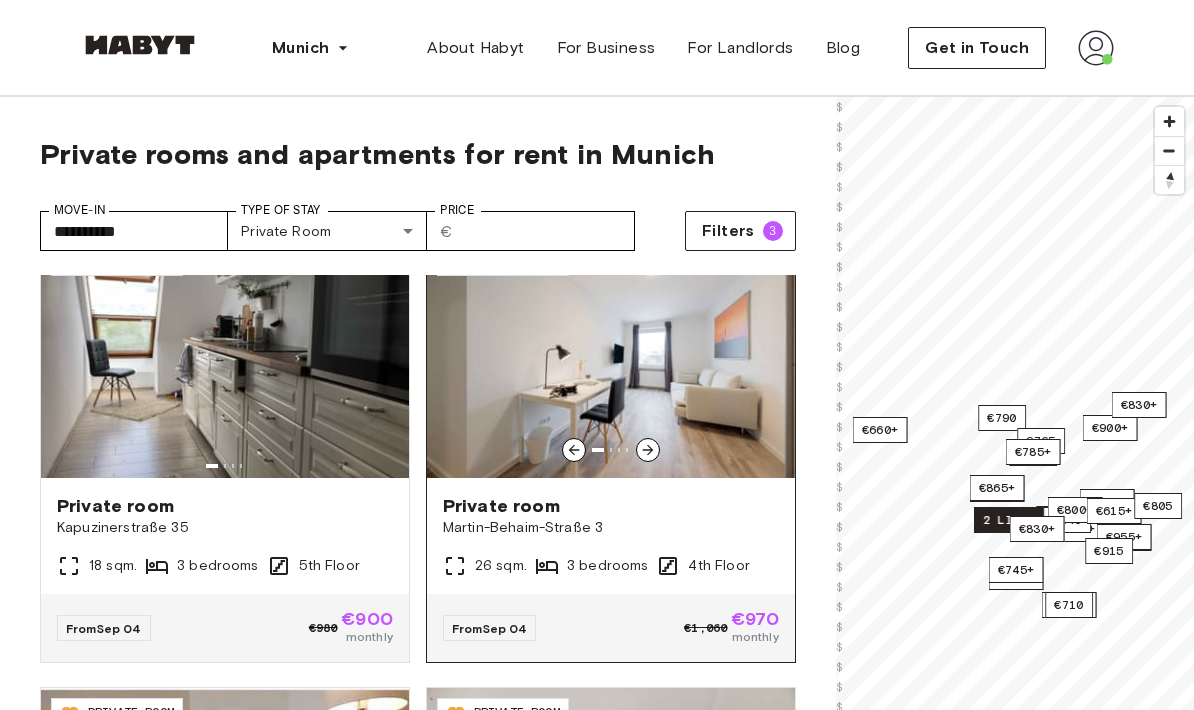 click at bounding box center [611, 358] 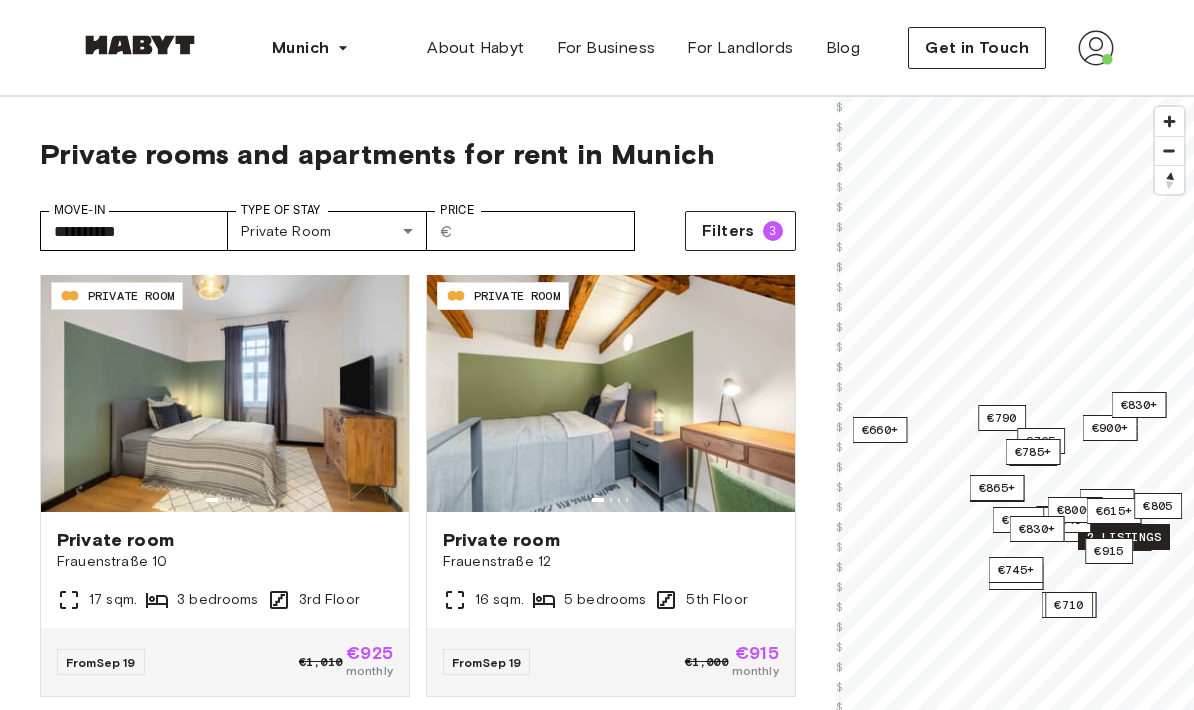 scroll, scrollTop: 5853, scrollLeft: 0, axis: vertical 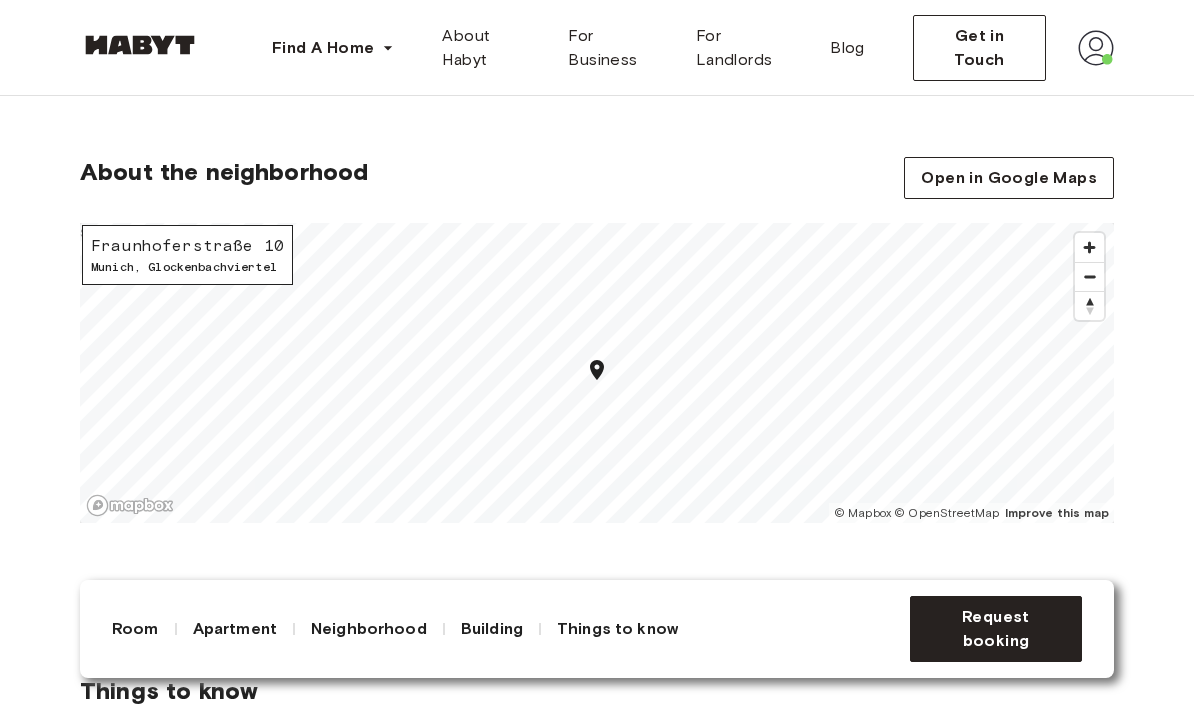 click 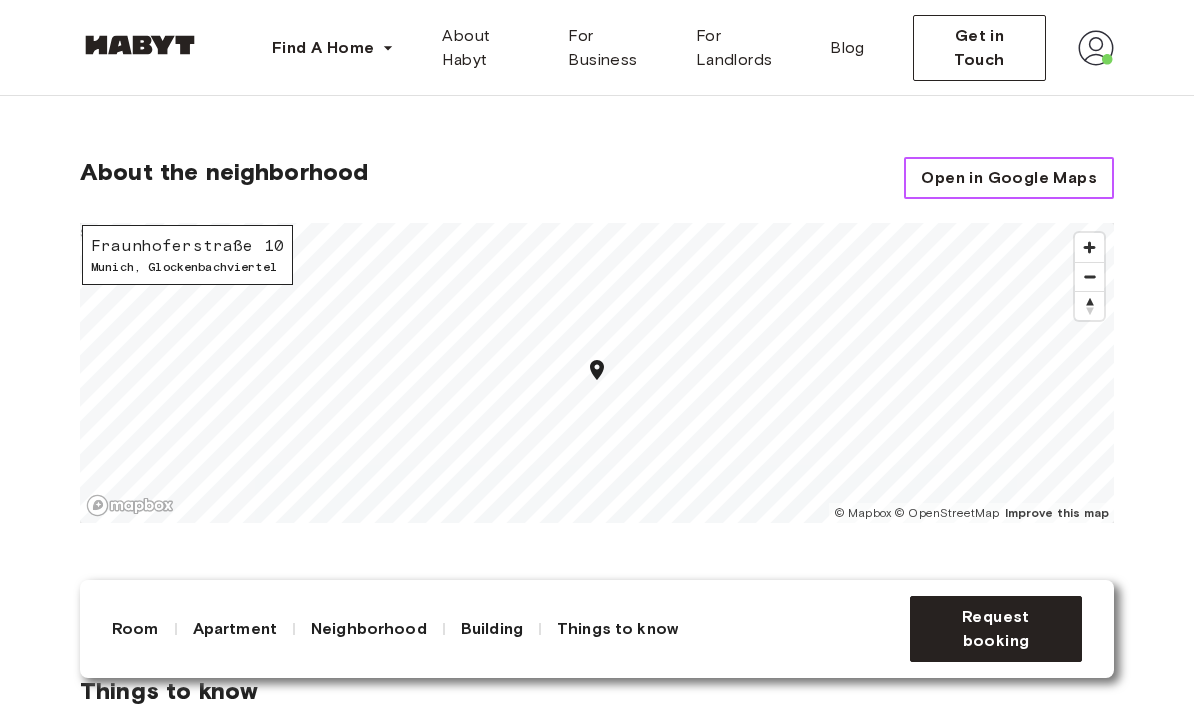 click on "Open in Google Maps" at bounding box center [1009, 178] 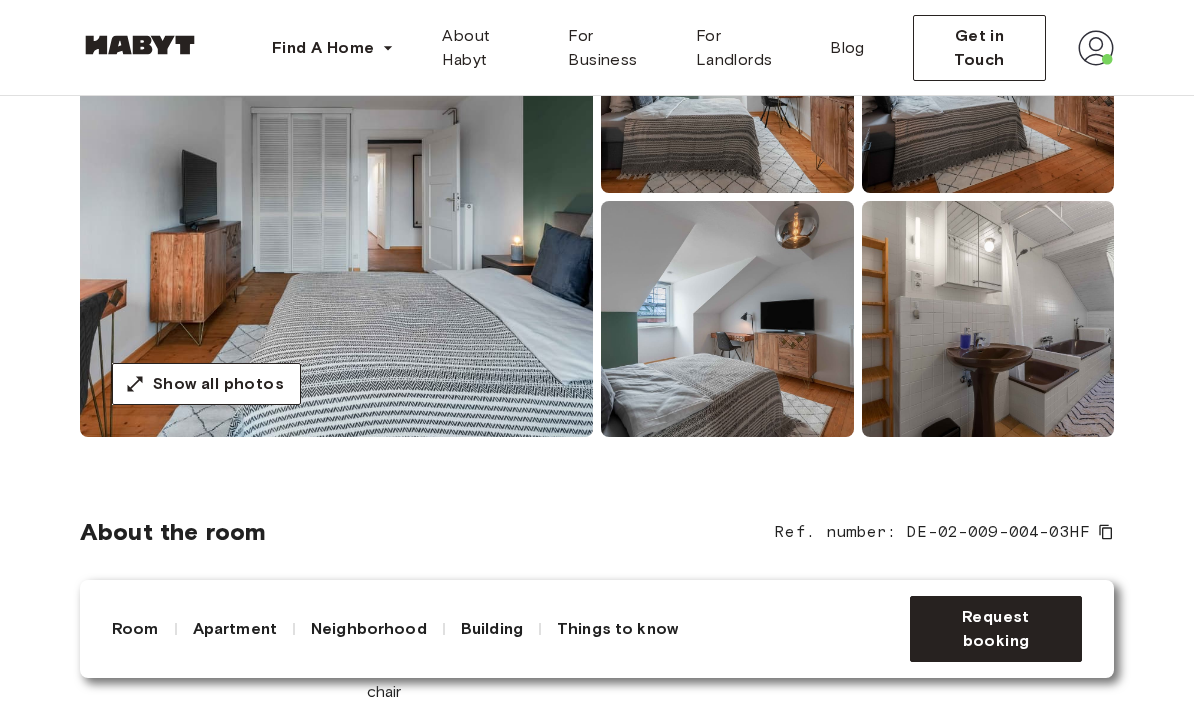 scroll, scrollTop: 311, scrollLeft: 0, axis: vertical 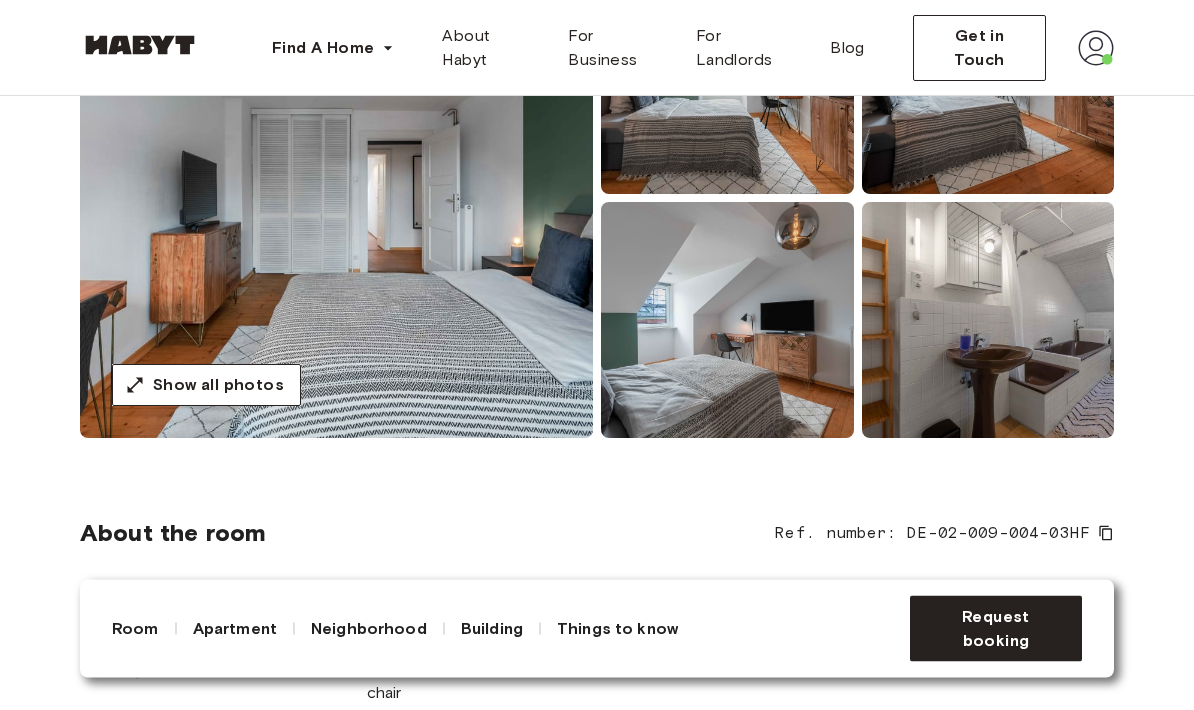 click at bounding box center (336, 199) 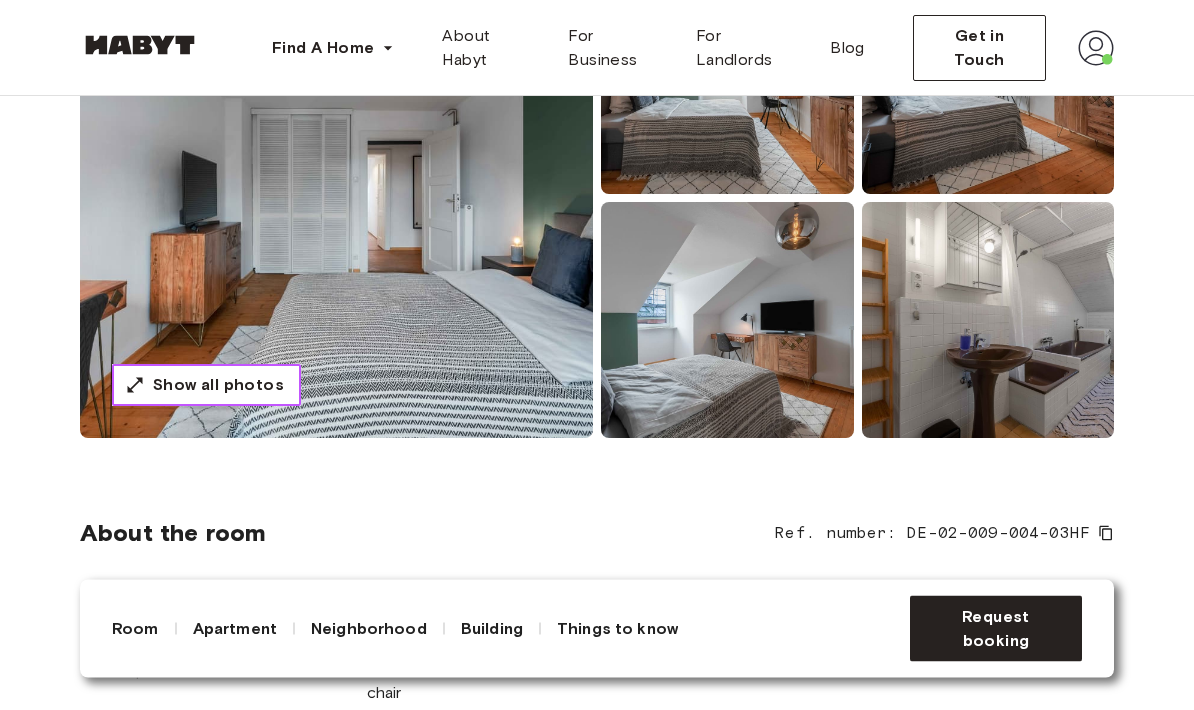 click on "Show all photos" at bounding box center [206, 386] 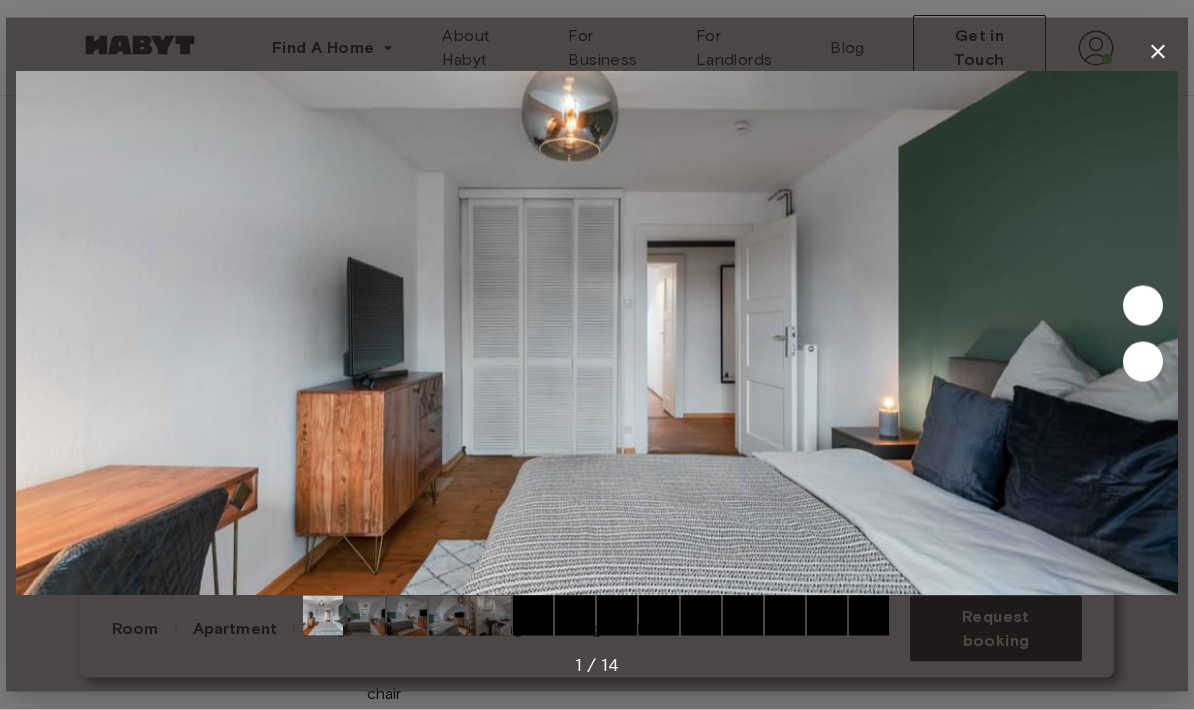 scroll, scrollTop: 312, scrollLeft: 0, axis: vertical 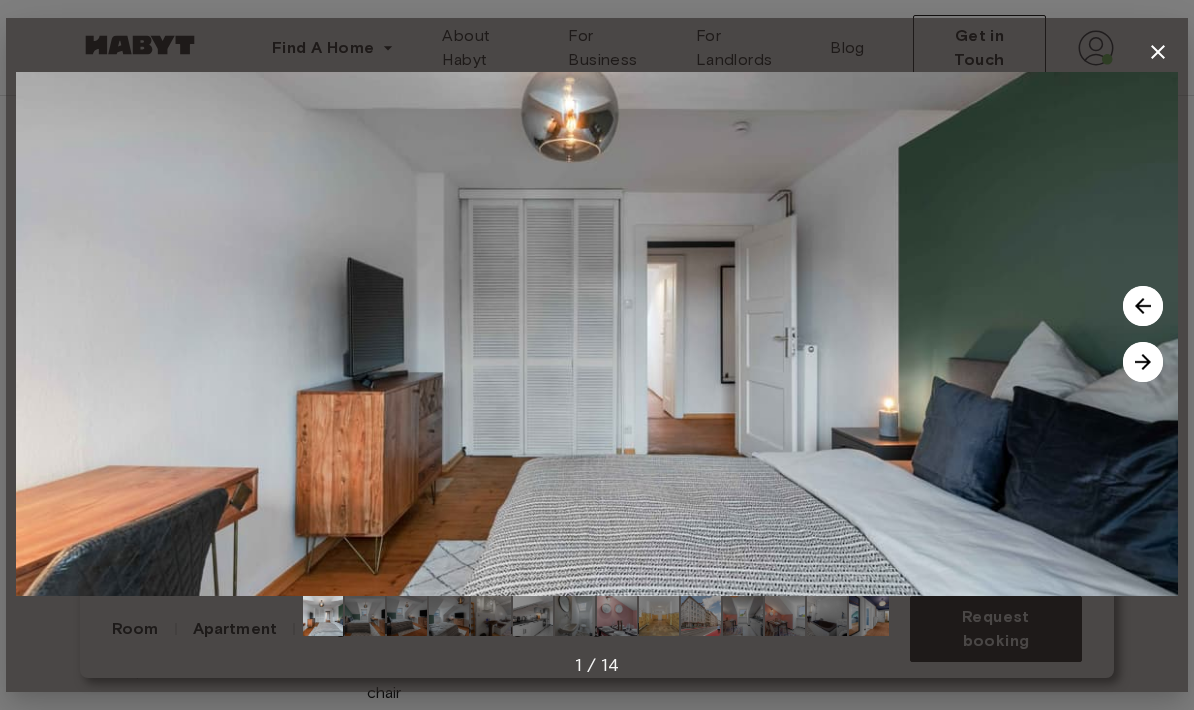 click at bounding box center [1143, 362] 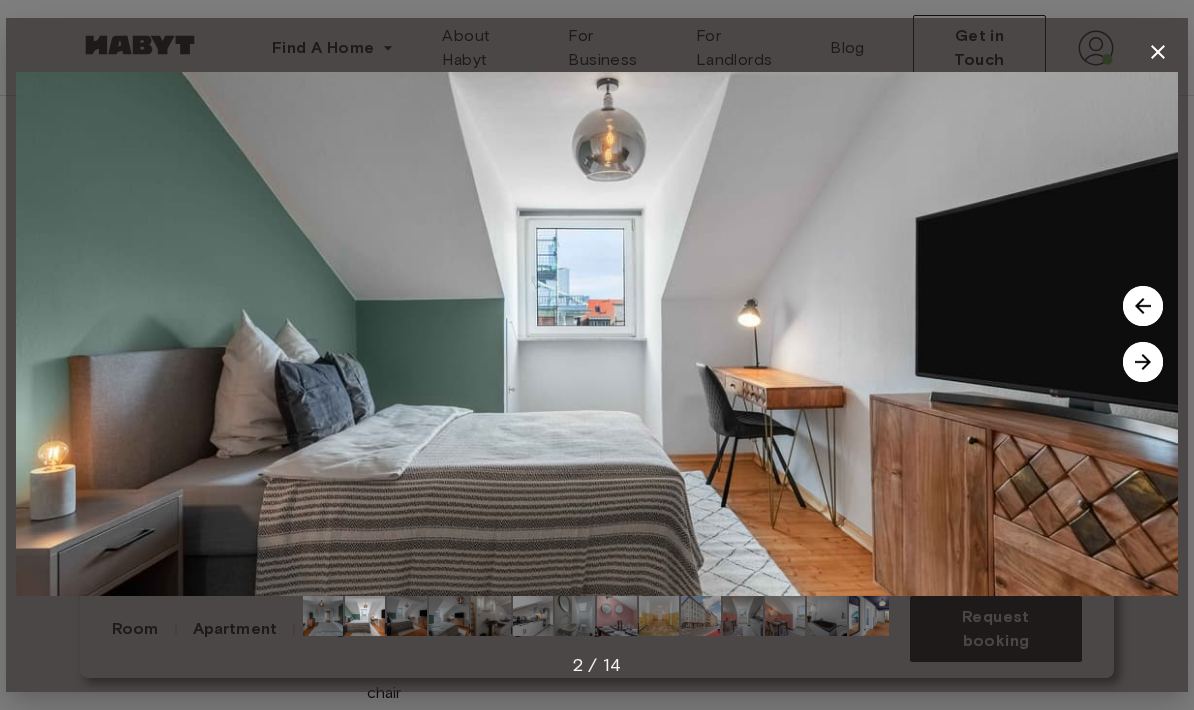 click at bounding box center (1143, 362) 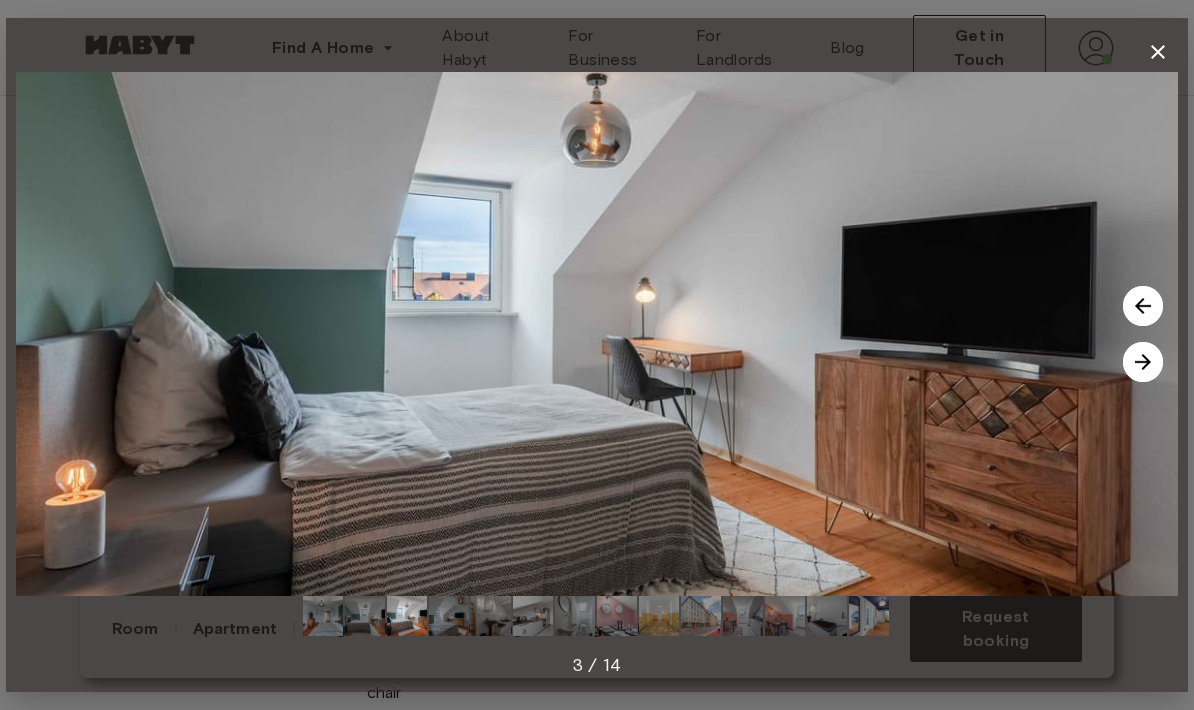 click at bounding box center [1143, 362] 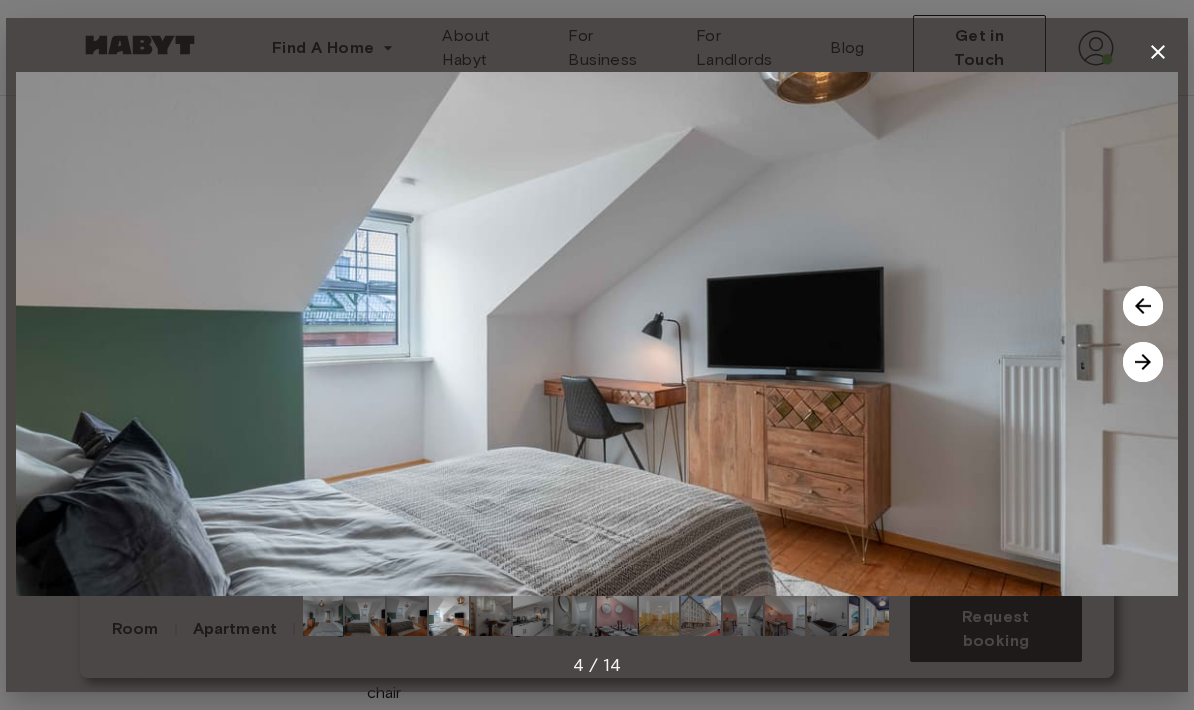 click at bounding box center [1143, 362] 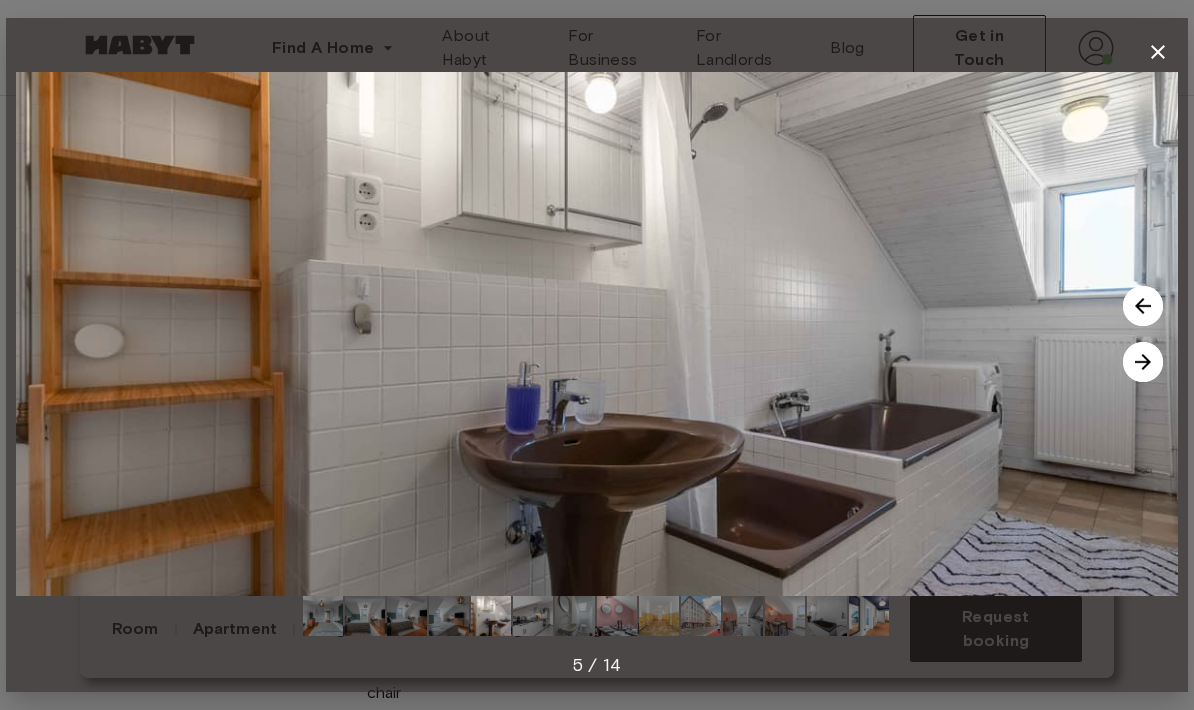 click at bounding box center [1143, 362] 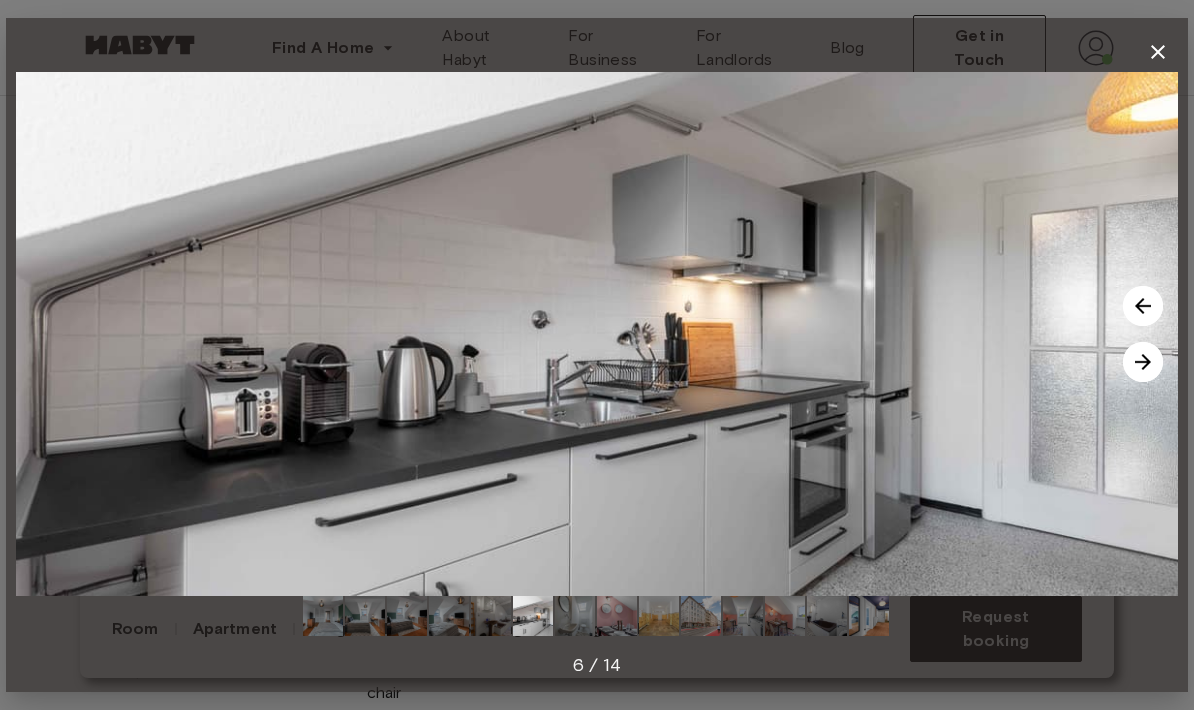 click at bounding box center [1143, 362] 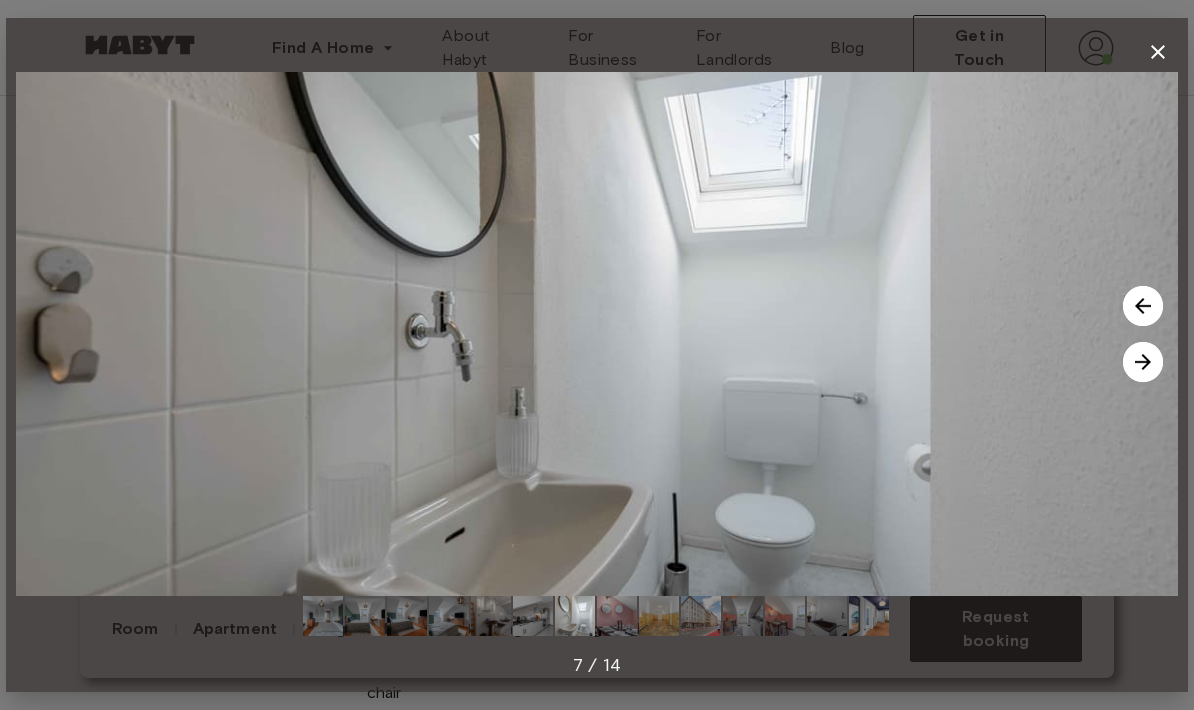 click at bounding box center (1143, 362) 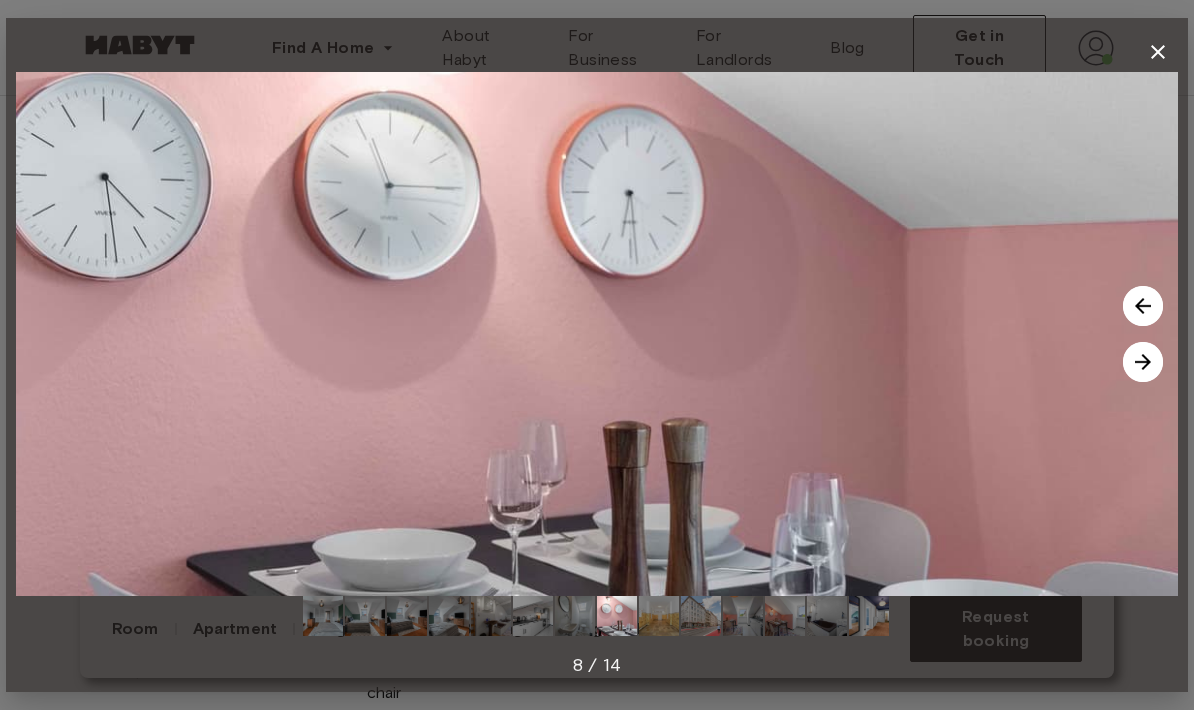 click at bounding box center (1143, 362) 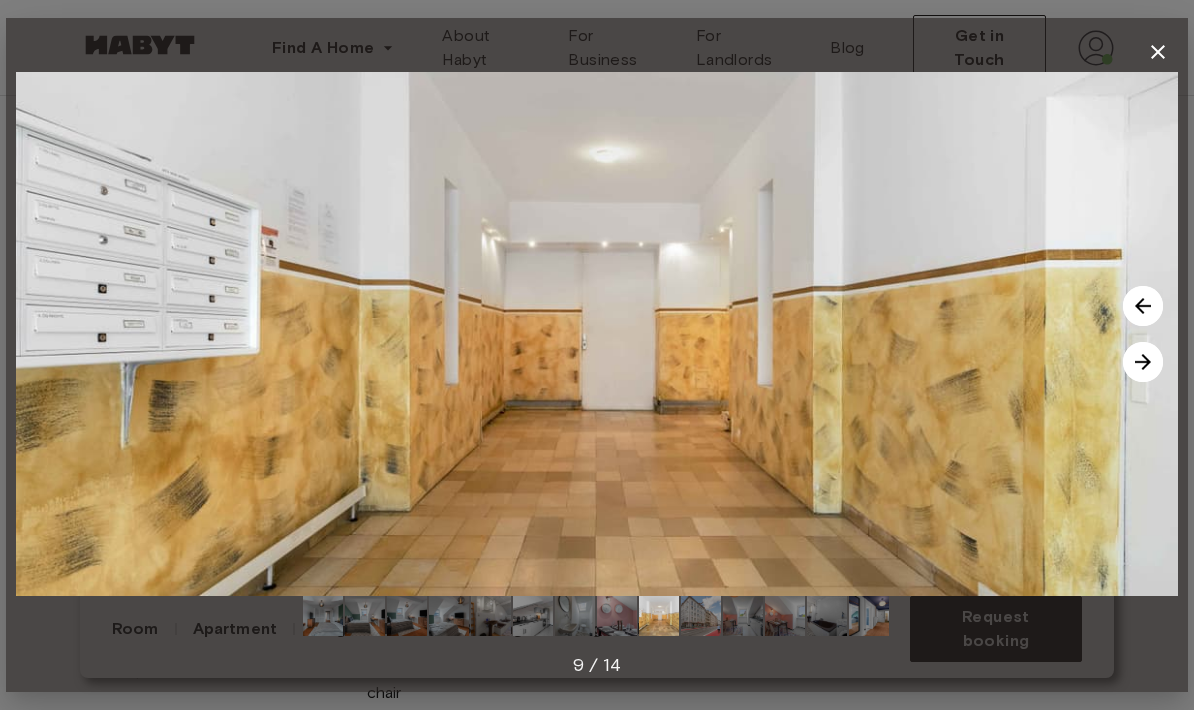 click at bounding box center [1143, 362] 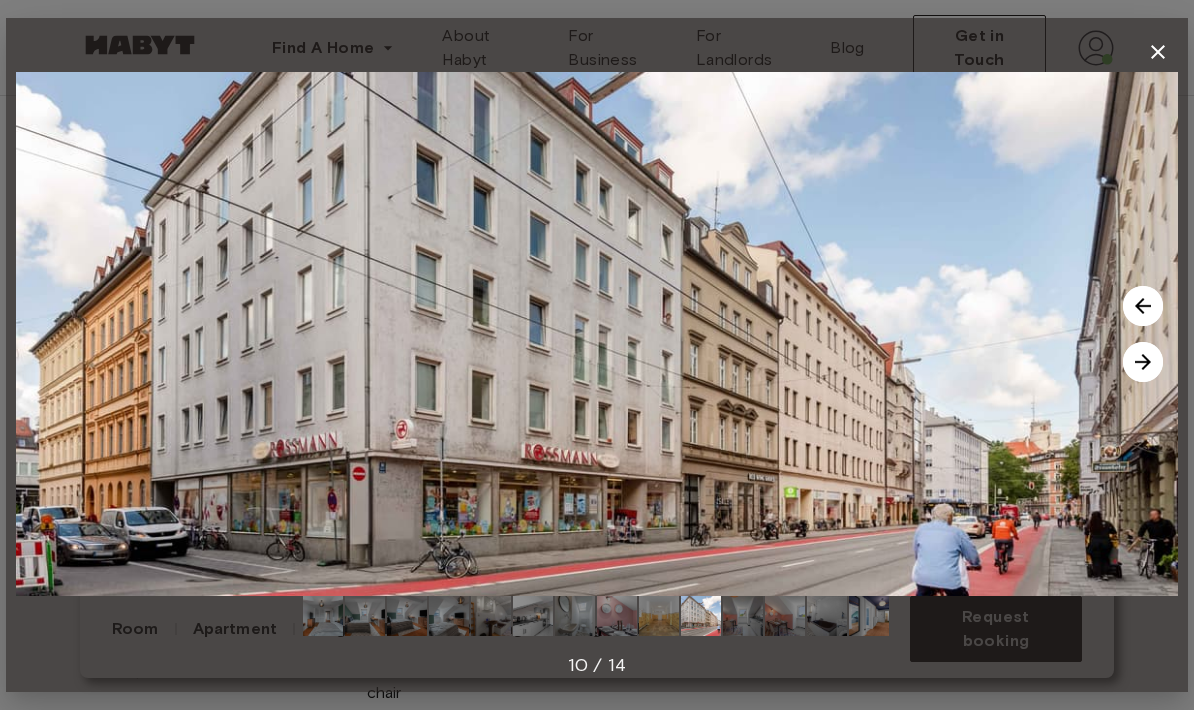 click at bounding box center (1143, 362) 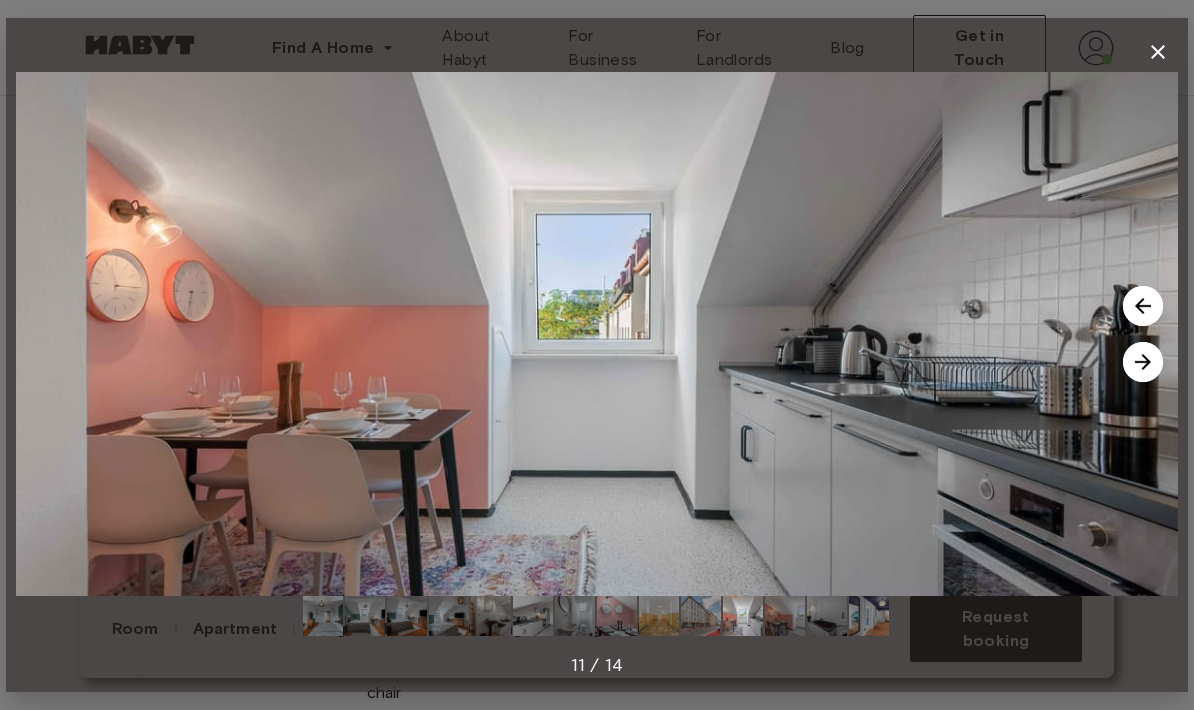 click at bounding box center [1143, 362] 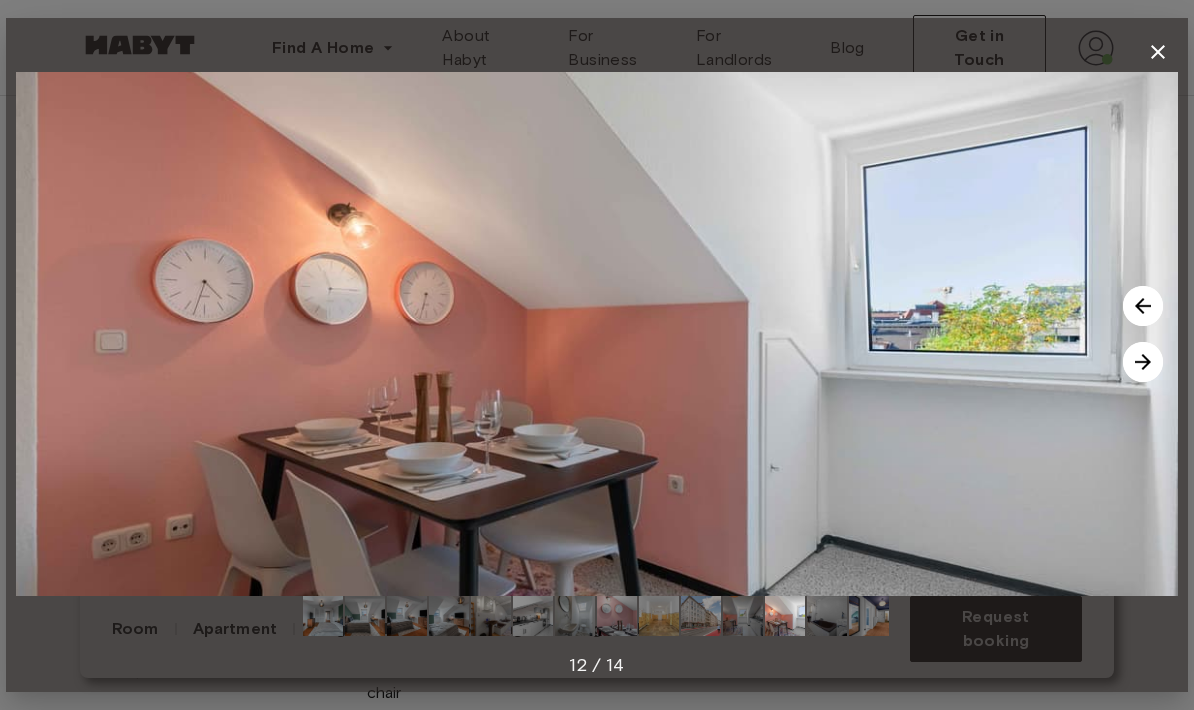 click at bounding box center (1143, 362) 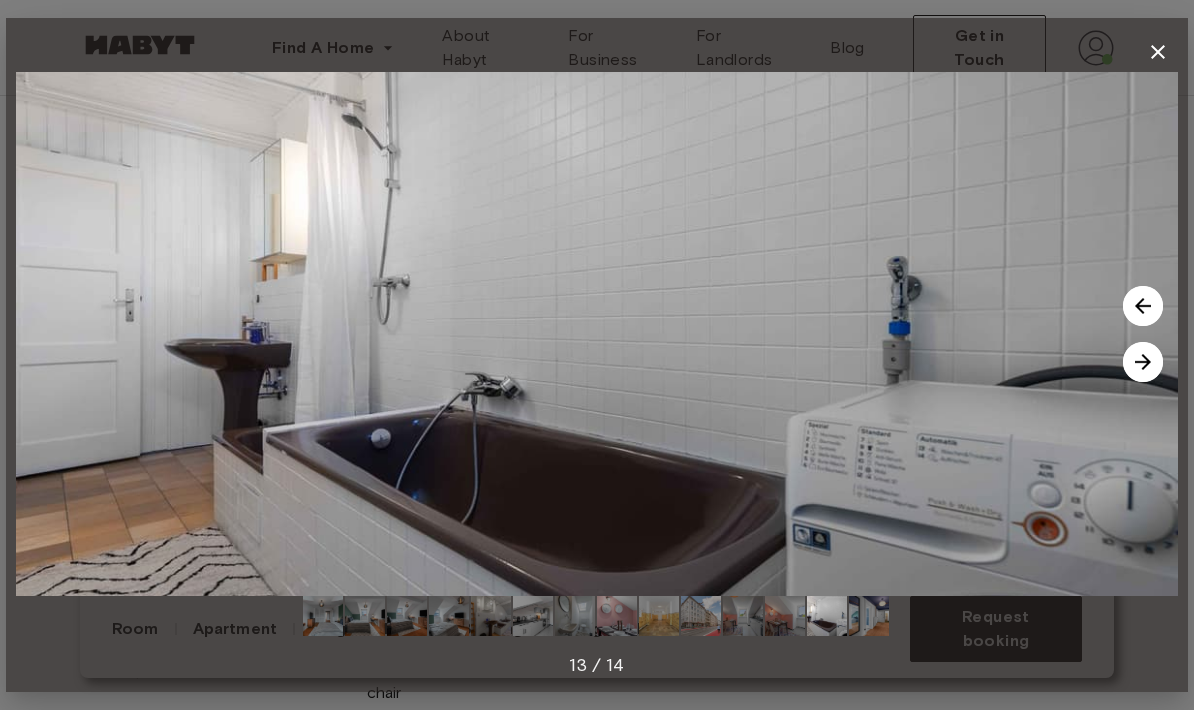 click at bounding box center [1143, 362] 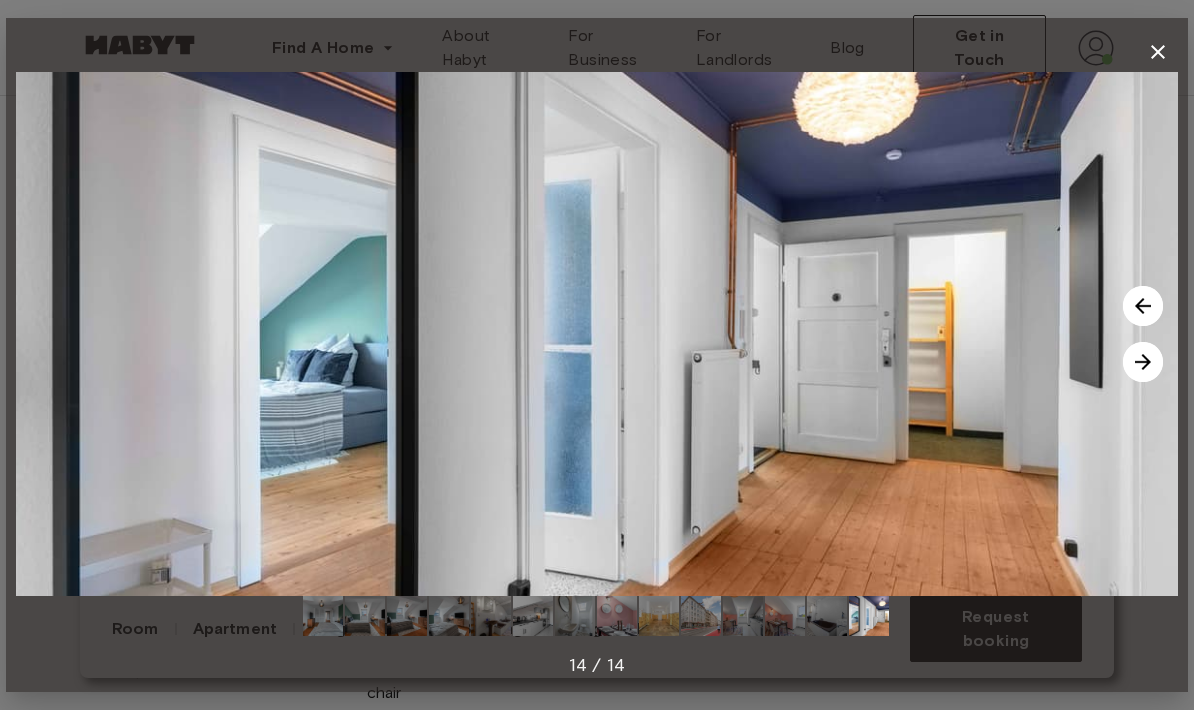 click at bounding box center (1143, 362) 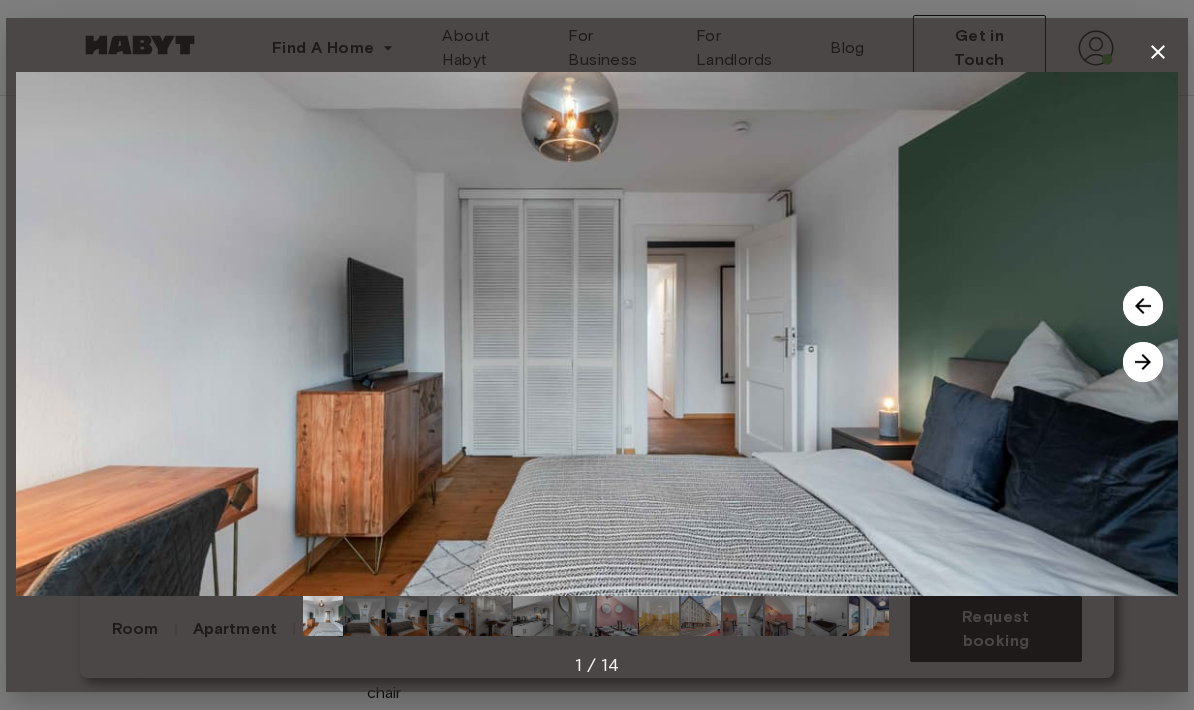 click at bounding box center (1143, 362) 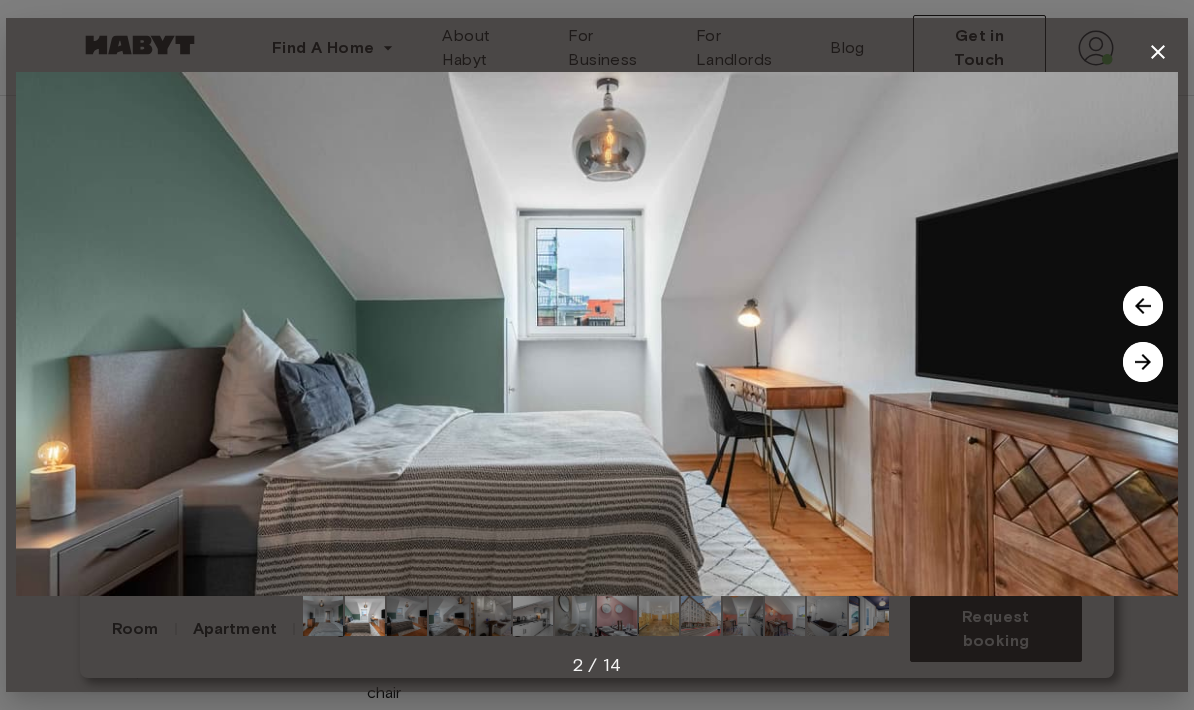 click at bounding box center (1143, 362) 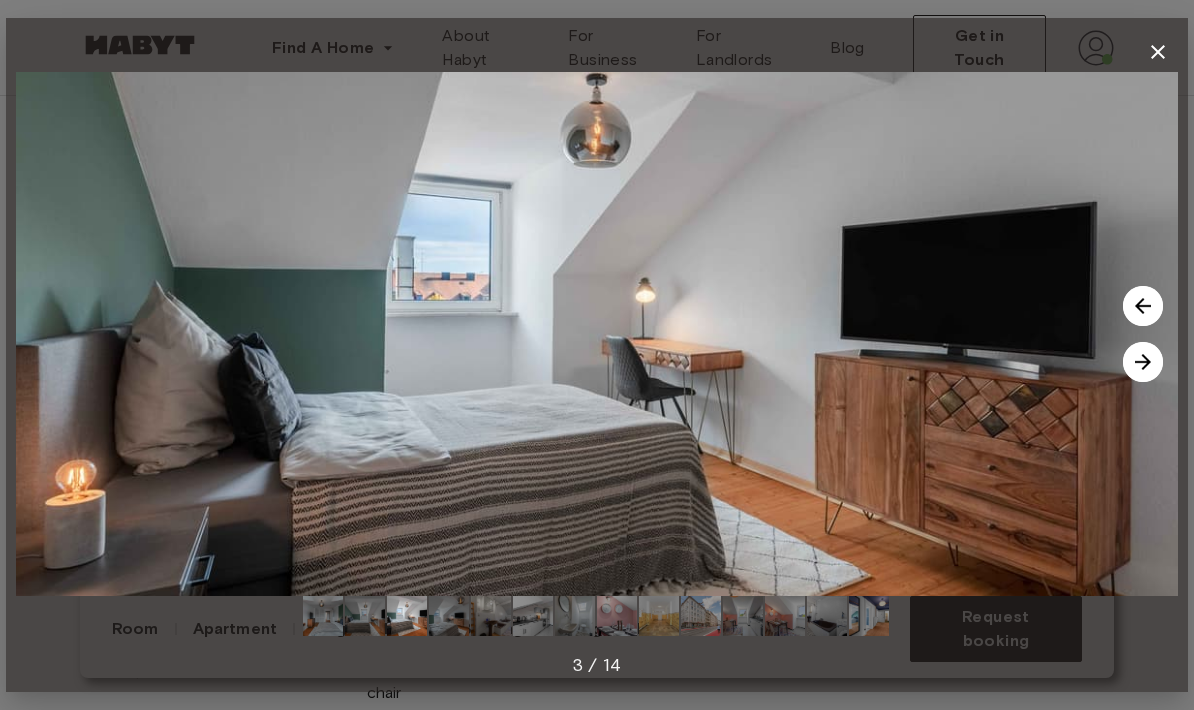 click at bounding box center (1143, 362) 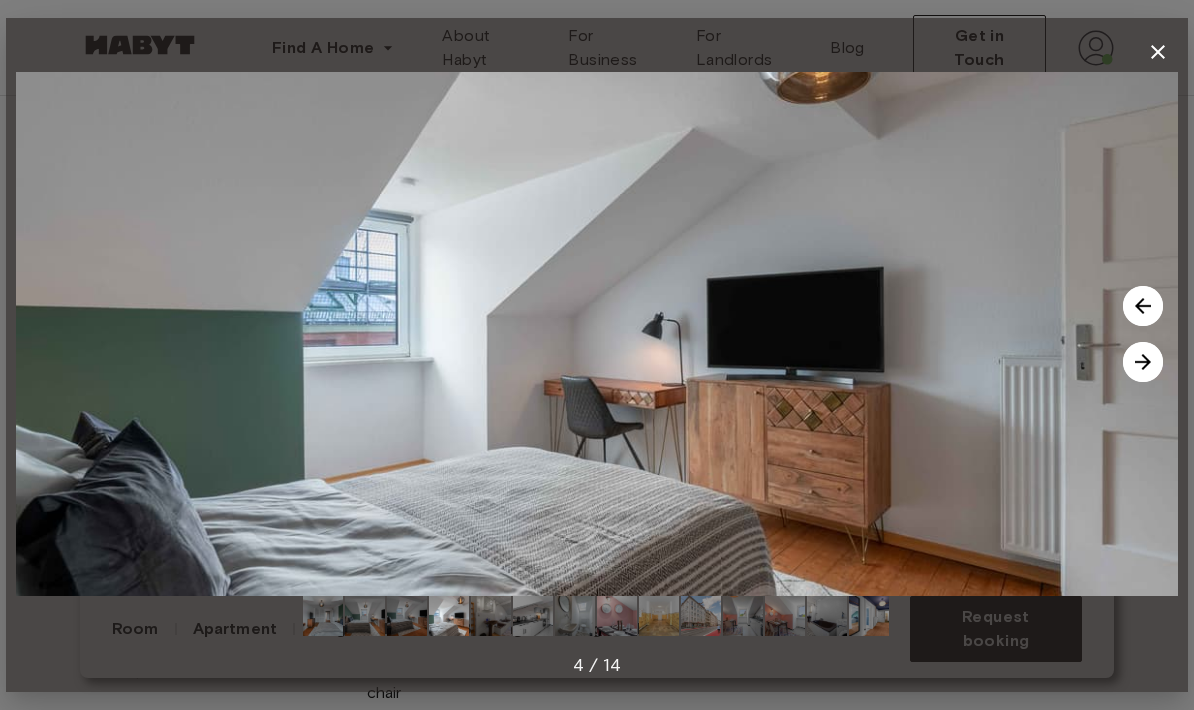 click at bounding box center (1143, 362) 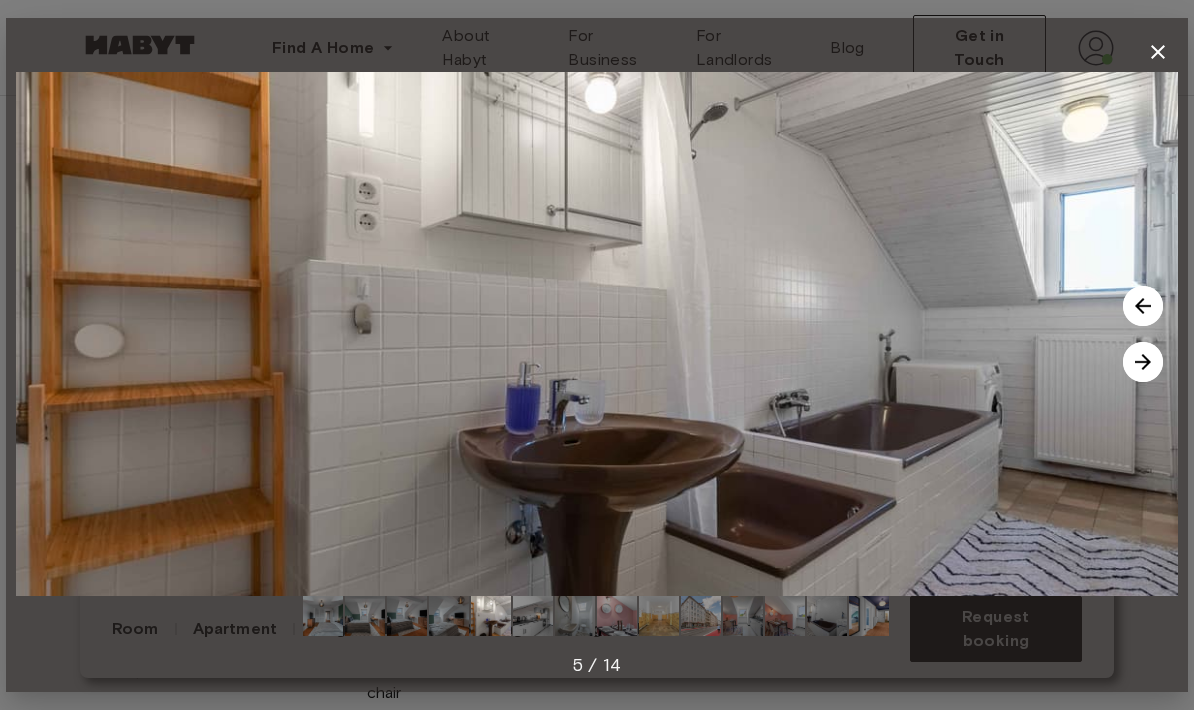 click at bounding box center [1143, 362] 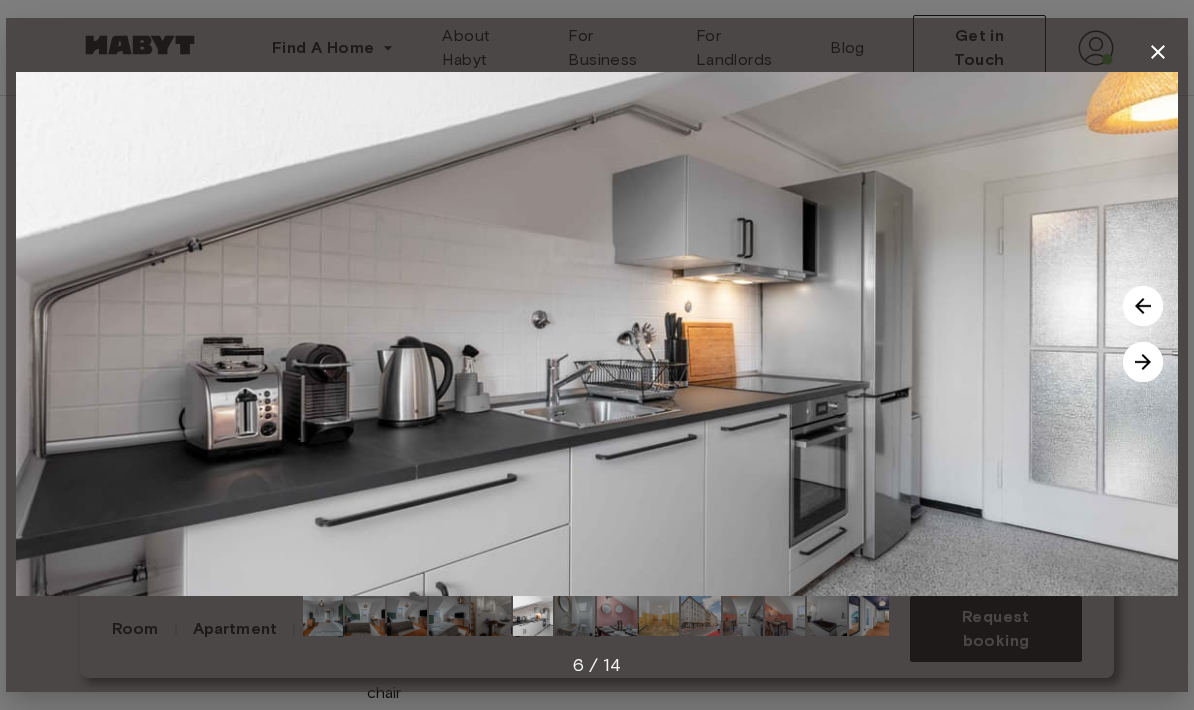 click at bounding box center [1143, 362] 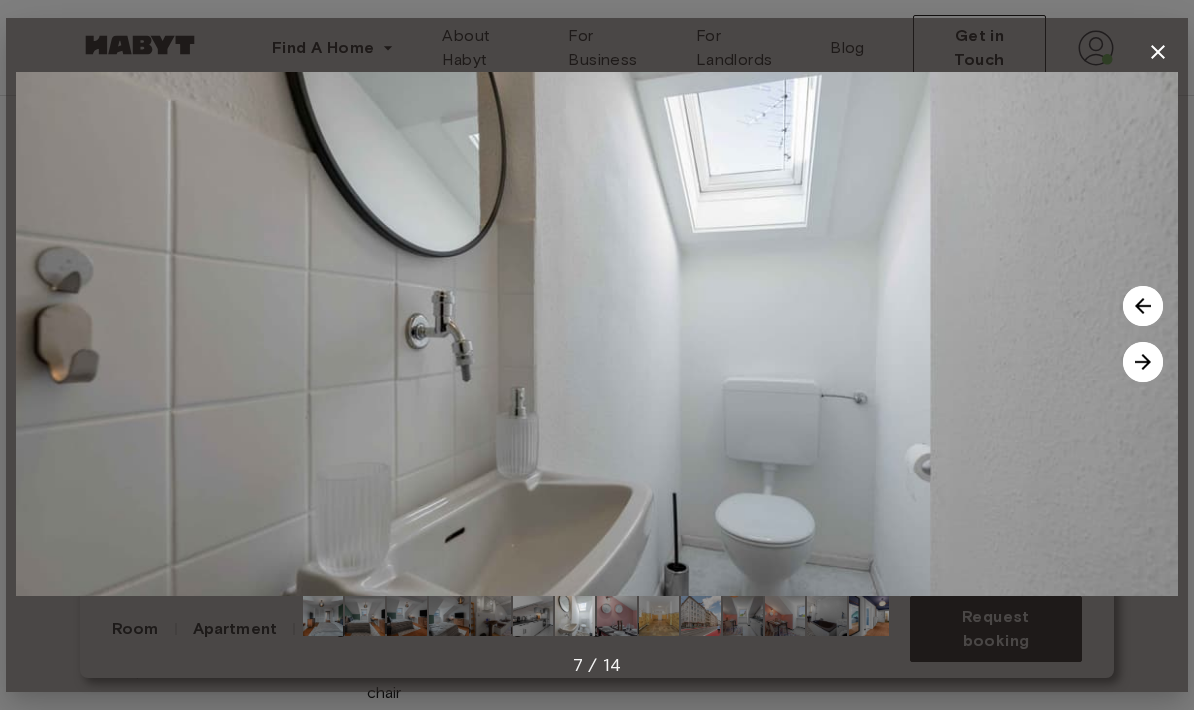 click at bounding box center [1143, 362] 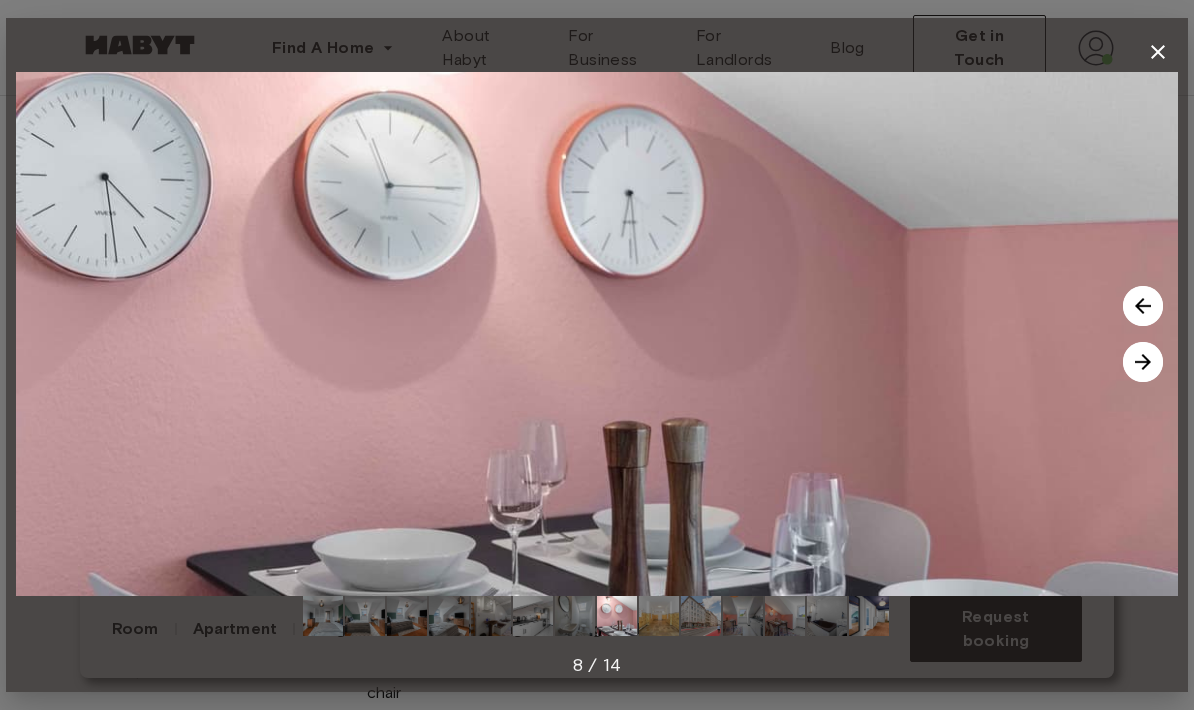 click at bounding box center (1143, 362) 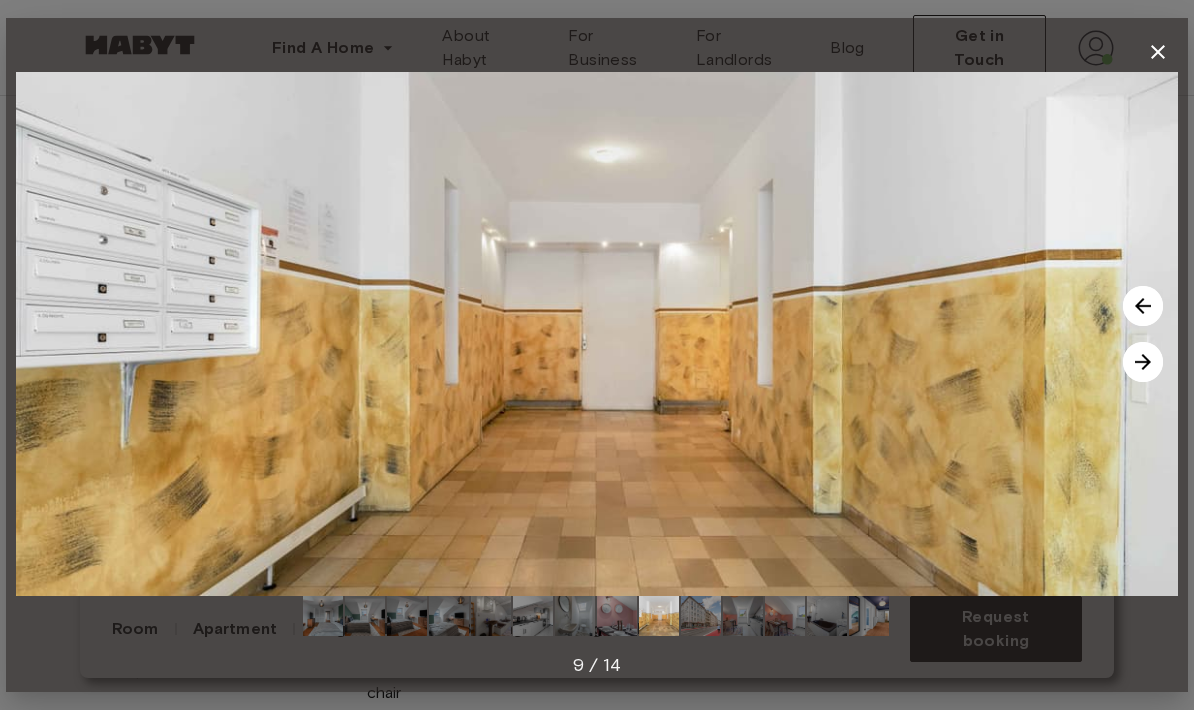 click 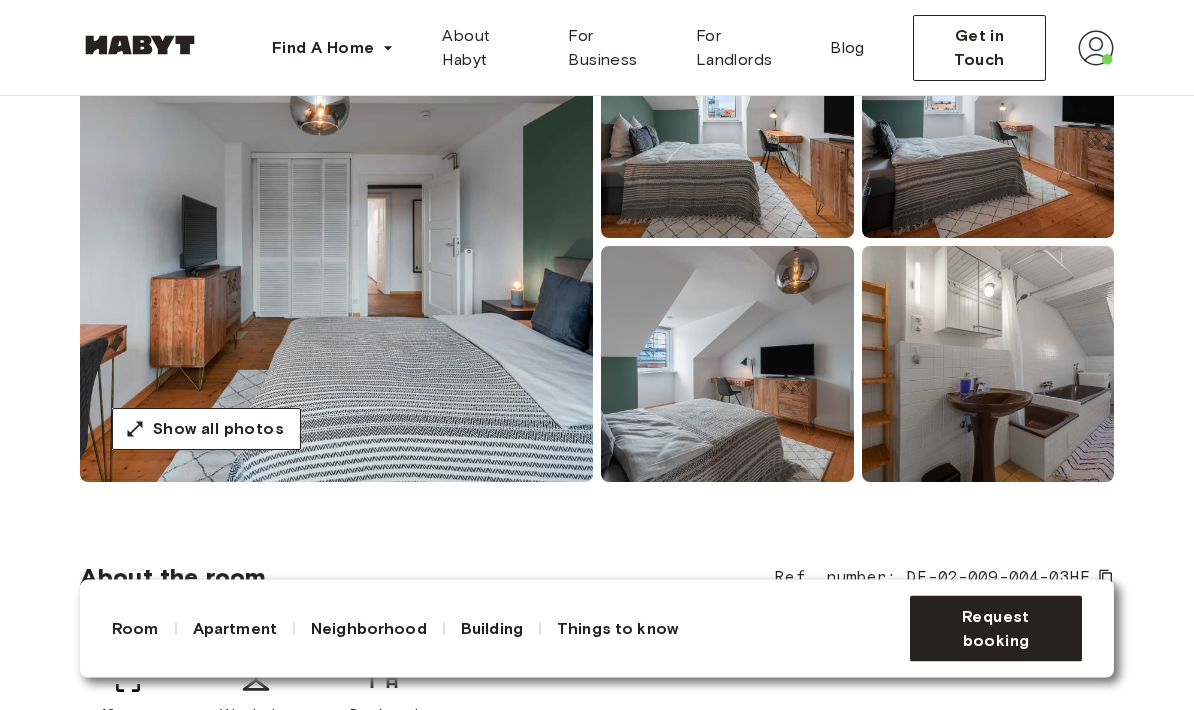 scroll, scrollTop: 0, scrollLeft: 0, axis: both 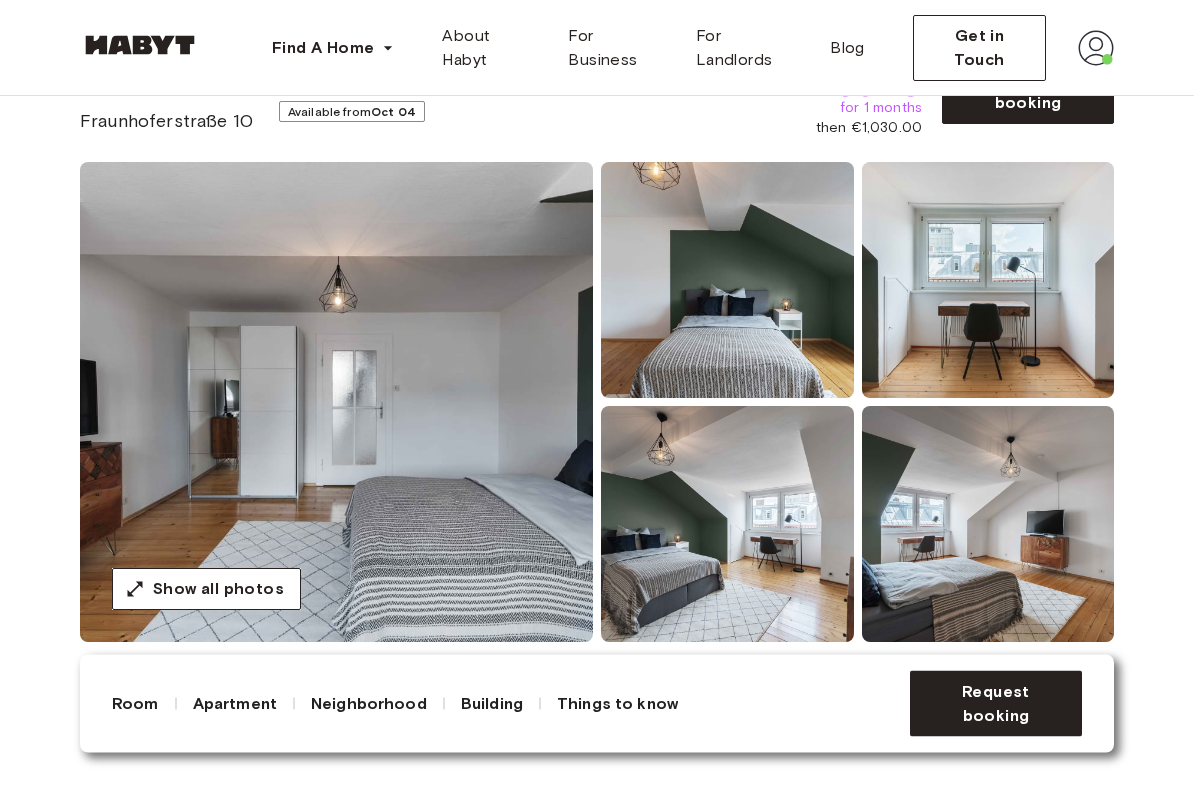 click at bounding box center (336, 403) 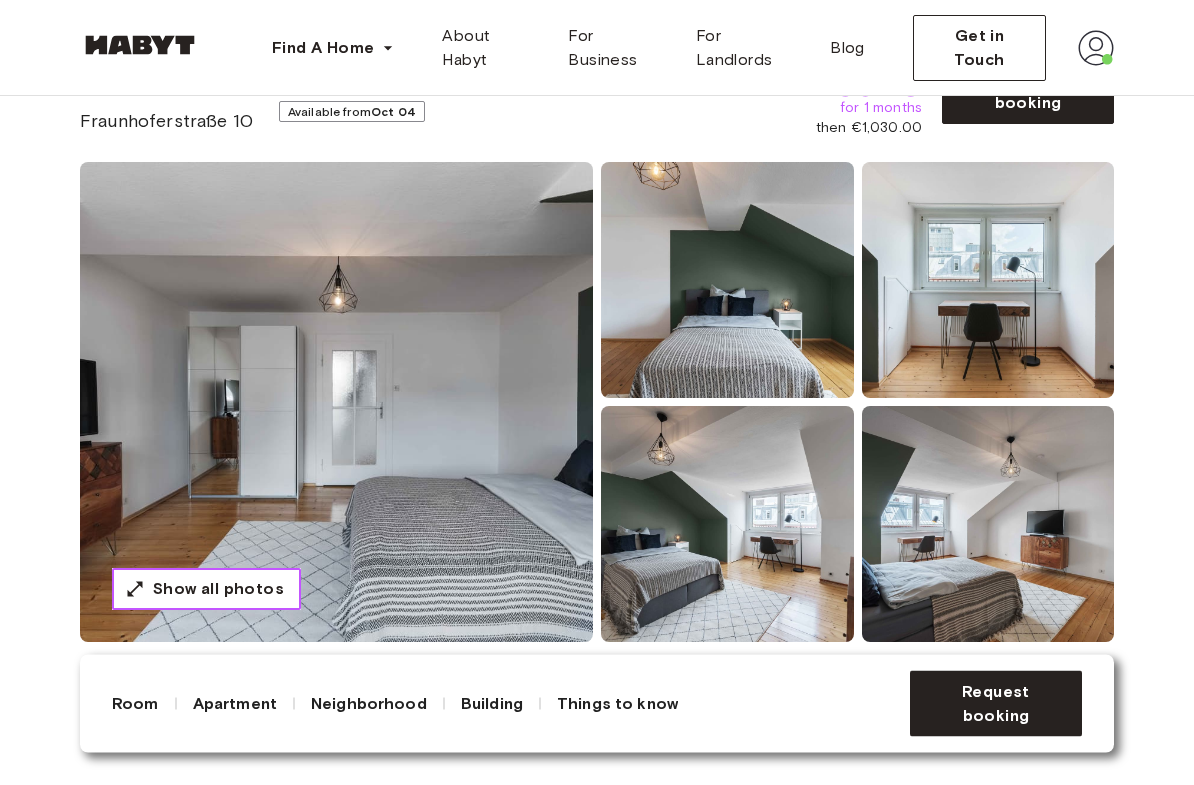 click on "Show all photos" at bounding box center [218, 590] 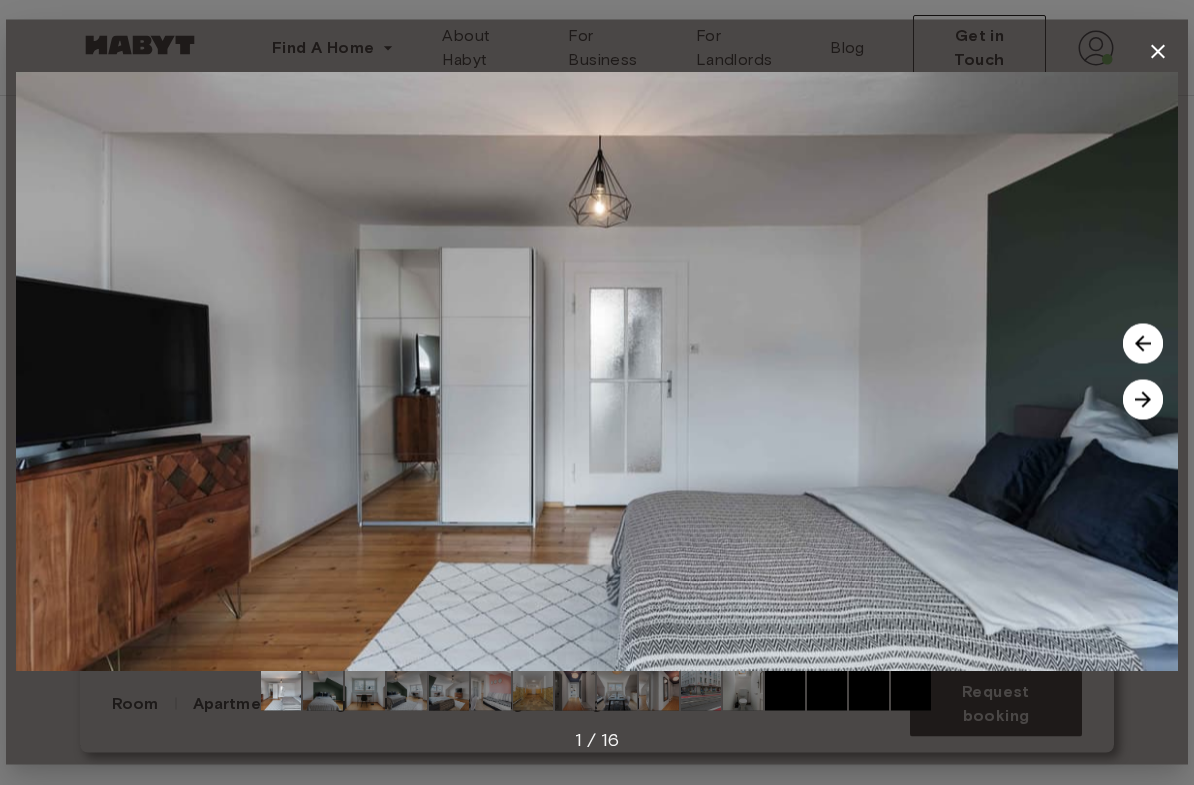 click at bounding box center (1143, 400) 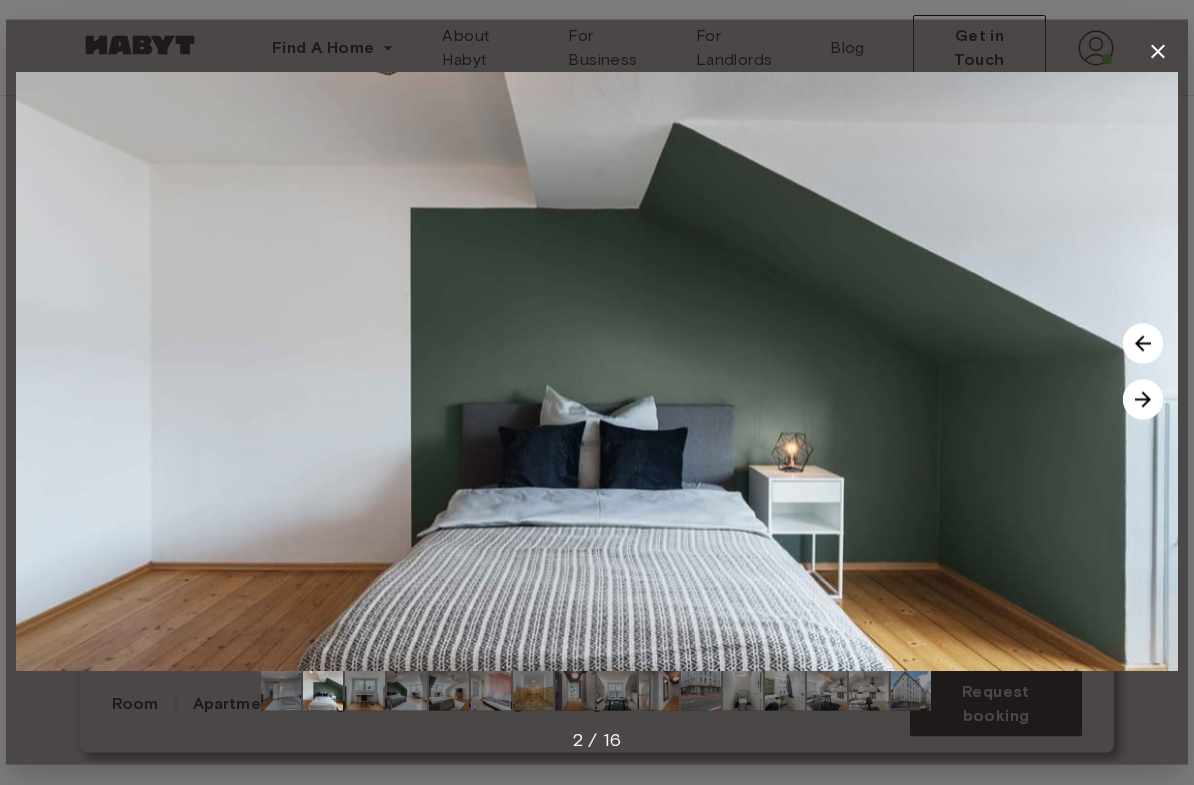 click at bounding box center [597, 371] 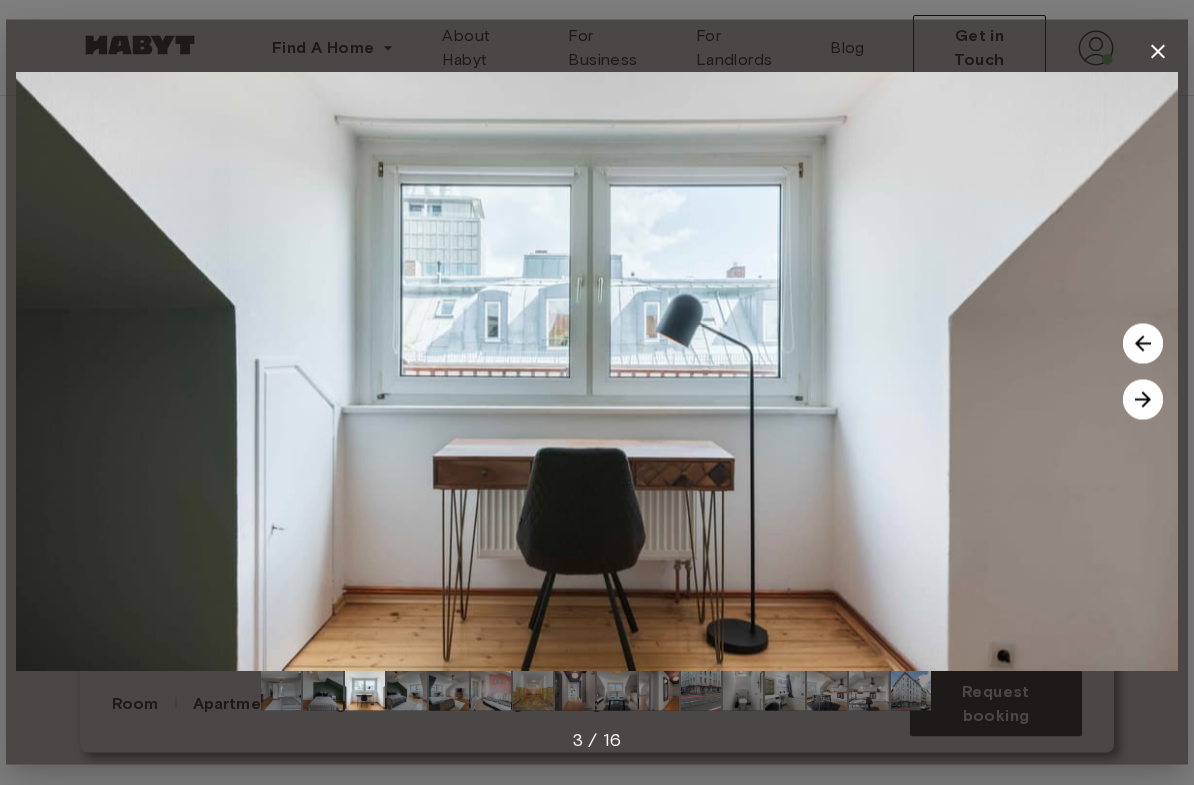 click at bounding box center (1143, 400) 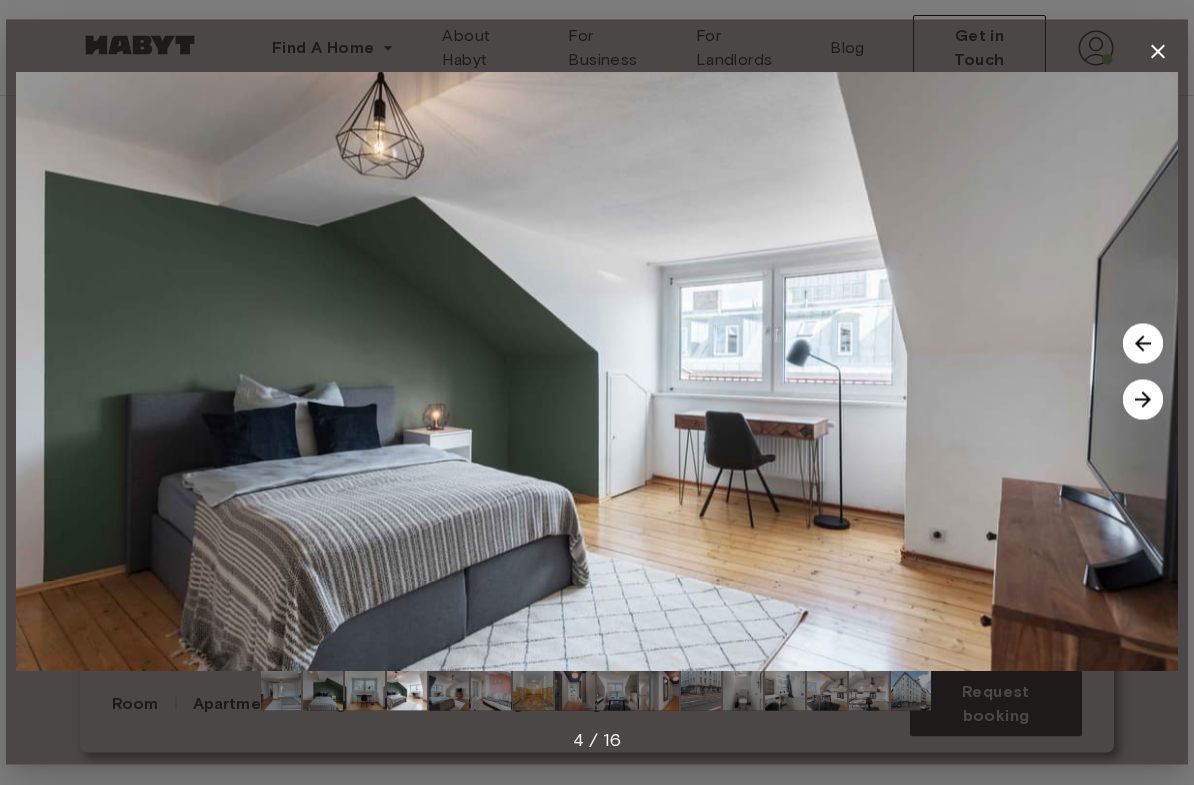 click at bounding box center (1143, 400) 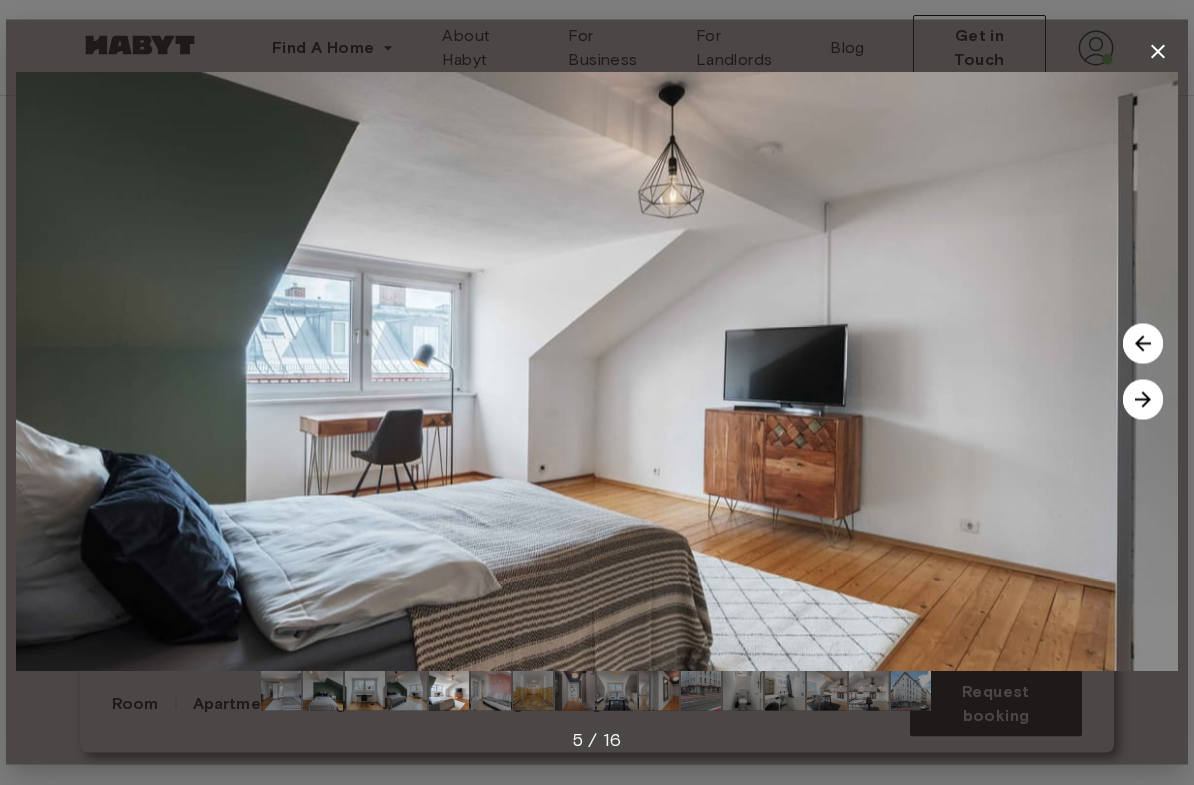 click at bounding box center [1143, 400] 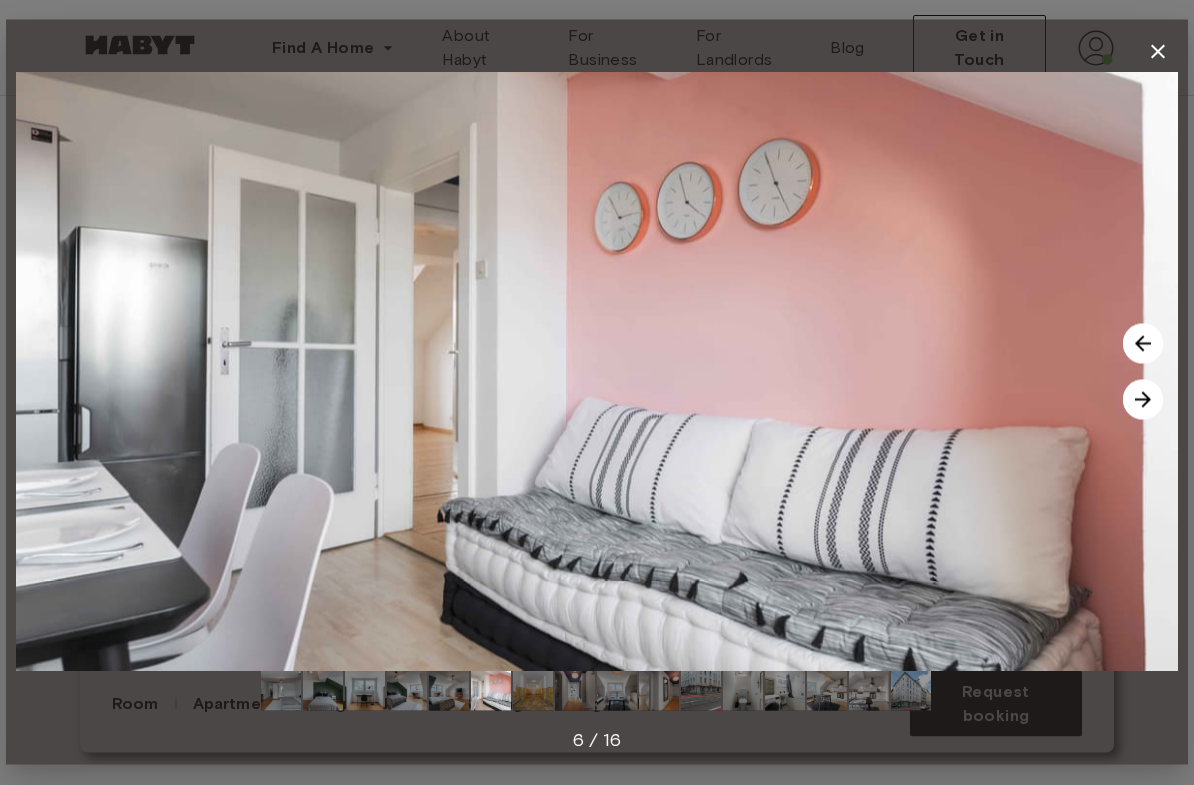 click at bounding box center [1143, 344] 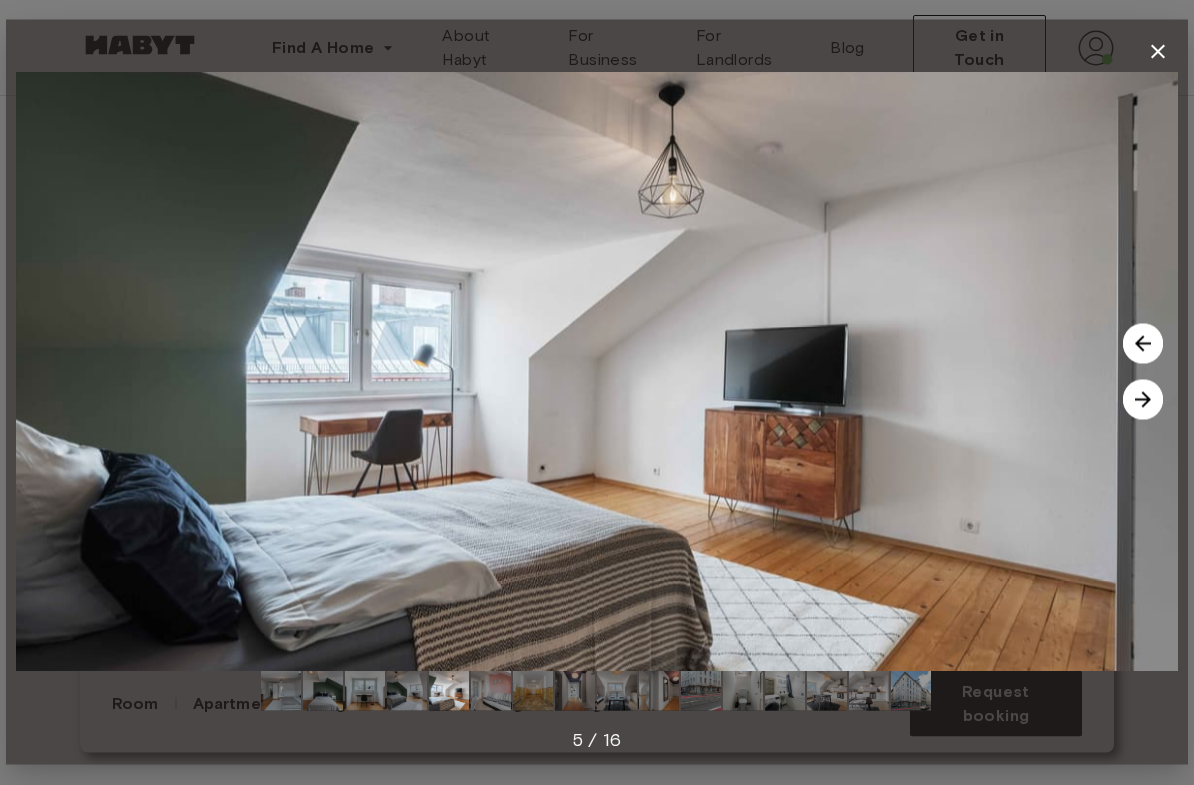 click at bounding box center (1143, 400) 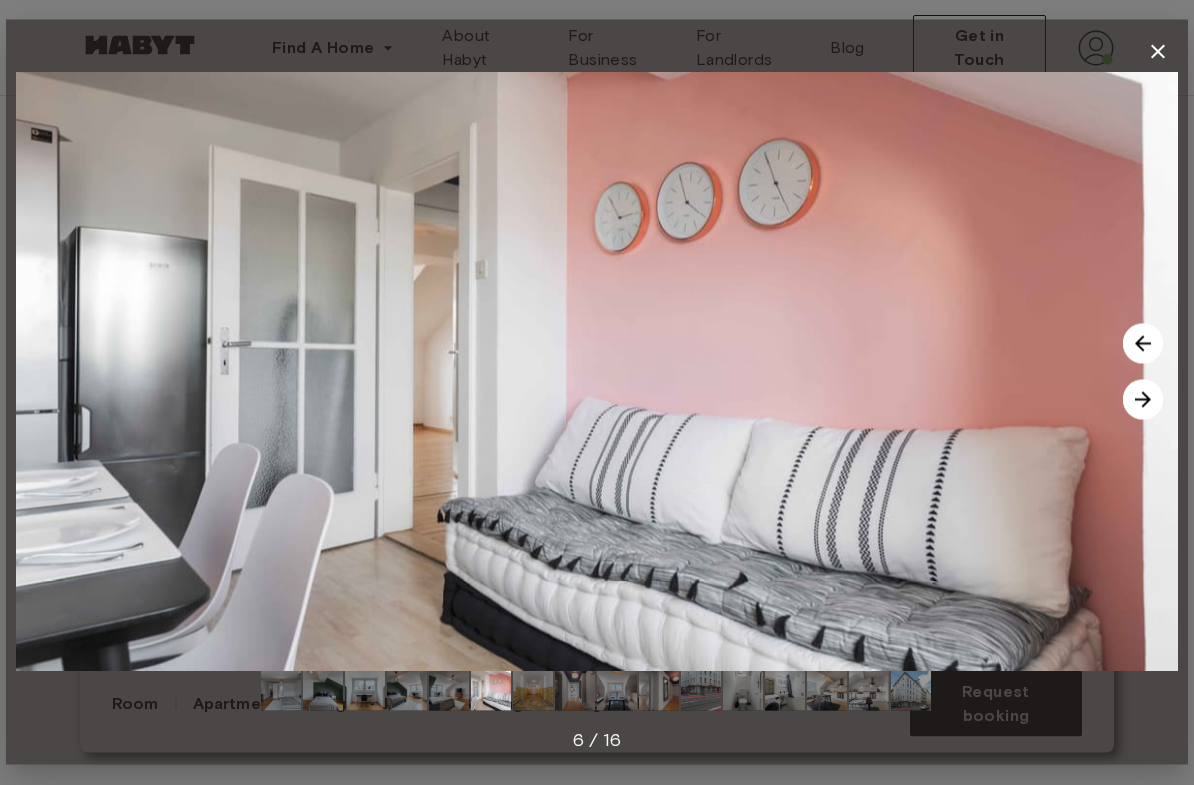 click at bounding box center [1143, 400] 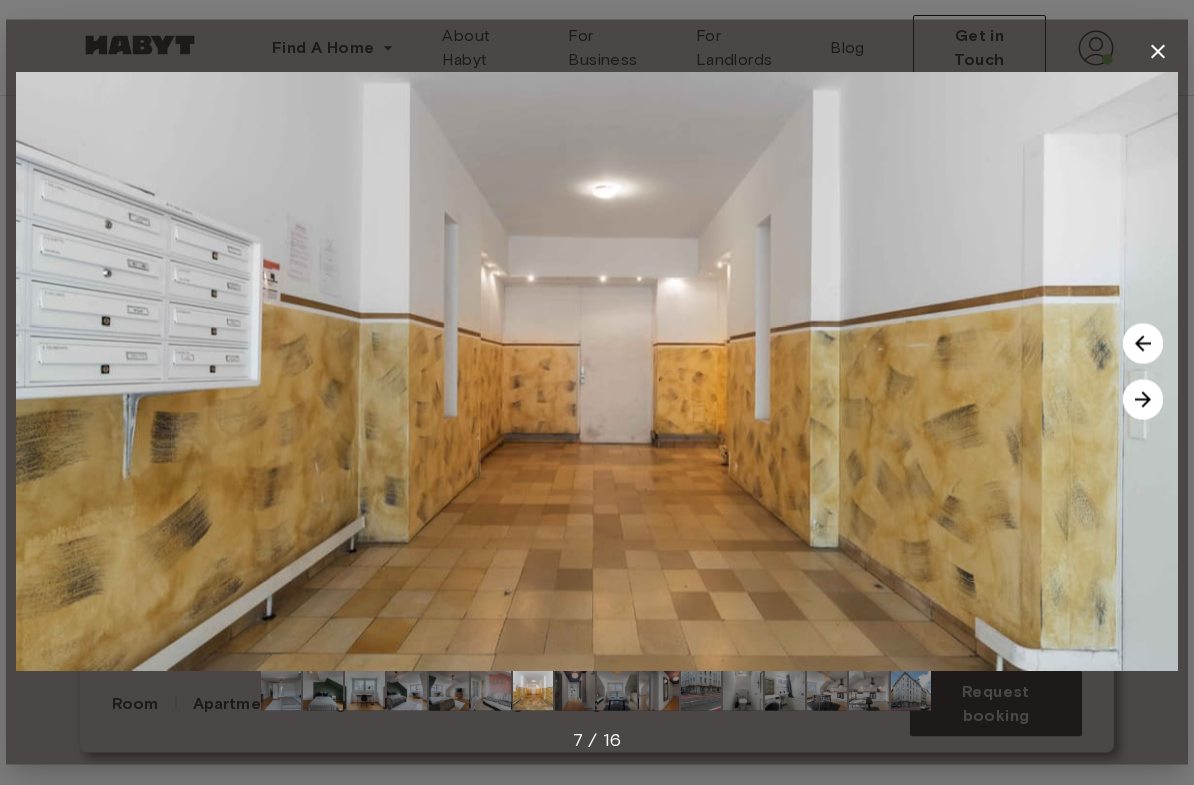 click at bounding box center (1143, 400) 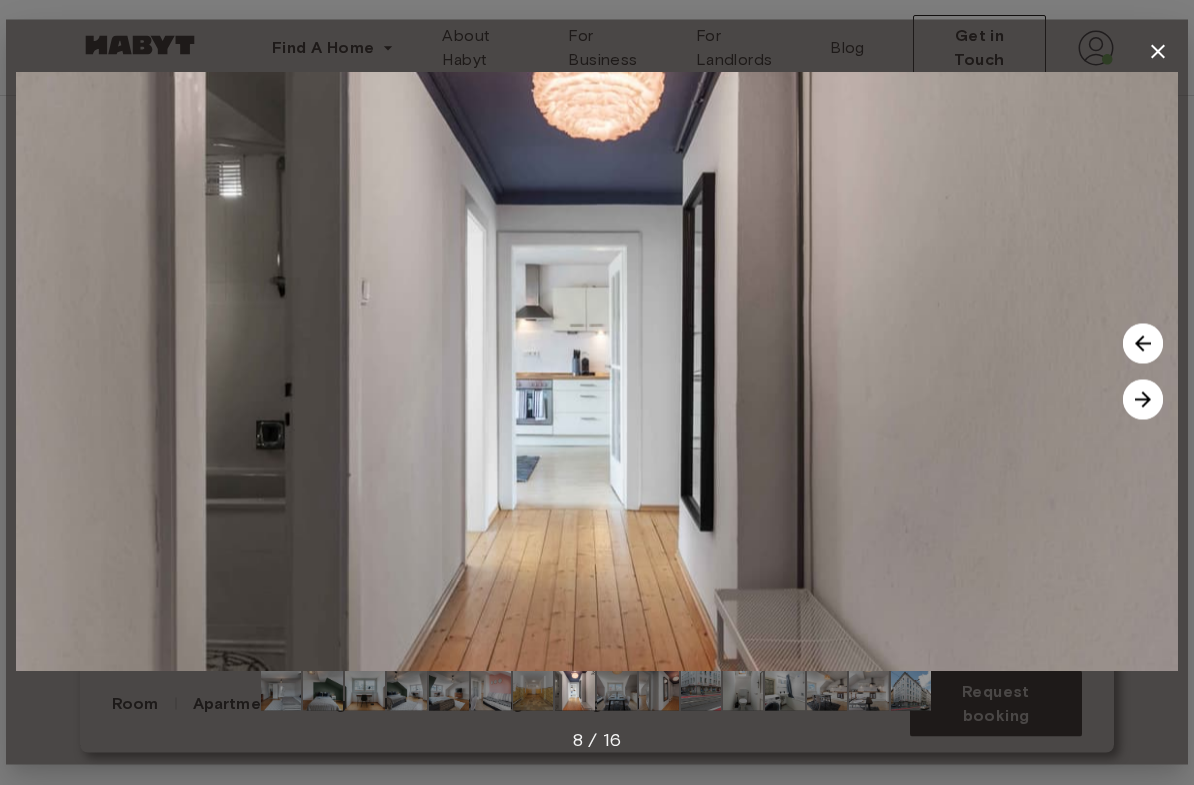 click at bounding box center (1143, 400) 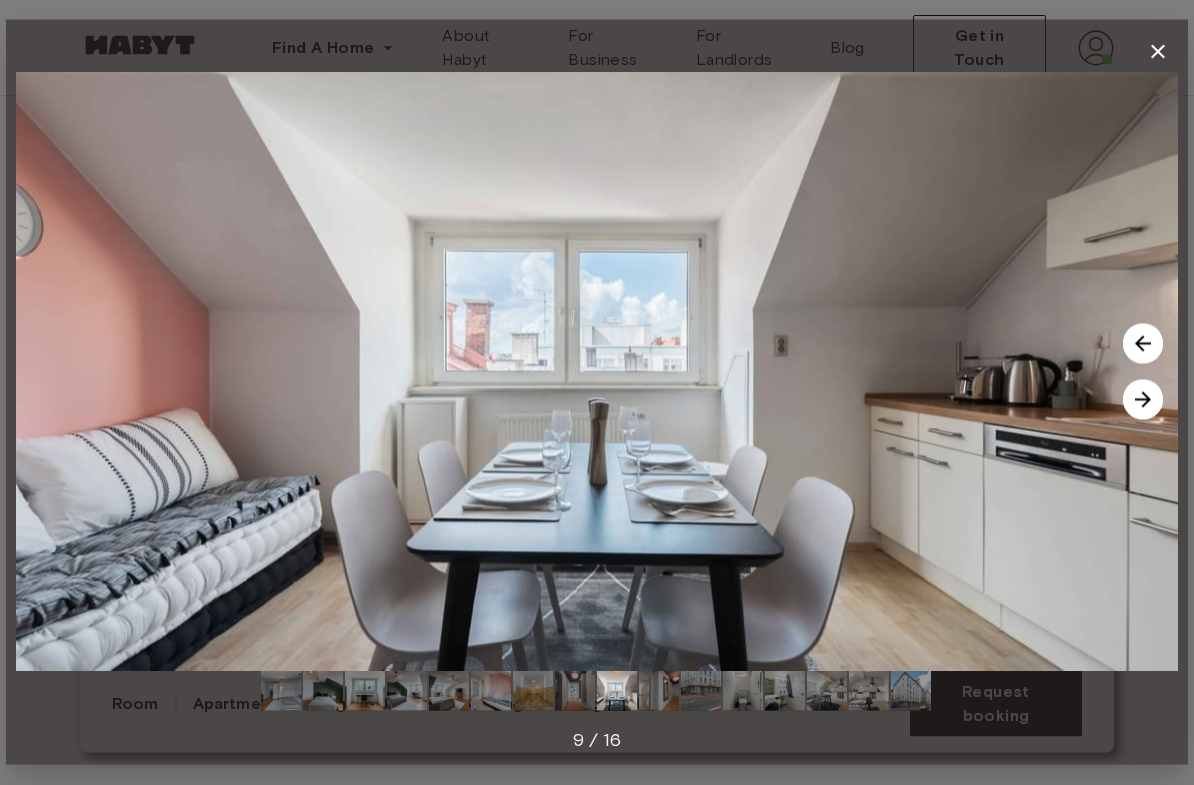 click at bounding box center [1143, 400] 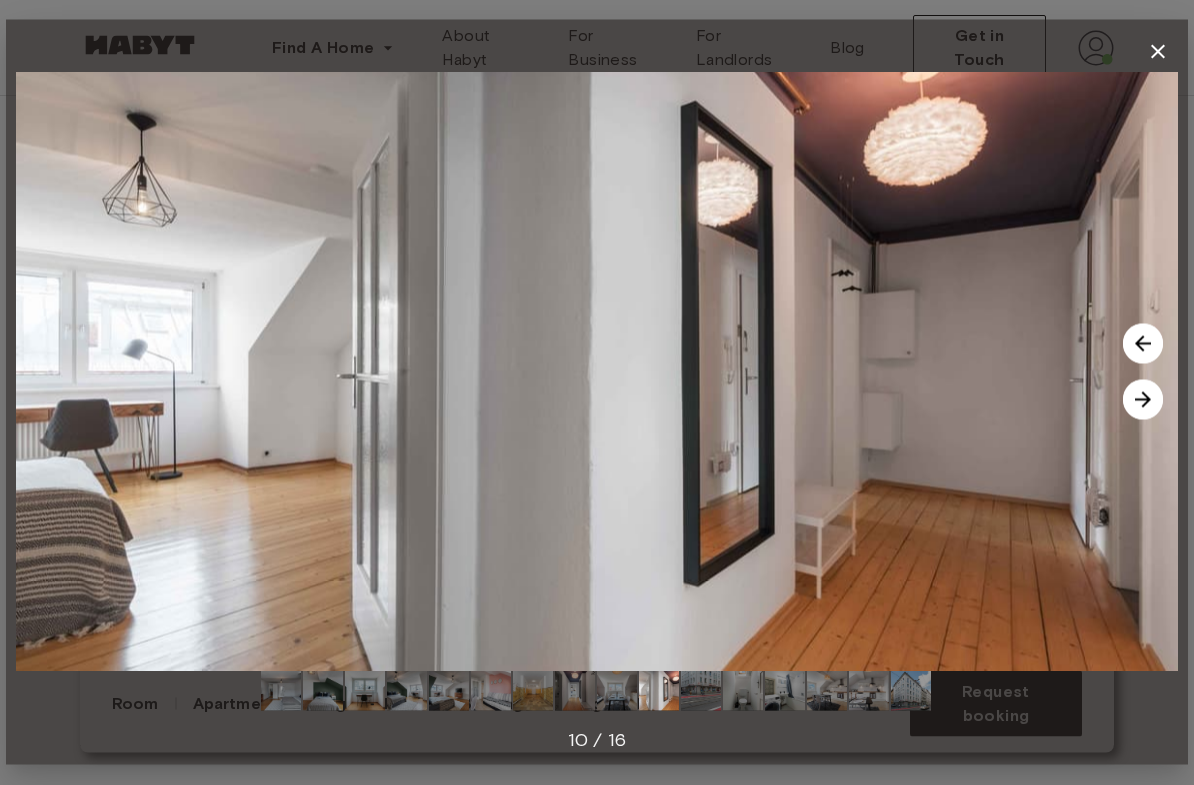 click at bounding box center (1143, 344) 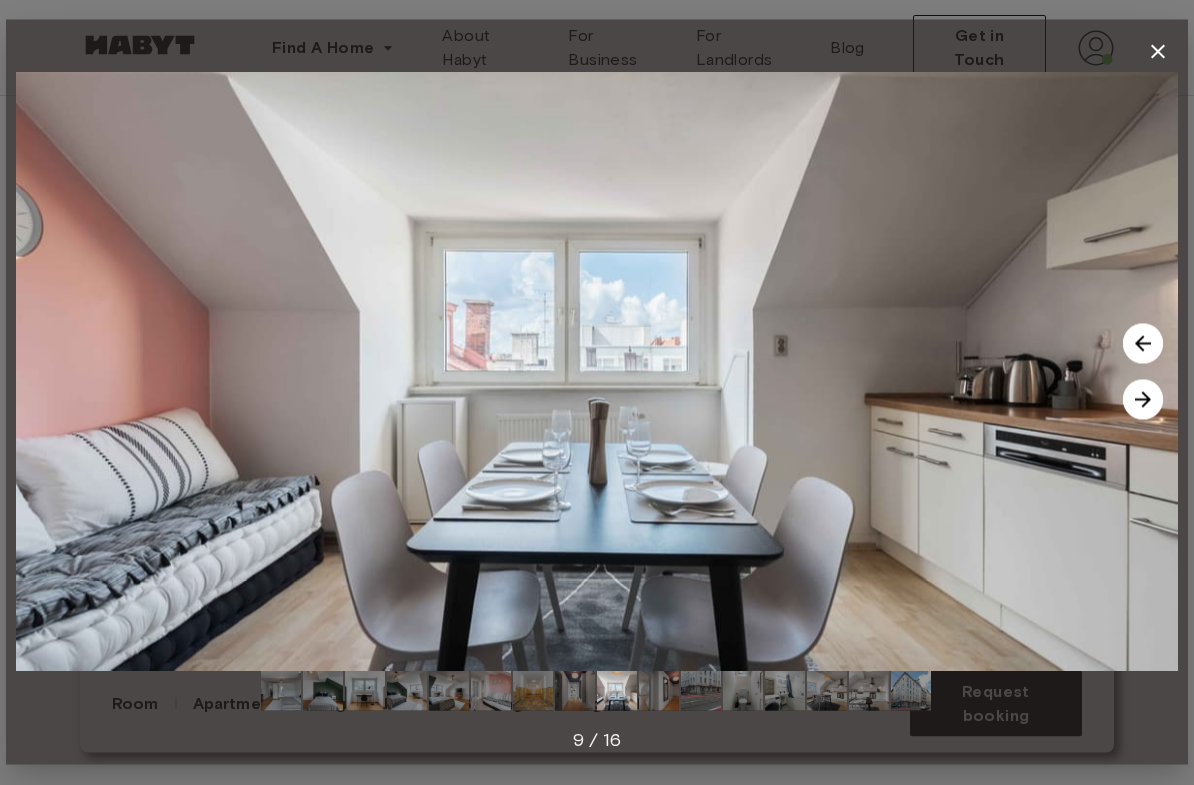 click at bounding box center (1143, 400) 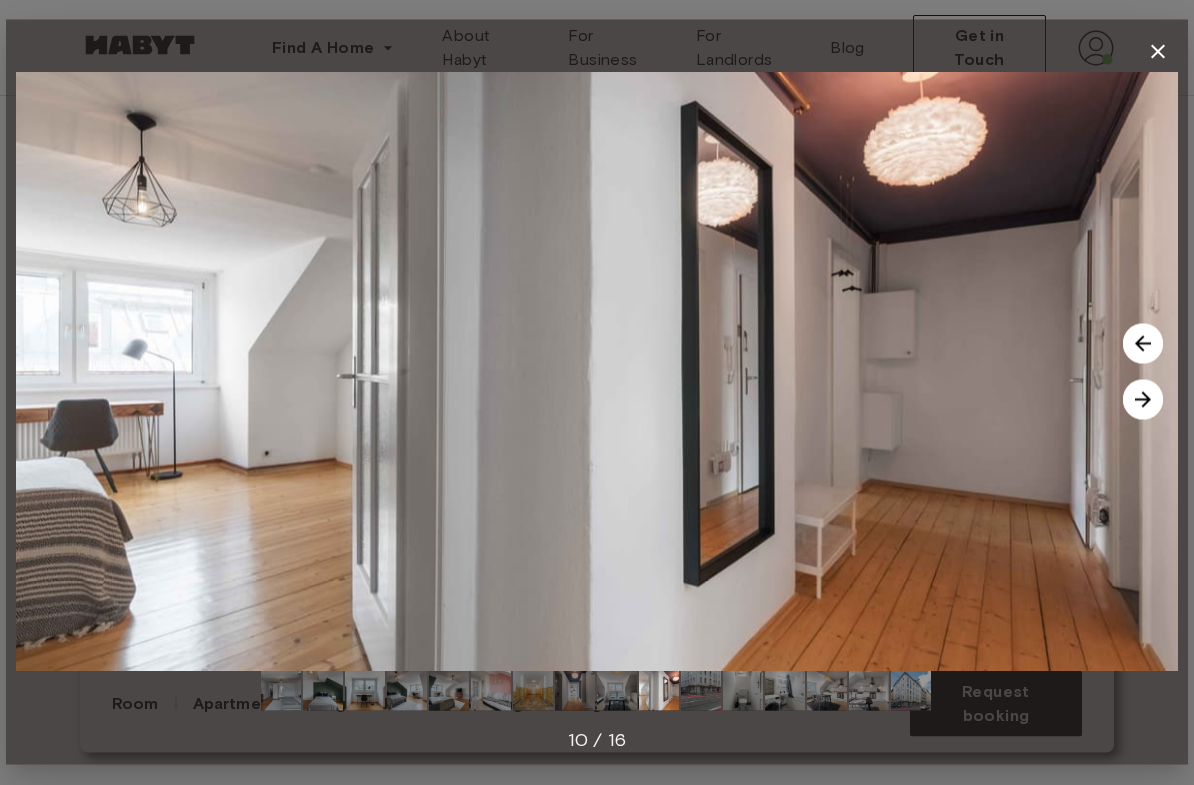 click at bounding box center (1143, 400) 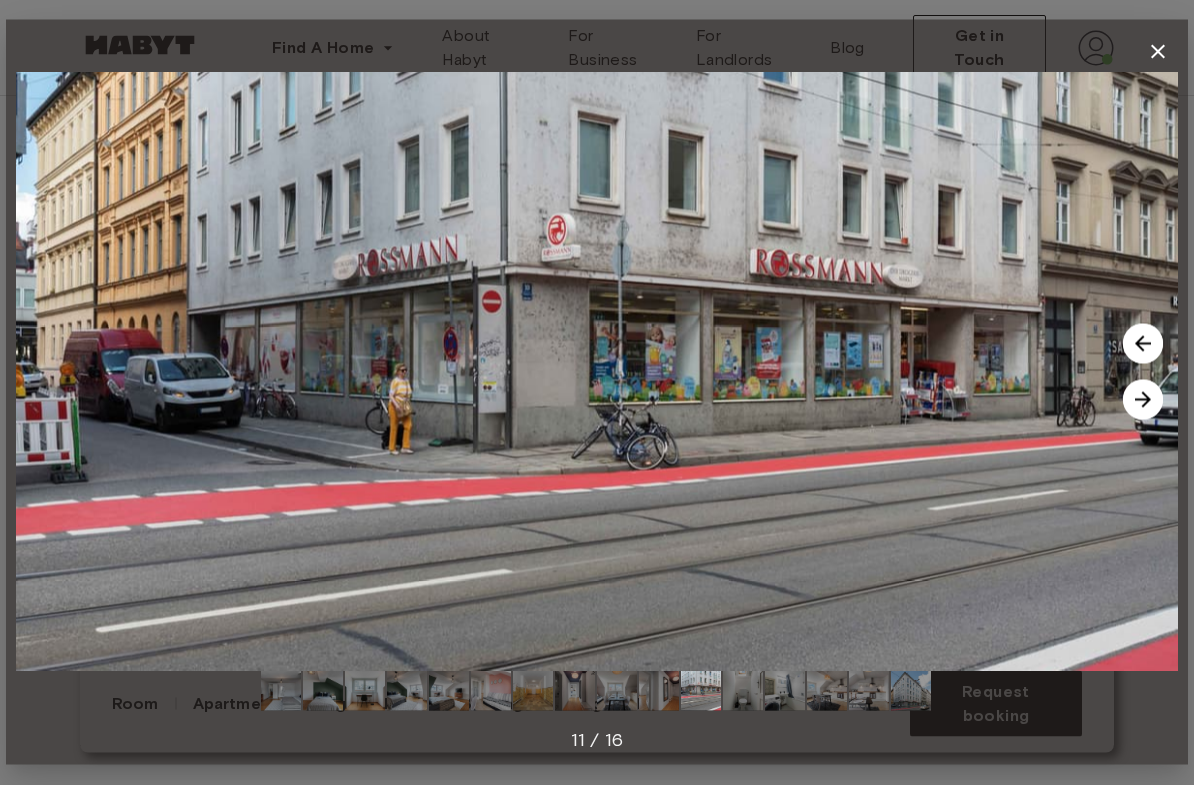 click at bounding box center (1143, 400) 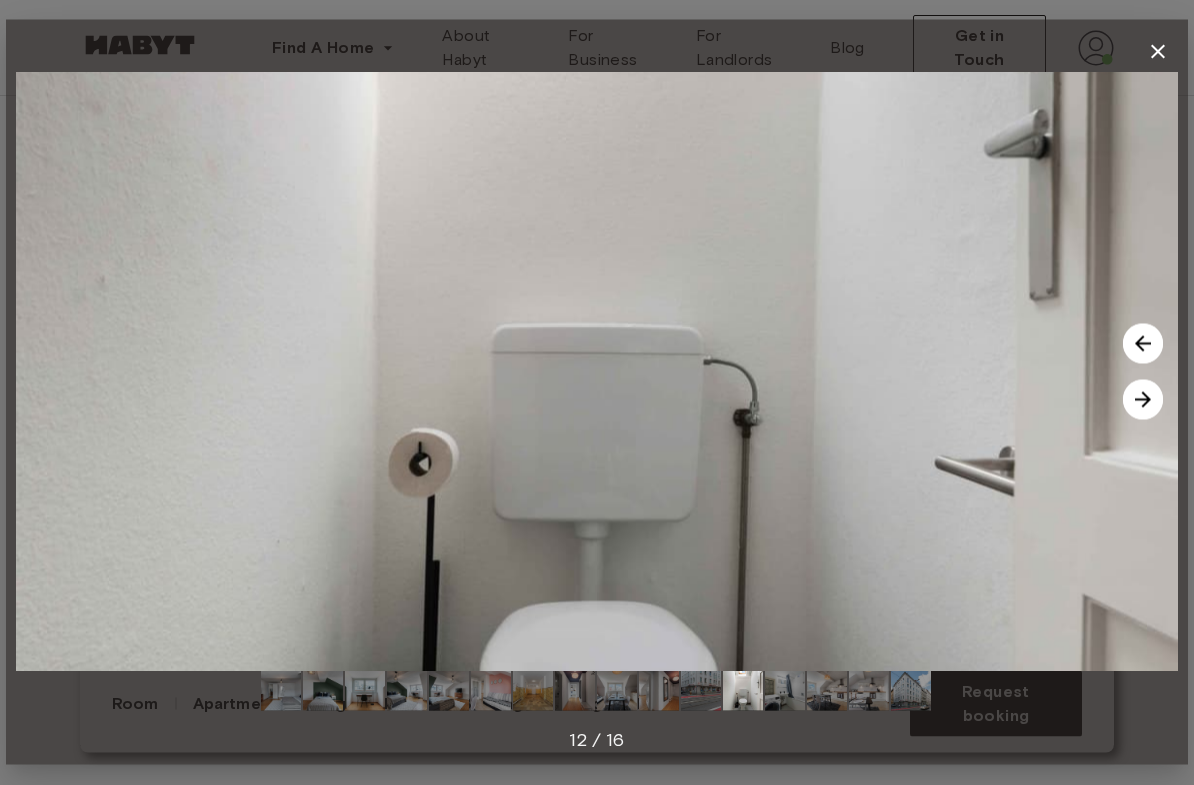click at bounding box center [1143, 400] 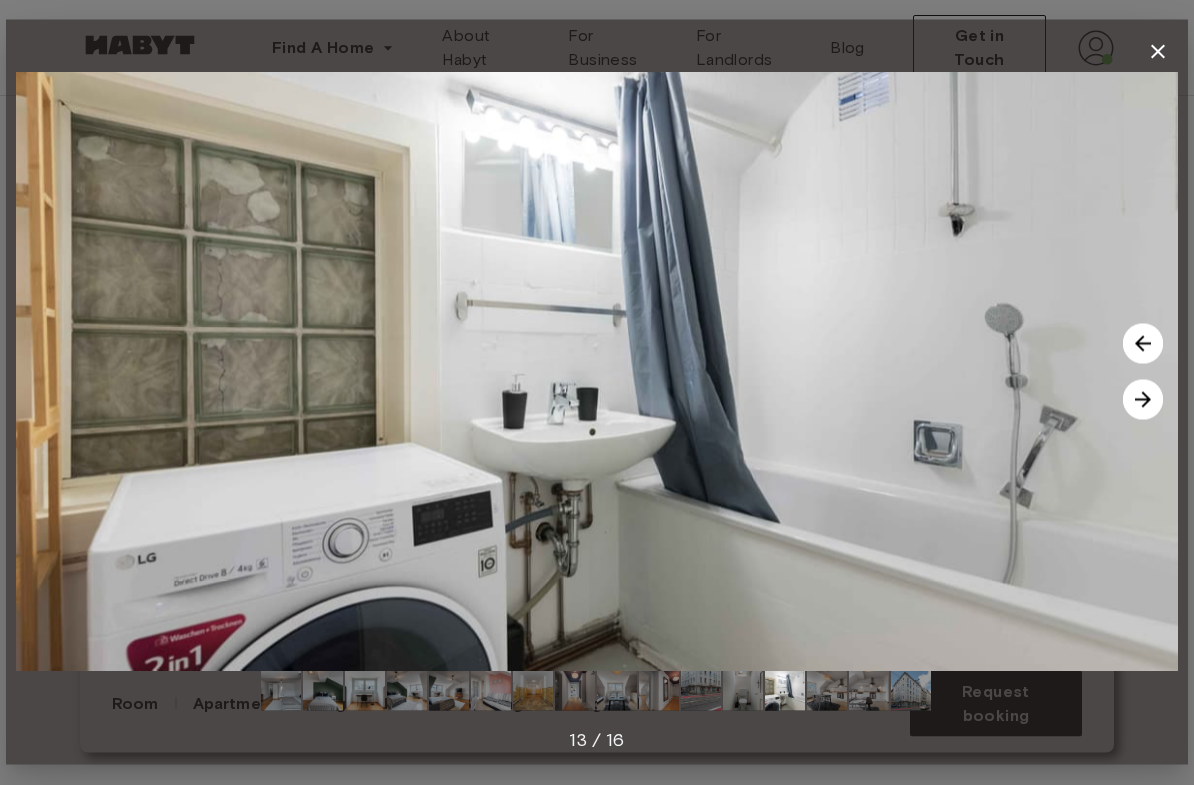 click at bounding box center [1143, 344] 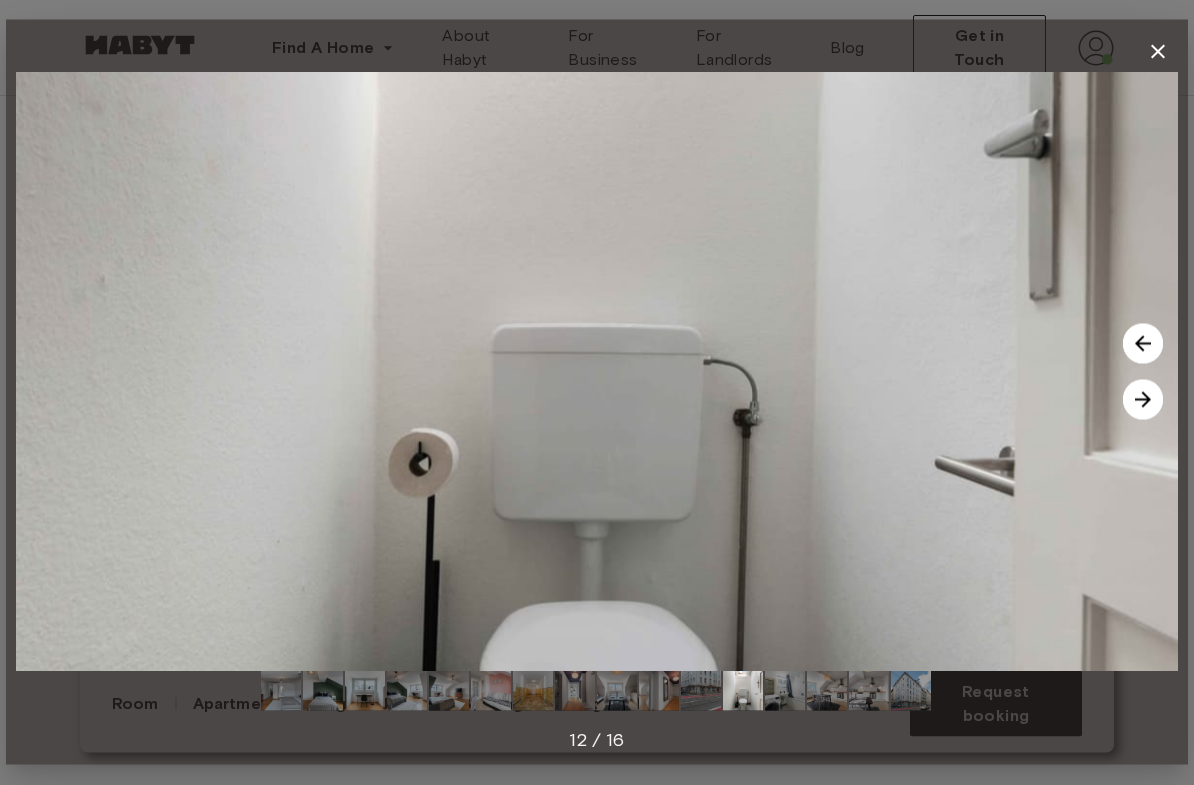 click at bounding box center (1143, 344) 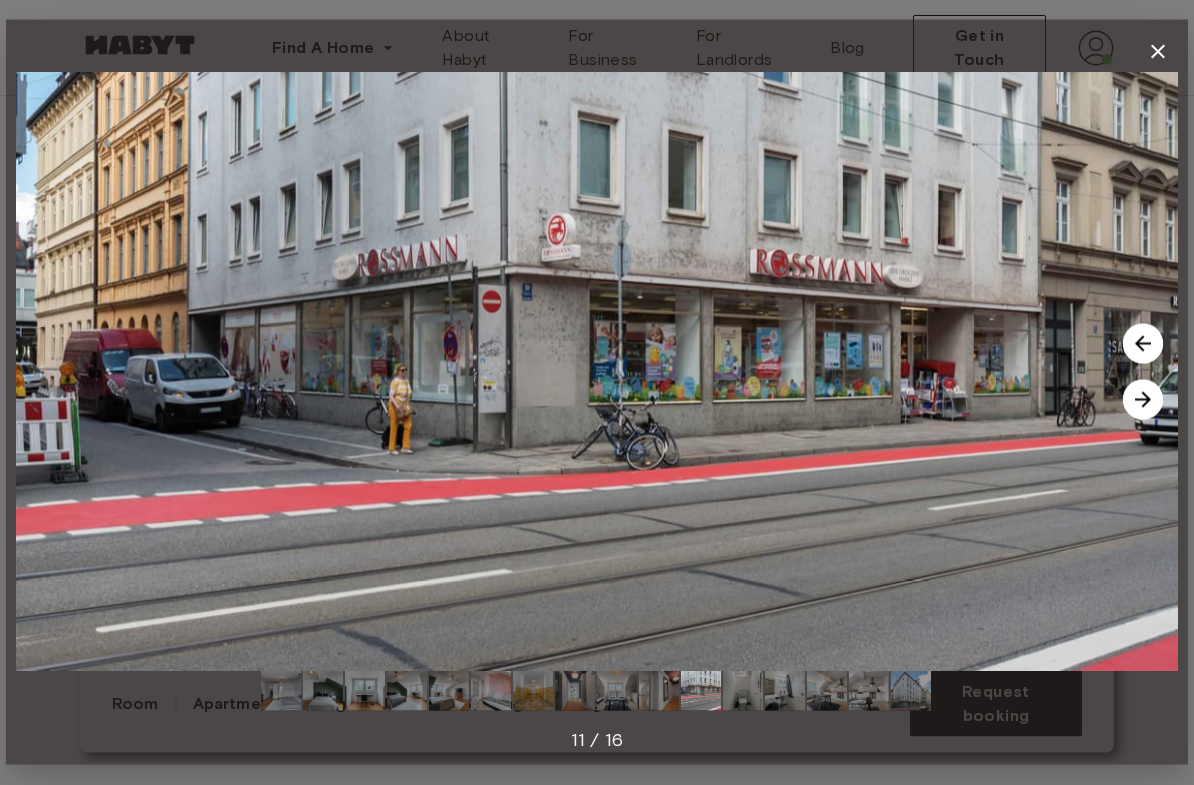 click at bounding box center [1143, 400] 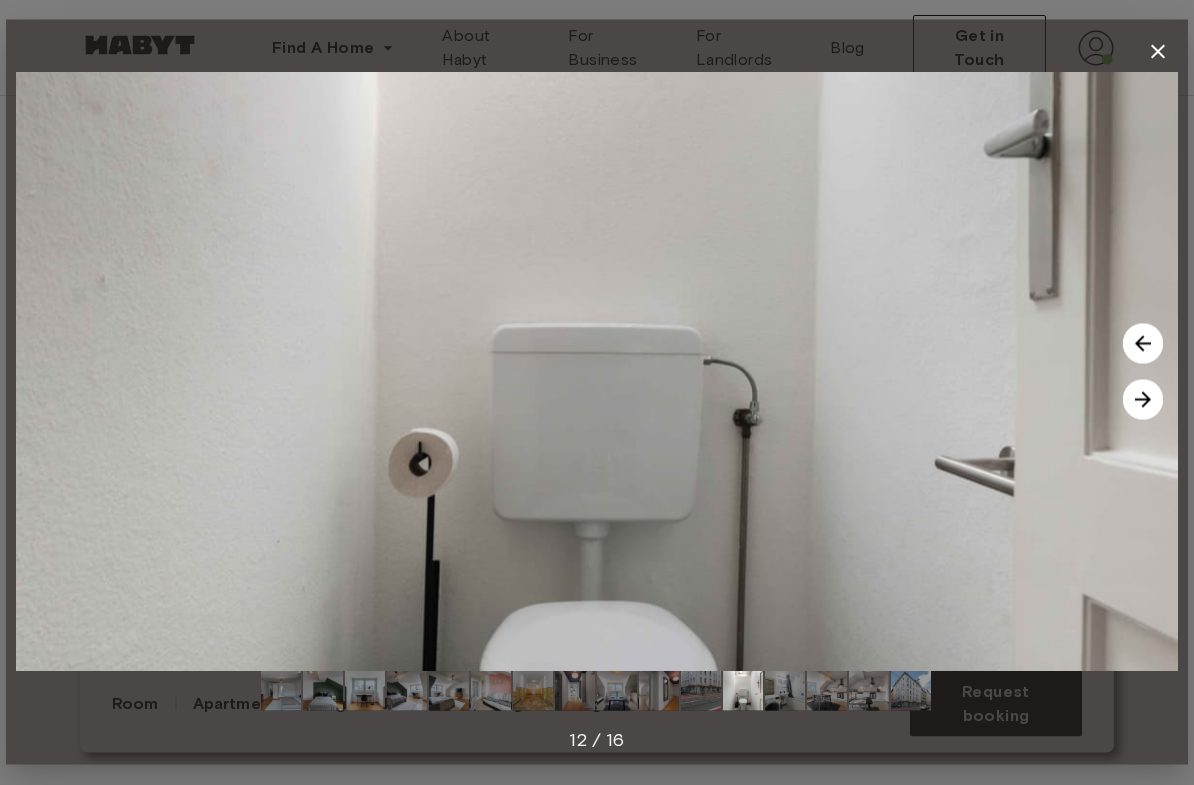 click at bounding box center [1143, 400] 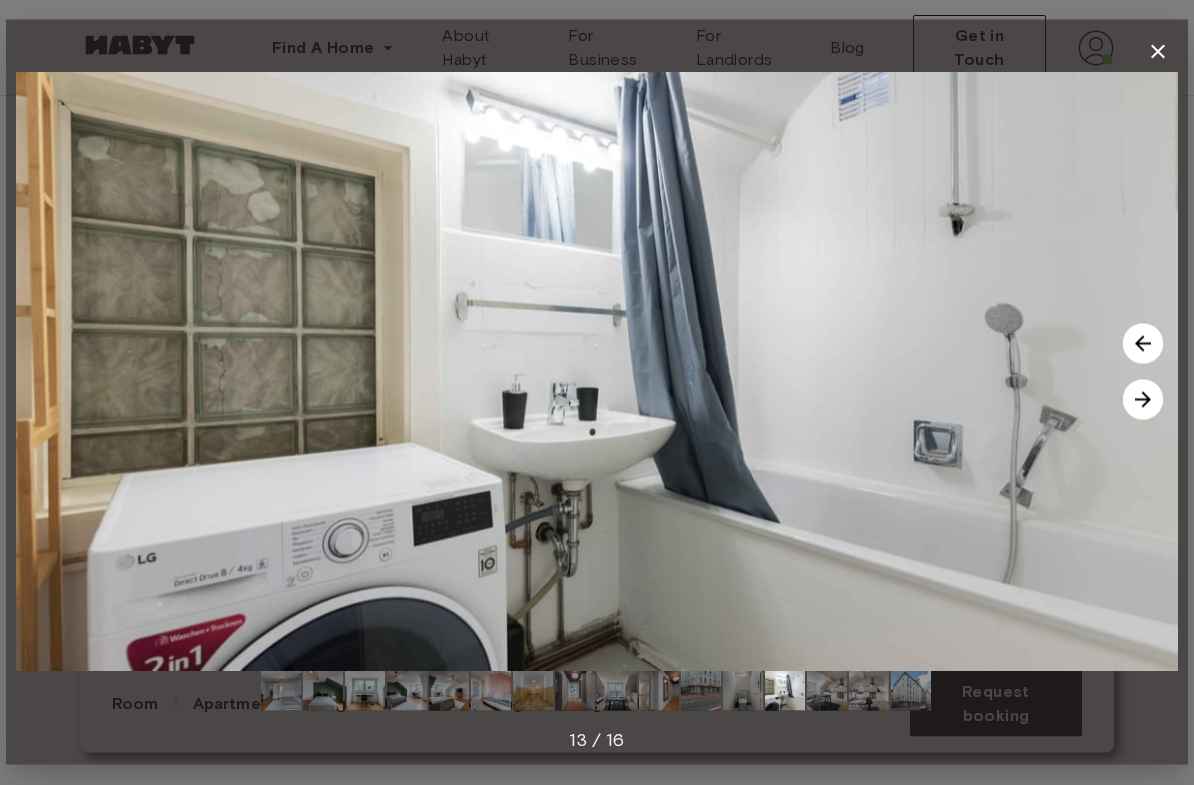 click at bounding box center (1143, 400) 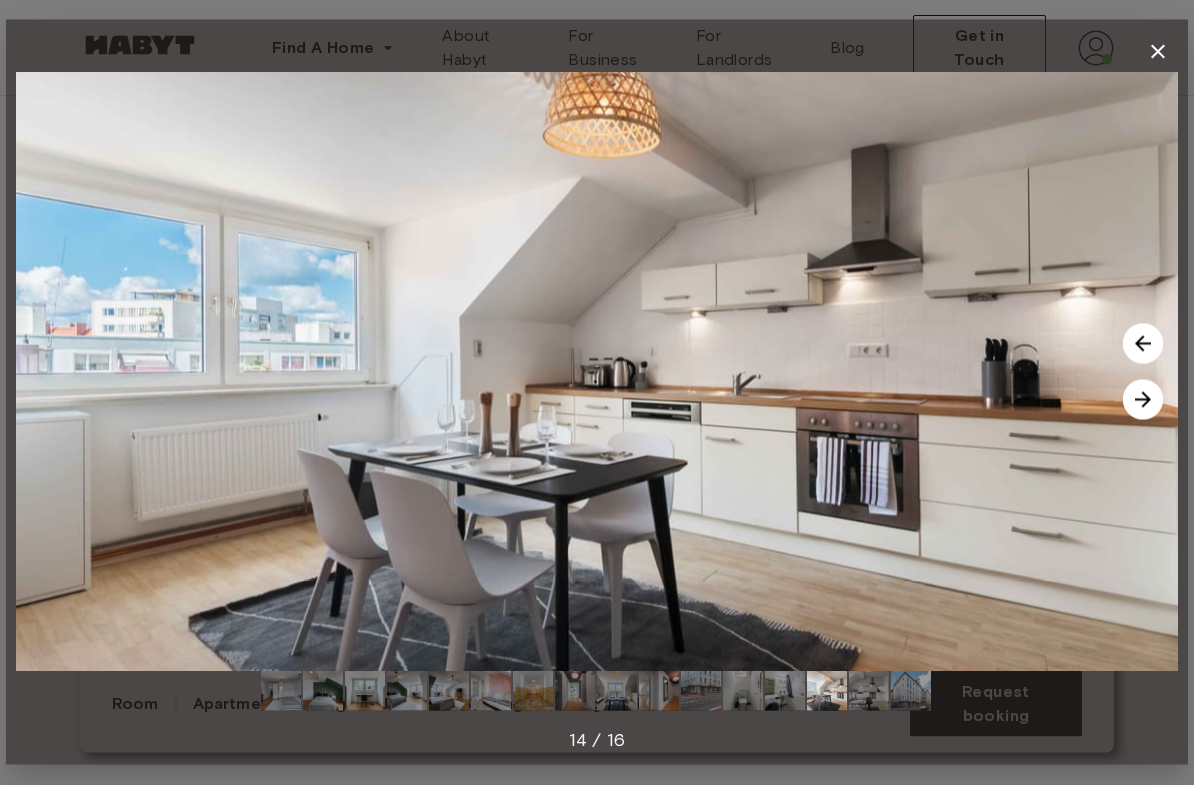 click at bounding box center [1143, 400] 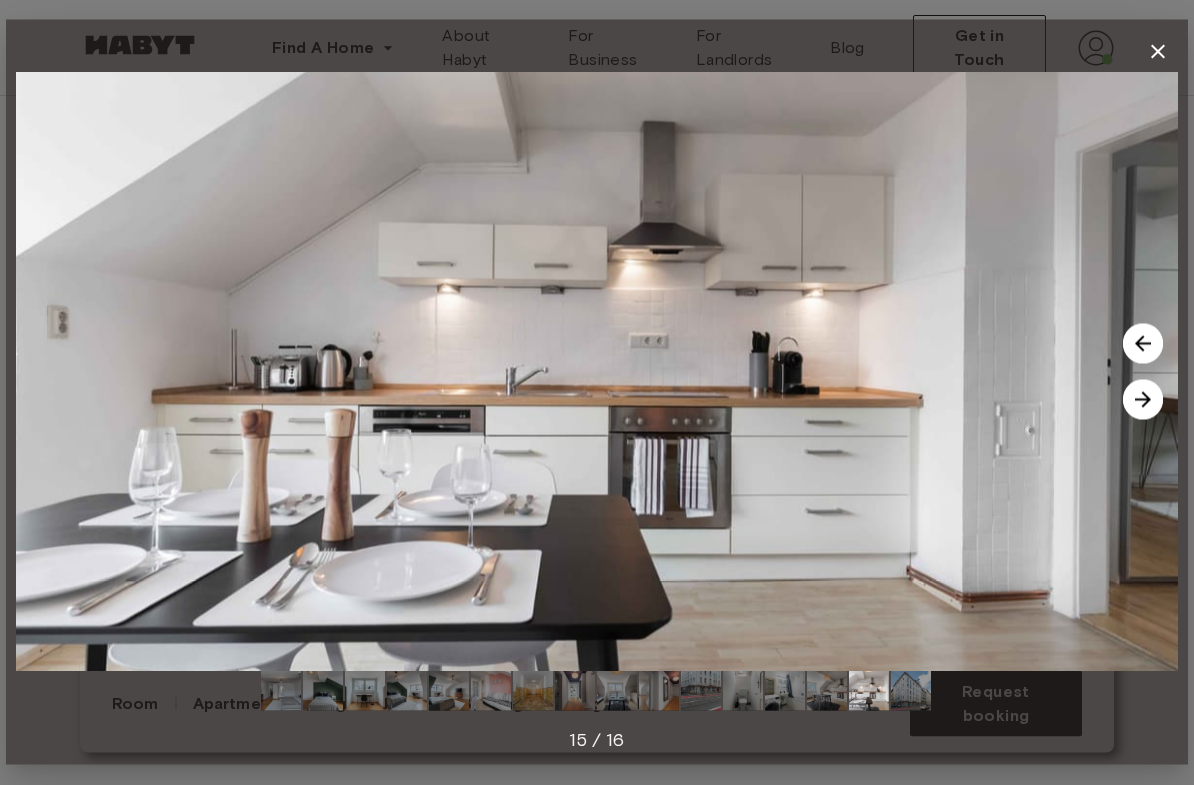 click at bounding box center [1143, 400] 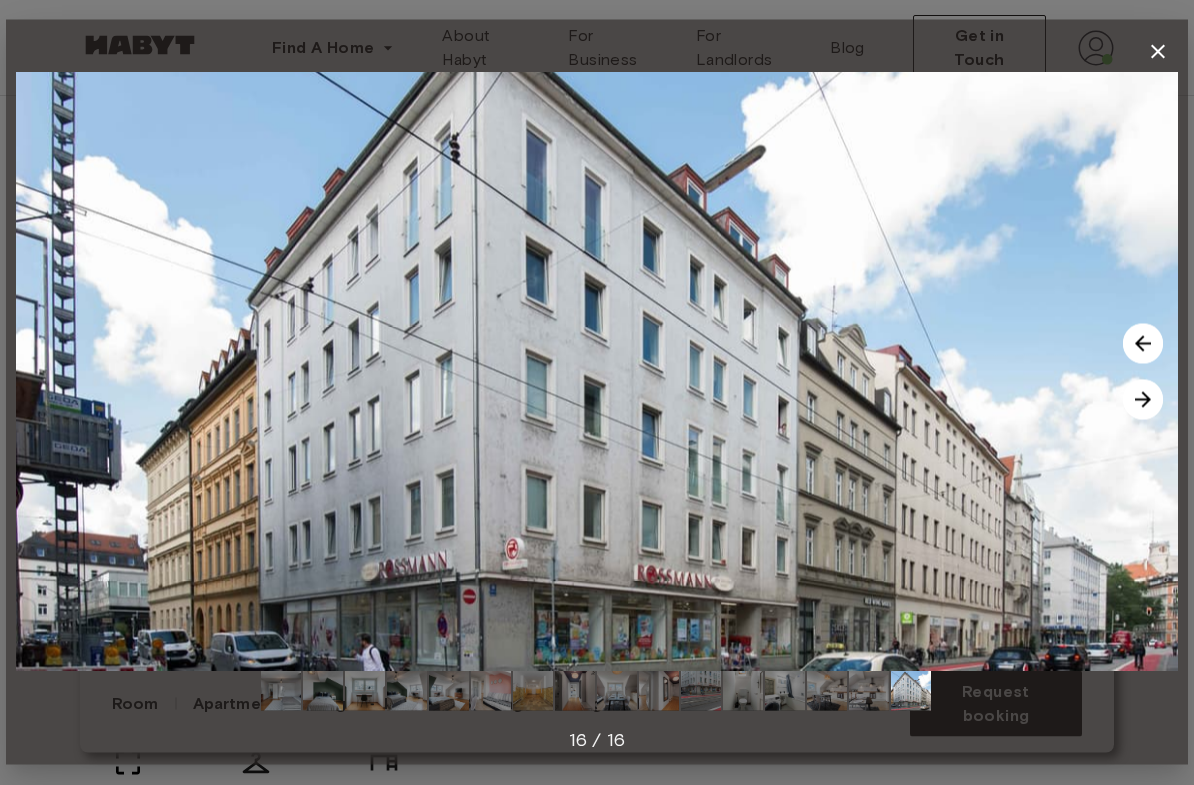 scroll, scrollTop: 189, scrollLeft: 0, axis: vertical 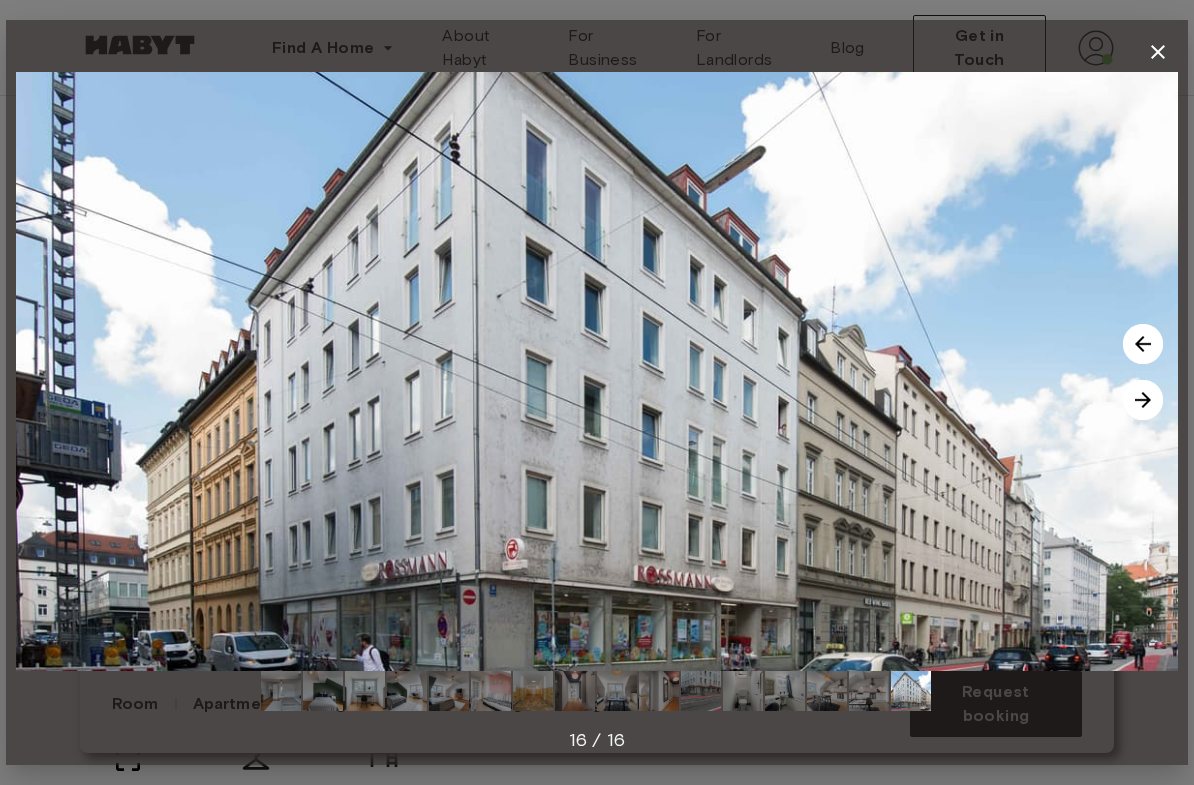 click 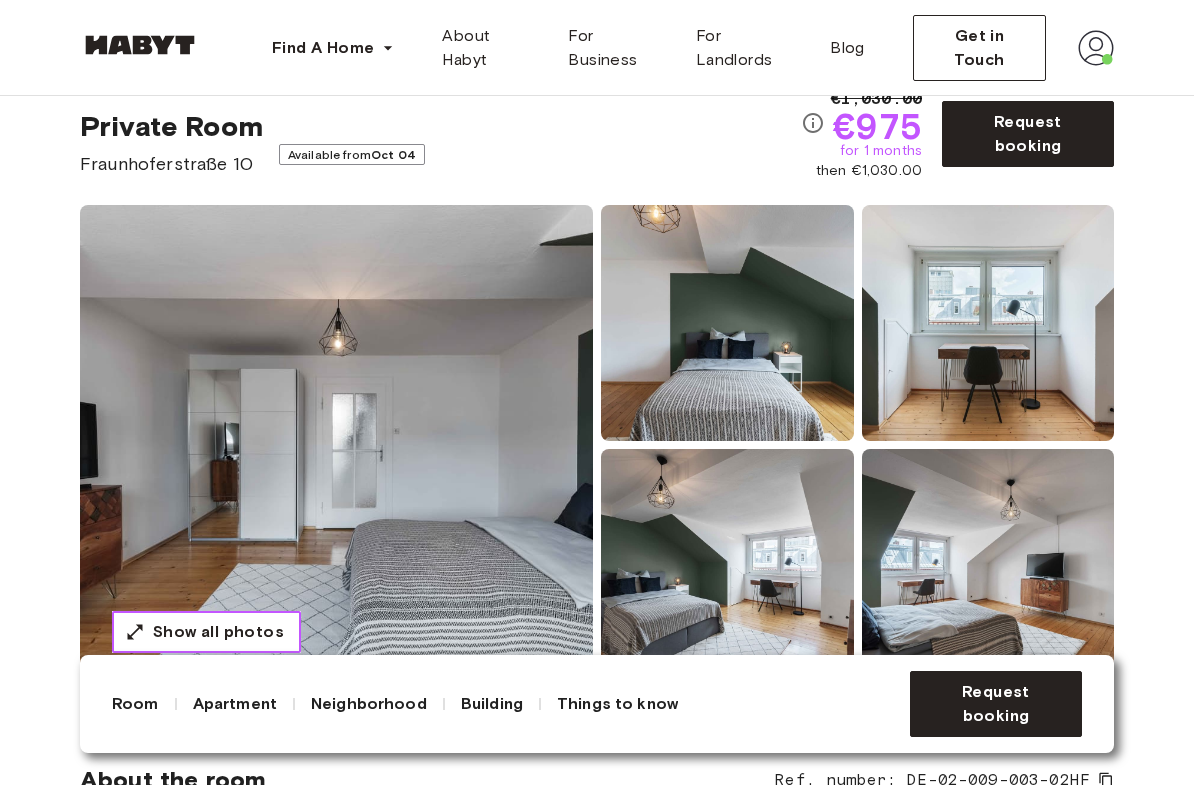 scroll, scrollTop: 0, scrollLeft: 0, axis: both 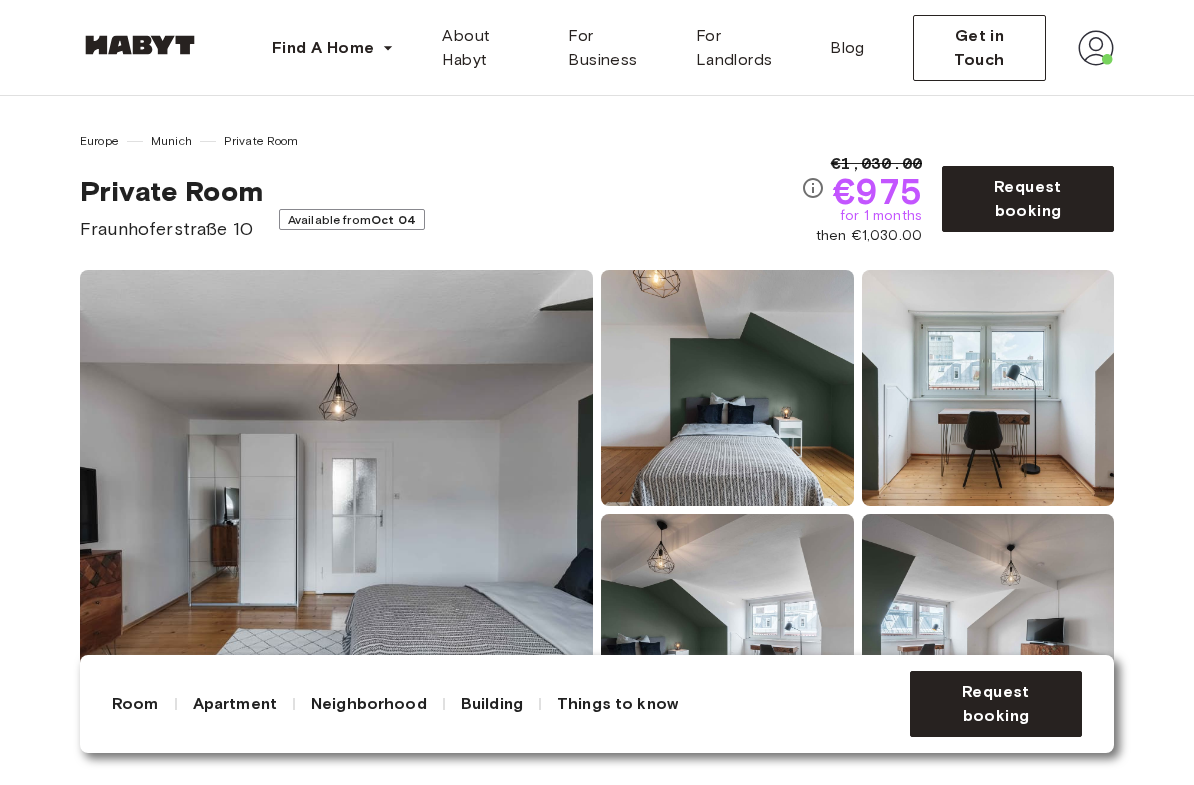 click at bounding box center [1096, 48] 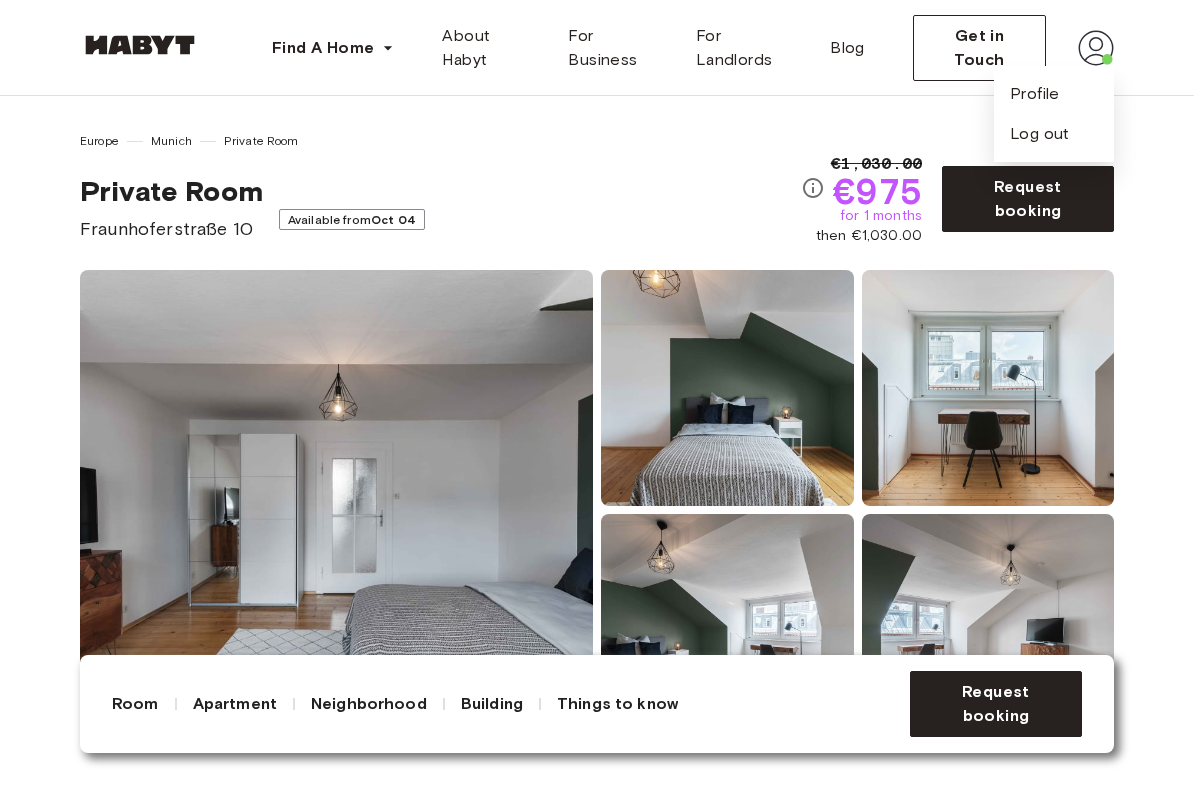 click on "Find A Home Europe Amsterdam Berlin Frankfurt Hamburg Lisbon Madrid Milan Modena Paris Turin Munich Rotterdam Stuttgart Dusseldorf Cologne Zurich The Hague Graz Brussels Leipzig Asia Hong Kong Singapore Seoul Phuket Tokyo About Habyt For Business For Landlords Blog Get in Touch Profile Log out" at bounding box center (597, 48) 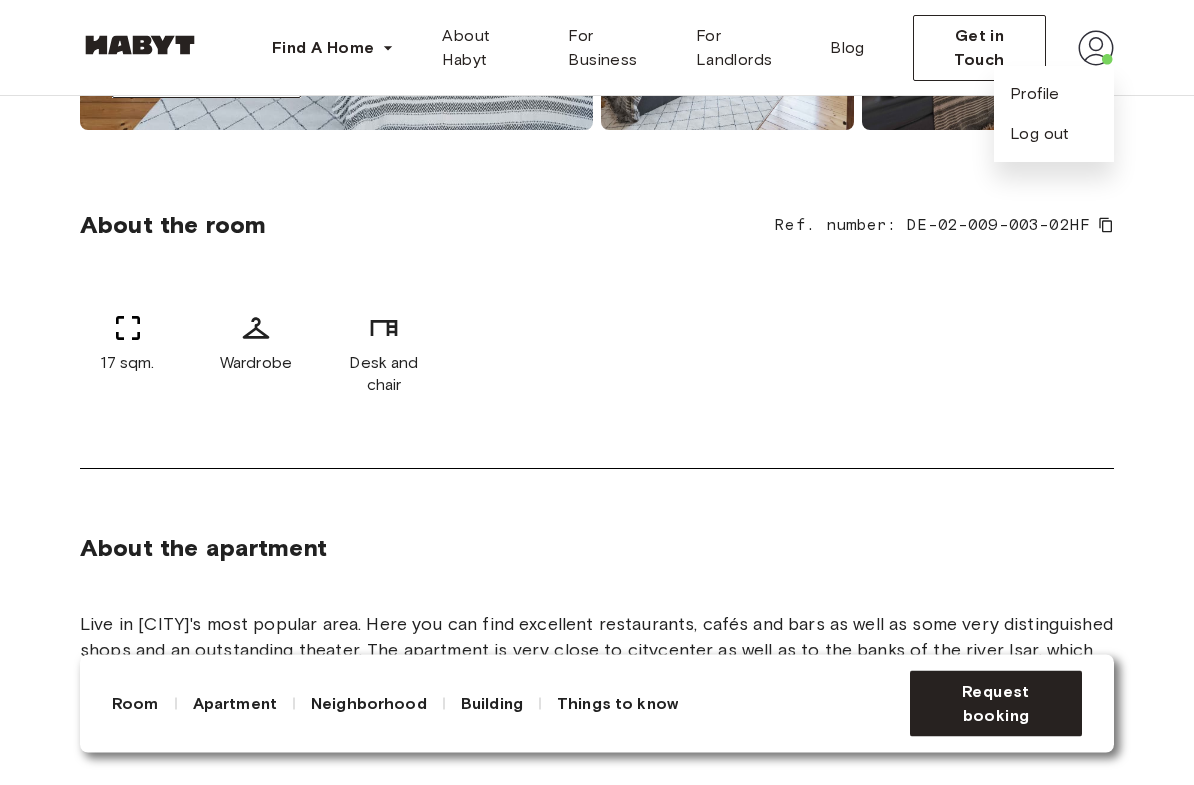 scroll, scrollTop: 617, scrollLeft: 0, axis: vertical 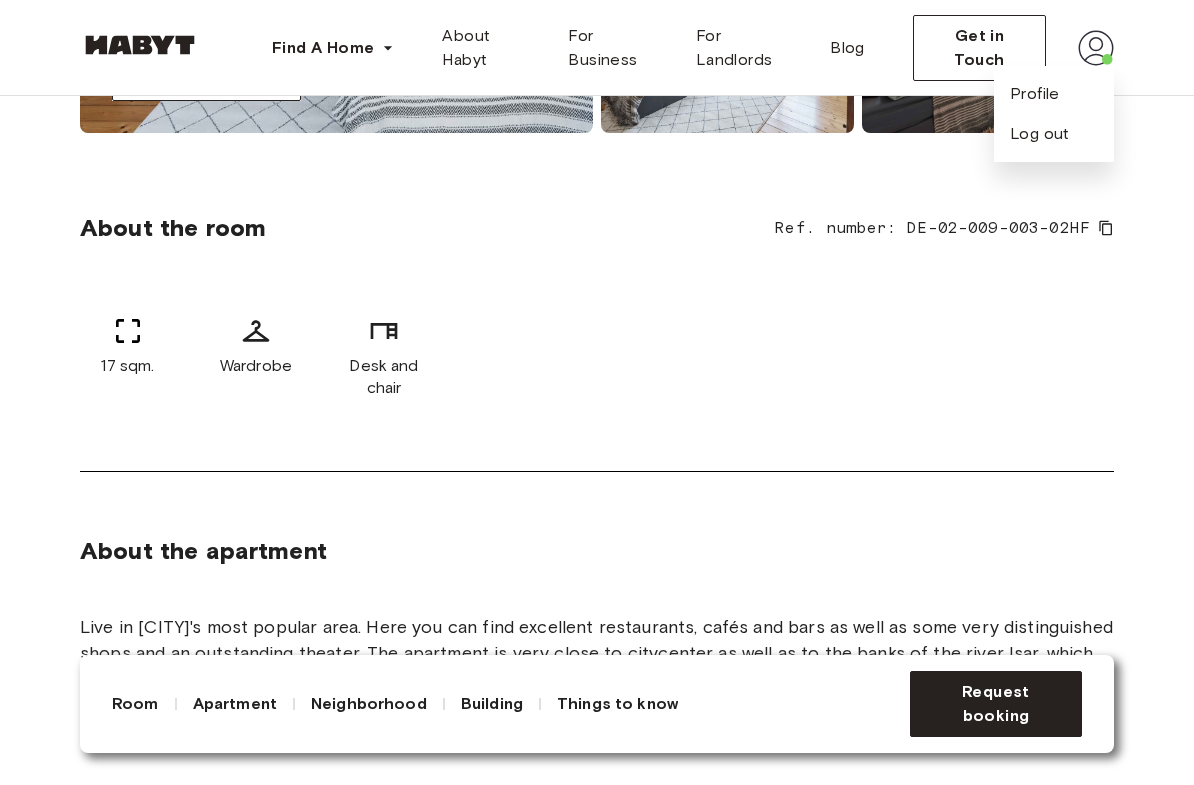 click 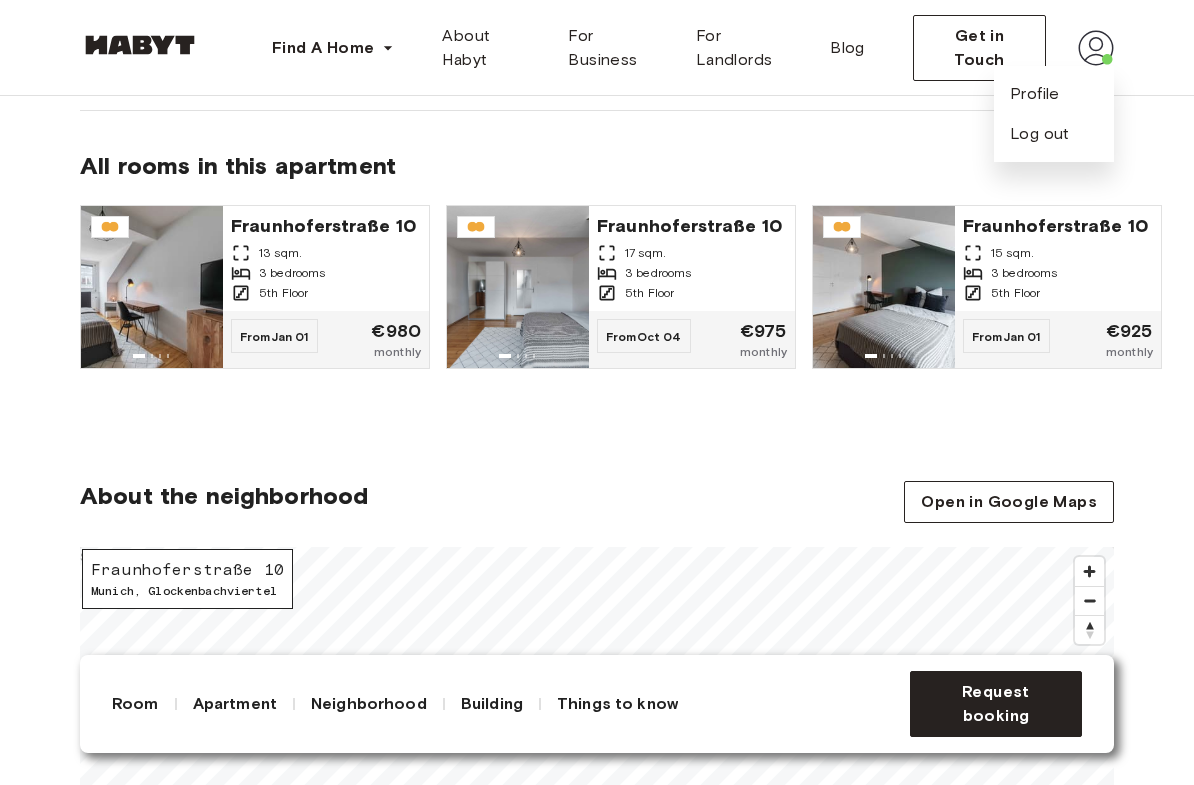 scroll, scrollTop: 1497, scrollLeft: 0, axis: vertical 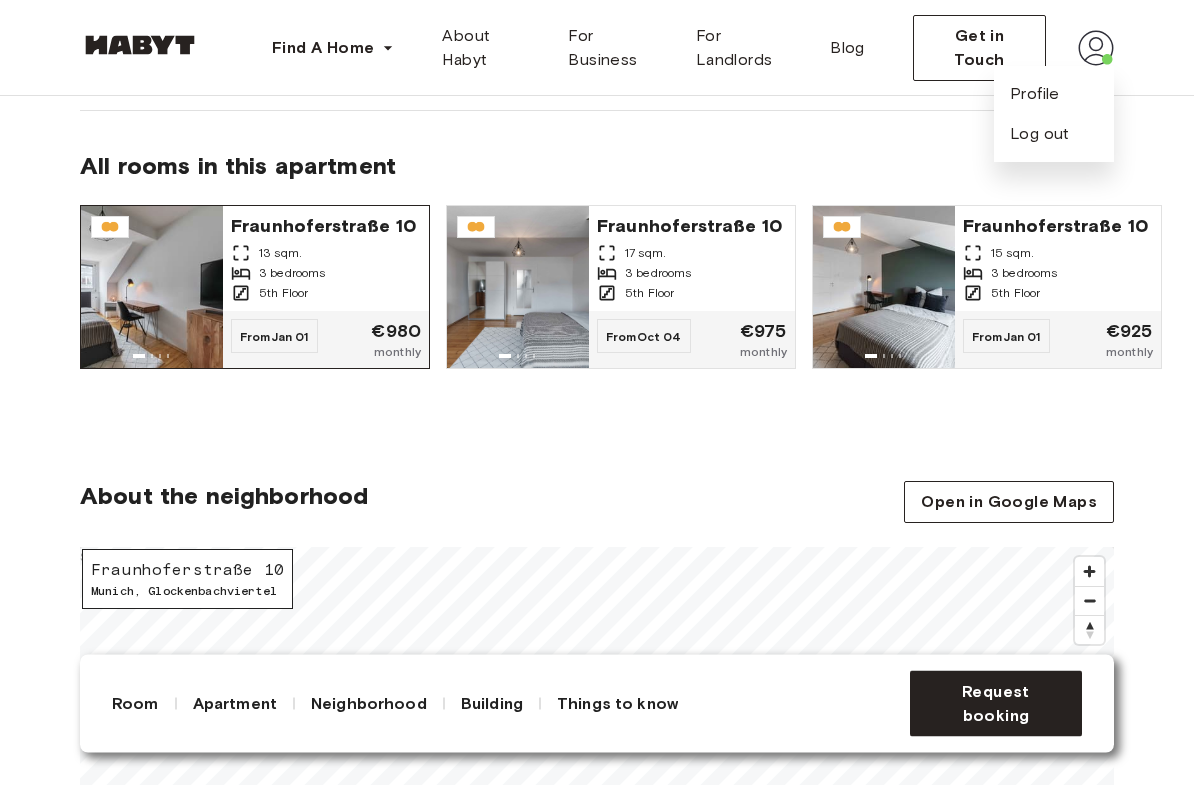 click on "3 bedrooms" at bounding box center (326, 274) 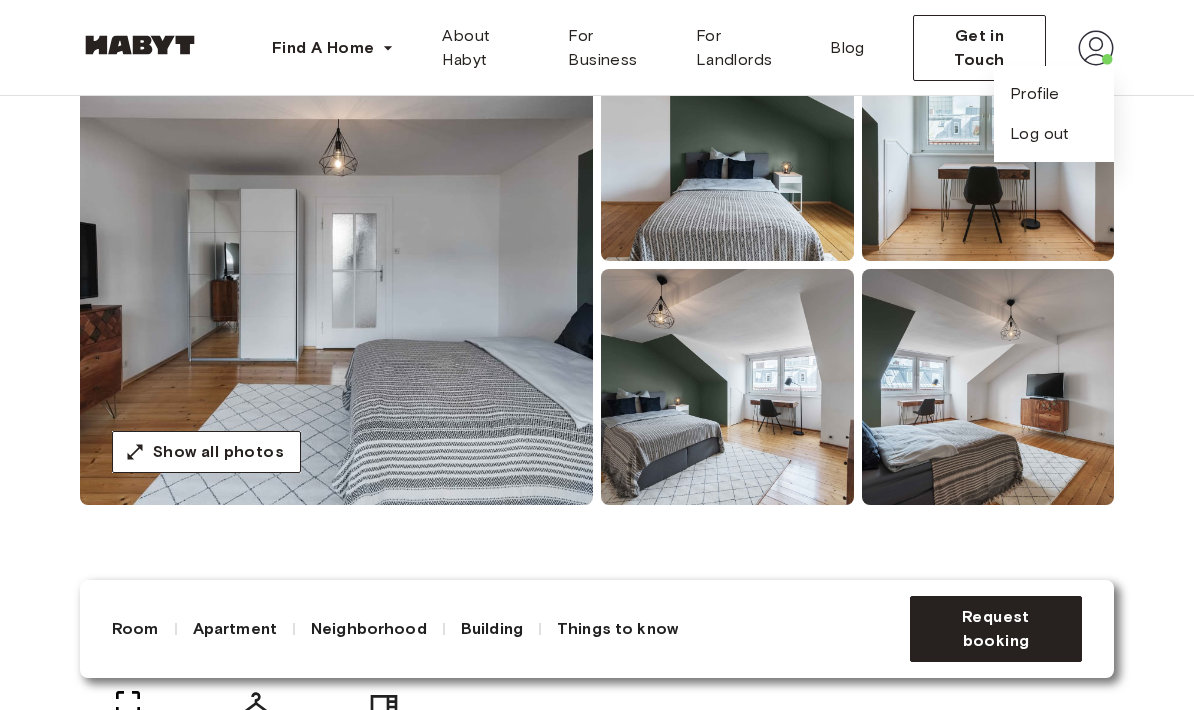 scroll, scrollTop: 263, scrollLeft: 0, axis: vertical 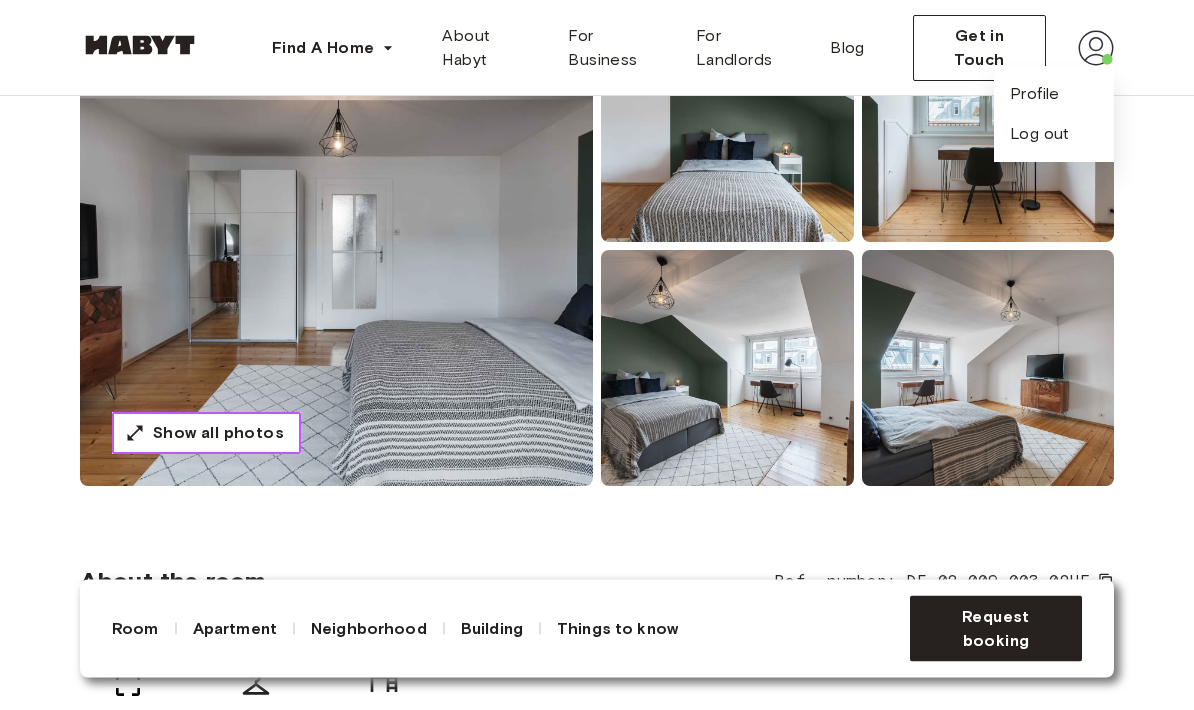click on "Show all photos" at bounding box center [218, 434] 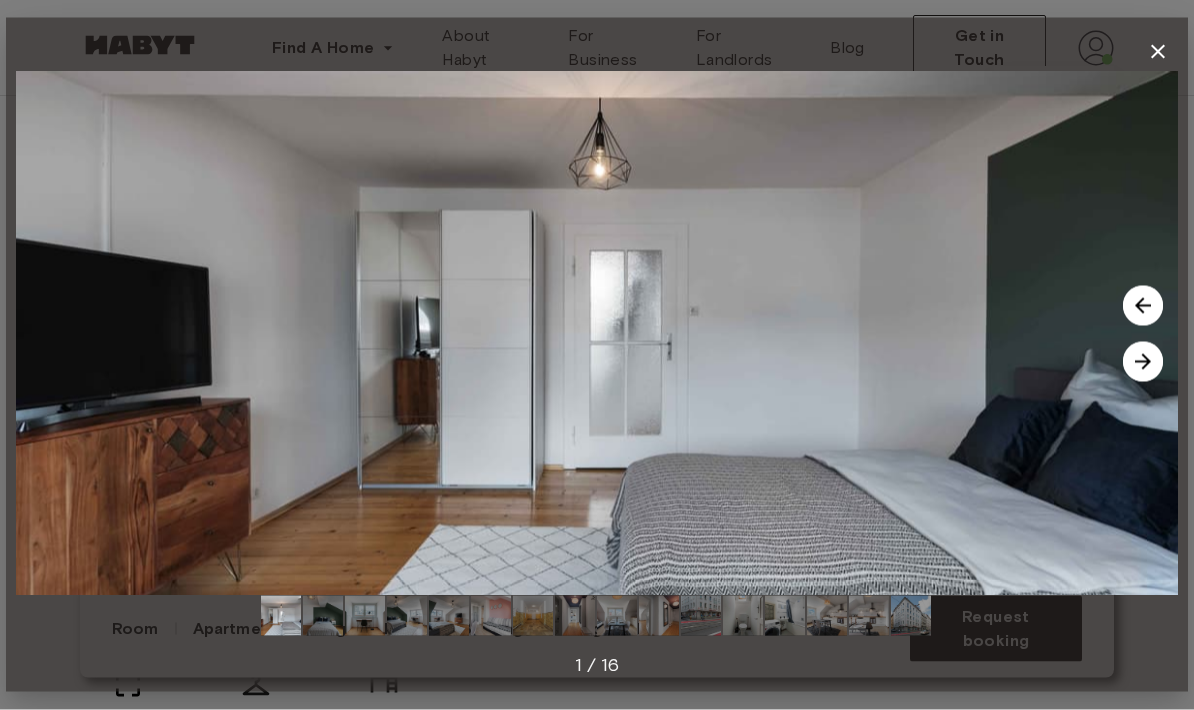 scroll, scrollTop: 264, scrollLeft: 0, axis: vertical 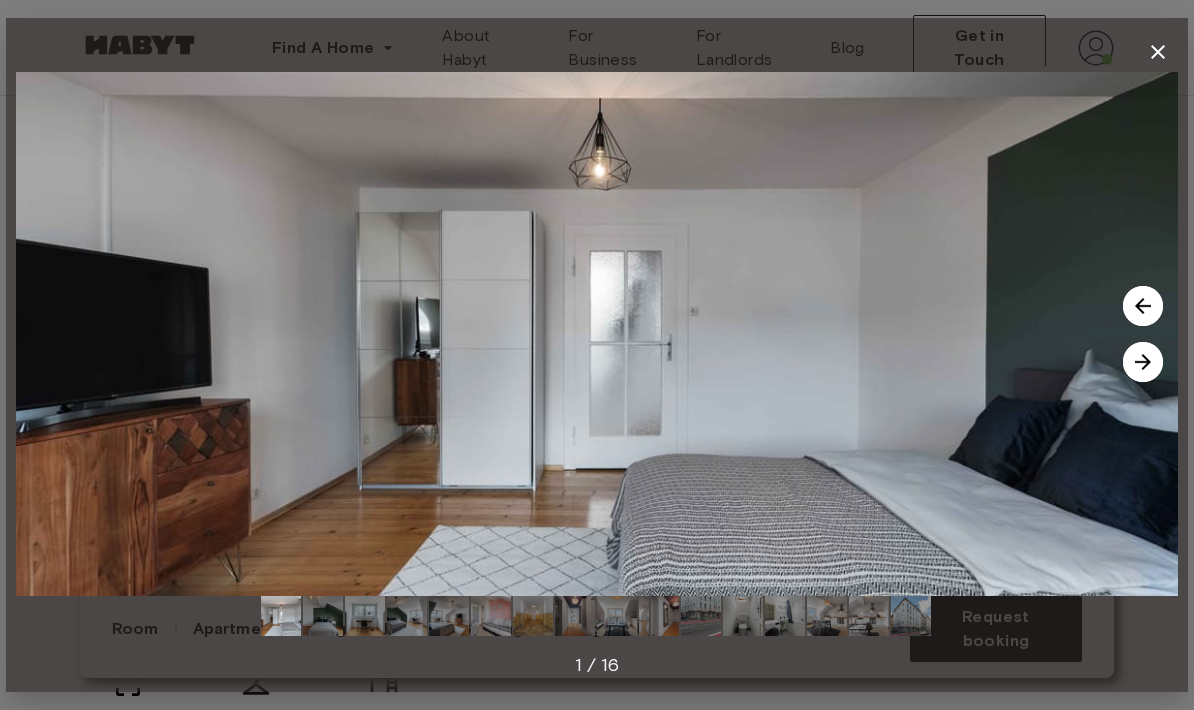 click at bounding box center [1143, 362] 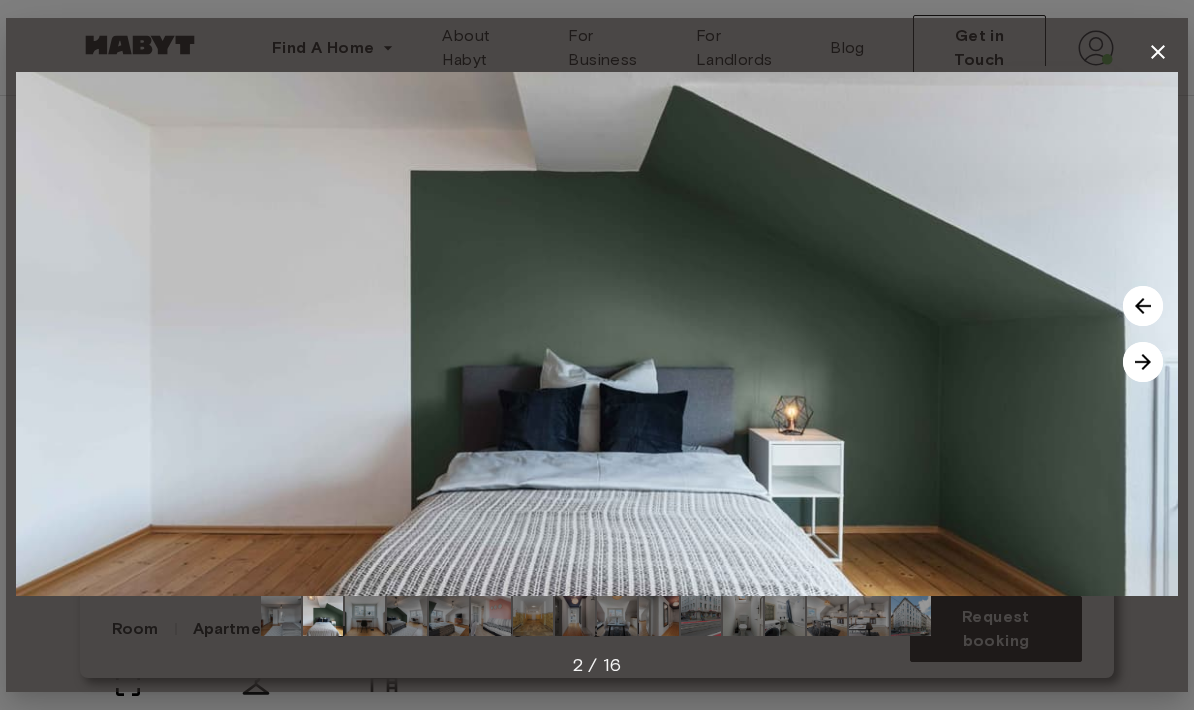 click at bounding box center (1143, 362) 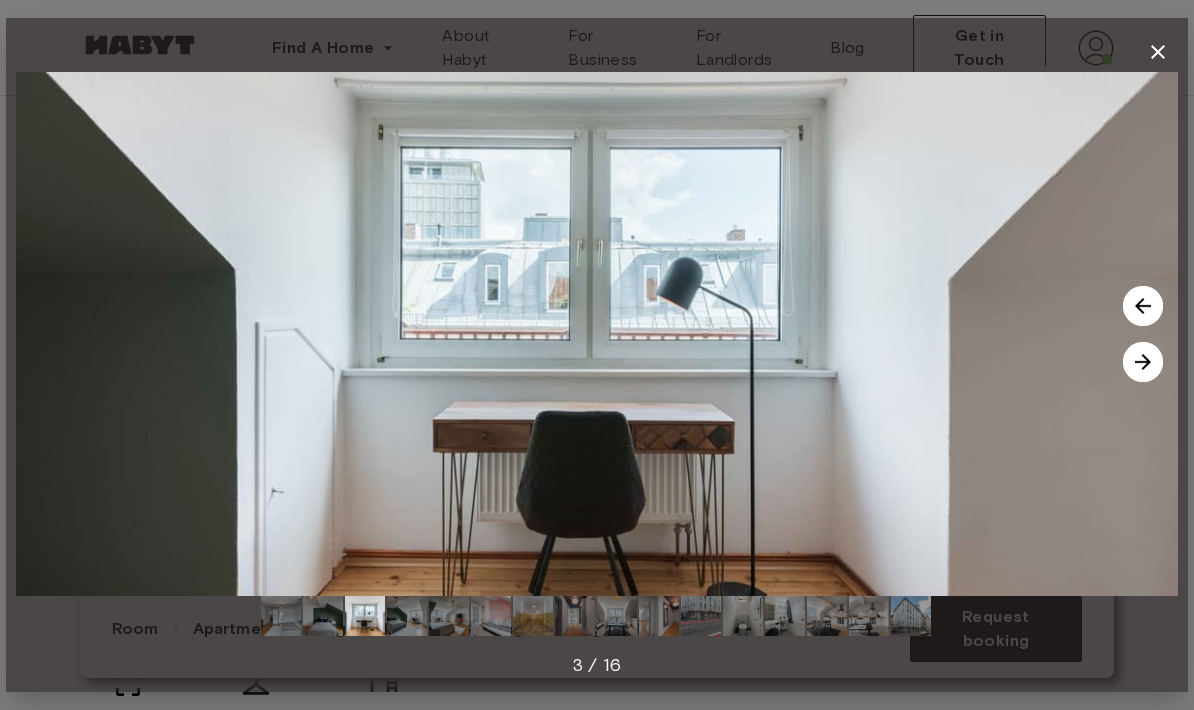 click at bounding box center (1143, 362) 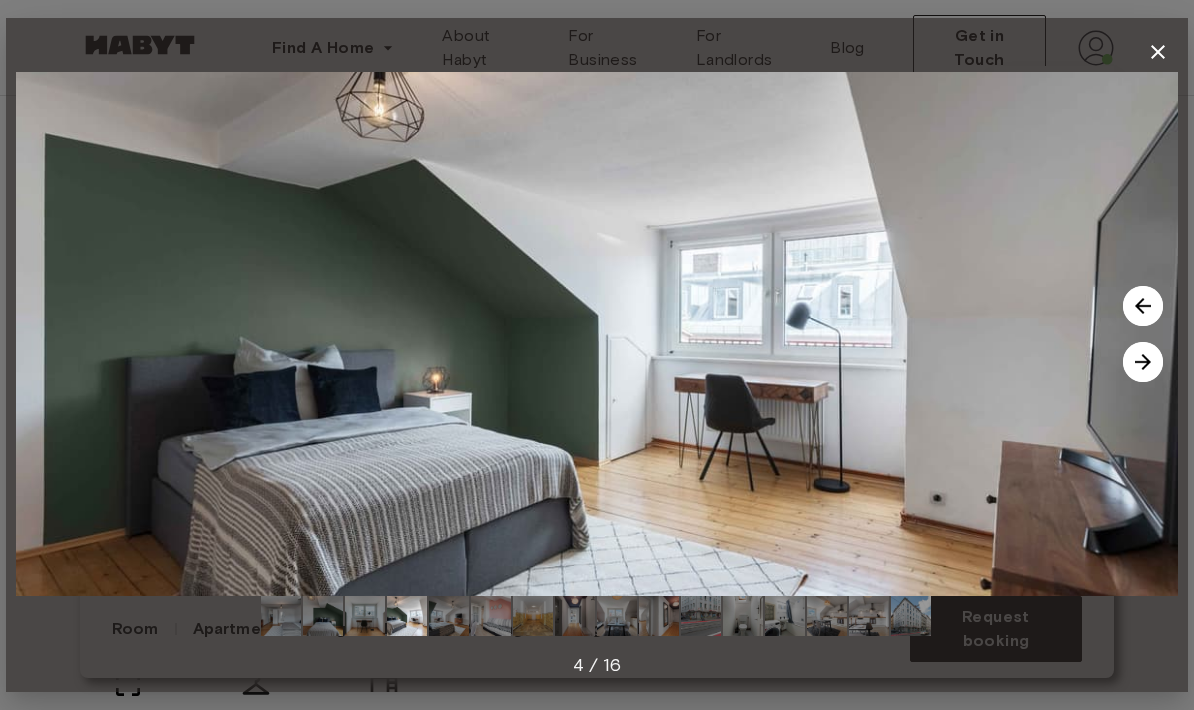 click at bounding box center (1143, 362) 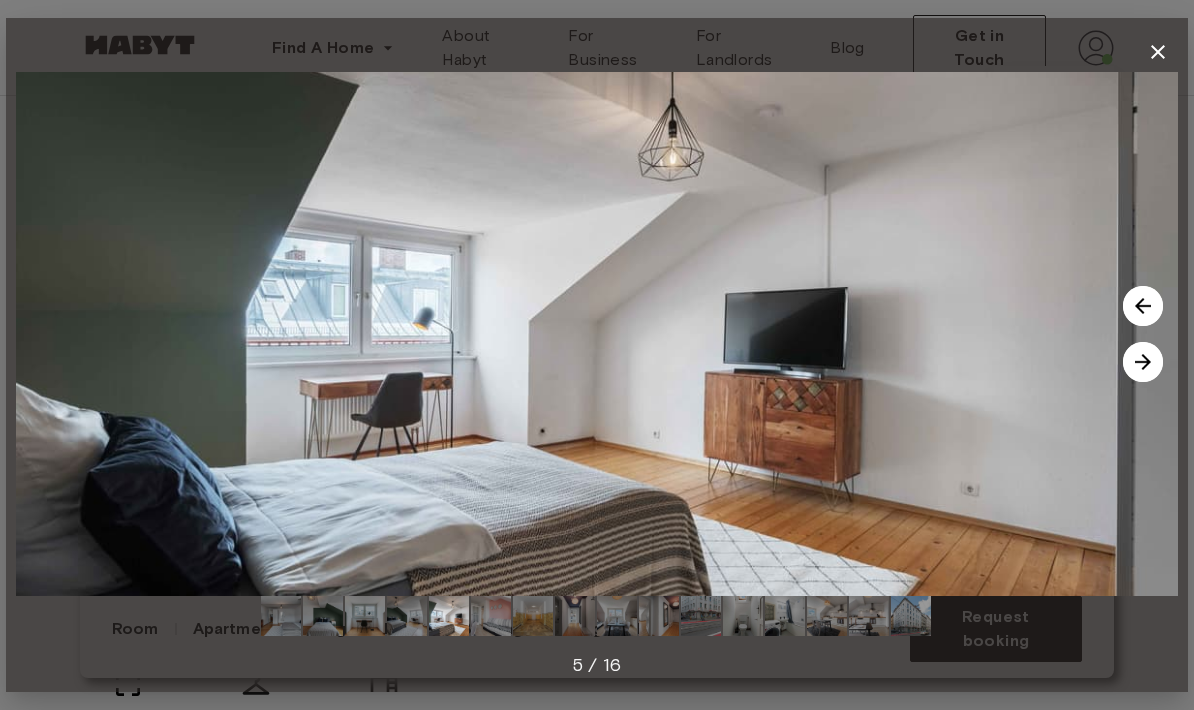 click at bounding box center (1143, 362) 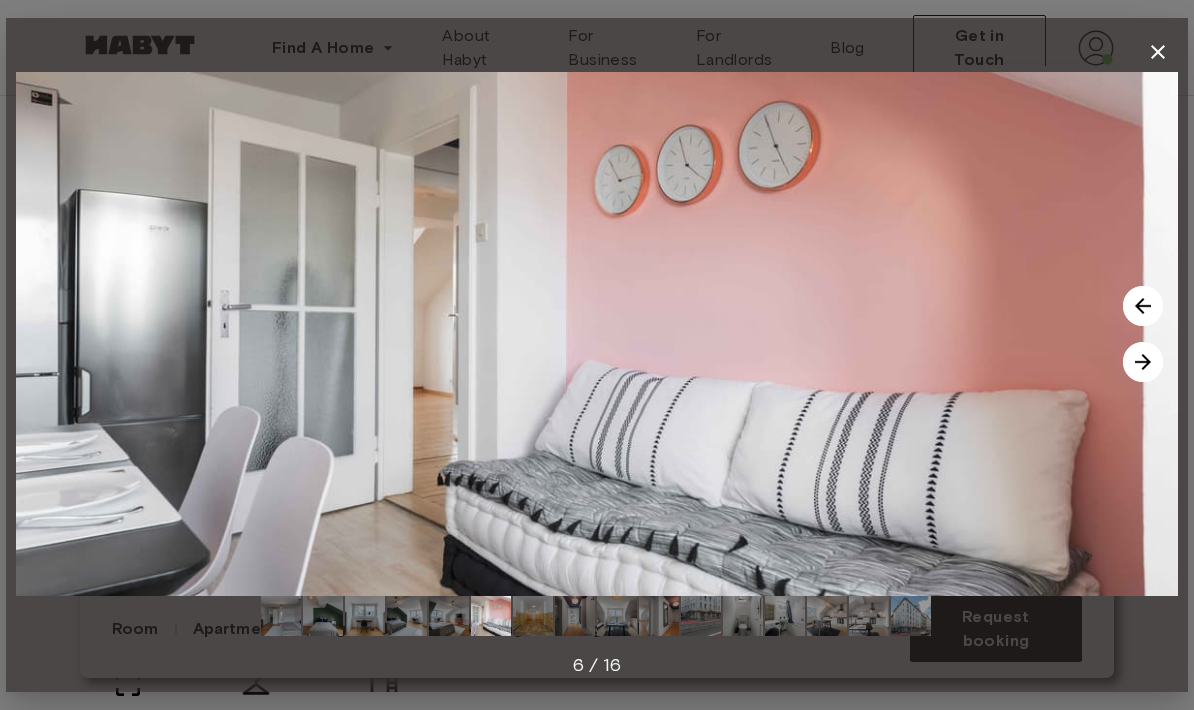 click at bounding box center (1143, 362) 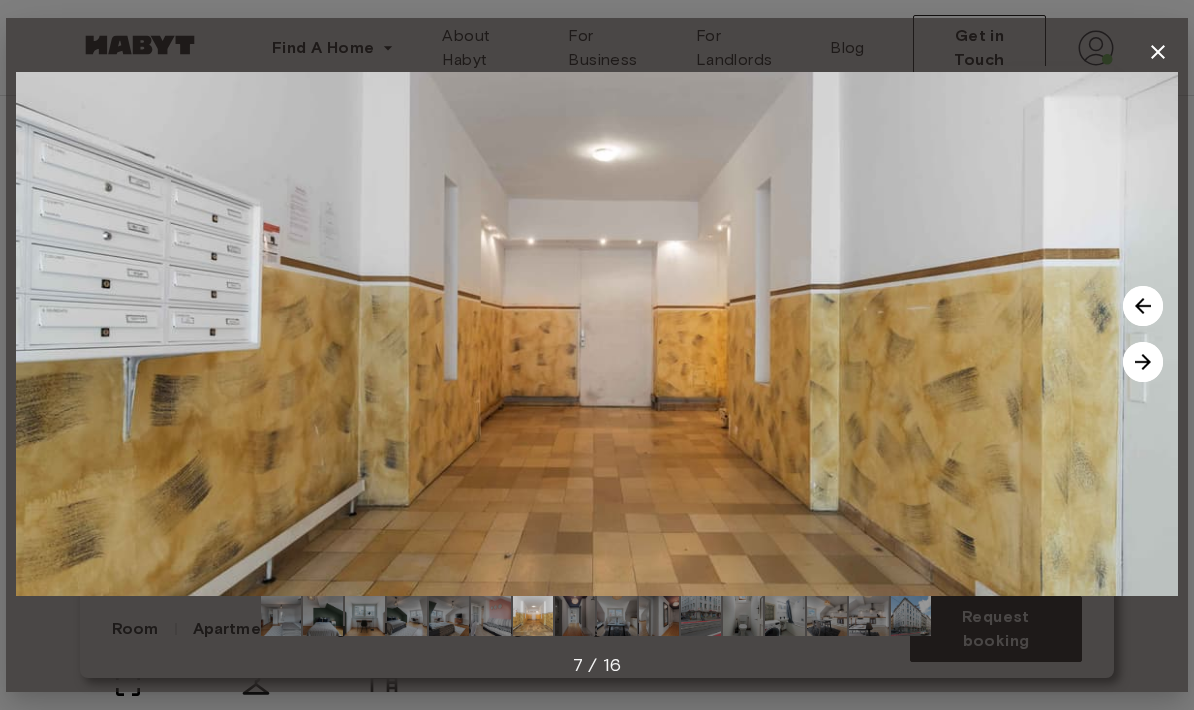 click at bounding box center [1143, 362] 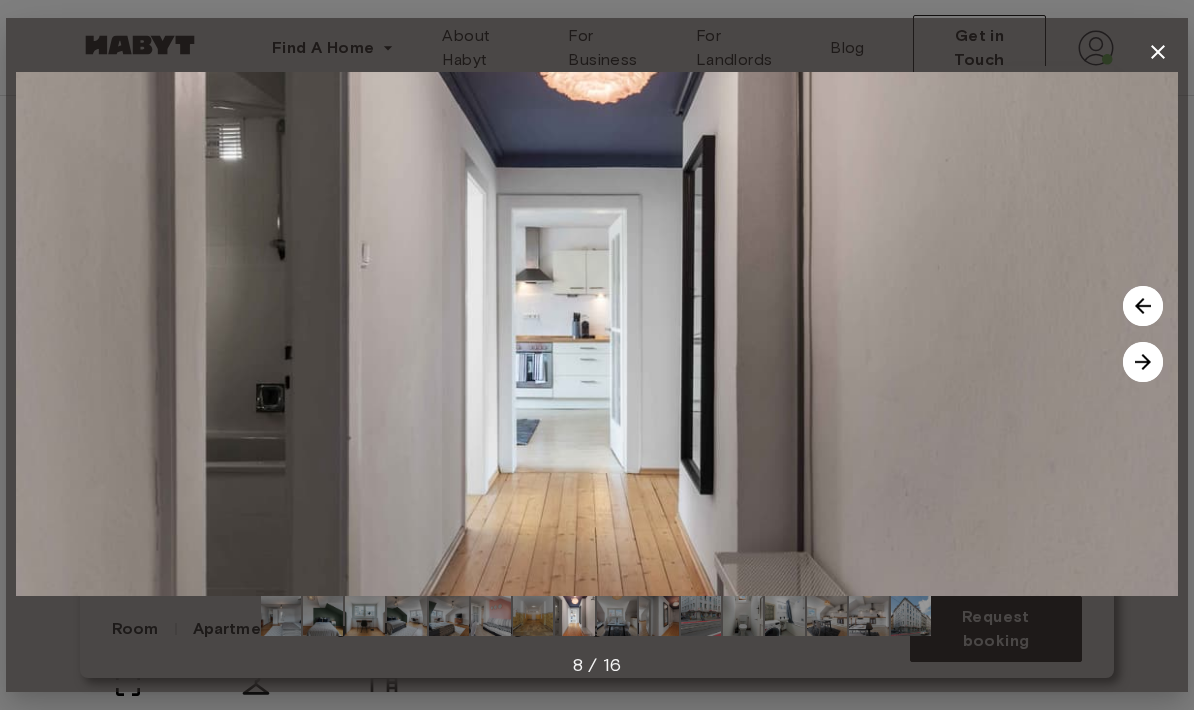 click at bounding box center [1143, 362] 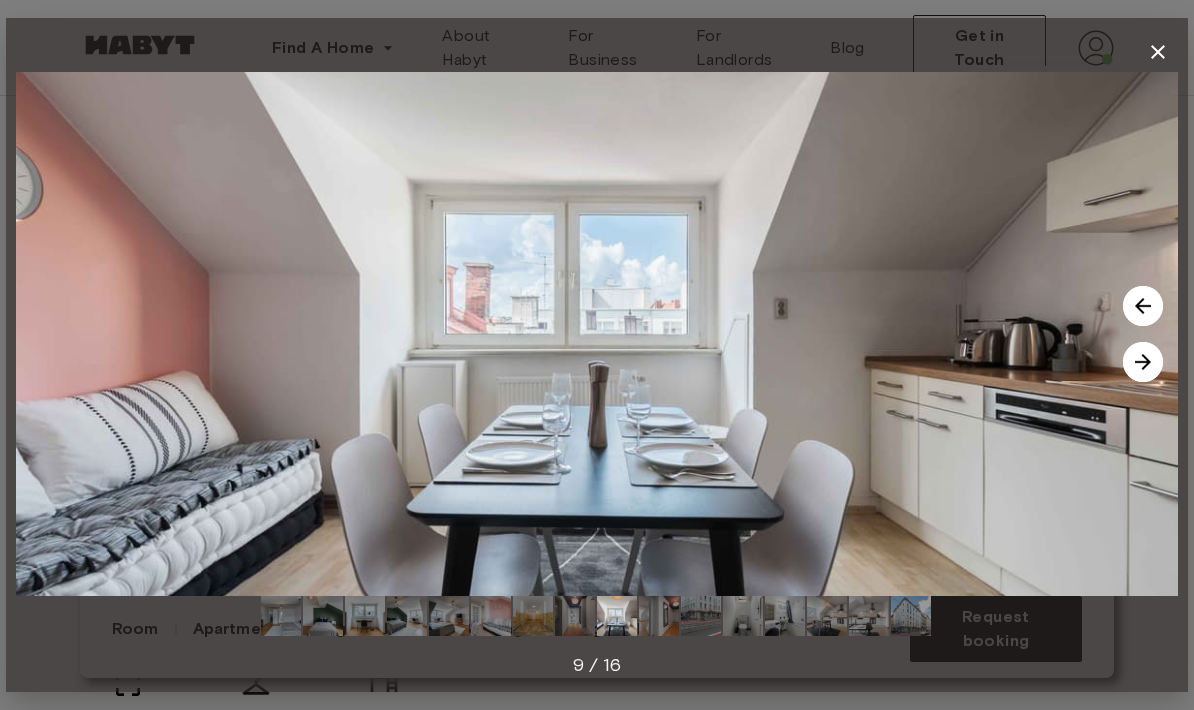 click at bounding box center (1143, 362) 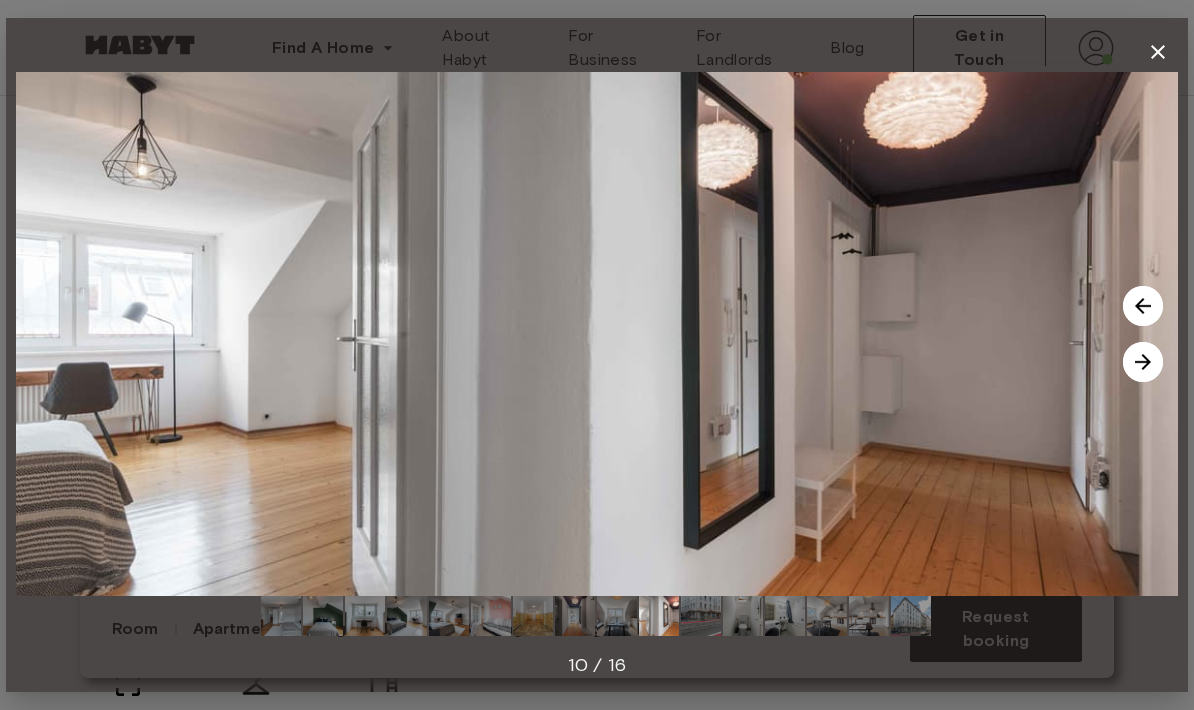click at bounding box center (1143, 362) 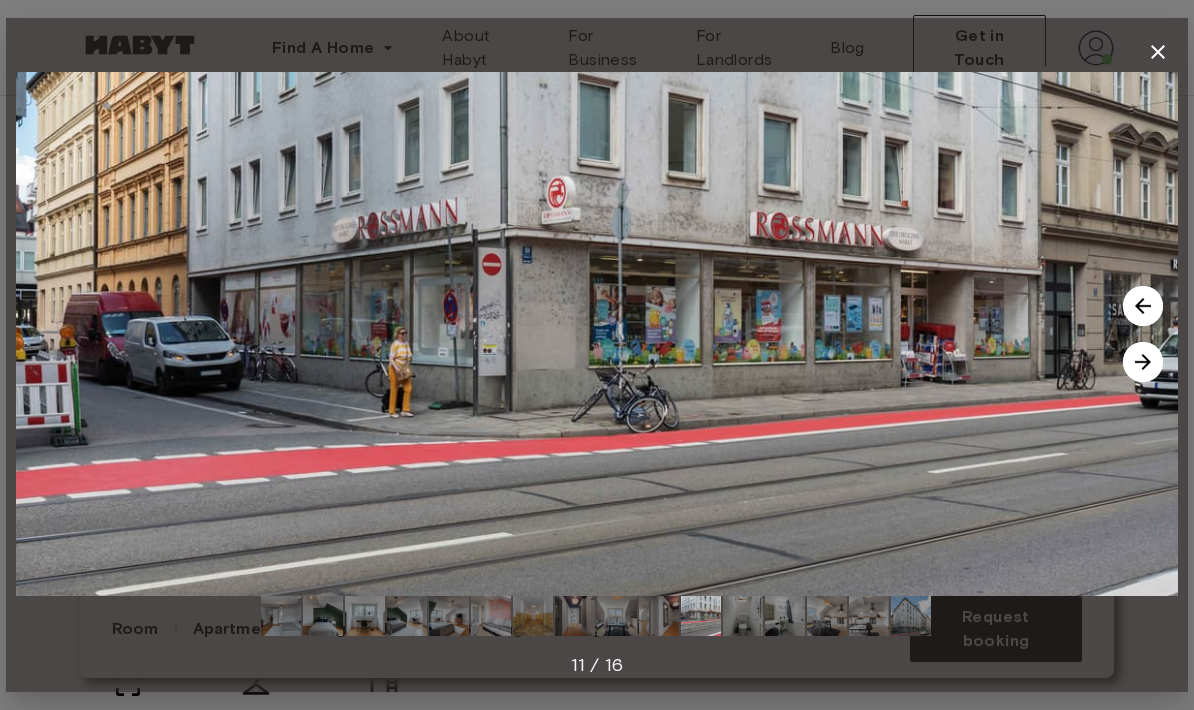 click at bounding box center [1143, 362] 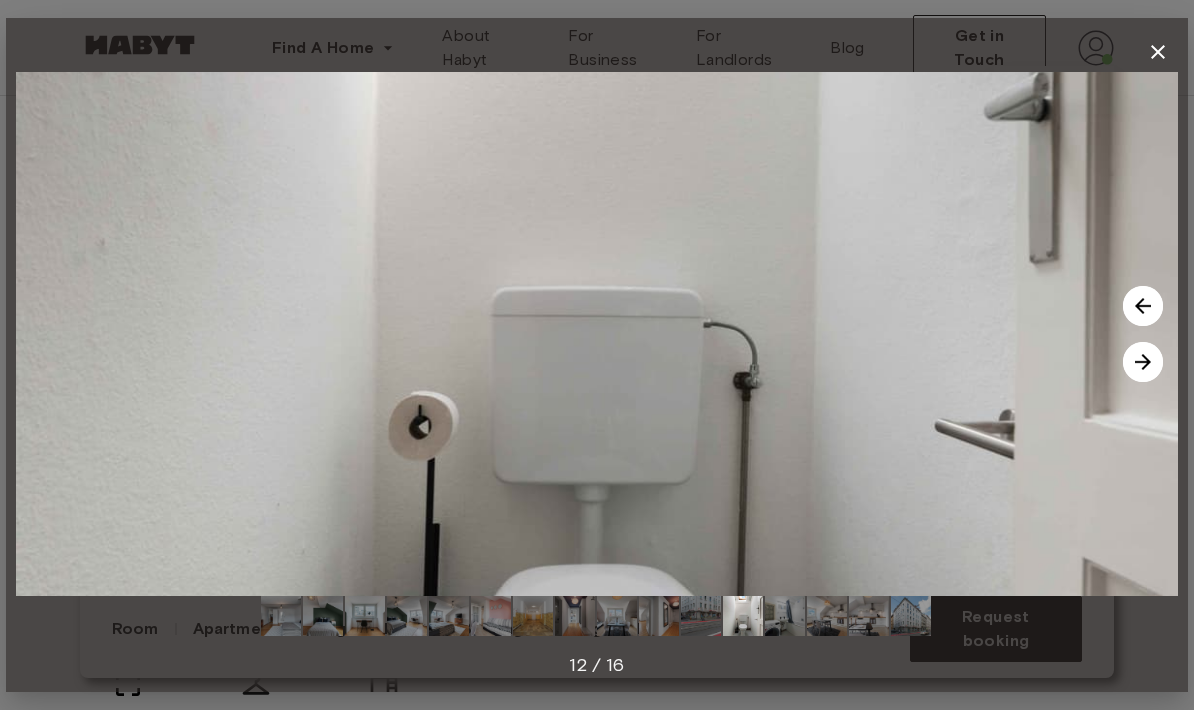 click at bounding box center (1158, 52) 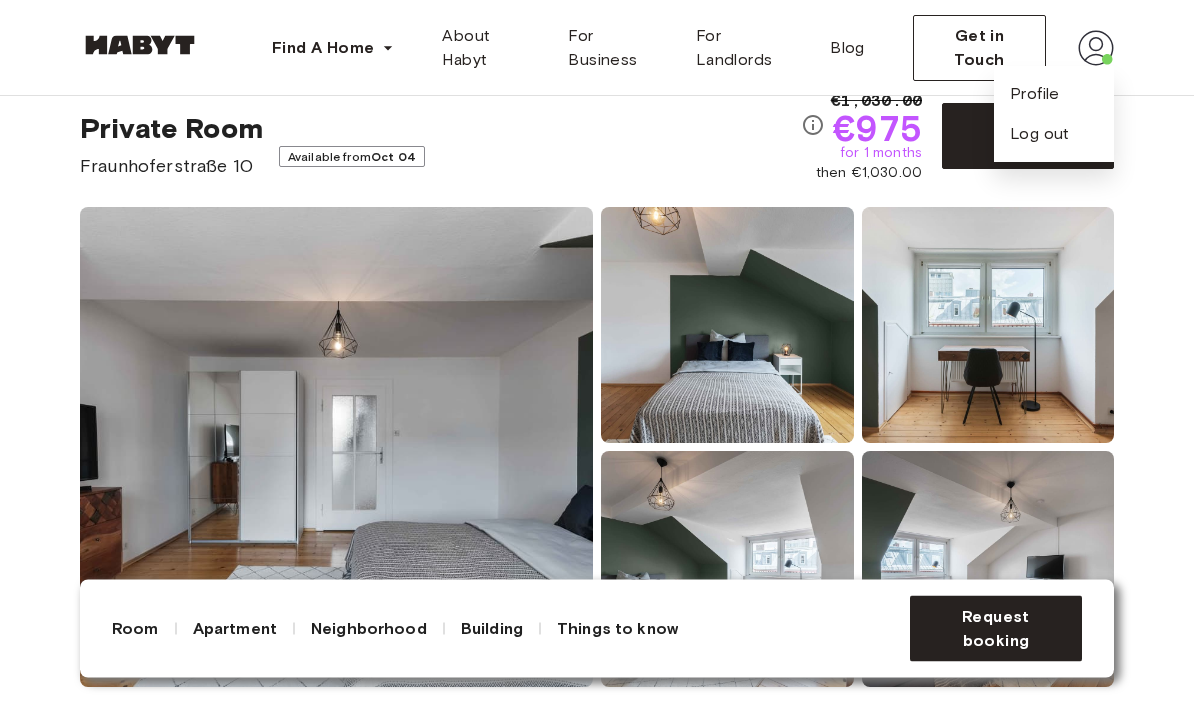 scroll, scrollTop: 0, scrollLeft: 0, axis: both 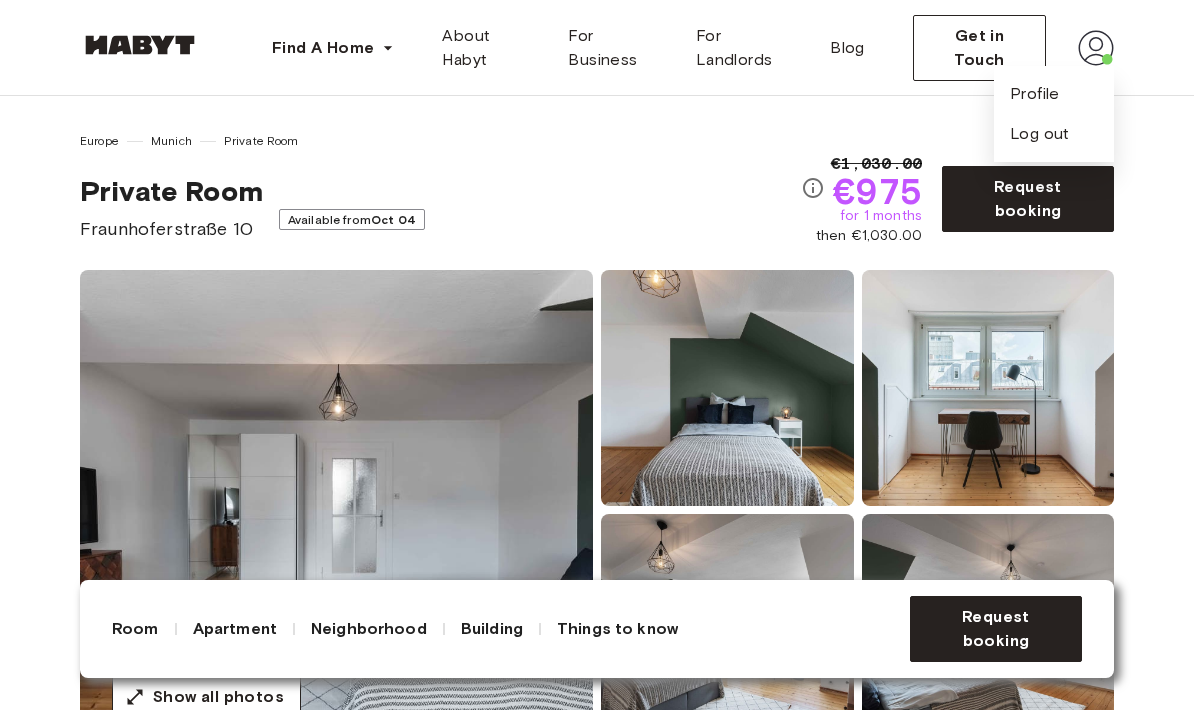 click on "Europe Munich Private Room Private Room Fraunhoferstraße 10 Available from  Oct 04 €1,030.00 €975 for 1 months then €1,030.00 Request booking" at bounding box center (597, 187) 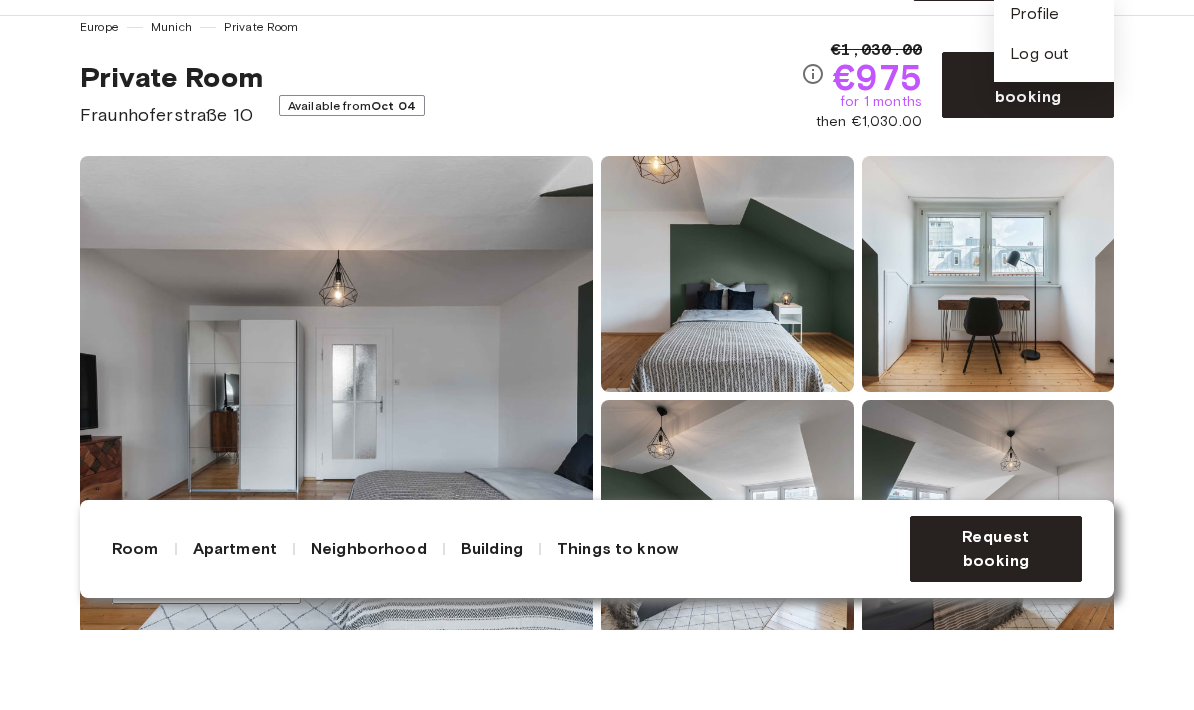 scroll, scrollTop: 114, scrollLeft: 0, axis: vertical 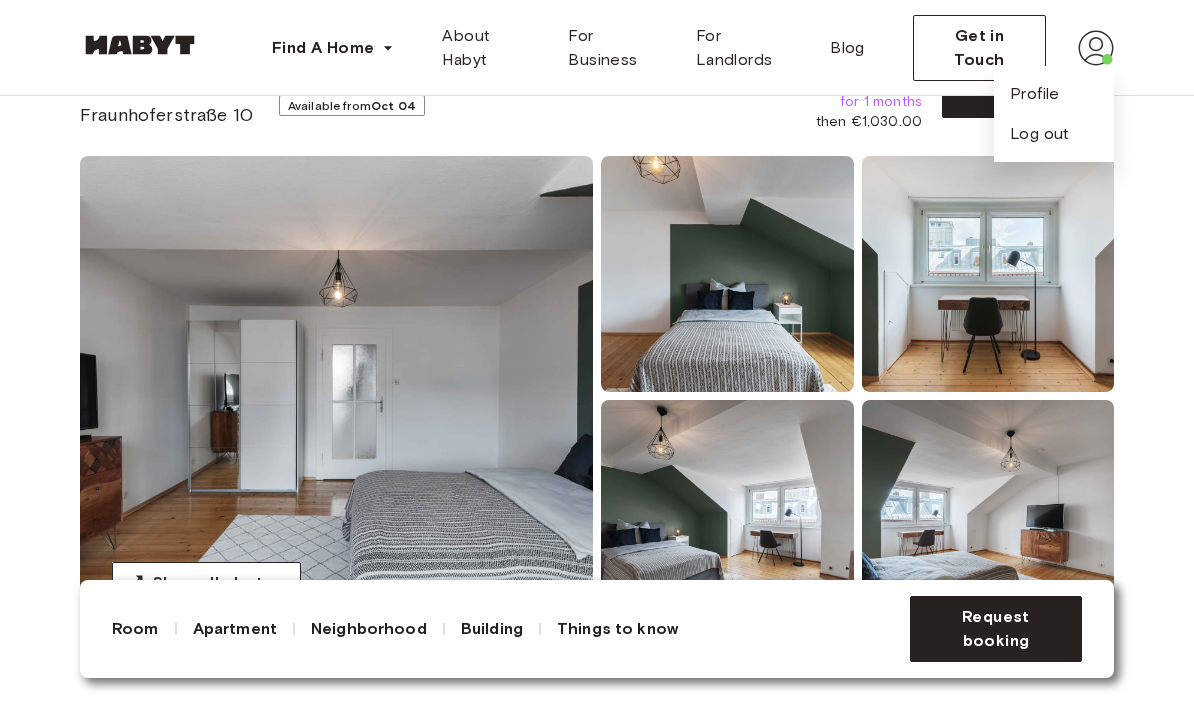 click at bounding box center (336, 396) 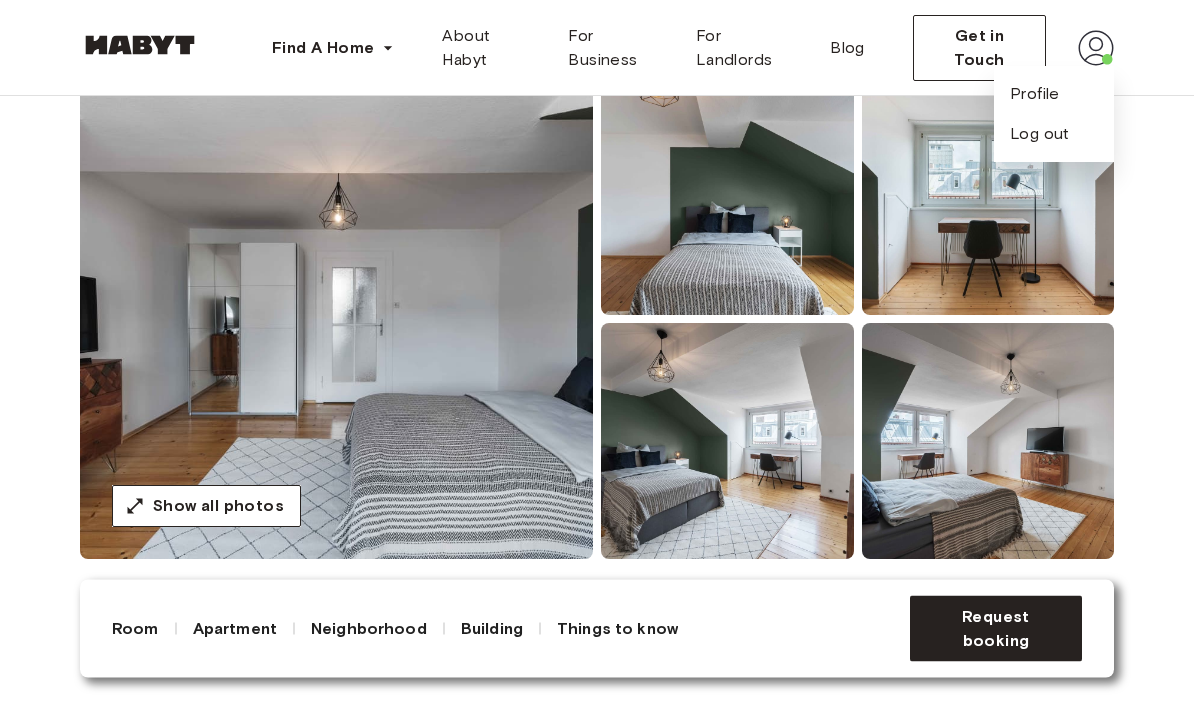 scroll, scrollTop: 190, scrollLeft: 0, axis: vertical 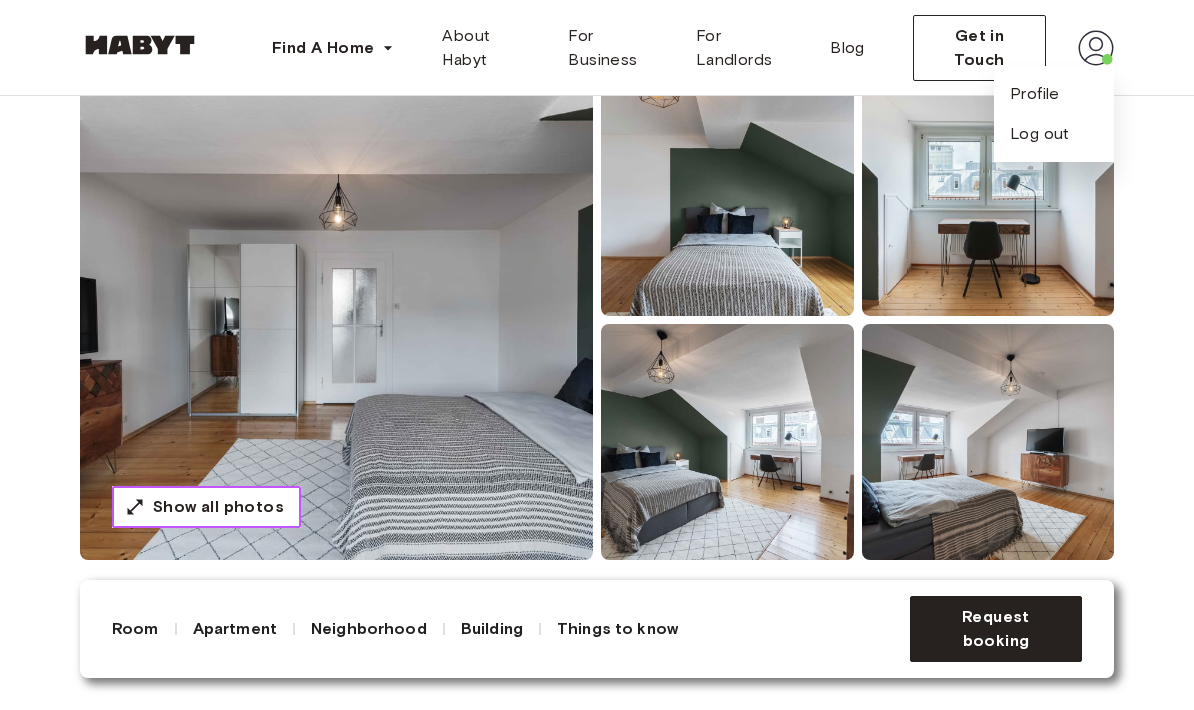 click on "Show all photos" at bounding box center (218, 507) 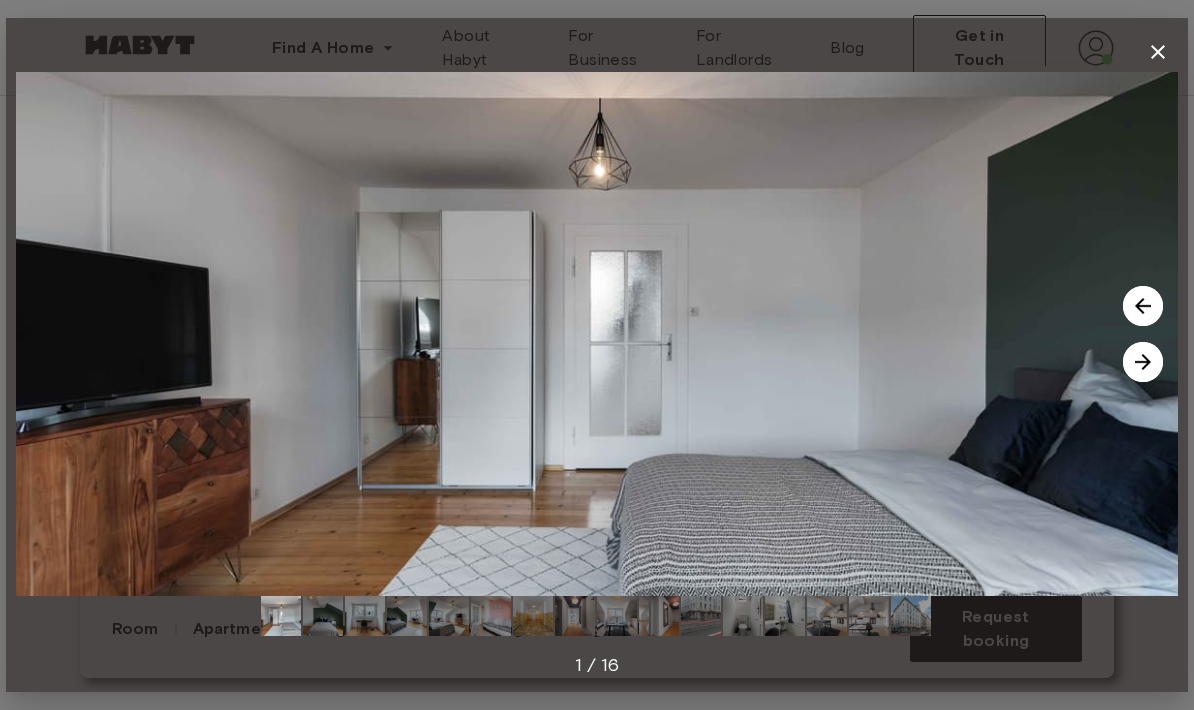 click at bounding box center [1143, 362] 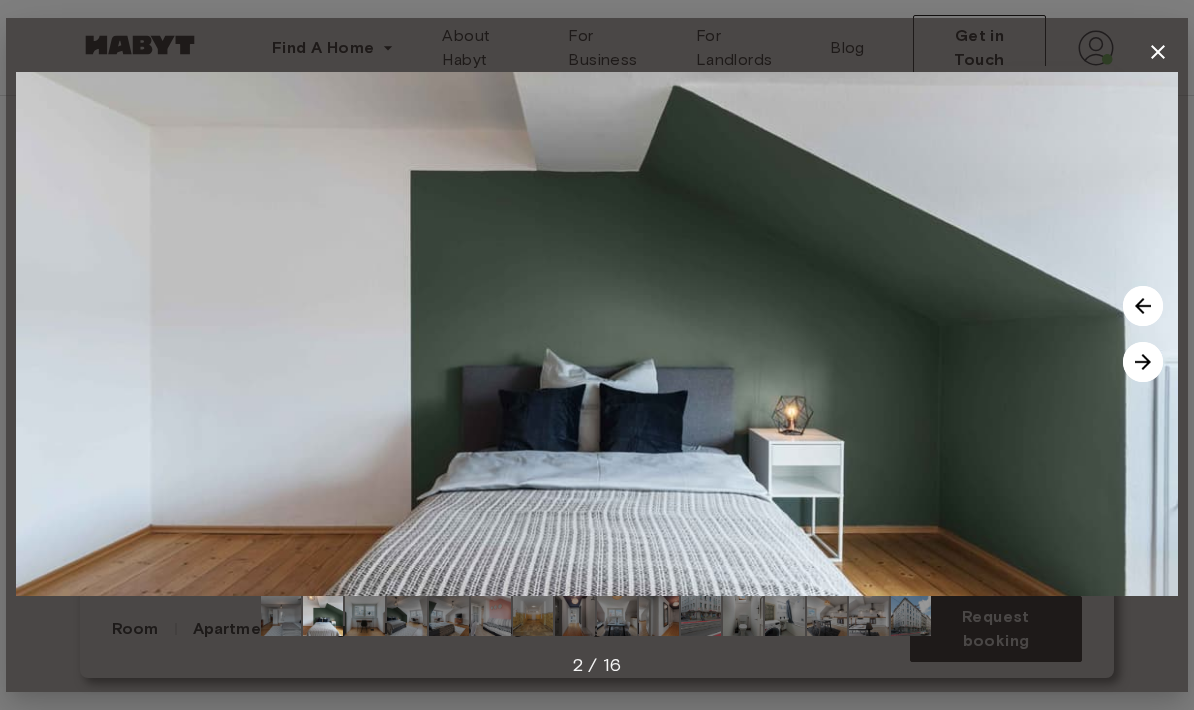 click at bounding box center [1143, 362] 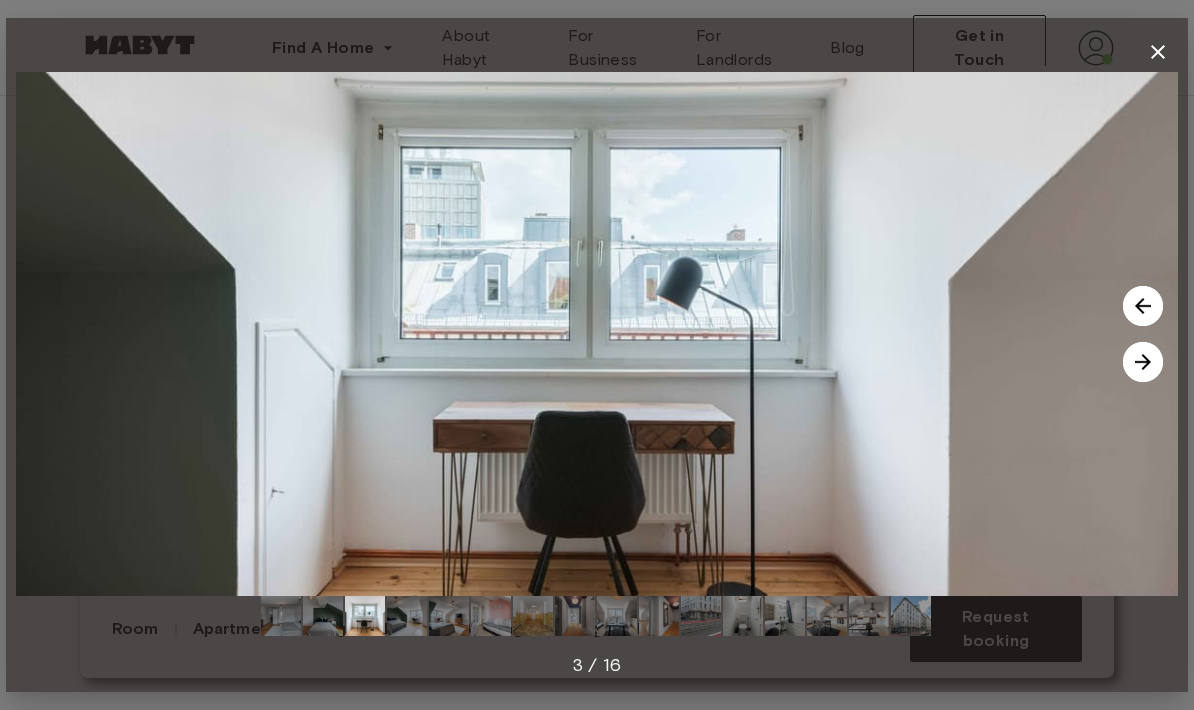 click at bounding box center [1143, 362] 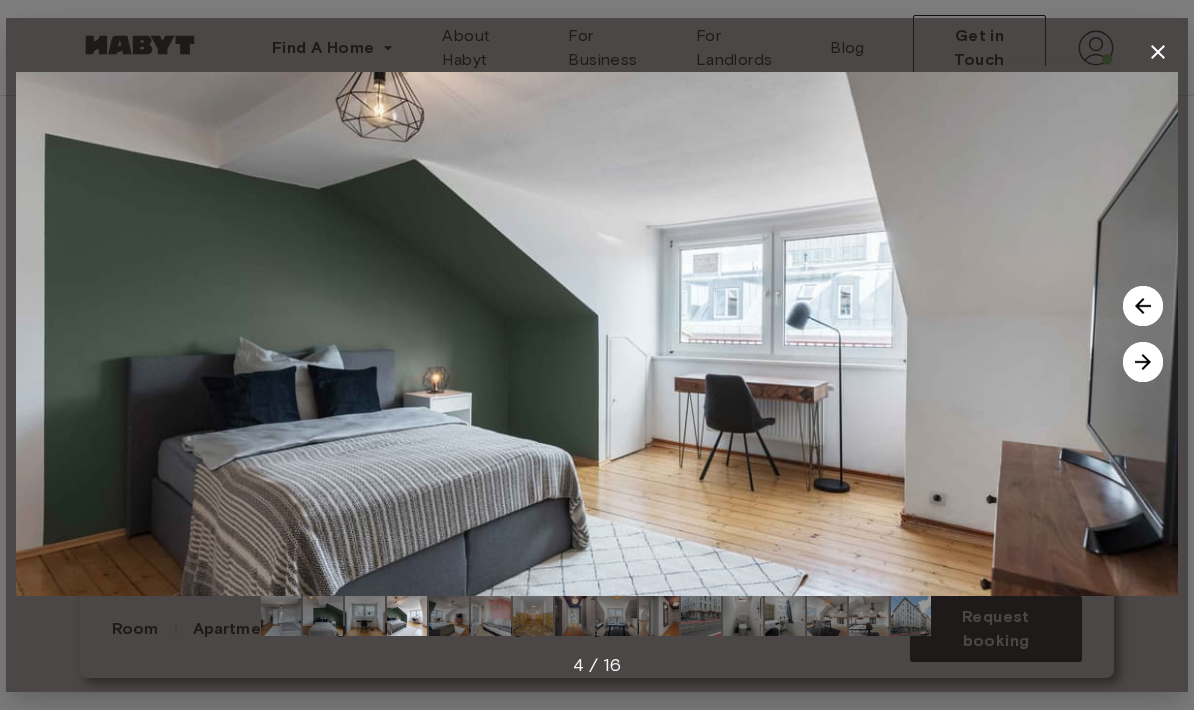 click at bounding box center [1143, 362] 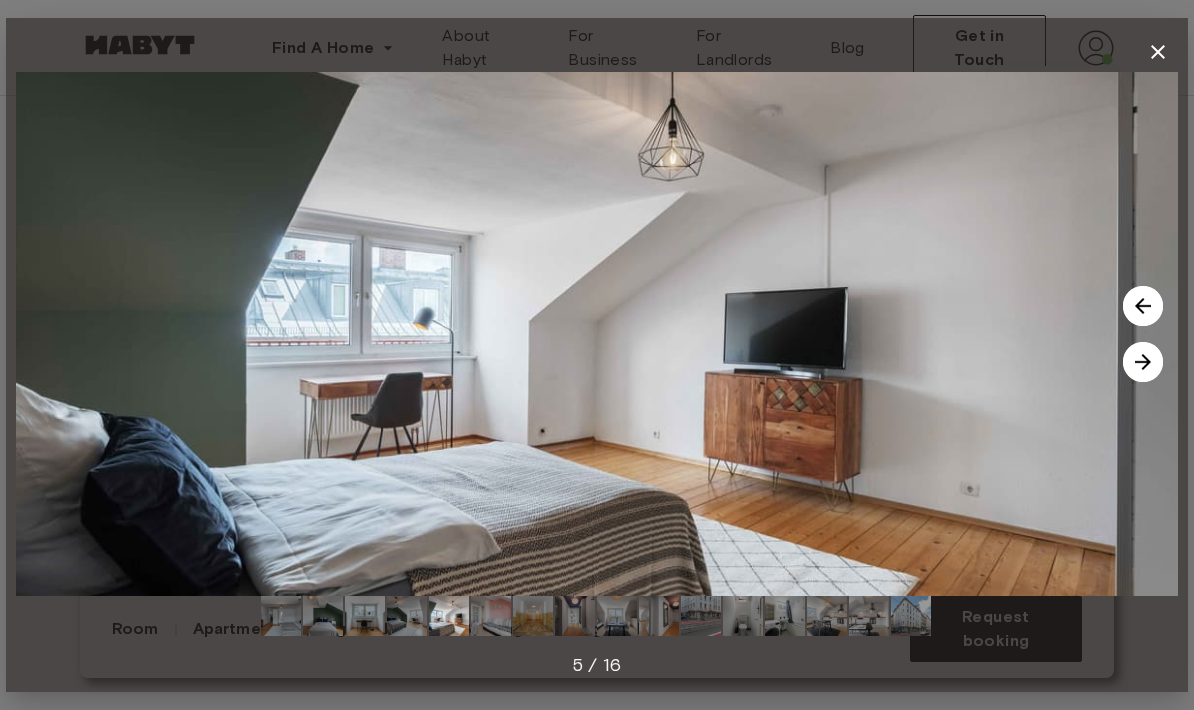 click at bounding box center [1143, 362] 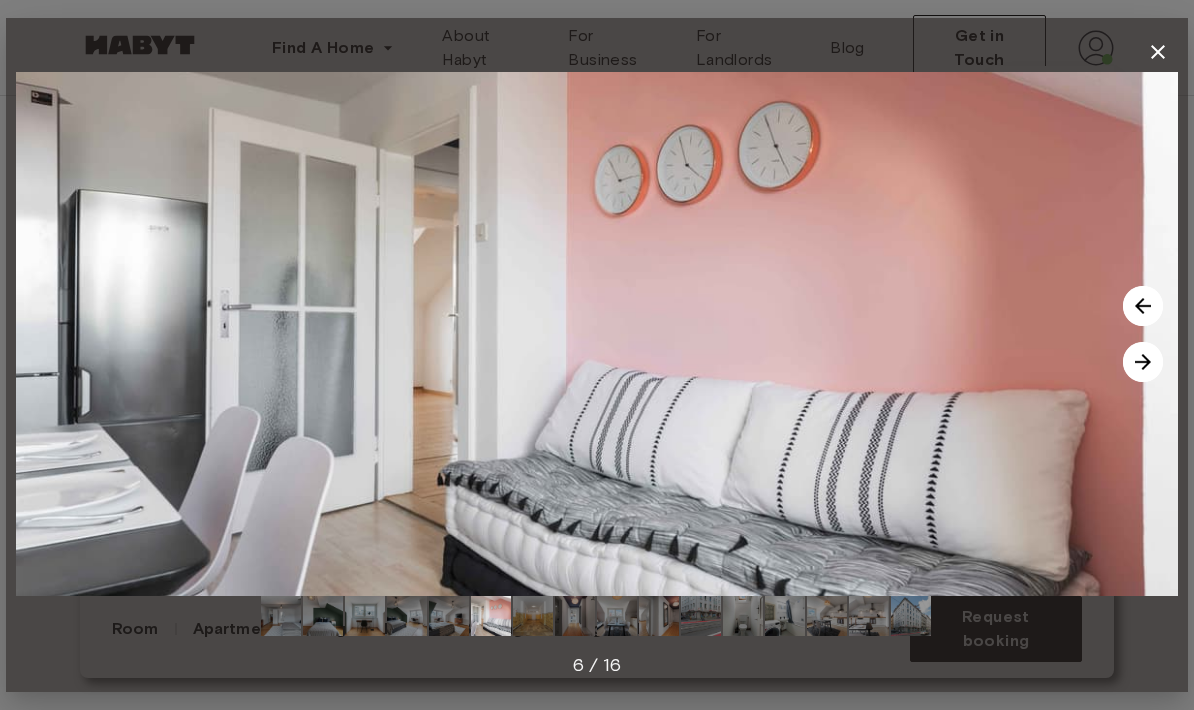 click at bounding box center (597, 334) 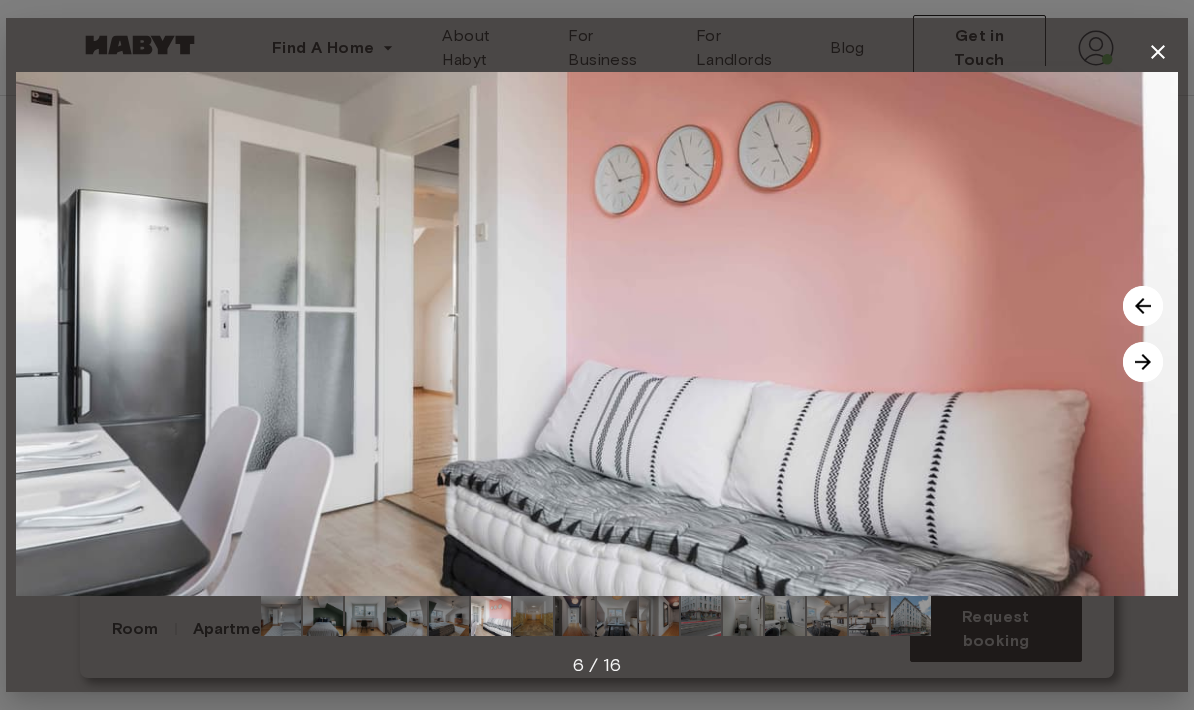 click at bounding box center [1143, 362] 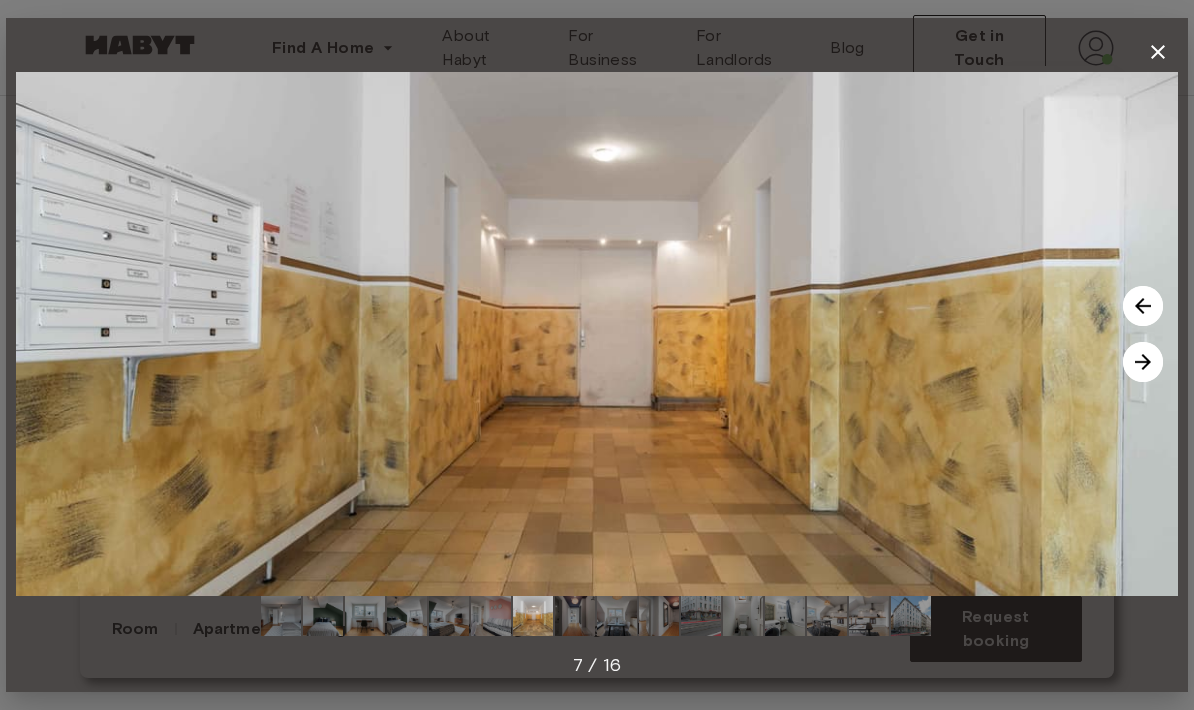 click 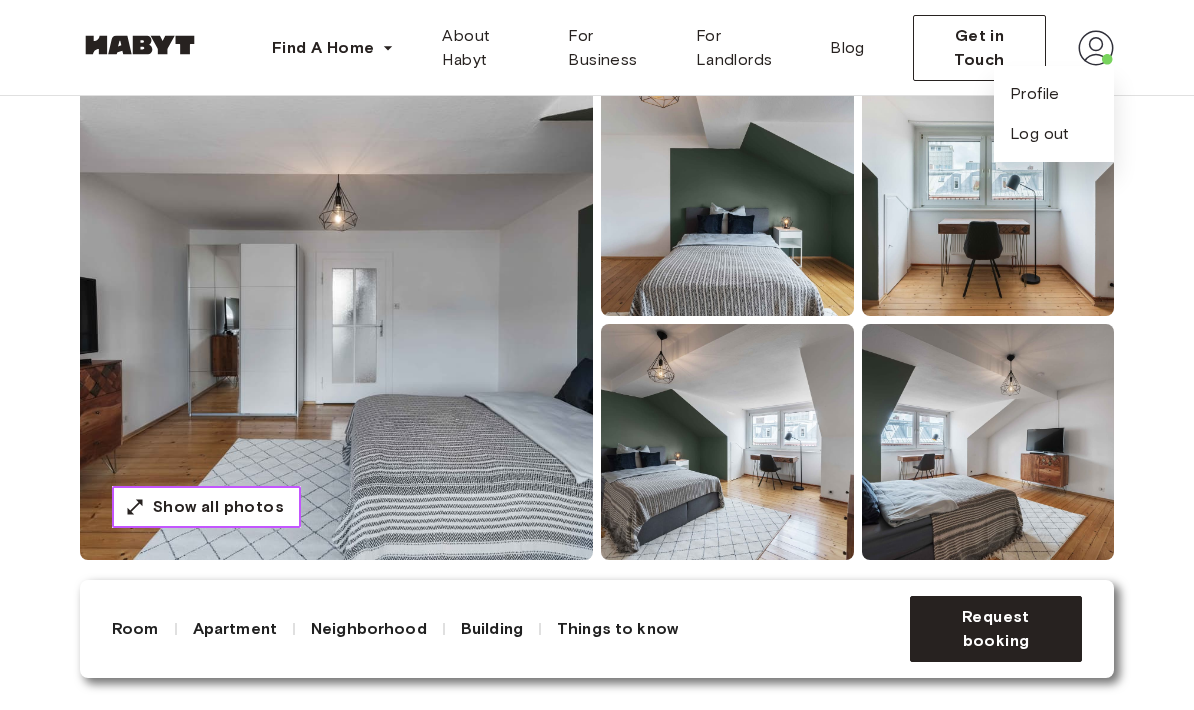 scroll, scrollTop: 211, scrollLeft: 0, axis: vertical 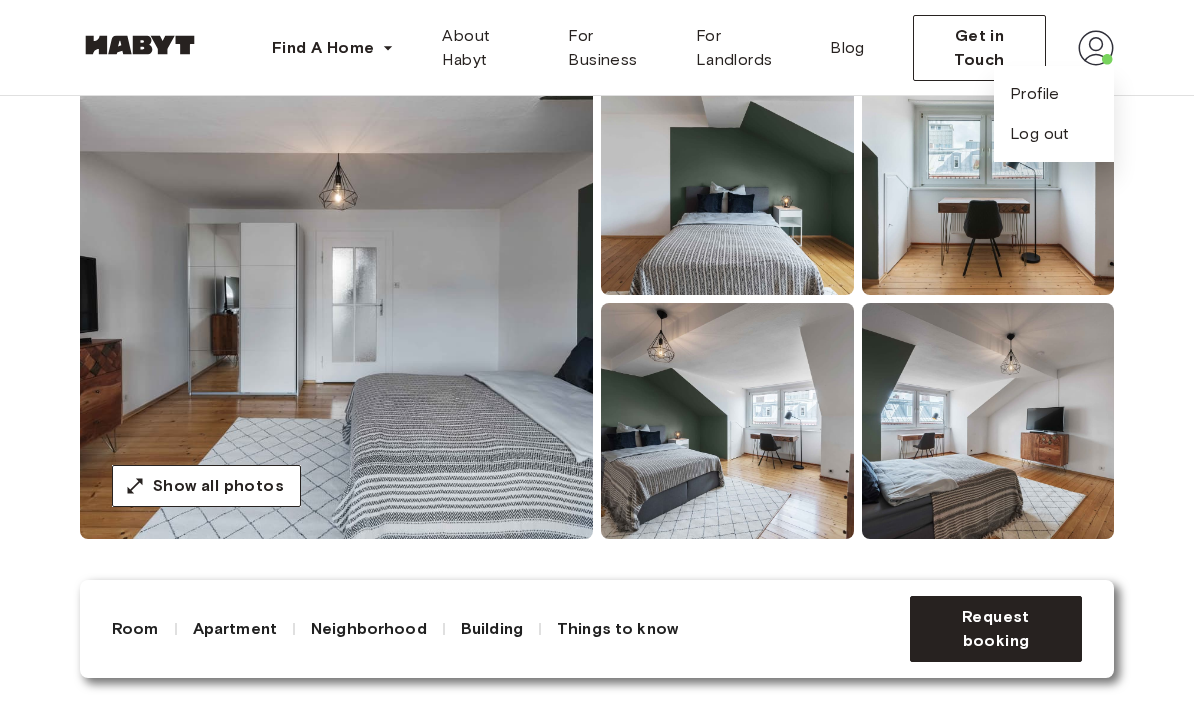 click at bounding box center [336, 299] 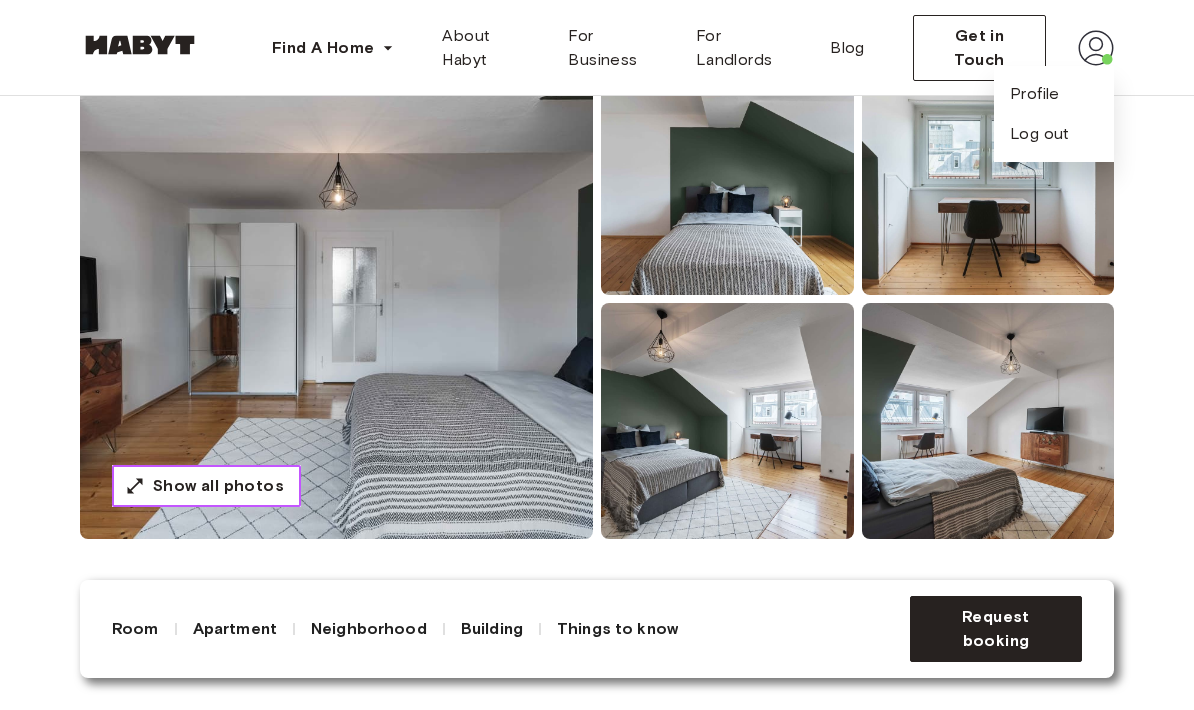 click on "Show all photos" at bounding box center (218, 486) 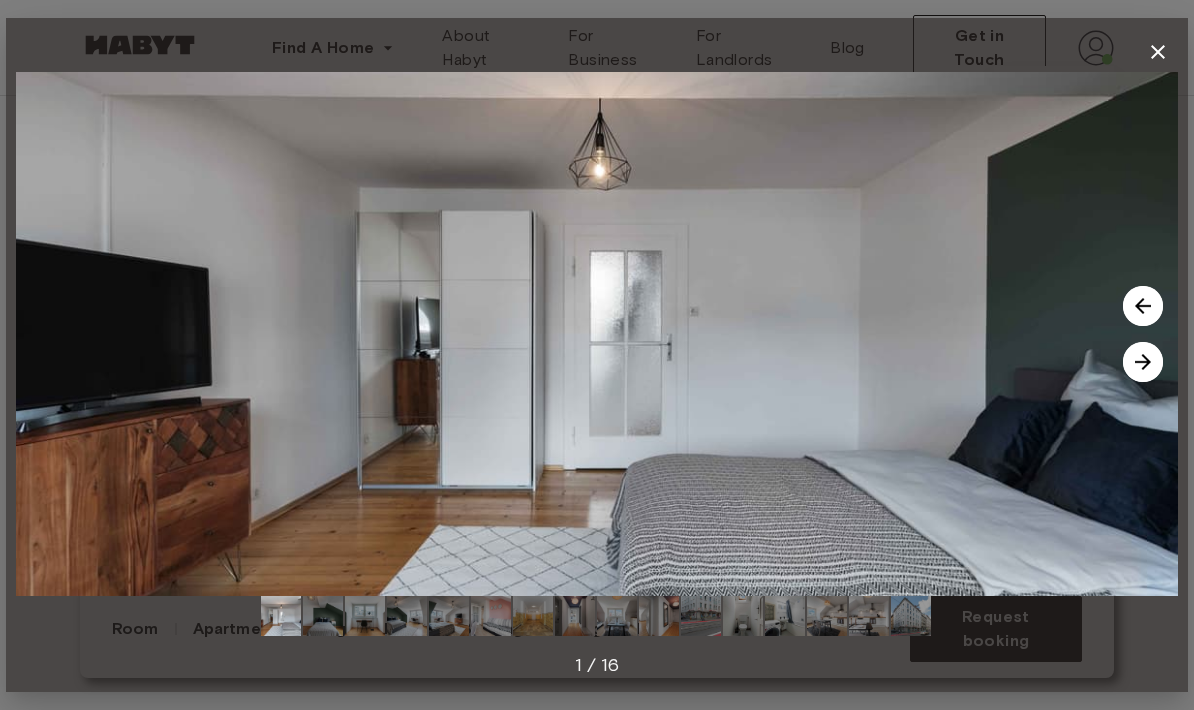 click at bounding box center [1143, 362] 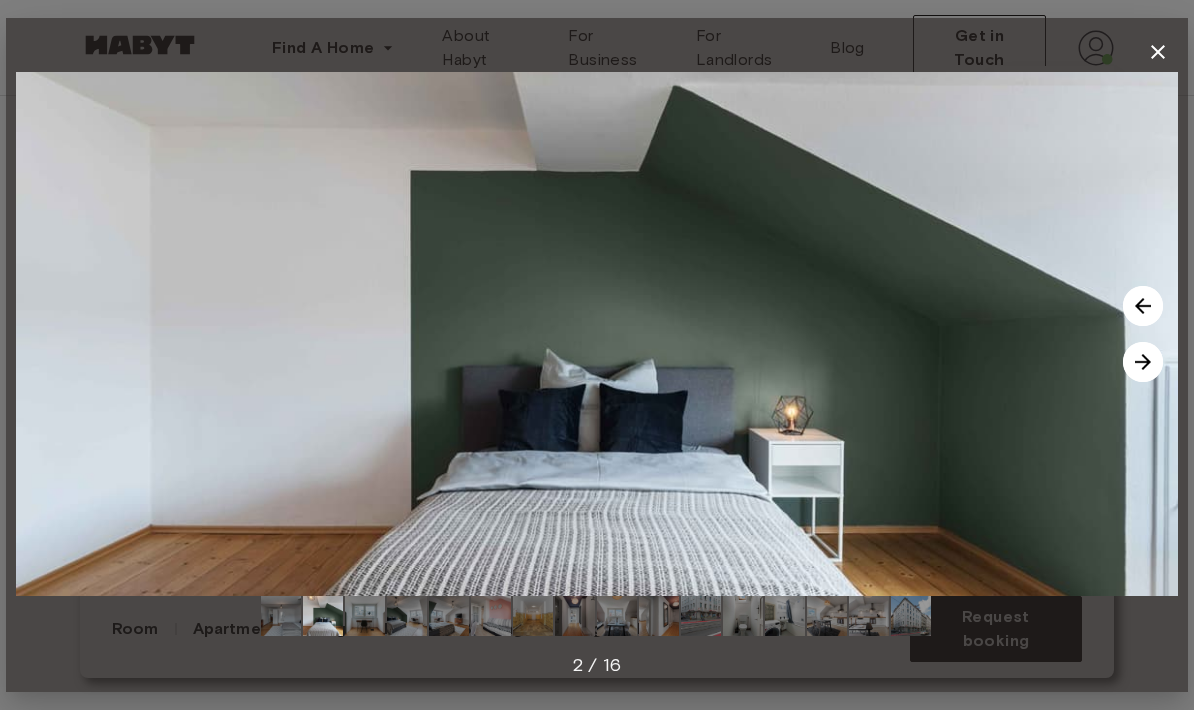click at bounding box center [597, 334] 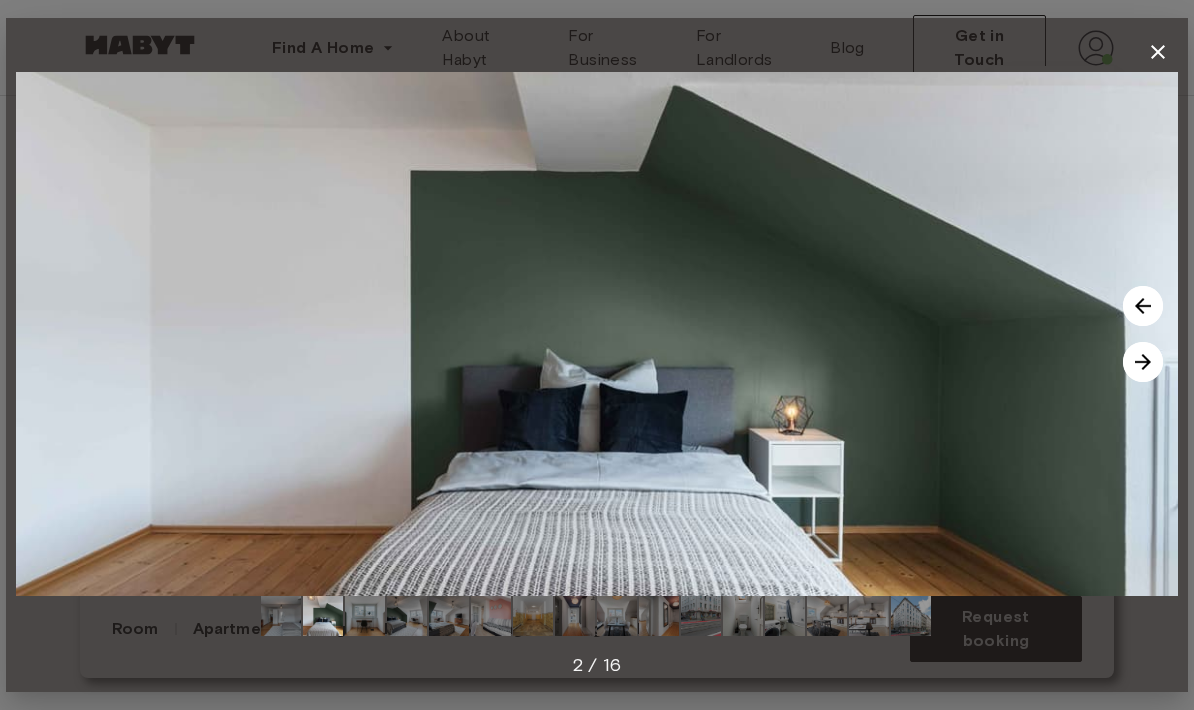 click at bounding box center [1143, 362] 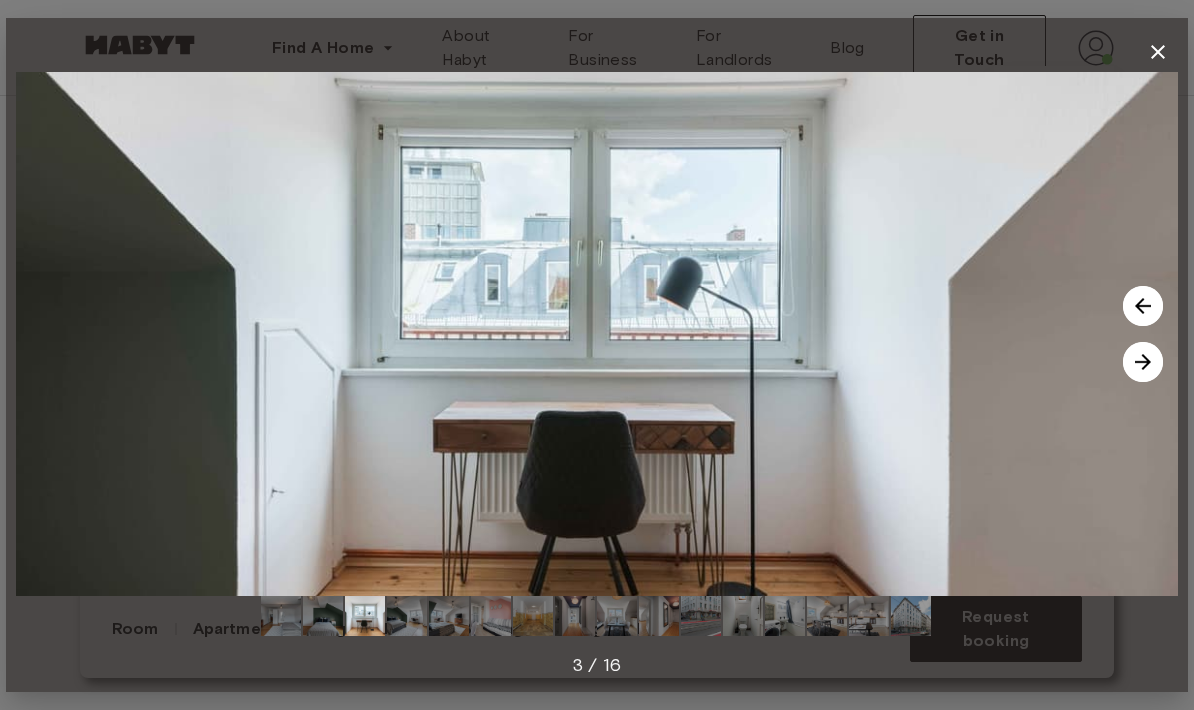click at bounding box center [597, 334] 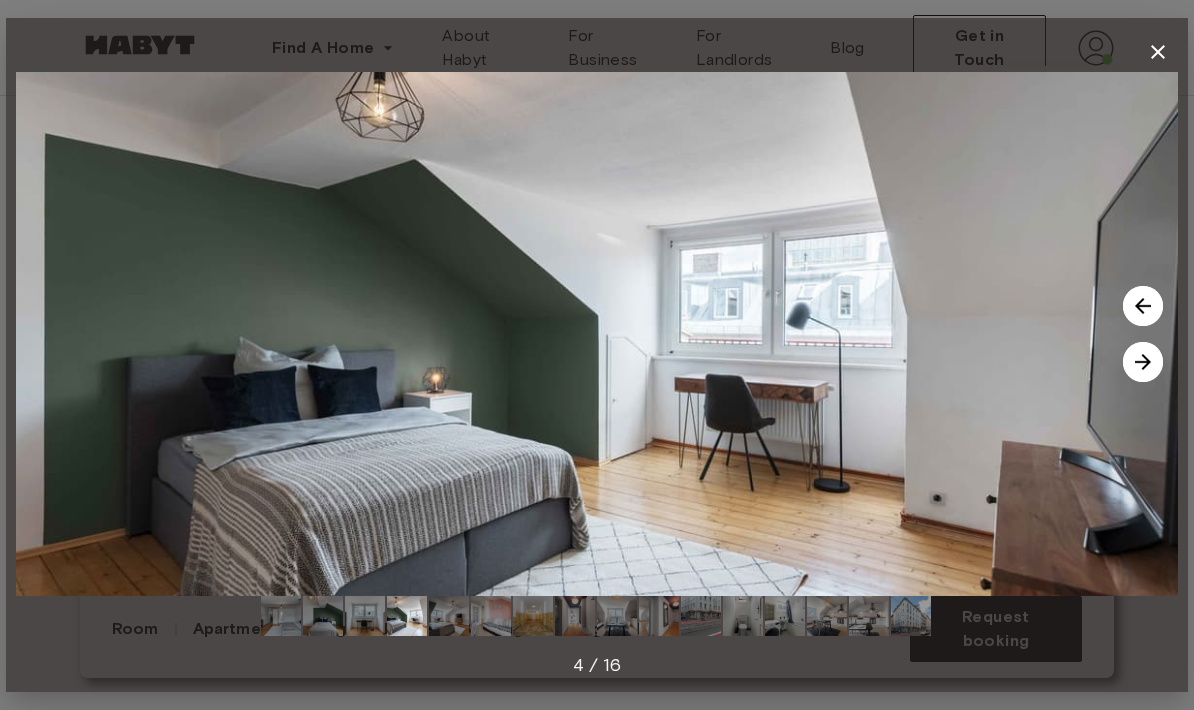 click at bounding box center [1143, 362] 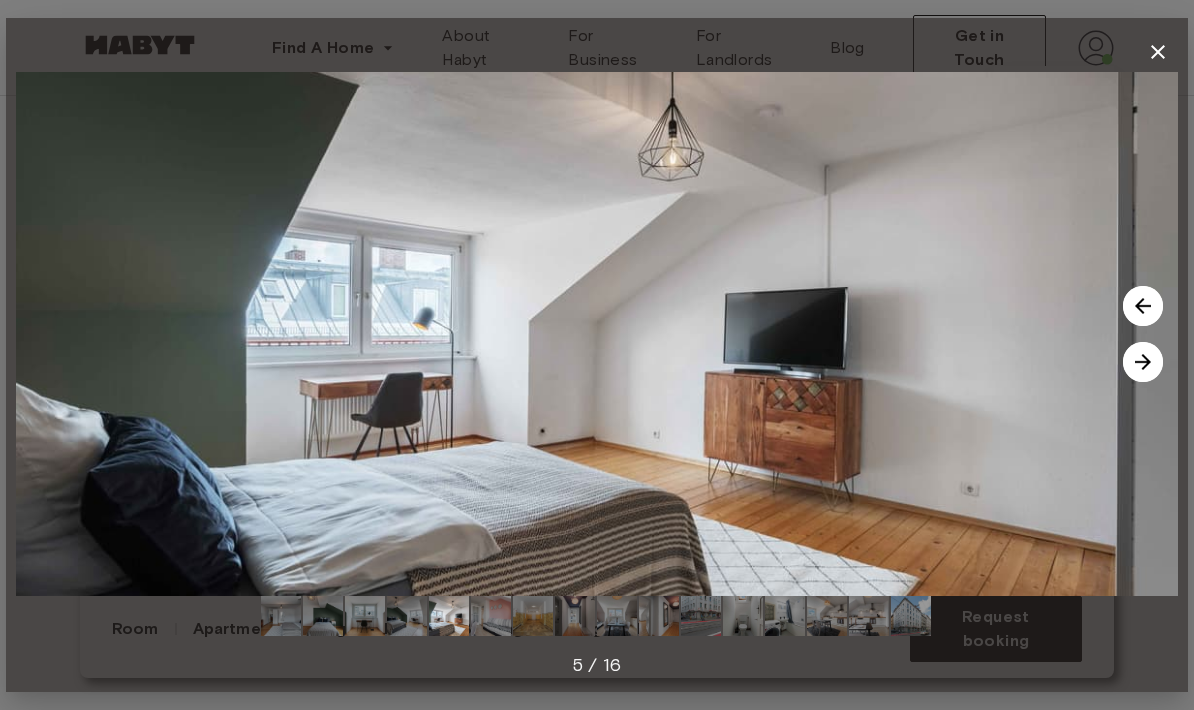 click at bounding box center [1143, 362] 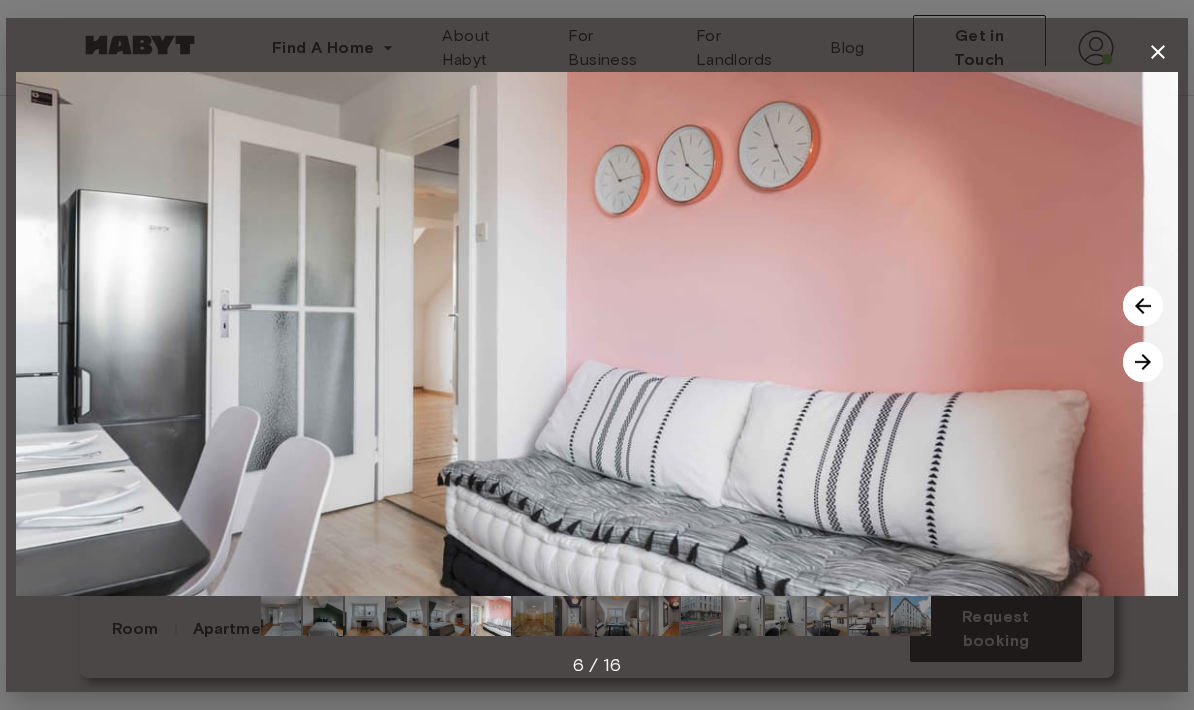 click at bounding box center (1143, 362) 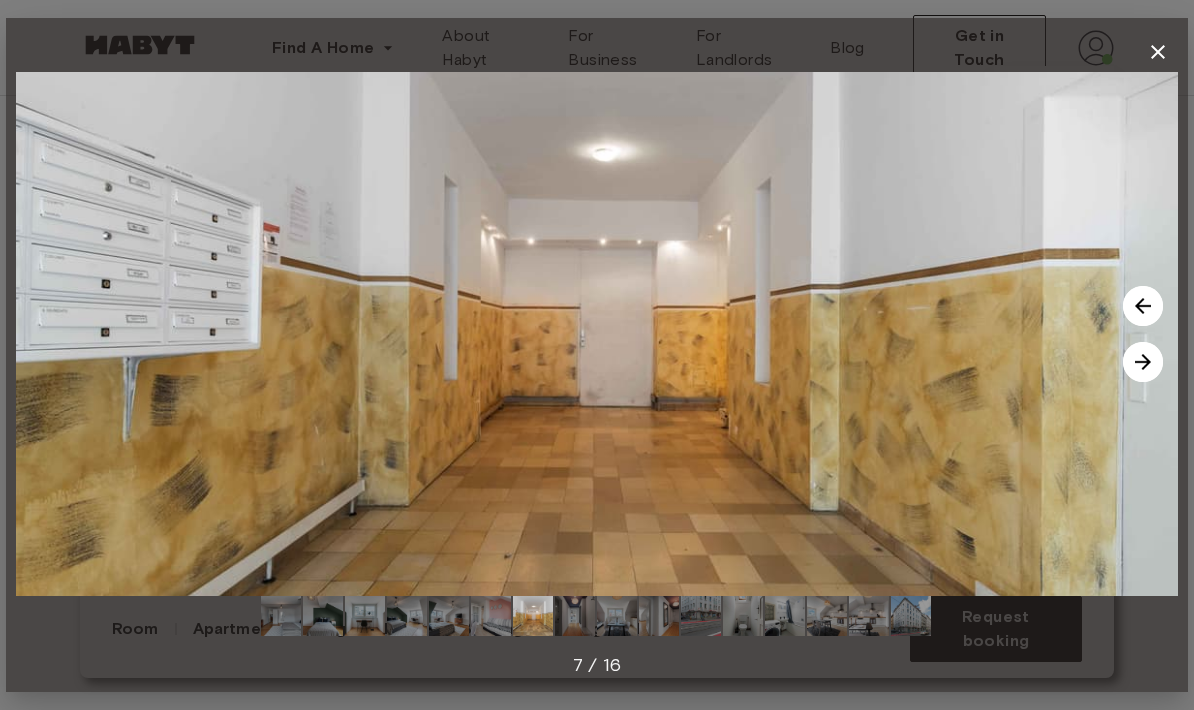 click at bounding box center (1143, 362) 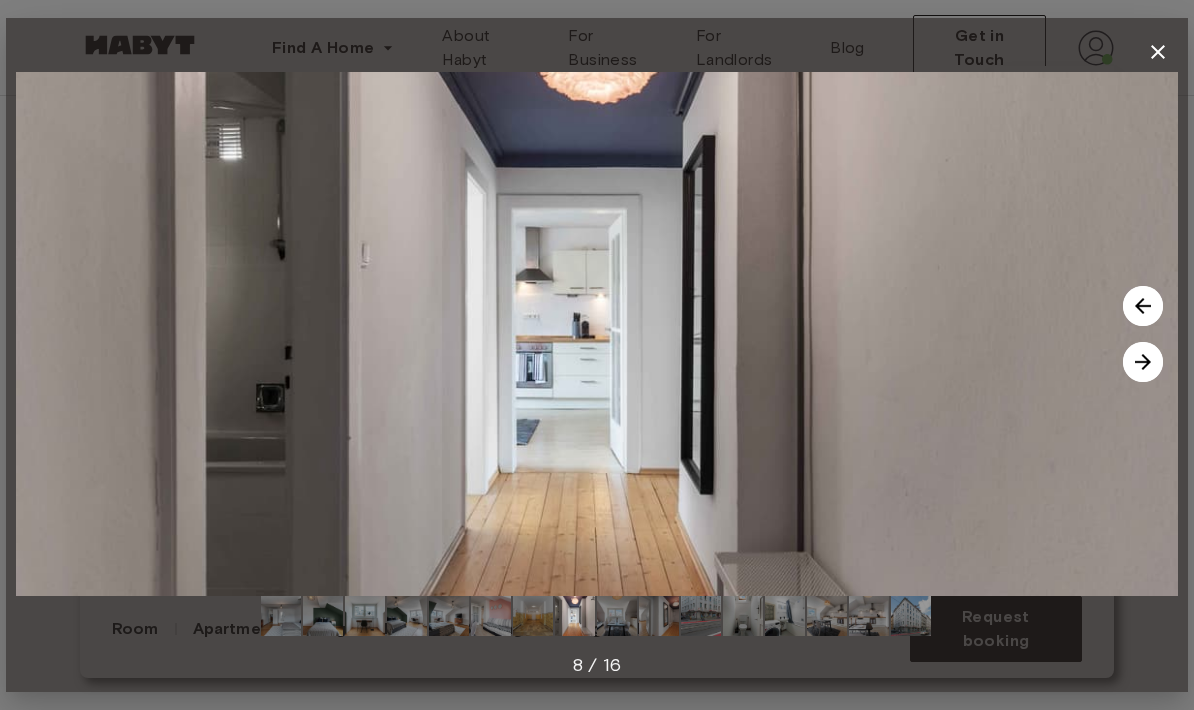 click at bounding box center (1143, 362) 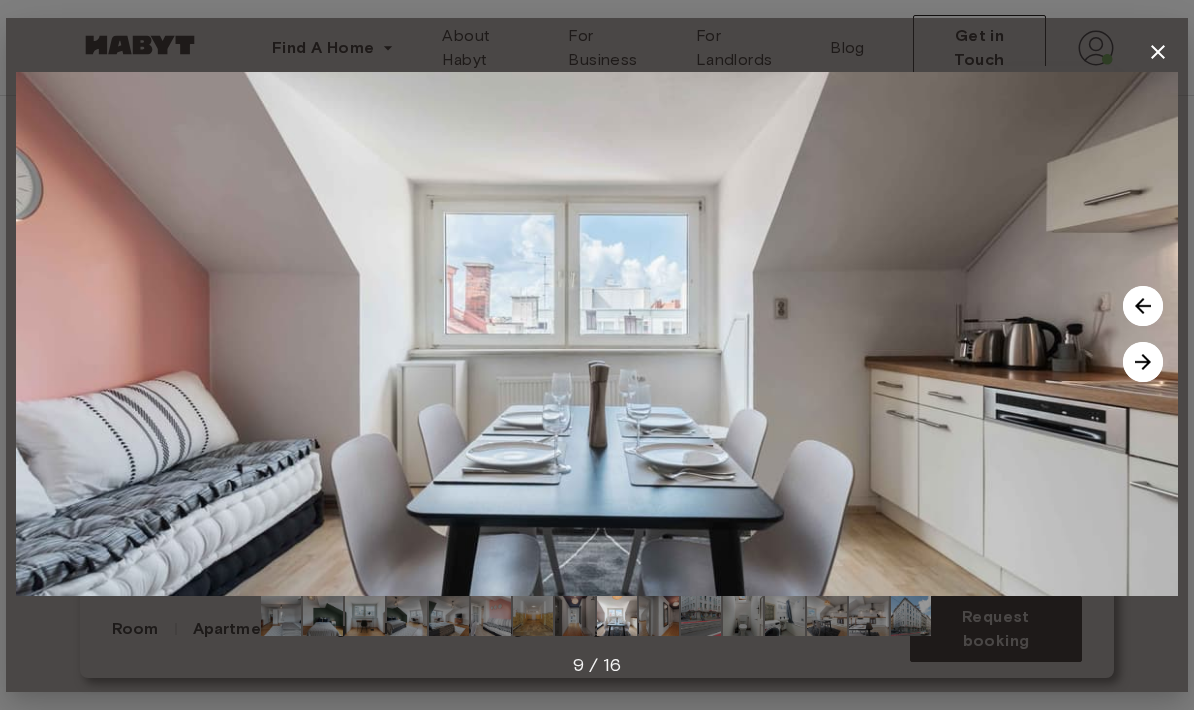 click at bounding box center (1143, 362) 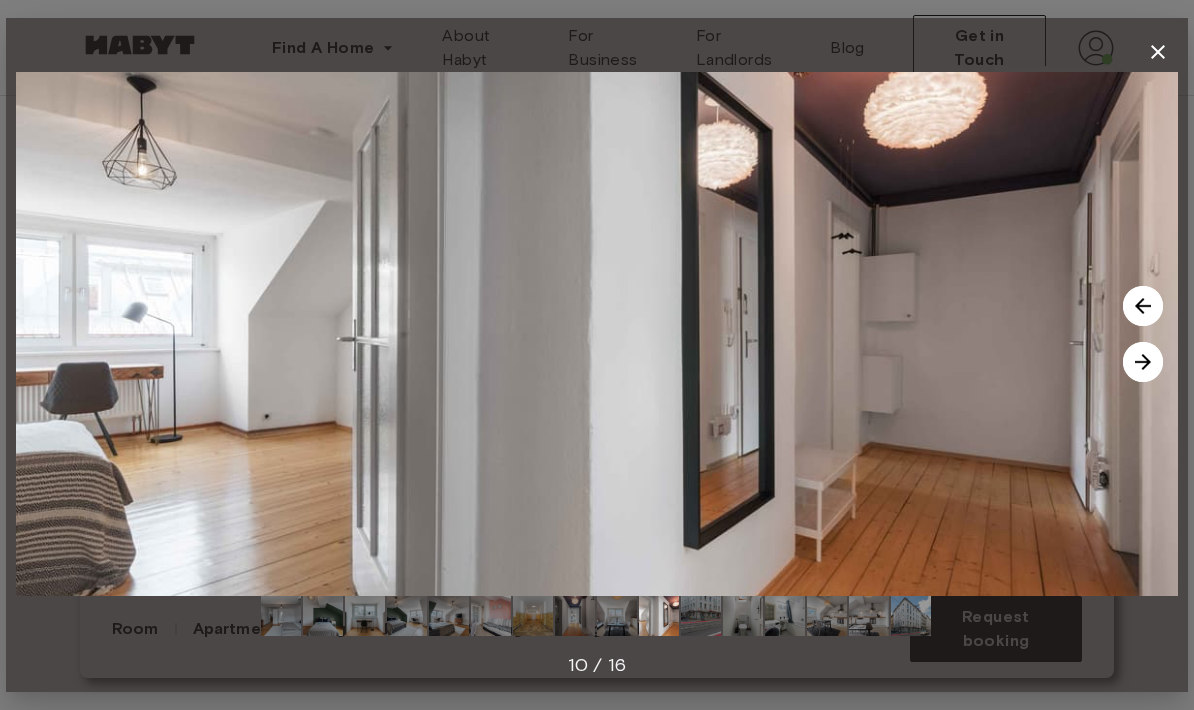 click at bounding box center (1143, 362) 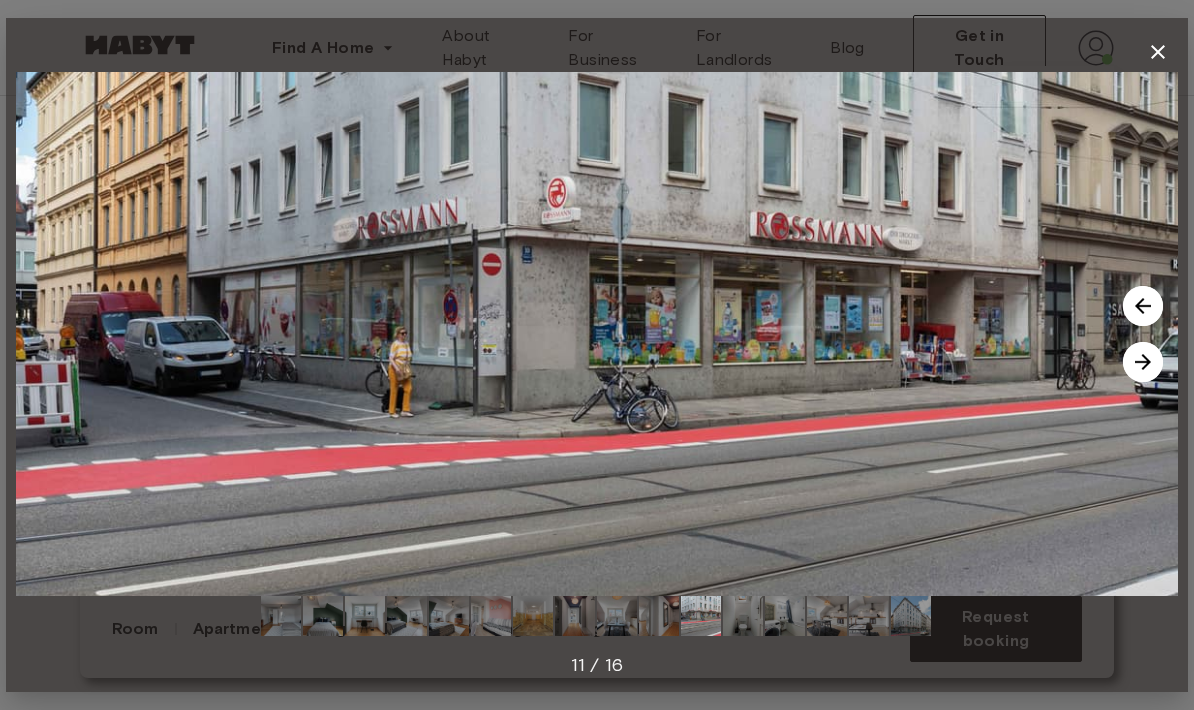 click at bounding box center (1143, 362) 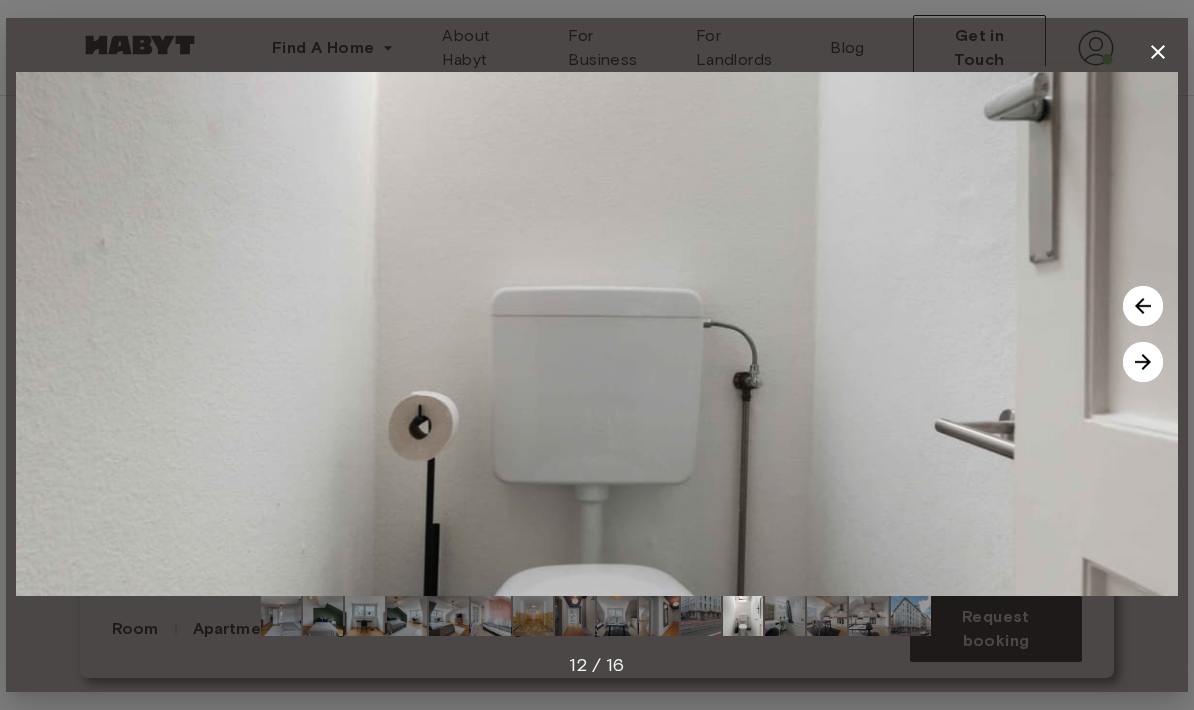 click at bounding box center (1143, 362) 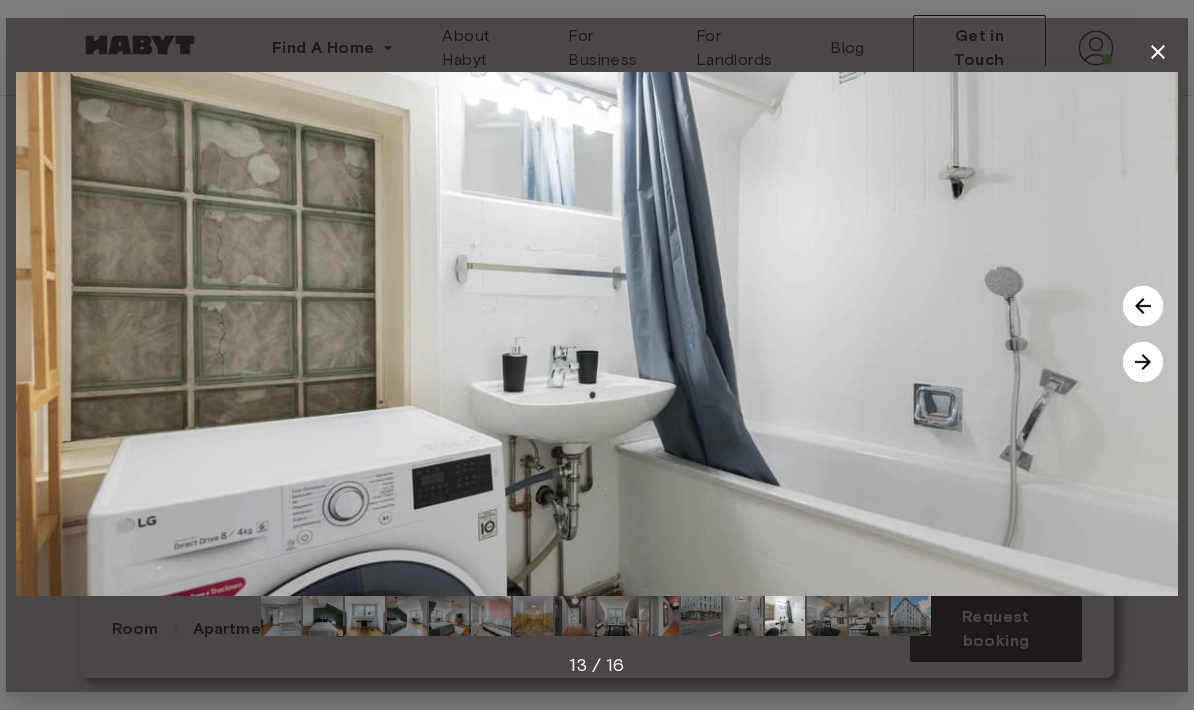 click at bounding box center (1143, 362) 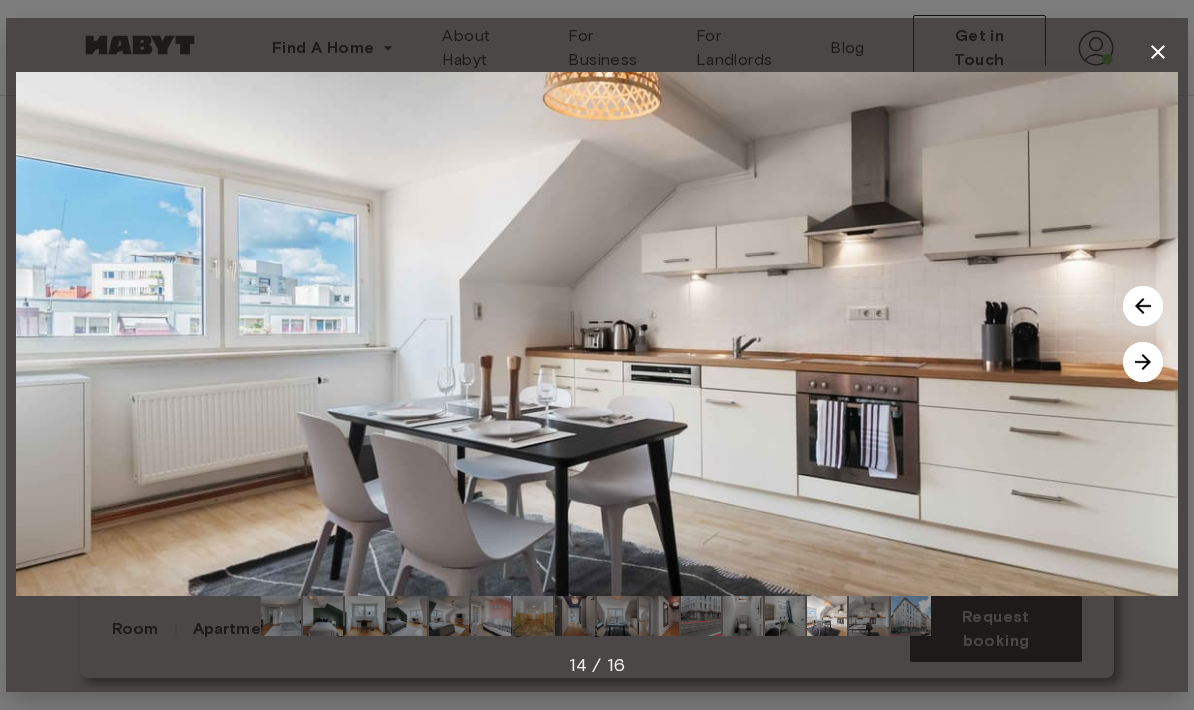 click 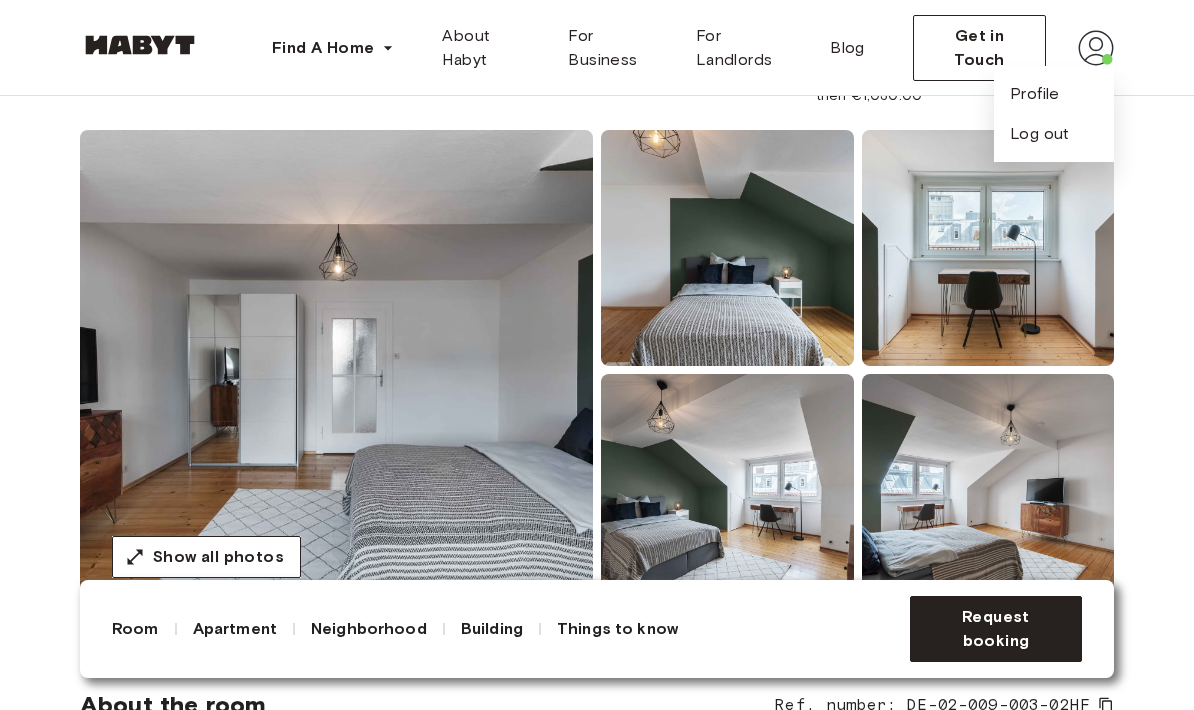 scroll, scrollTop: 154, scrollLeft: 0, axis: vertical 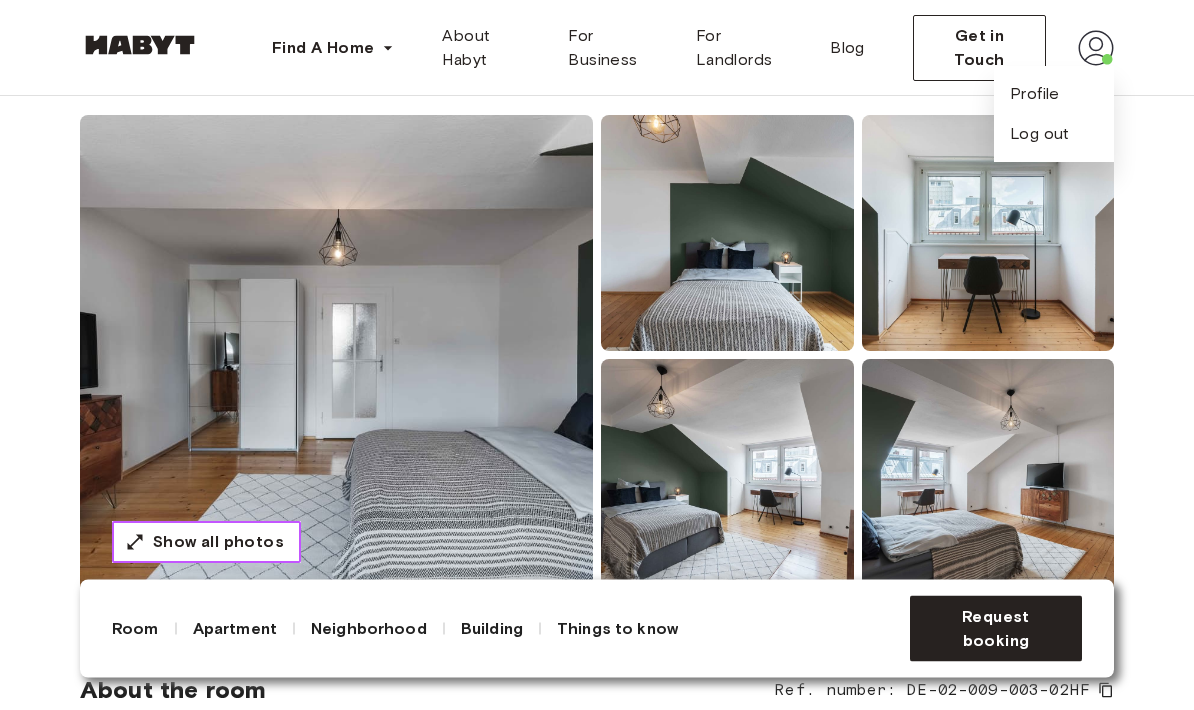 click on "Show all photos" at bounding box center (206, 543) 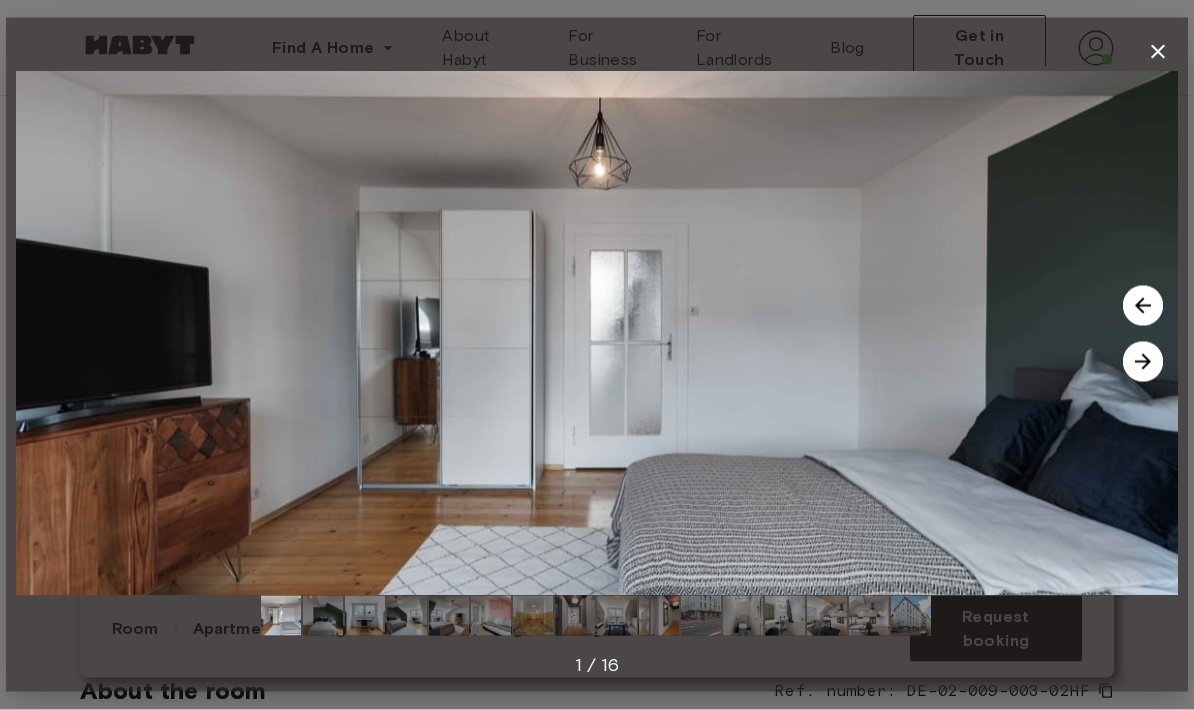 scroll, scrollTop: 155, scrollLeft: 0, axis: vertical 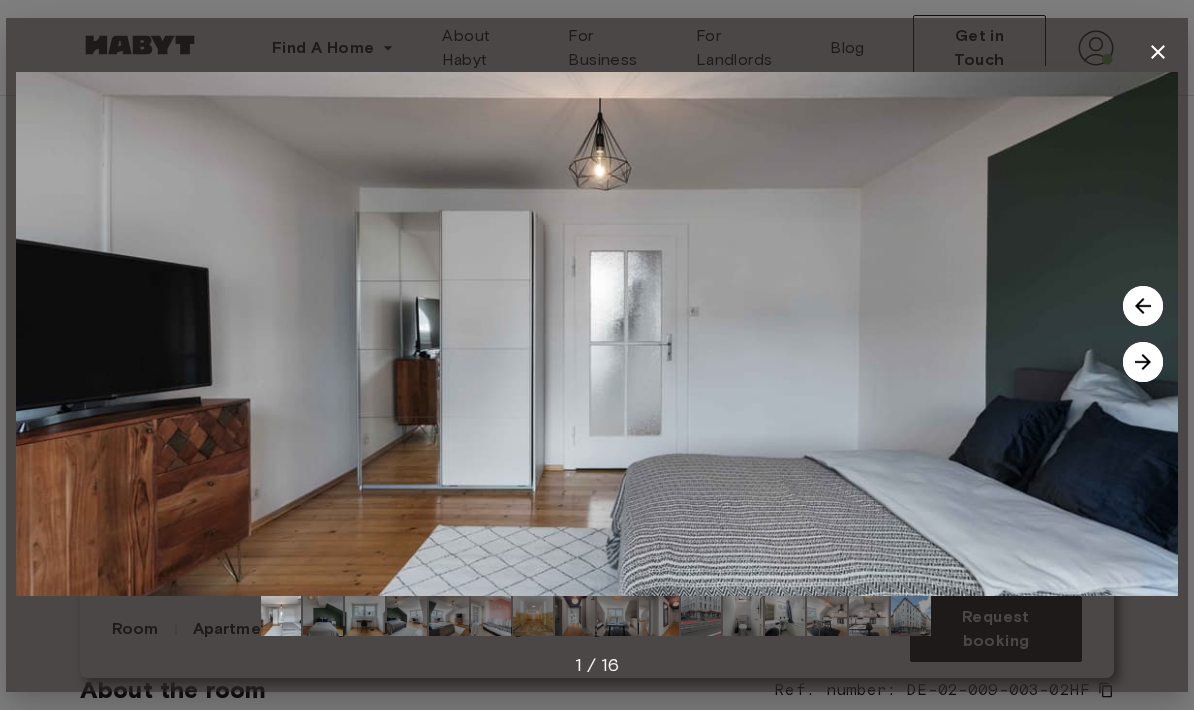 click at bounding box center [1143, 362] 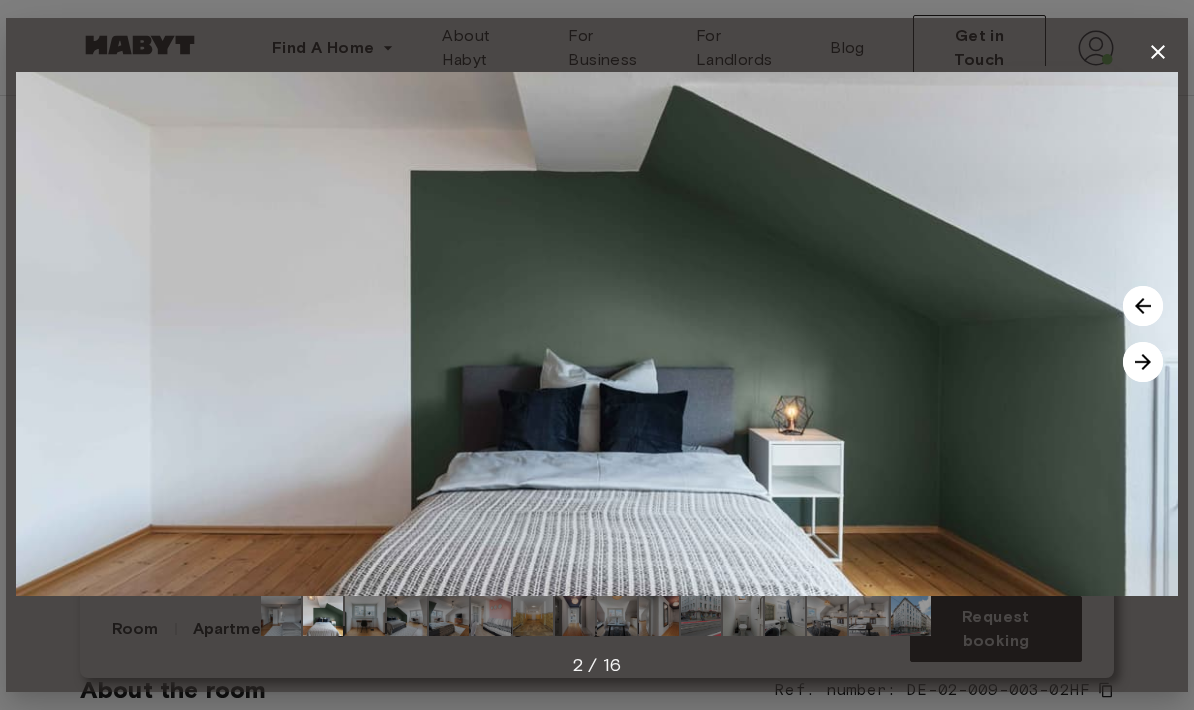 click at bounding box center (597, 334) 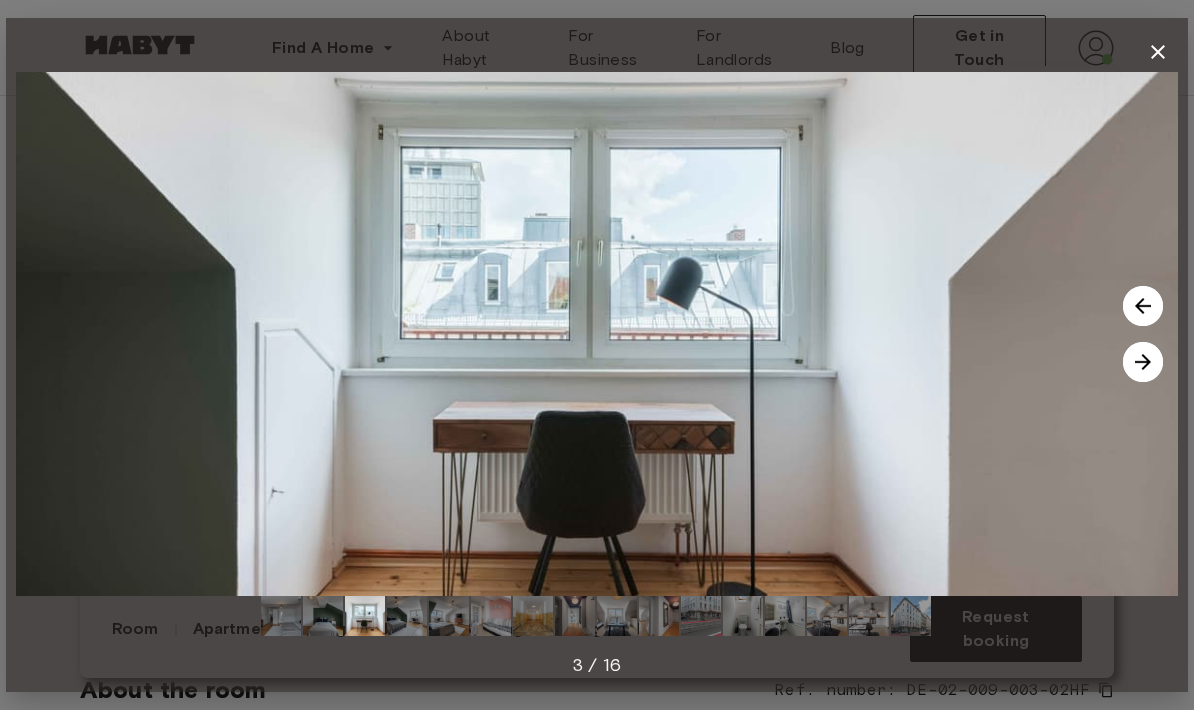 click at bounding box center [1143, 362] 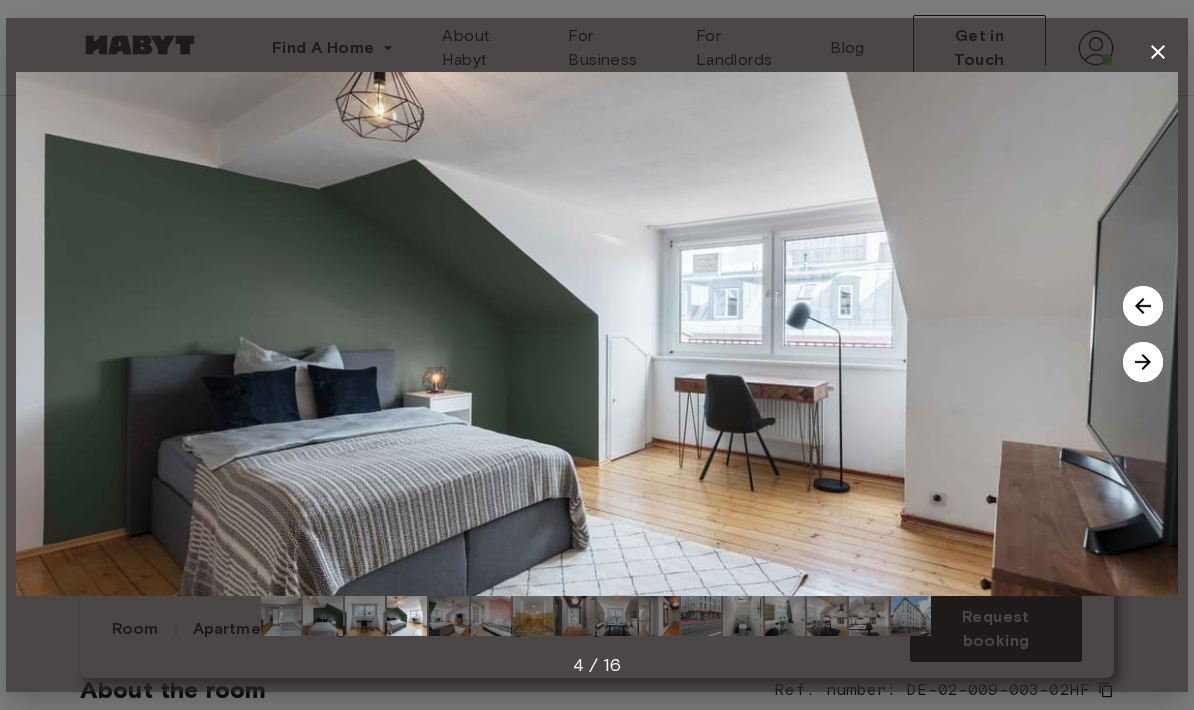 click at bounding box center (1143, 362) 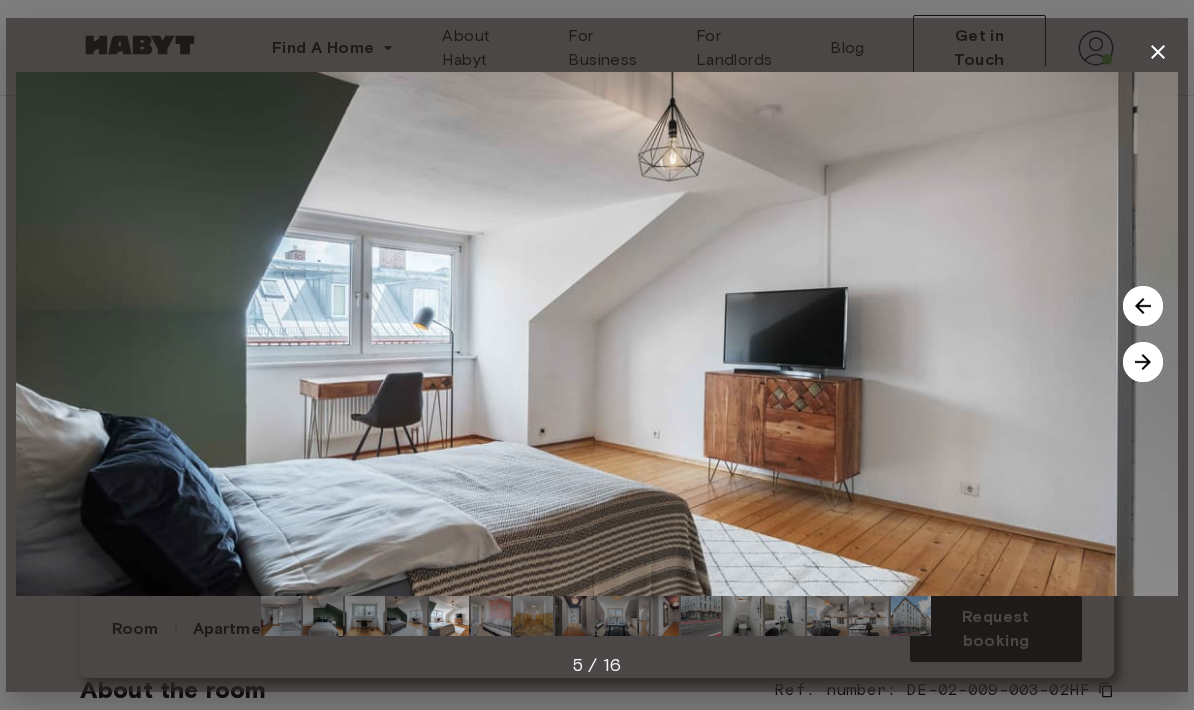 click at bounding box center [1143, 362] 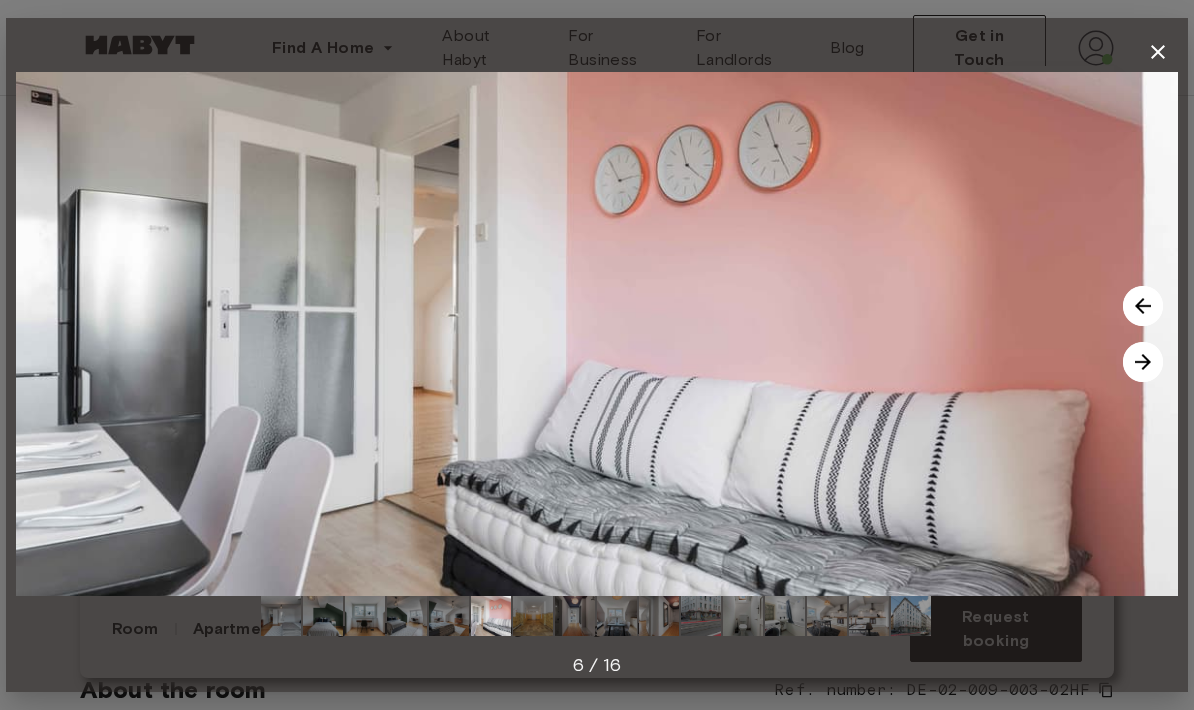 click at bounding box center (1143, 362) 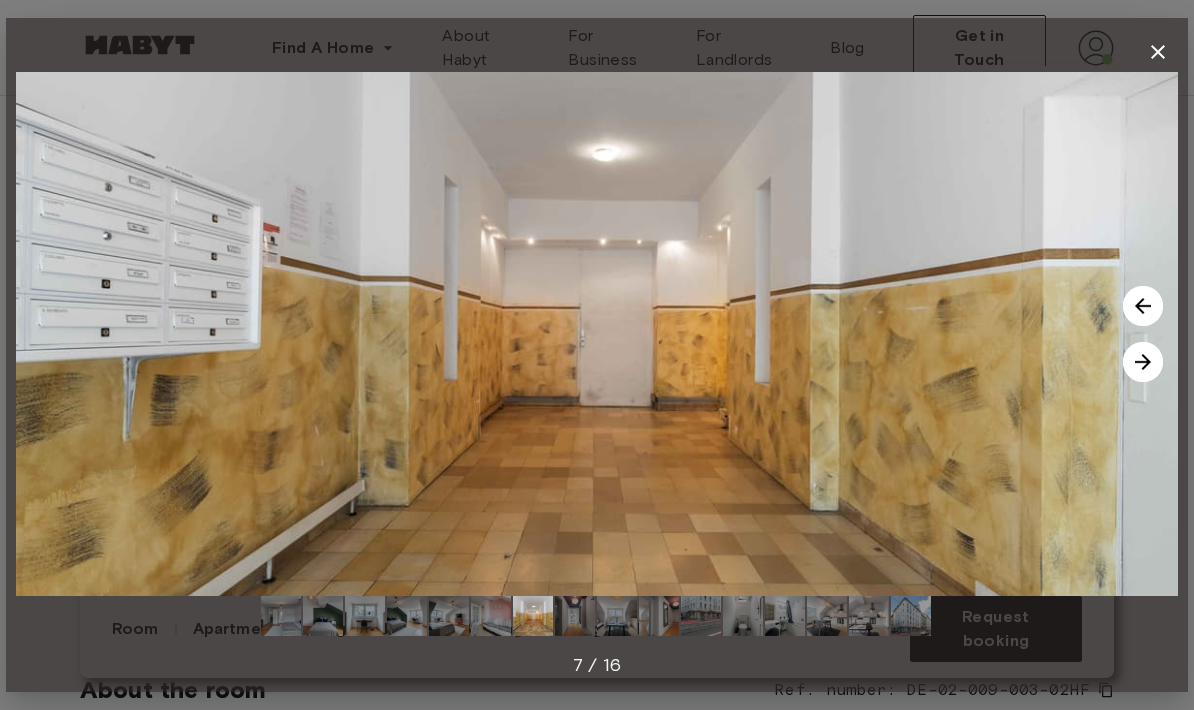 click at bounding box center [1143, 362] 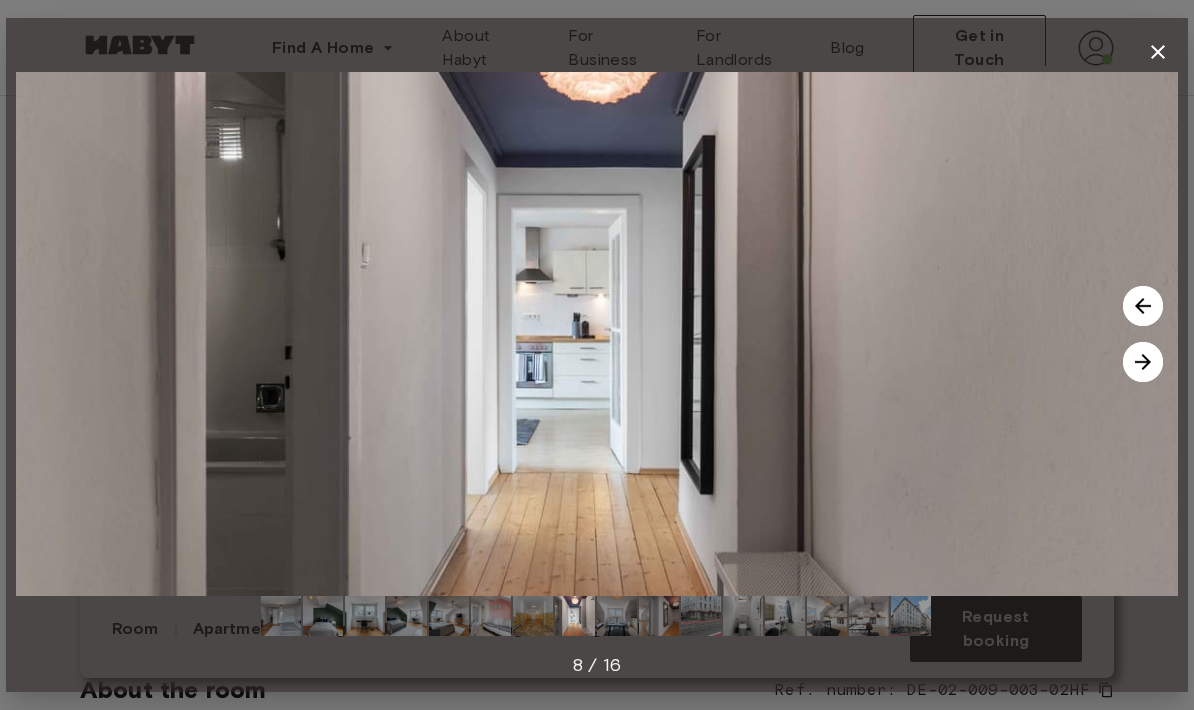 click at bounding box center [1143, 362] 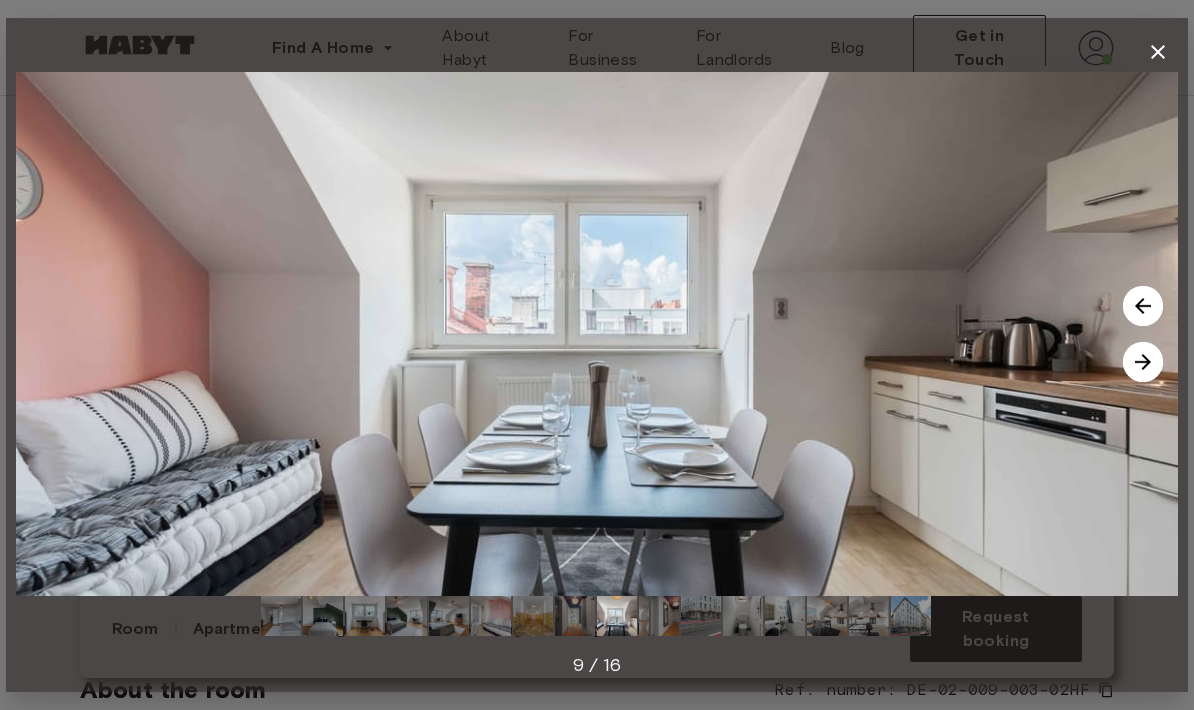 click at bounding box center (1143, 362) 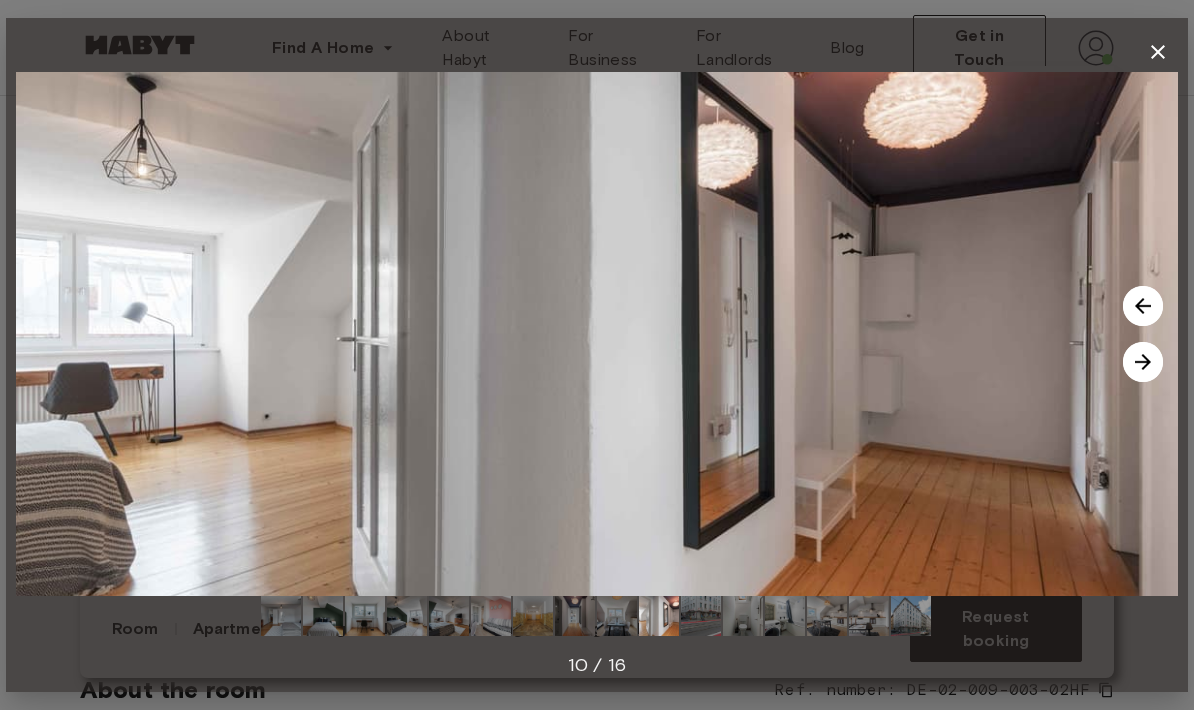 click at bounding box center (1143, 362) 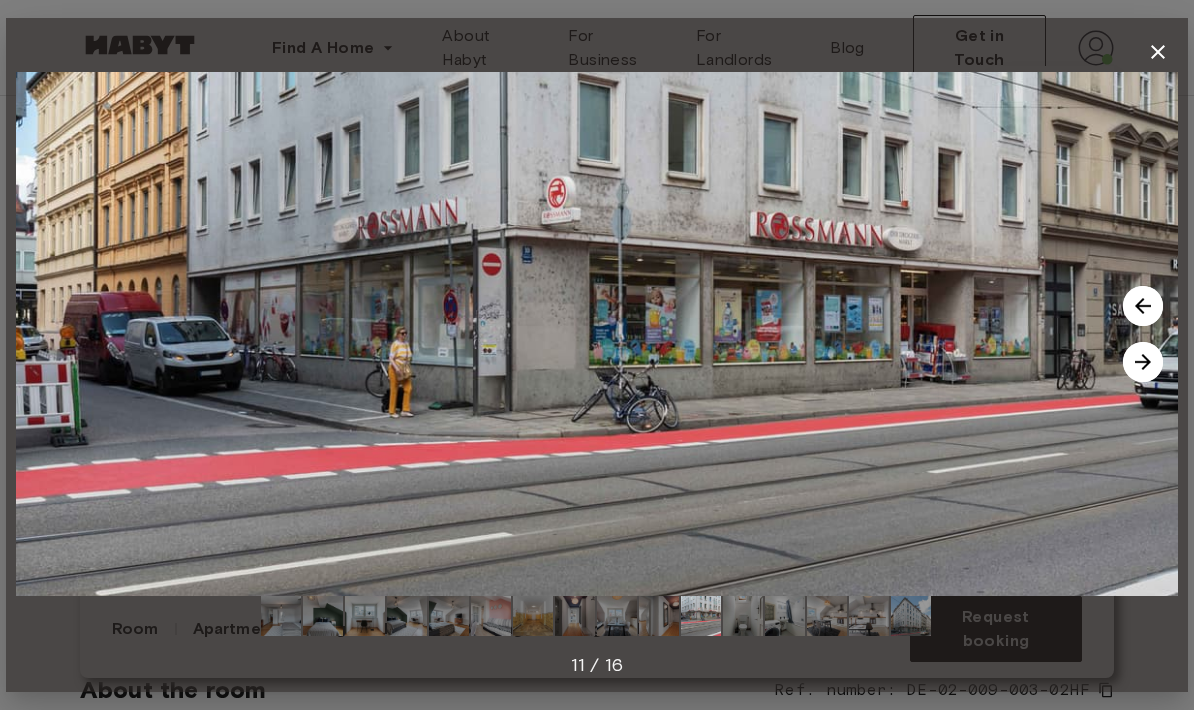click at bounding box center (1143, 362) 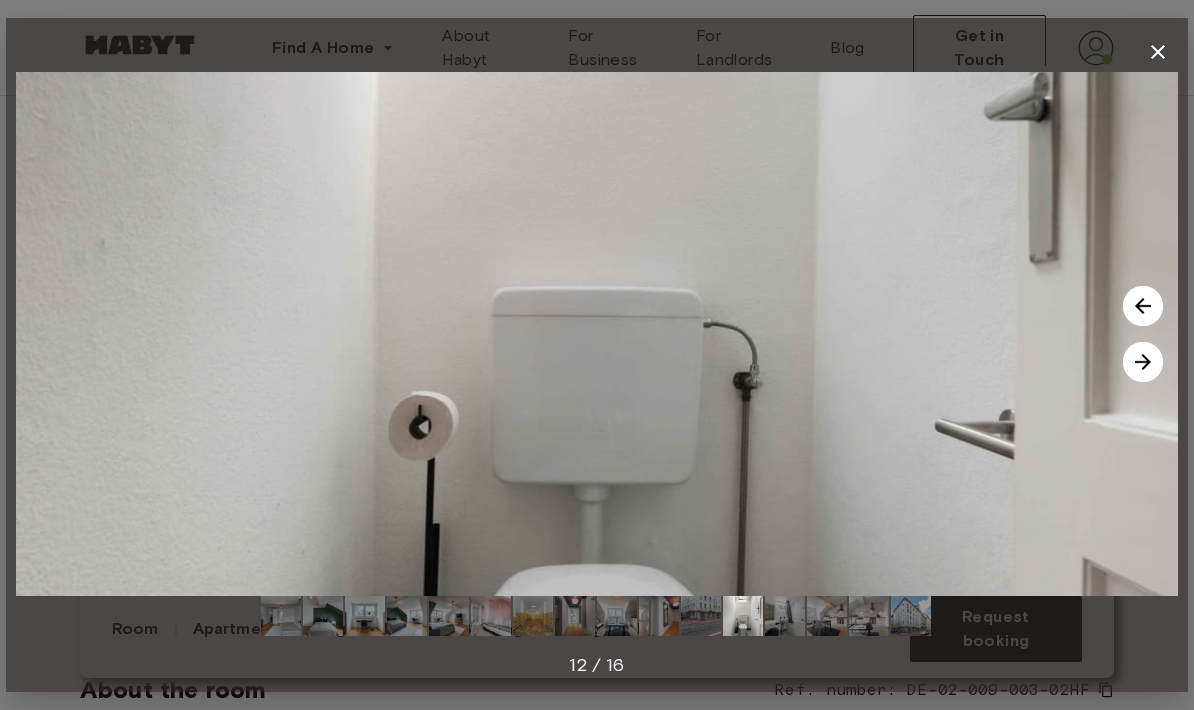 click at bounding box center [1143, 362] 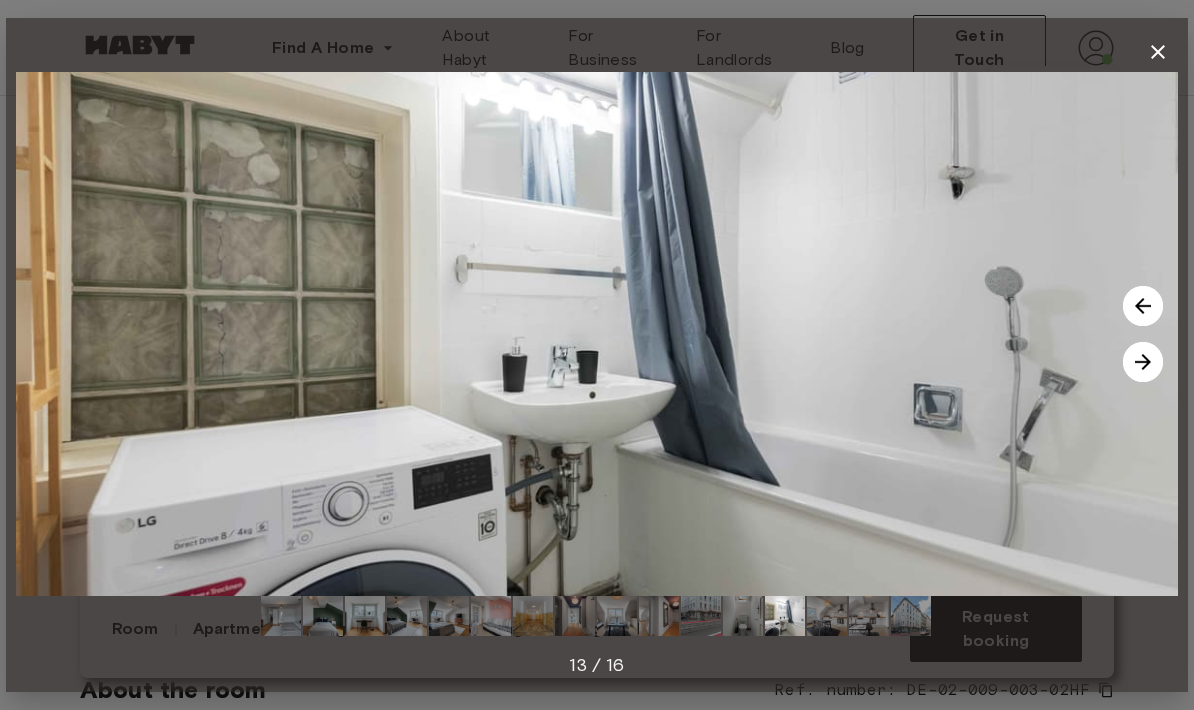 click at bounding box center [1143, 362] 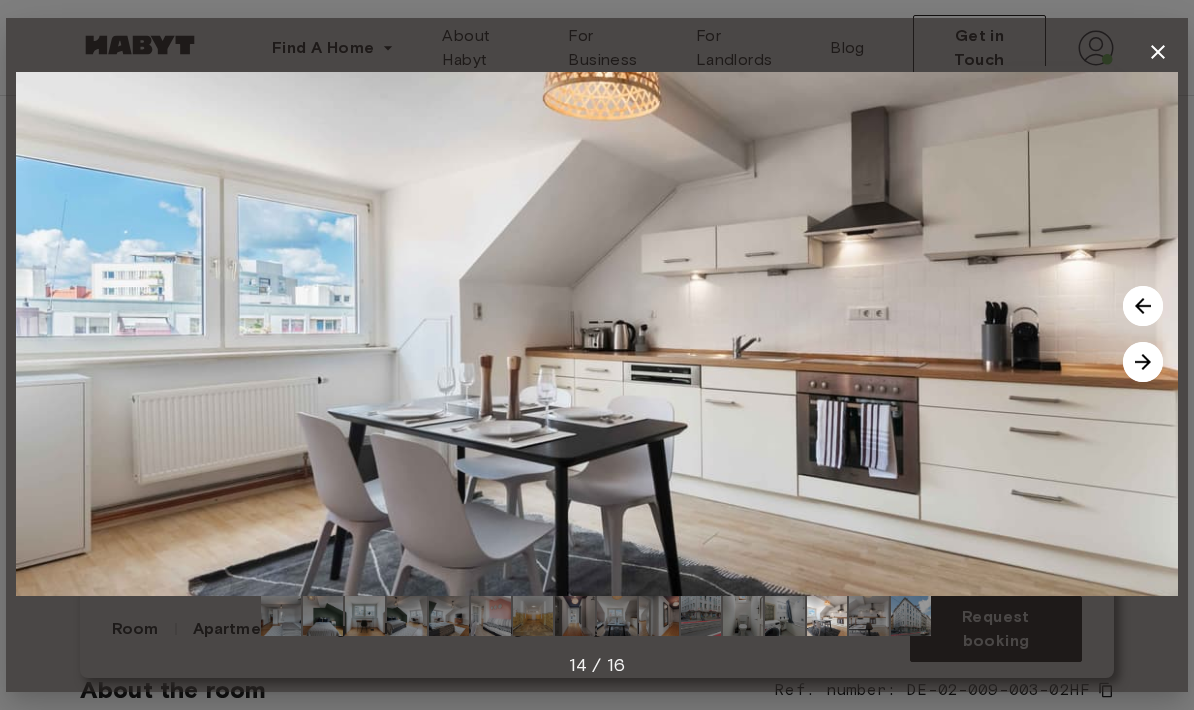 click at bounding box center [1143, 306] 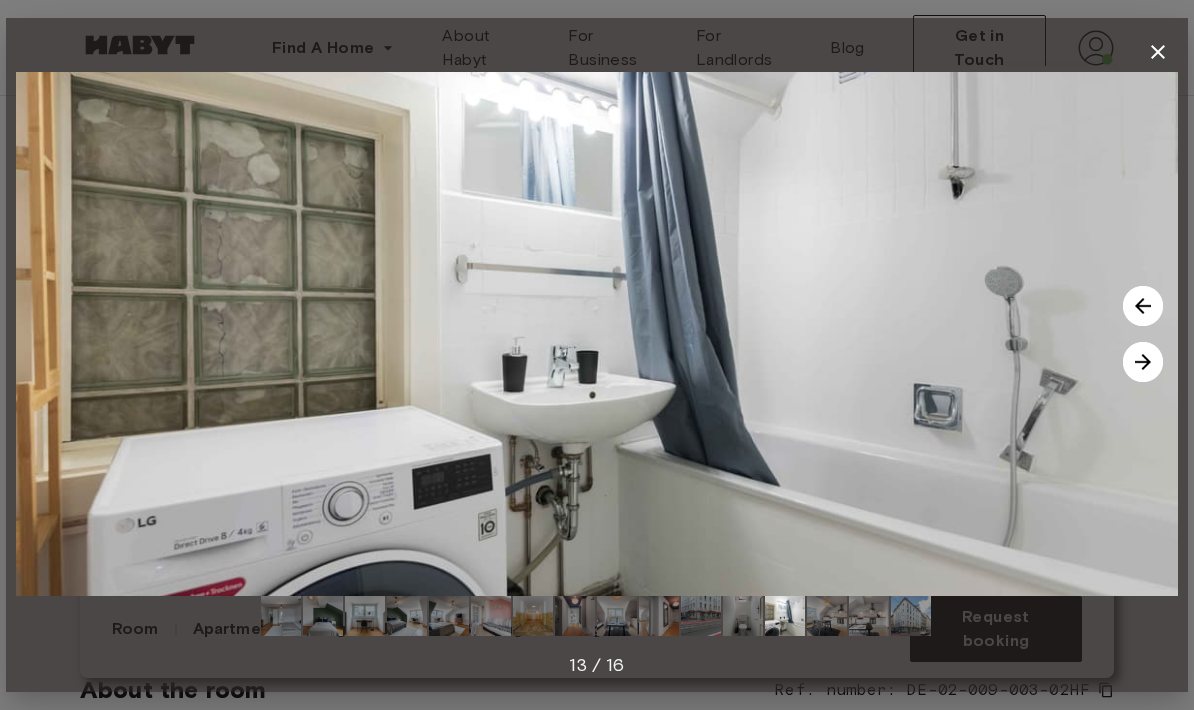 click at bounding box center (1143, 362) 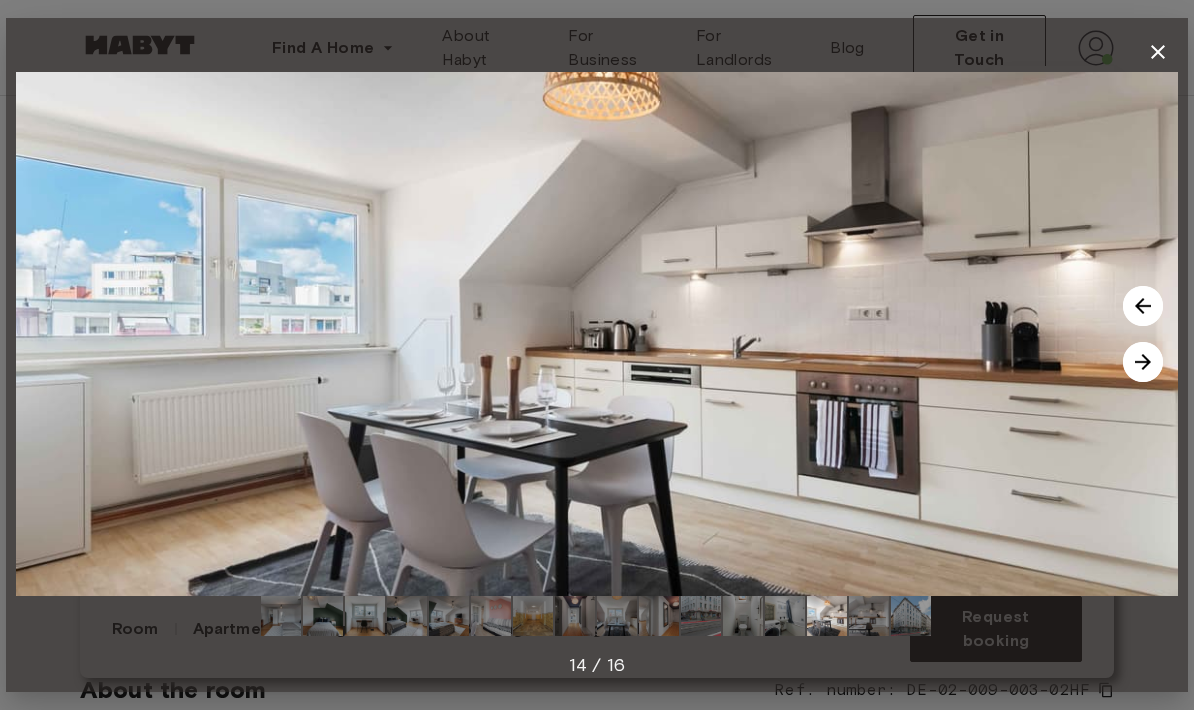 click at bounding box center [1143, 362] 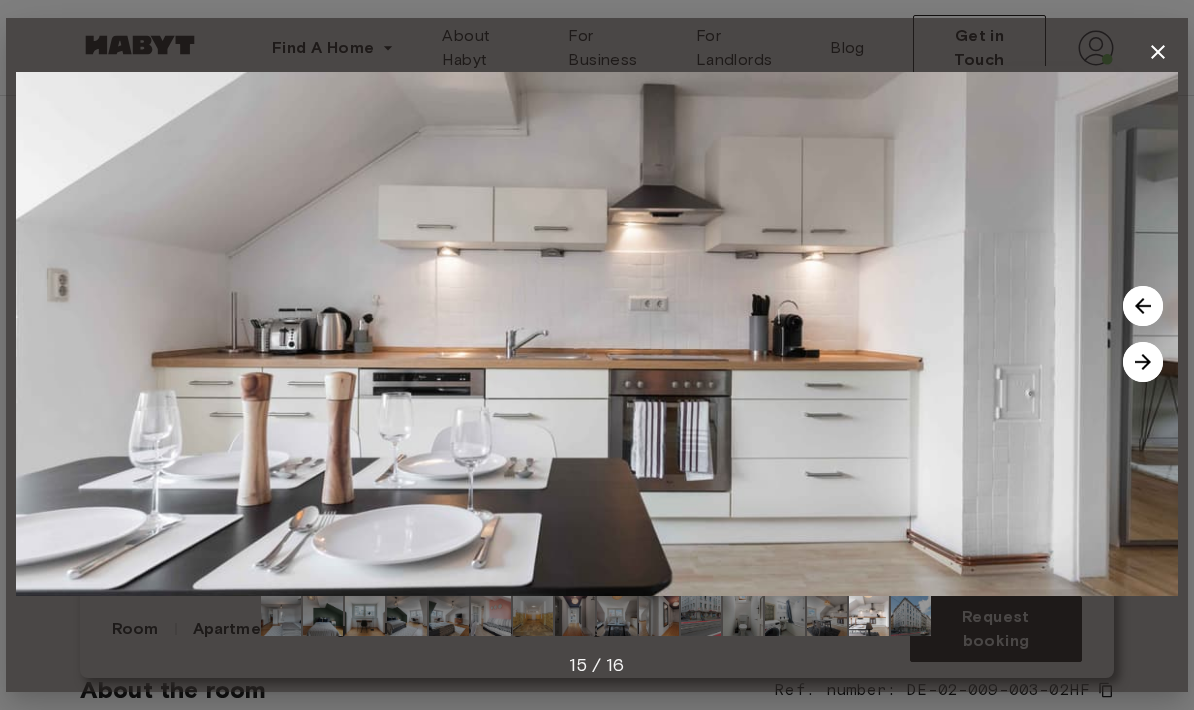 click at bounding box center (1143, 362) 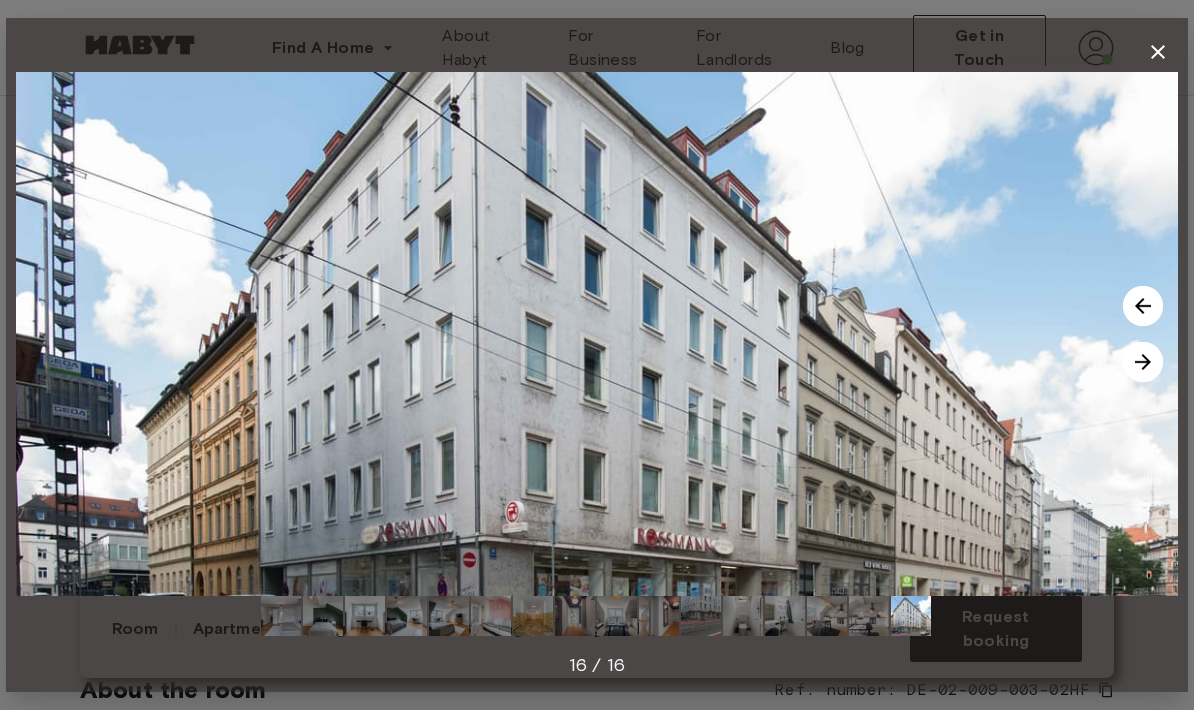 click at bounding box center [1143, 362] 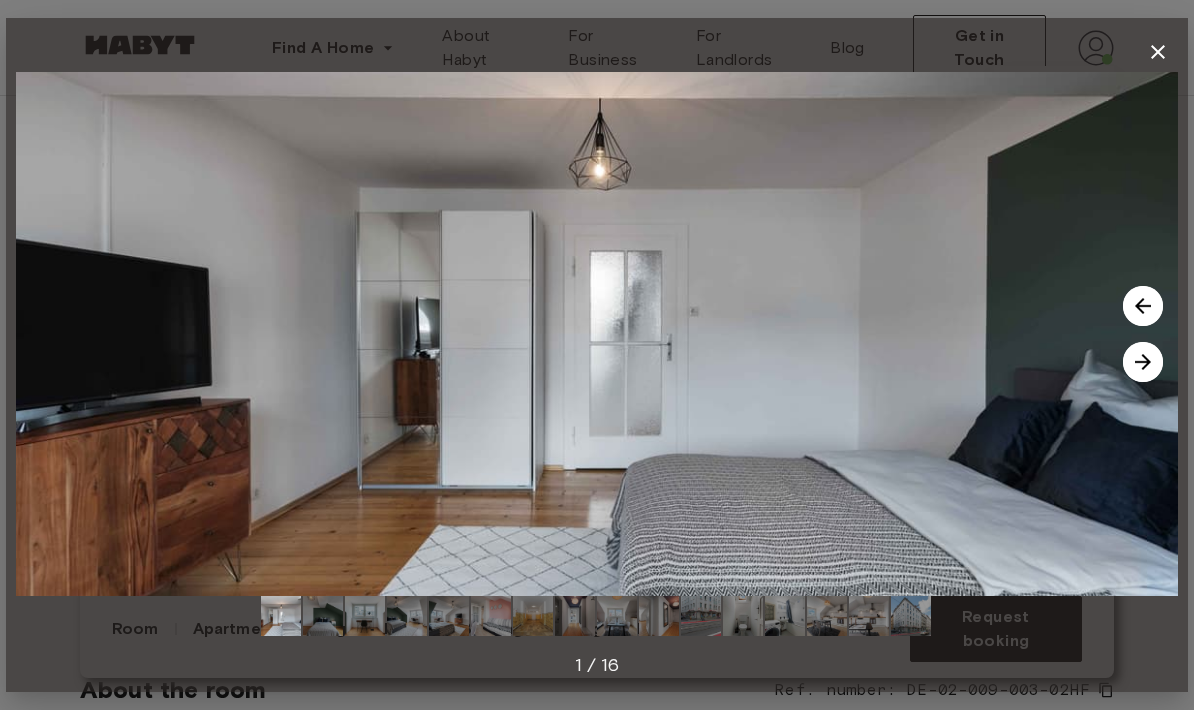 click at bounding box center [1143, 362] 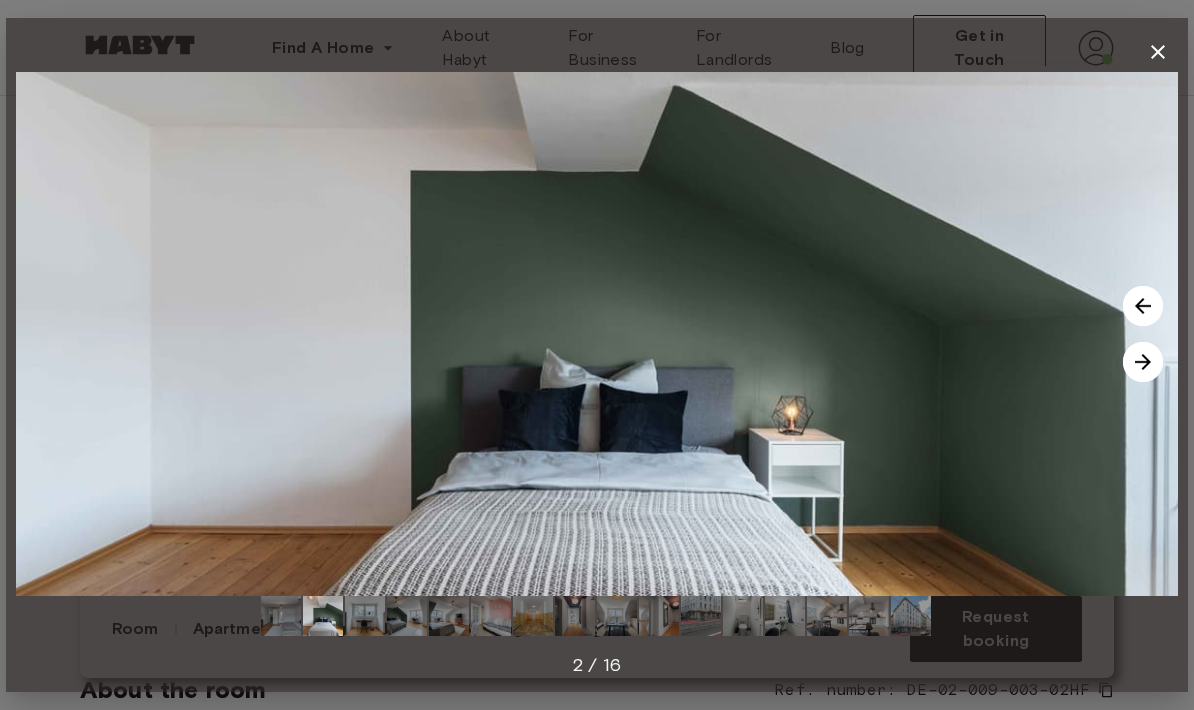 click at bounding box center [597, 334] 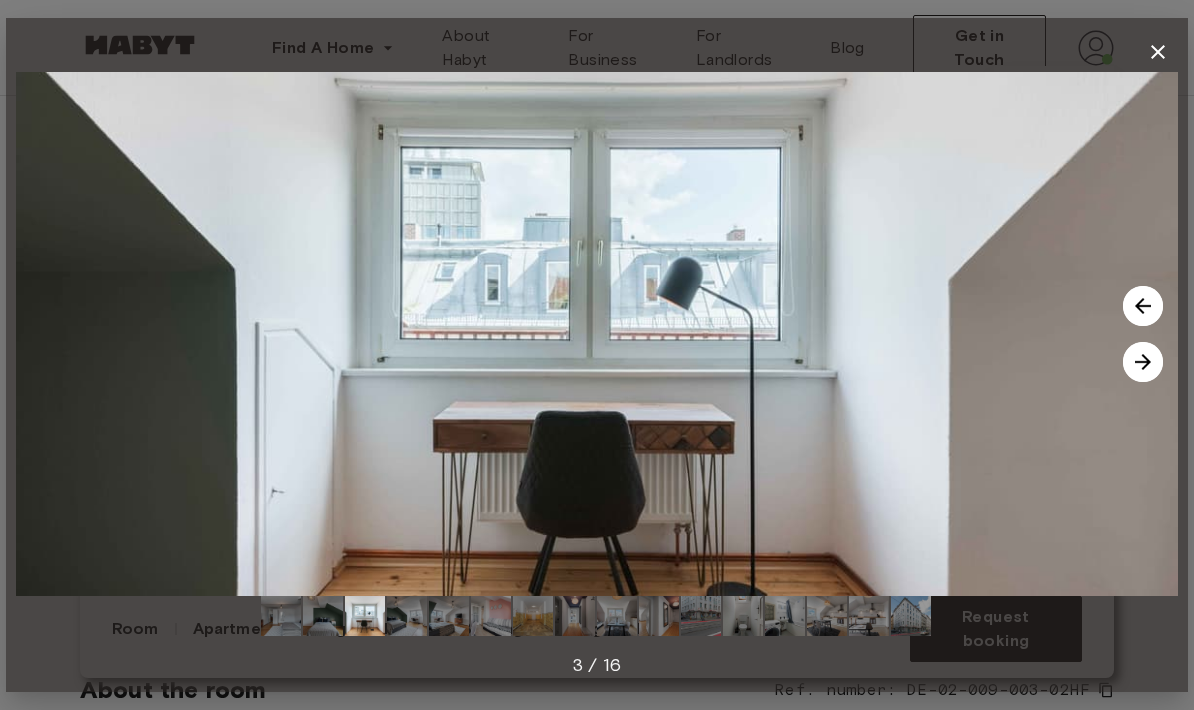 click at bounding box center [1143, 362] 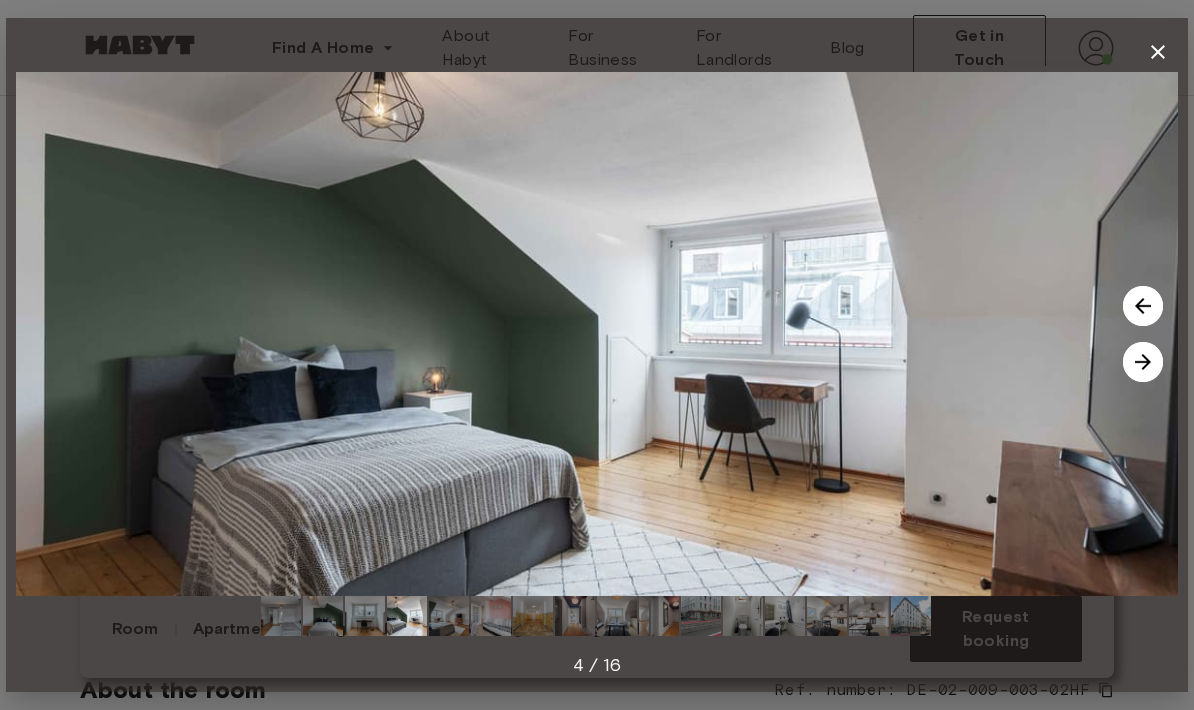 click 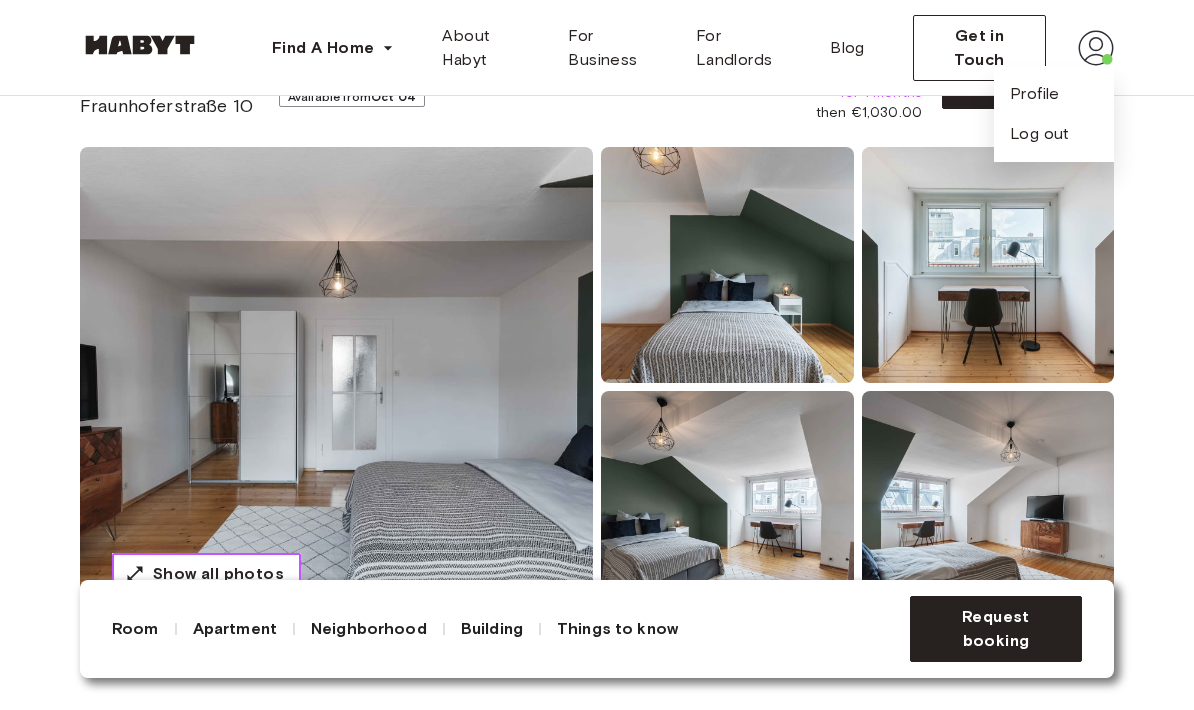 scroll, scrollTop: 0, scrollLeft: 0, axis: both 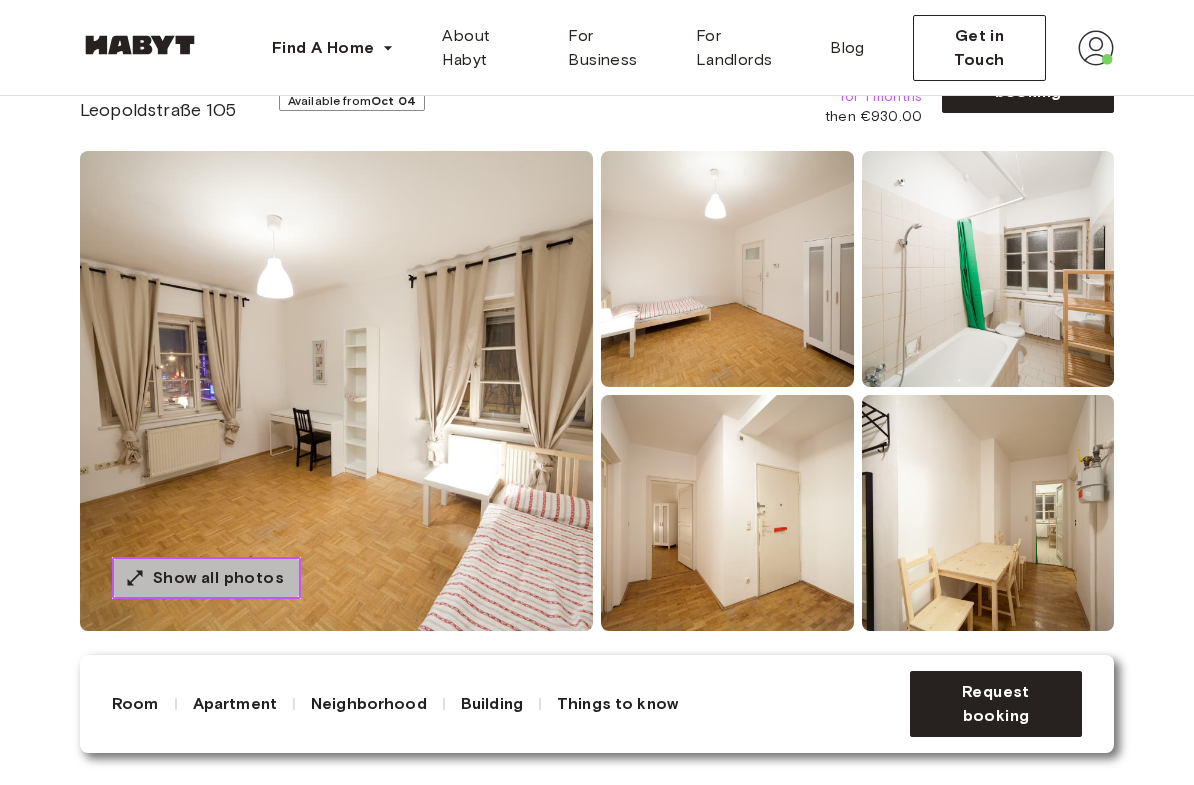 click on "Show all photos" at bounding box center (218, 578) 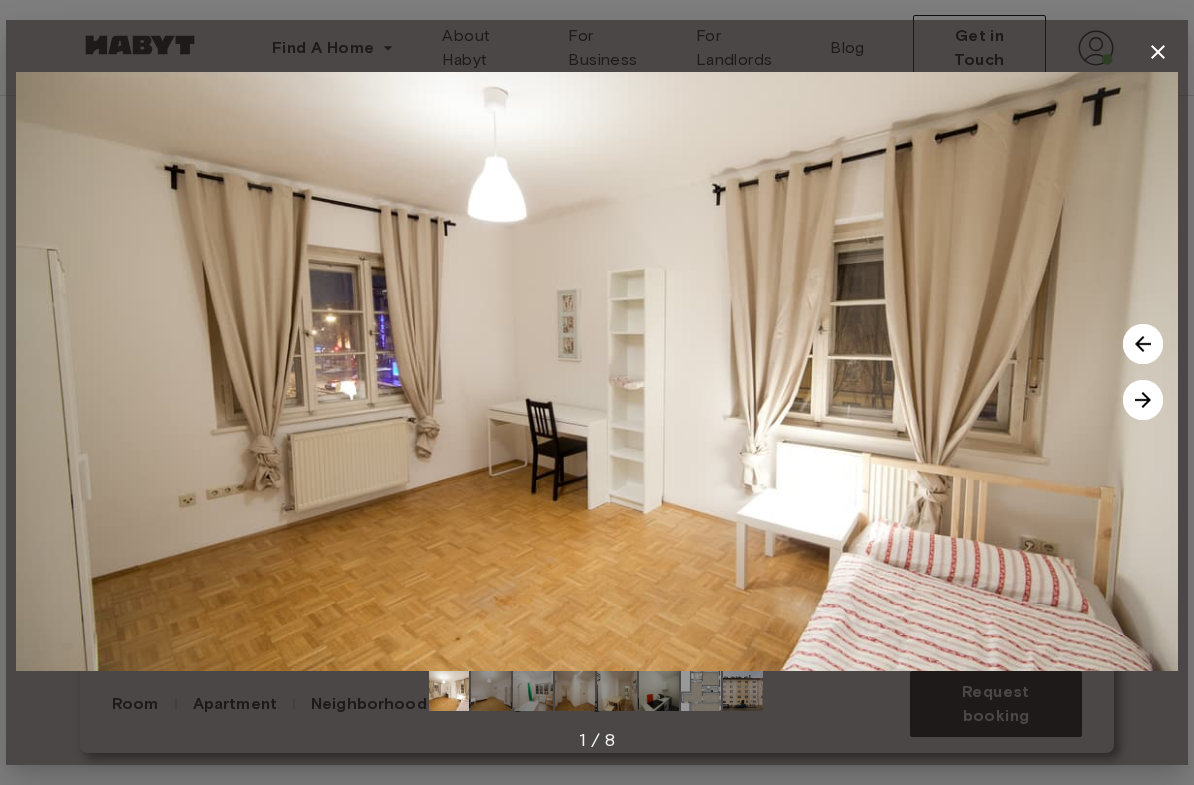 click at bounding box center [1143, 400] 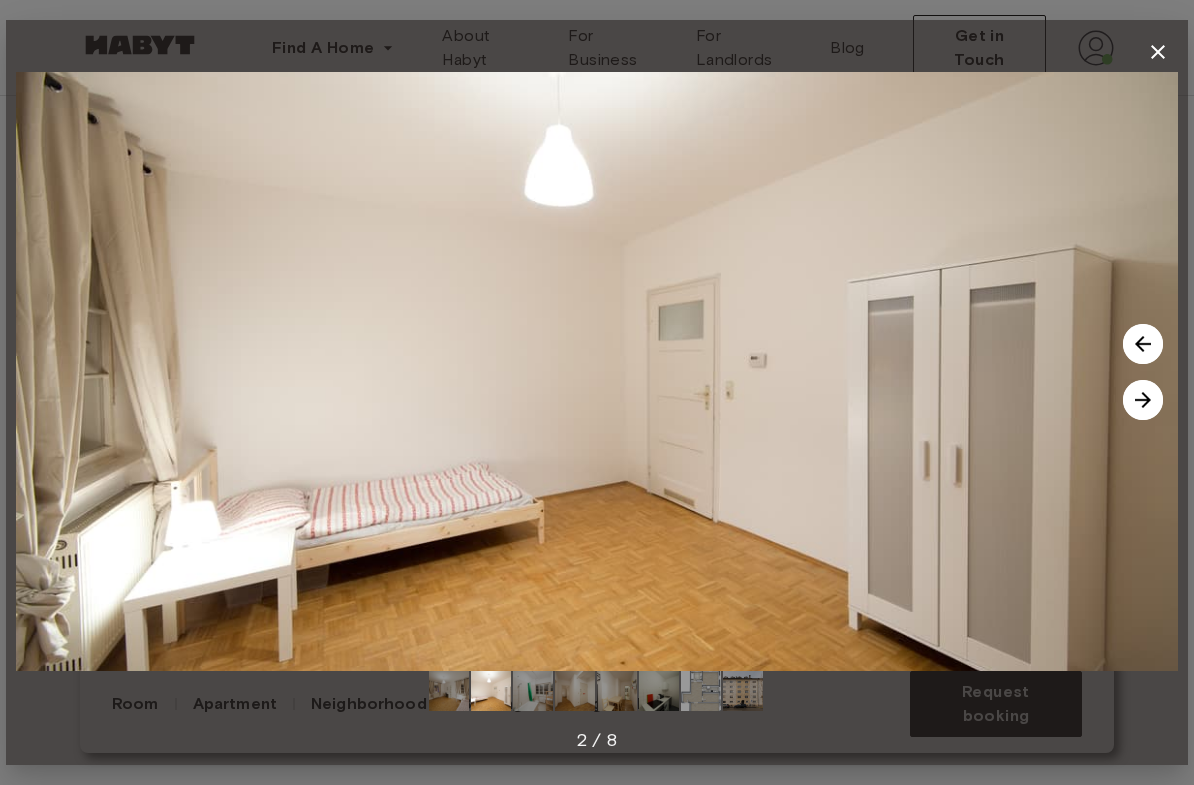 click at bounding box center (1143, 400) 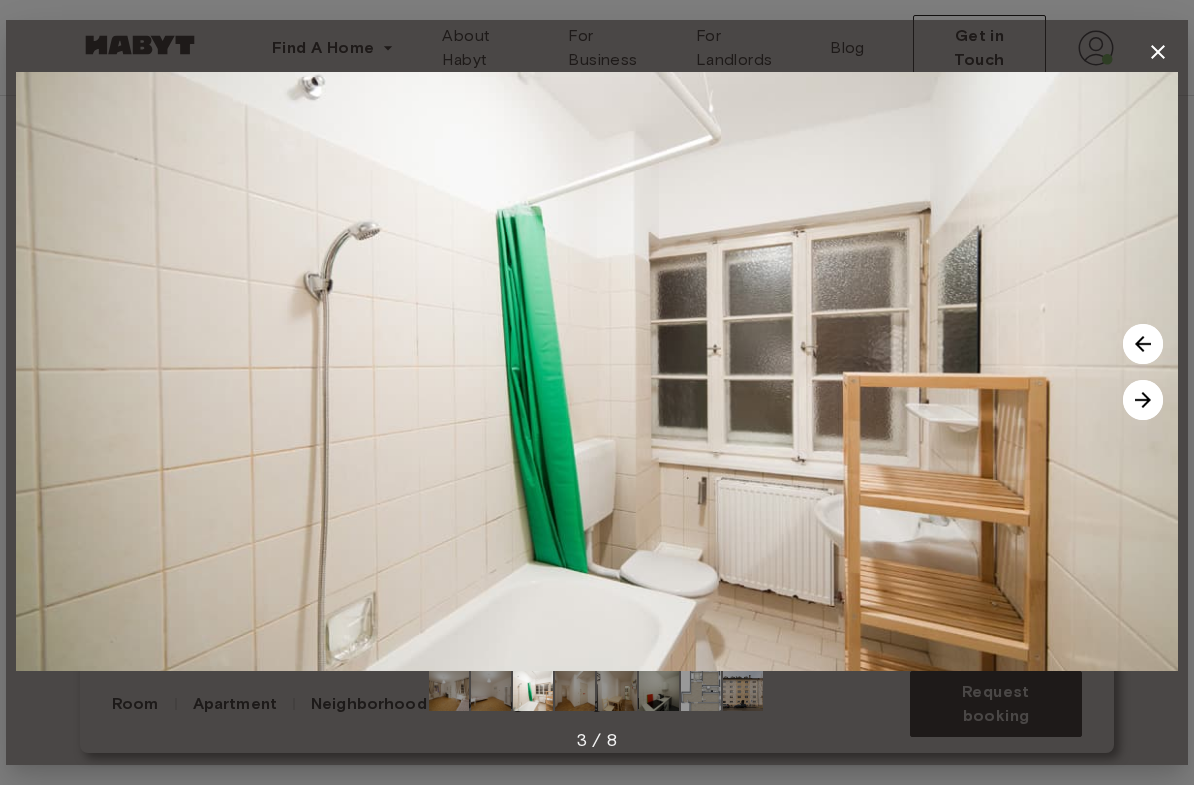 click at bounding box center (1143, 400) 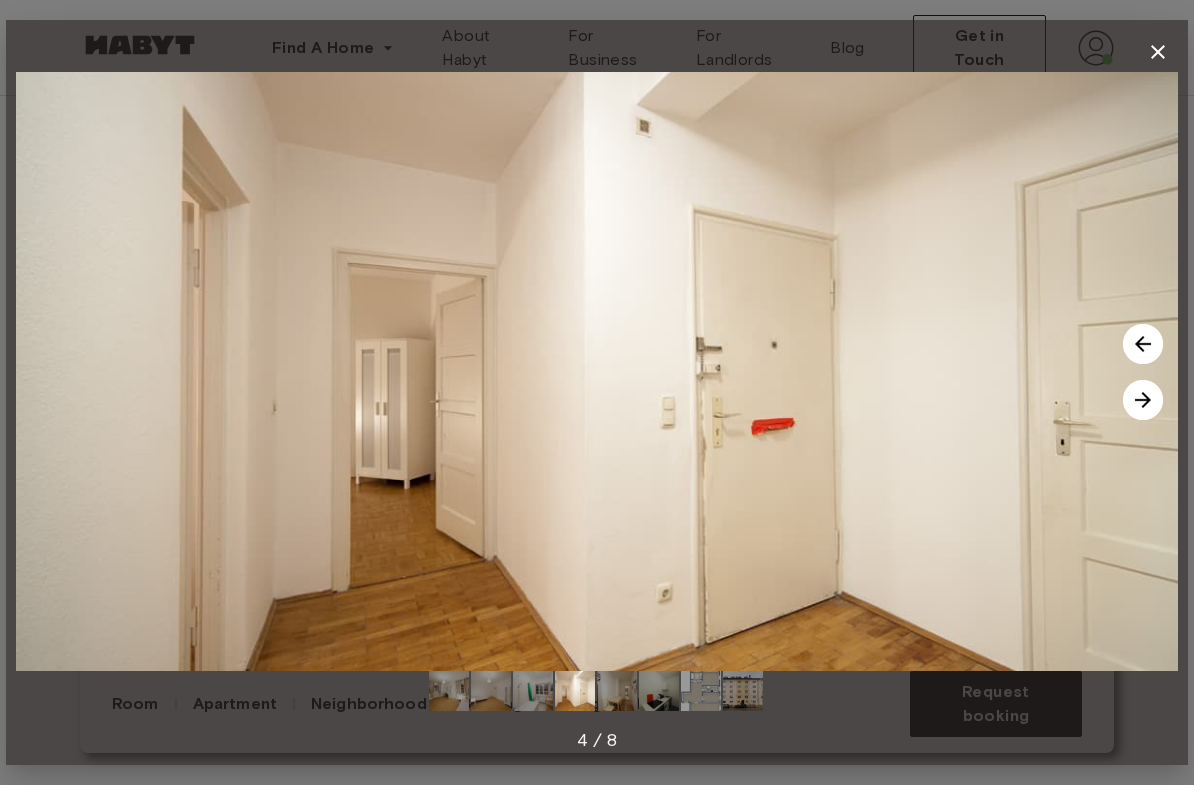 click at bounding box center (1143, 400) 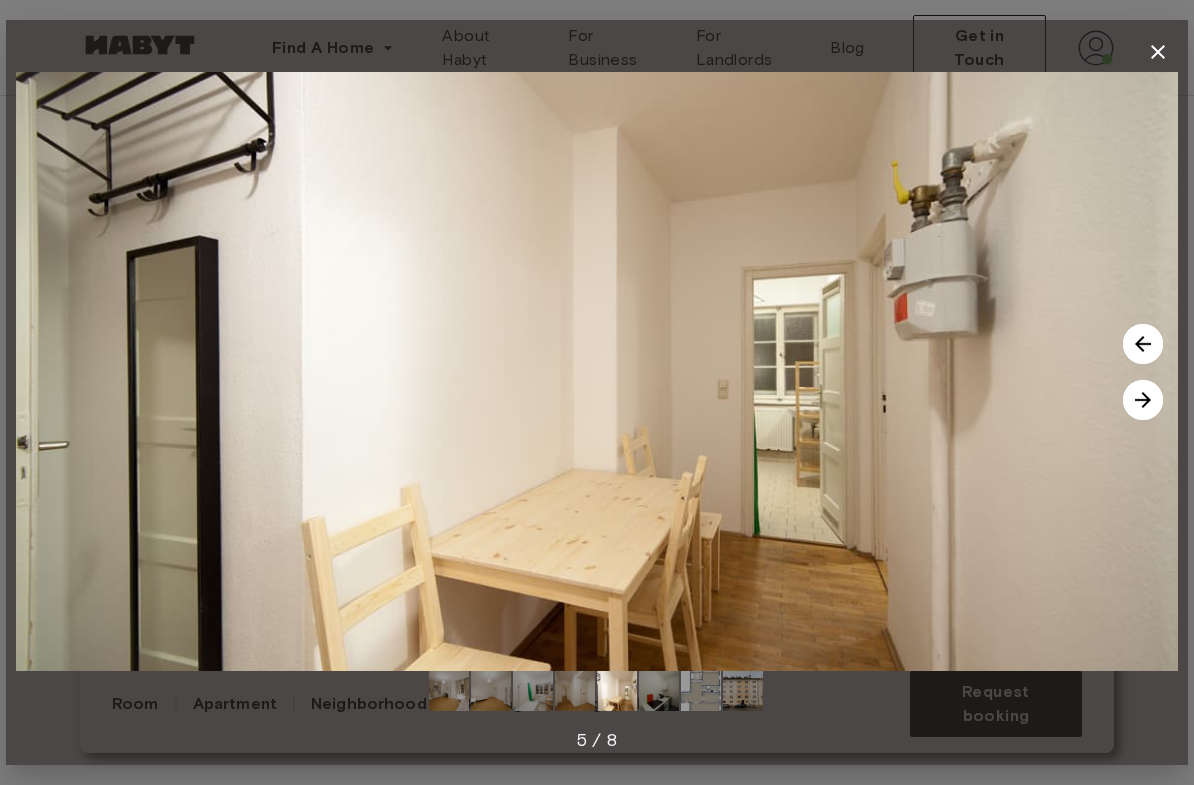 click 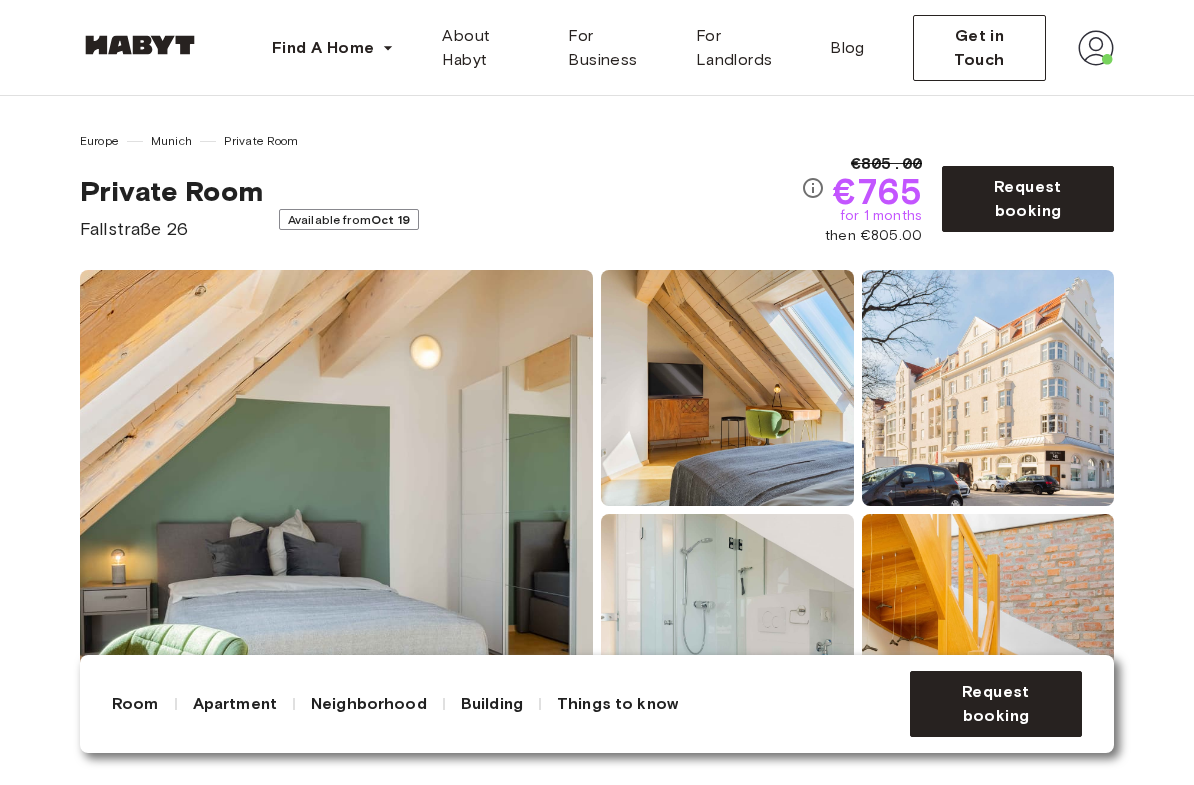 scroll, scrollTop: 0, scrollLeft: 0, axis: both 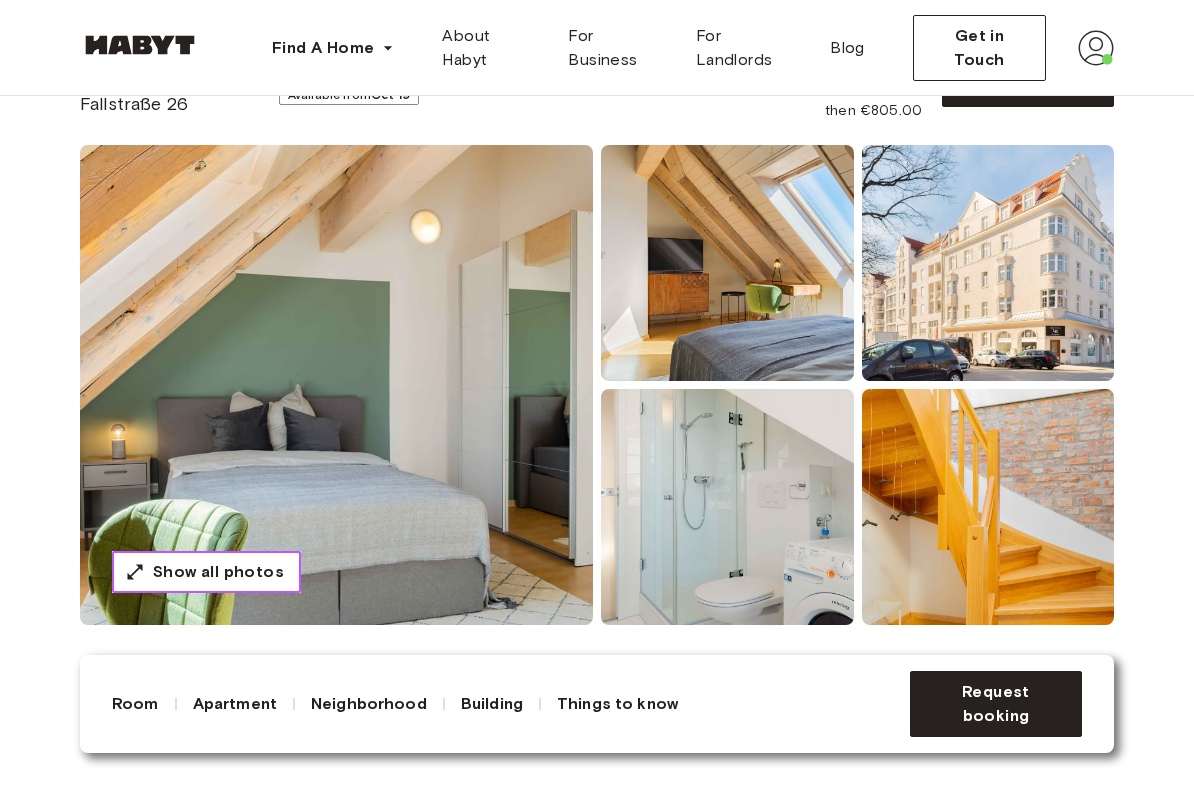 click on "Show all photos" at bounding box center [206, 572] 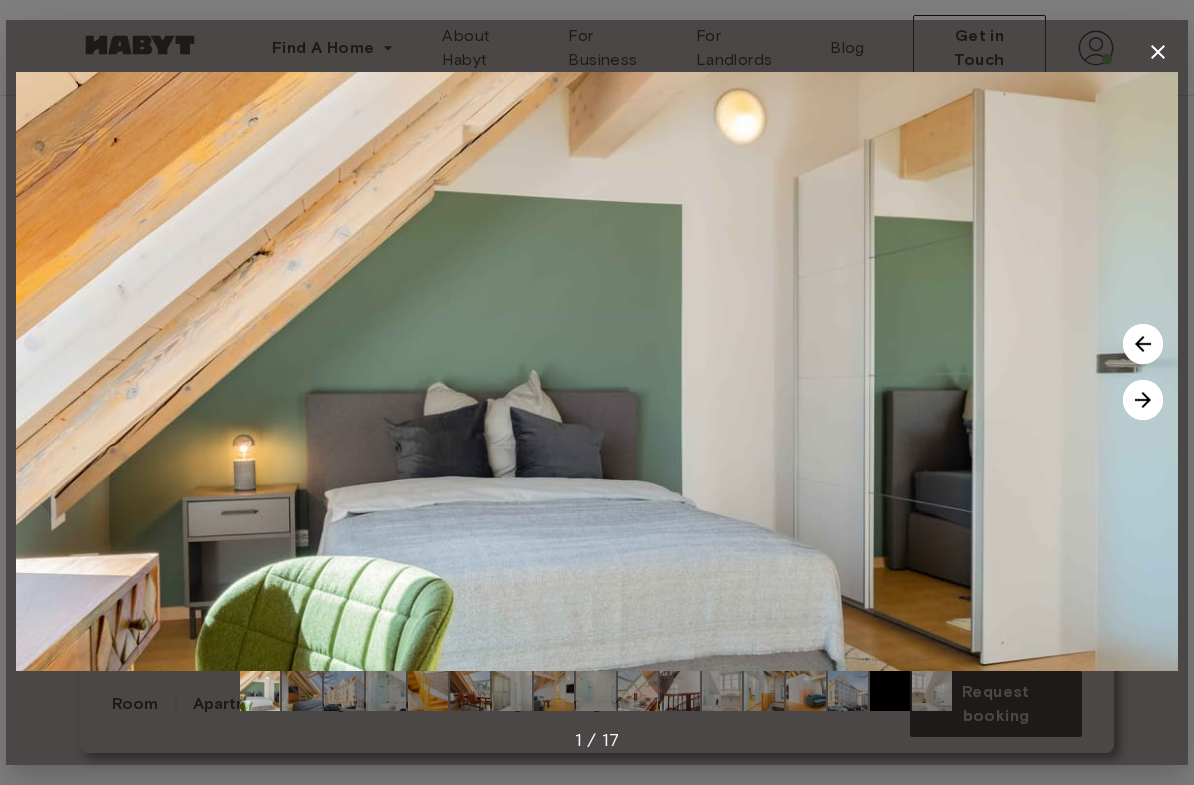 click at bounding box center [1143, 400] 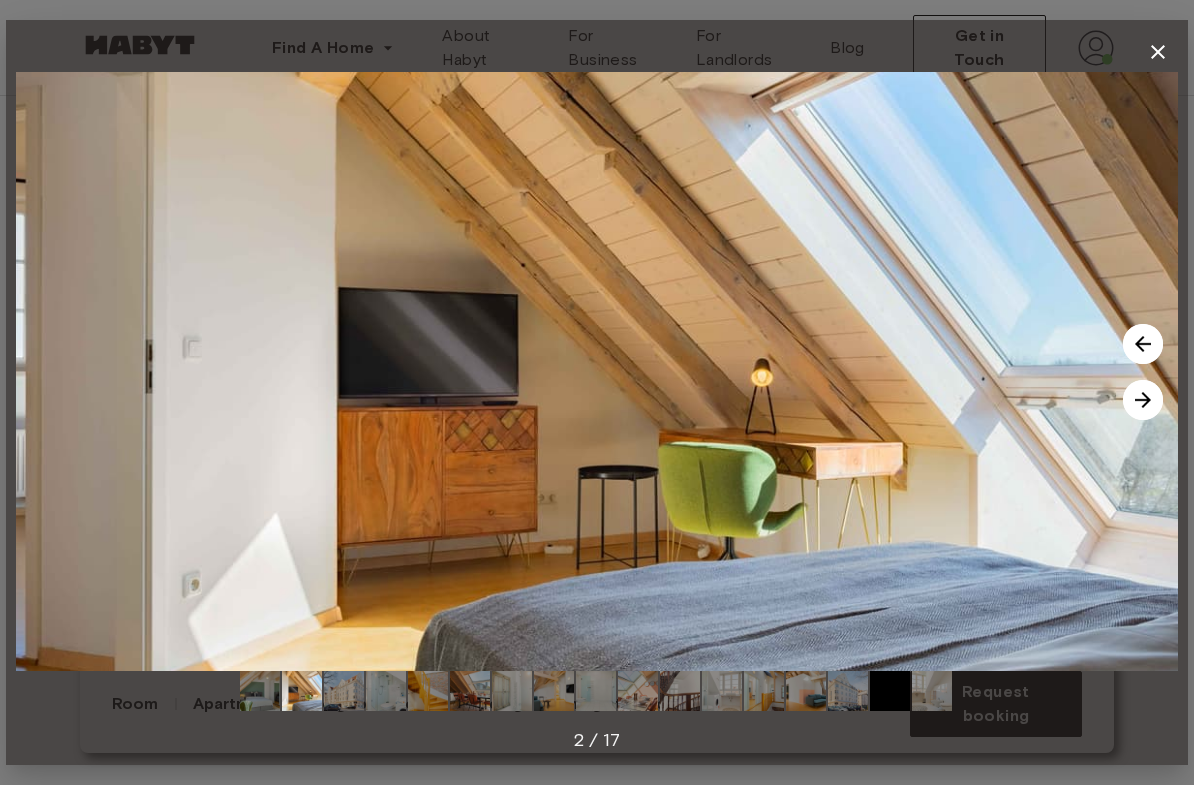 click at bounding box center [1143, 400] 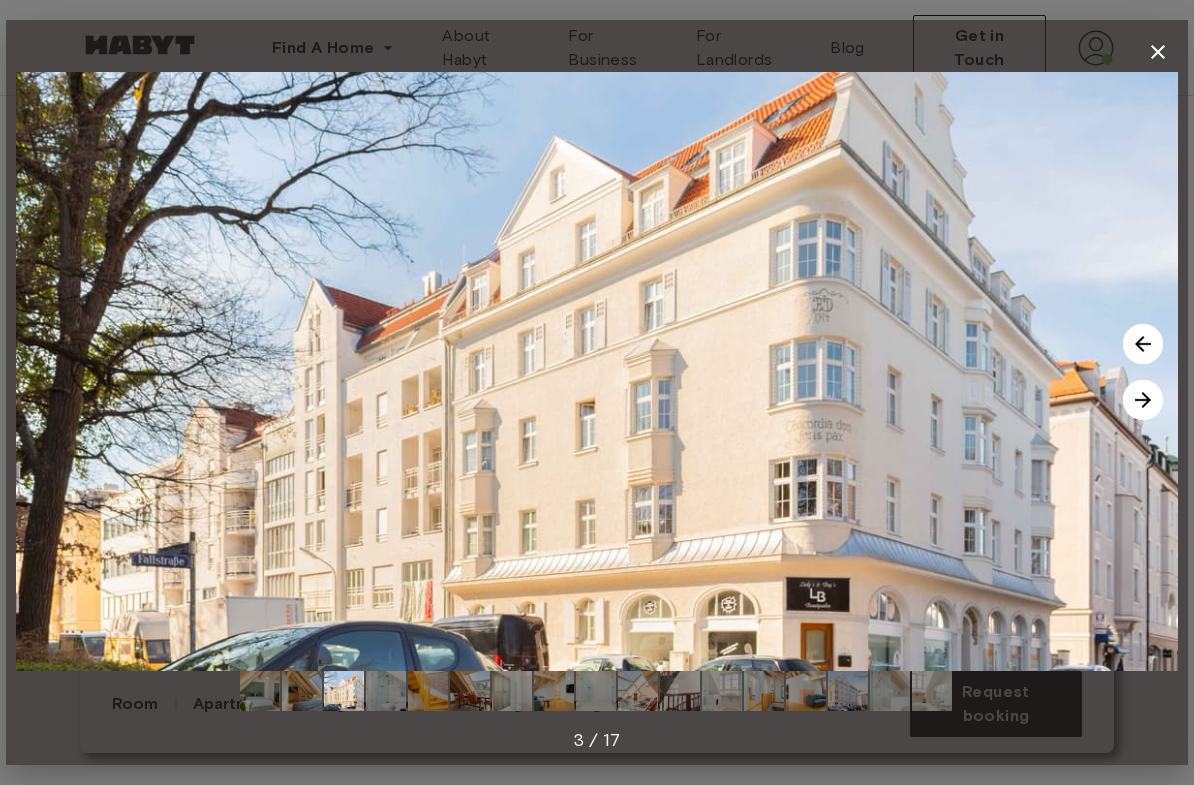 click at bounding box center (1143, 344) 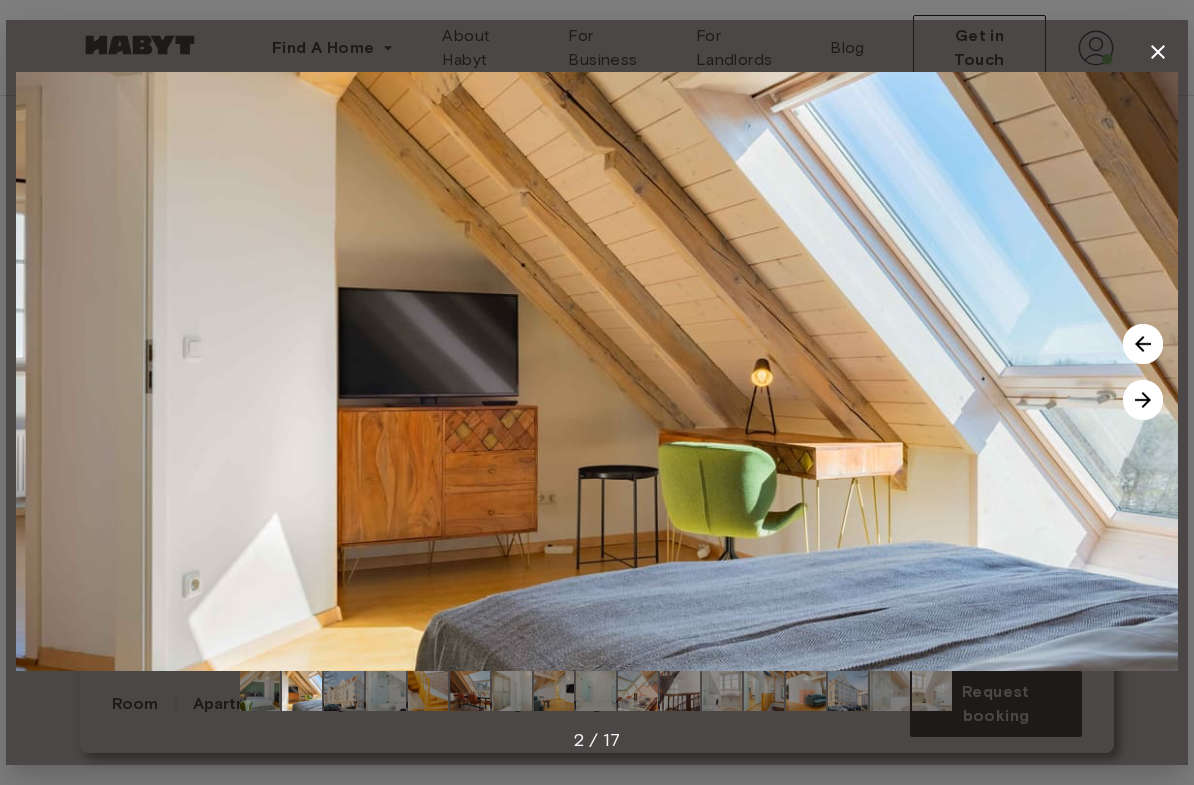 click at bounding box center (1143, 400) 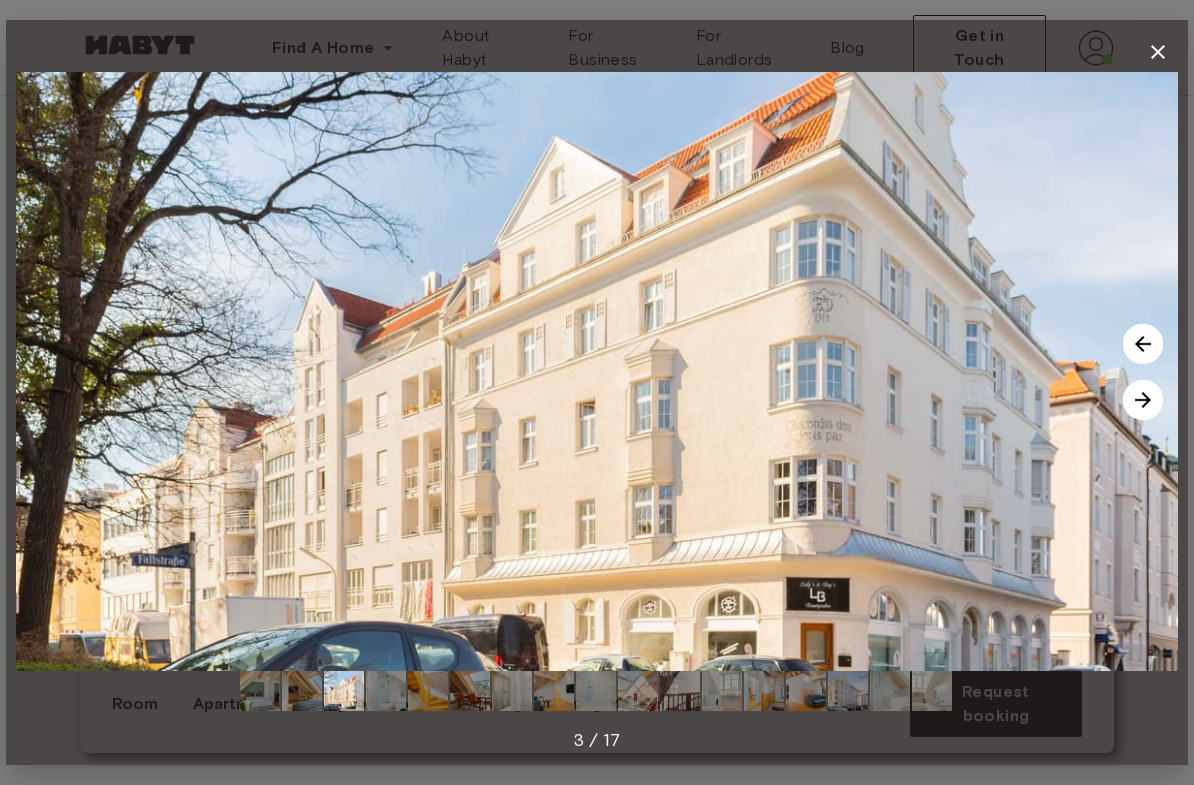 click at bounding box center [1143, 400] 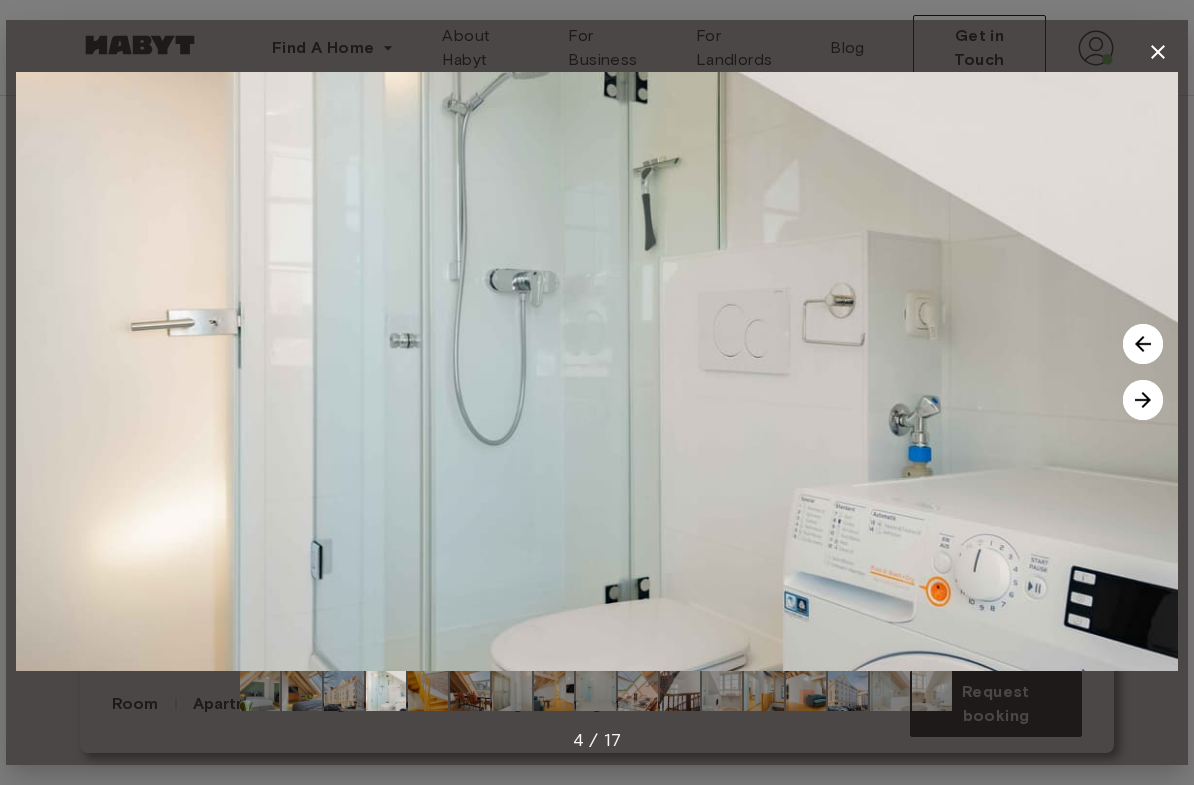 click at bounding box center [1143, 400] 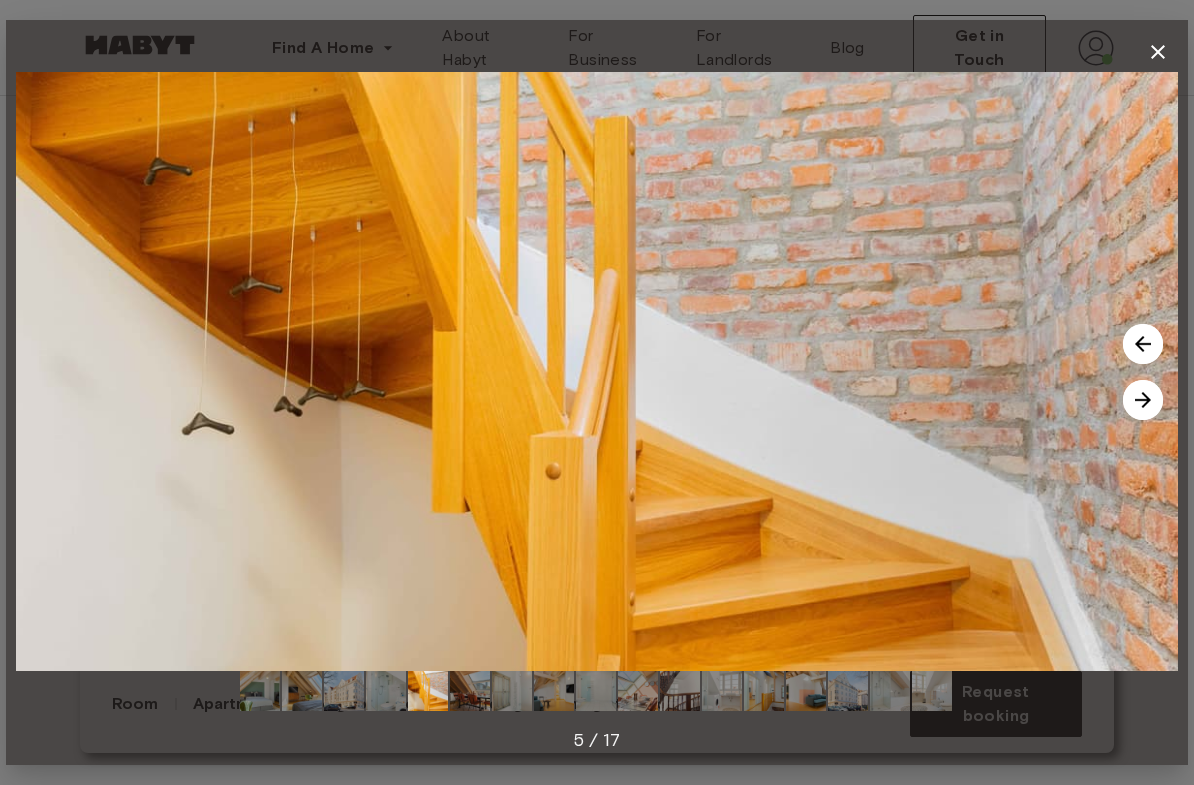 click at bounding box center [1143, 400] 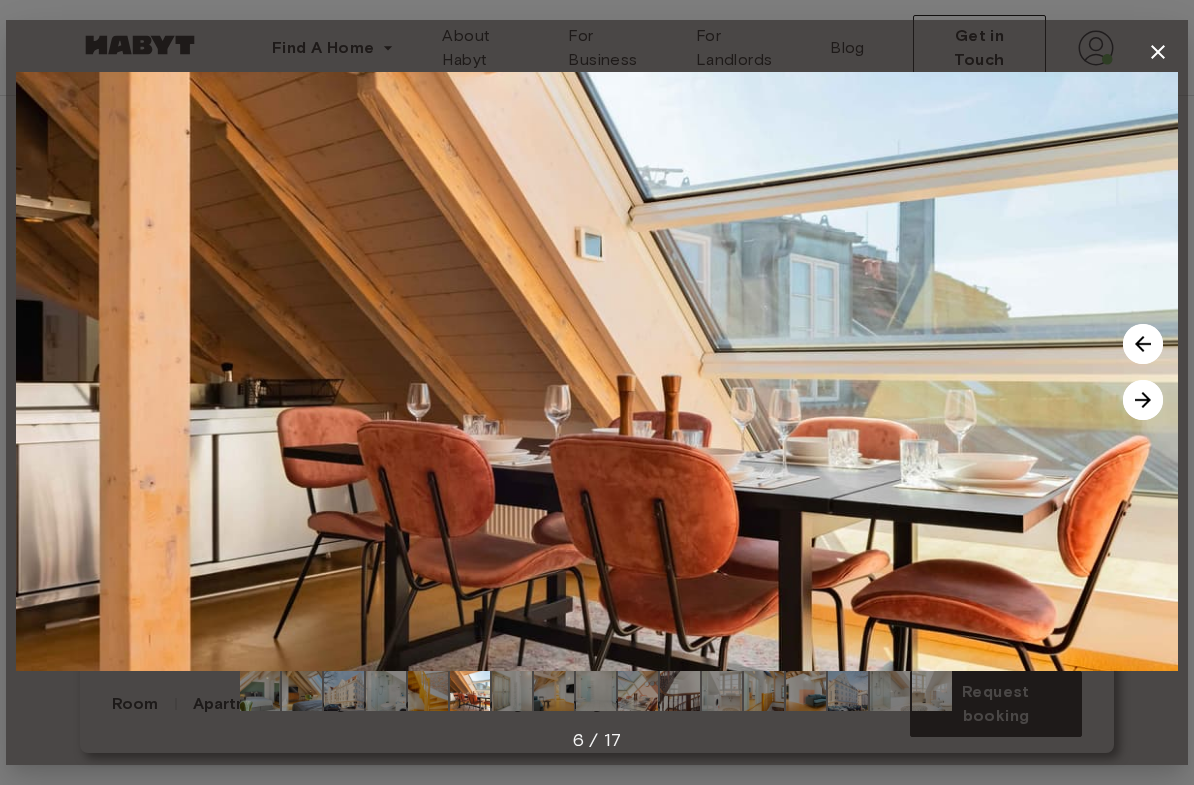 click at bounding box center [1143, 400] 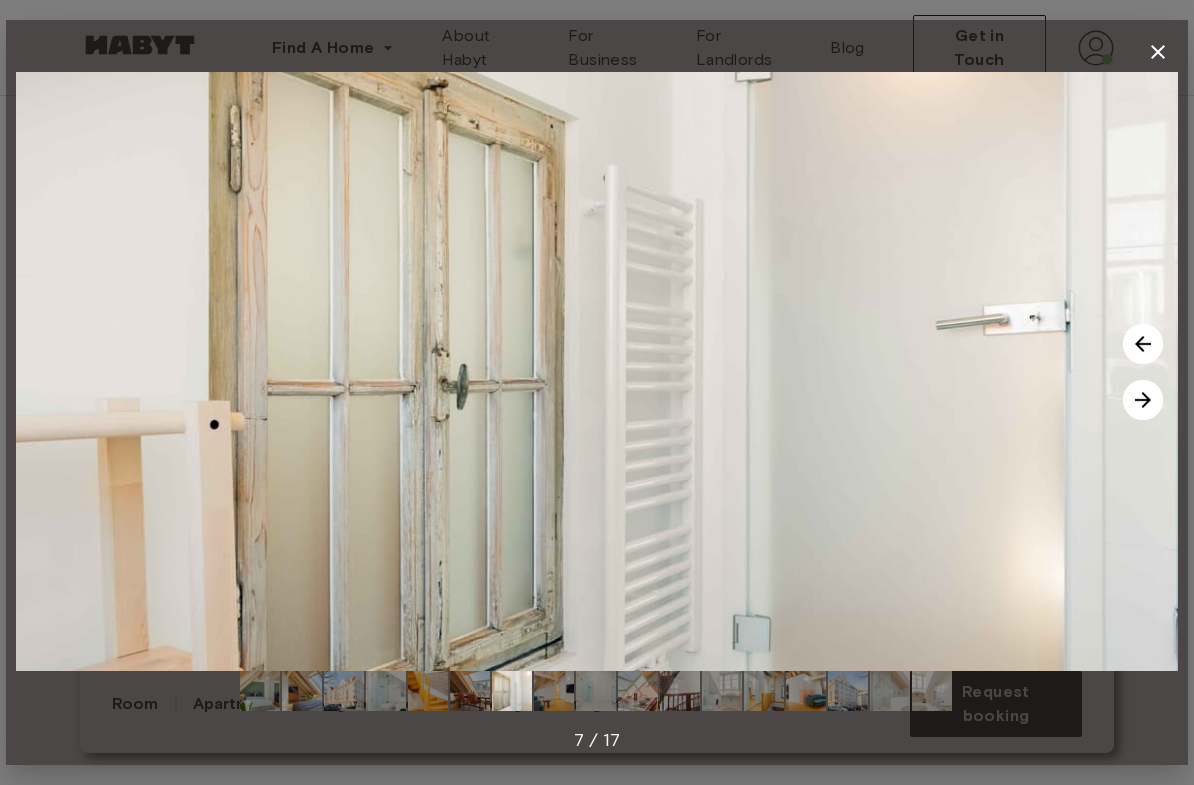 click at bounding box center (1143, 400) 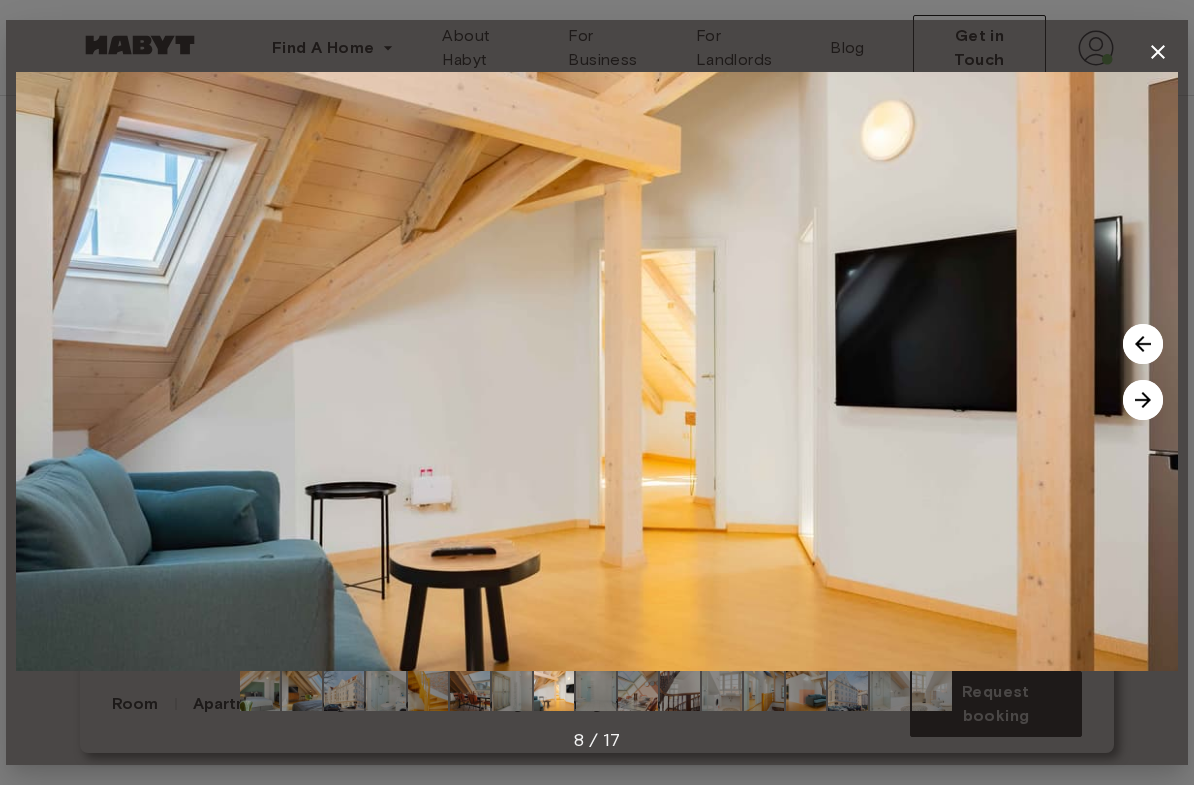 click at bounding box center (1143, 400) 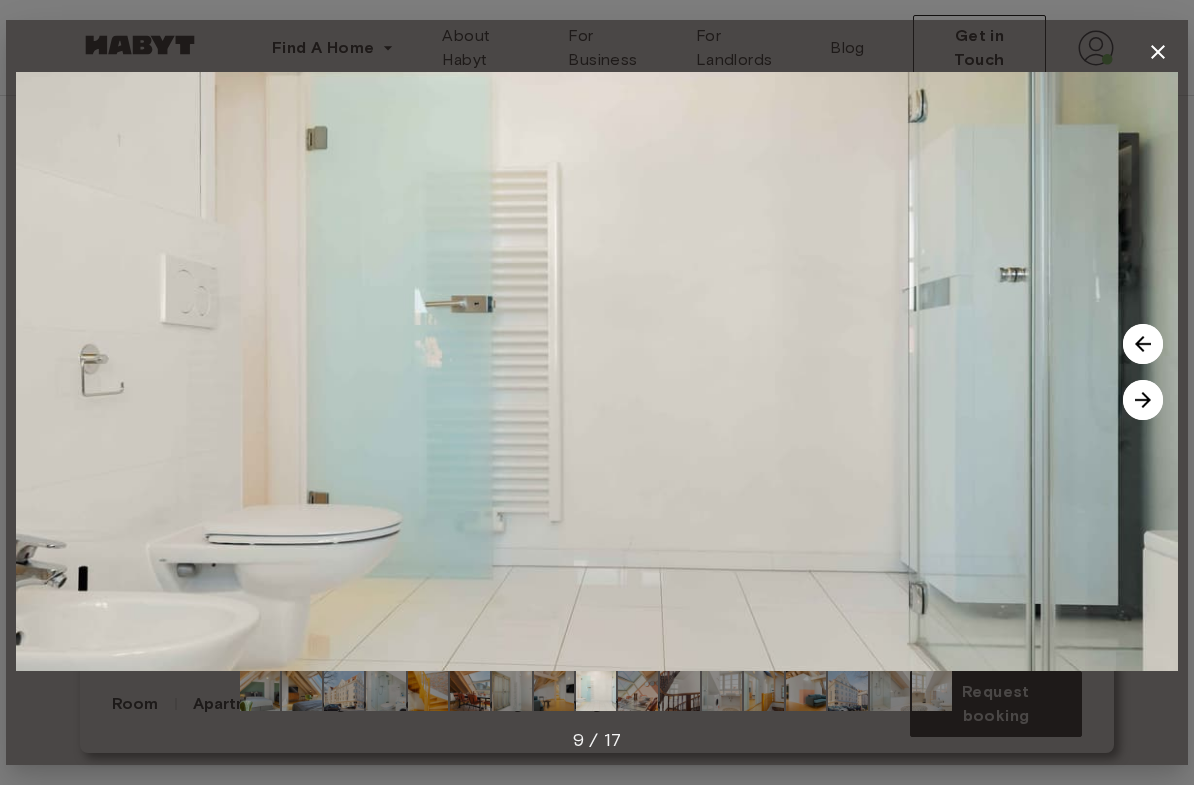 click at bounding box center (1143, 400) 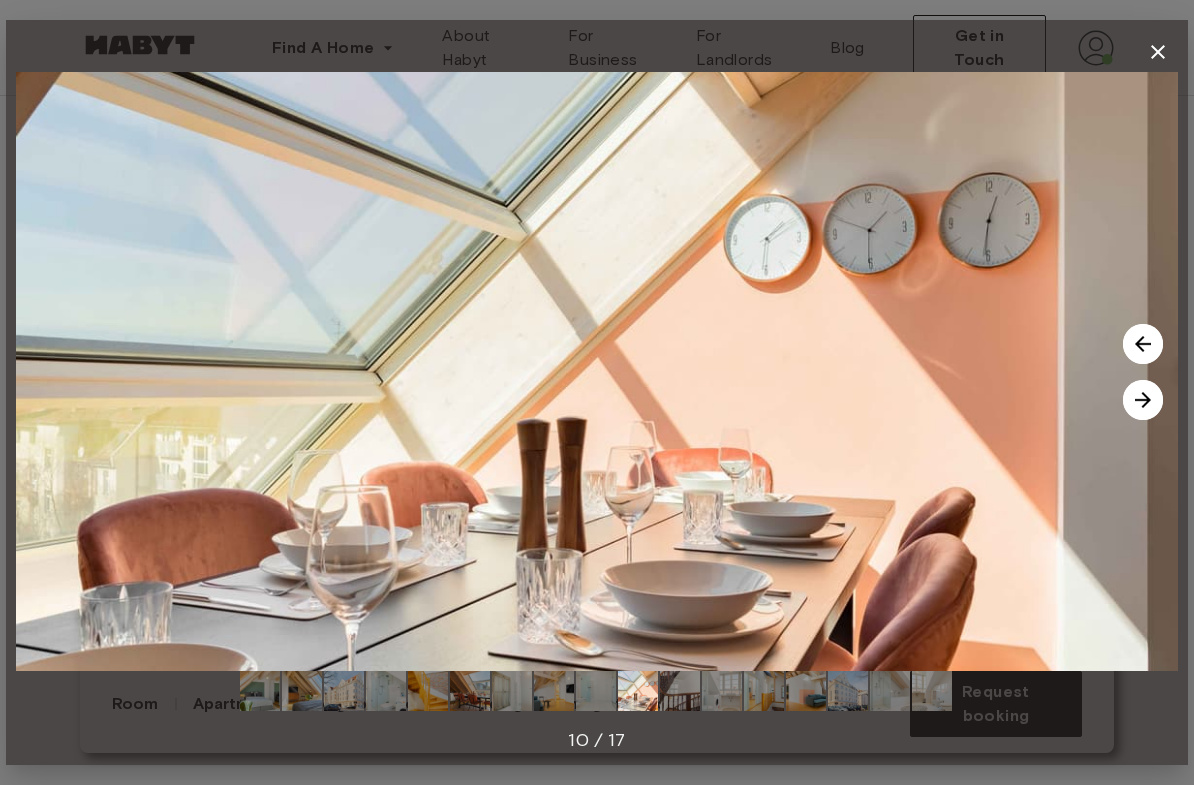 click at bounding box center (1143, 344) 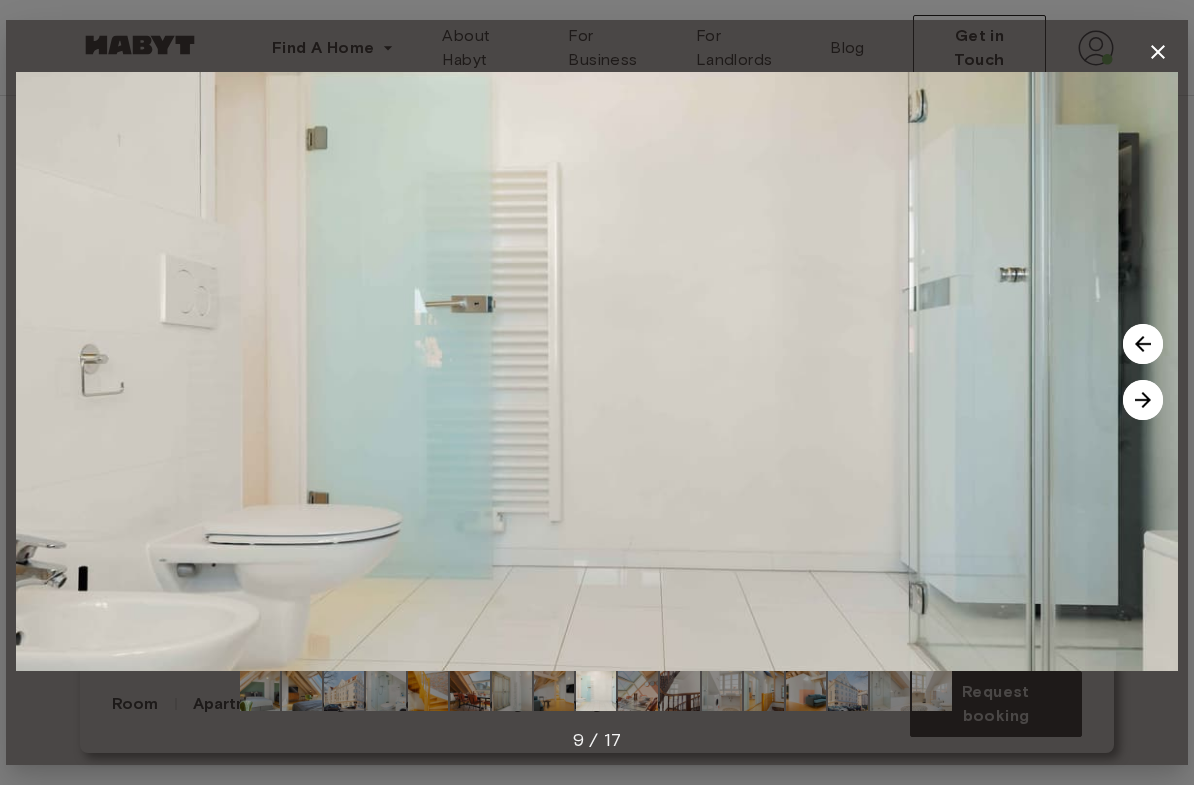 click at bounding box center [1143, 400] 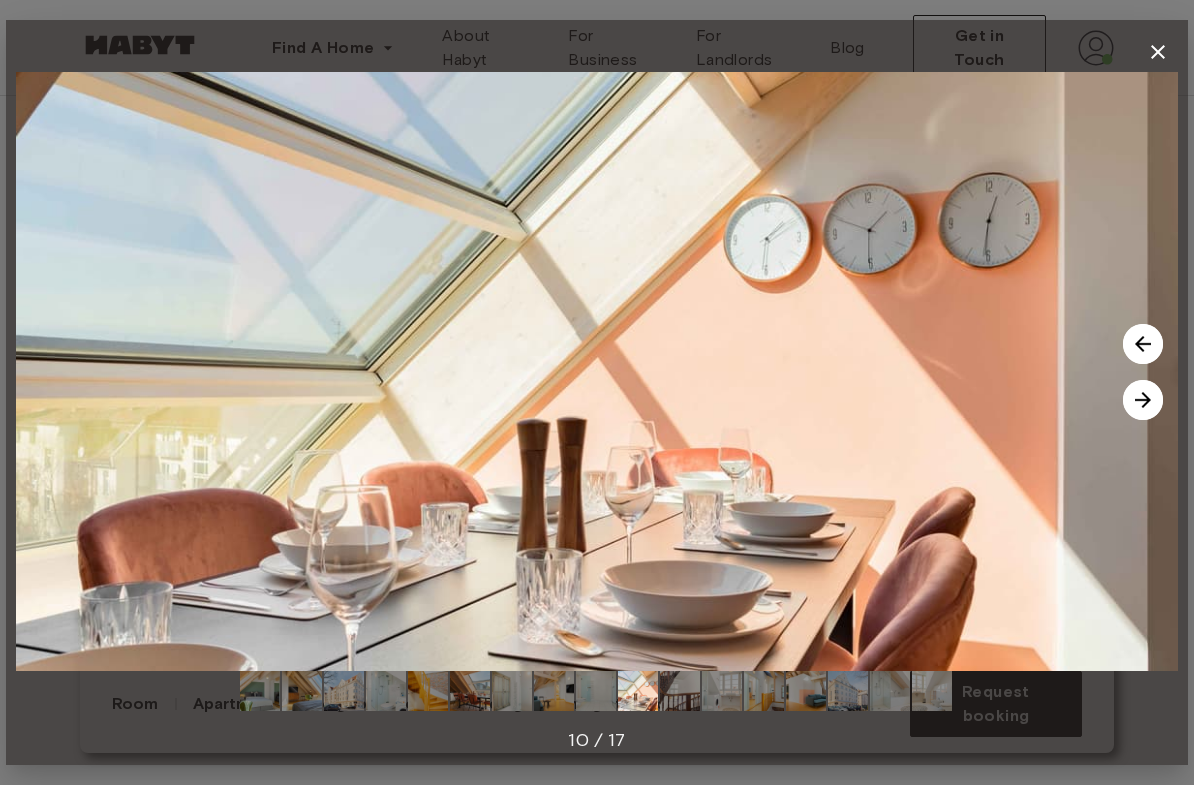click at bounding box center (1143, 400) 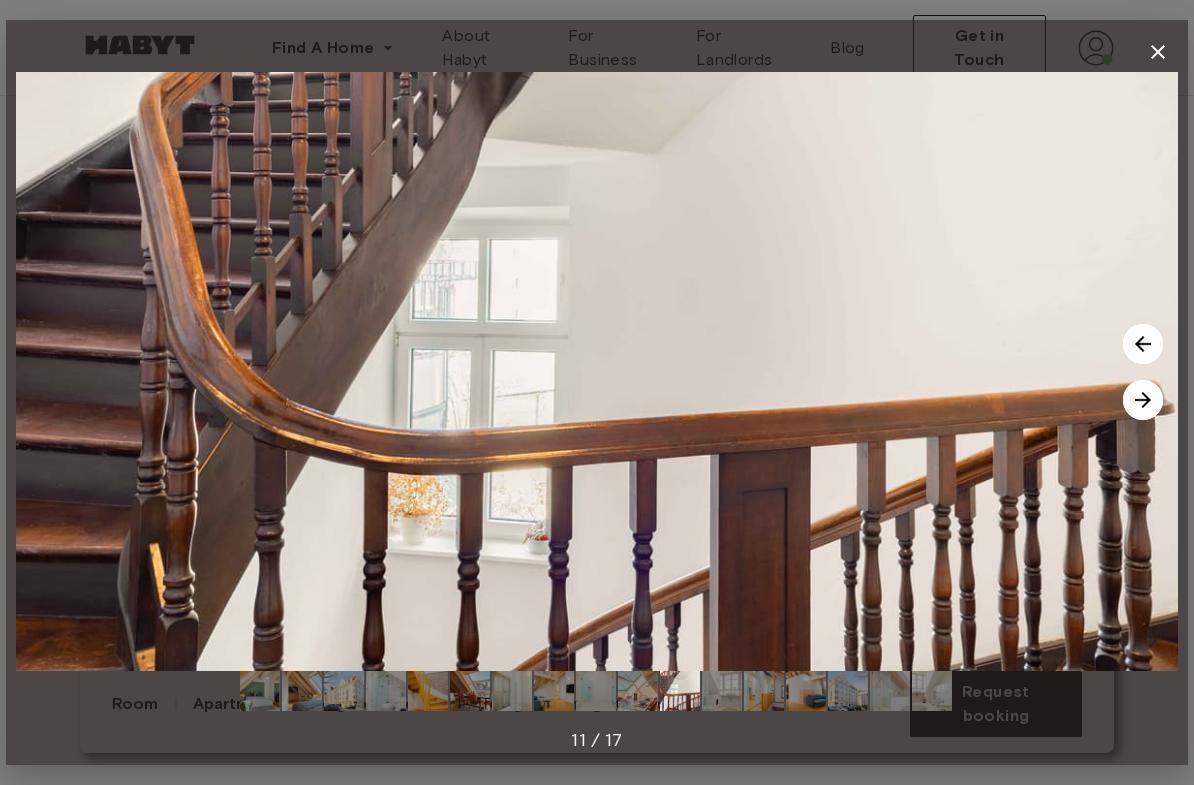 click at bounding box center (1143, 400) 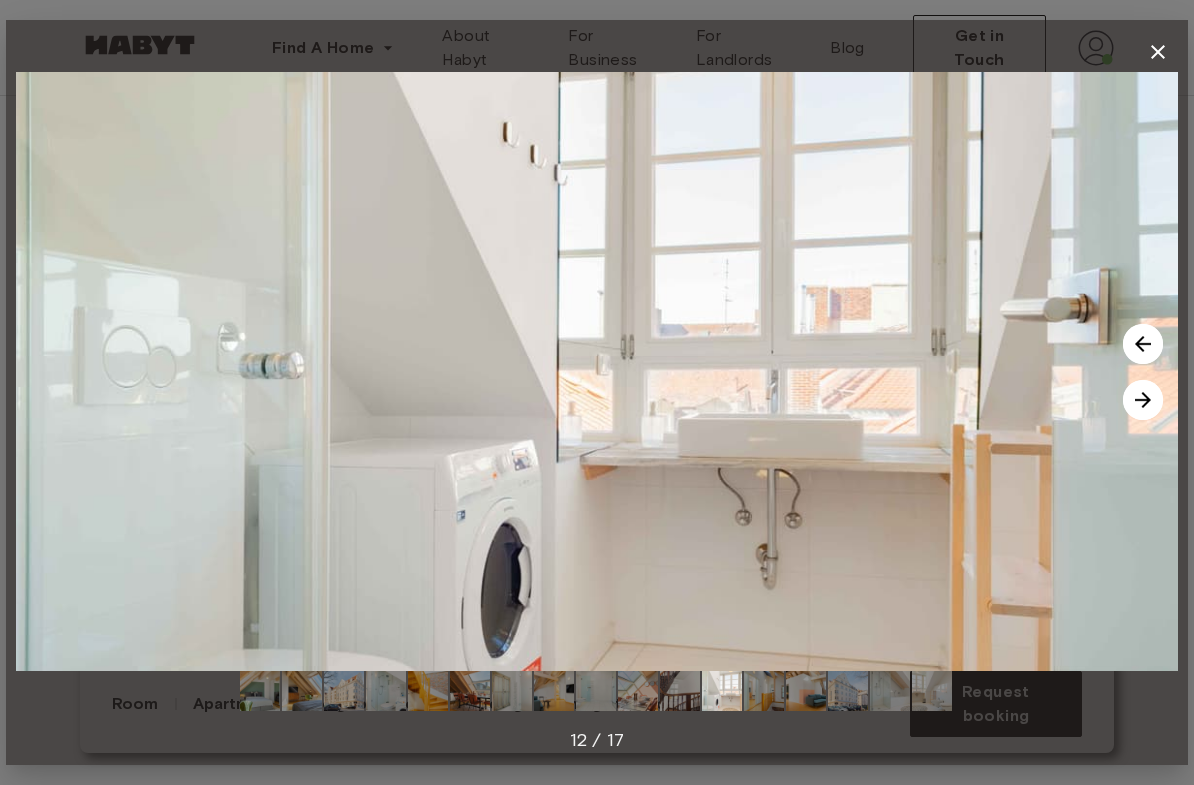 click at bounding box center (1143, 400) 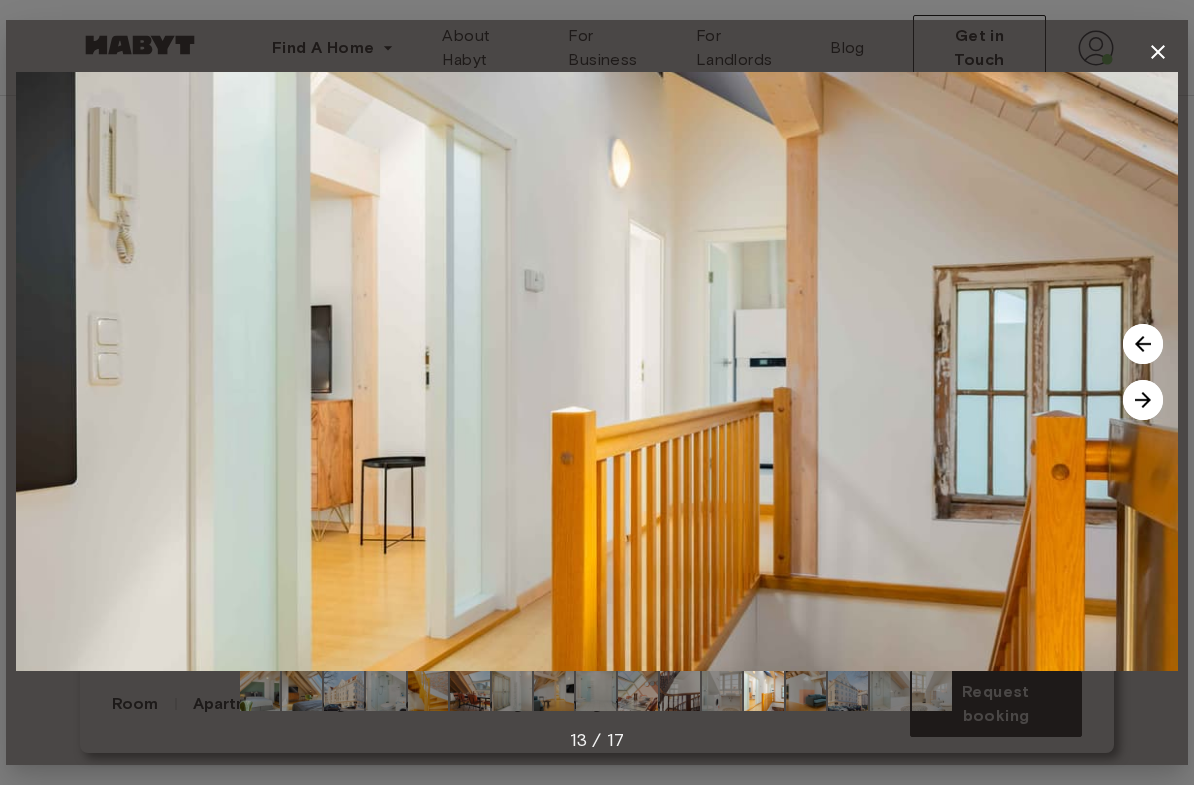 click at bounding box center (1143, 400) 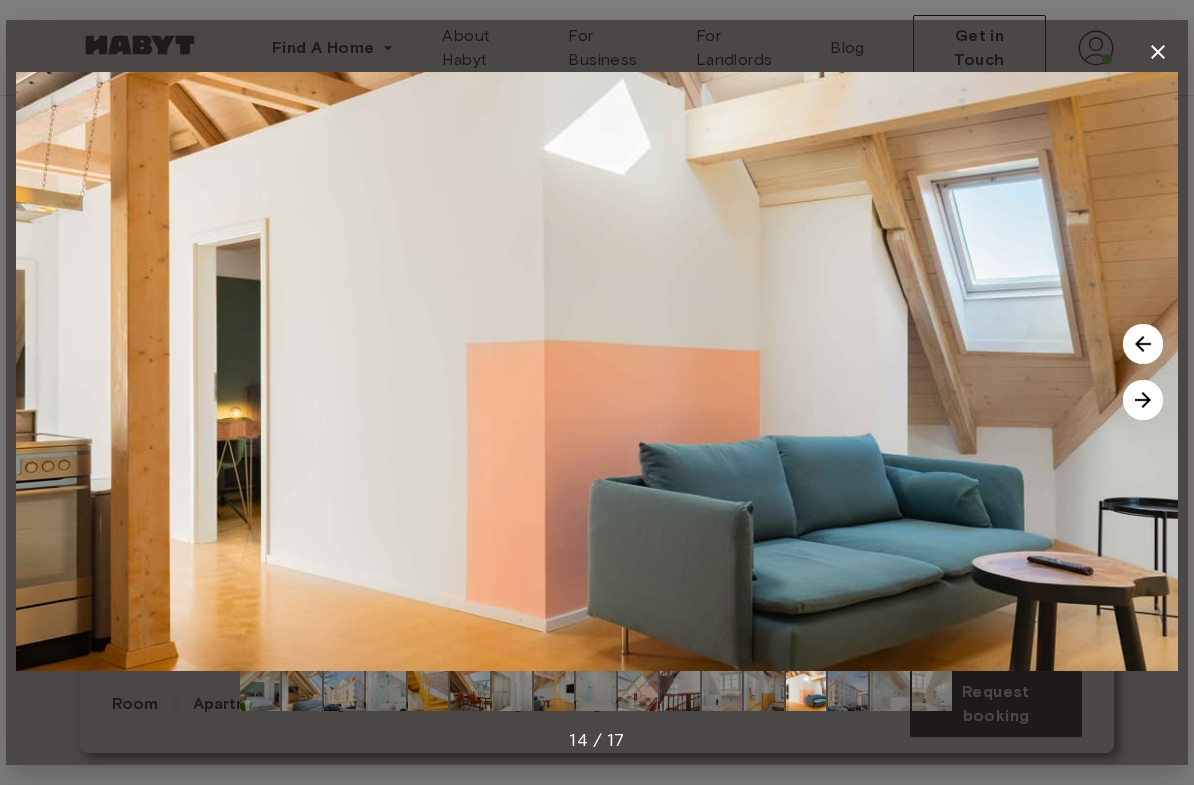 click at bounding box center [1143, 400] 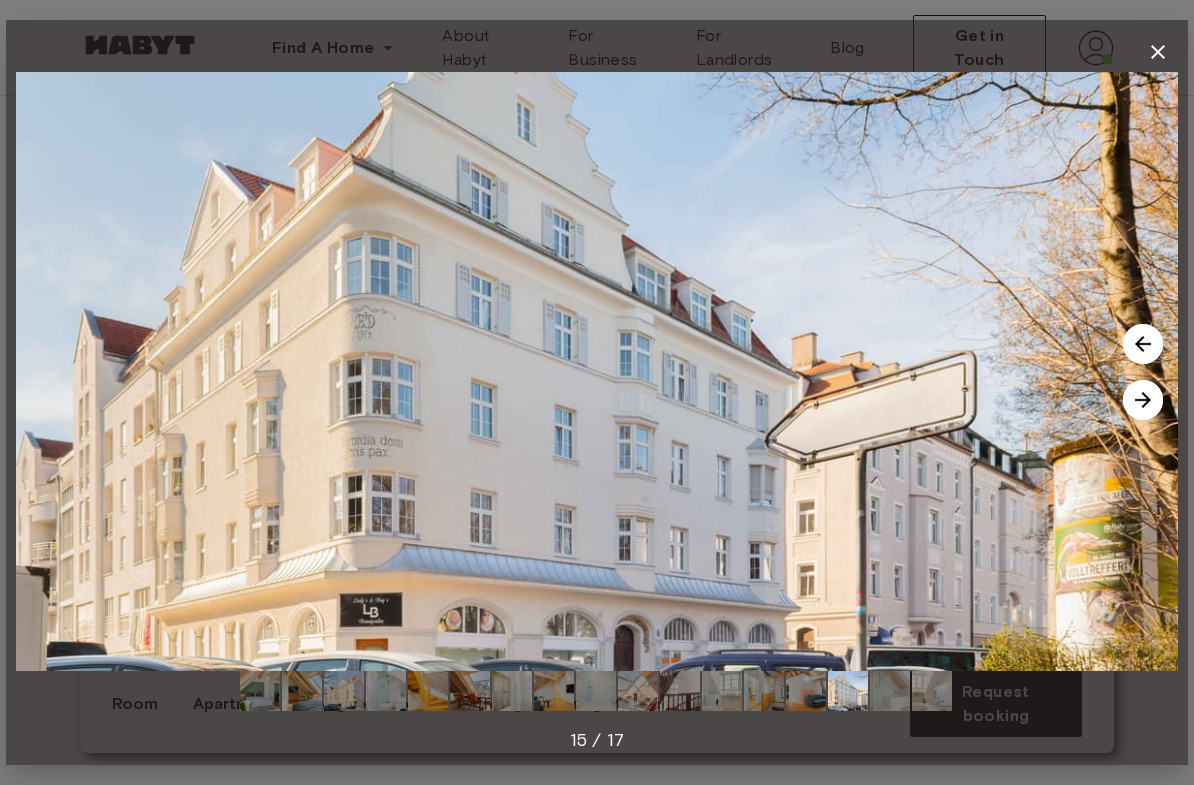 click at bounding box center [1143, 400] 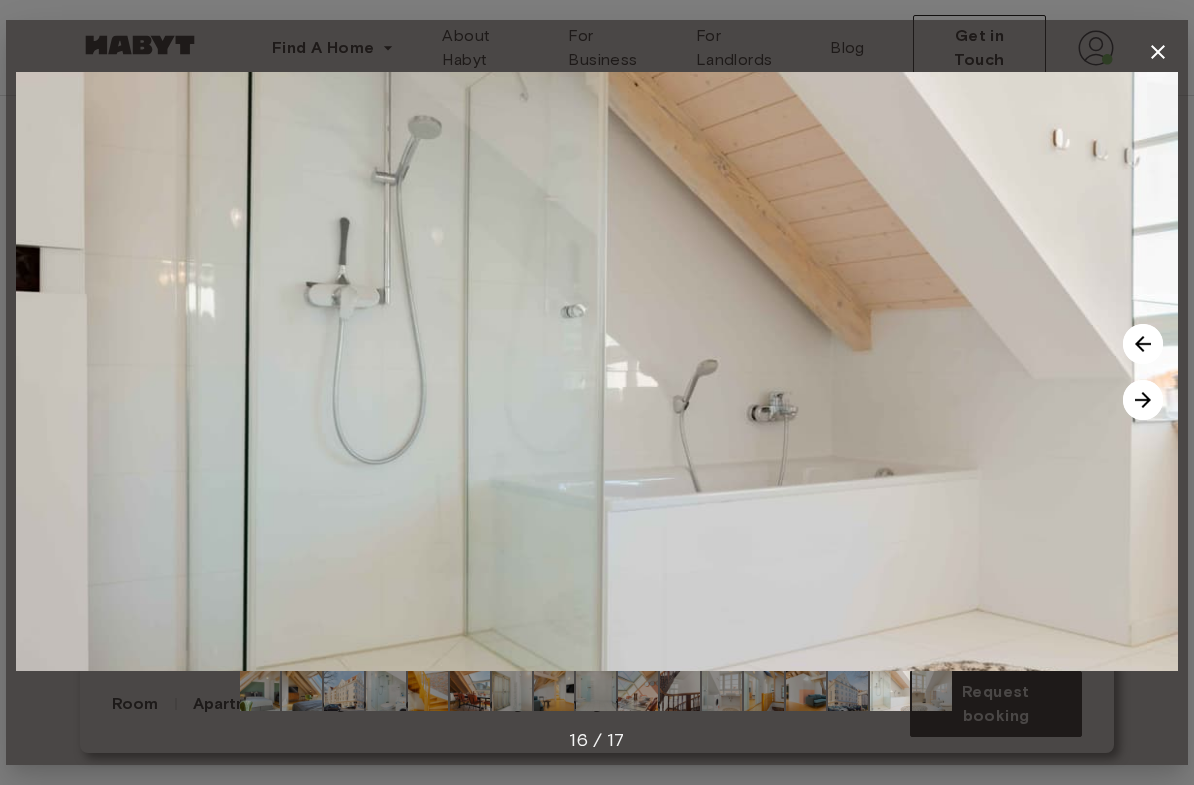 click 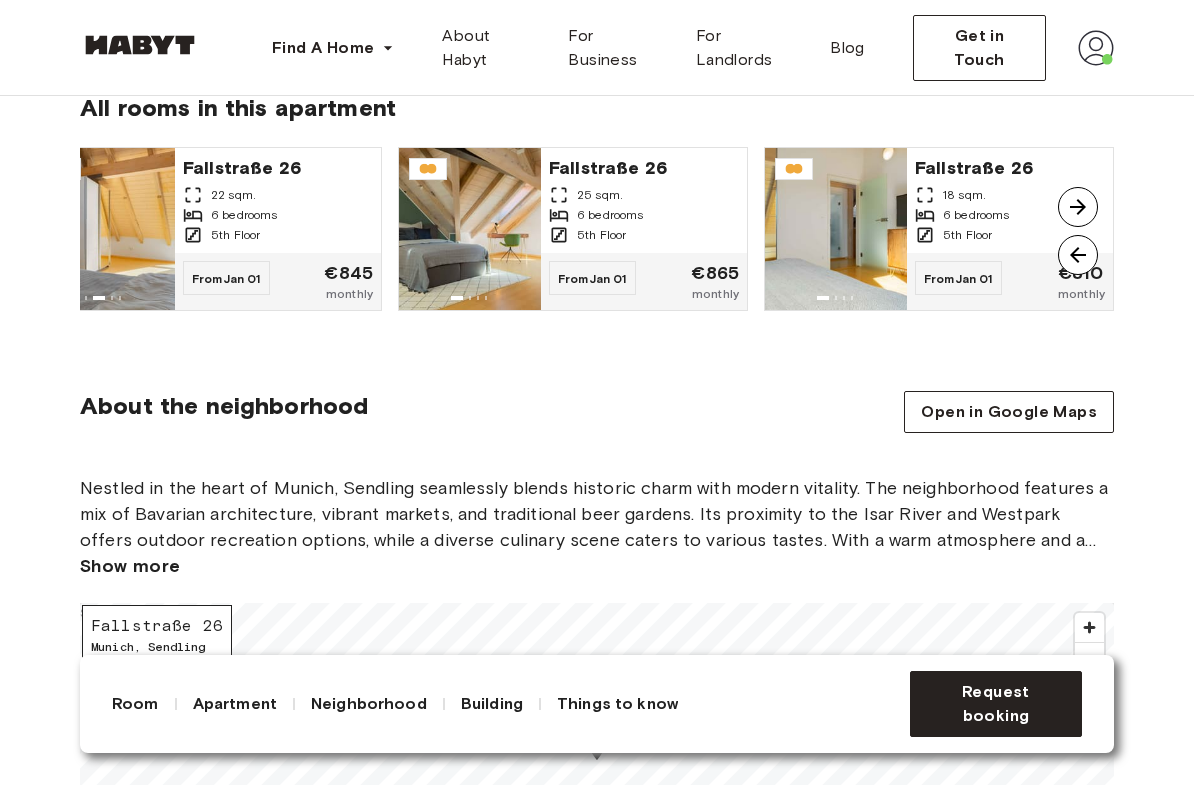 scroll, scrollTop: 1422, scrollLeft: 0, axis: vertical 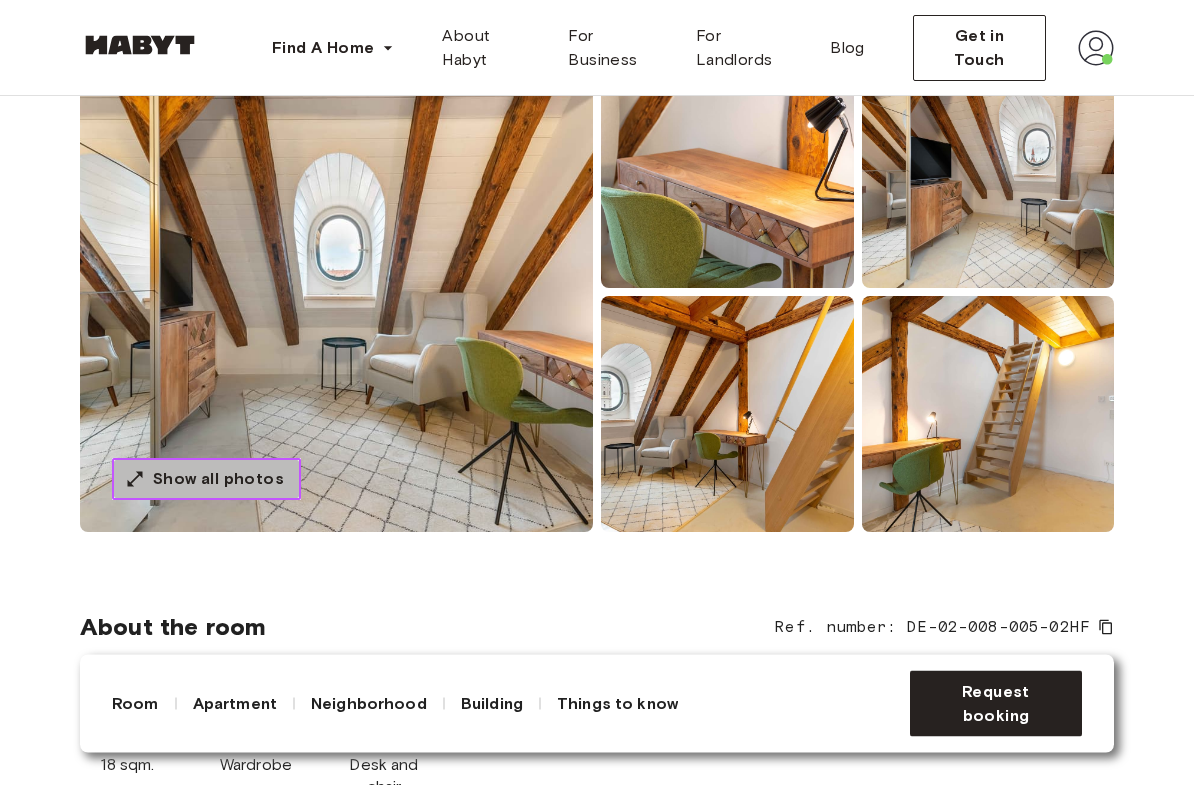 click on "Show all photos" at bounding box center (206, 480) 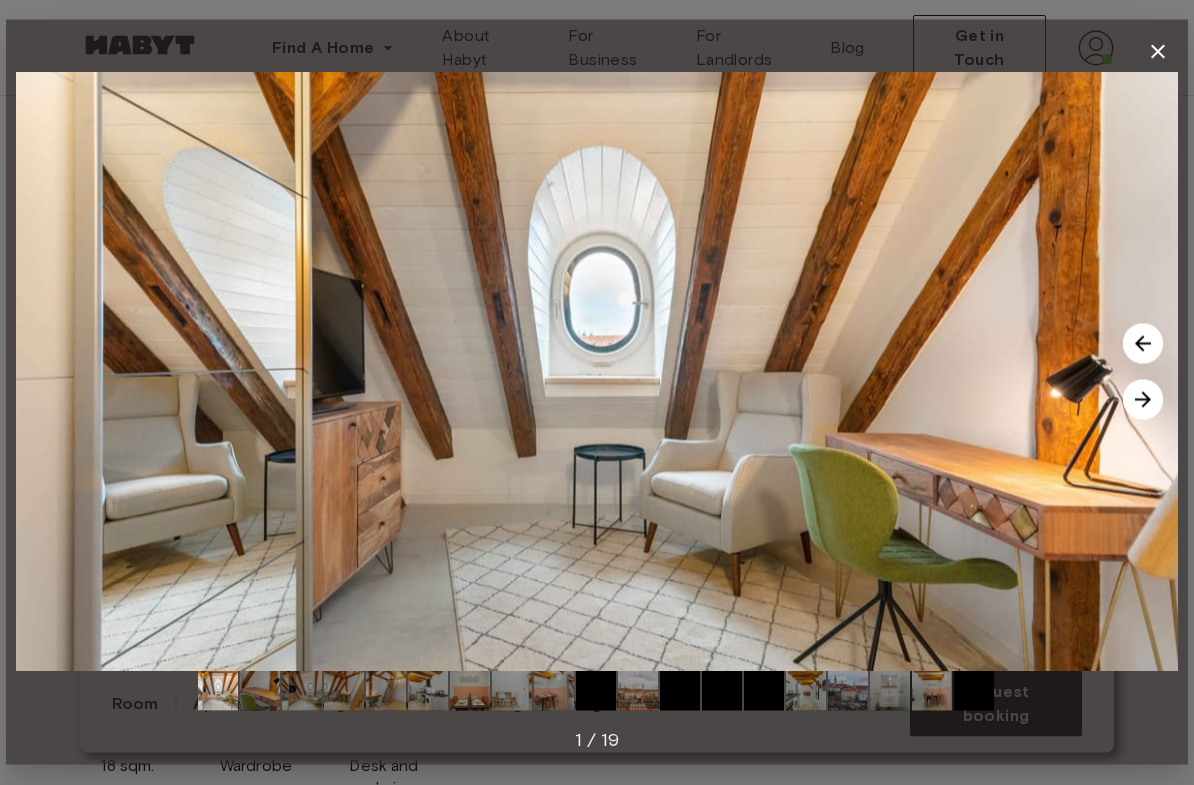 scroll, scrollTop: 218, scrollLeft: 0, axis: vertical 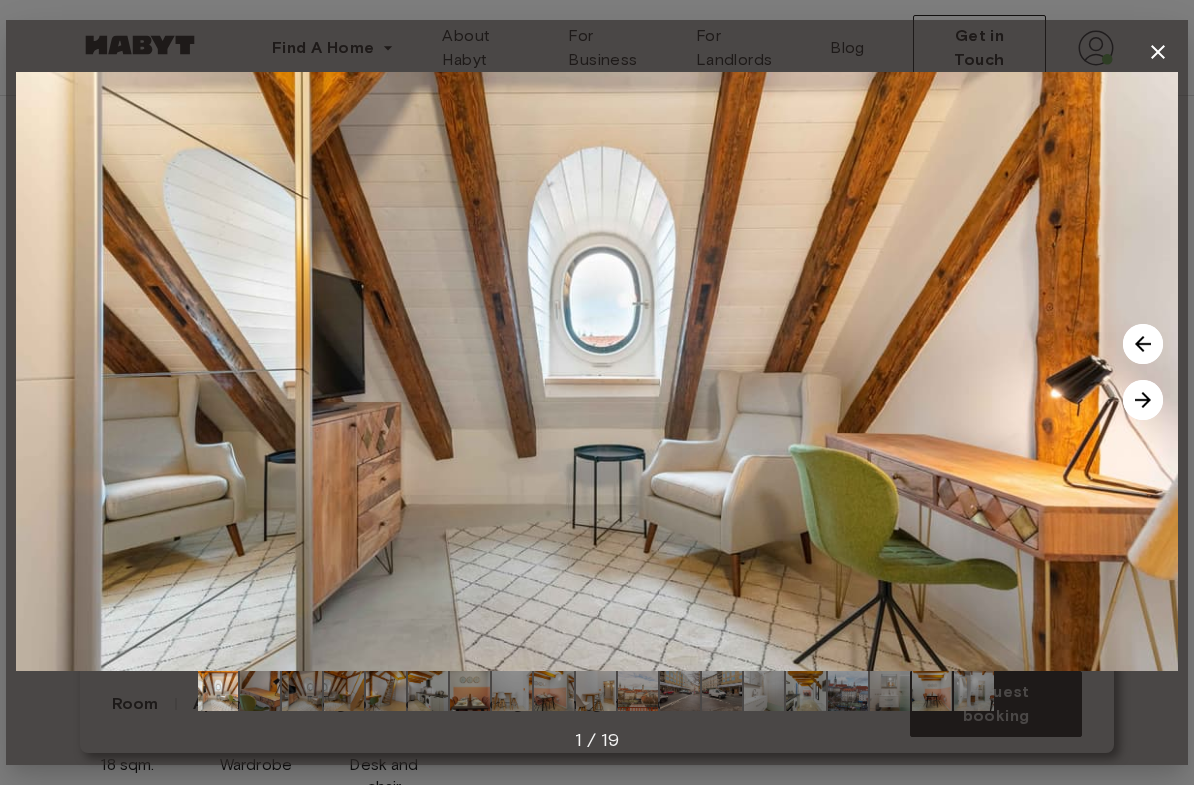 click at bounding box center [1143, 400] 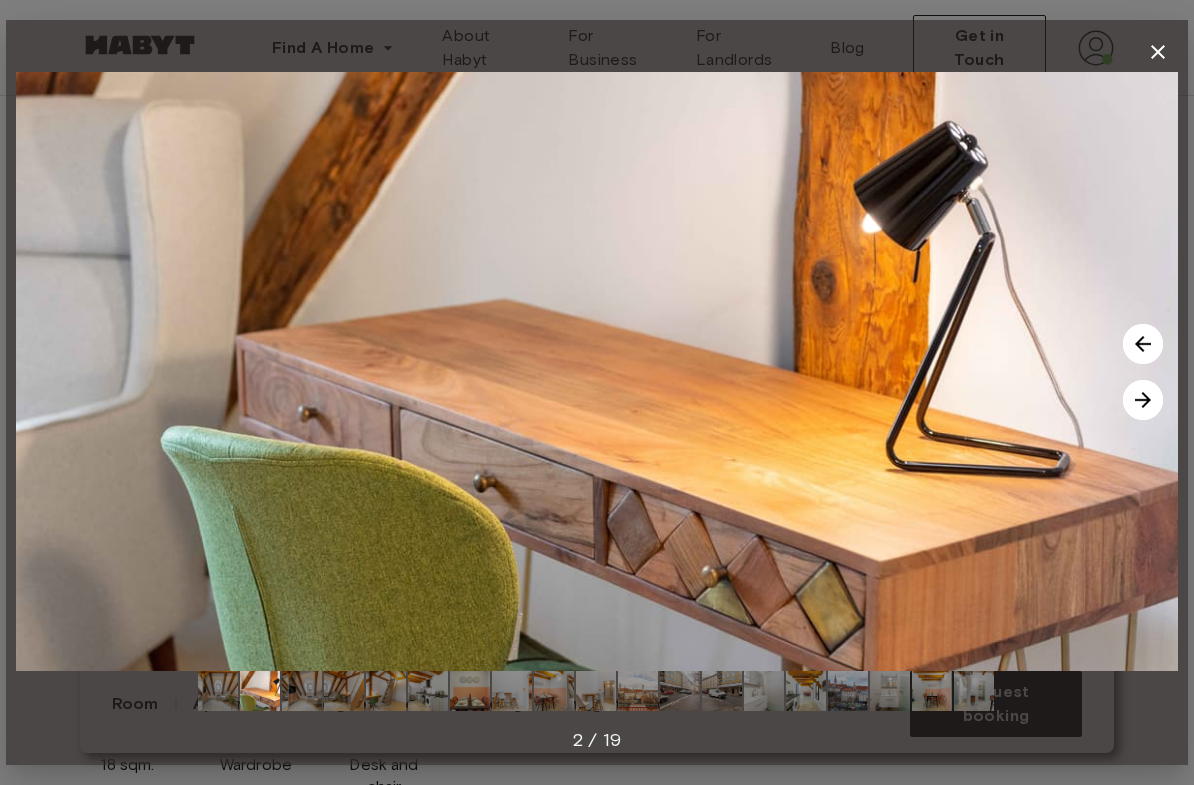 click at bounding box center [1143, 400] 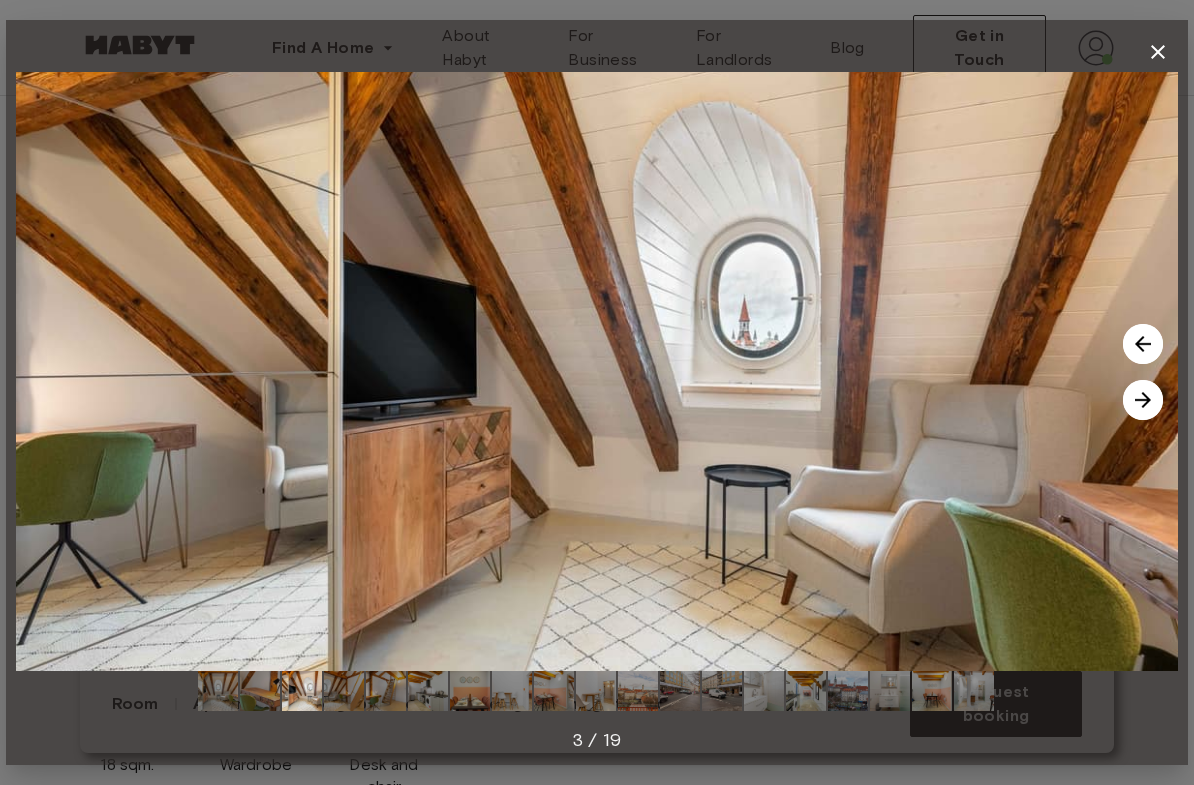 click at bounding box center (1143, 400) 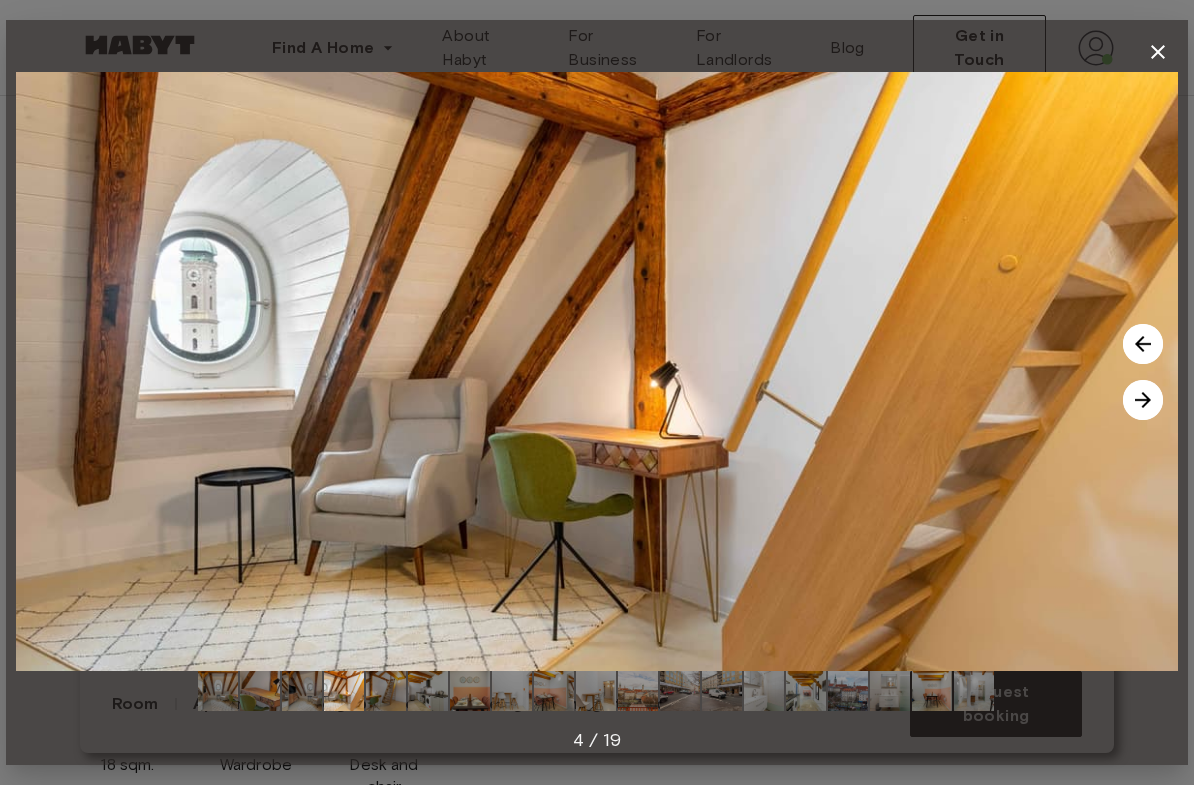 click at bounding box center [1143, 400] 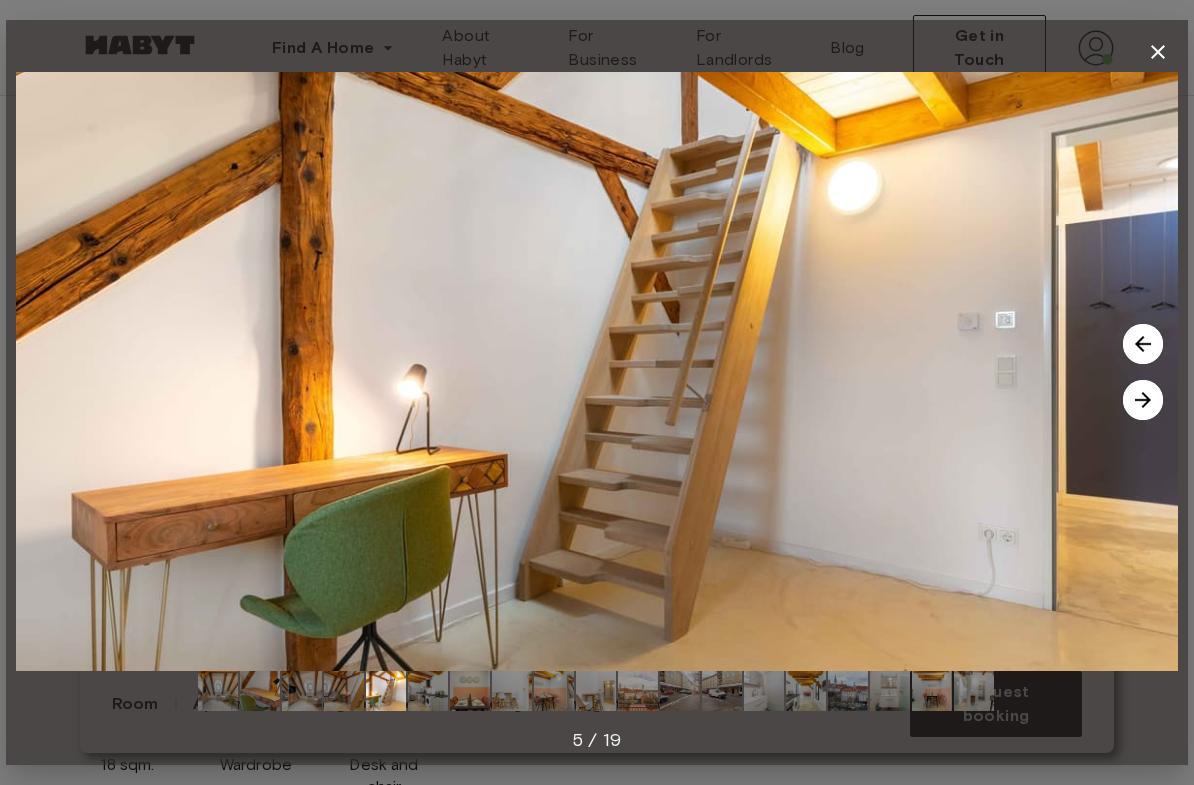 click at bounding box center [1143, 400] 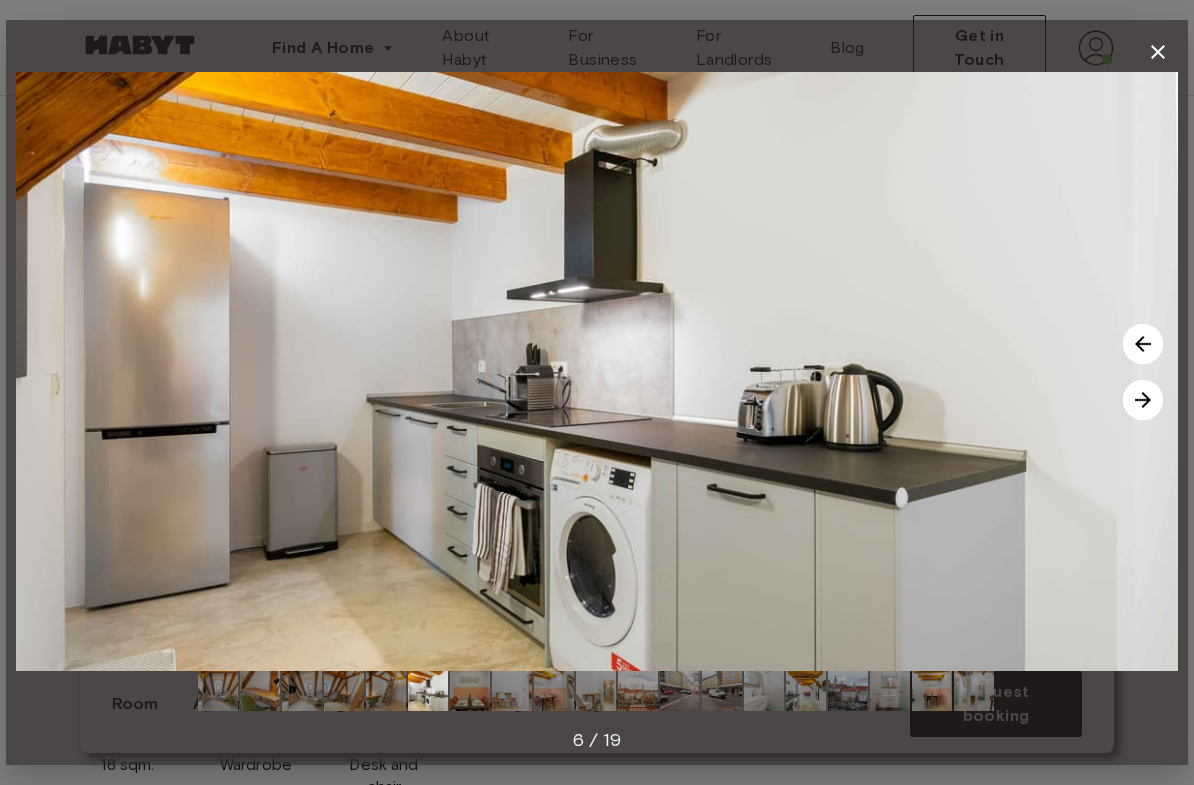click at bounding box center (1143, 400) 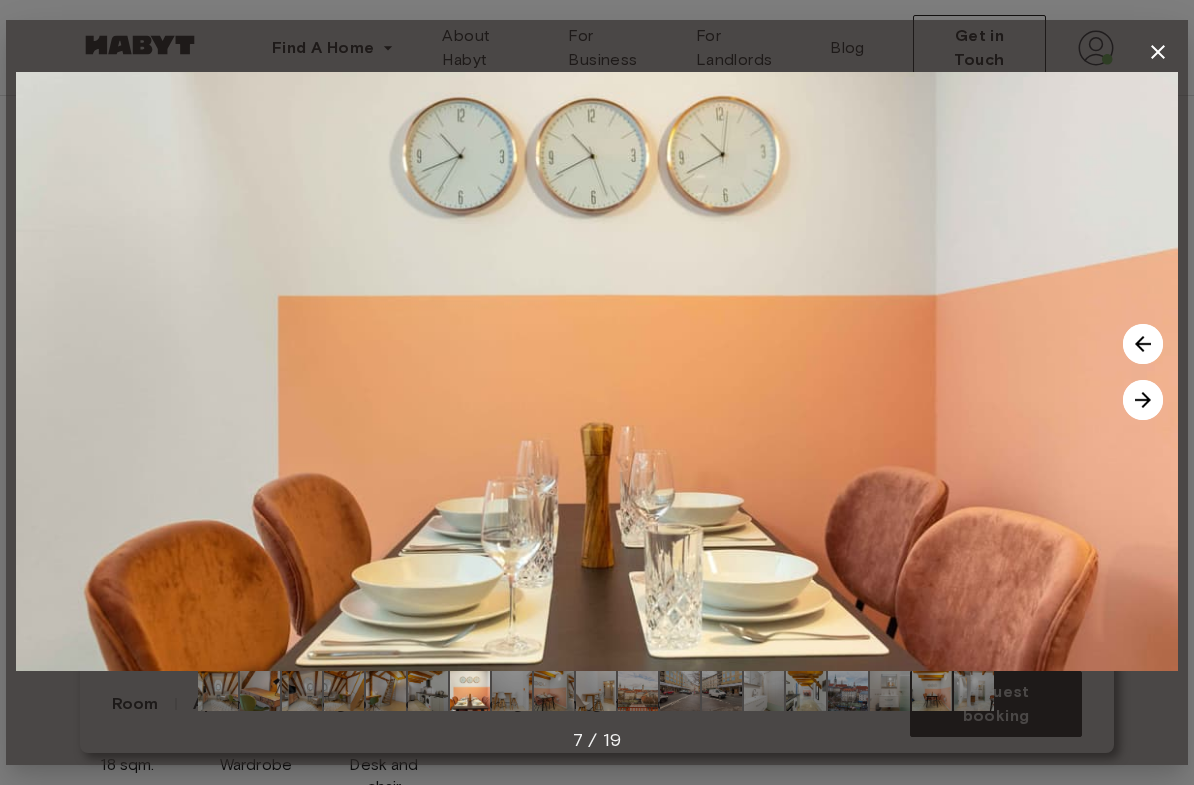 click at bounding box center (1143, 400) 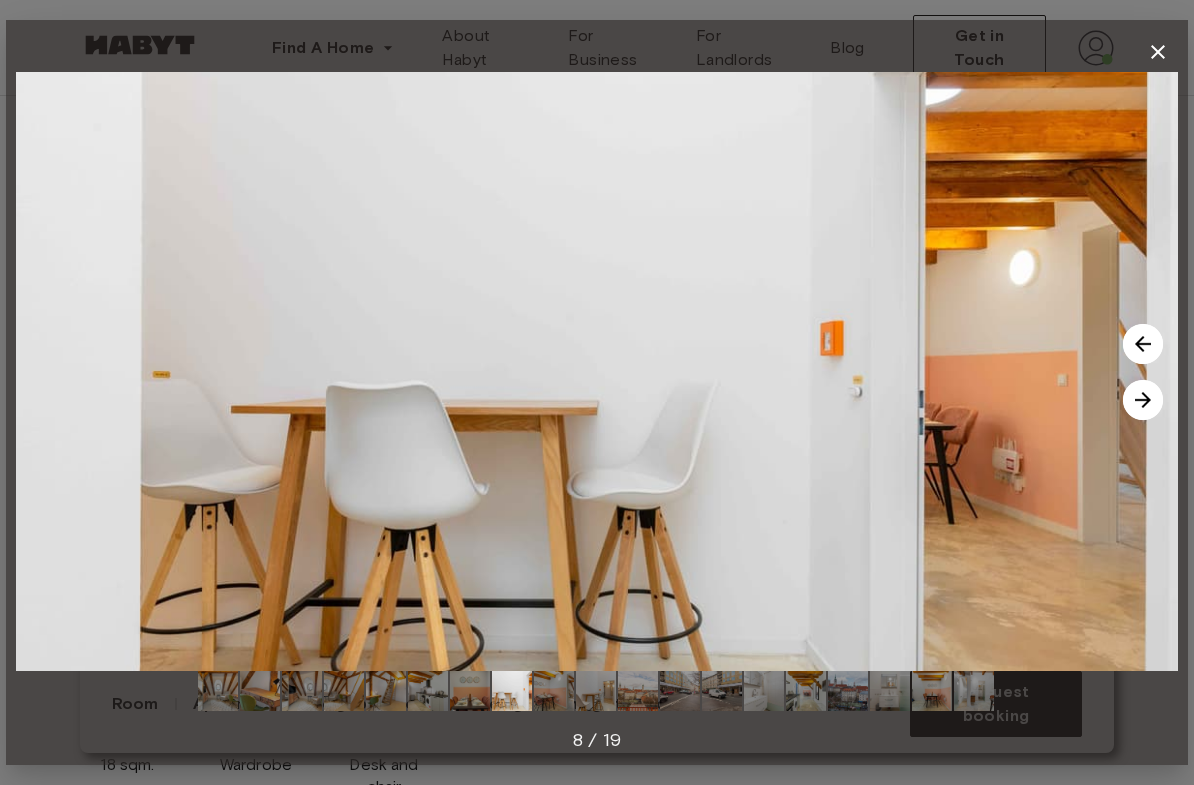click at bounding box center (1143, 400) 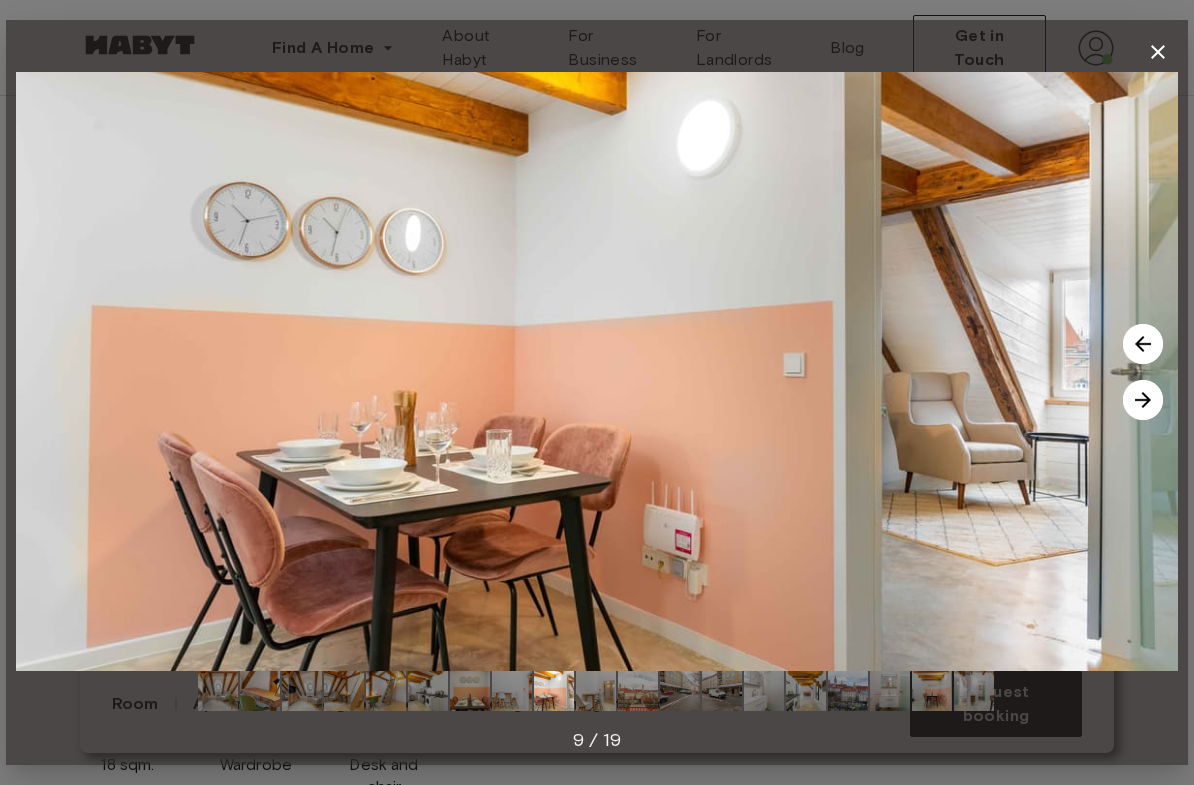 click at bounding box center [1143, 400] 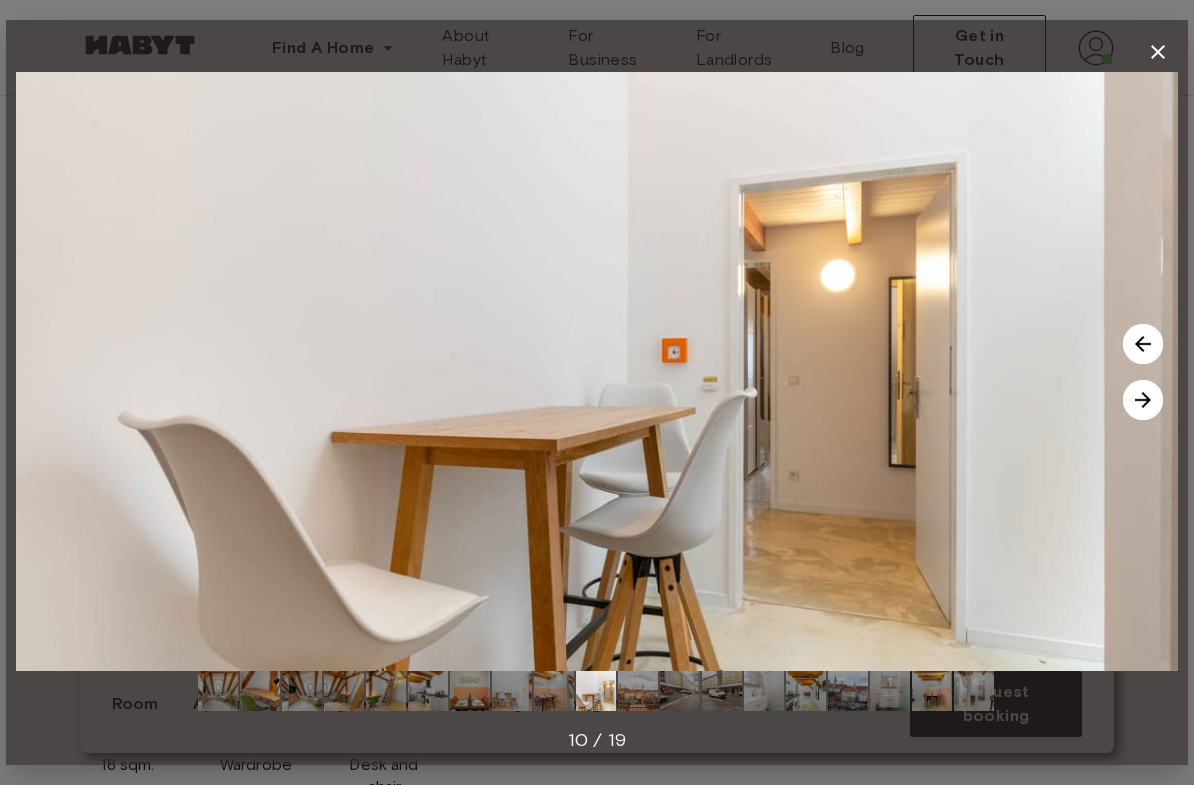 click at bounding box center [1143, 400] 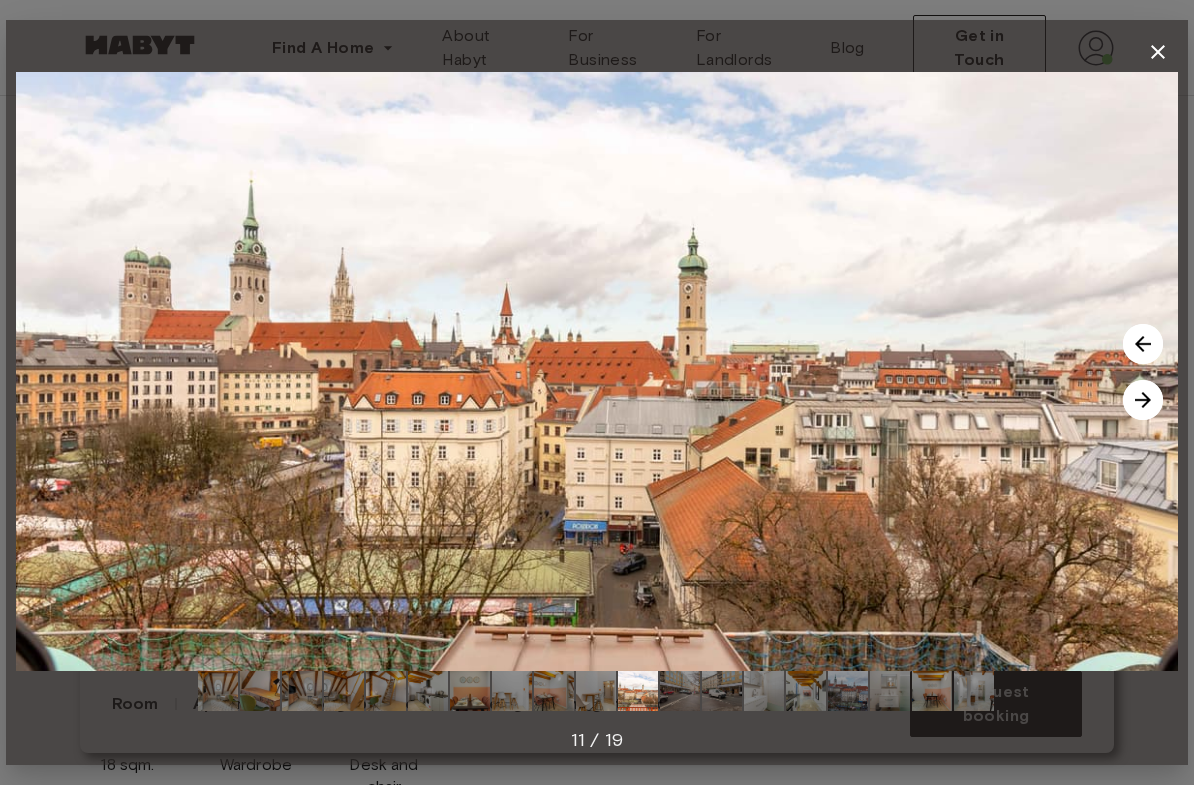 click at bounding box center [1143, 400] 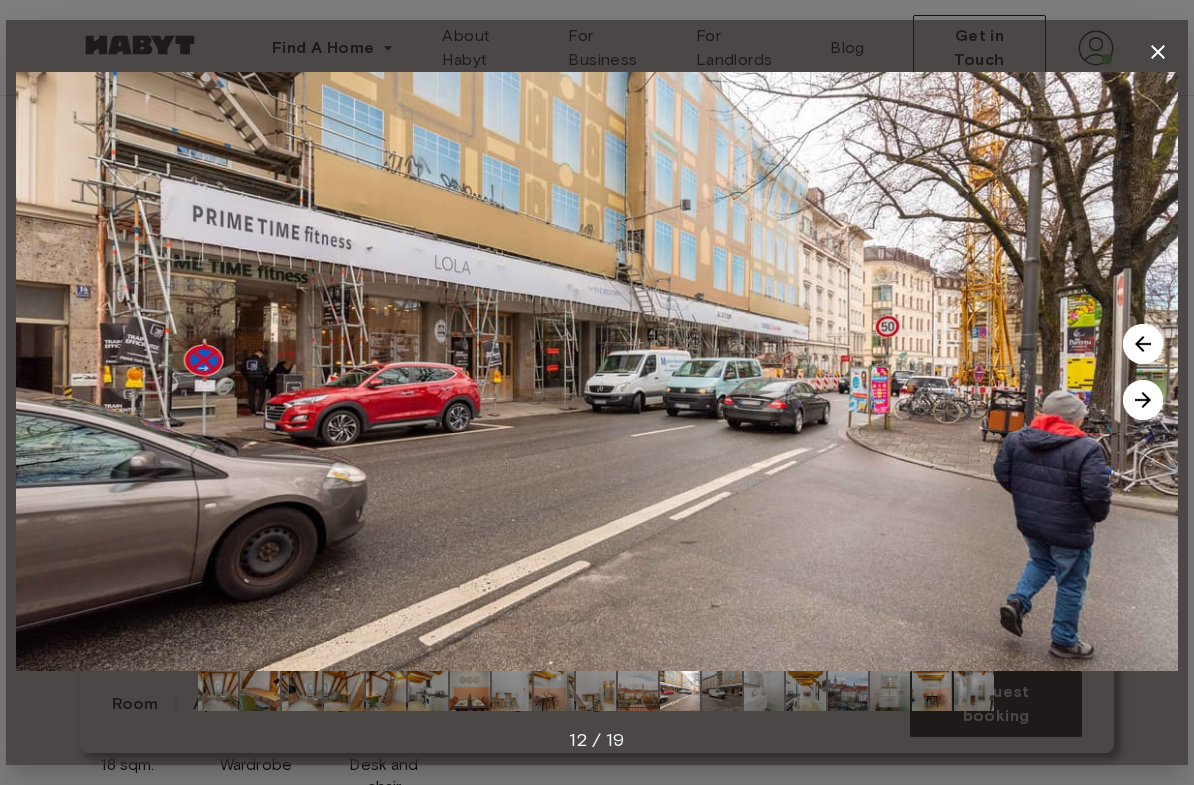 click at bounding box center (1143, 400) 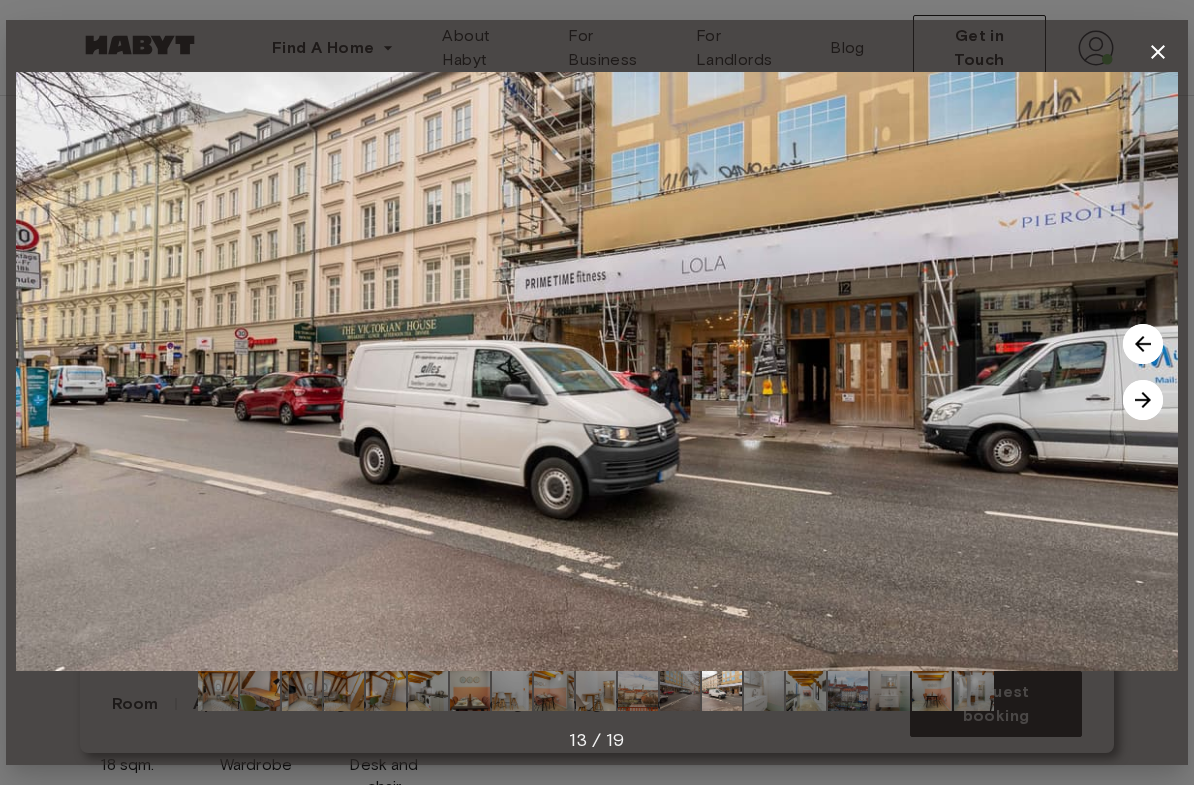 click at bounding box center [1143, 400] 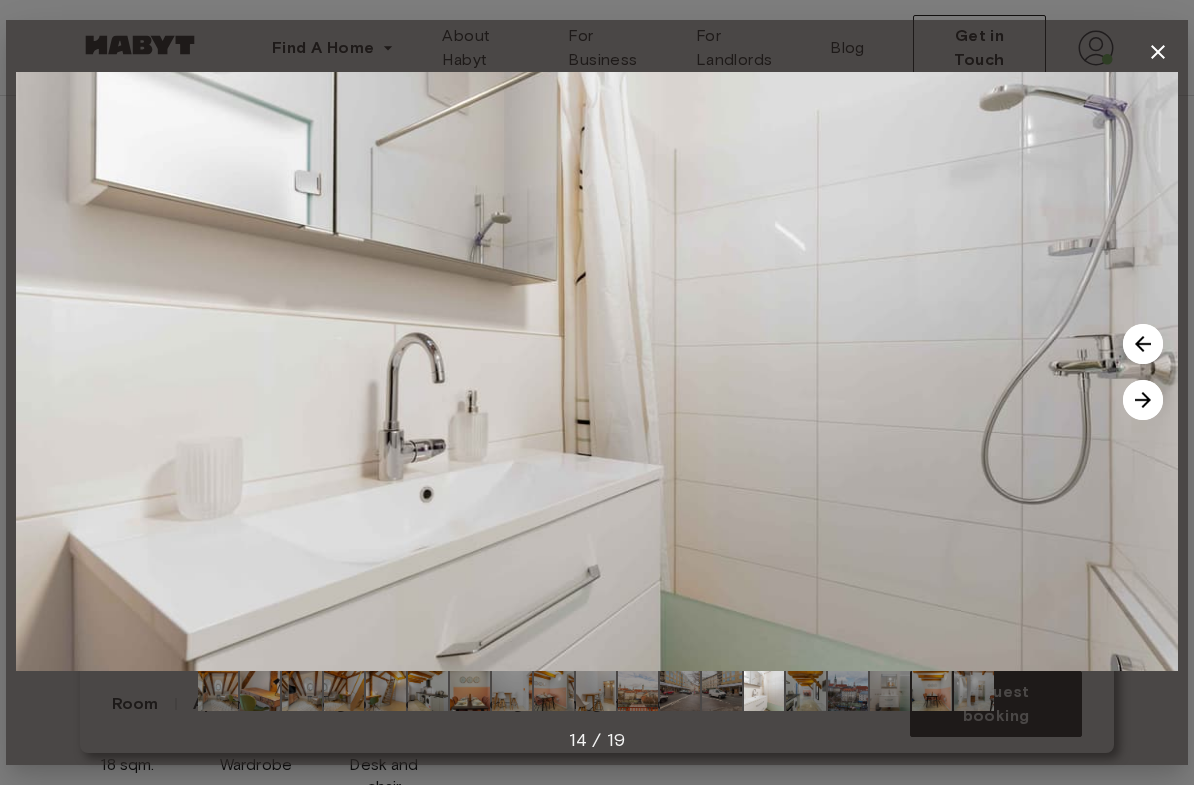 click at bounding box center [1143, 400] 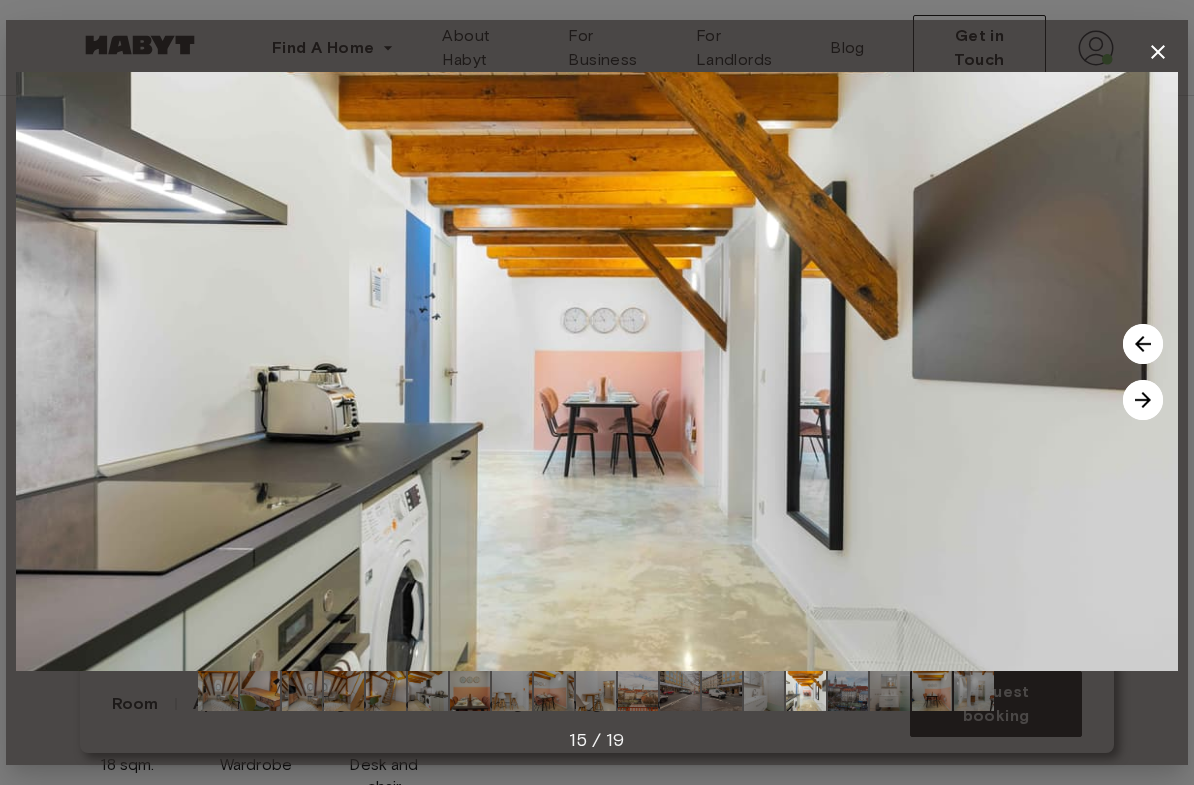 click at bounding box center [1143, 400] 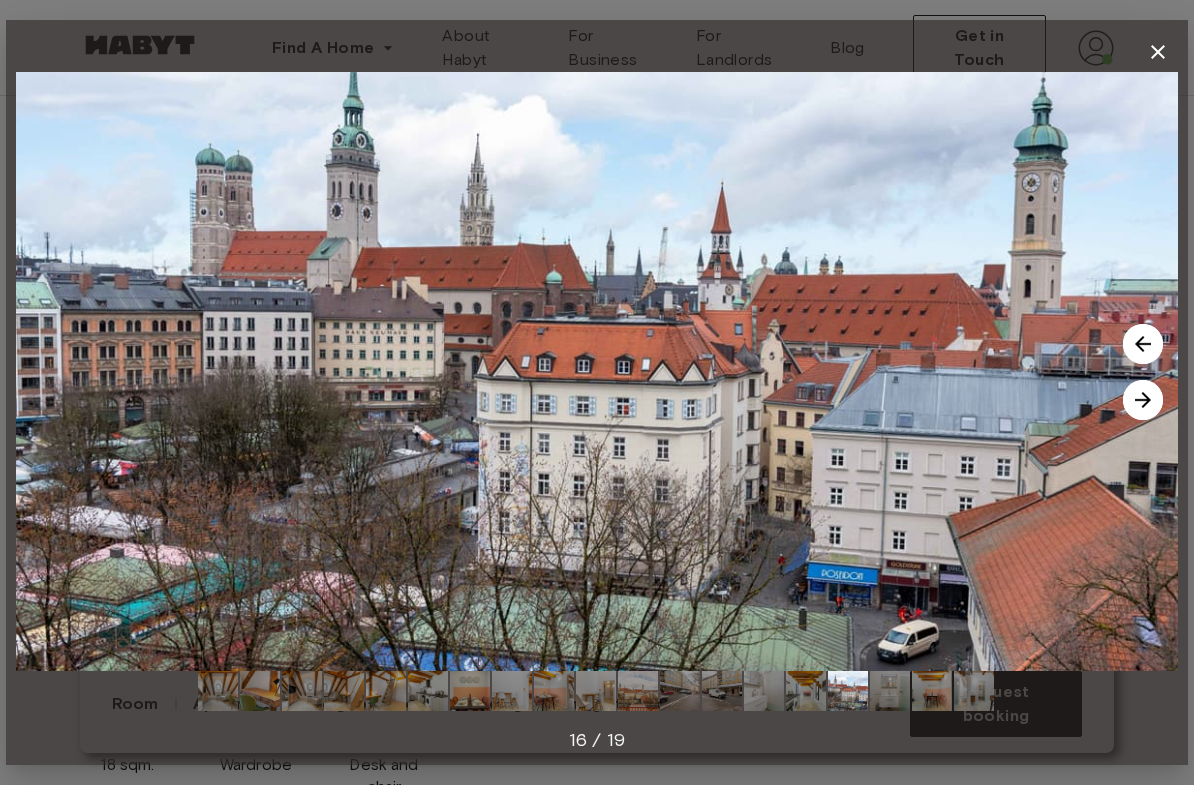 click at bounding box center [1143, 400] 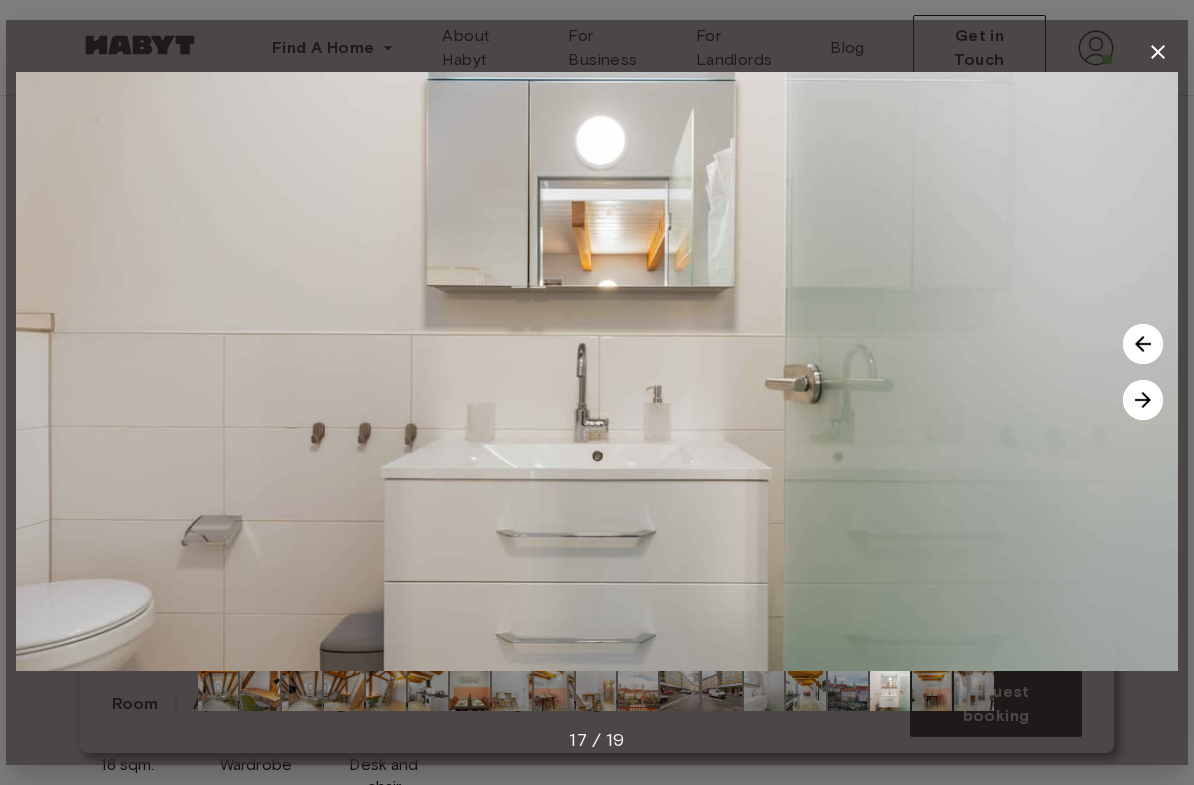 click at bounding box center [1143, 400] 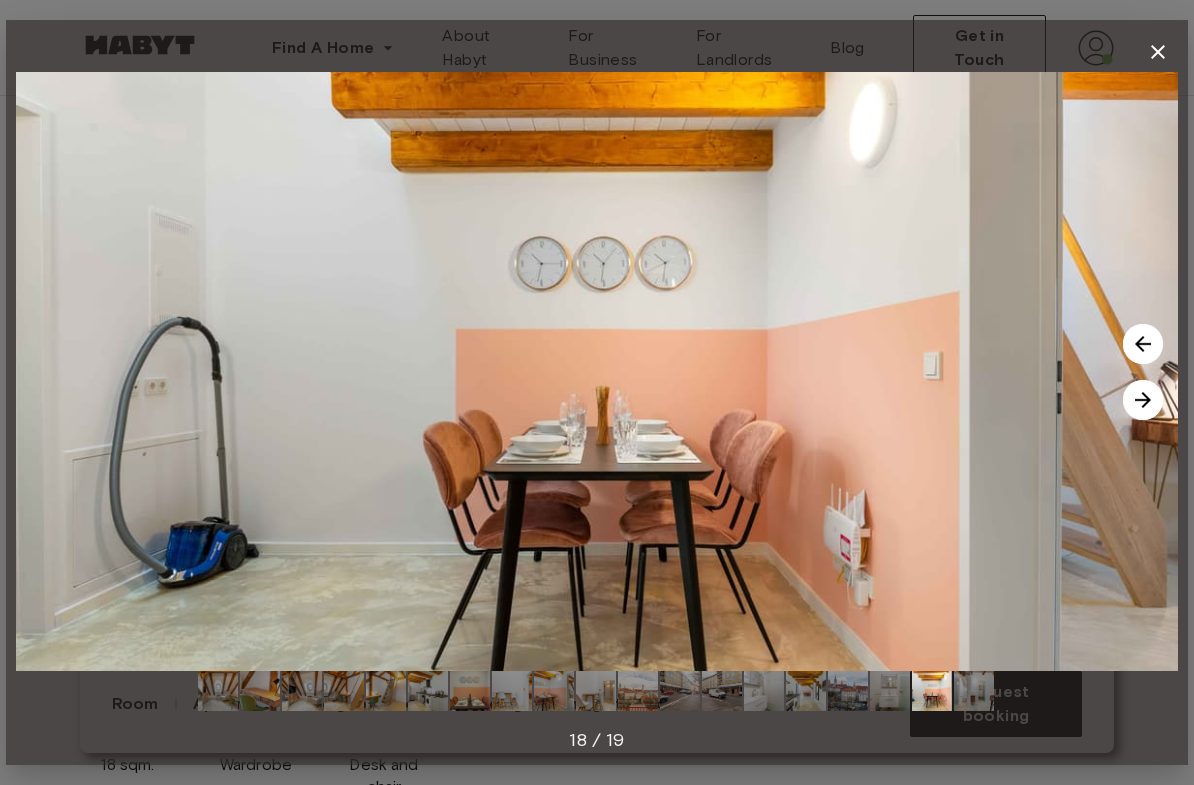 click at bounding box center (1143, 400) 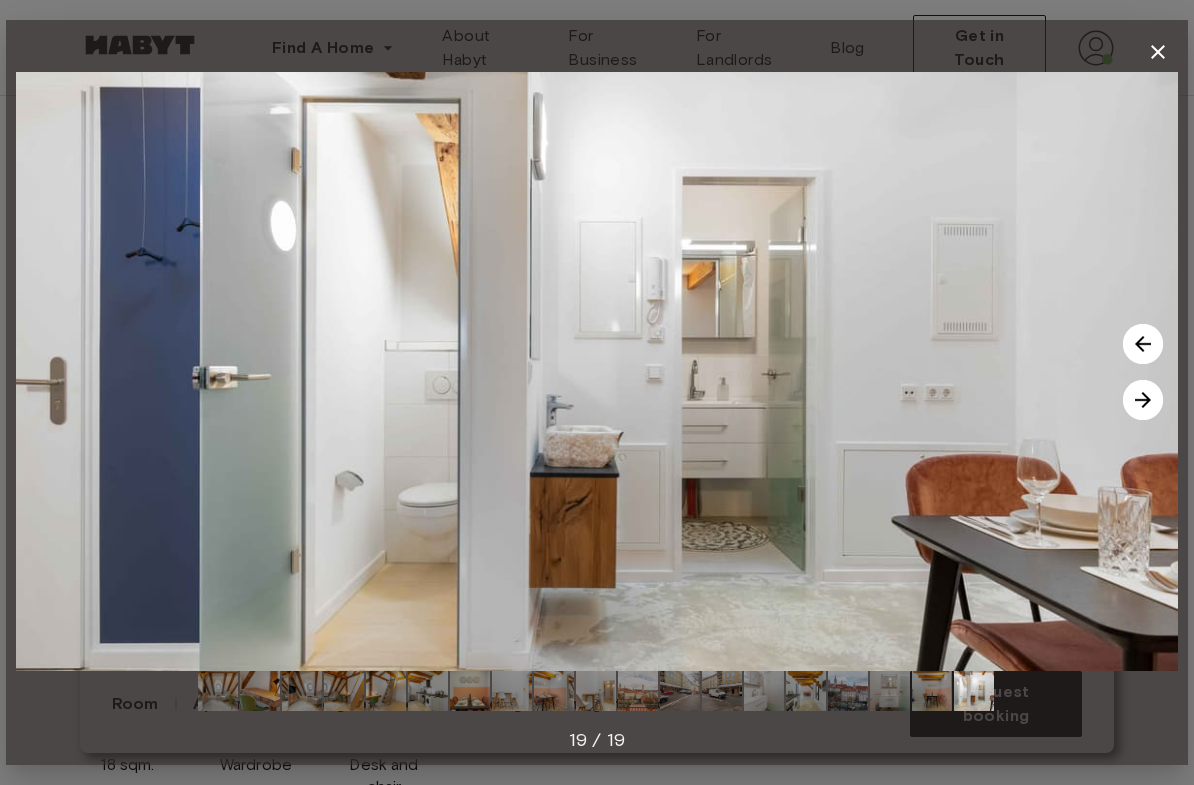 click at bounding box center [1143, 400] 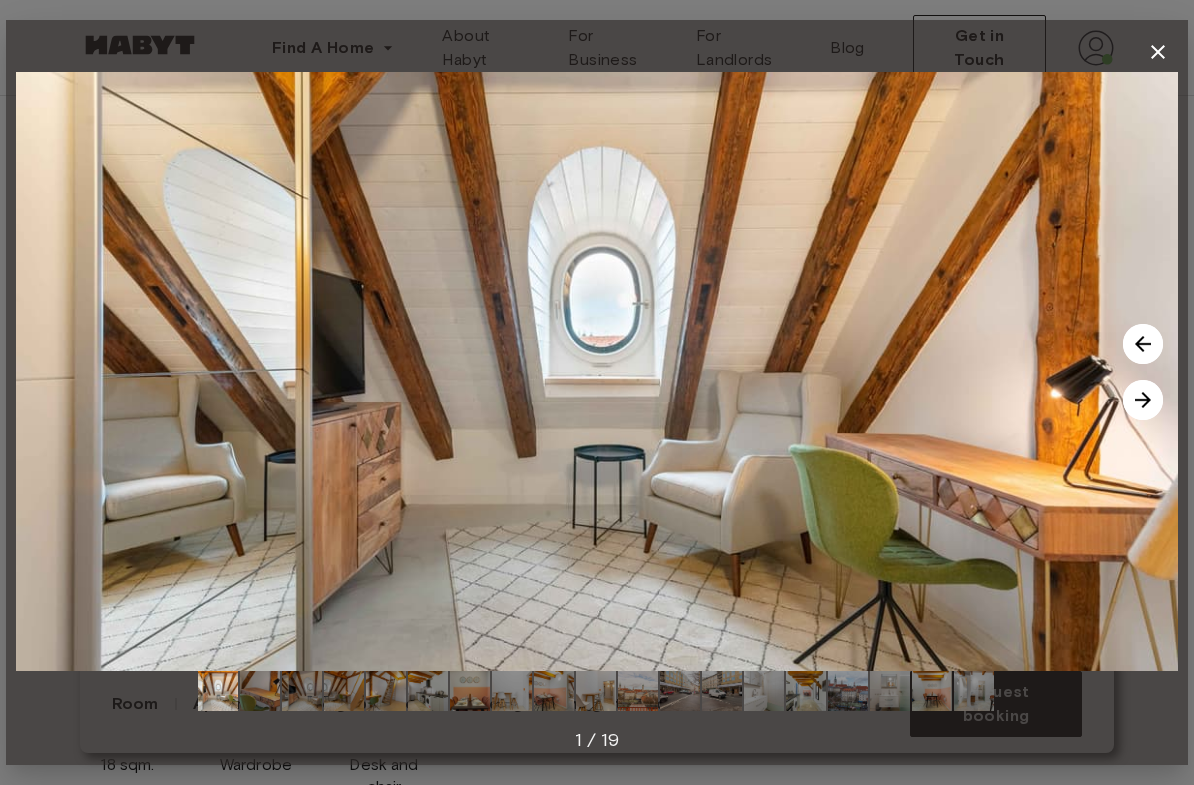 click at bounding box center [1143, 400] 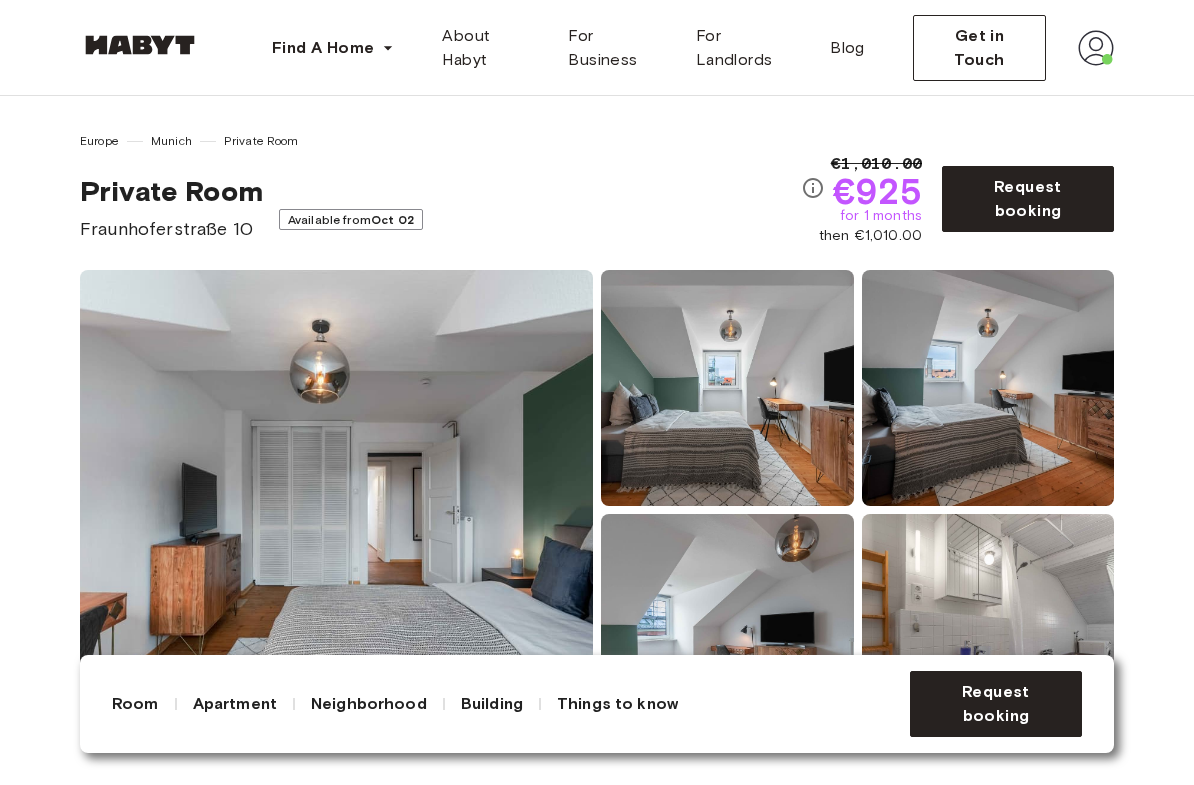 scroll, scrollTop: 0, scrollLeft: 0, axis: both 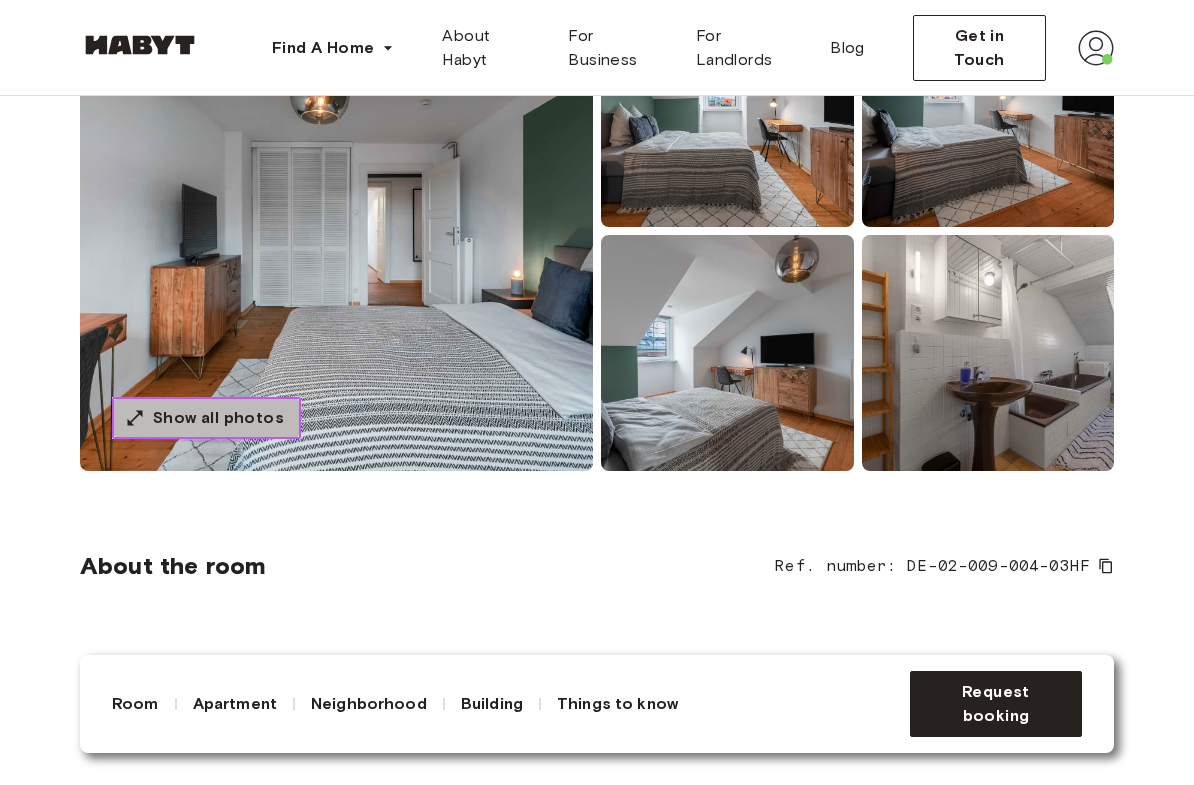 click on "Show all photos" at bounding box center (218, 418) 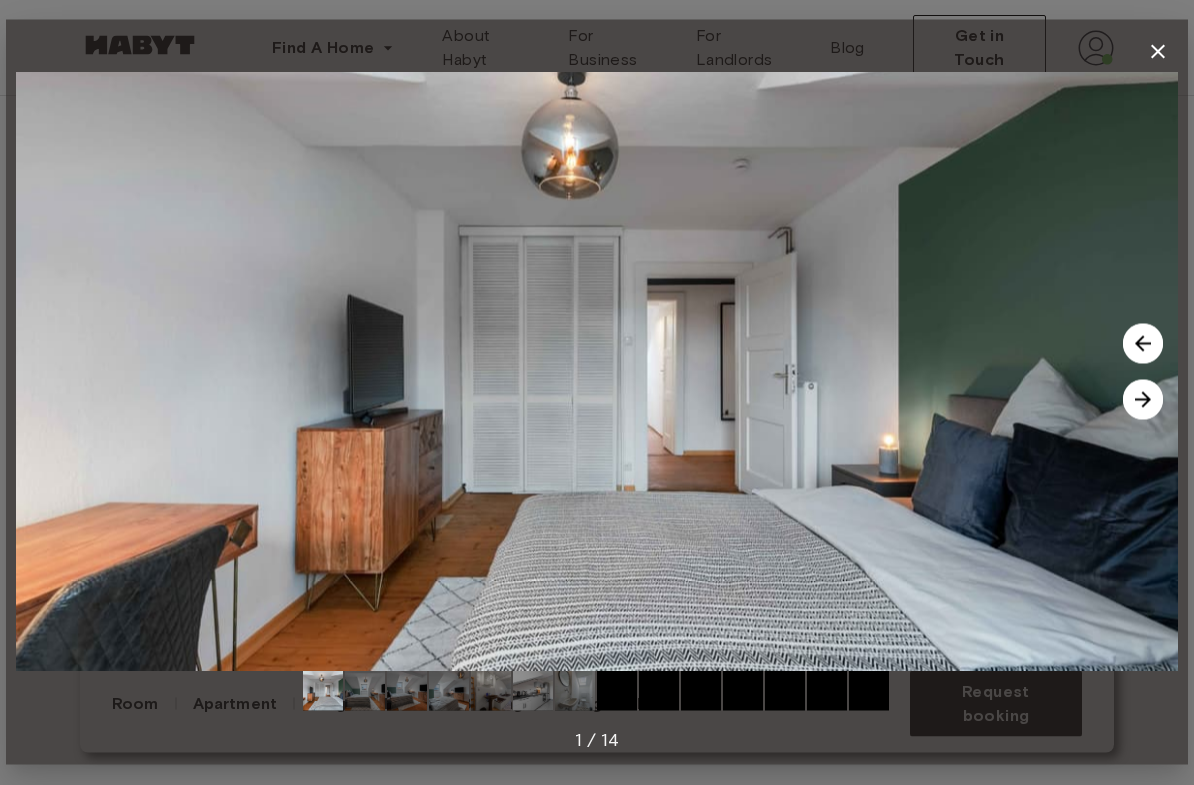 scroll, scrollTop: 307, scrollLeft: 0, axis: vertical 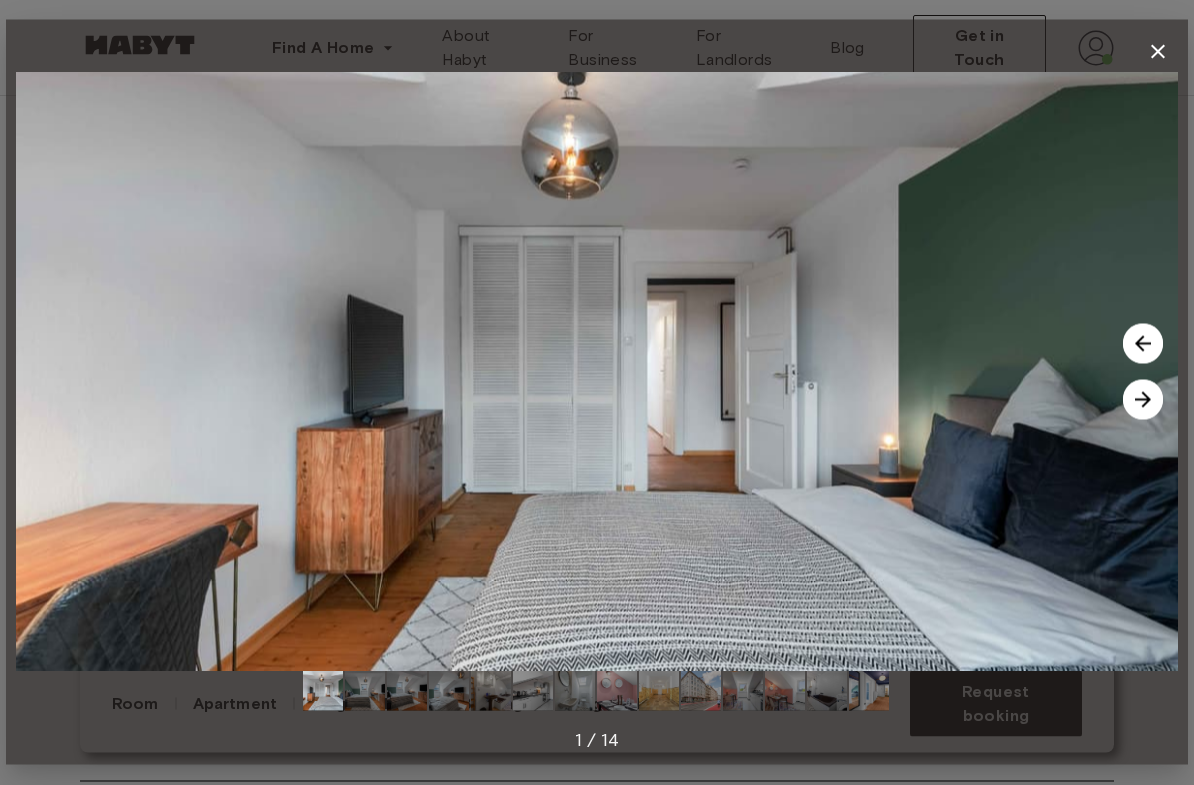 click at bounding box center [1143, 400] 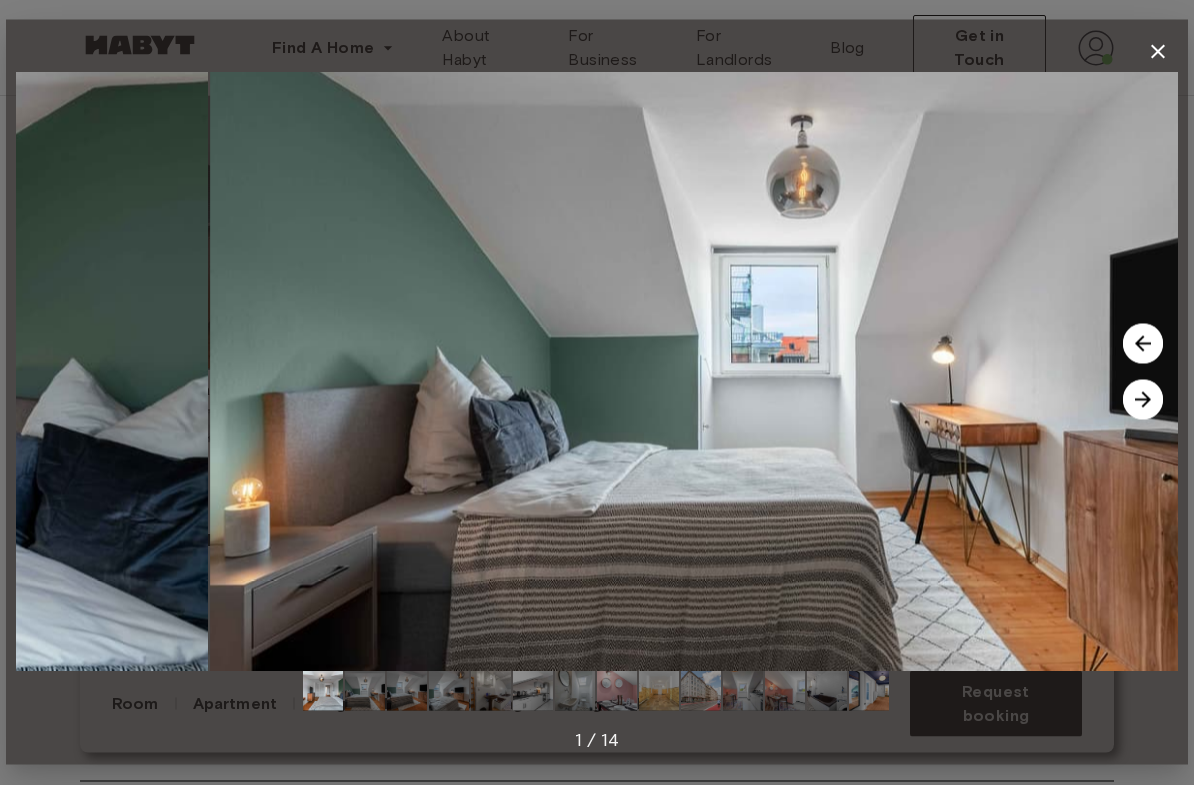 scroll, scrollTop: 308, scrollLeft: 0, axis: vertical 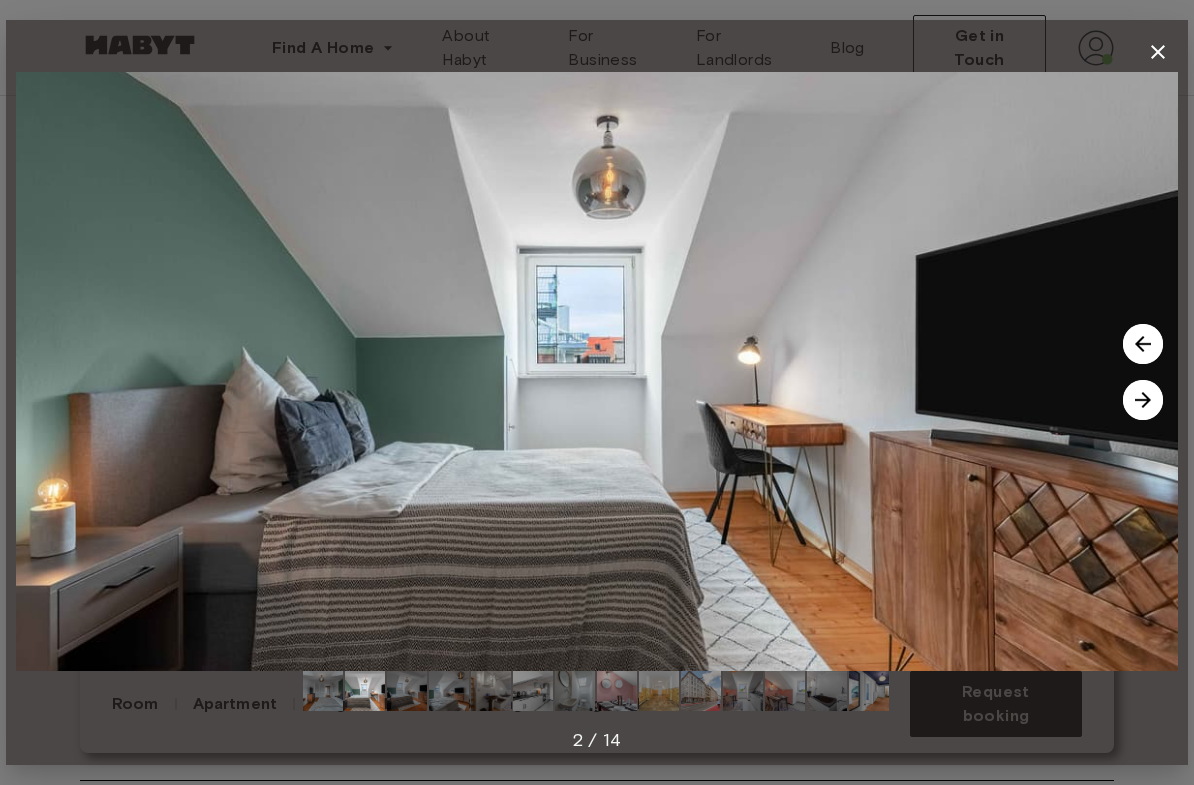 click at bounding box center [1143, 400] 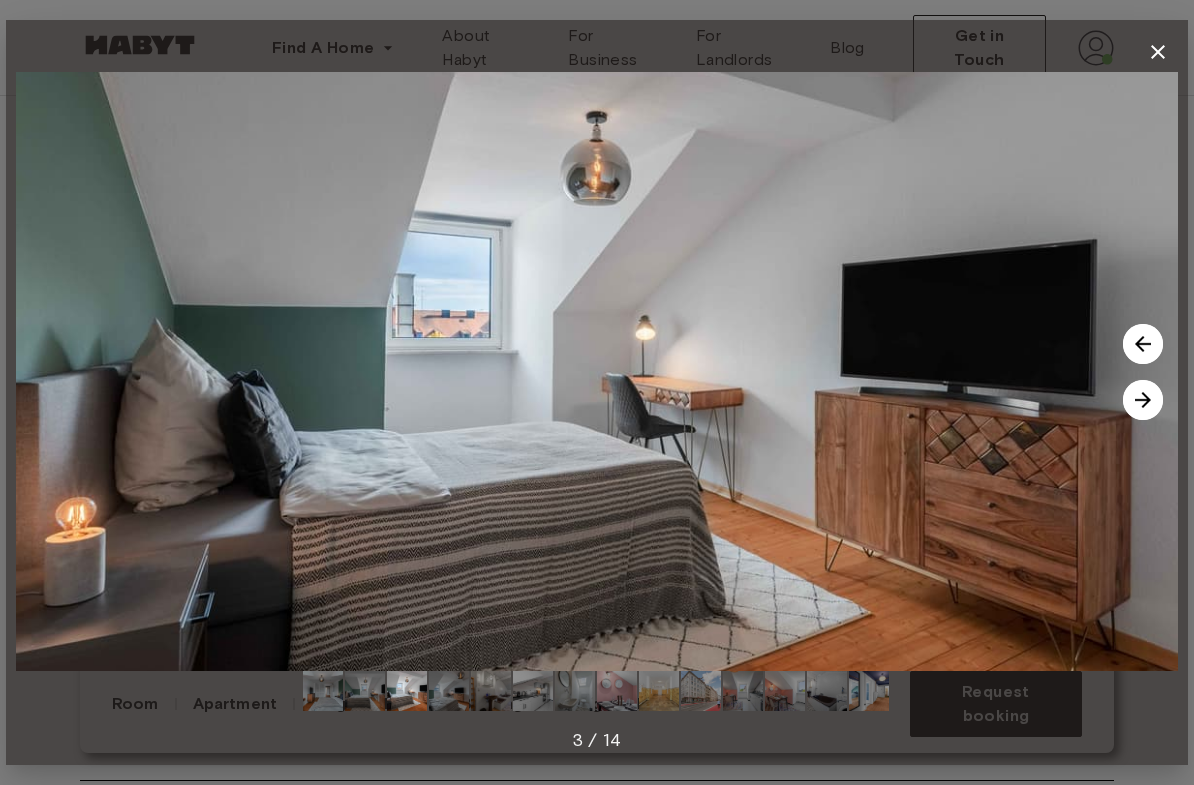 click at bounding box center (1143, 400) 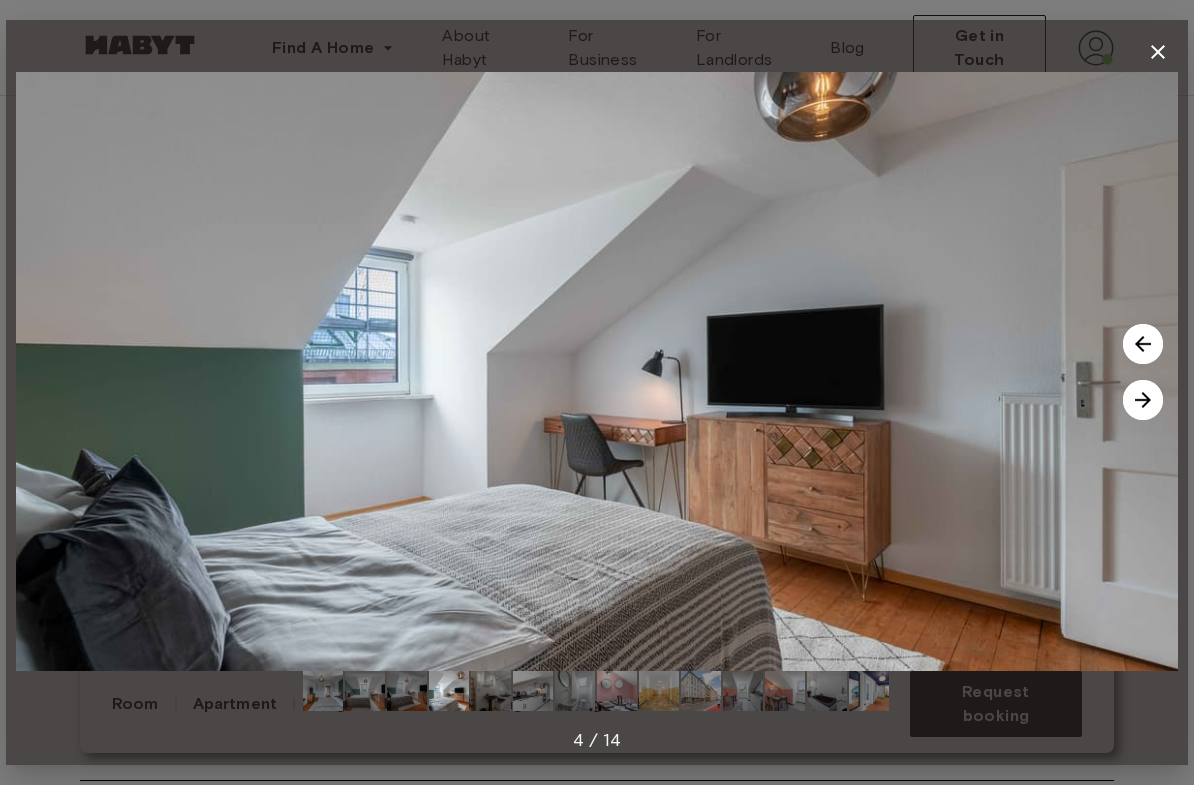 click at bounding box center [1143, 400] 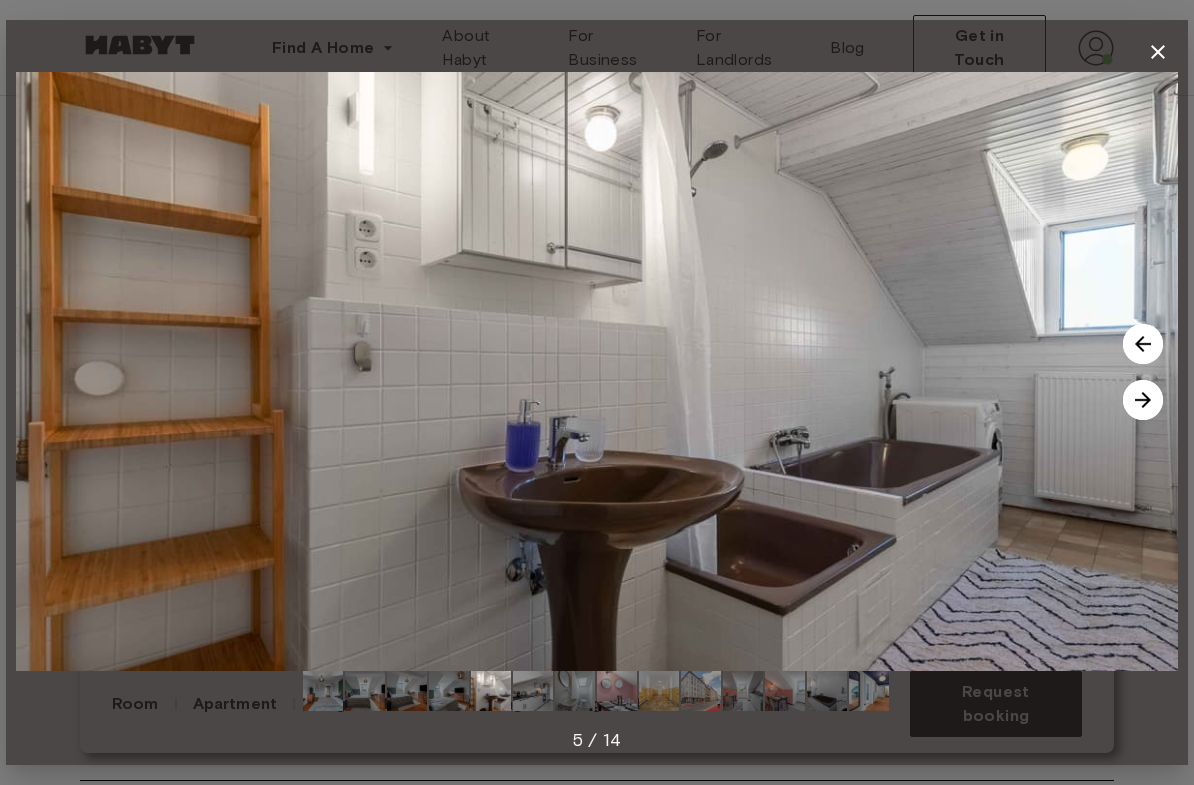 click at bounding box center [1143, 400] 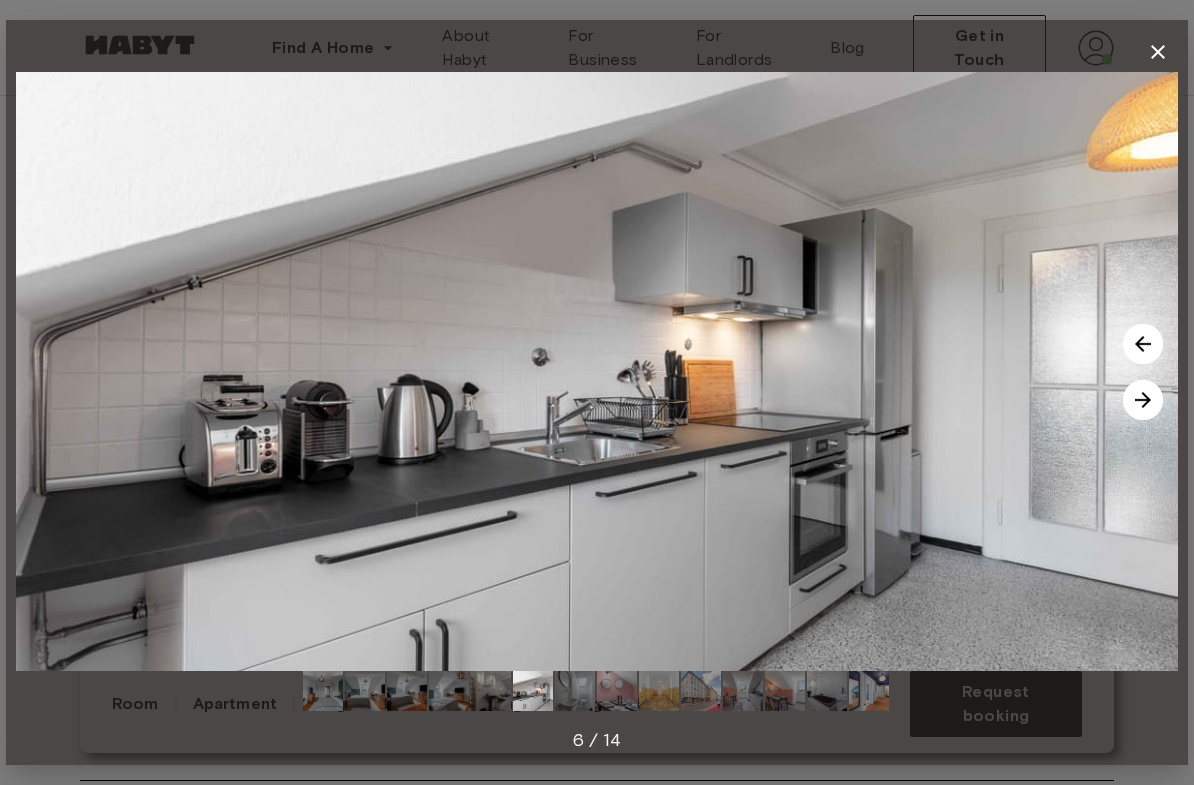 click at bounding box center [1143, 400] 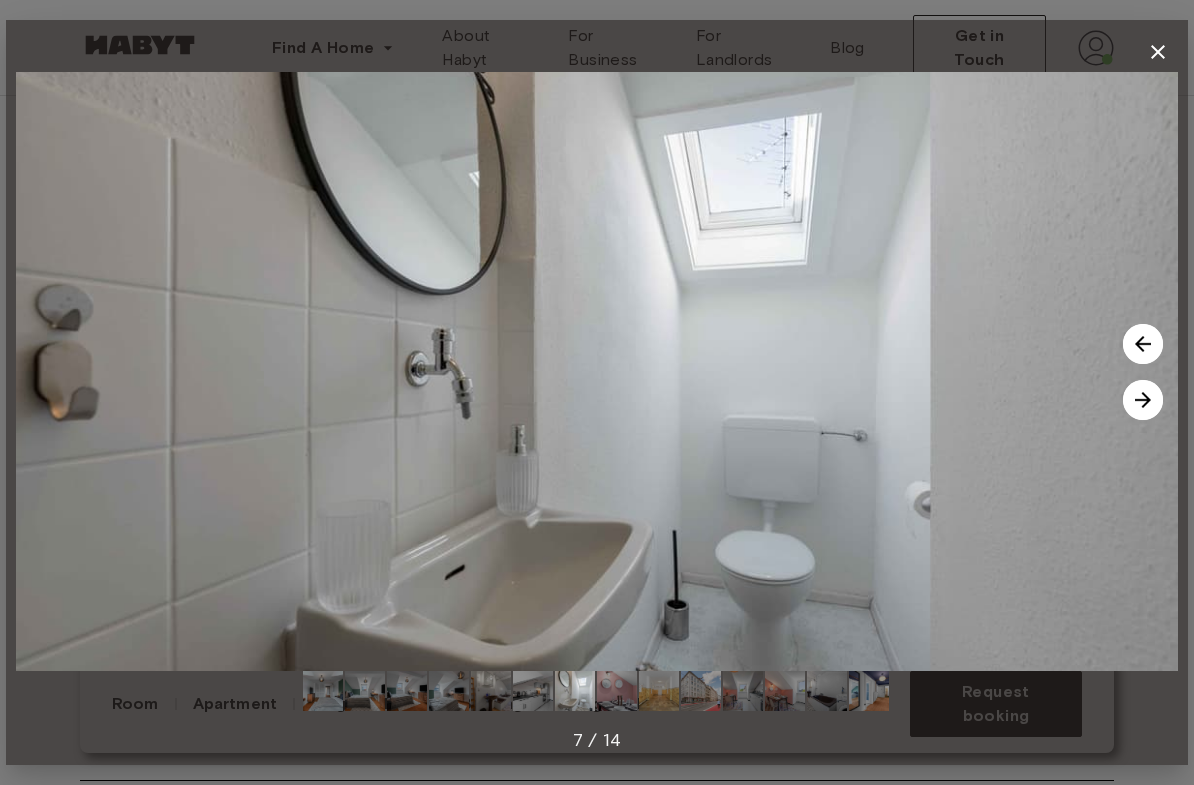 click at bounding box center (1143, 400) 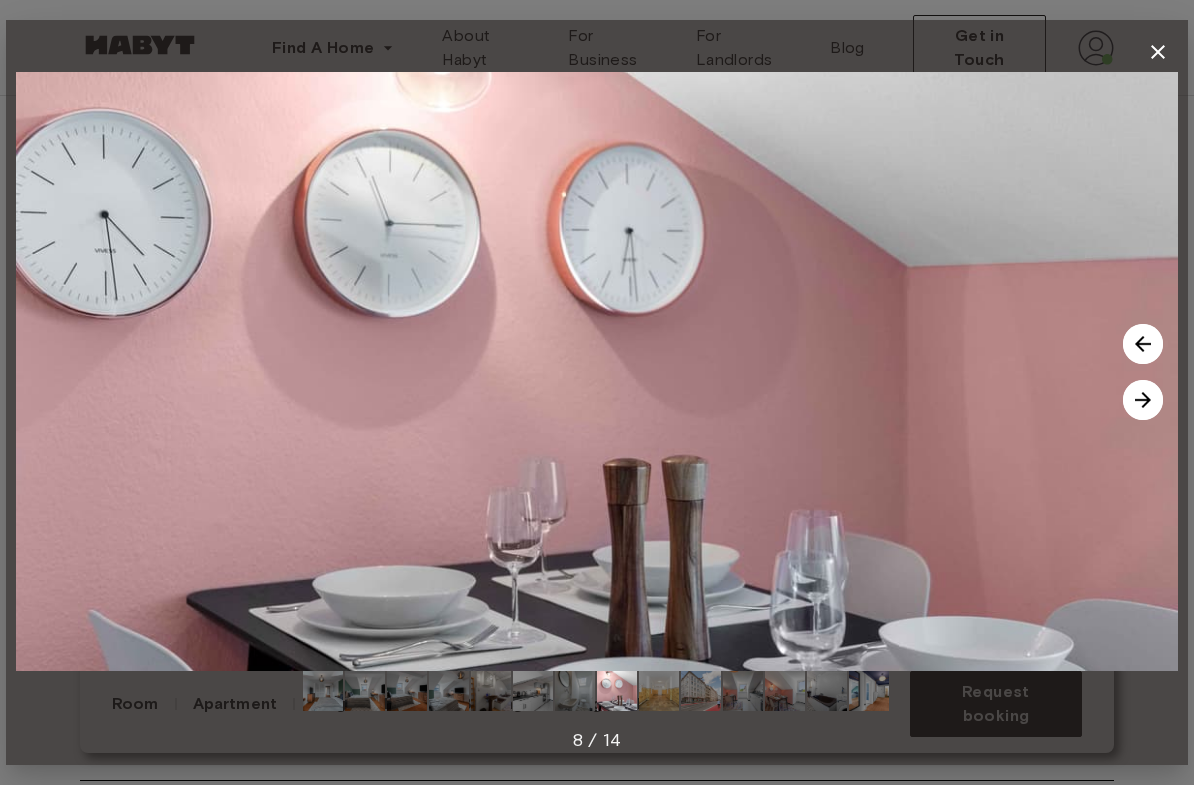 click at bounding box center (1143, 400) 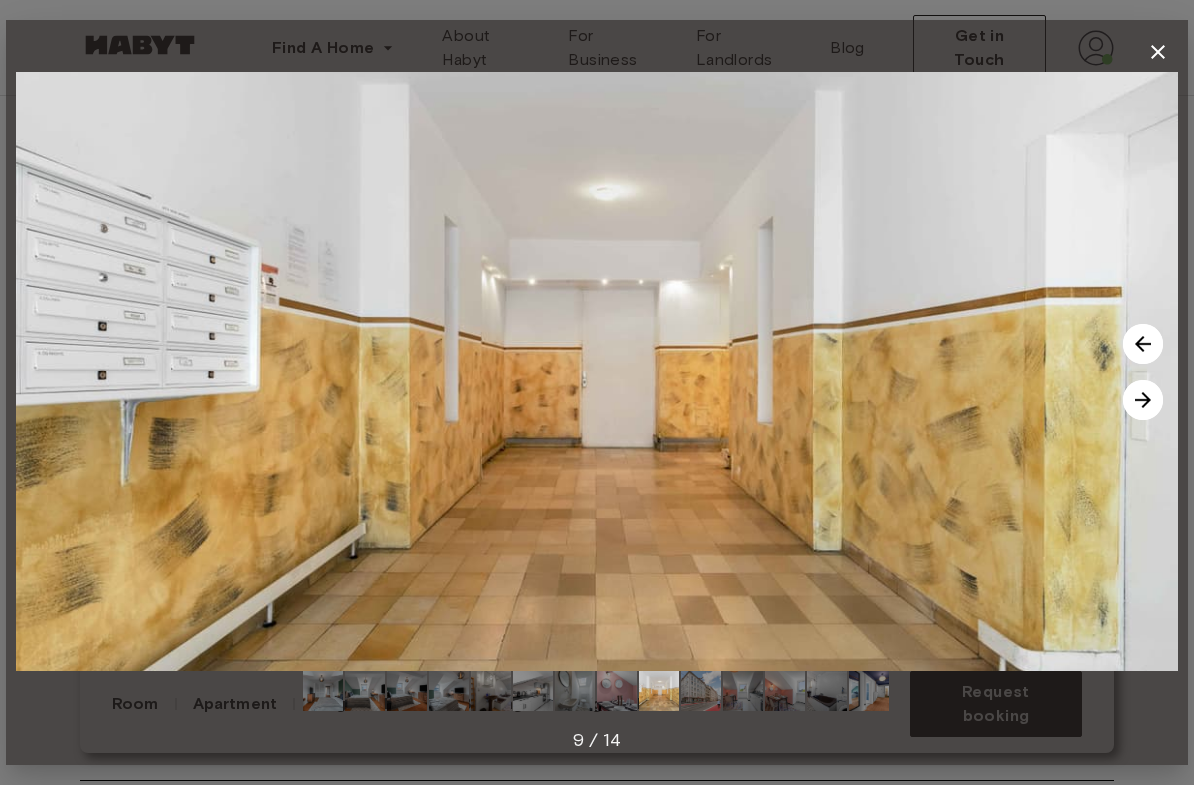 click at bounding box center [1143, 400] 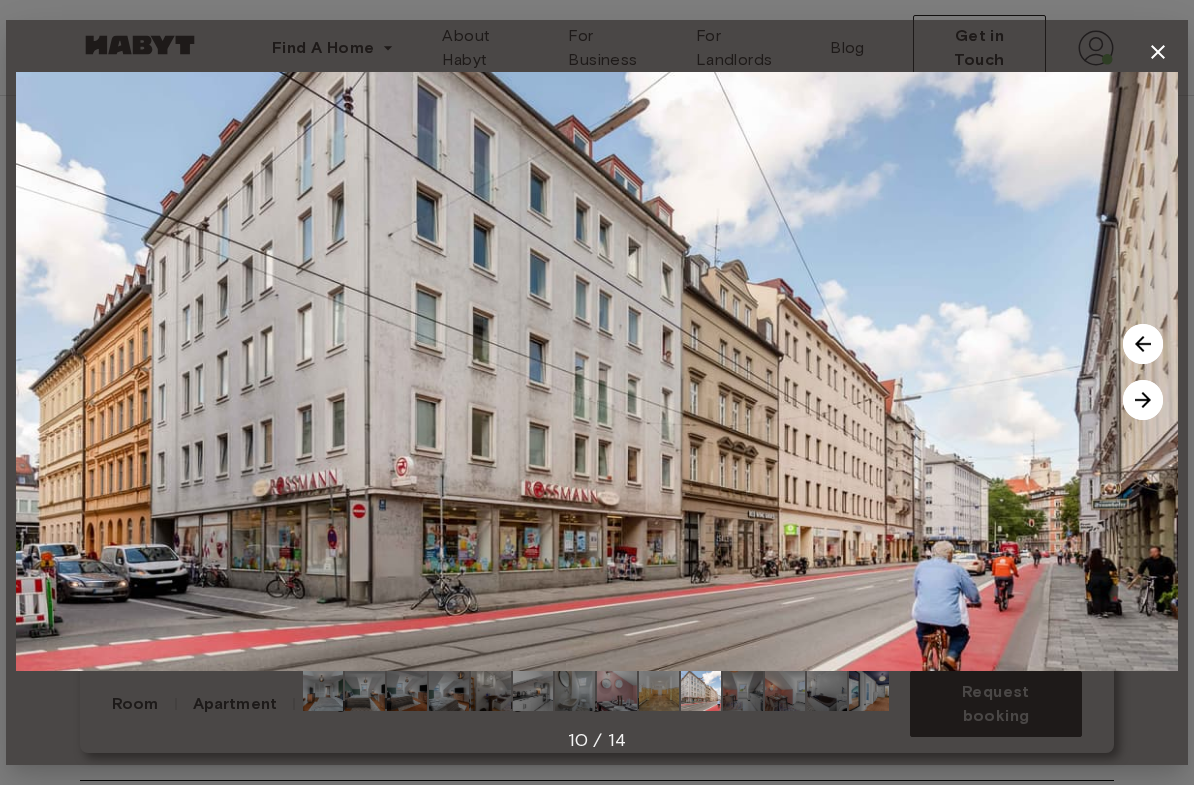 click at bounding box center [1143, 400] 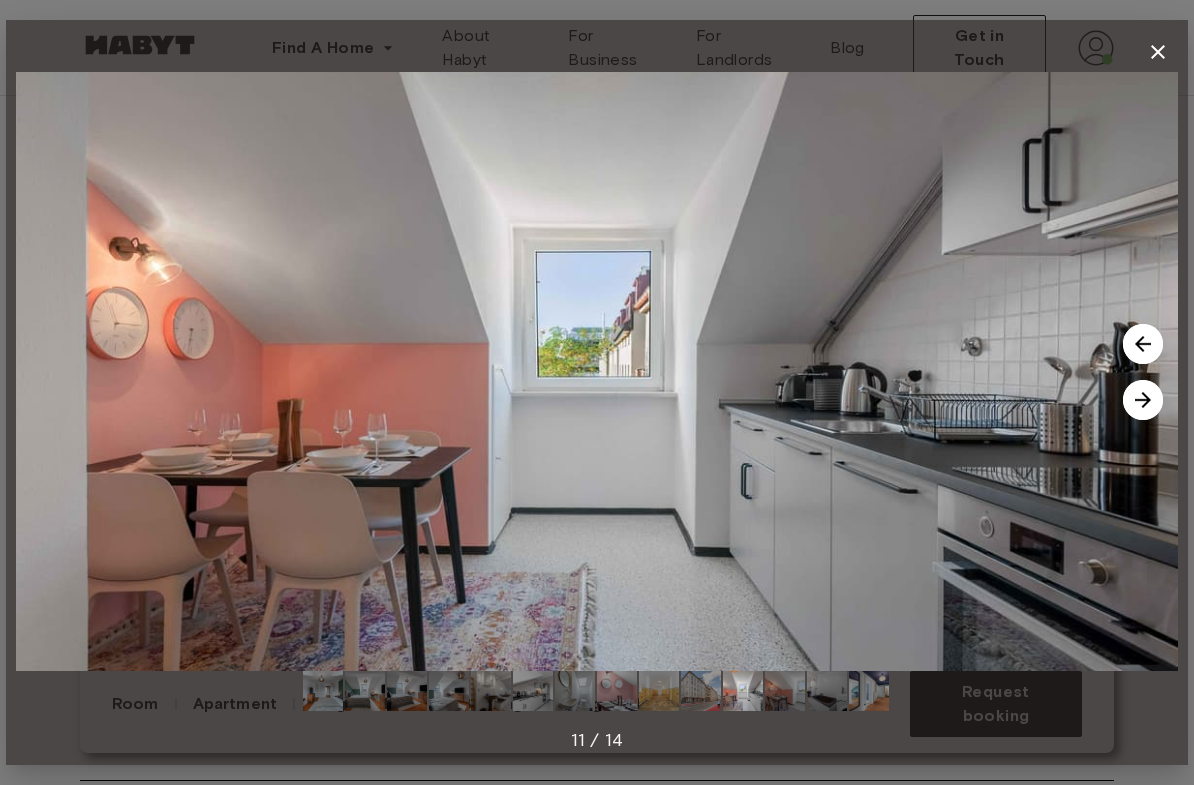 click at bounding box center [1143, 400] 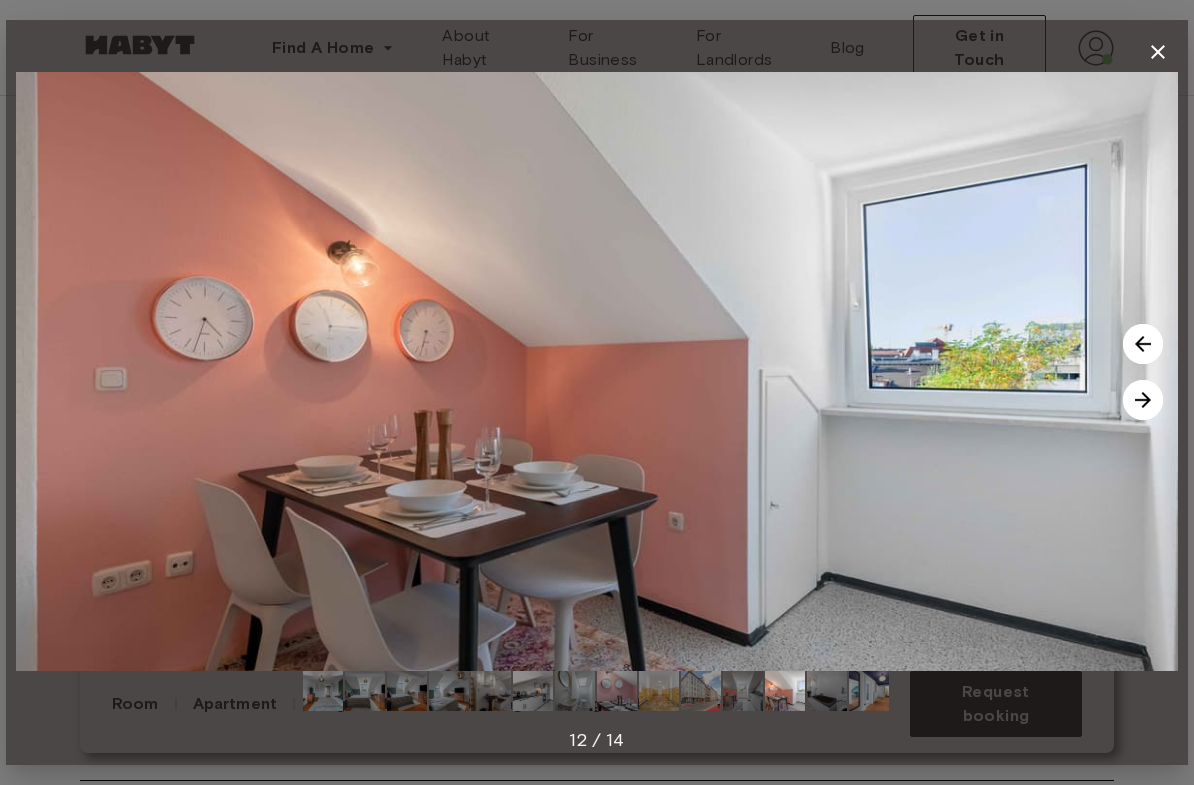 click 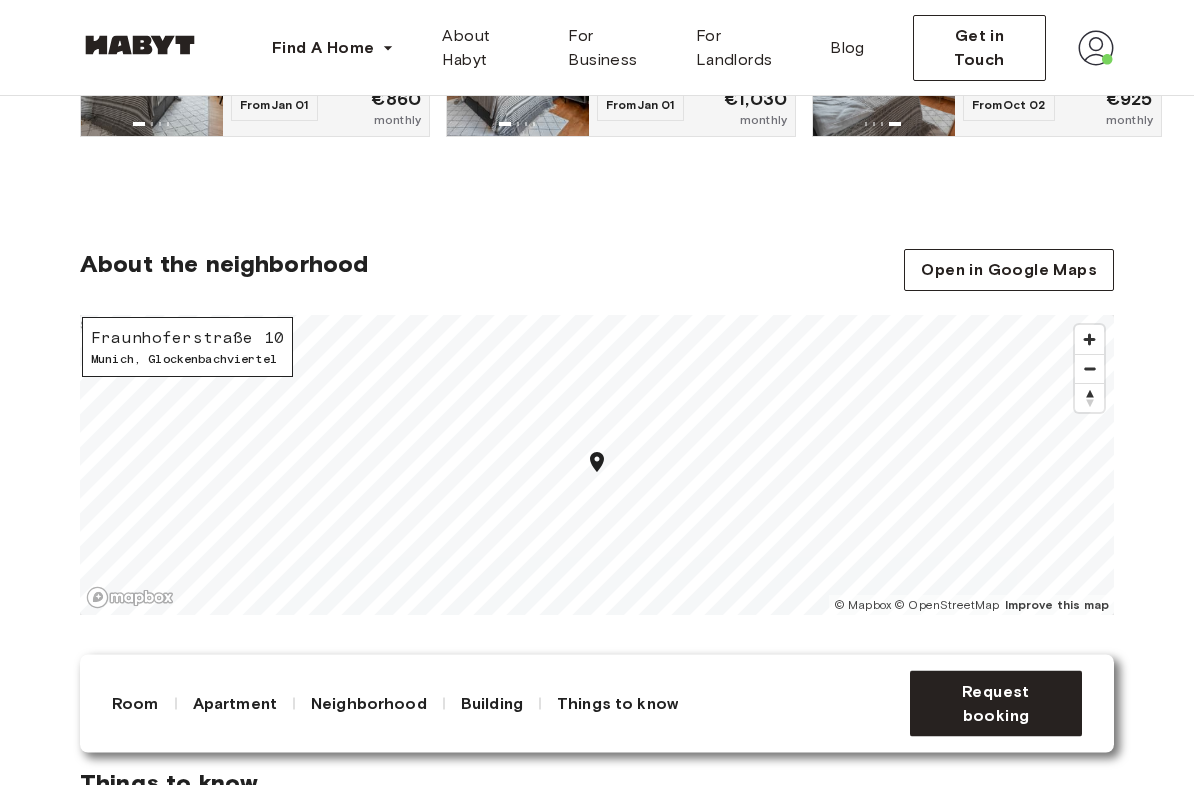 scroll, scrollTop: 1697, scrollLeft: 0, axis: vertical 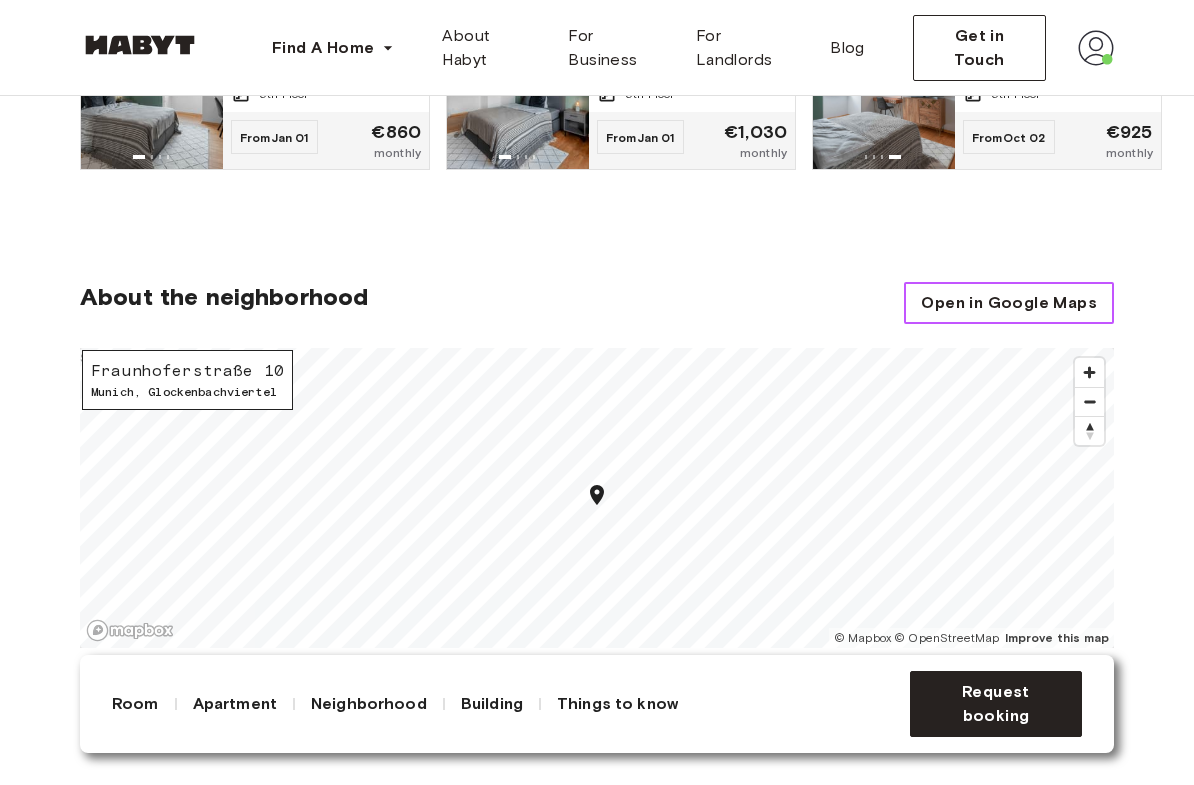 click on "Open in Google Maps" at bounding box center (1009, 303) 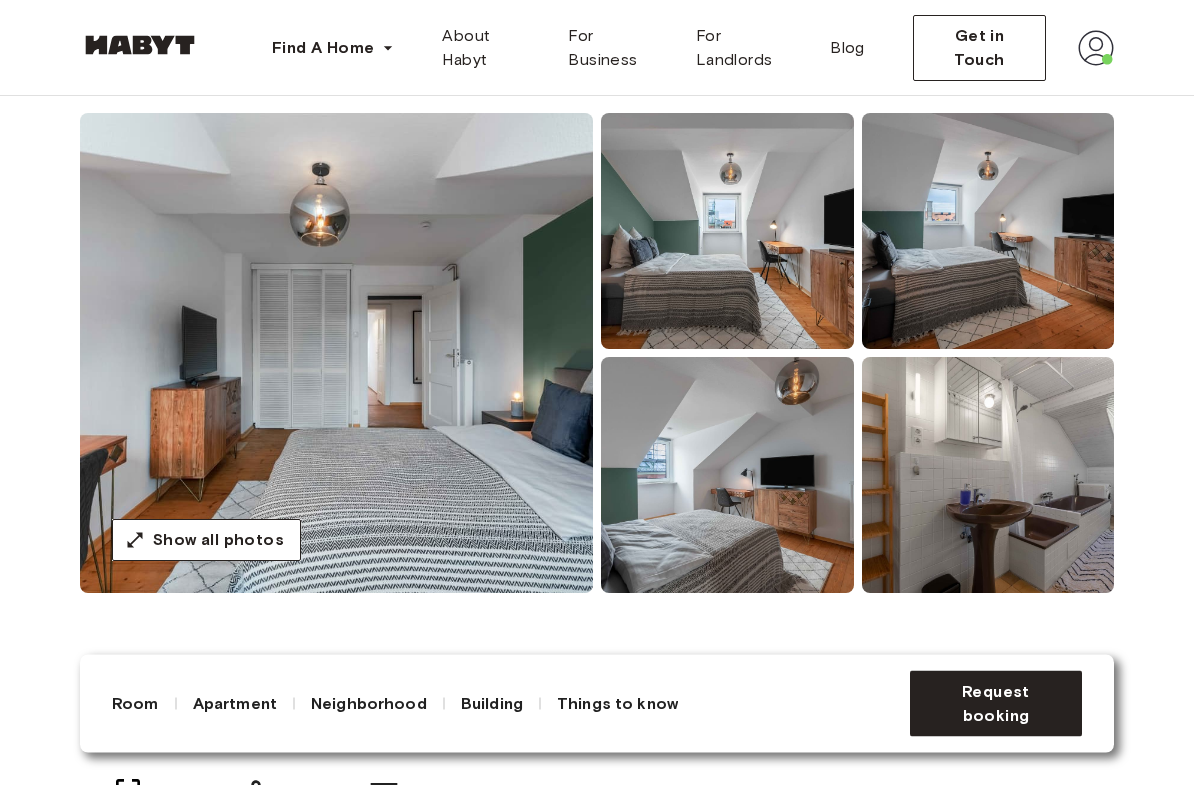 scroll, scrollTop: 0, scrollLeft: 0, axis: both 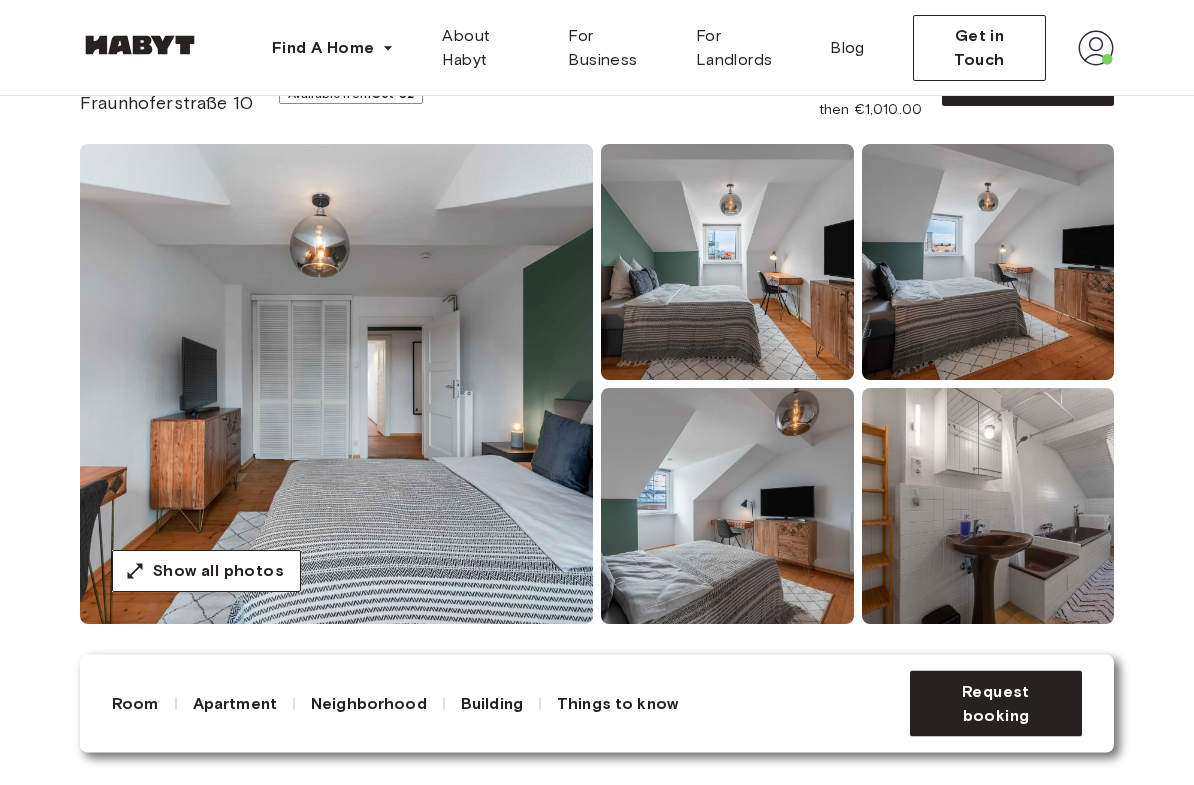 click at bounding box center [336, 385] 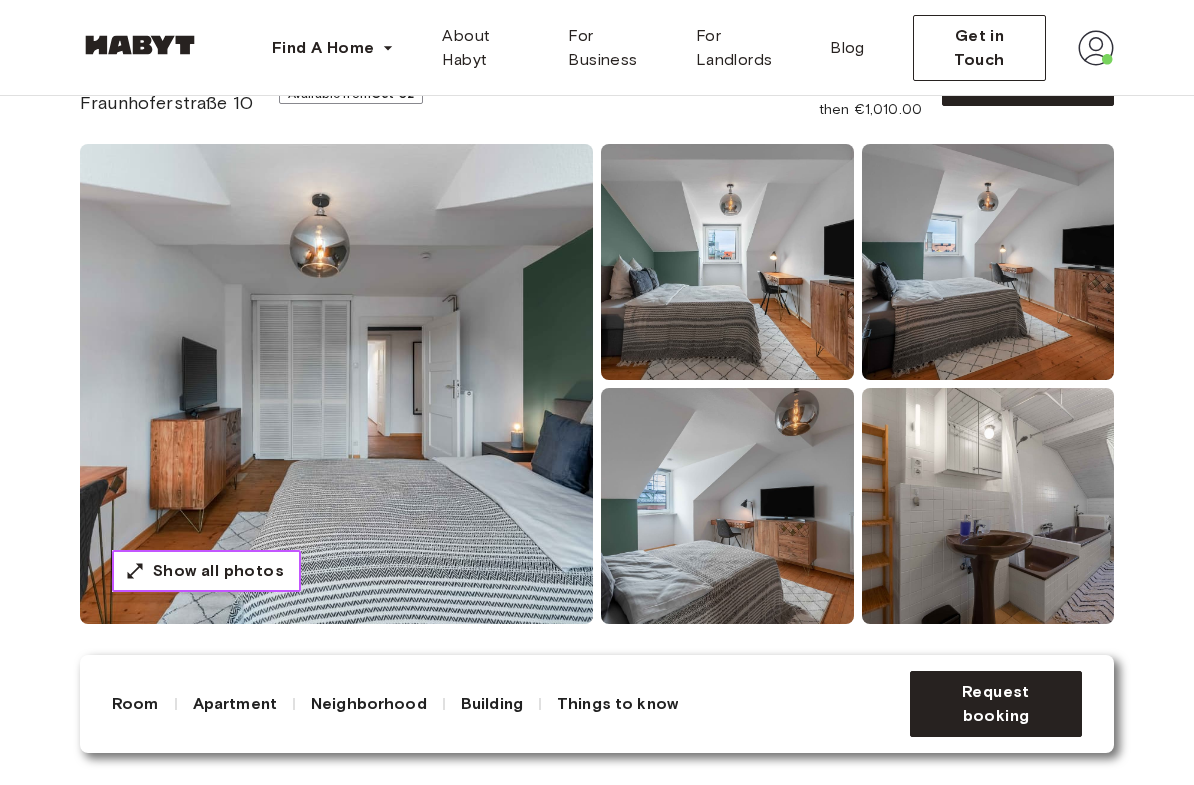 click on "Show all photos" at bounding box center [206, 571] 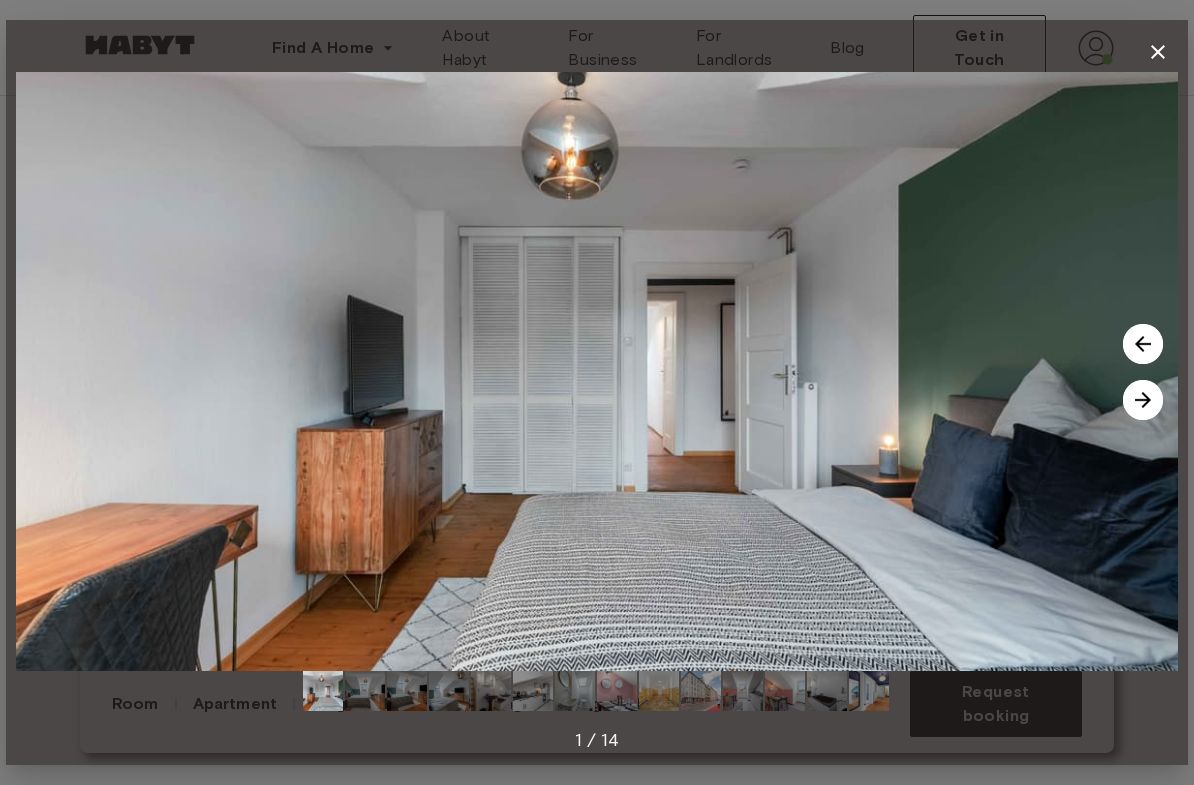 click at bounding box center [1143, 400] 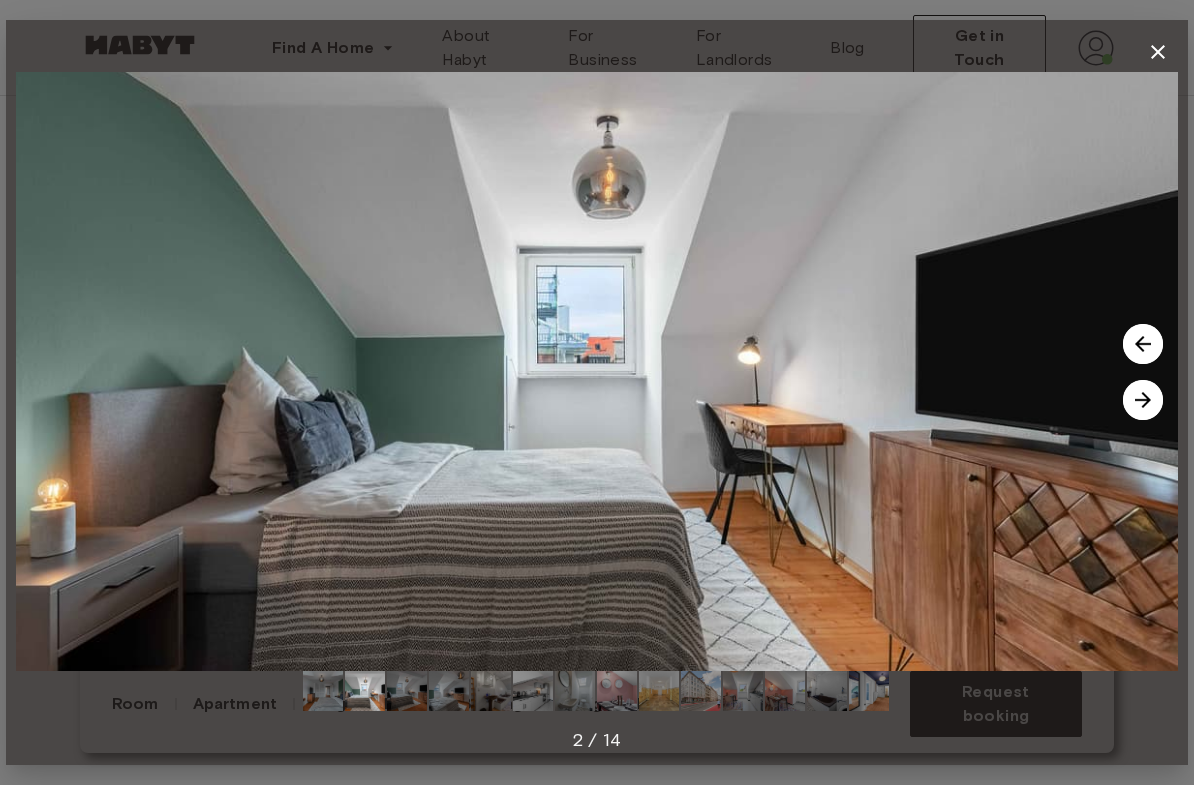 click at bounding box center [1143, 400] 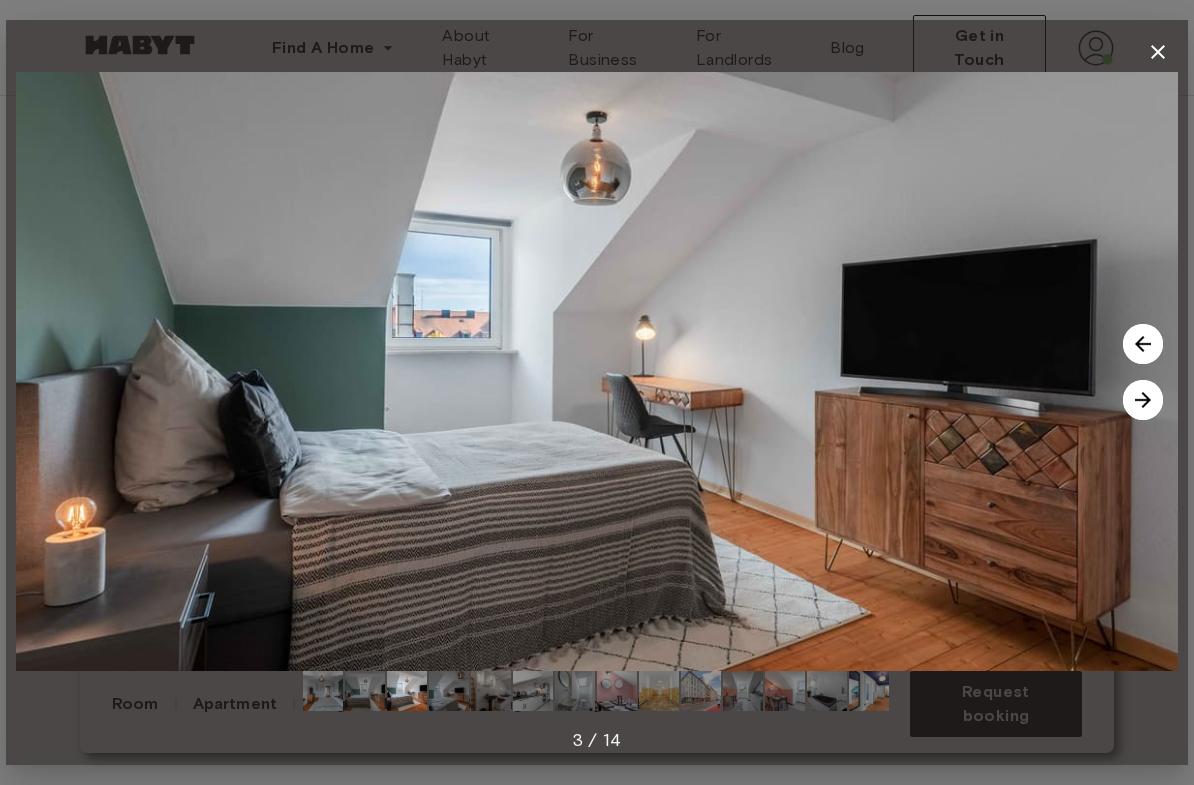click at bounding box center [1143, 400] 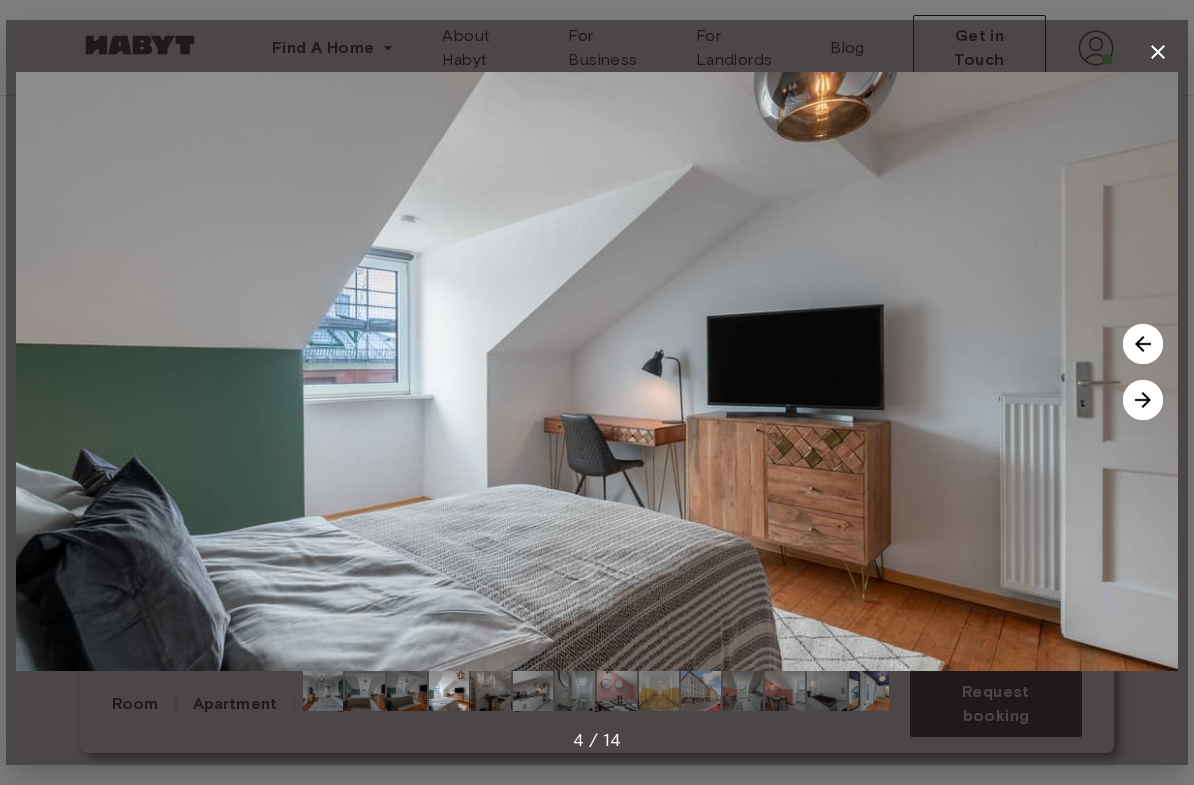 click at bounding box center [1143, 400] 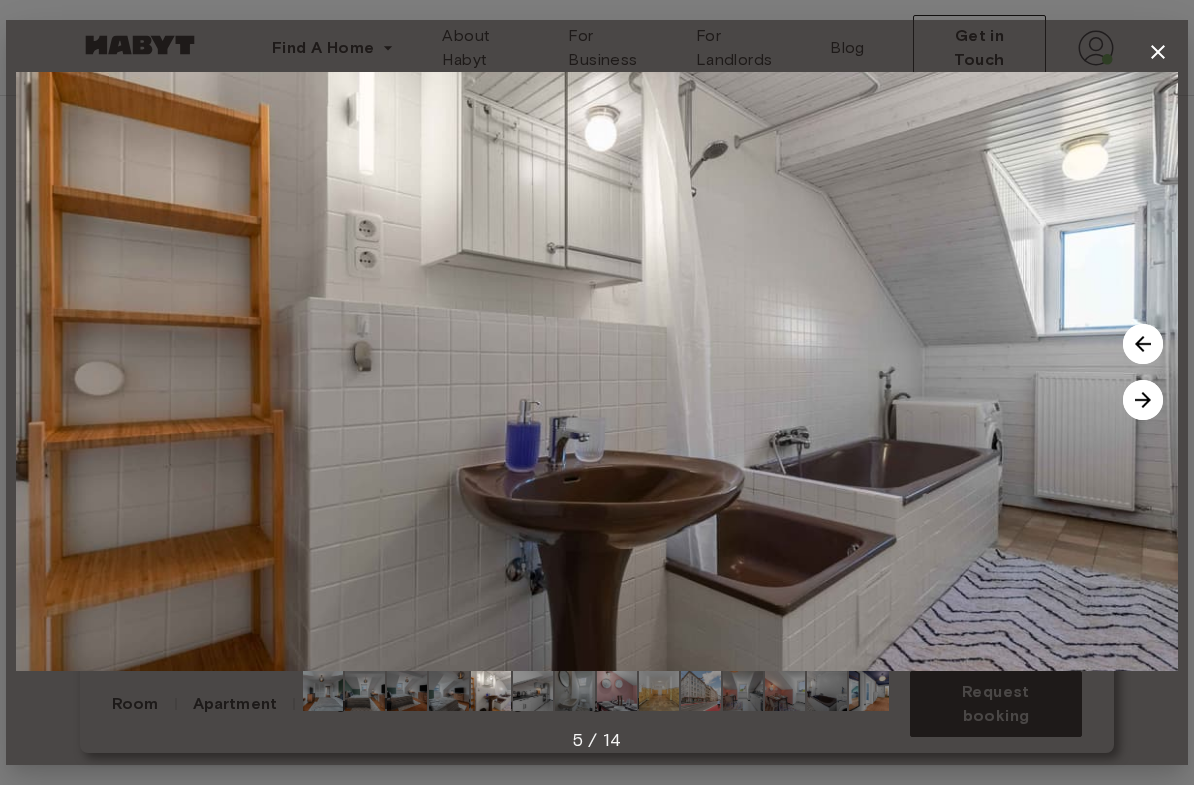 click 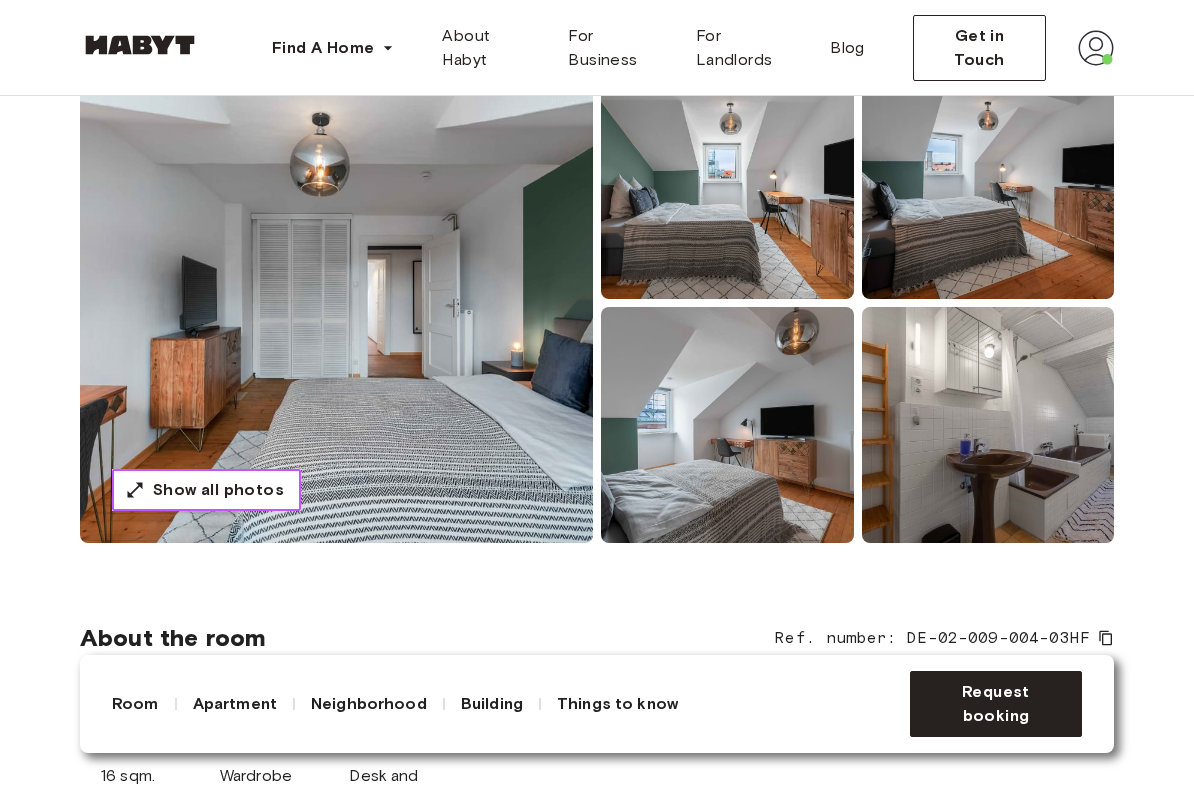 scroll, scrollTop: 206, scrollLeft: 0, axis: vertical 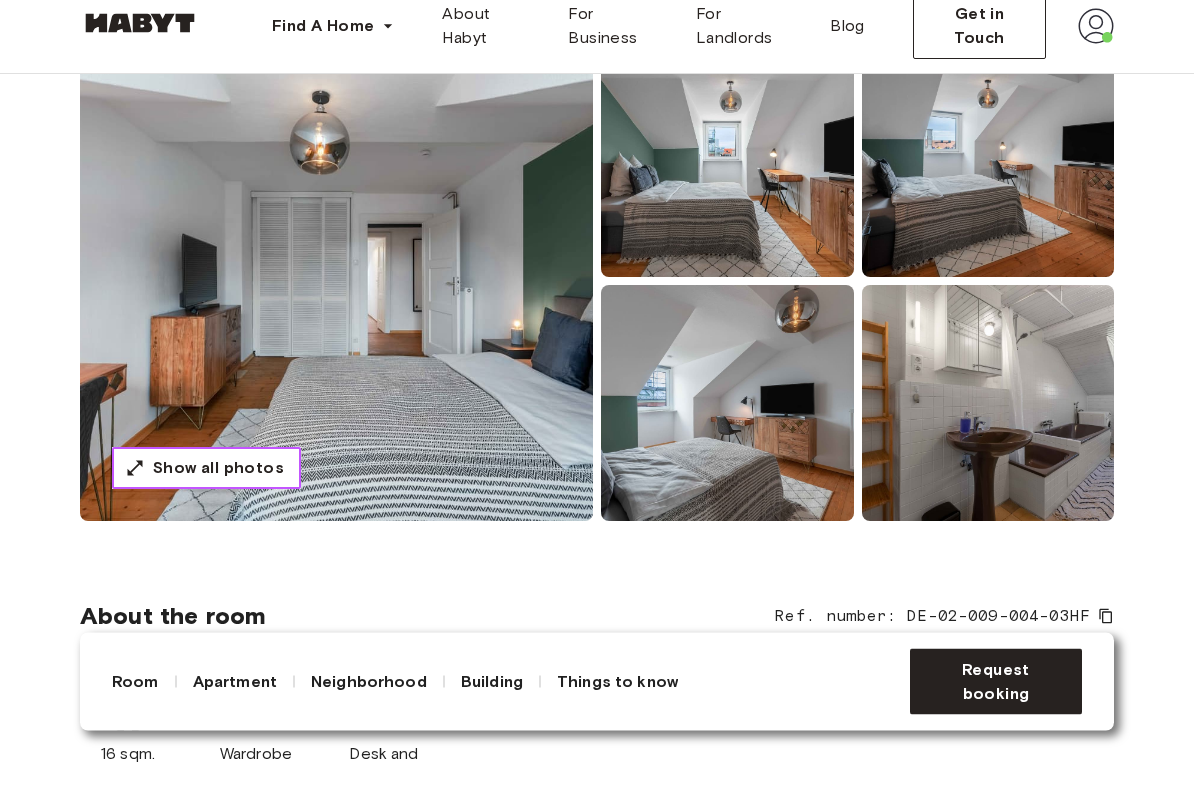 click on "Show all photos" at bounding box center [206, 491] 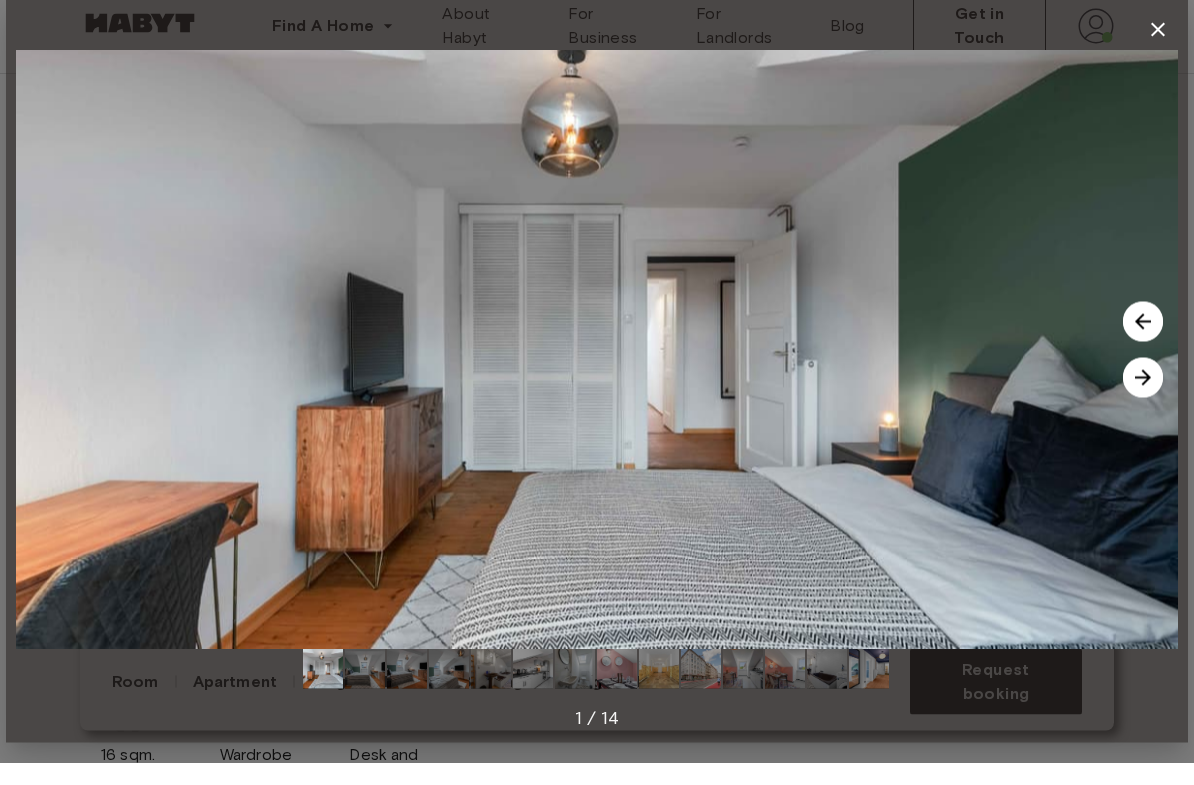 click at bounding box center [597, 371] 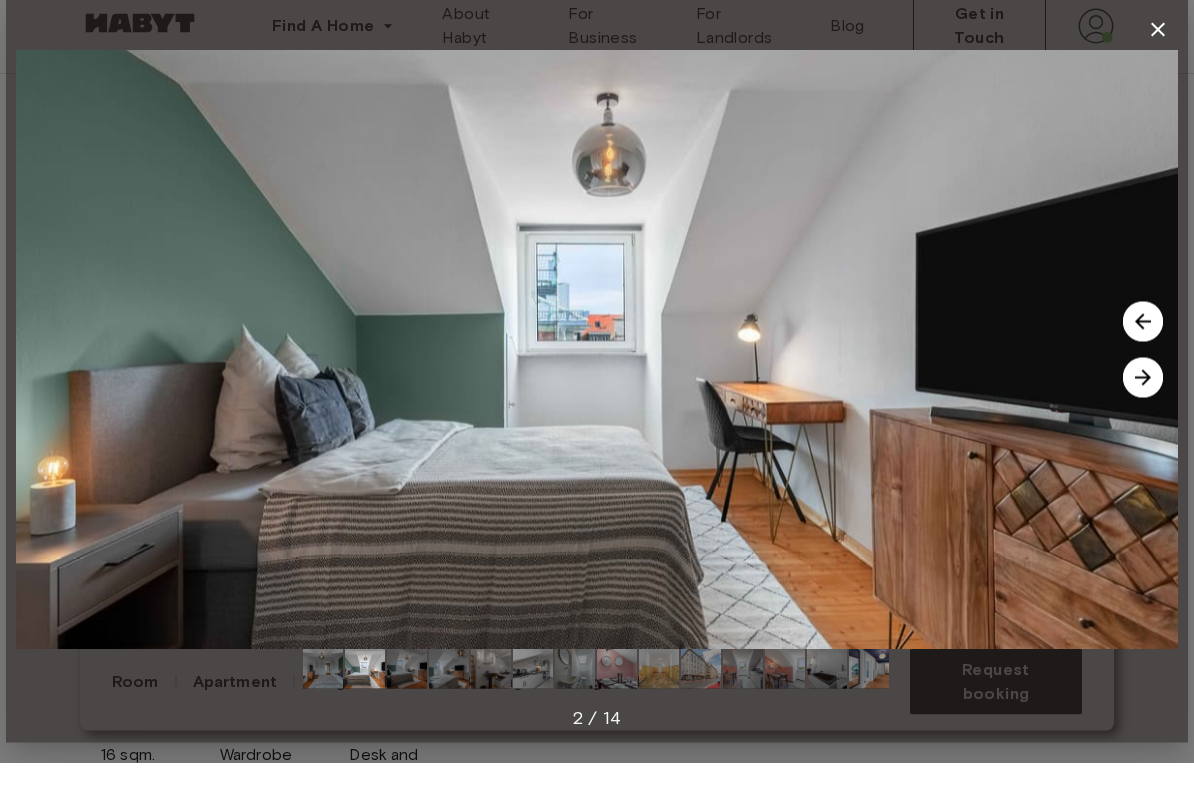 click at bounding box center [597, 371] 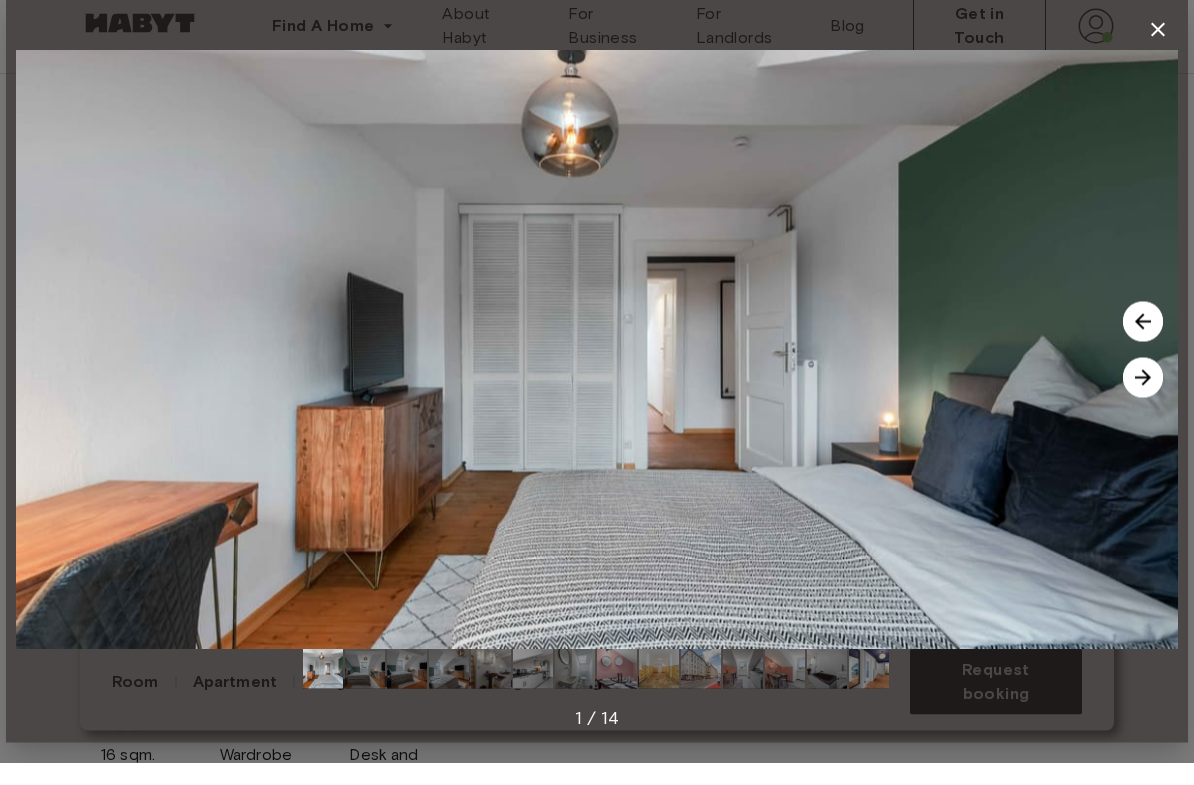 click at bounding box center [1143, 400] 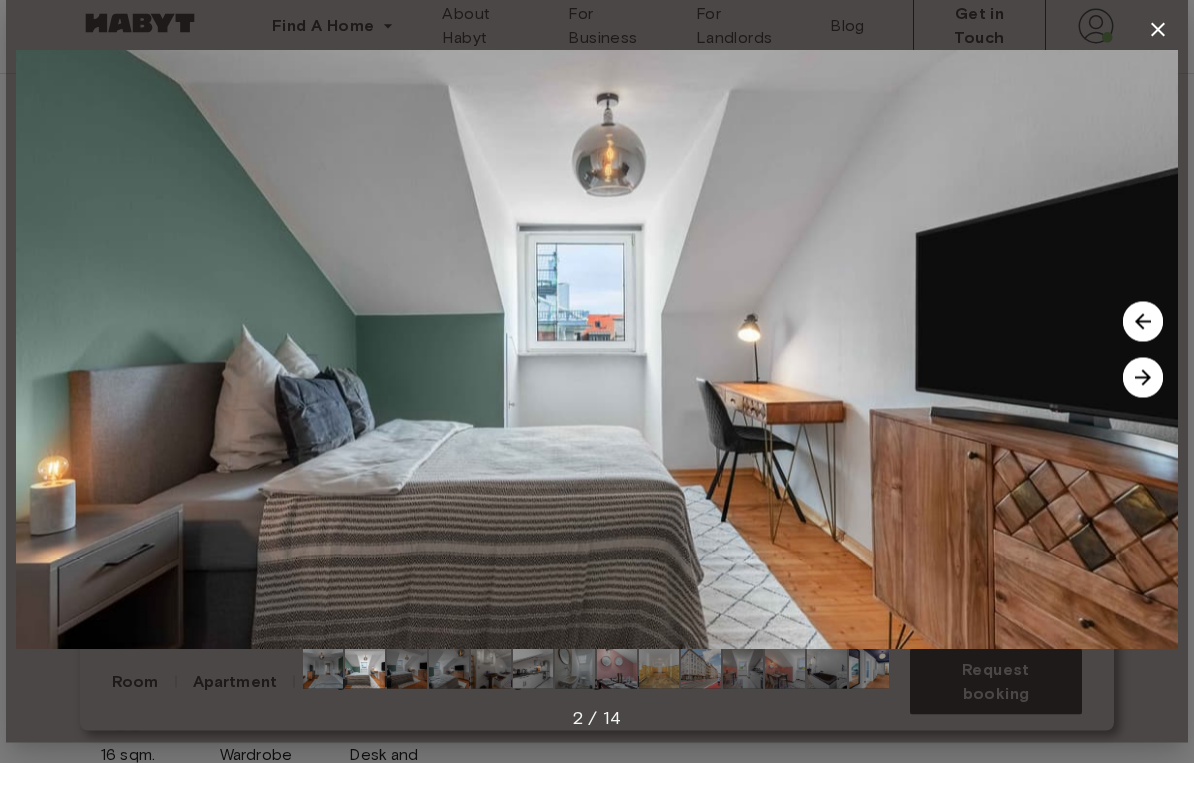 click at bounding box center (1143, 400) 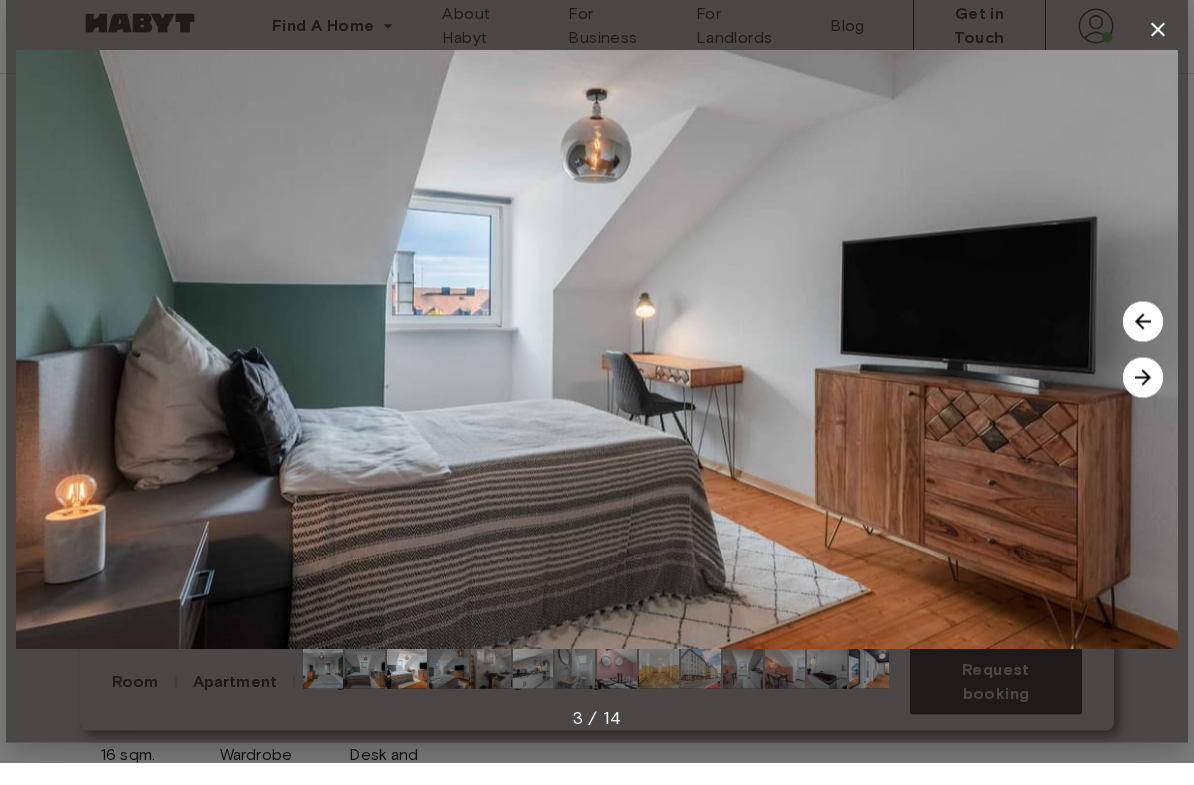 click at bounding box center (1143, 400) 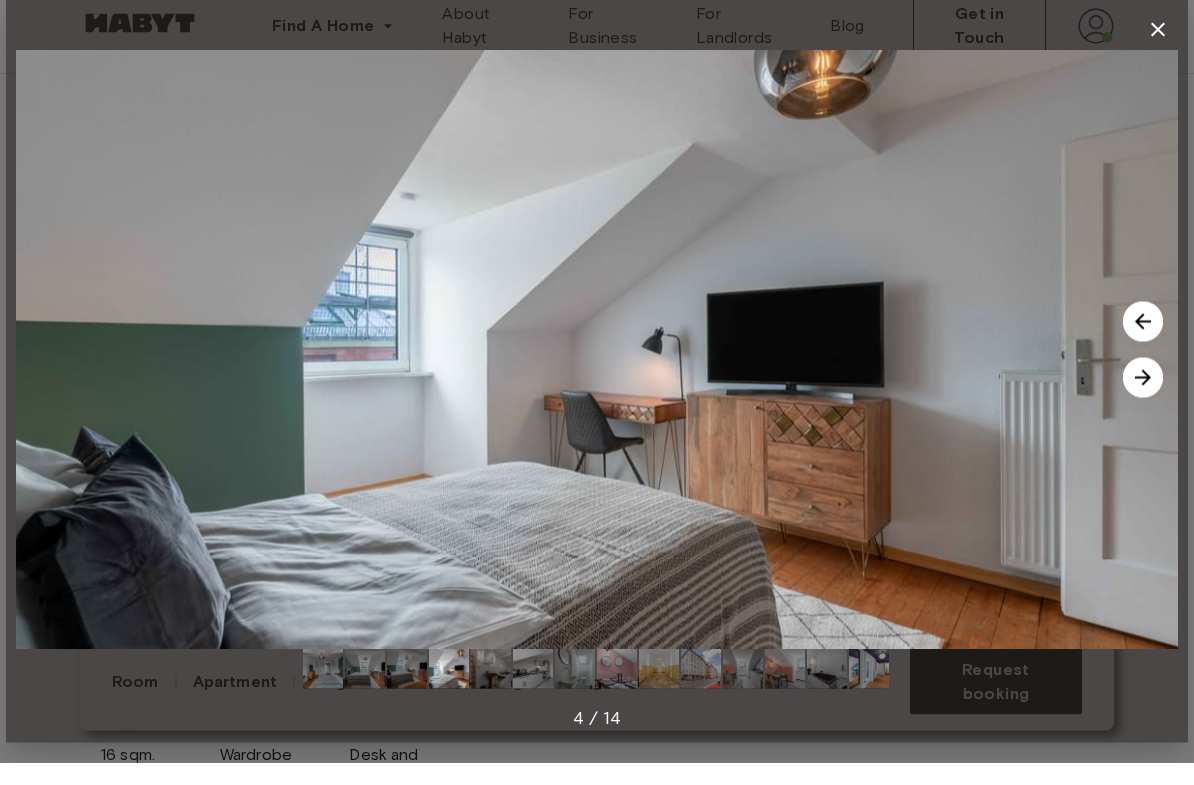 click at bounding box center (1143, 400) 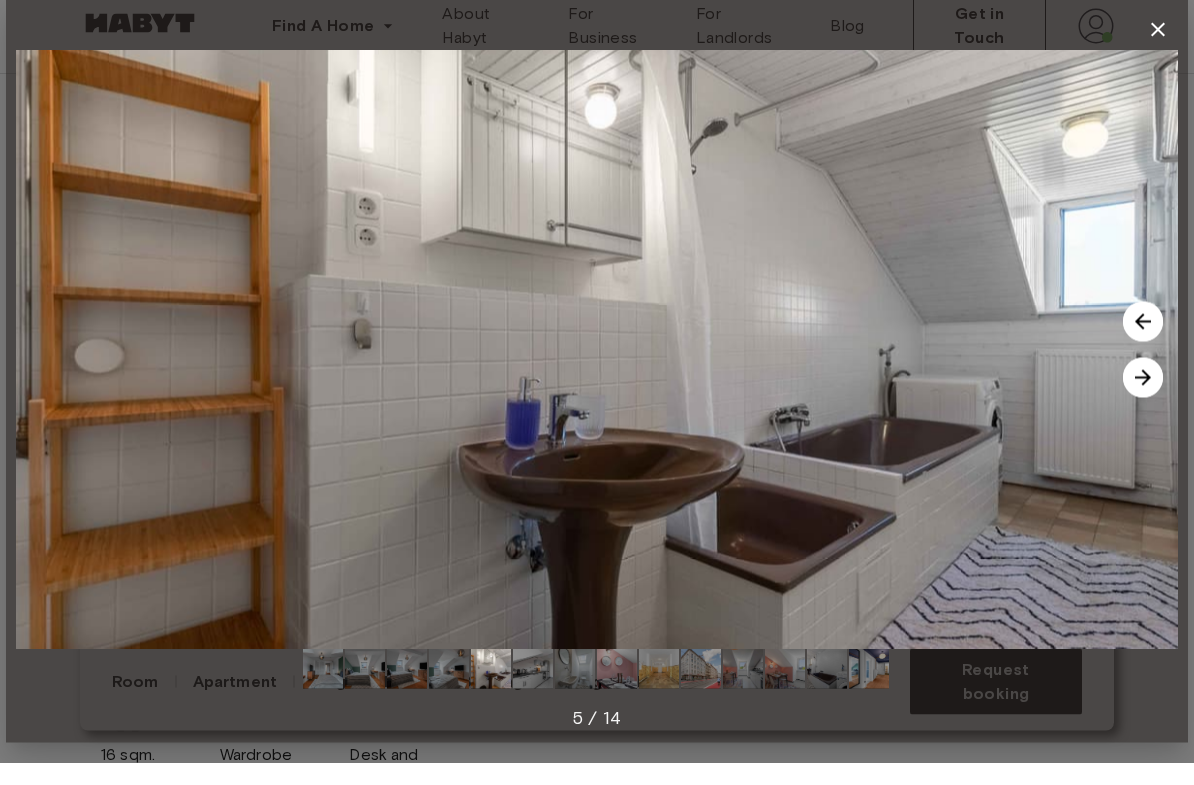 click at bounding box center [1143, 400] 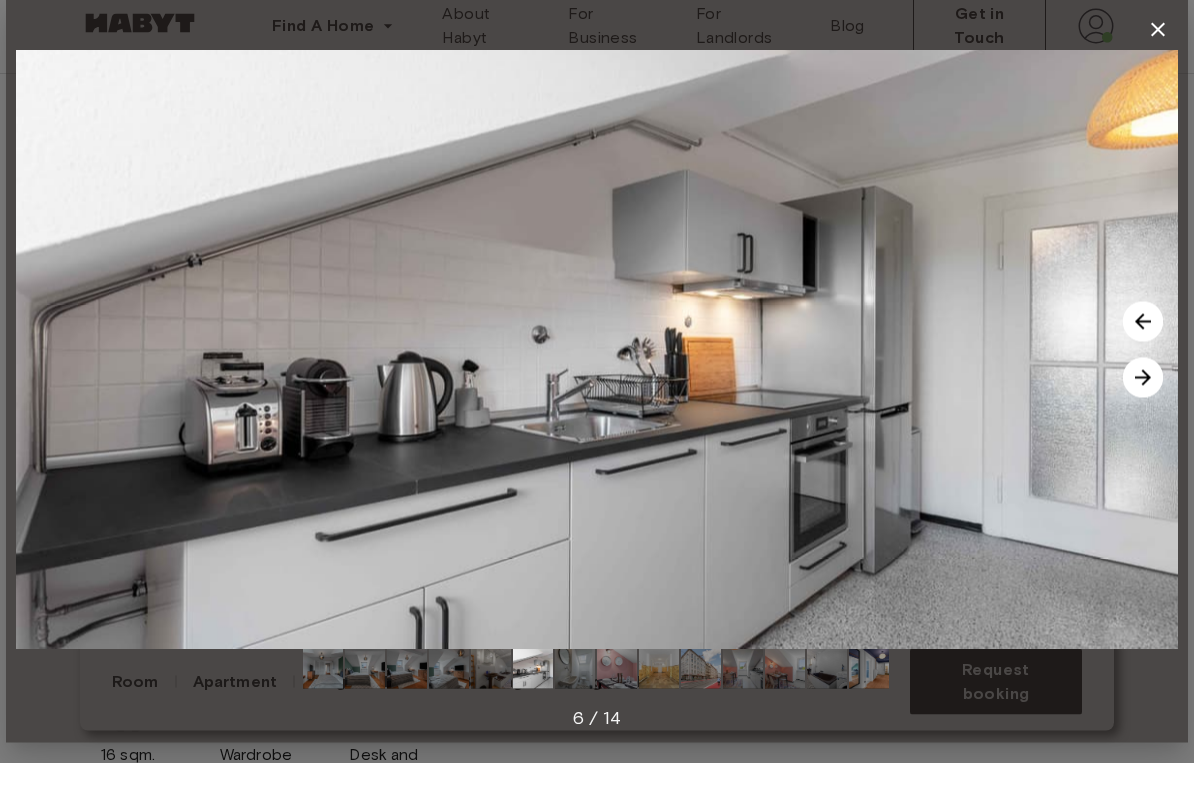 click at bounding box center (1143, 400) 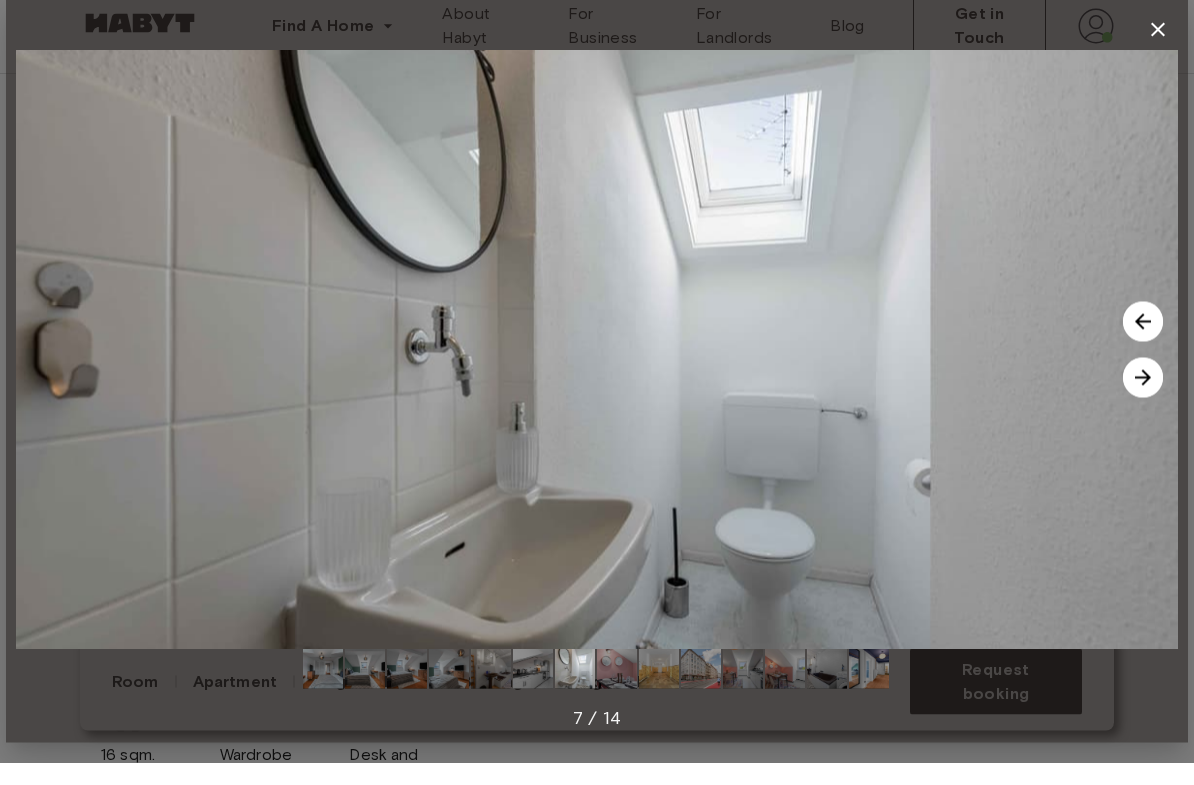 click at bounding box center [1143, 400] 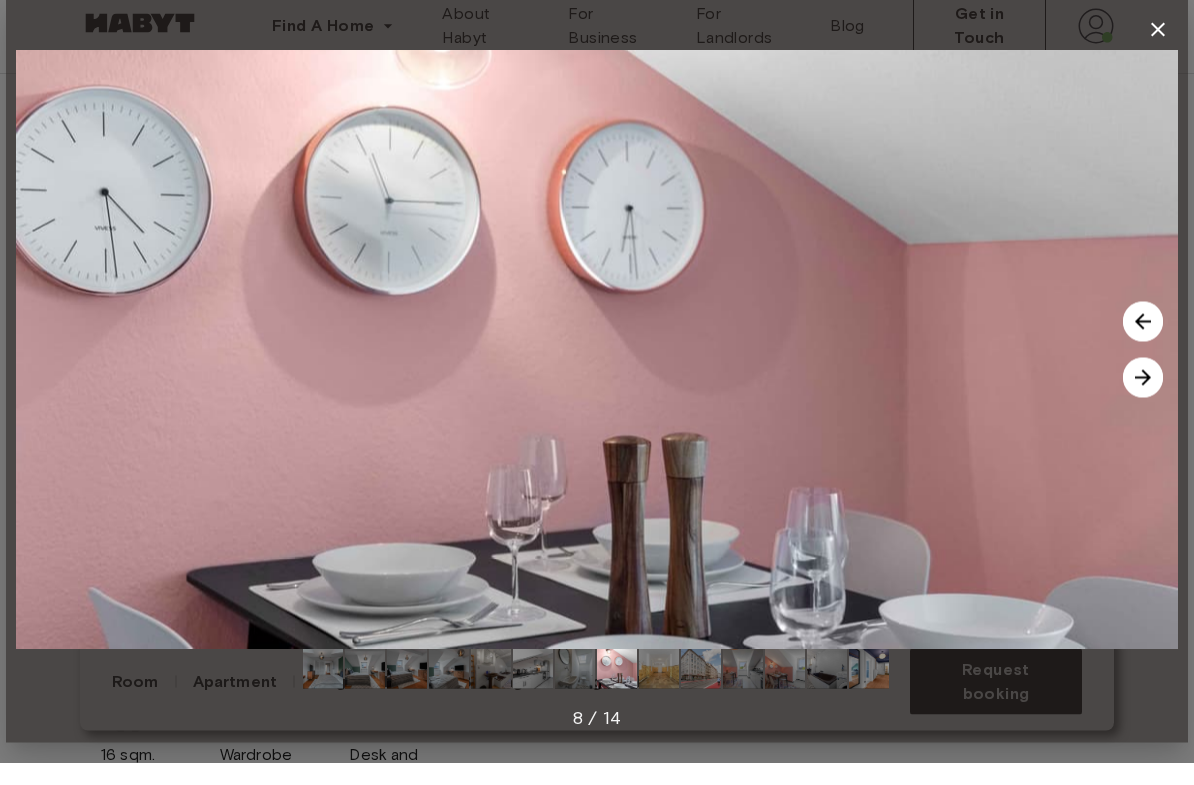 click at bounding box center (597, 371) 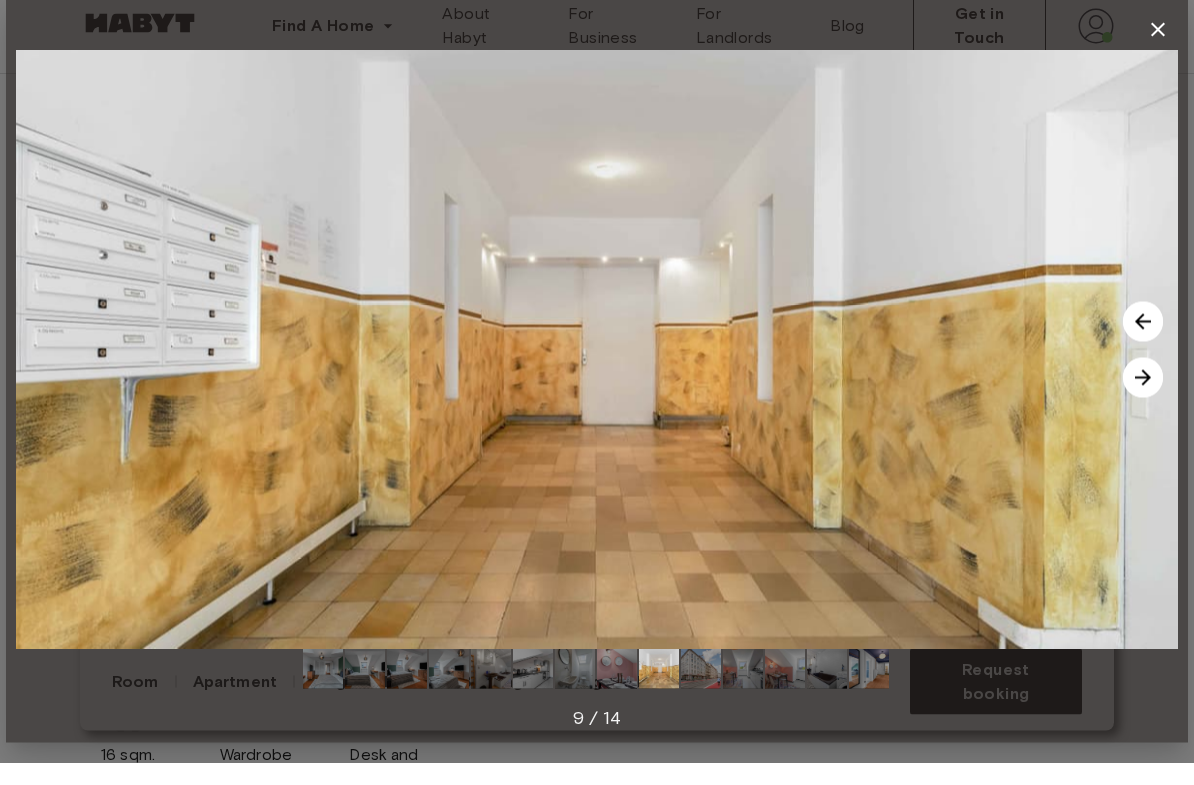 click 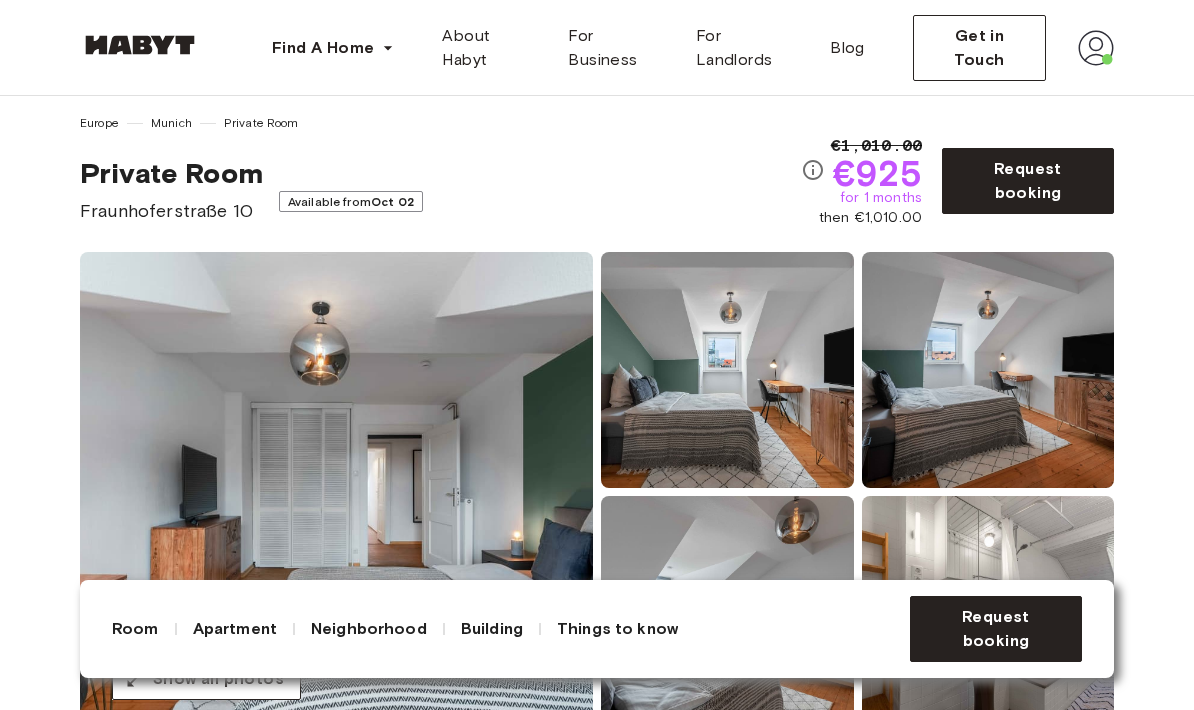 scroll, scrollTop: 0, scrollLeft: 0, axis: both 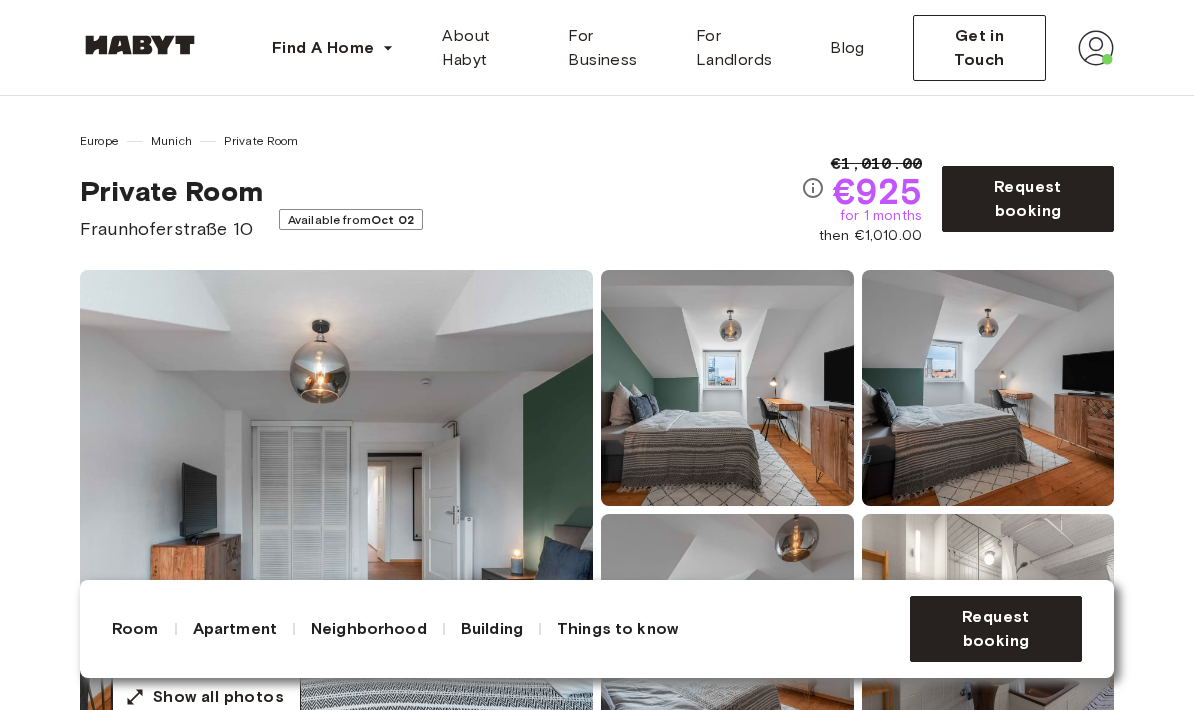 click at bounding box center [727, 388] 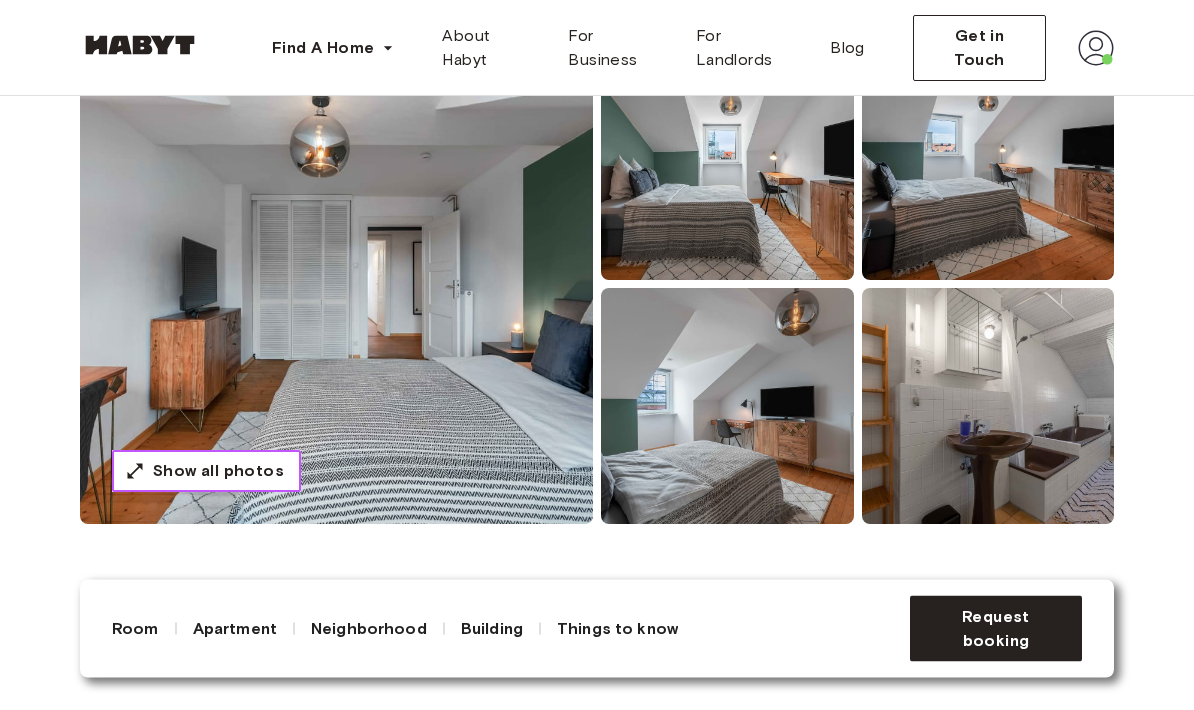 click on "Show all photos" at bounding box center (206, 472) 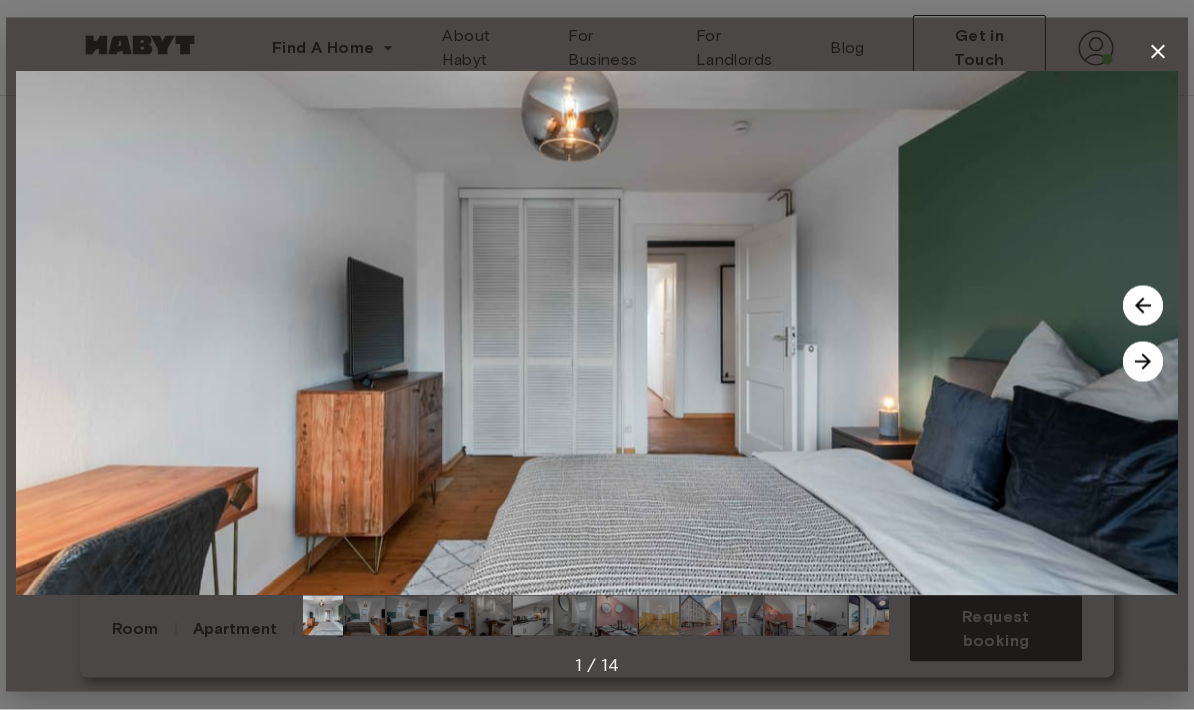scroll, scrollTop: 226, scrollLeft: 0, axis: vertical 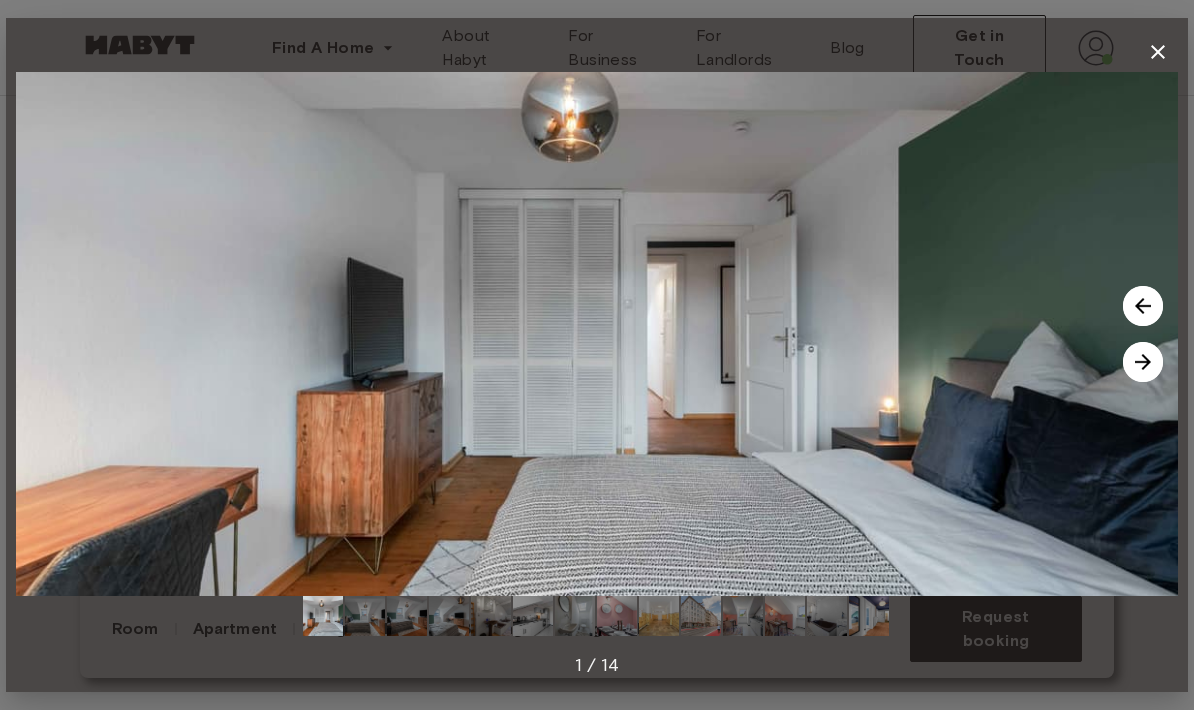 click at bounding box center [1143, 362] 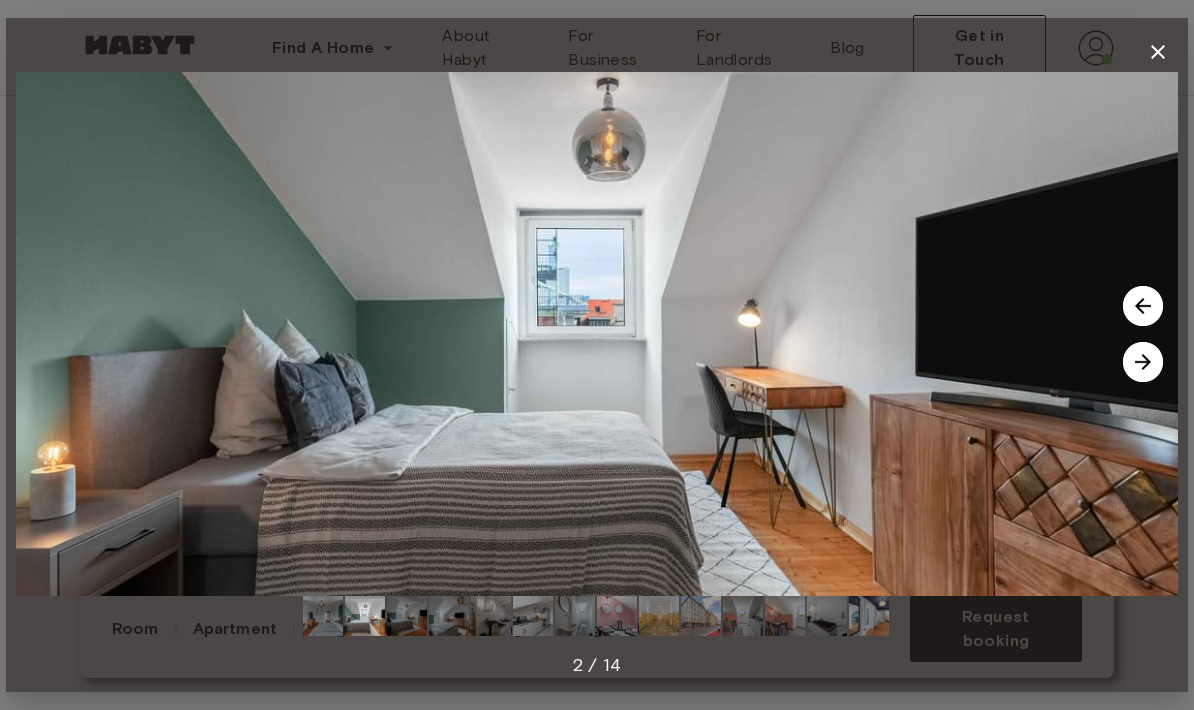click at bounding box center (1143, 362) 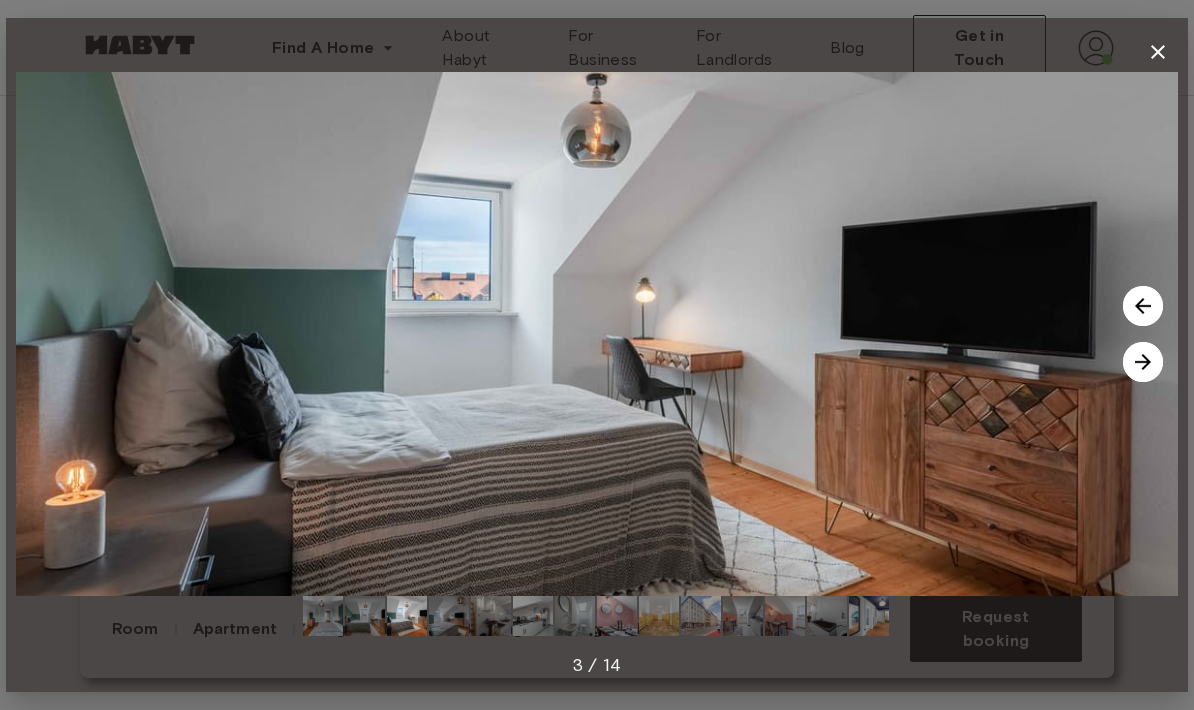 click at bounding box center (1143, 362) 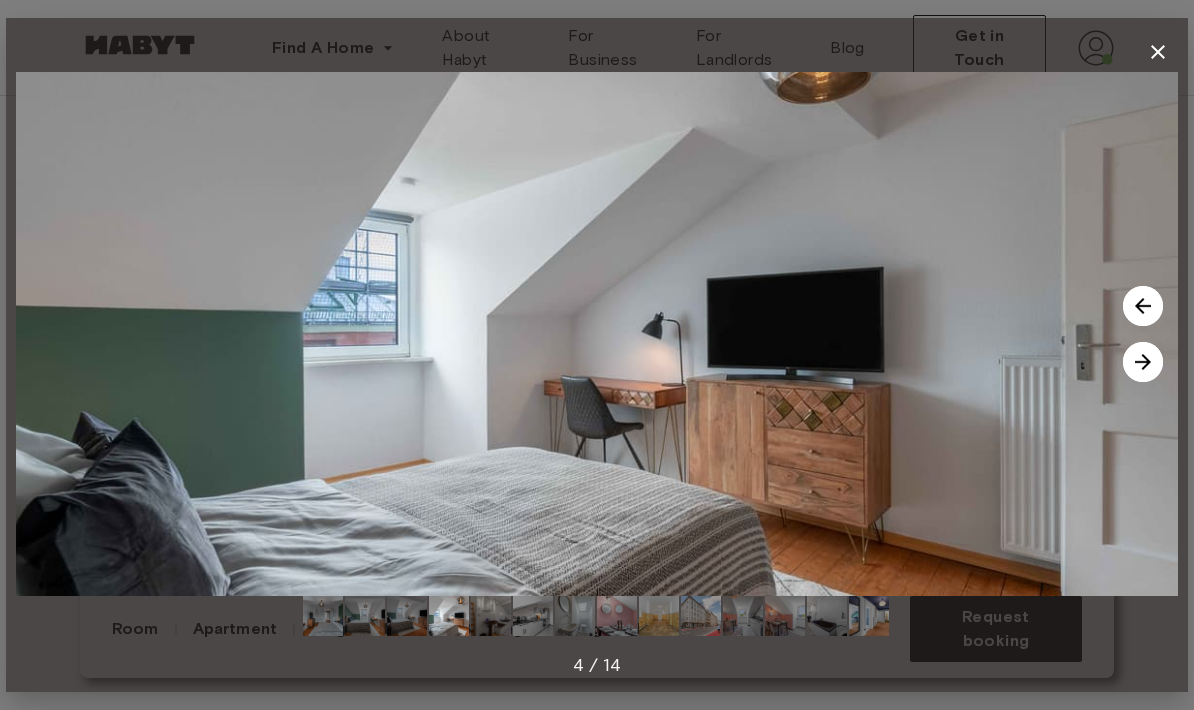 click at bounding box center [1143, 306] 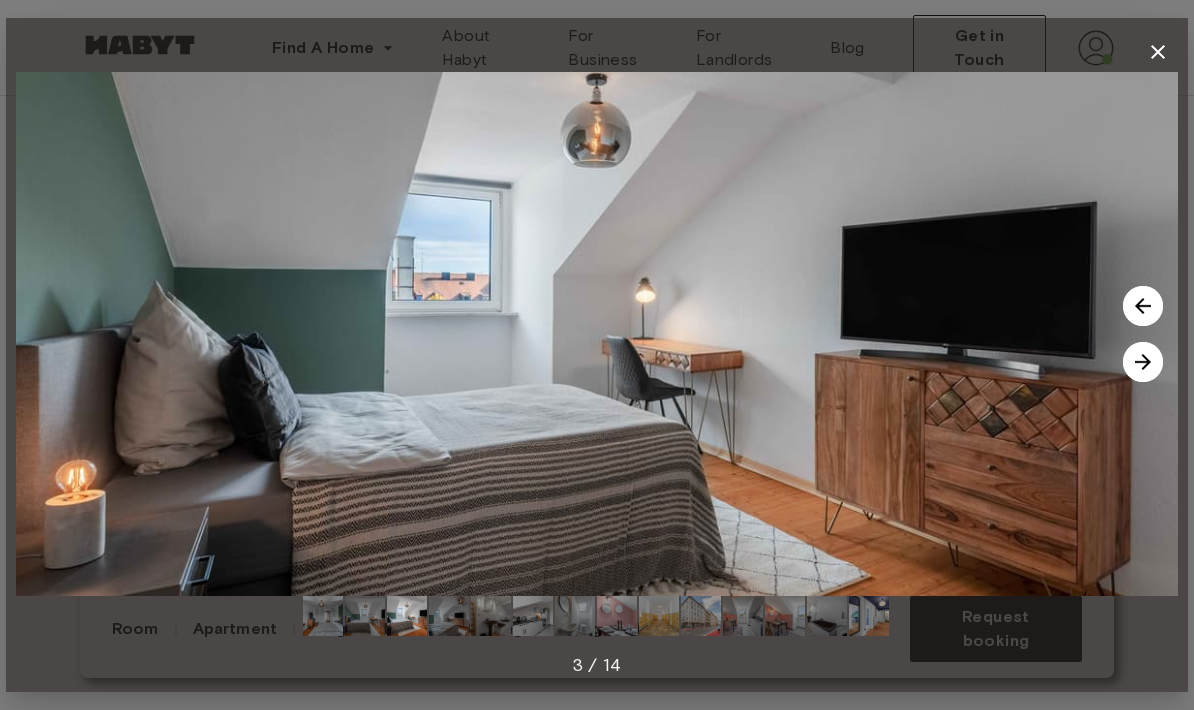 click at bounding box center [1143, 362] 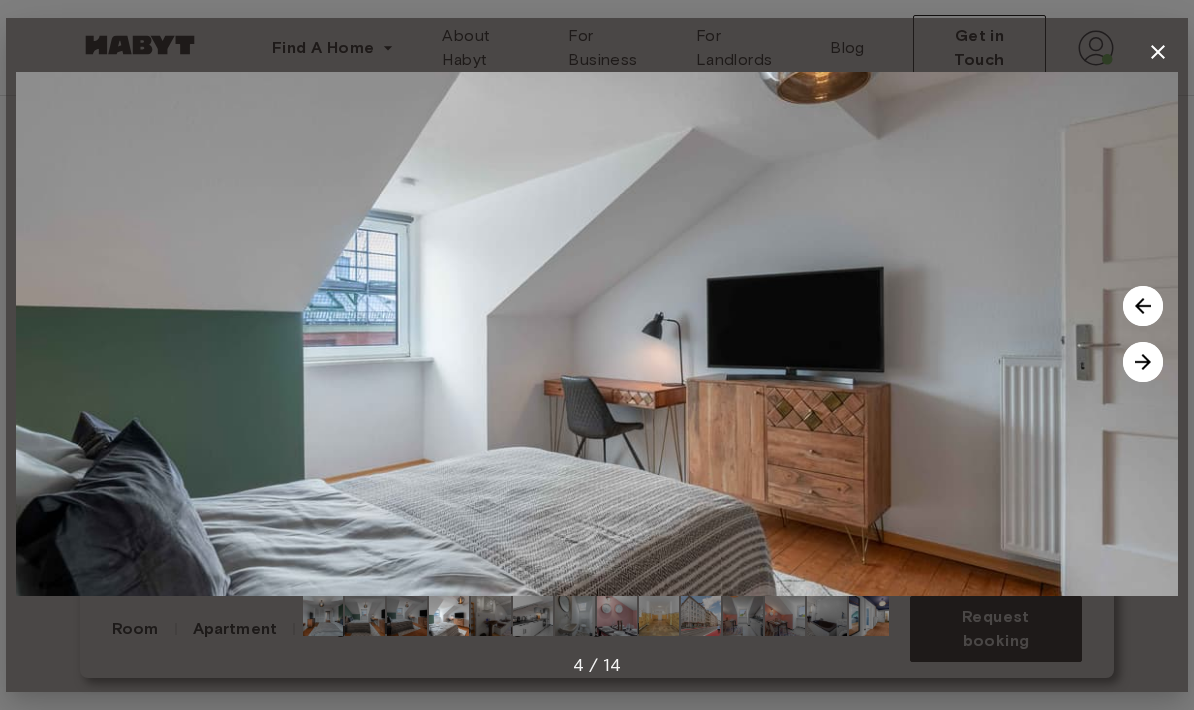 click at bounding box center [1143, 362] 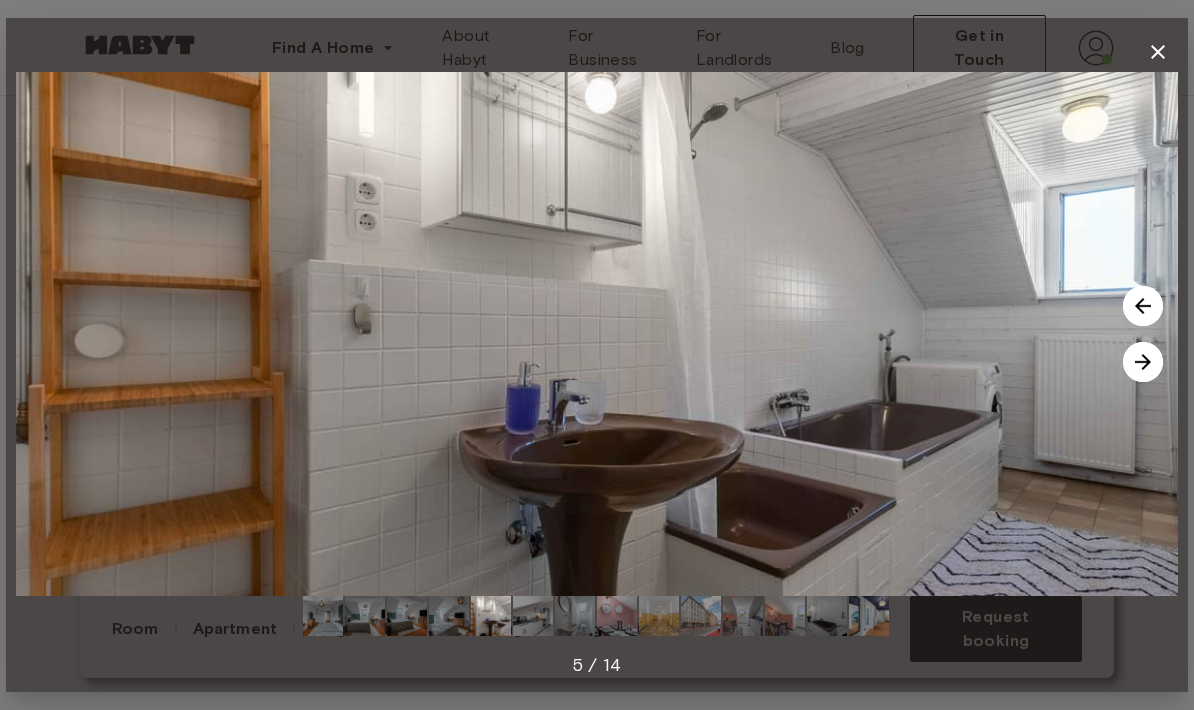click at bounding box center [1143, 362] 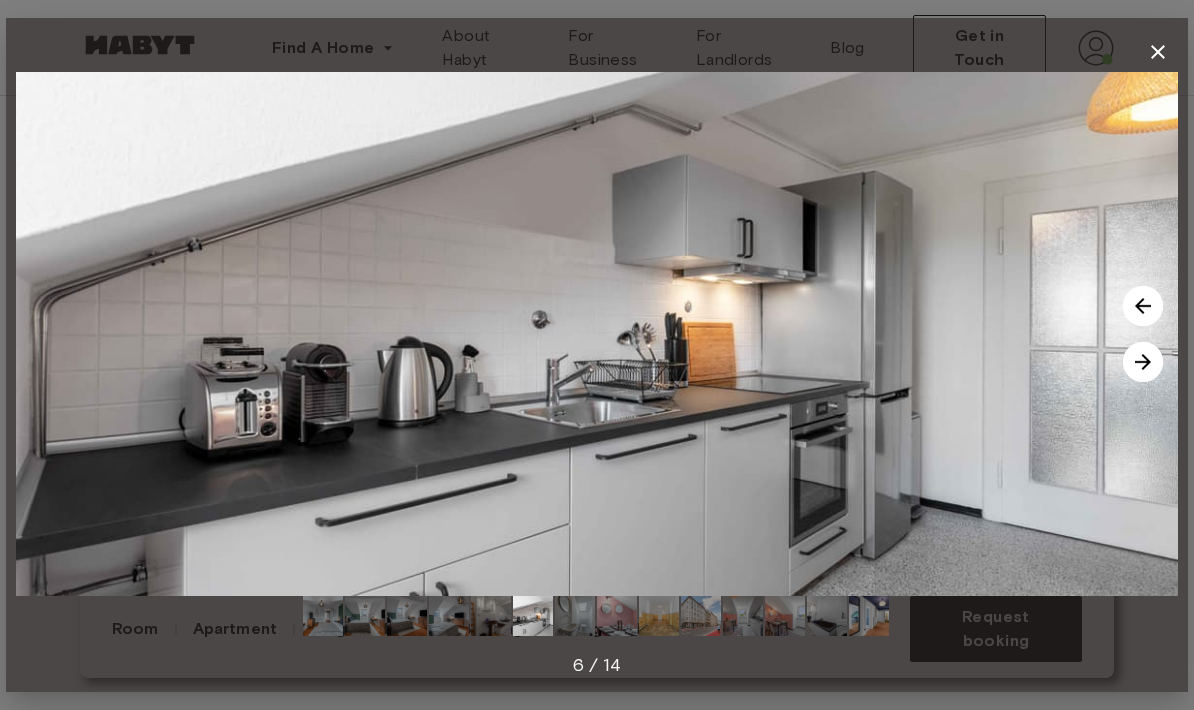 click 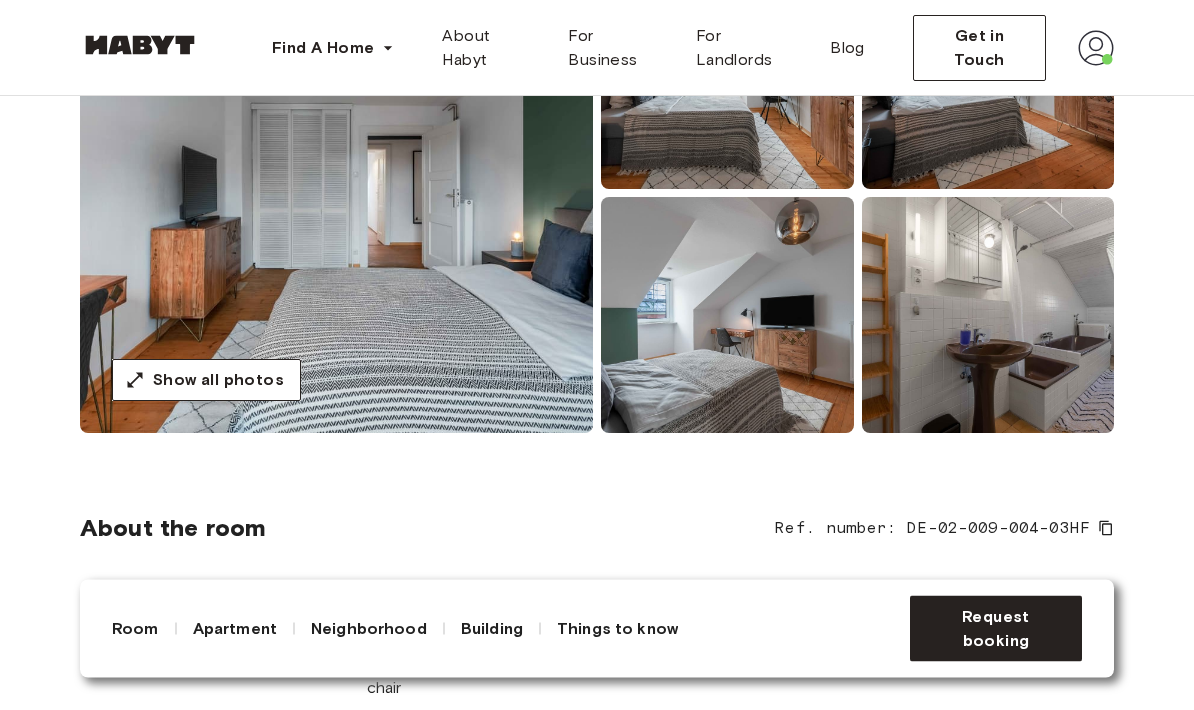 scroll, scrollTop: 262, scrollLeft: 0, axis: vertical 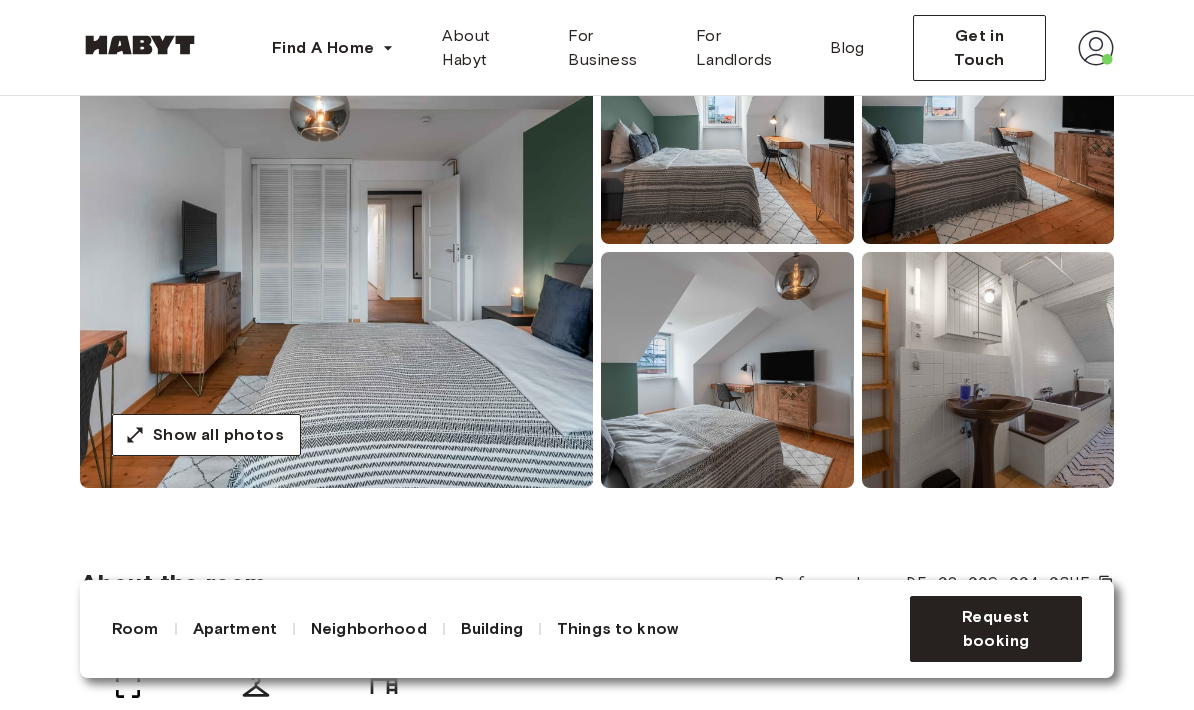 click at bounding box center (336, 248) 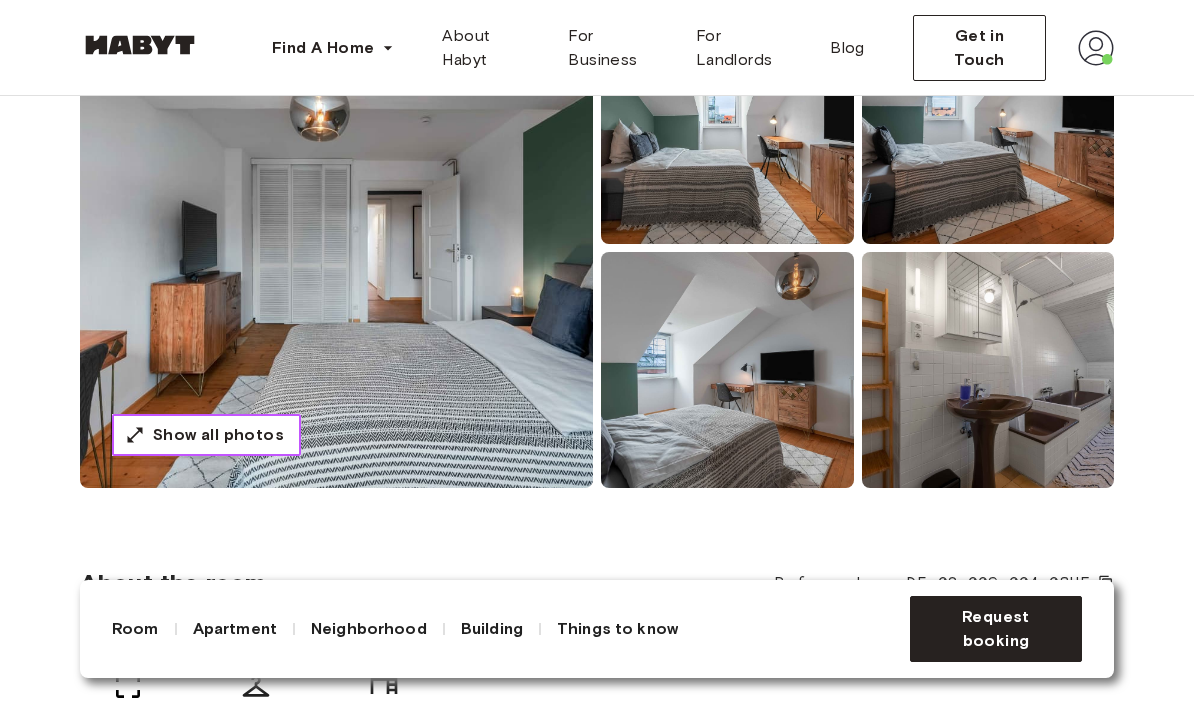 click on "Show all photos" at bounding box center [206, 435] 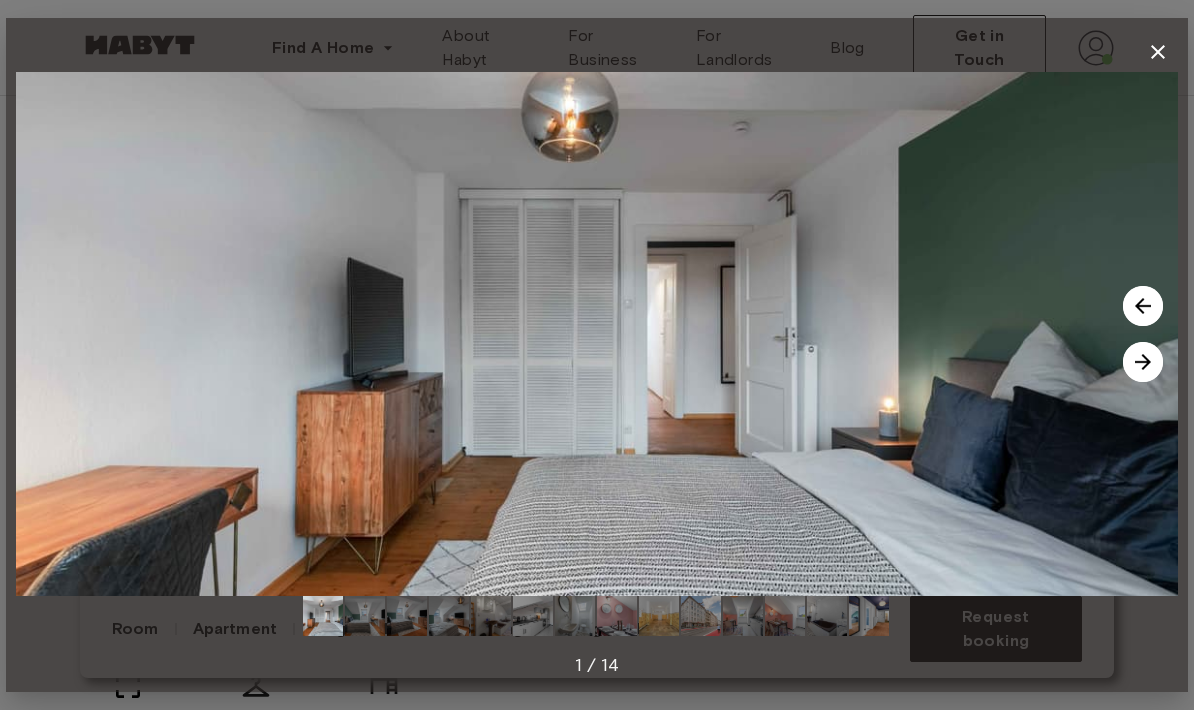 click at bounding box center [1143, 362] 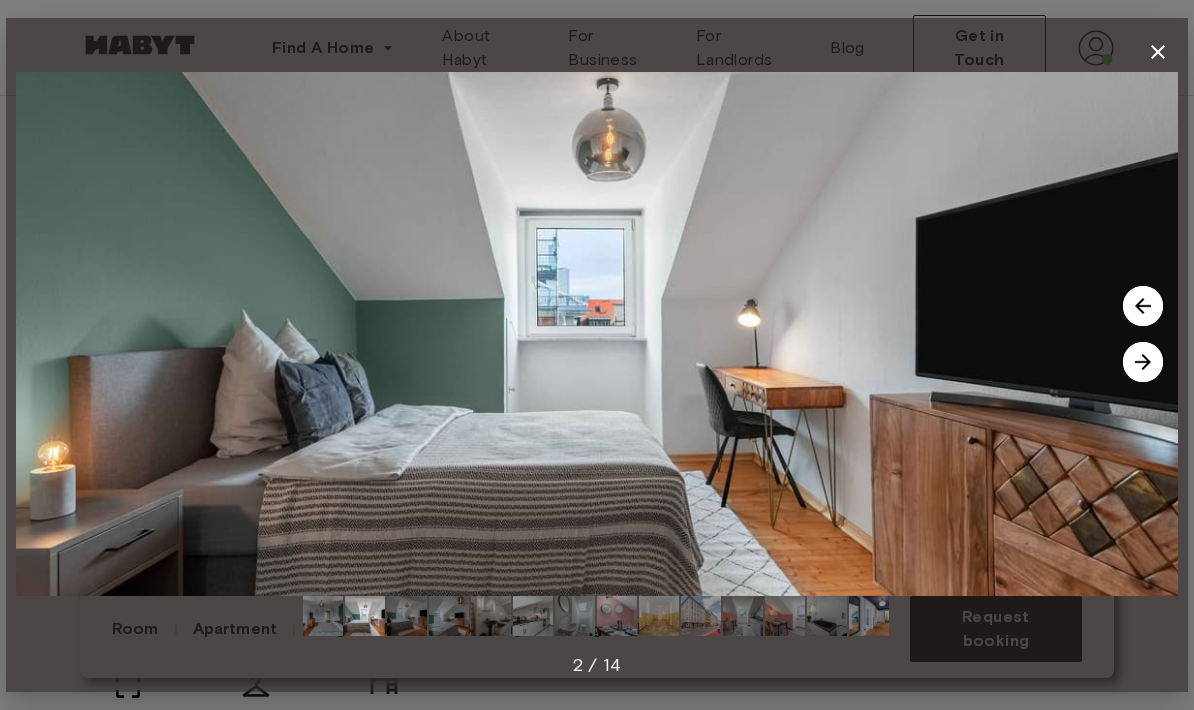 click at bounding box center [1143, 362] 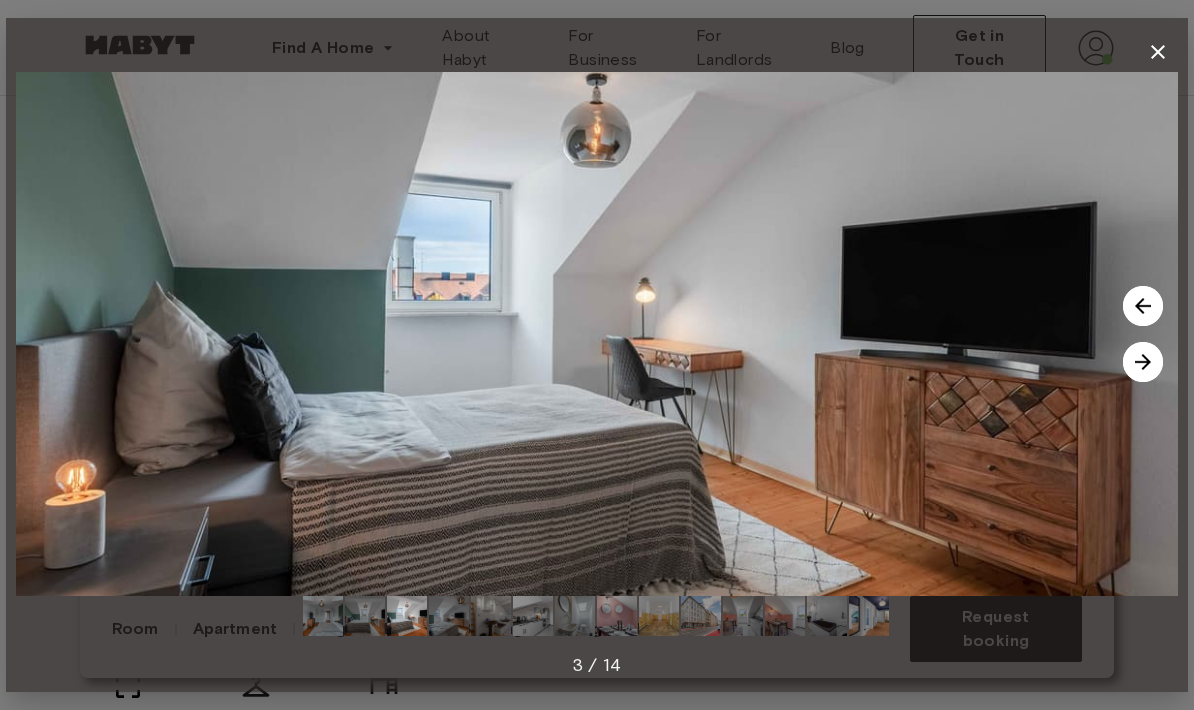 click at bounding box center (1143, 362) 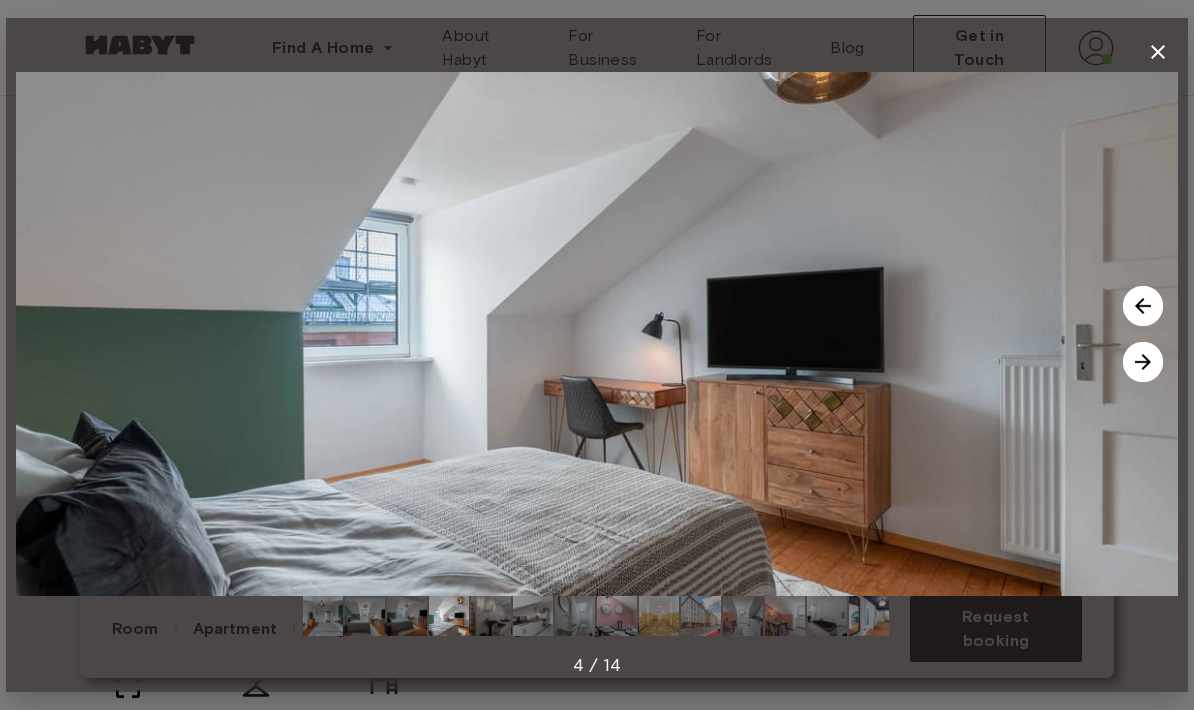 click at bounding box center [597, 334] 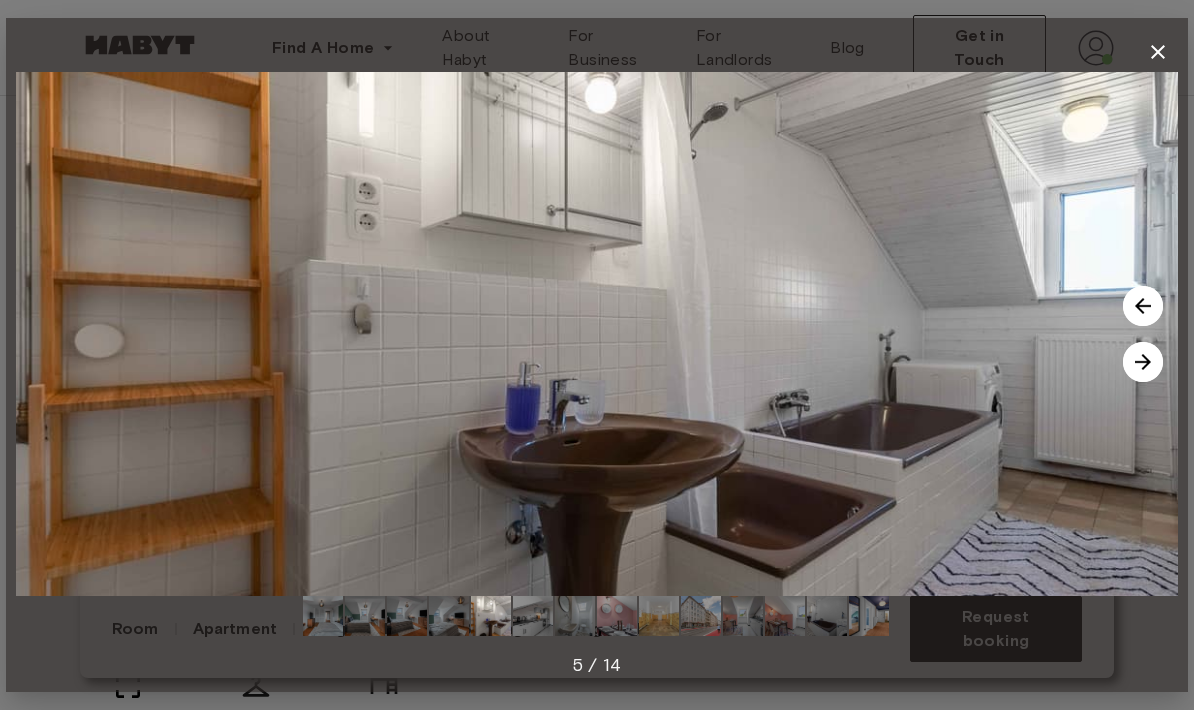 click at bounding box center [1143, 362] 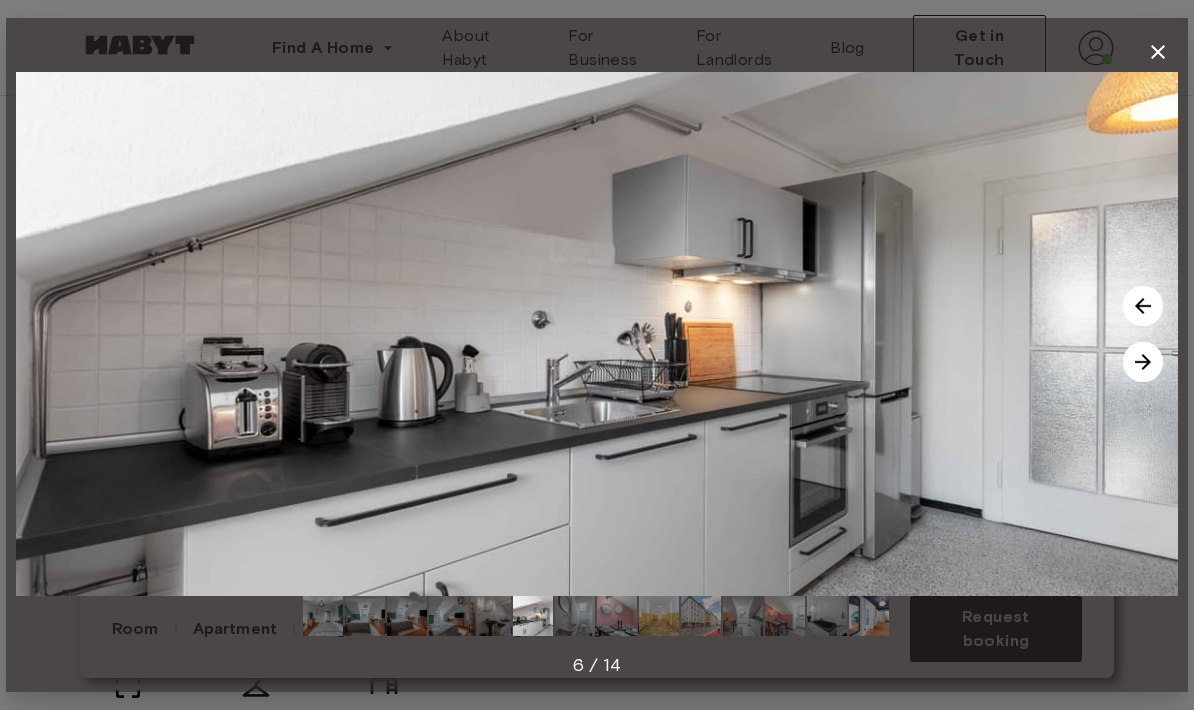 click at bounding box center [1143, 362] 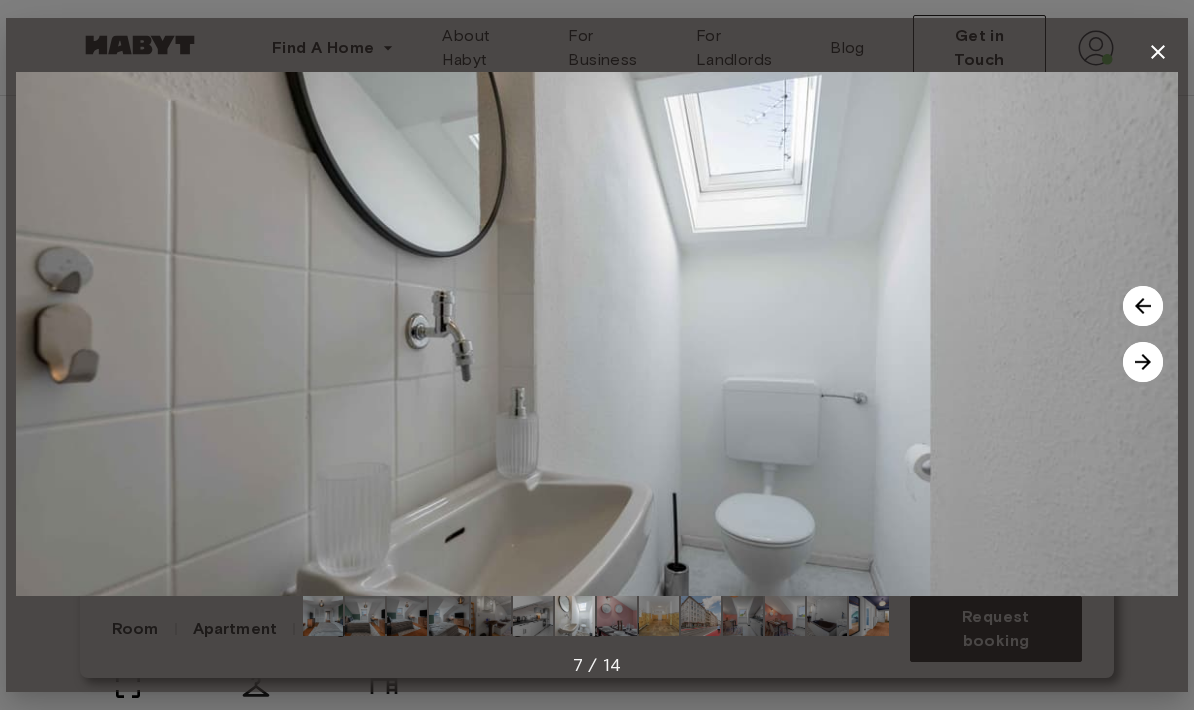 click at bounding box center (1143, 362) 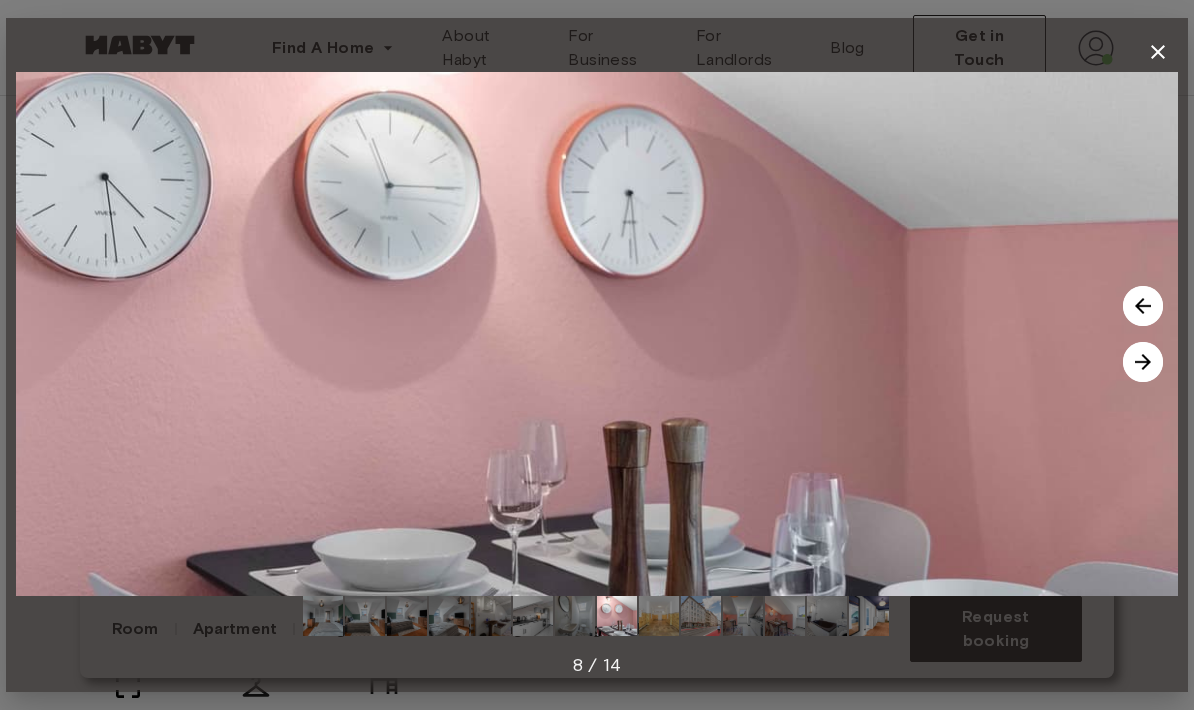 click at bounding box center [1143, 362] 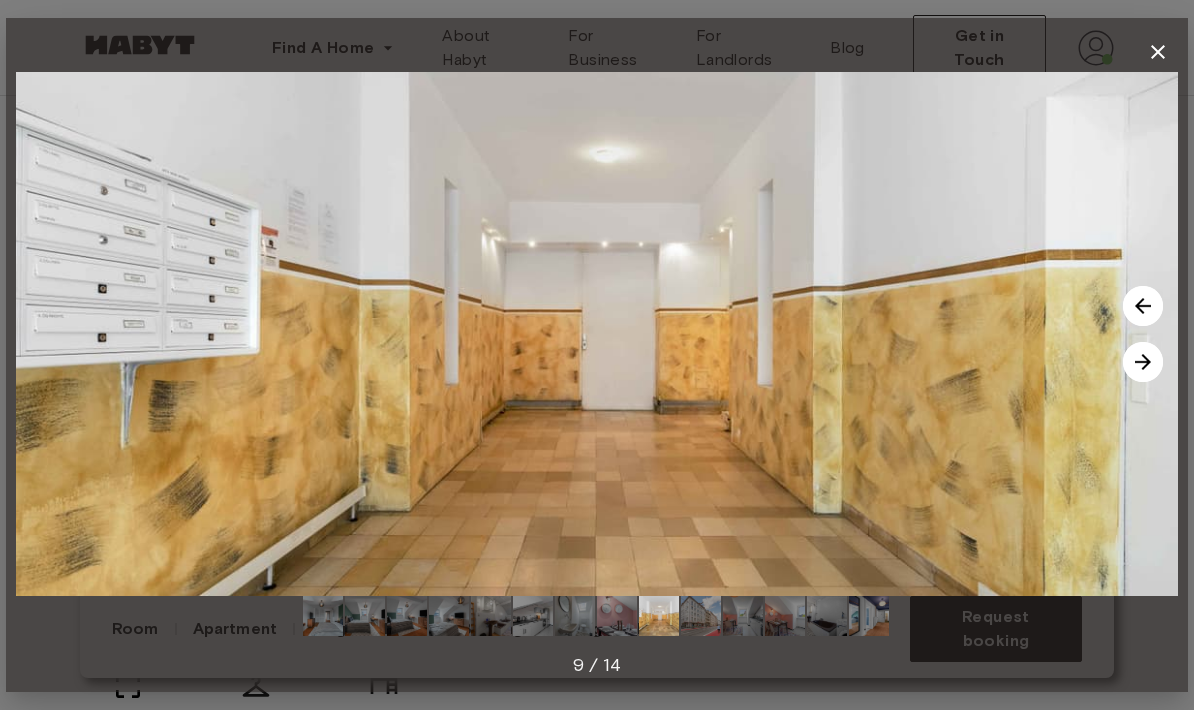 click at bounding box center (1143, 362) 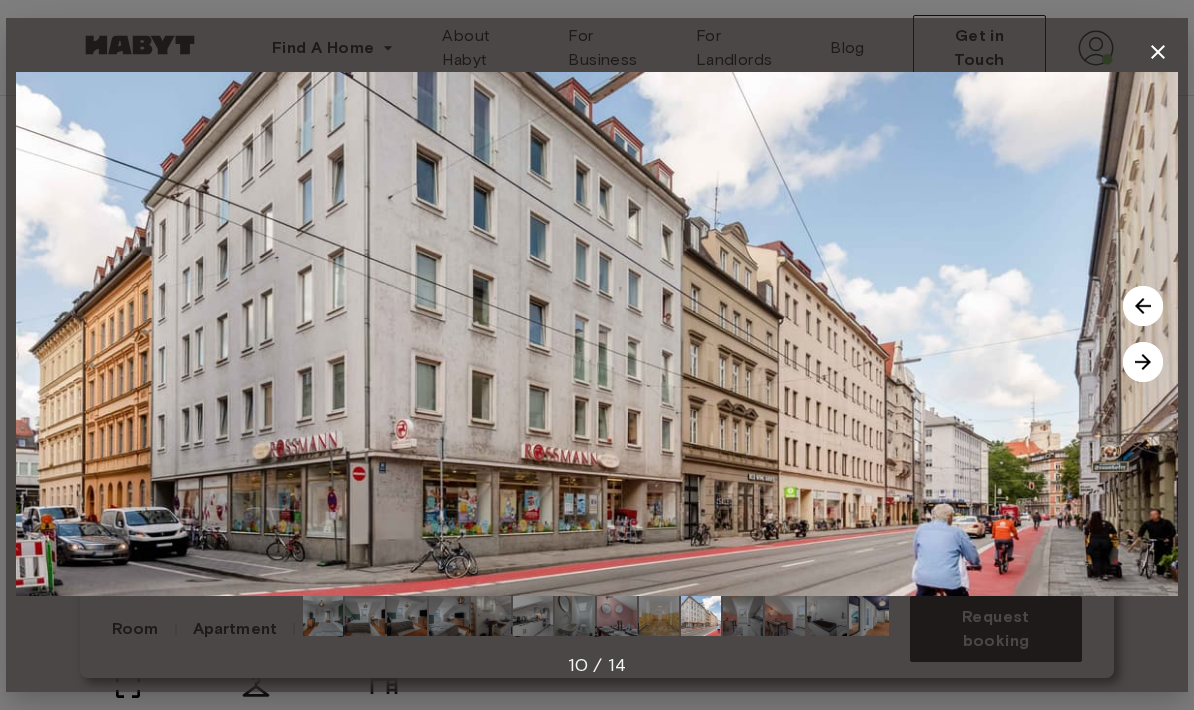 click at bounding box center [1158, 52] 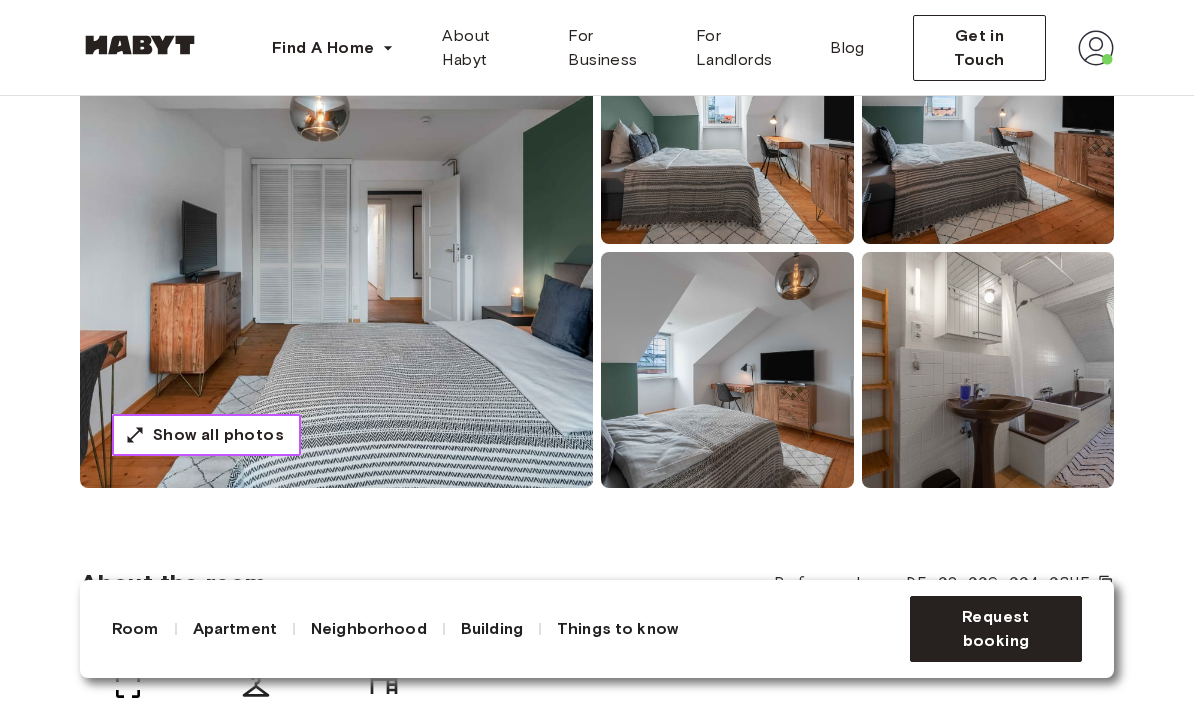 click on "Show all photos" at bounding box center (218, 435) 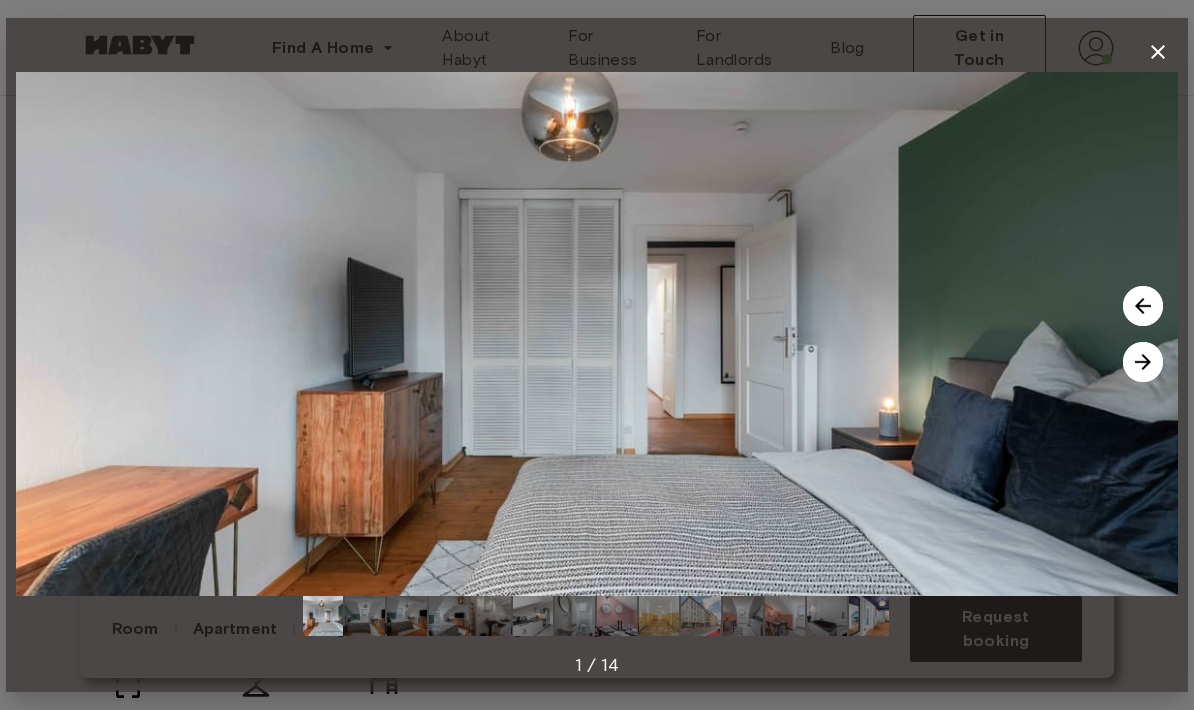 click at bounding box center (1143, 362) 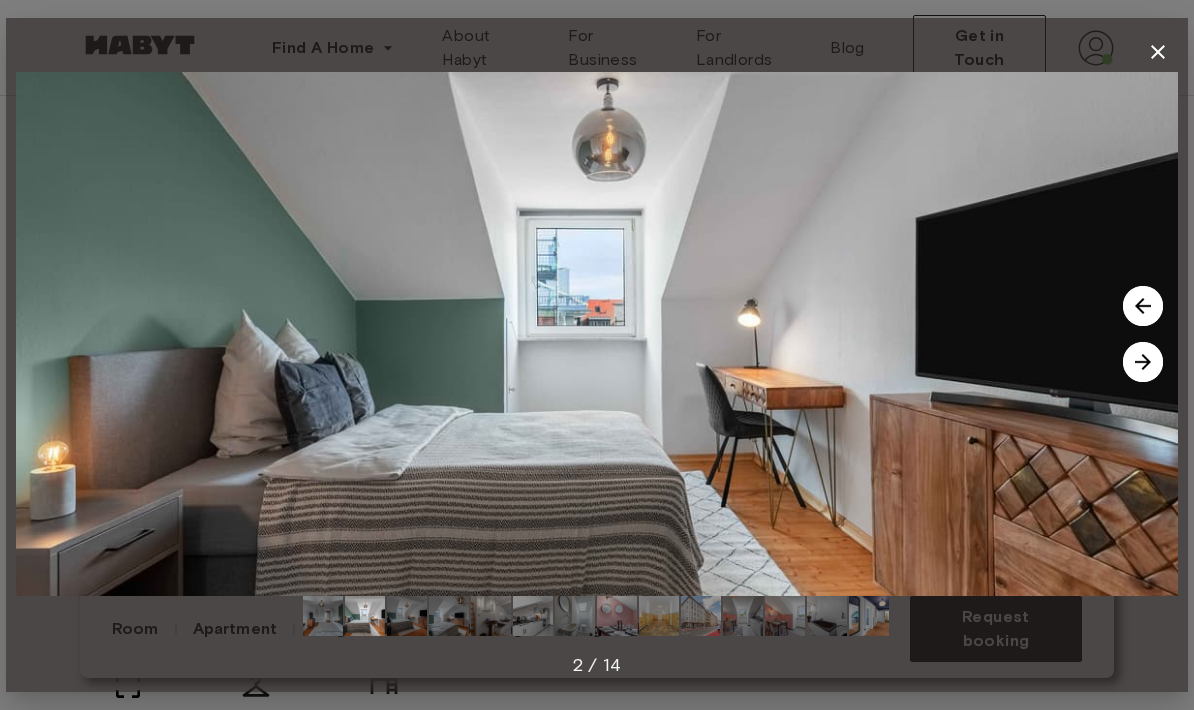 click at bounding box center (1143, 362) 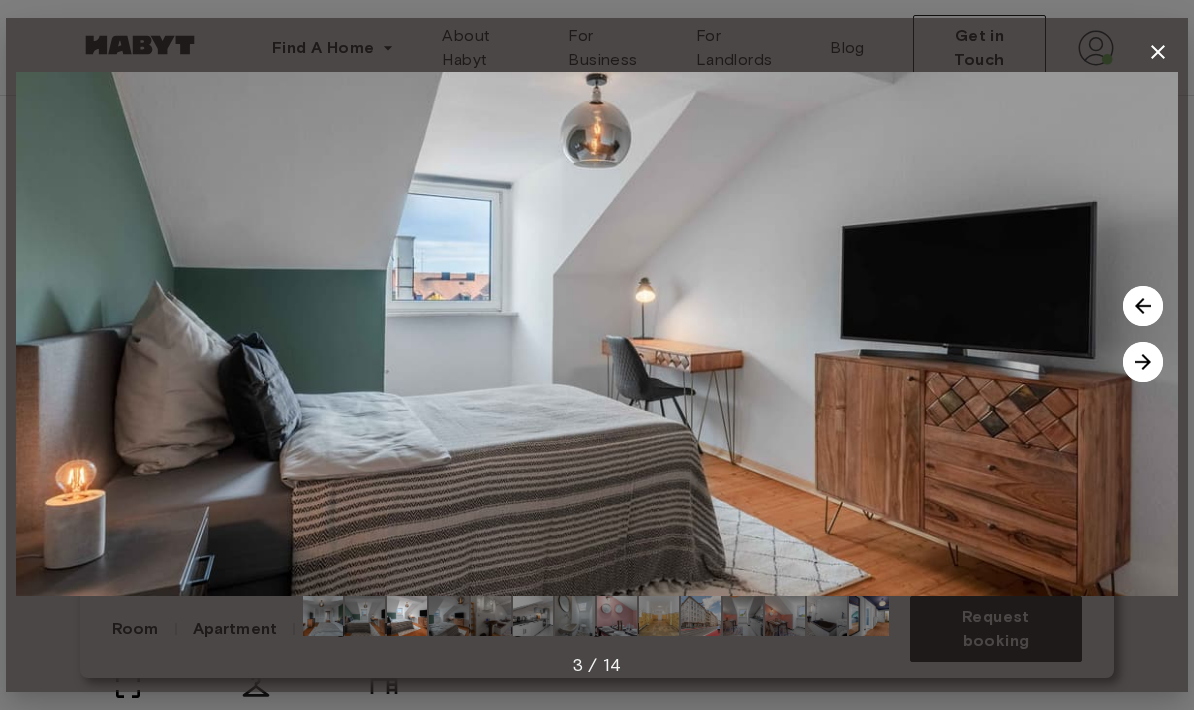 click at bounding box center (1143, 362) 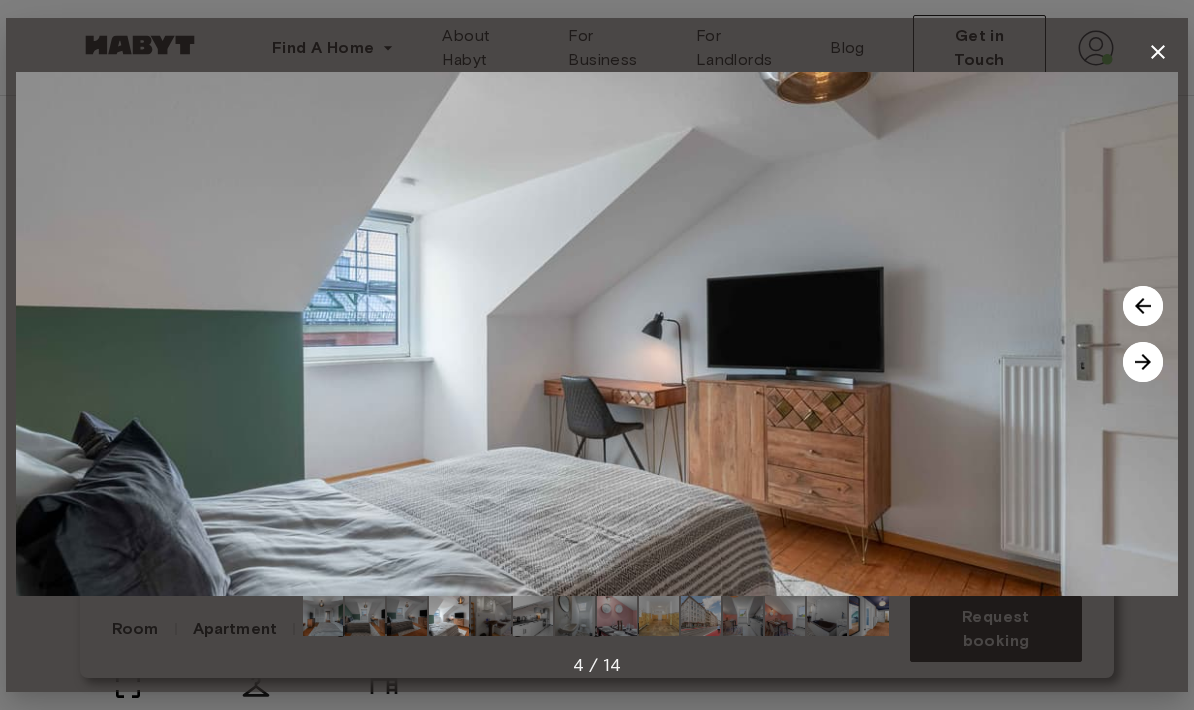 click at bounding box center [1143, 362] 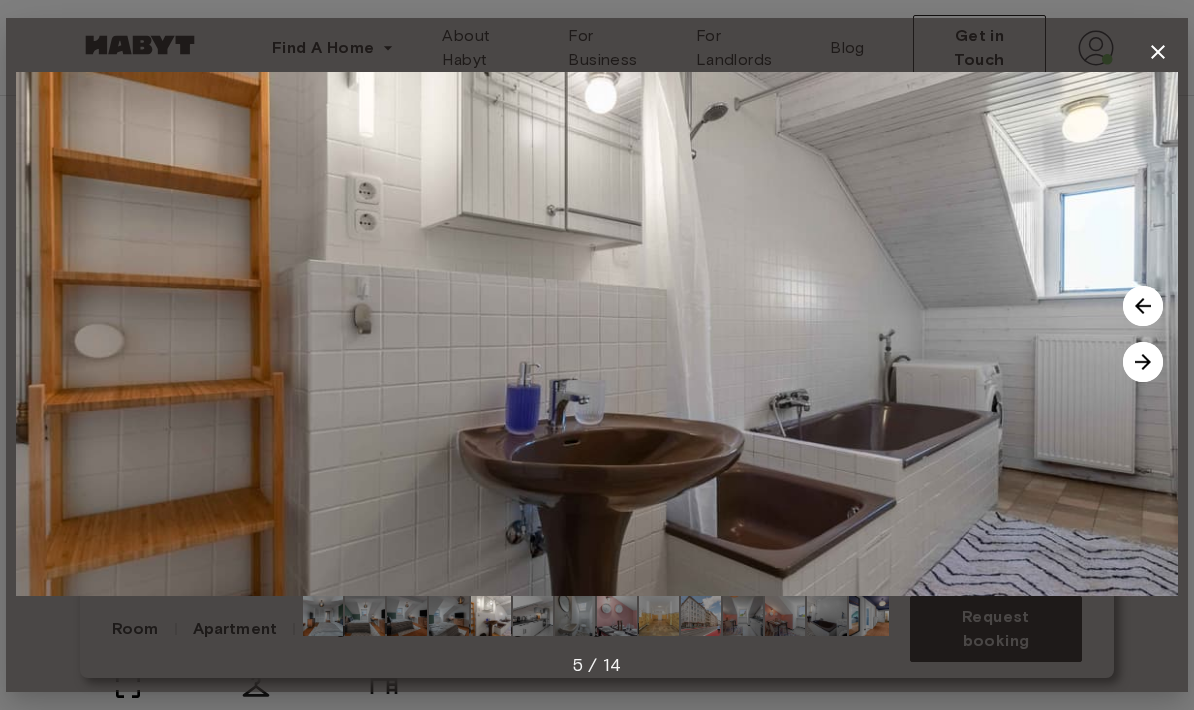 click at bounding box center (1143, 362) 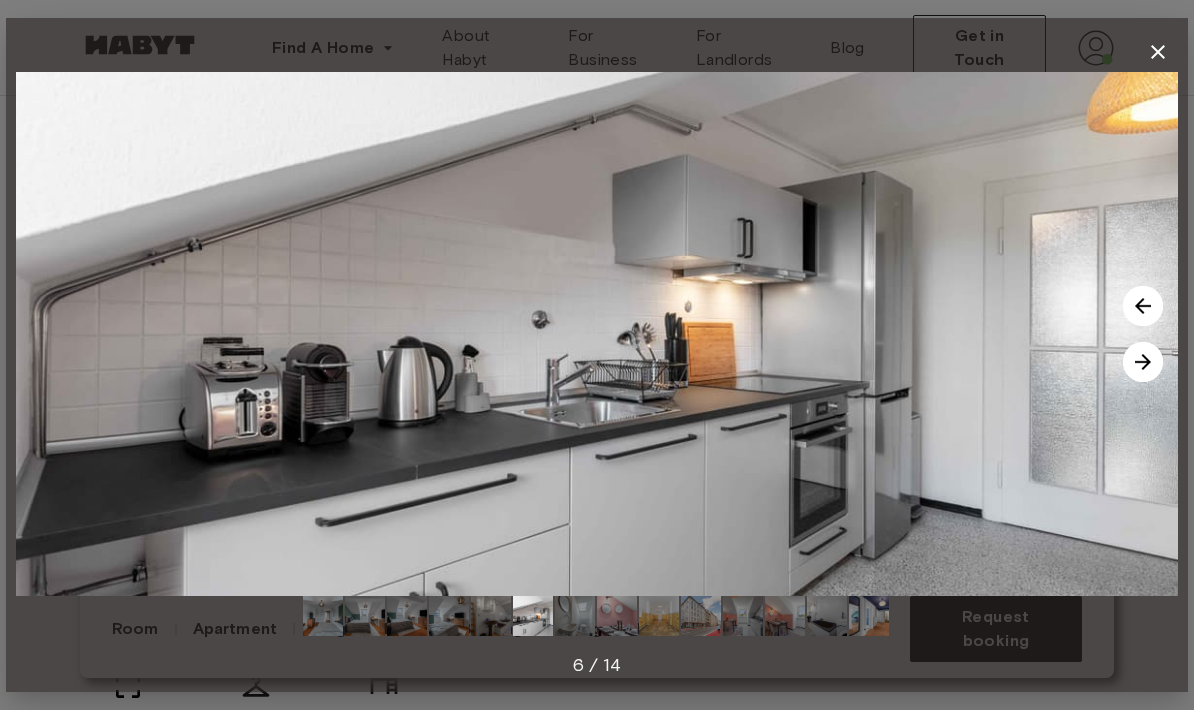click at bounding box center [1143, 362] 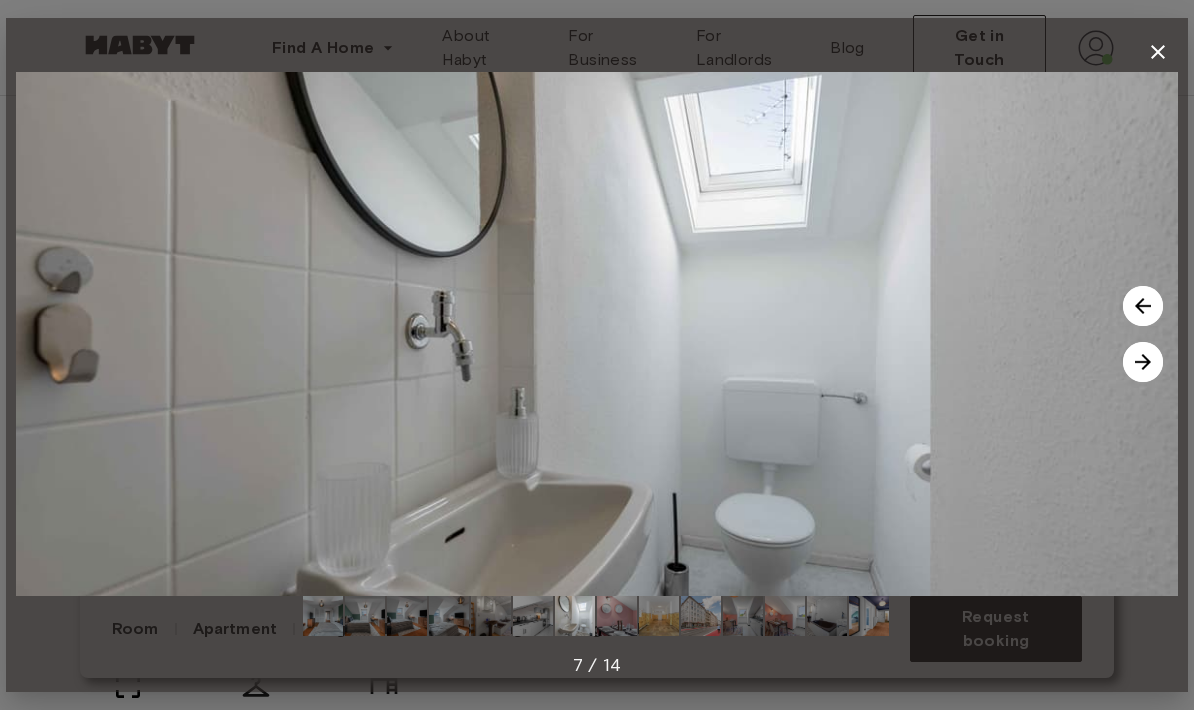 click at bounding box center [1143, 306] 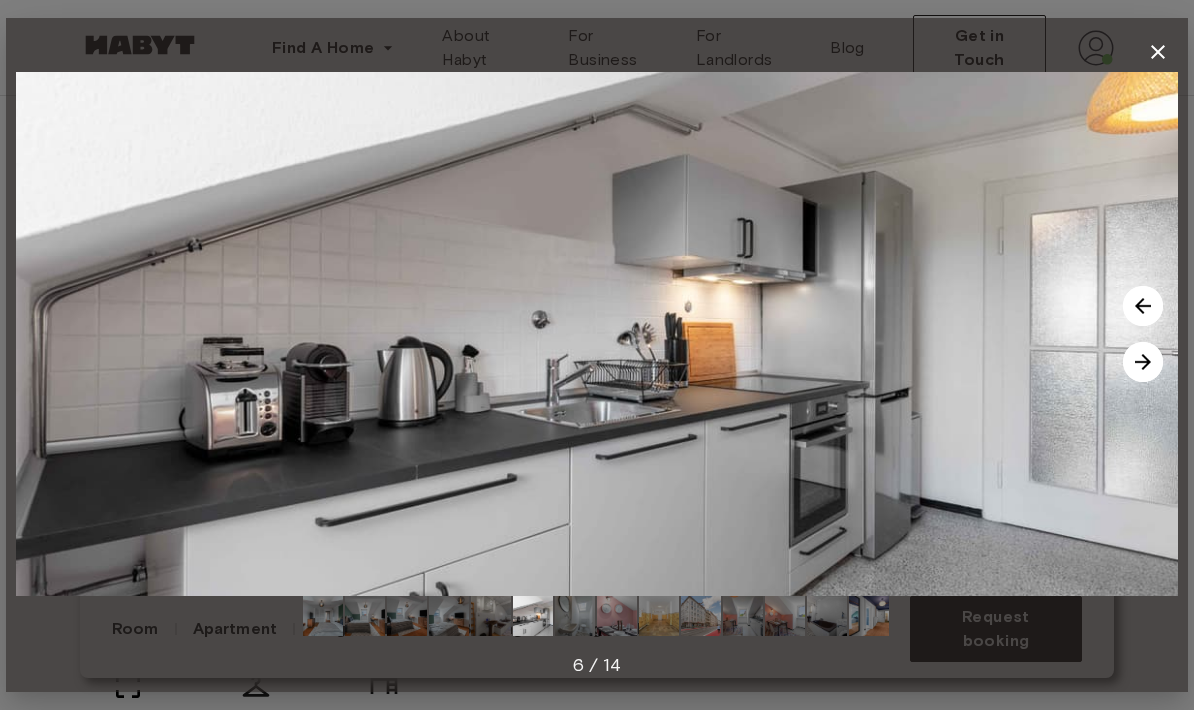 click at bounding box center (1143, 362) 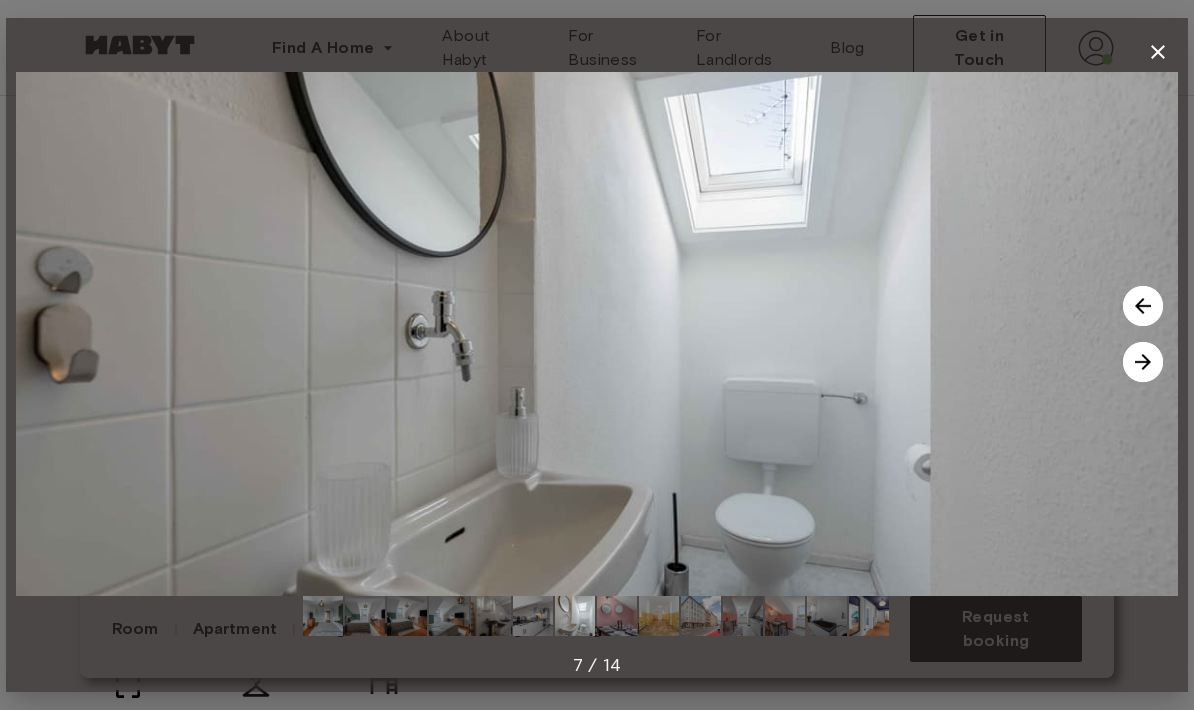 click at bounding box center [1143, 362] 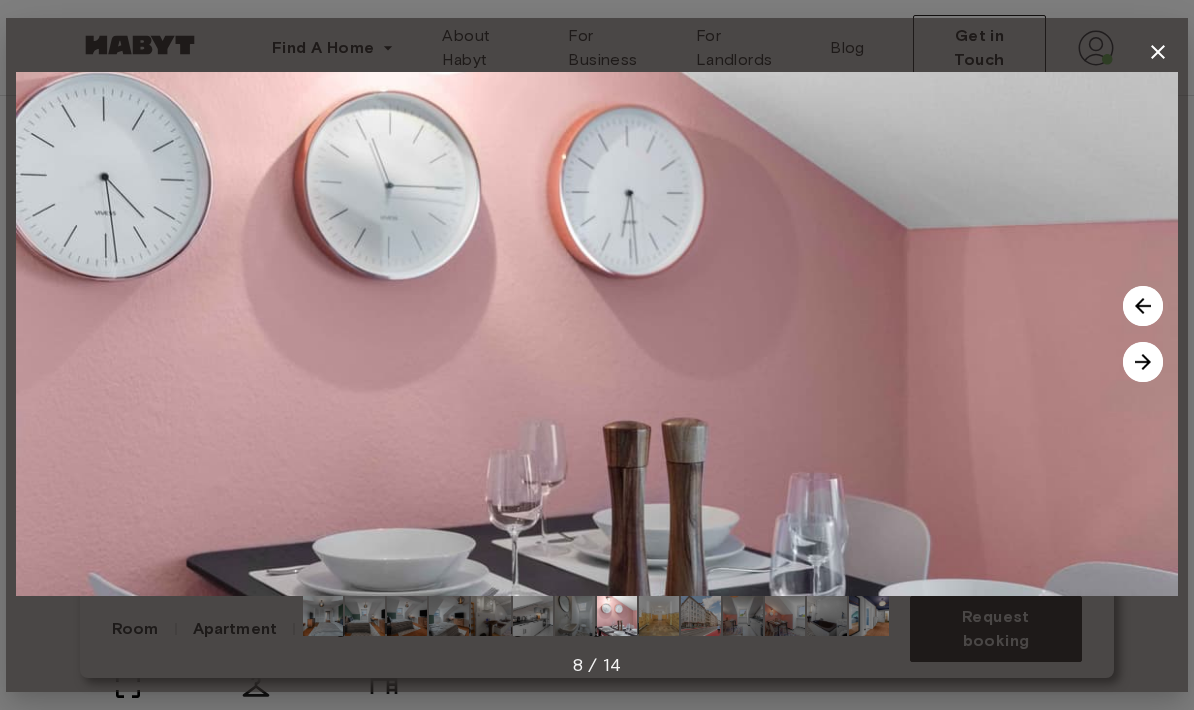 click at bounding box center [1143, 362] 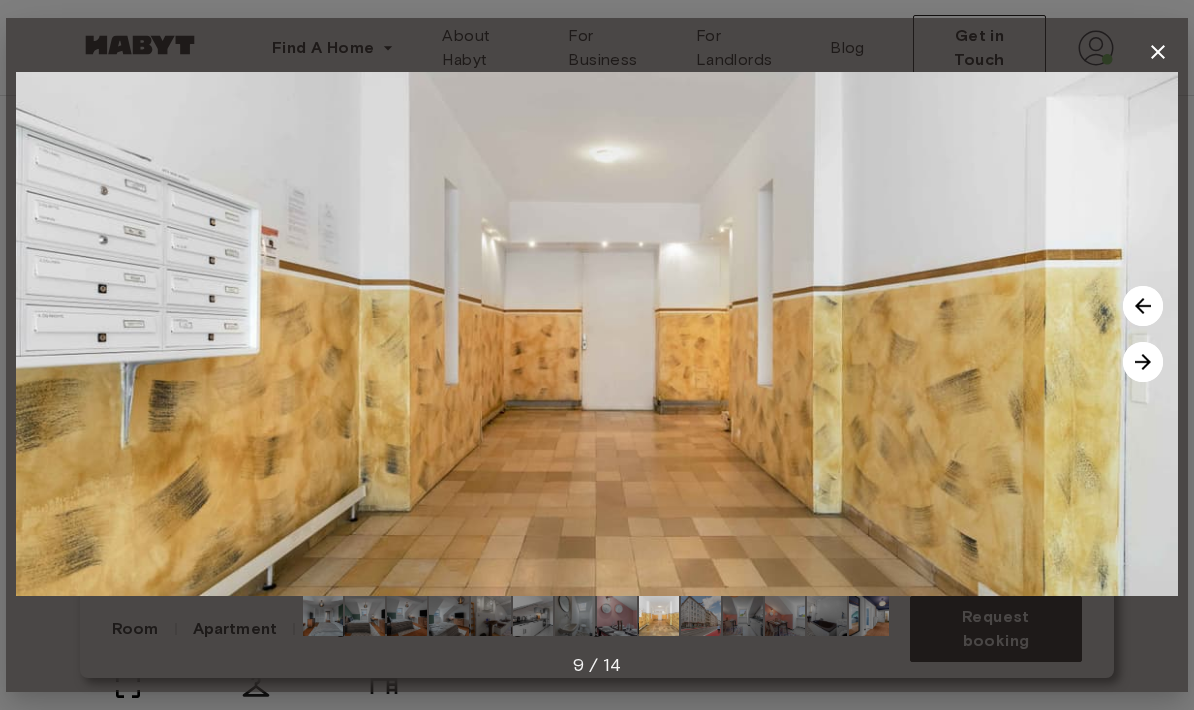 click at bounding box center (1143, 362) 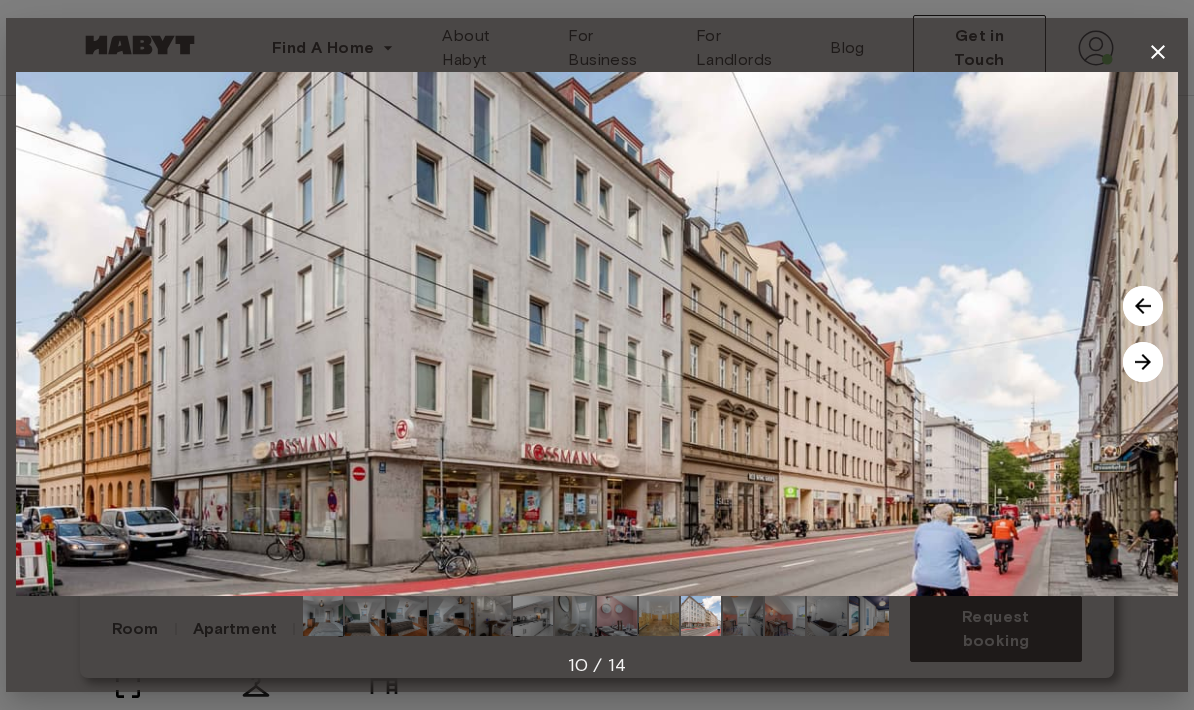 click at bounding box center [1143, 362] 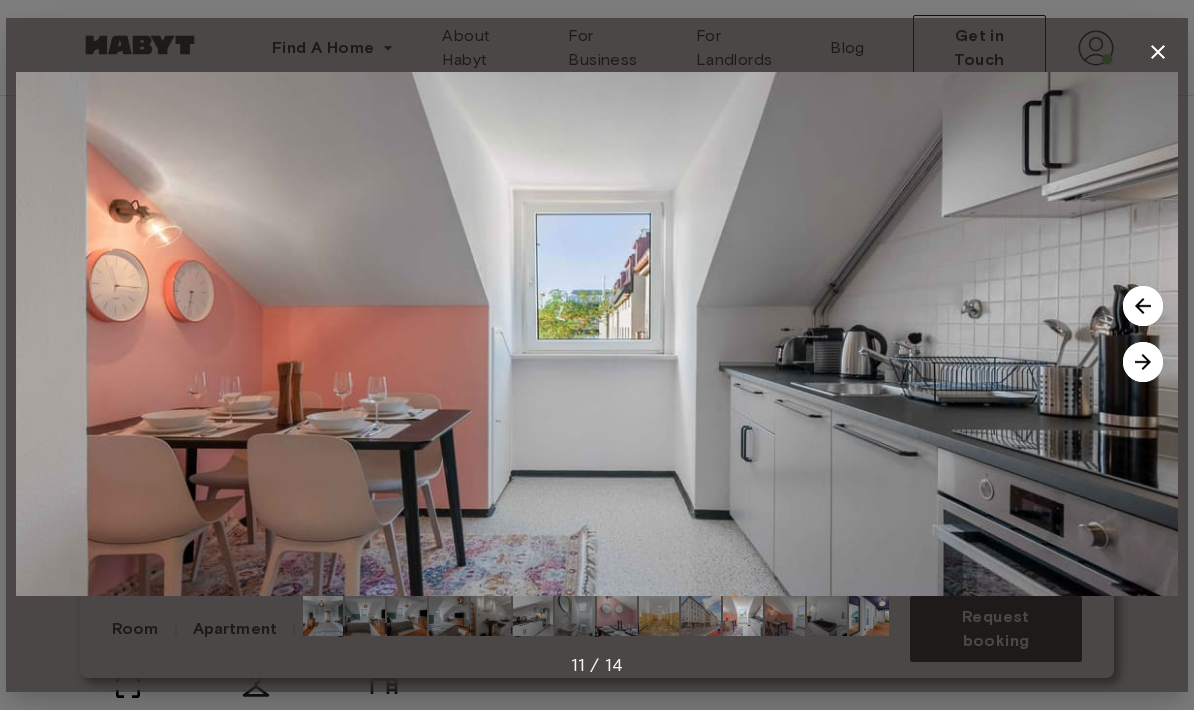 click at bounding box center (1143, 362) 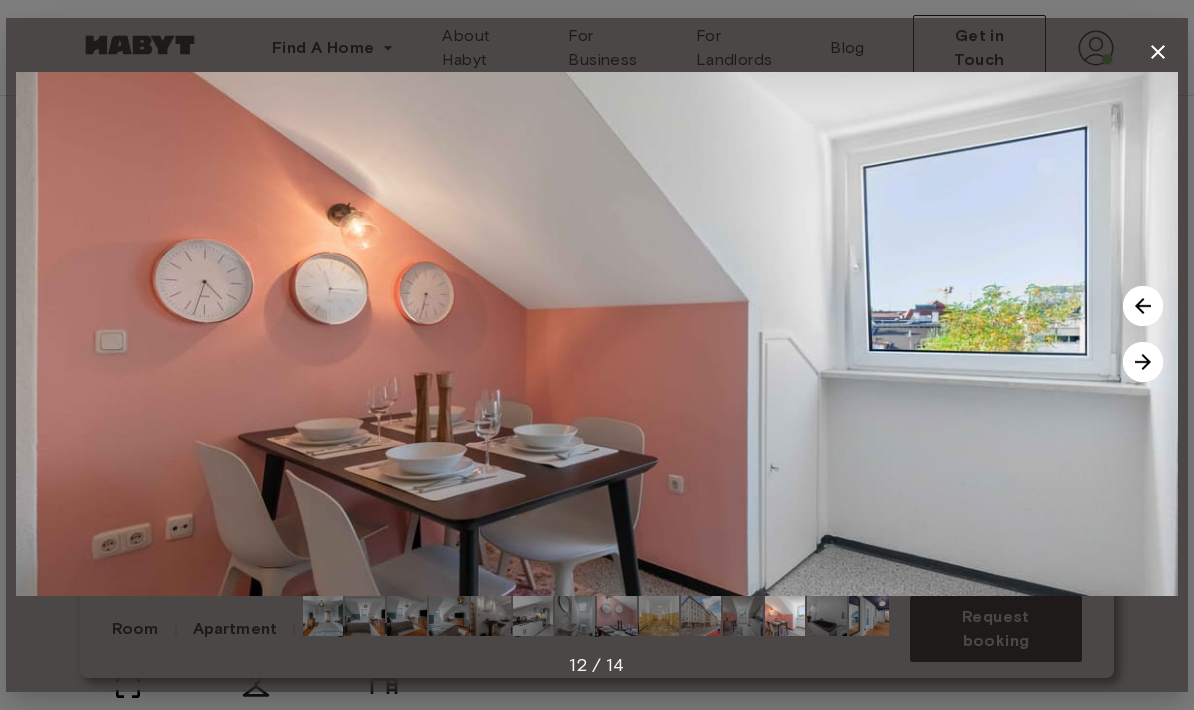 click at bounding box center [1143, 362] 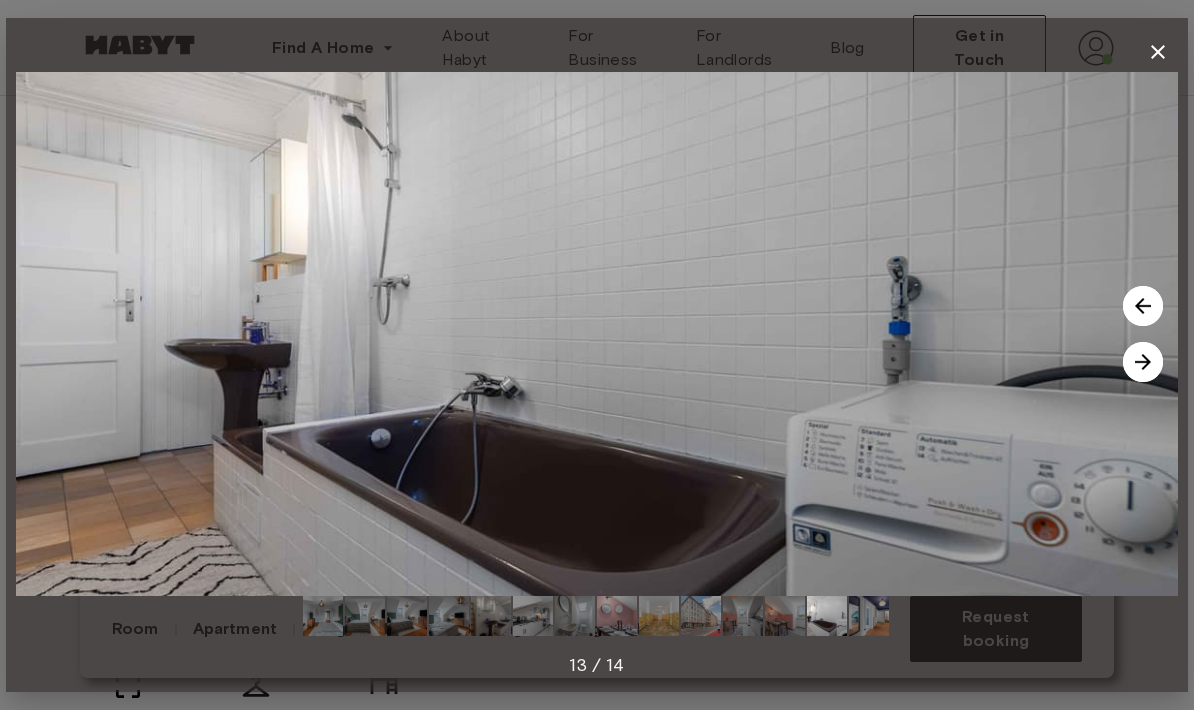 click at bounding box center [1143, 362] 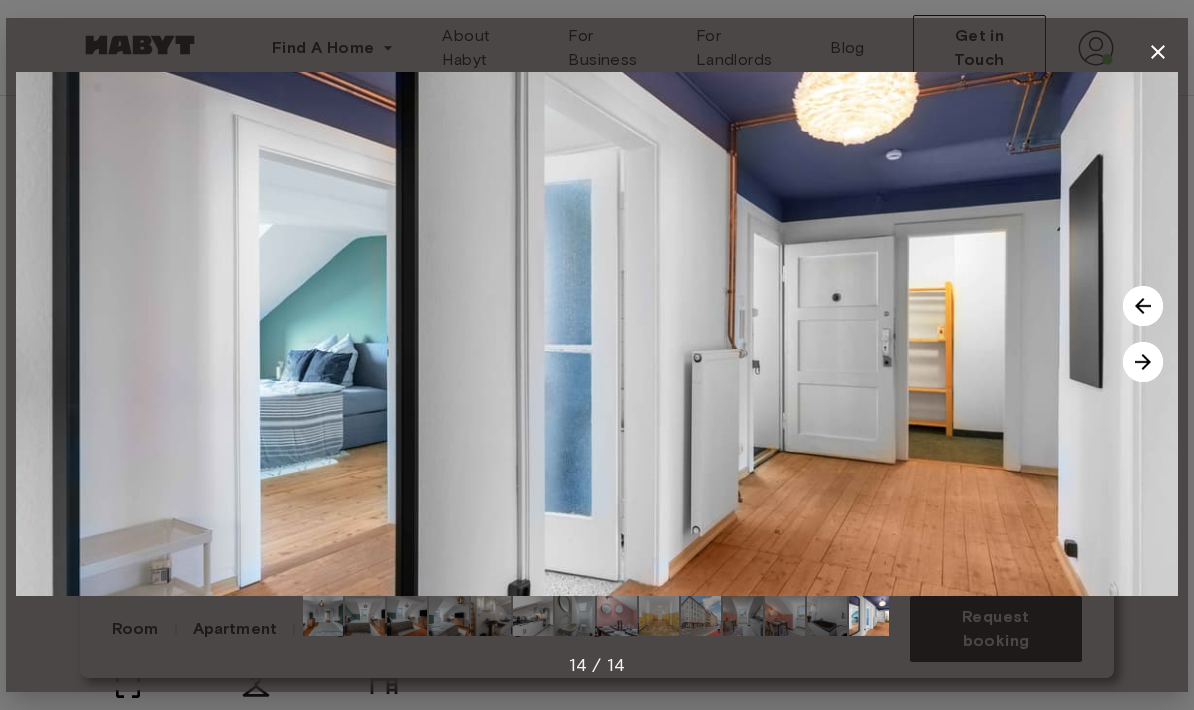 click at bounding box center (1143, 362) 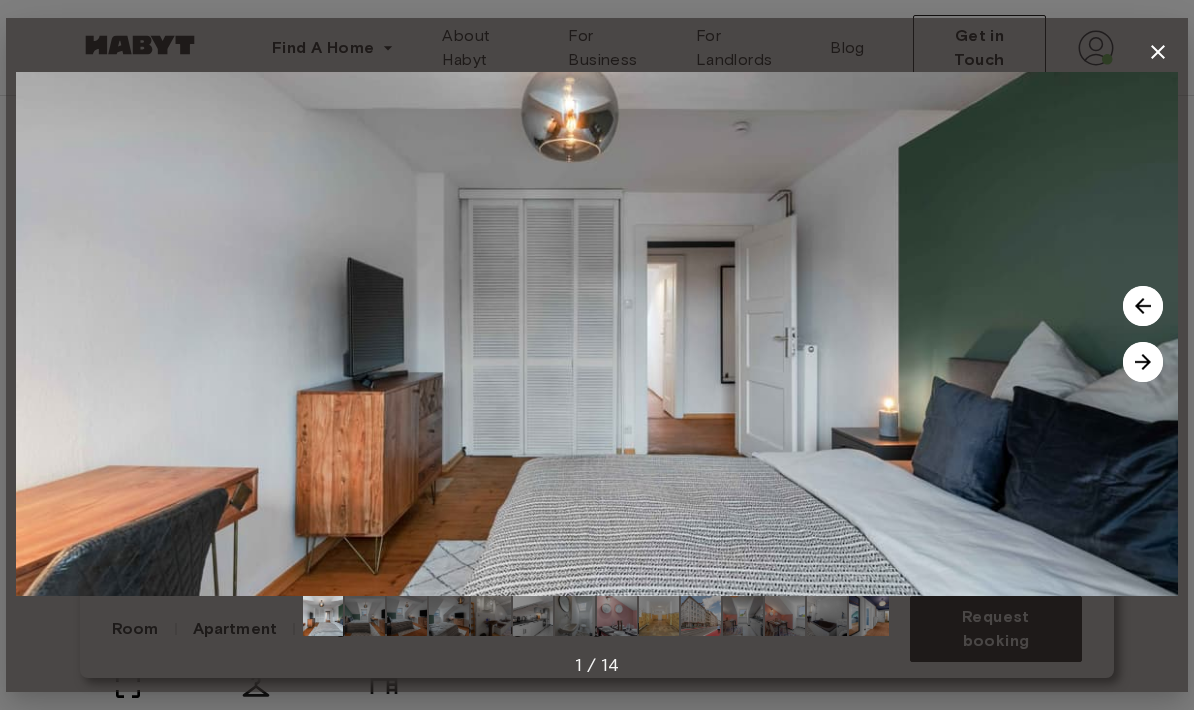 click at bounding box center [1143, 362] 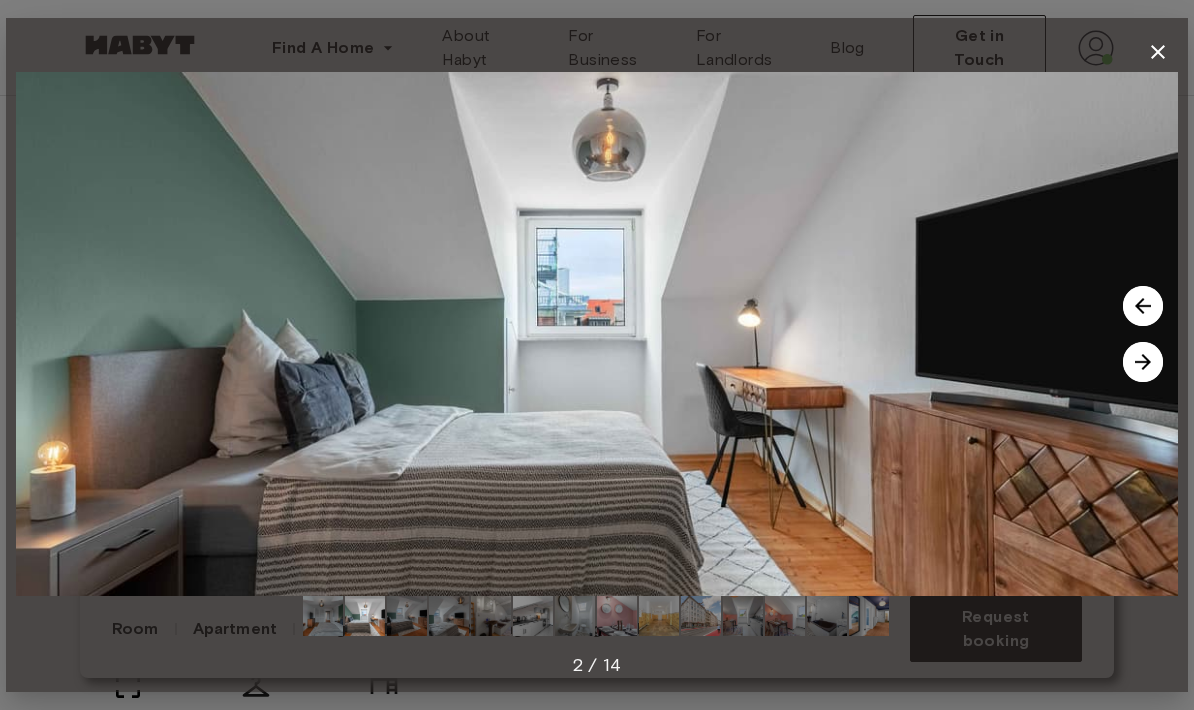 click at bounding box center [1143, 362] 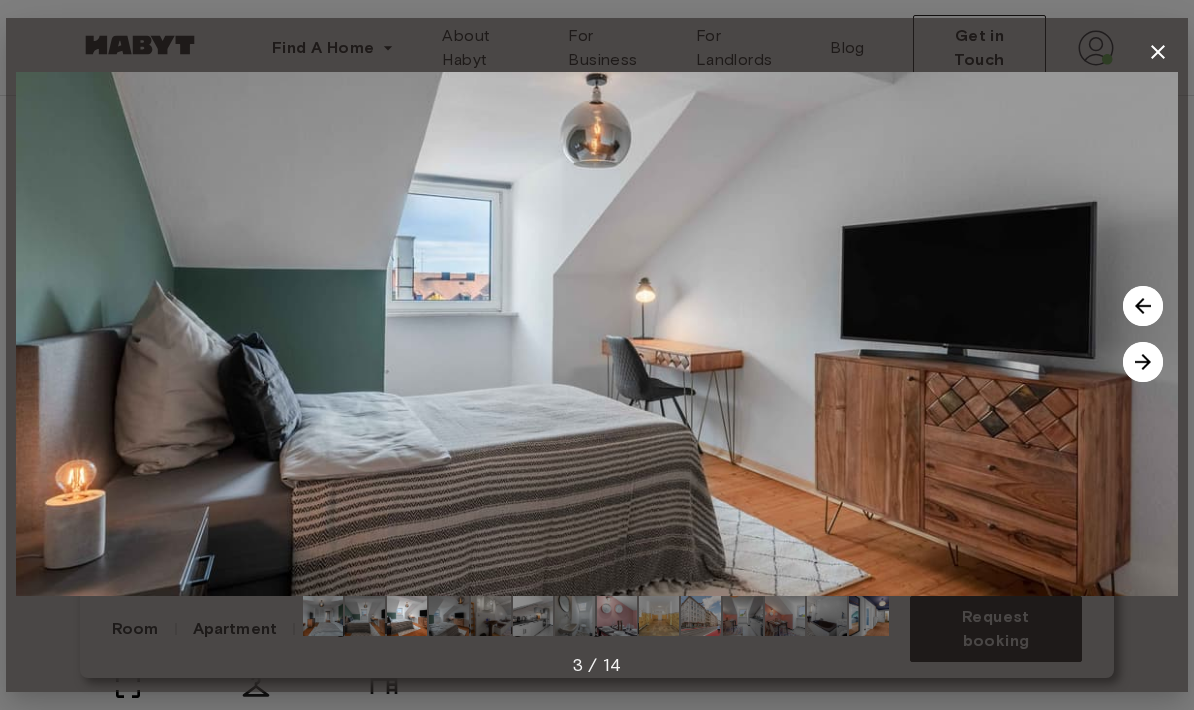 click at bounding box center (1143, 362) 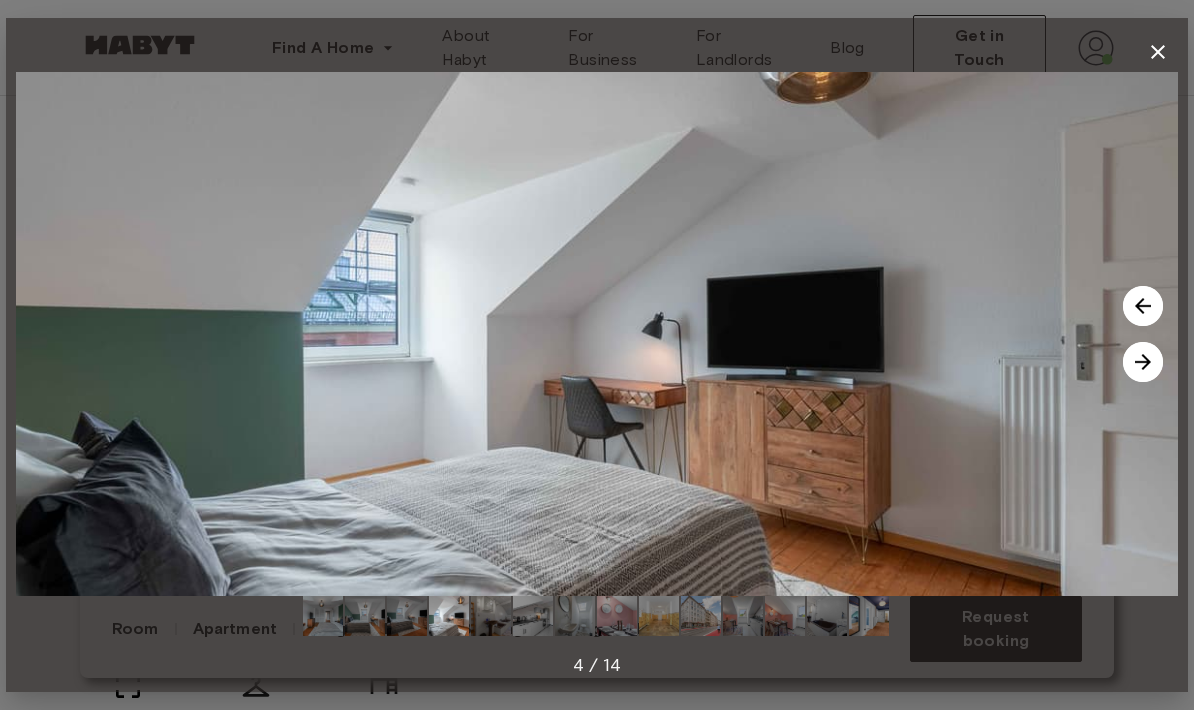 click at bounding box center (1143, 362) 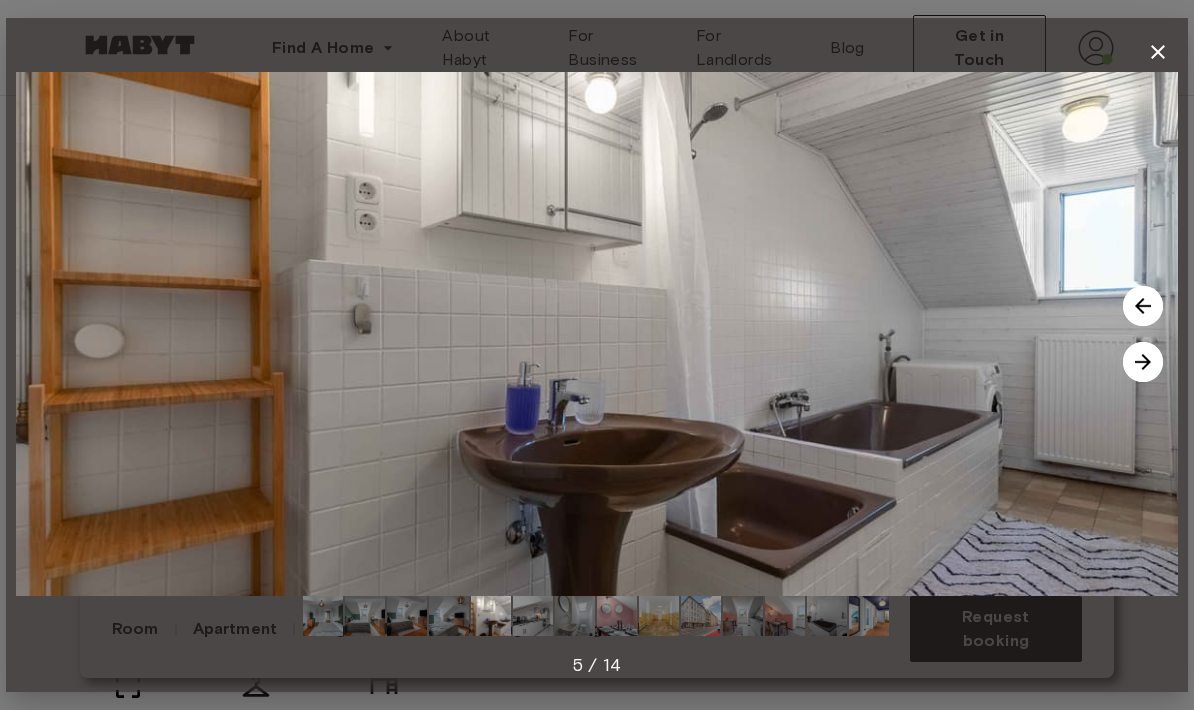 click at bounding box center [1143, 362] 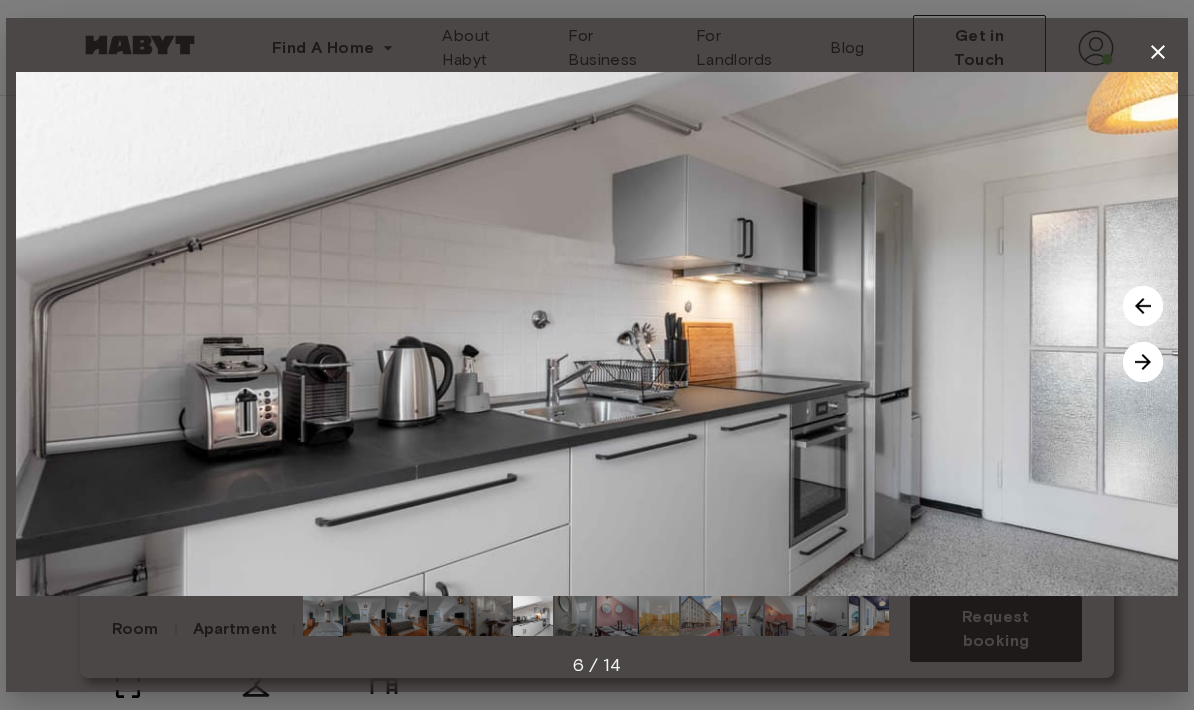 click at bounding box center [1143, 362] 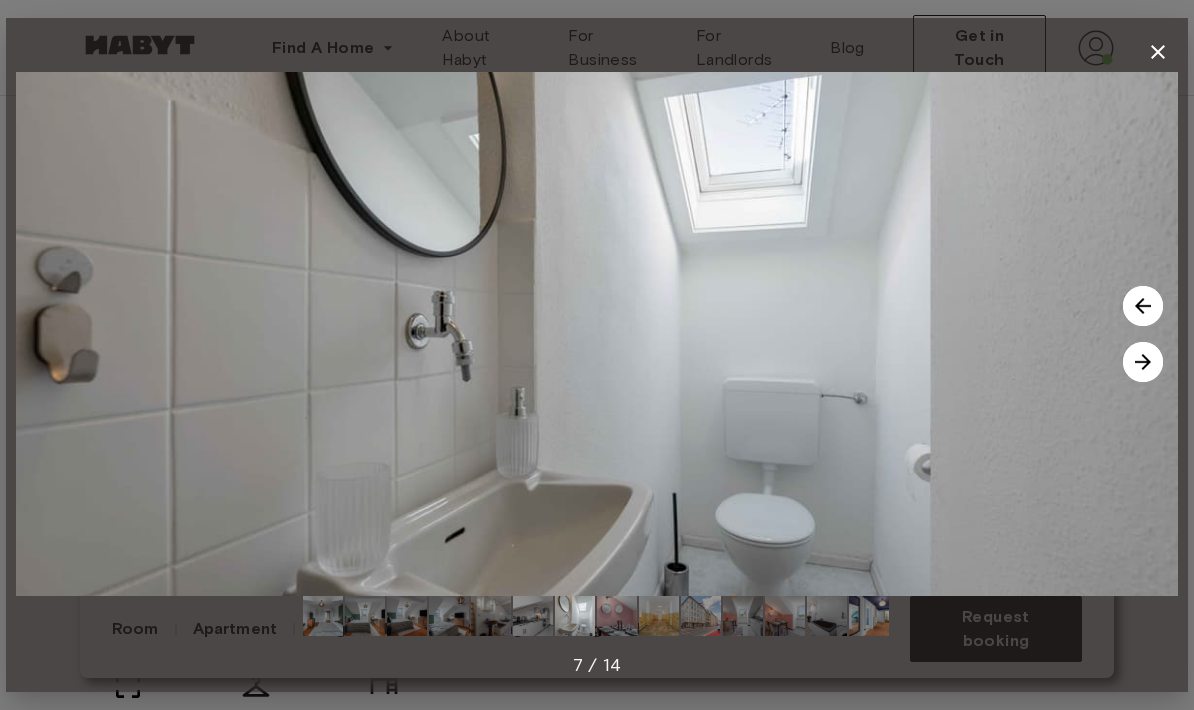 click at bounding box center (1143, 362) 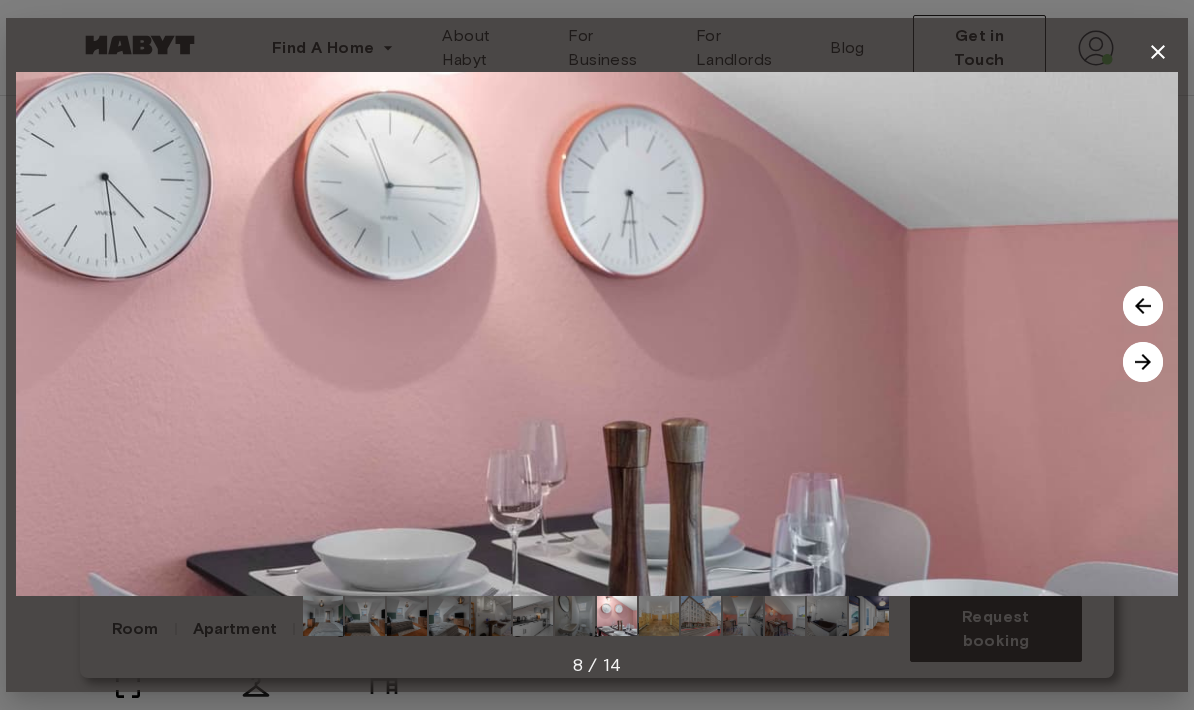click at bounding box center (1143, 362) 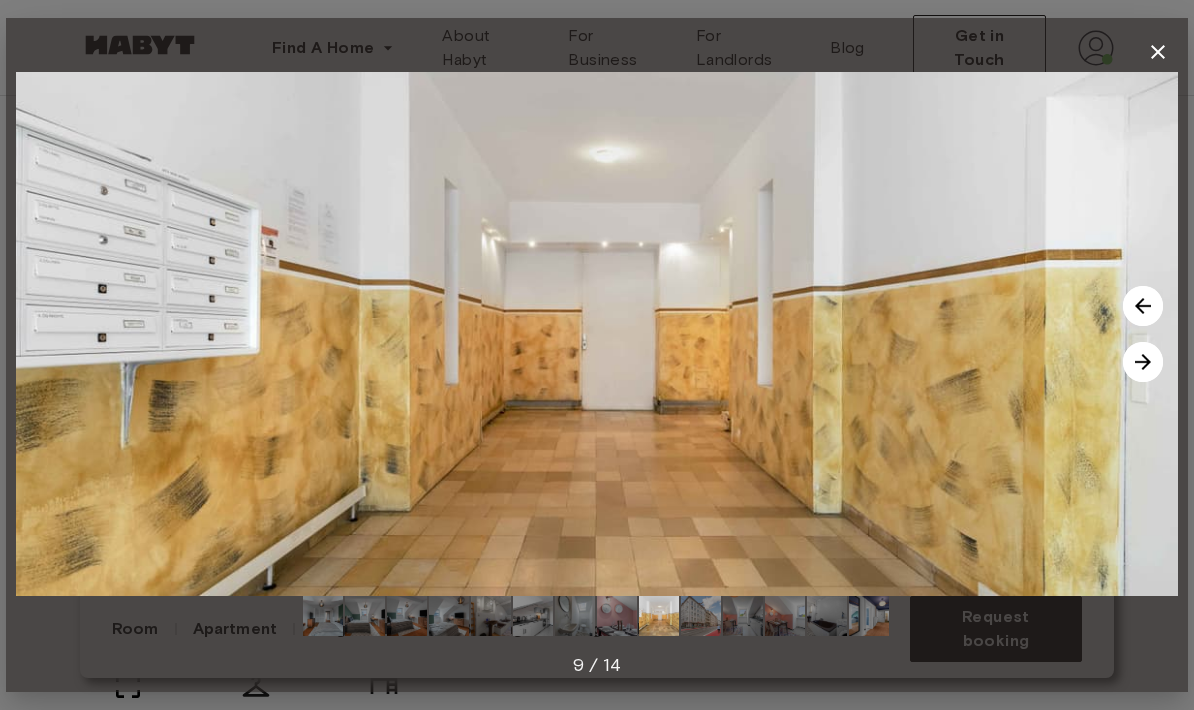 click at bounding box center [1143, 362] 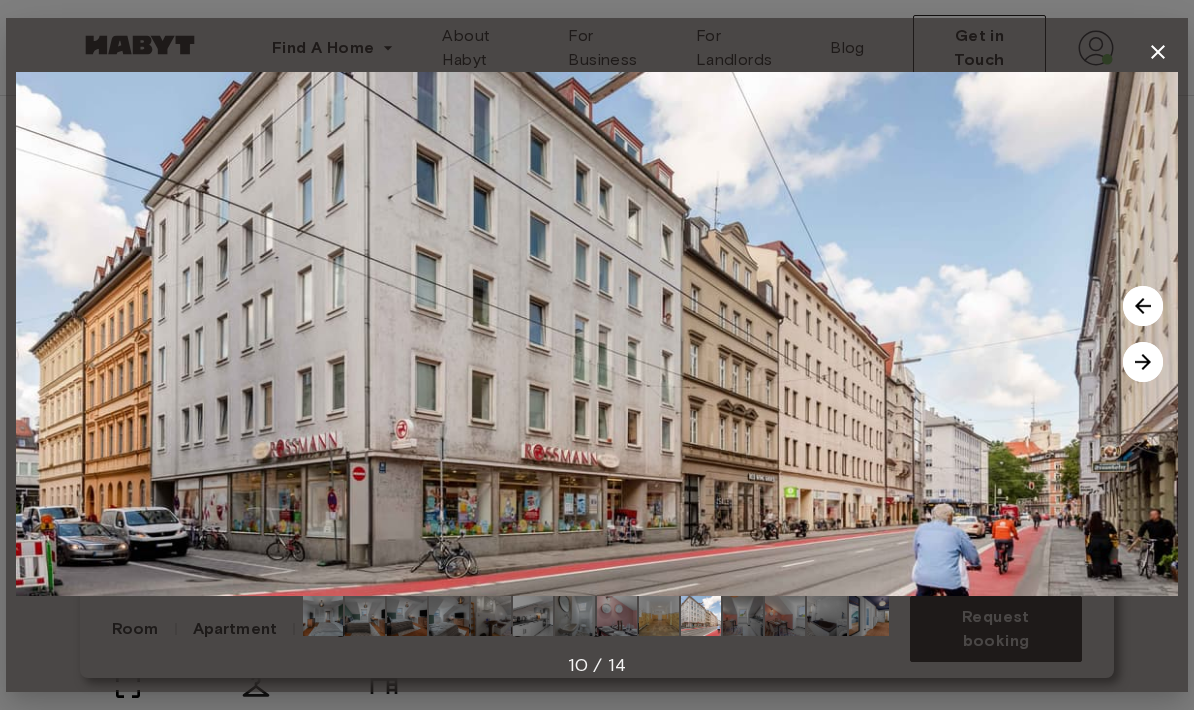 click at bounding box center [1143, 362] 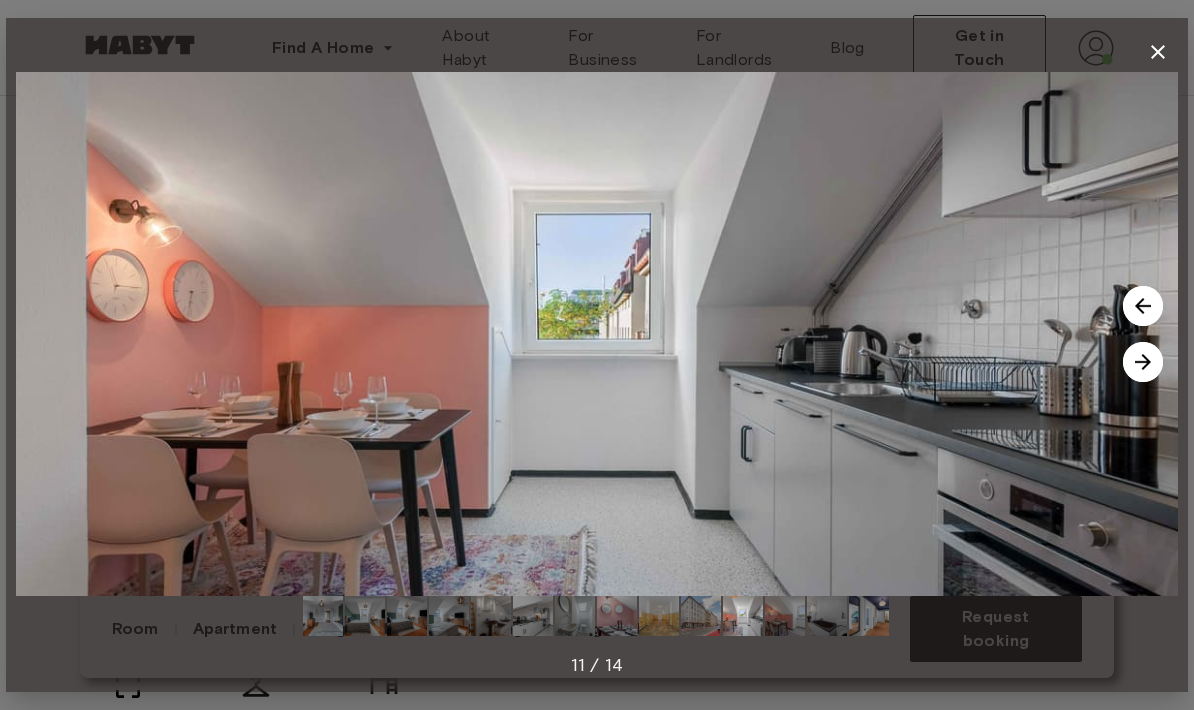 click at bounding box center [1143, 362] 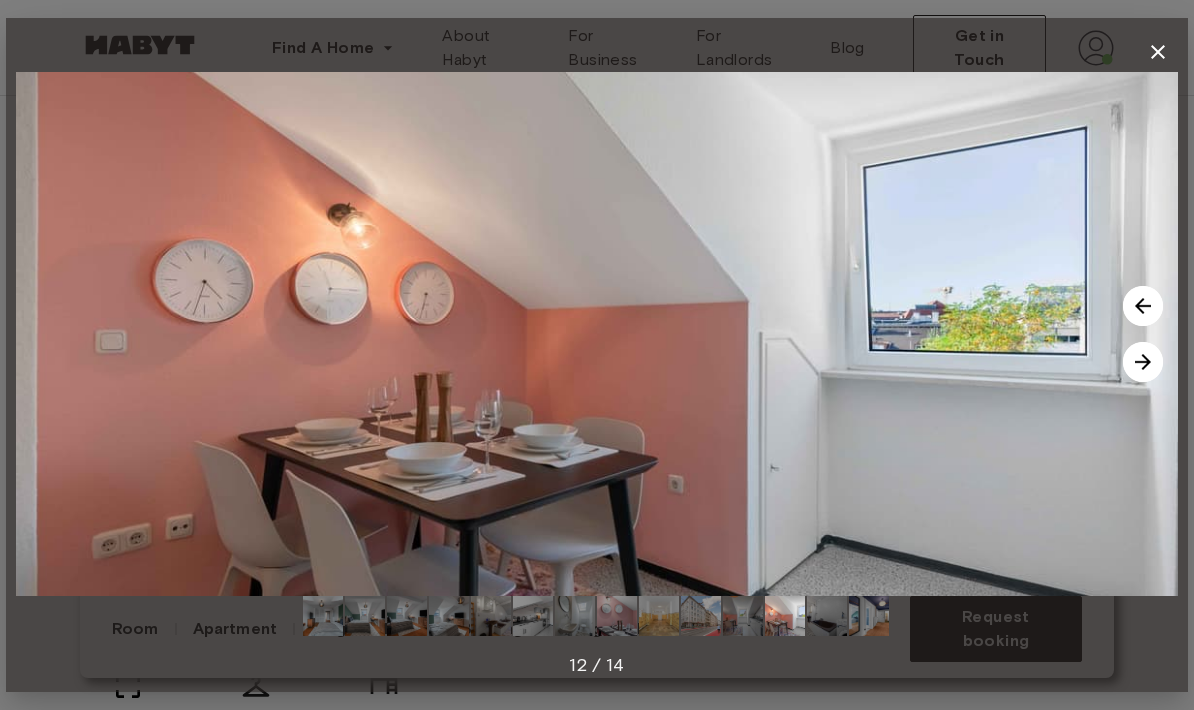 click at bounding box center (1143, 362) 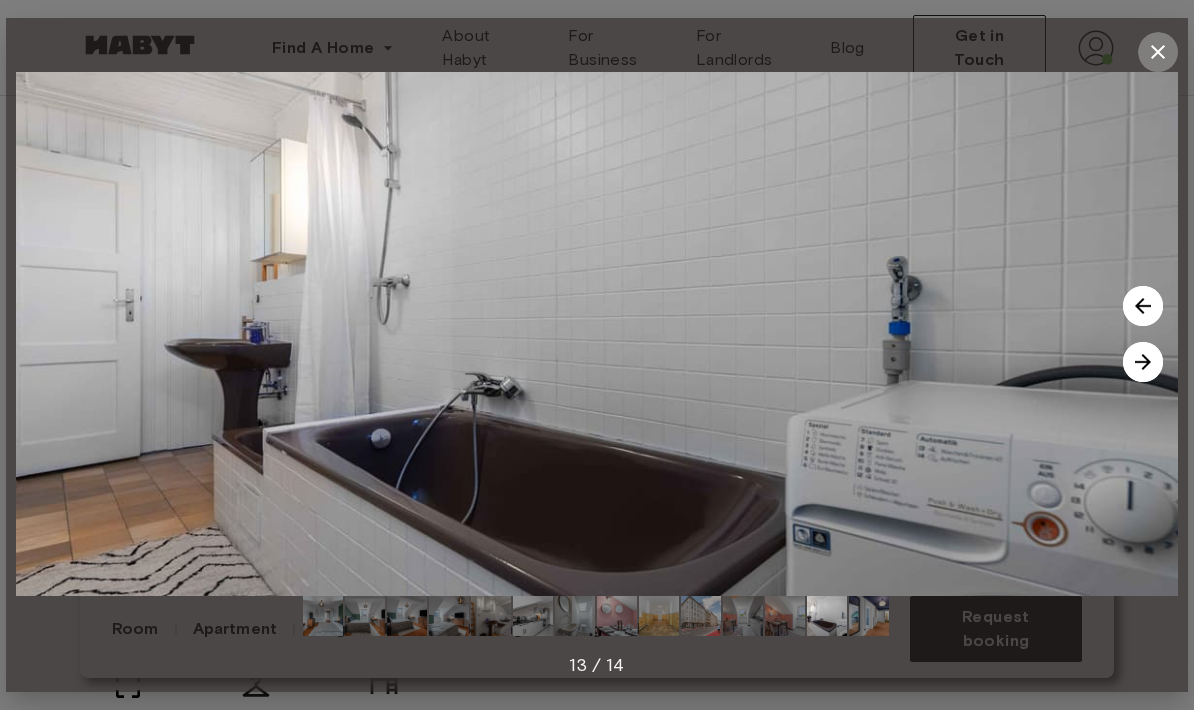 click 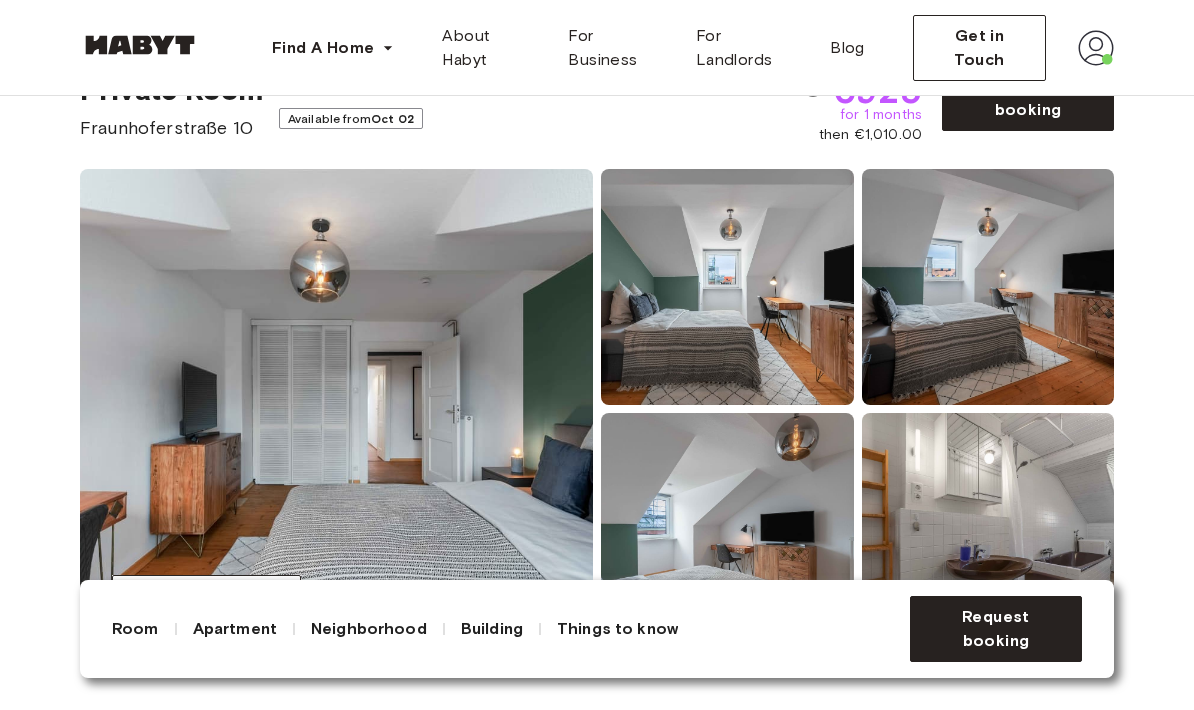 scroll, scrollTop: 0, scrollLeft: 0, axis: both 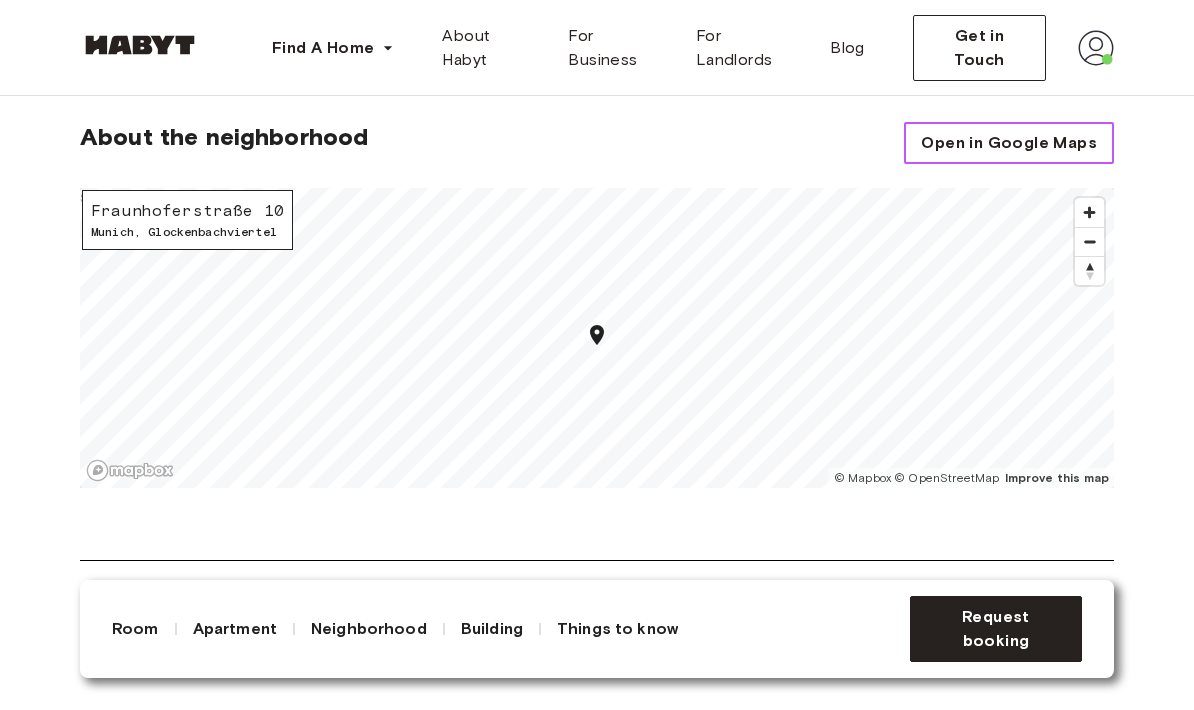 click on "Open in Google Maps" at bounding box center [1009, 143] 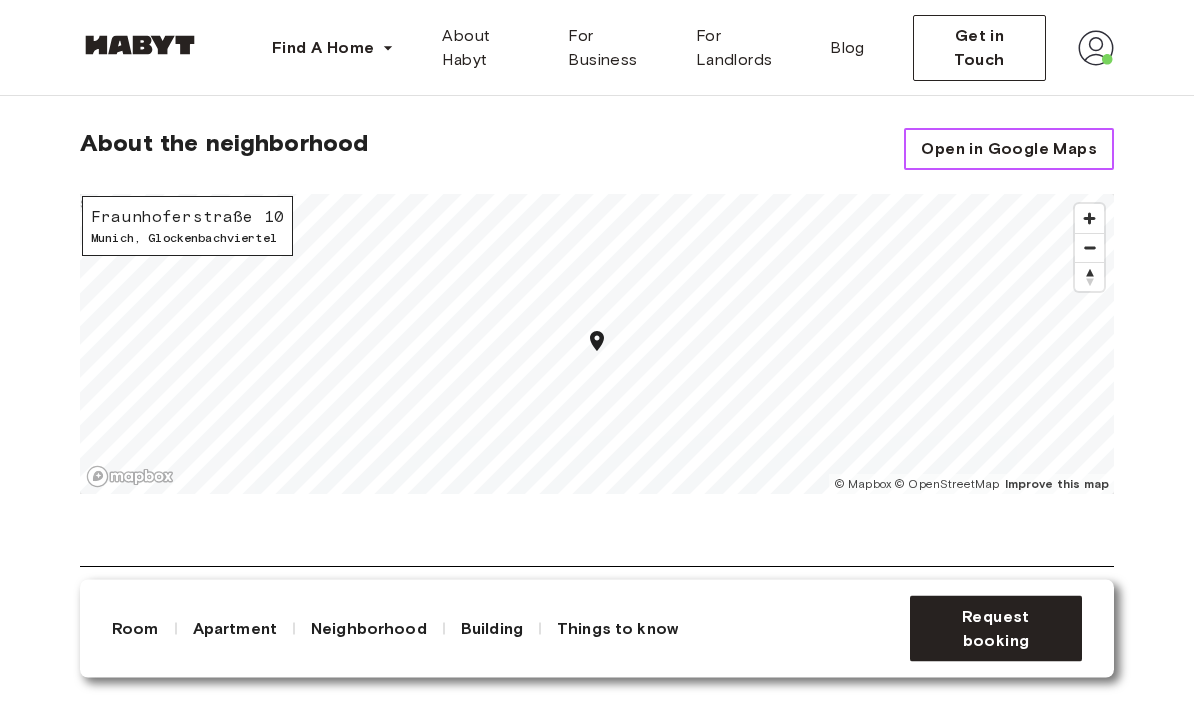 scroll, scrollTop: 1847, scrollLeft: 0, axis: vertical 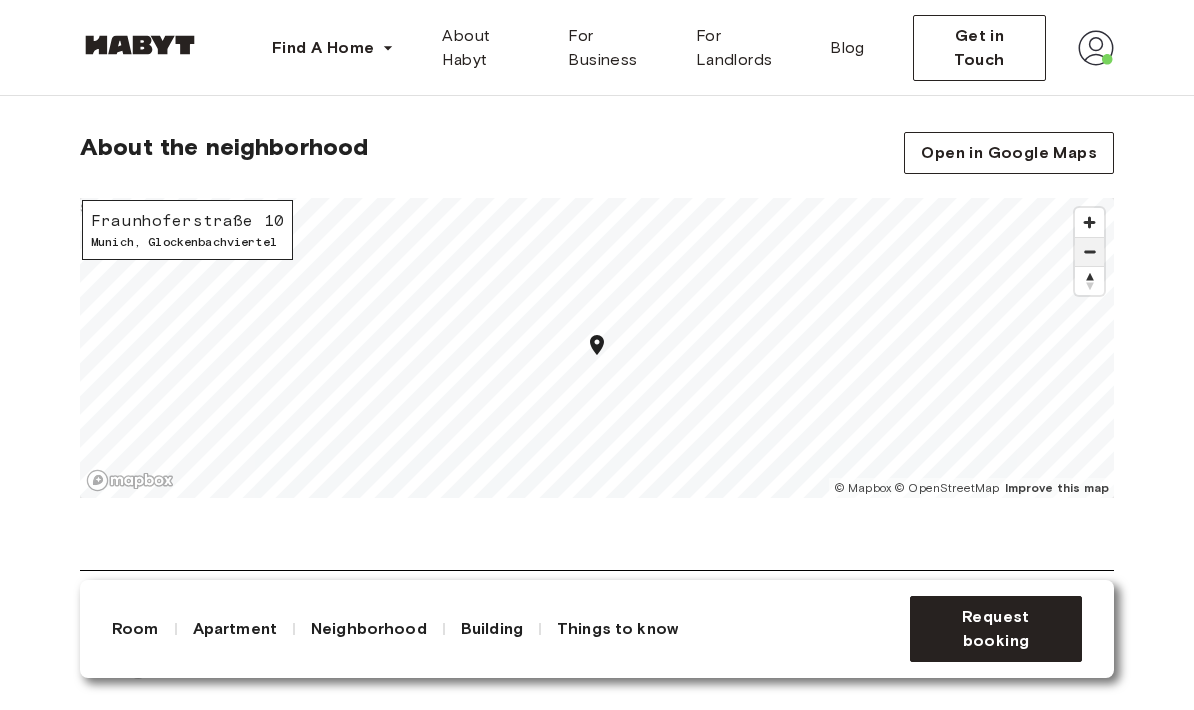 click at bounding box center (1089, 252) 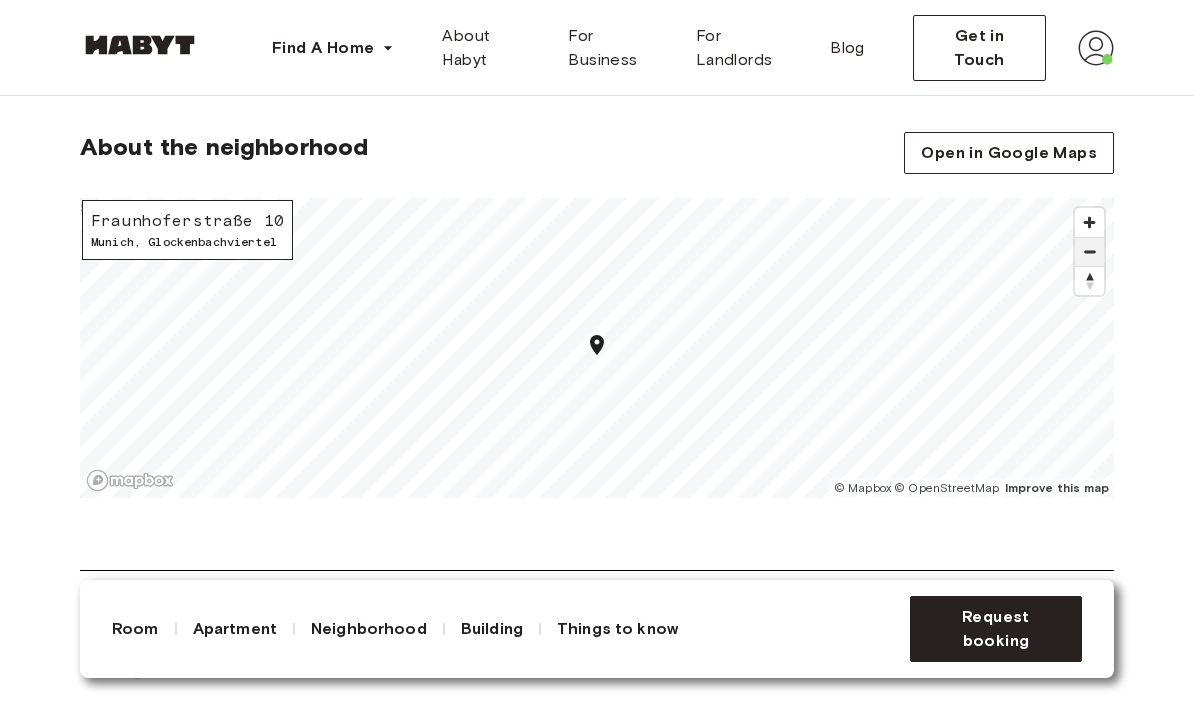 click at bounding box center (1089, 252) 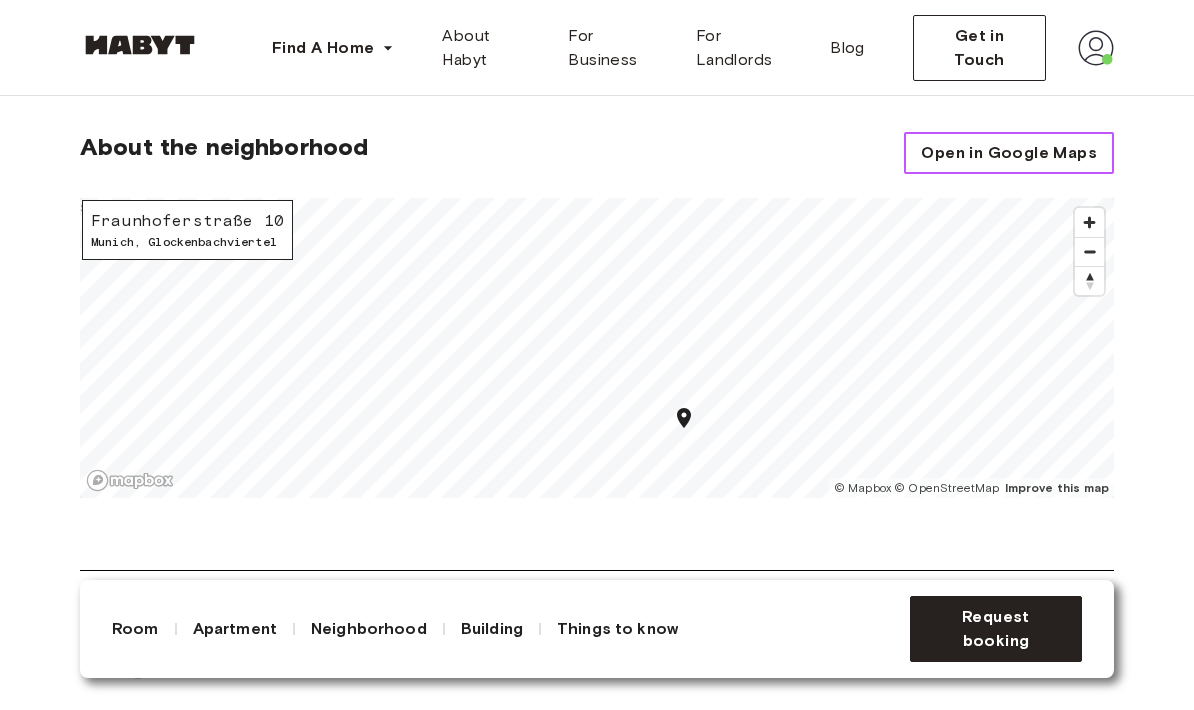 click on "Open in Google Maps" at bounding box center [1009, 153] 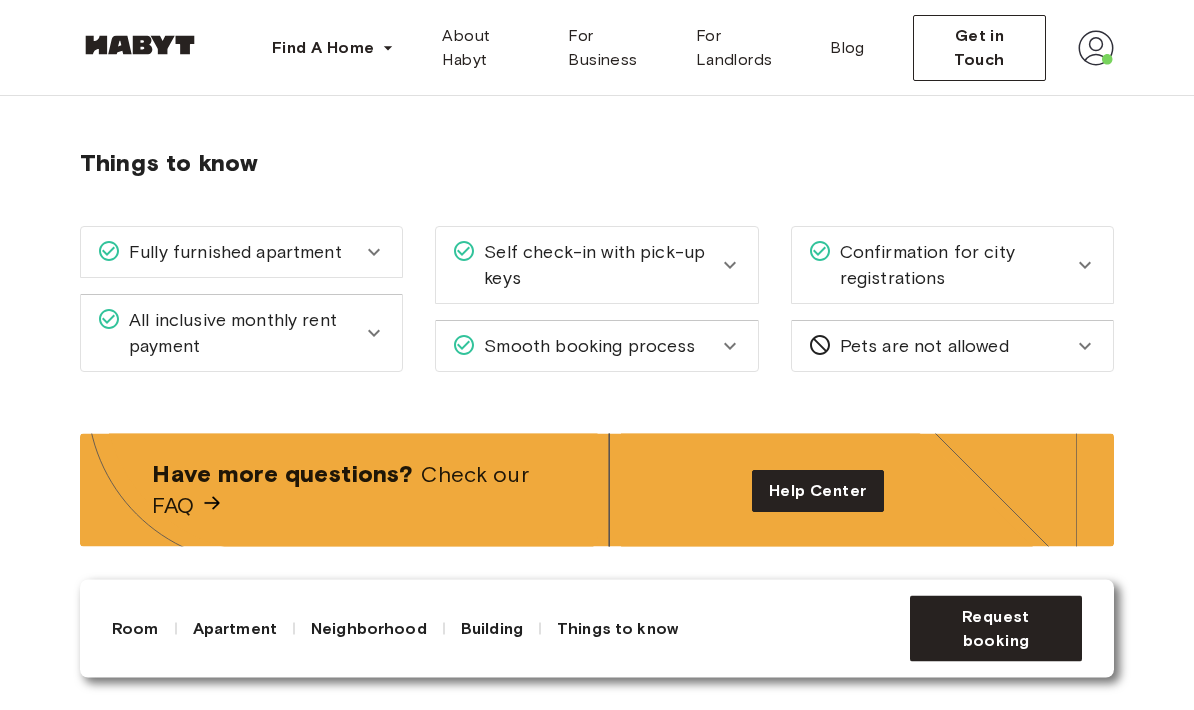 scroll, scrollTop: 2350, scrollLeft: 0, axis: vertical 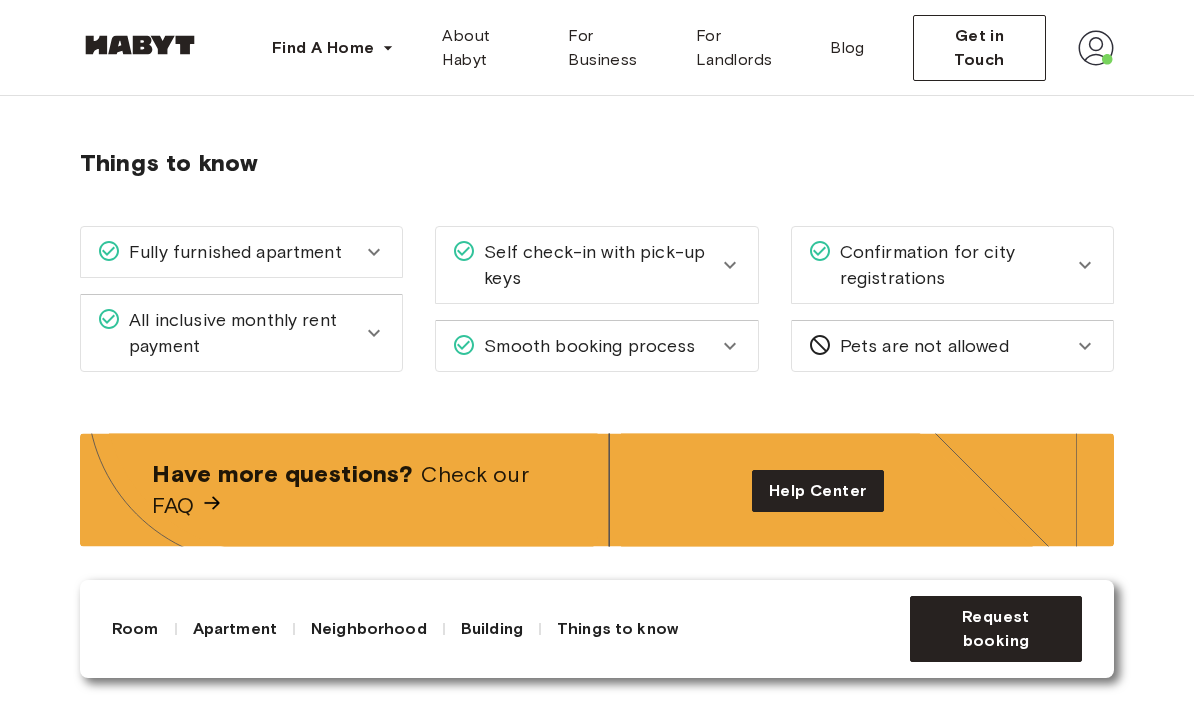 click 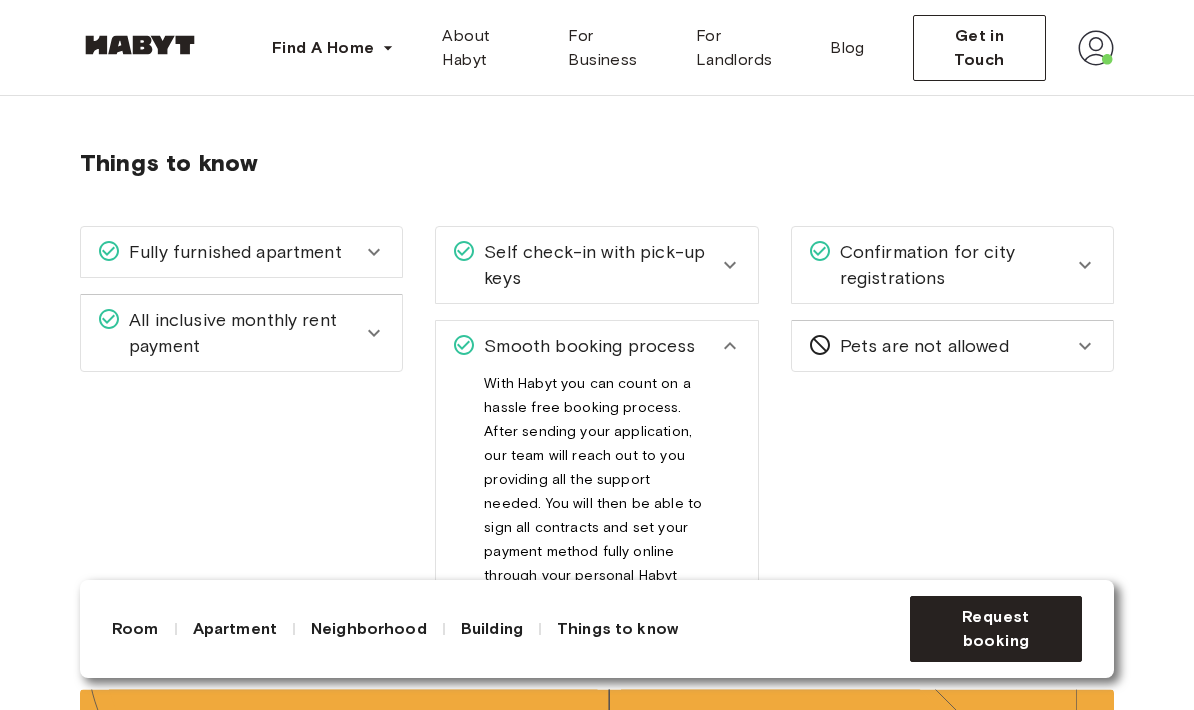 click 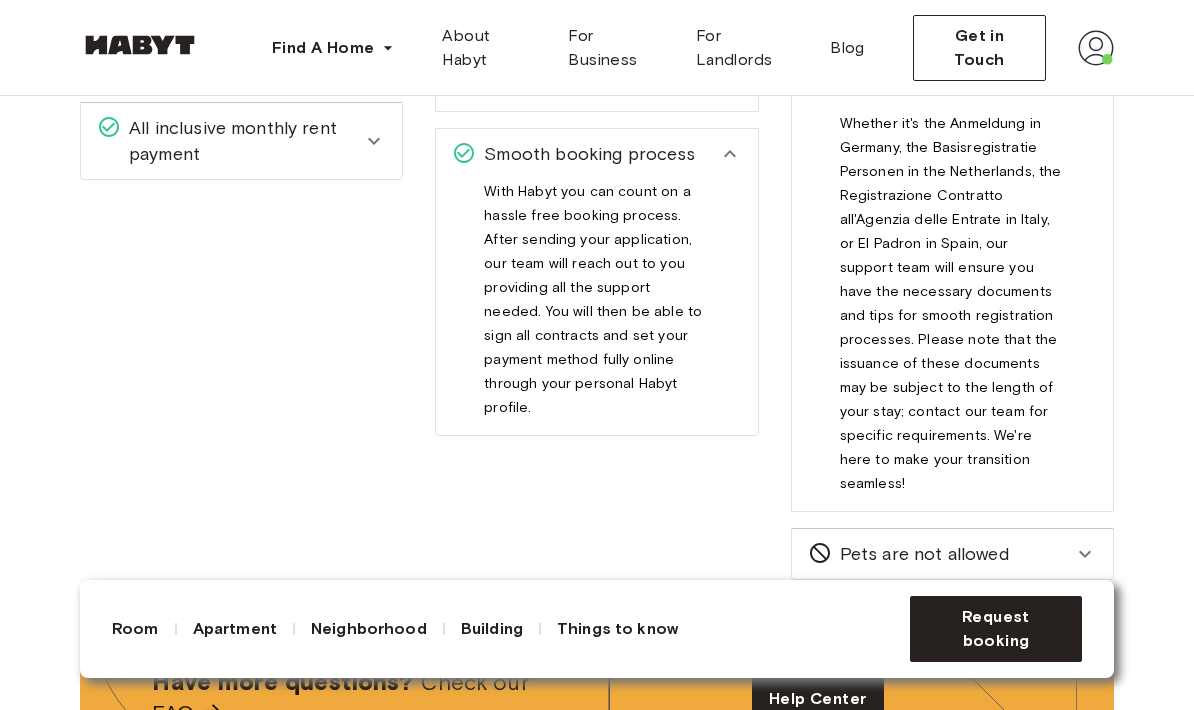 scroll, scrollTop: 2417, scrollLeft: 0, axis: vertical 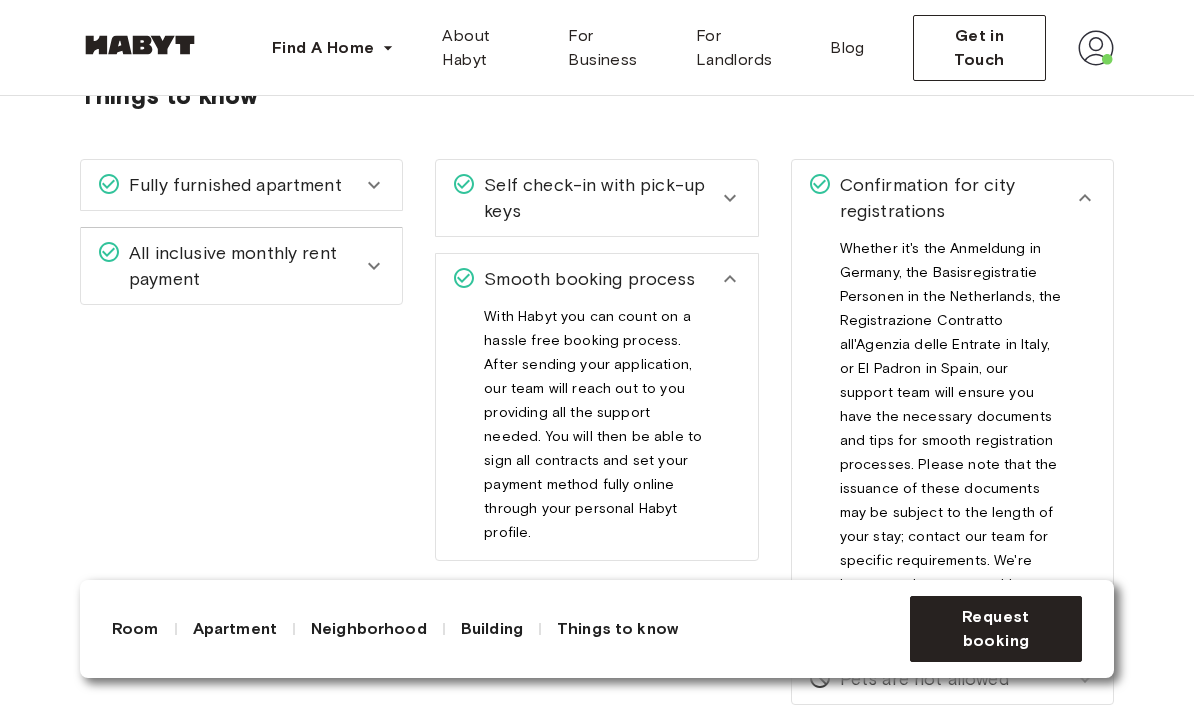 click 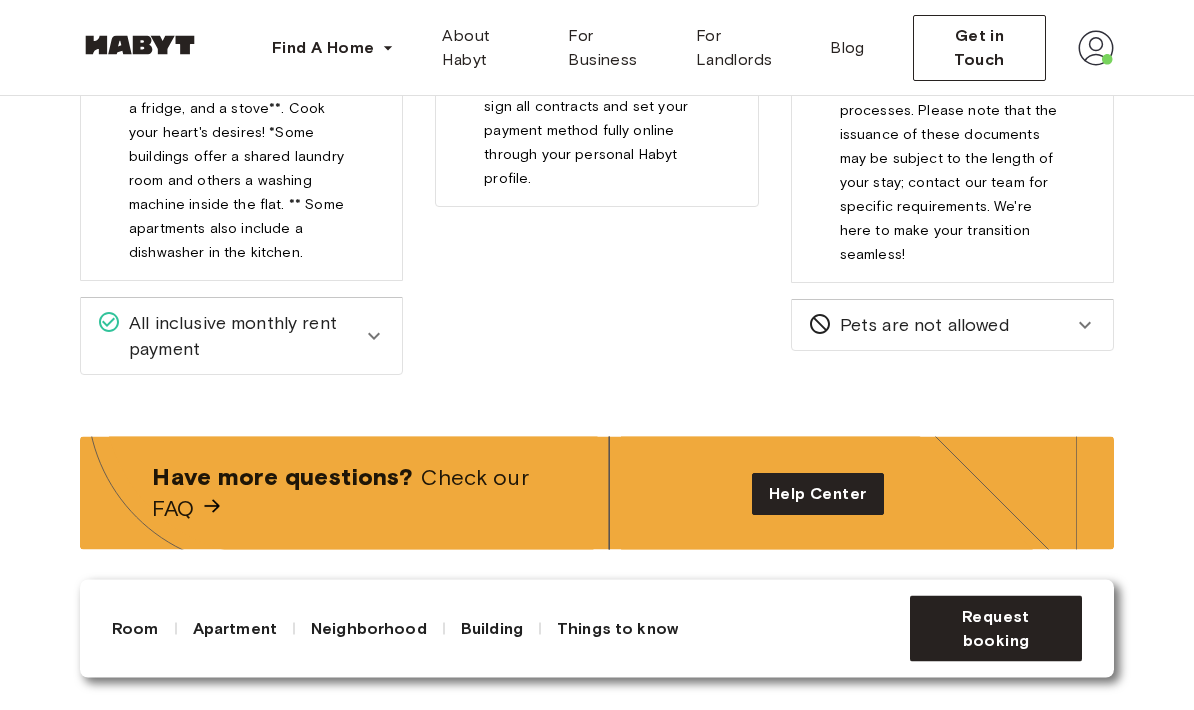 scroll, scrollTop: 2773, scrollLeft: 0, axis: vertical 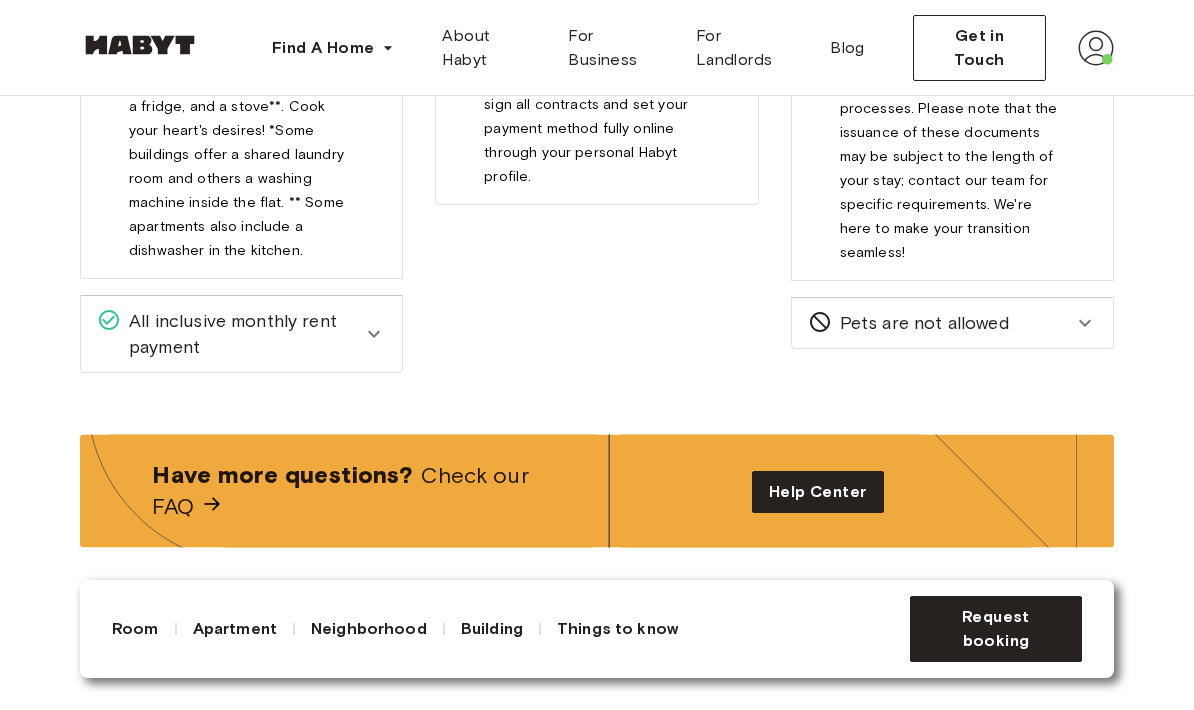 click on "All inclusive monthly rent payment" at bounding box center (241, 334) 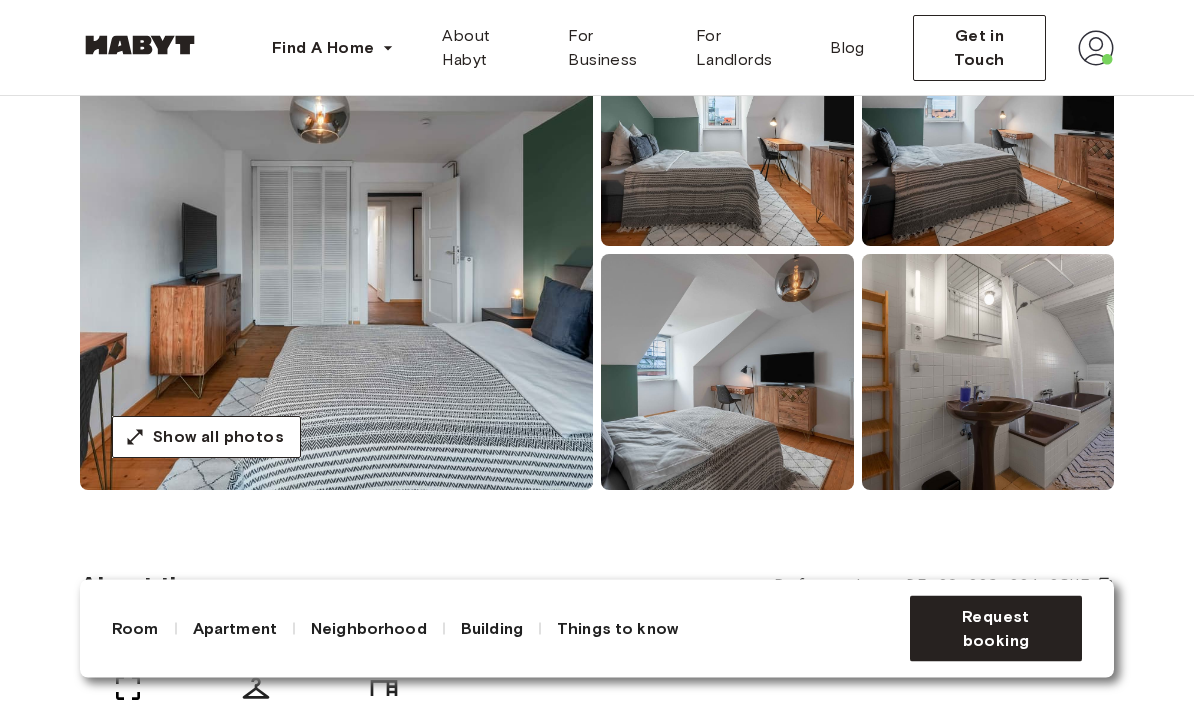 scroll, scrollTop: 0, scrollLeft: 0, axis: both 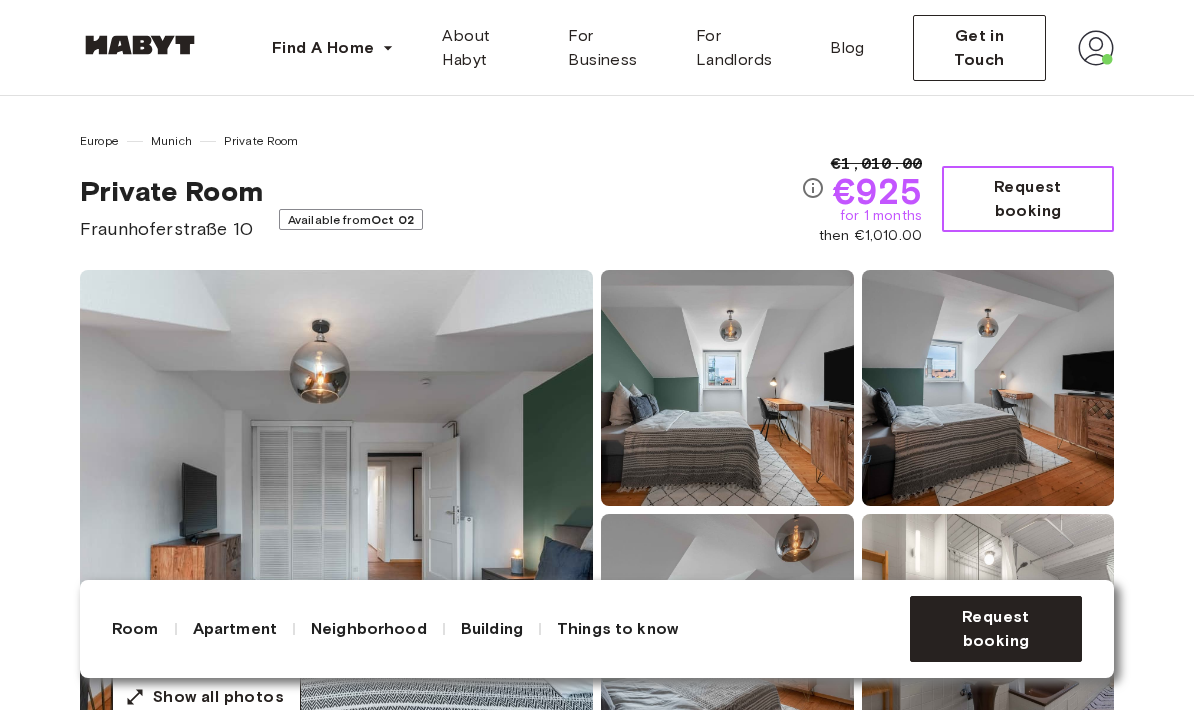 click on "Request booking" at bounding box center [1028, 199] 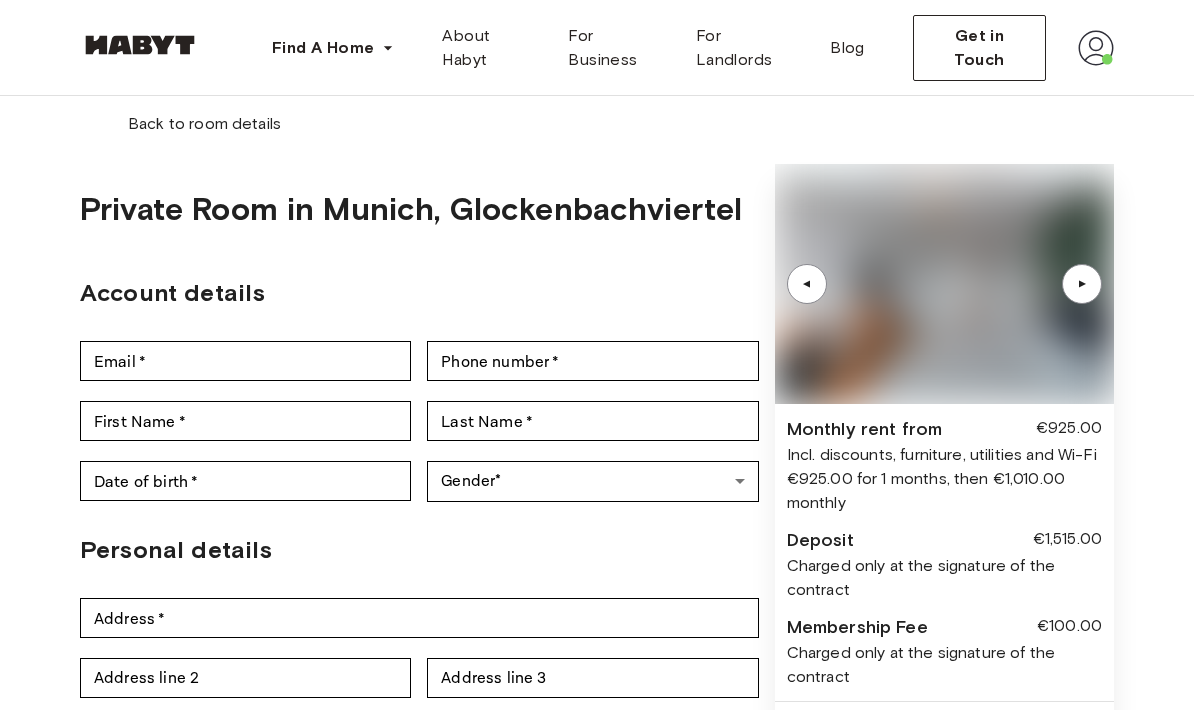 type on "**********" 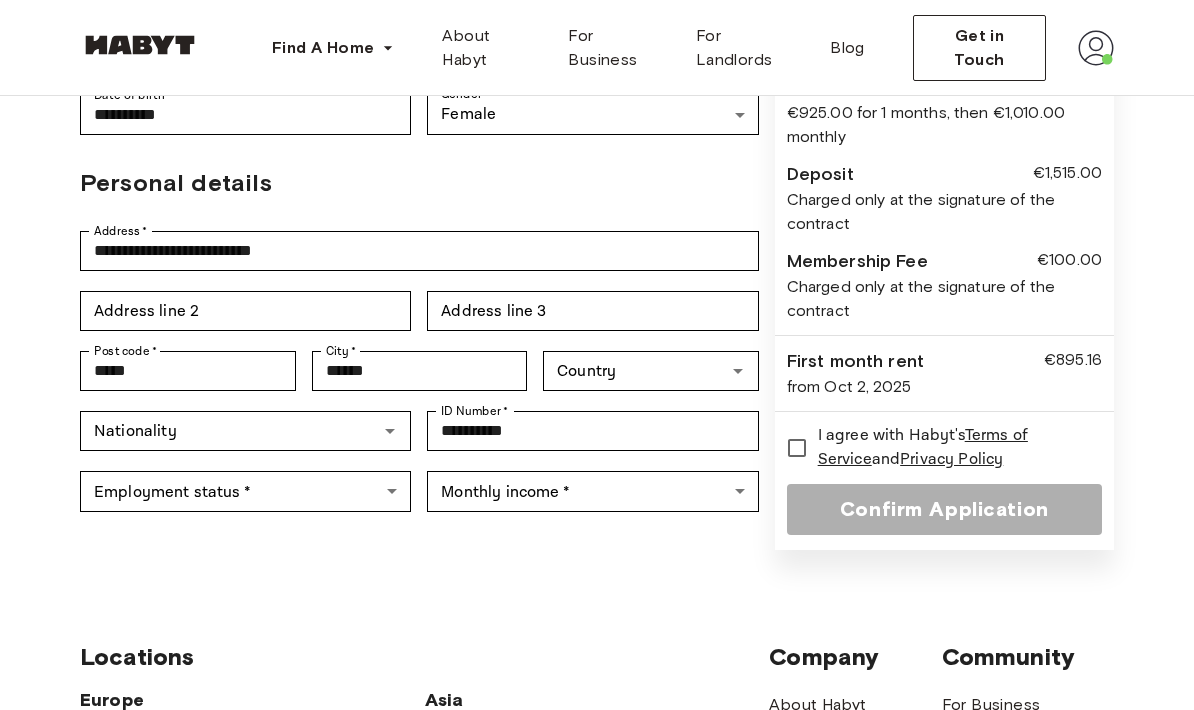scroll, scrollTop: 368, scrollLeft: 0, axis: vertical 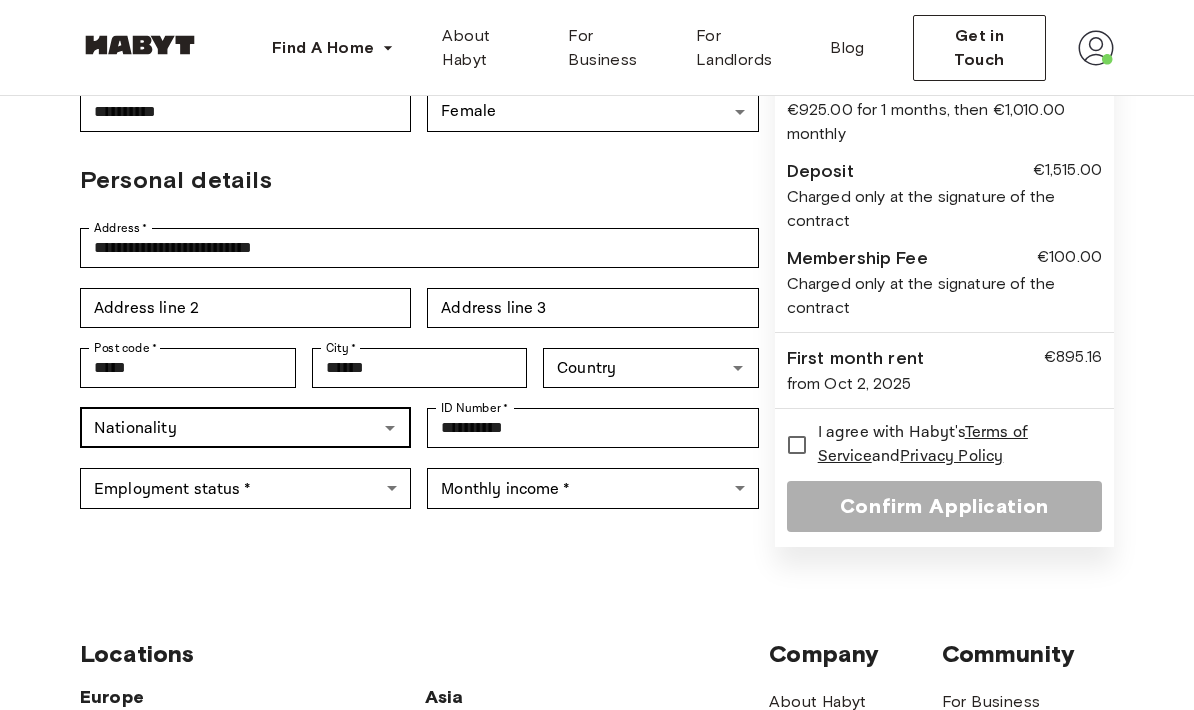 click 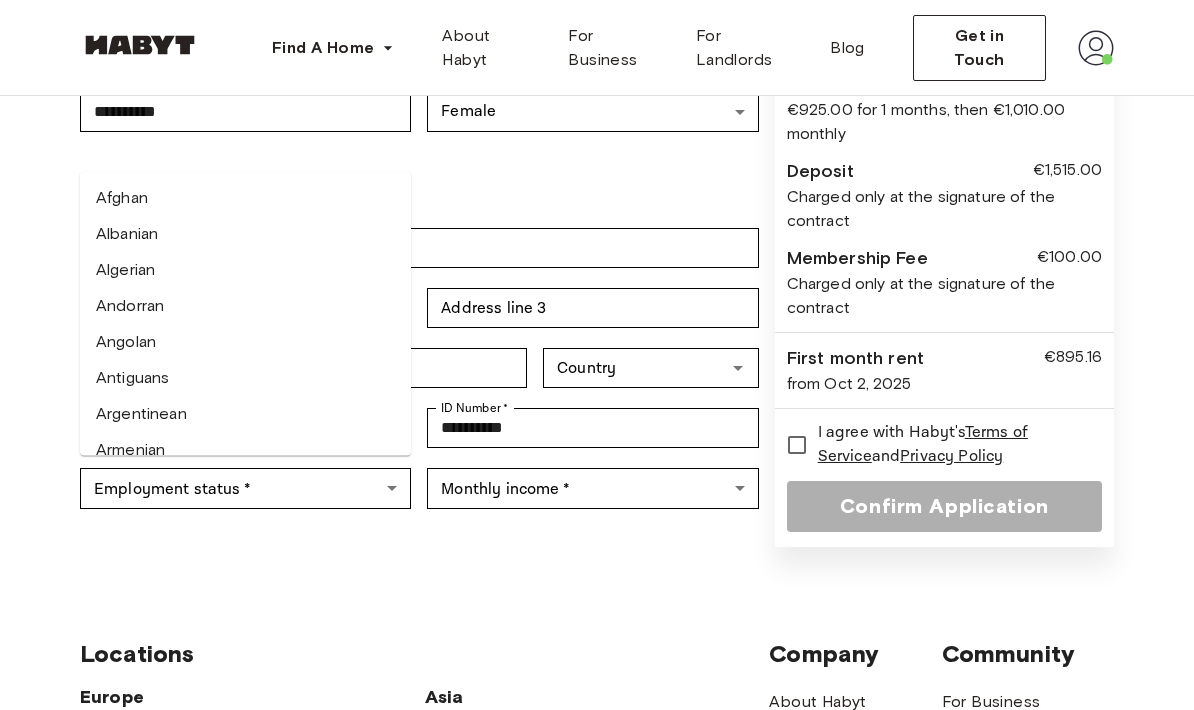 scroll, scrollTop: 368, scrollLeft: 0, axis: vertical 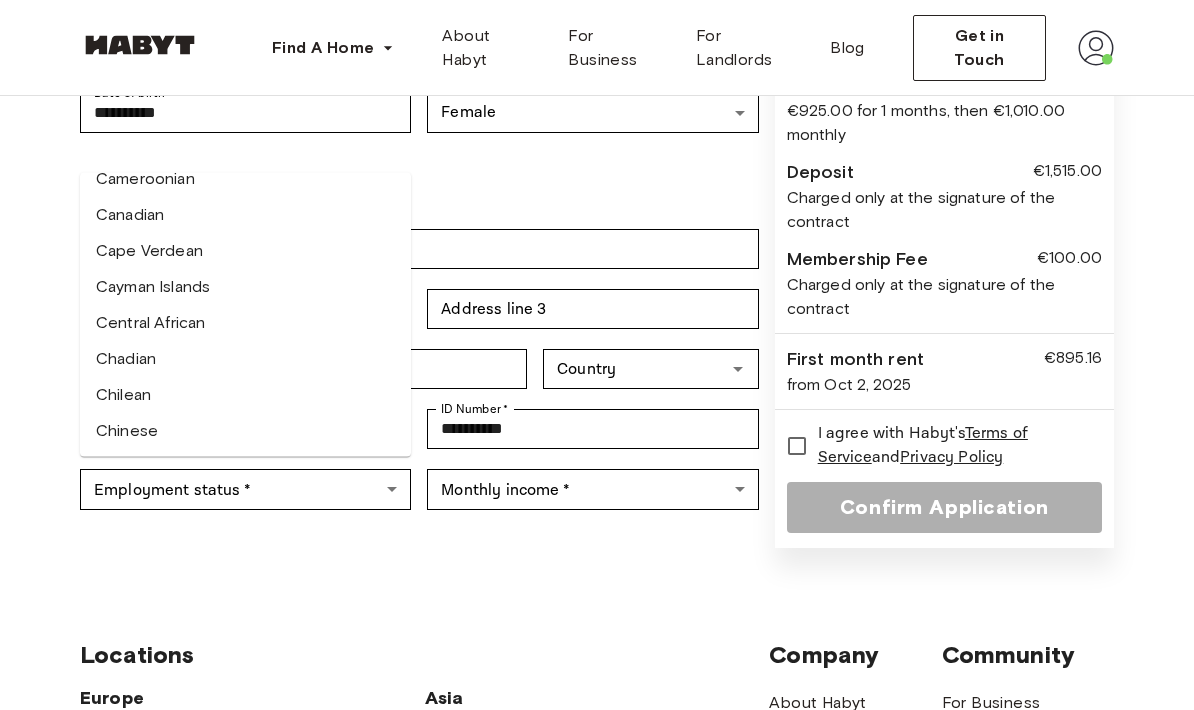 click on "Chinese" at bounding box center [245, 432] 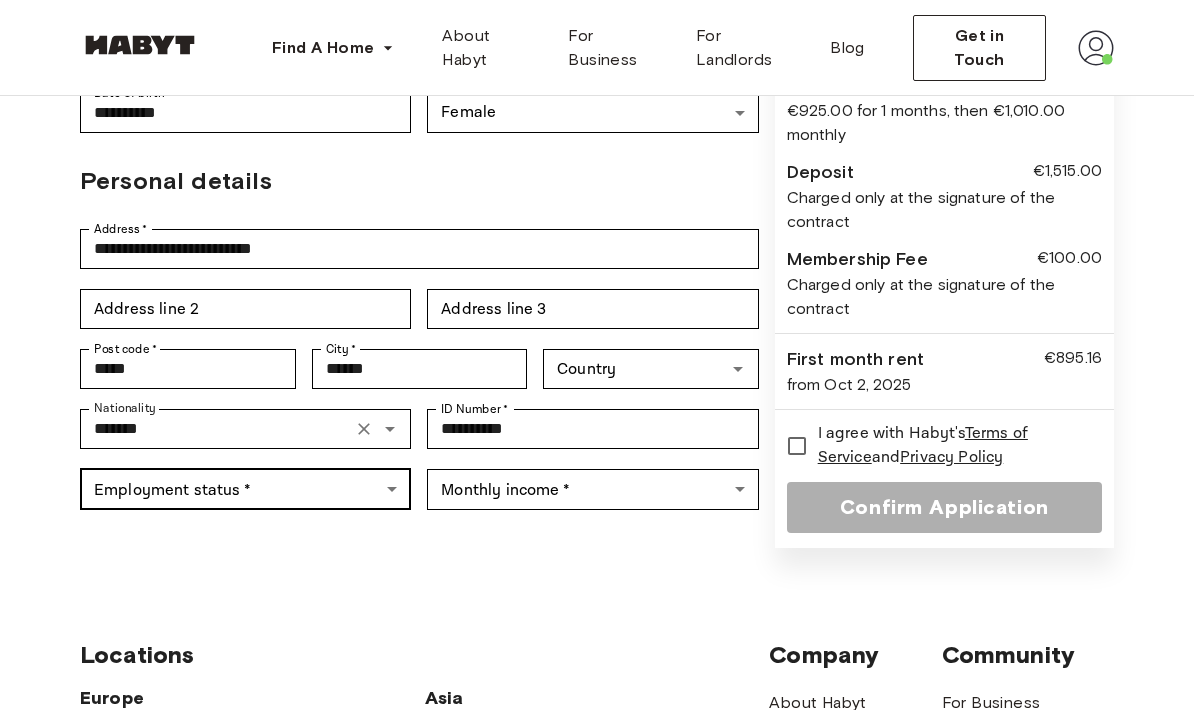 click on "**********" at bounding box center (597, 550) 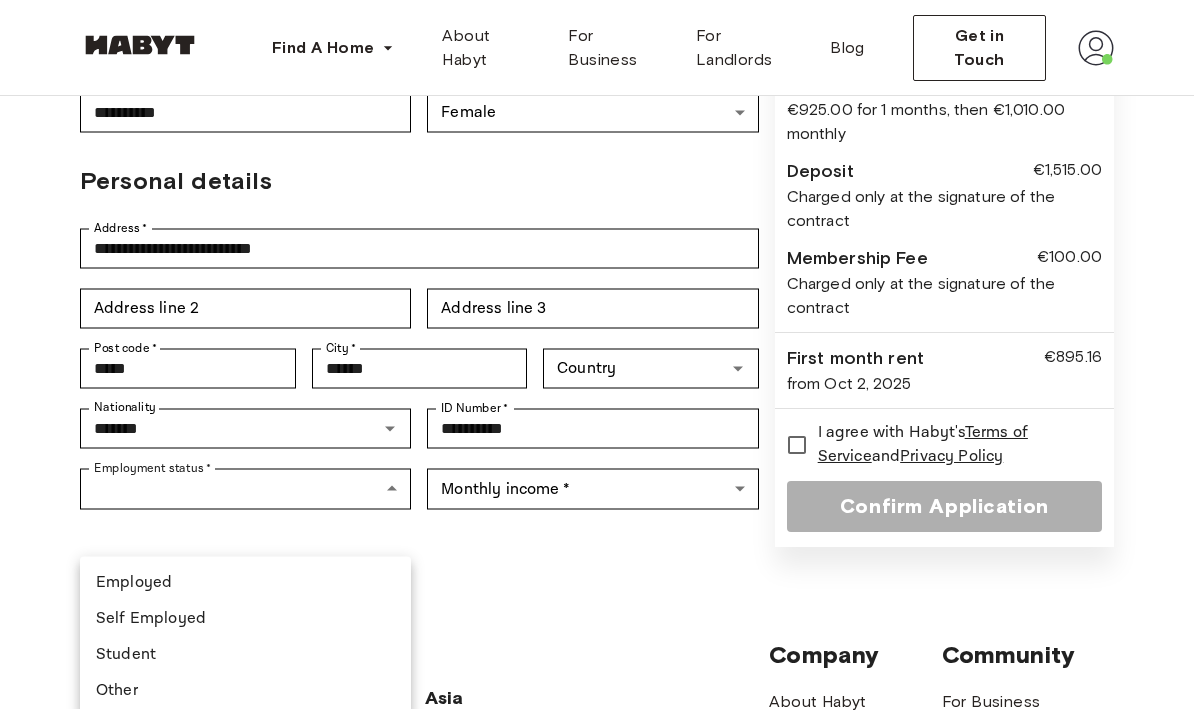 scroll, scrollTop: 369, scrollLeft: 0, axis: vertical 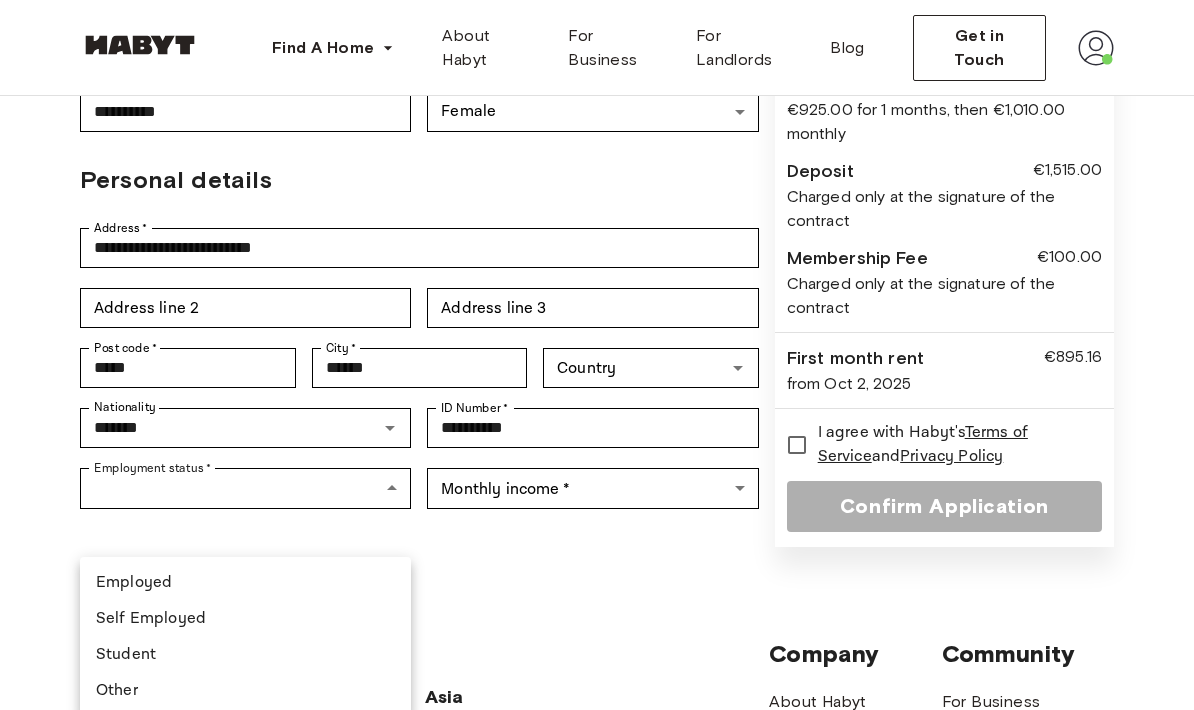 click on "Other" at bounding box center (245, 691) 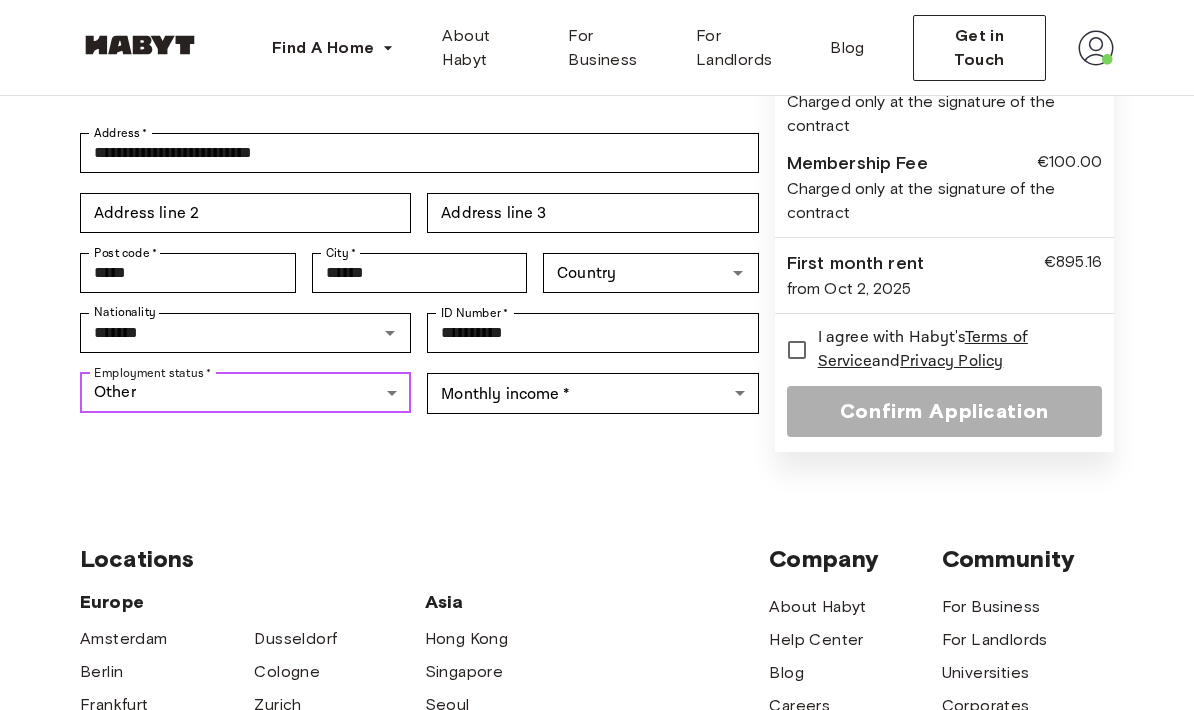 scroll, scrollTop: 464, scrollLeft: 0, axis: vertical 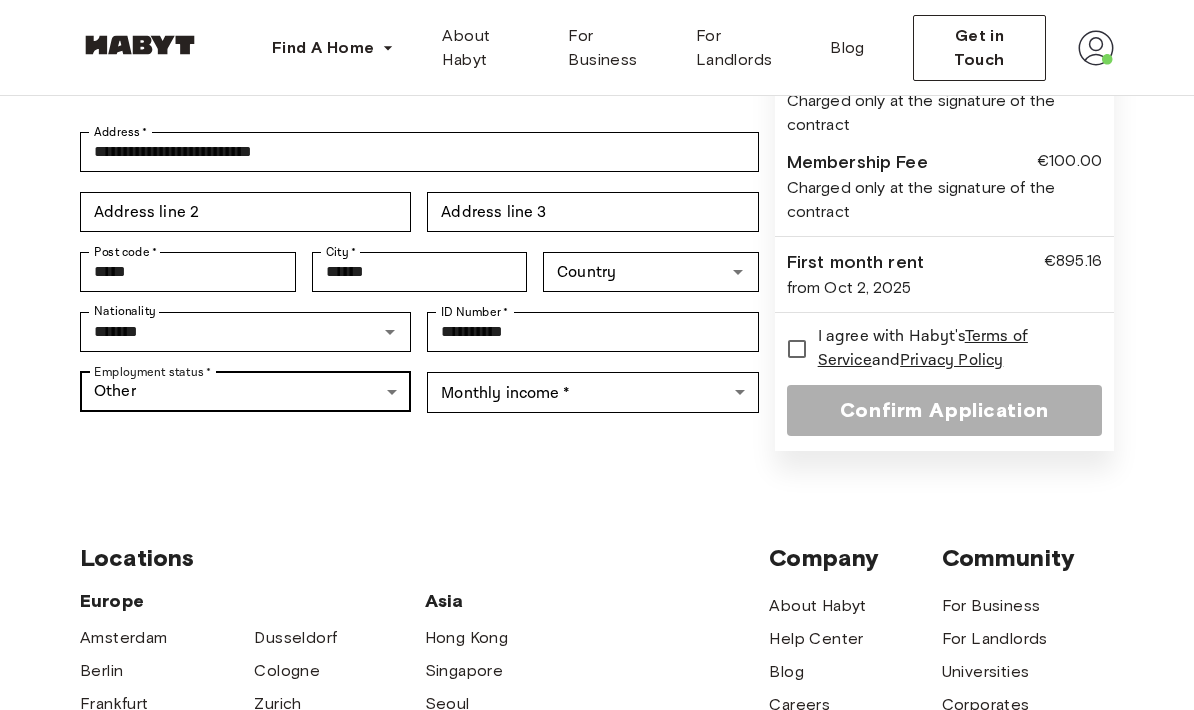 click on "**********" at bounding box center (597, 454) 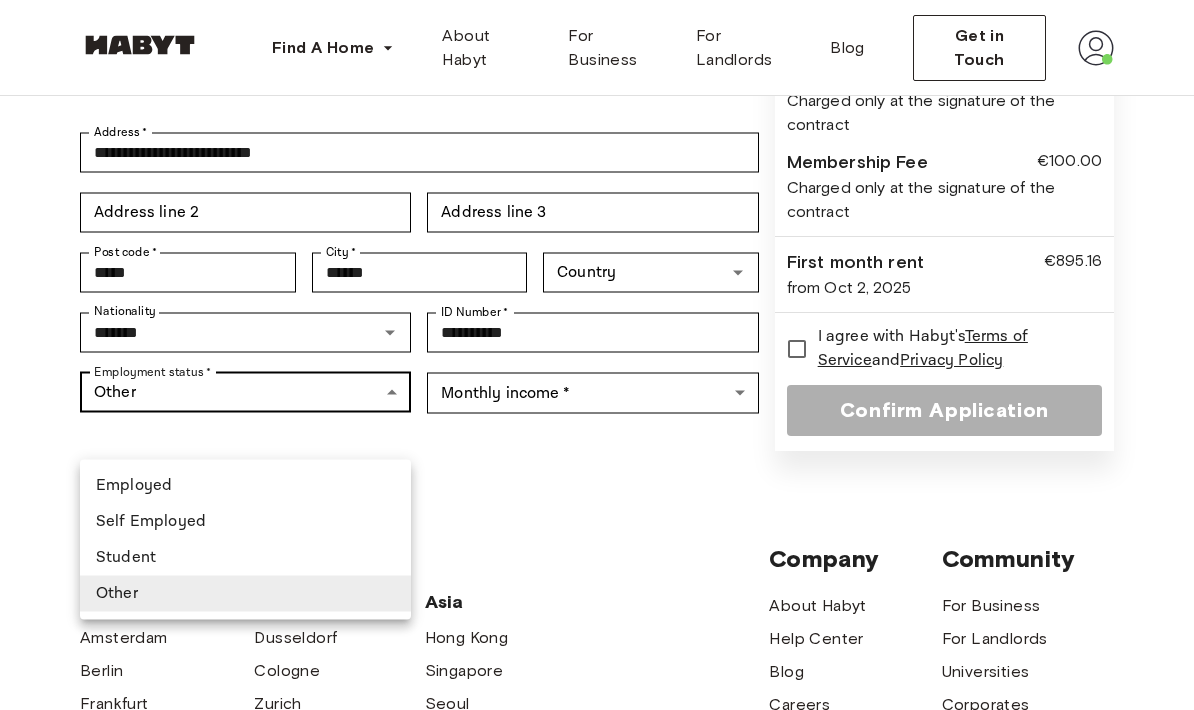 scroll, scrollTop: 465, scrollLeft: 0, axis: vertical 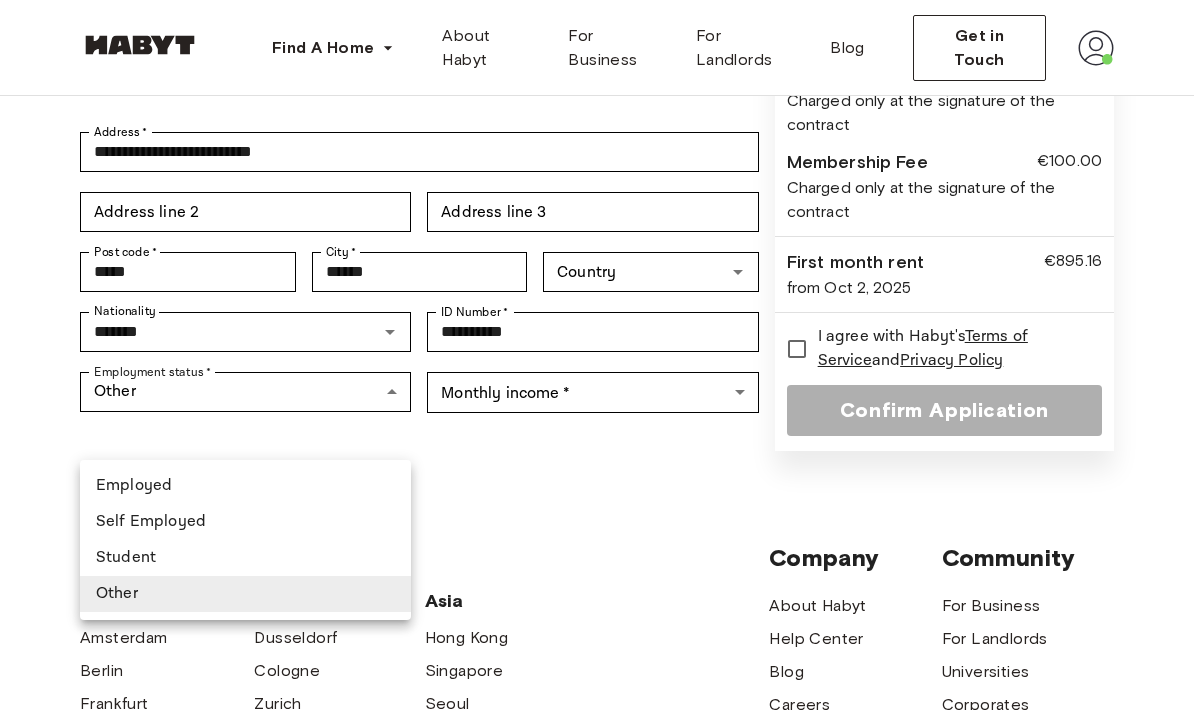 click on "Employed" at bounding box center (245, 486) 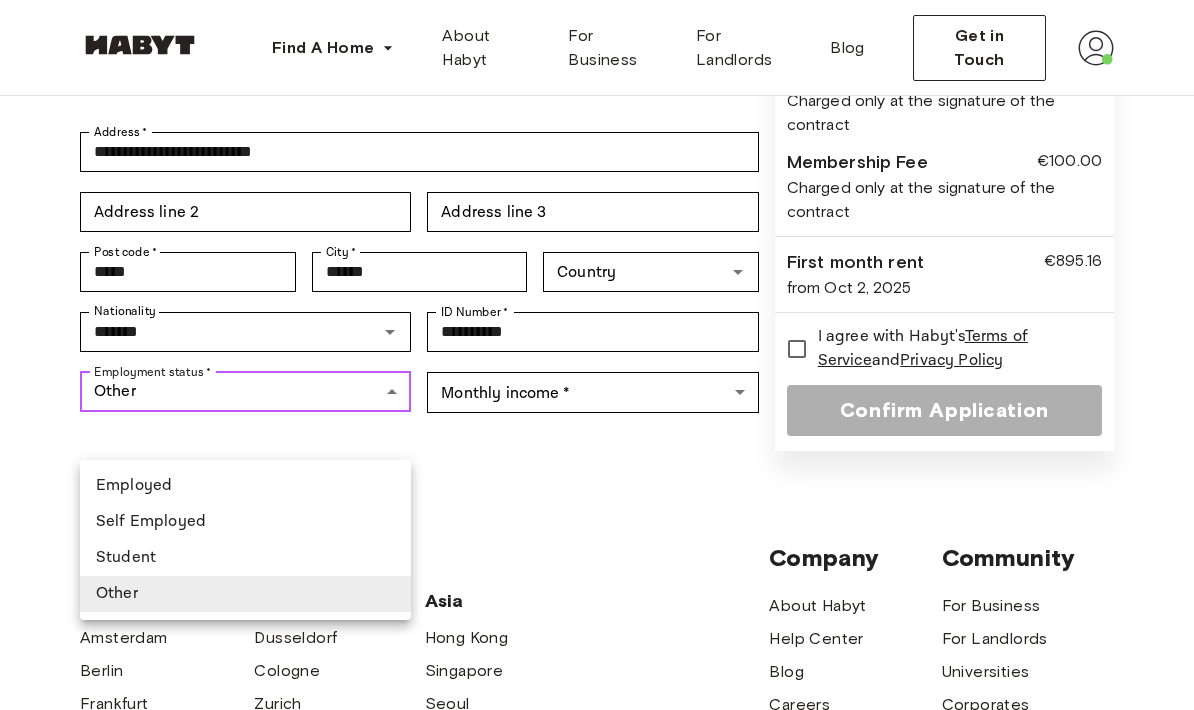 type on "********" 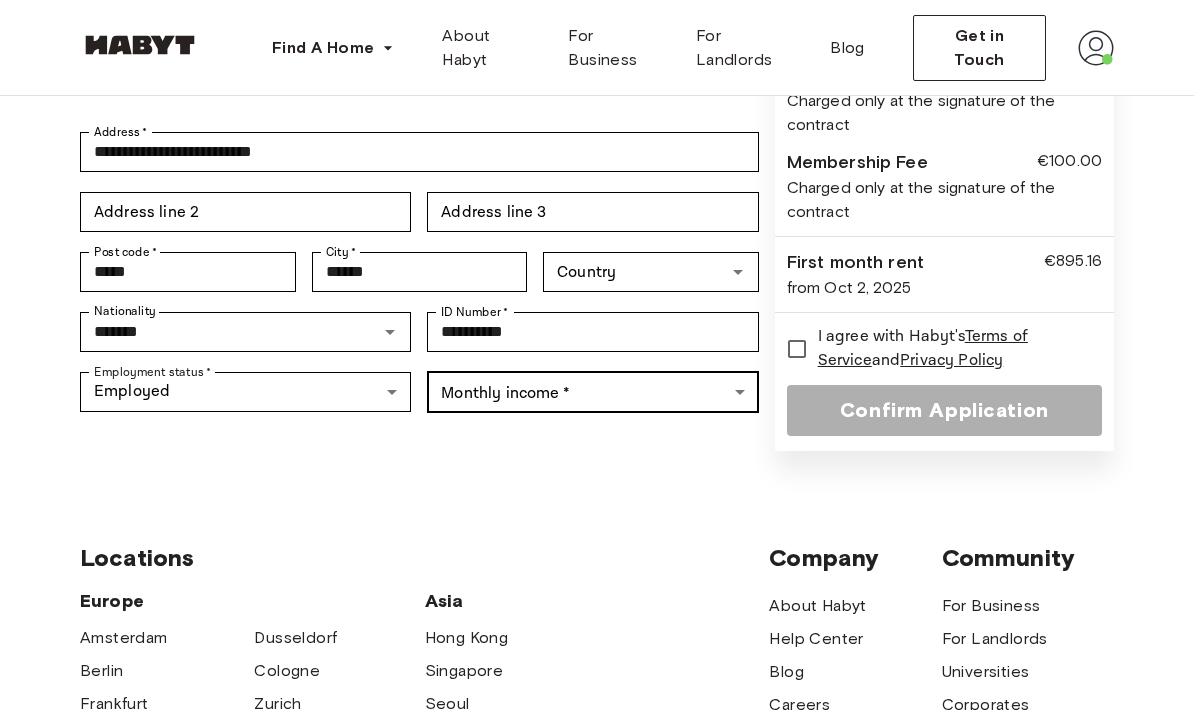 click on "**********" at bounding box center (597, 453) 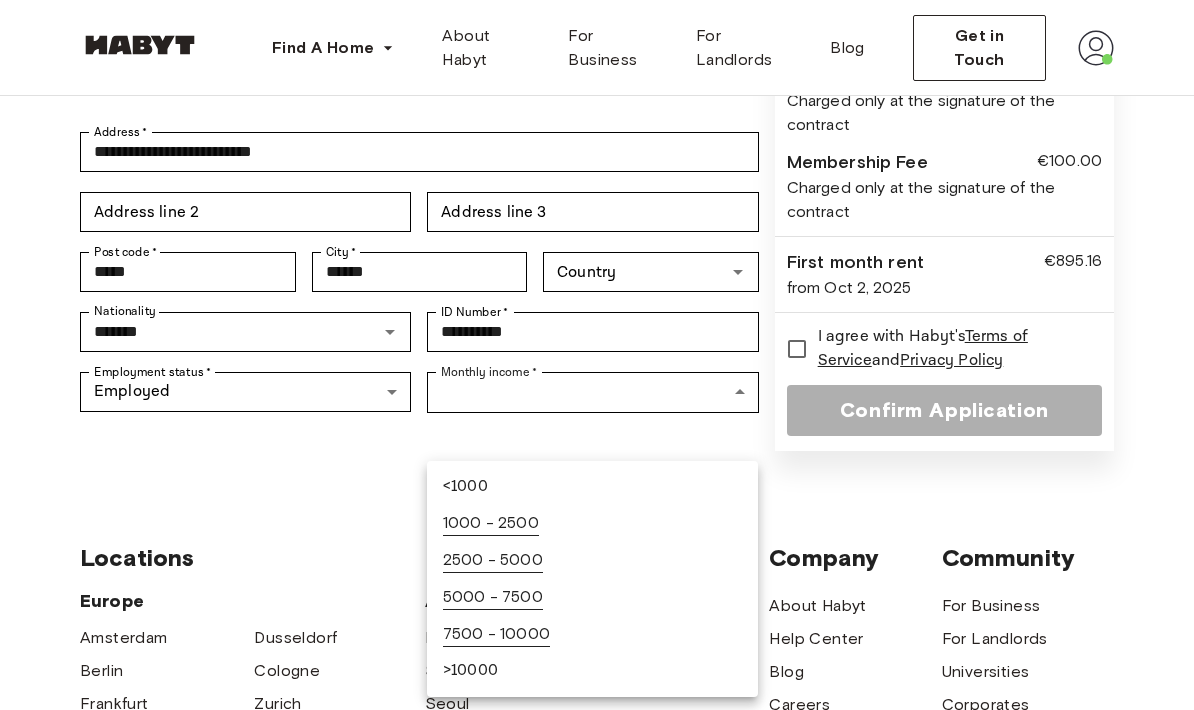 click on "1000 - 2500" at bounding box center (592, 523) 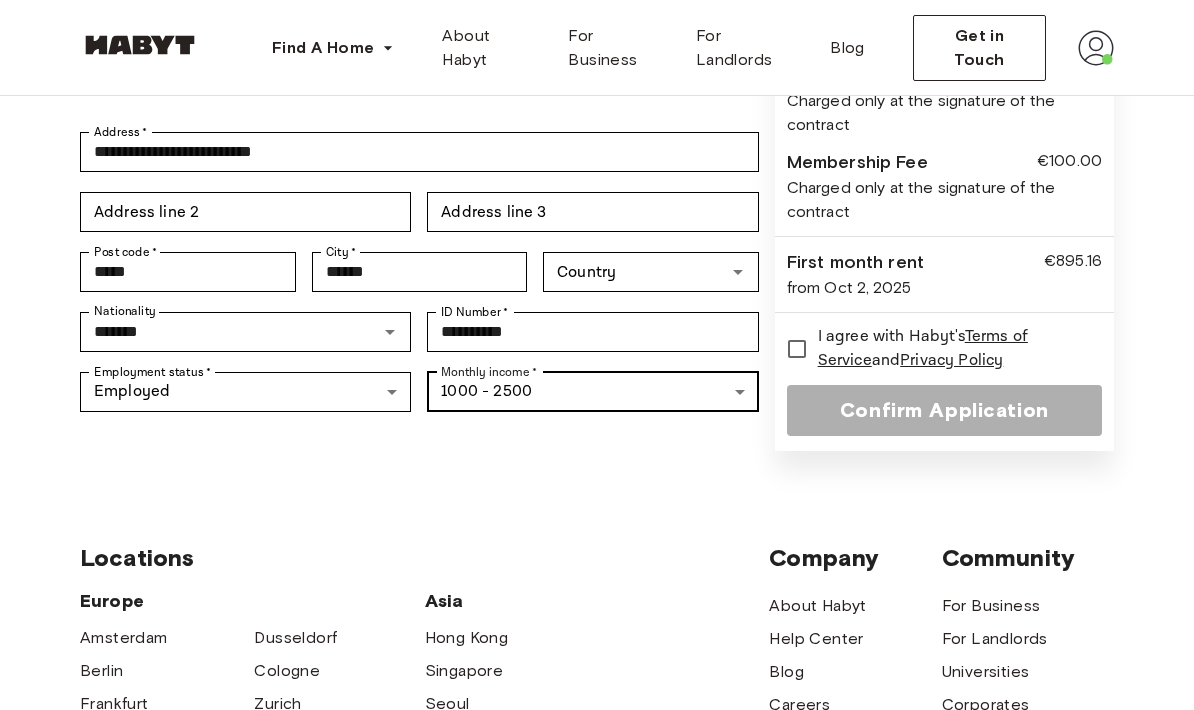 click on "**********" at bounding box center [597, 453] 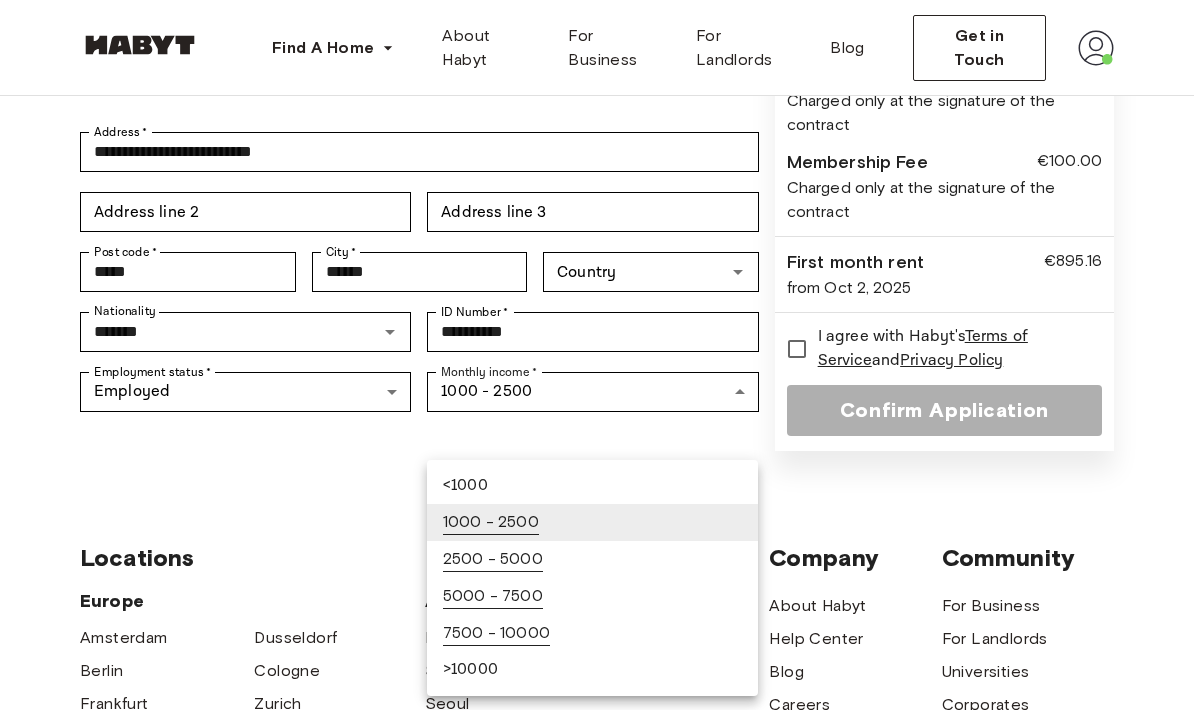 click on ">10000" at bounding box center [592, 670] 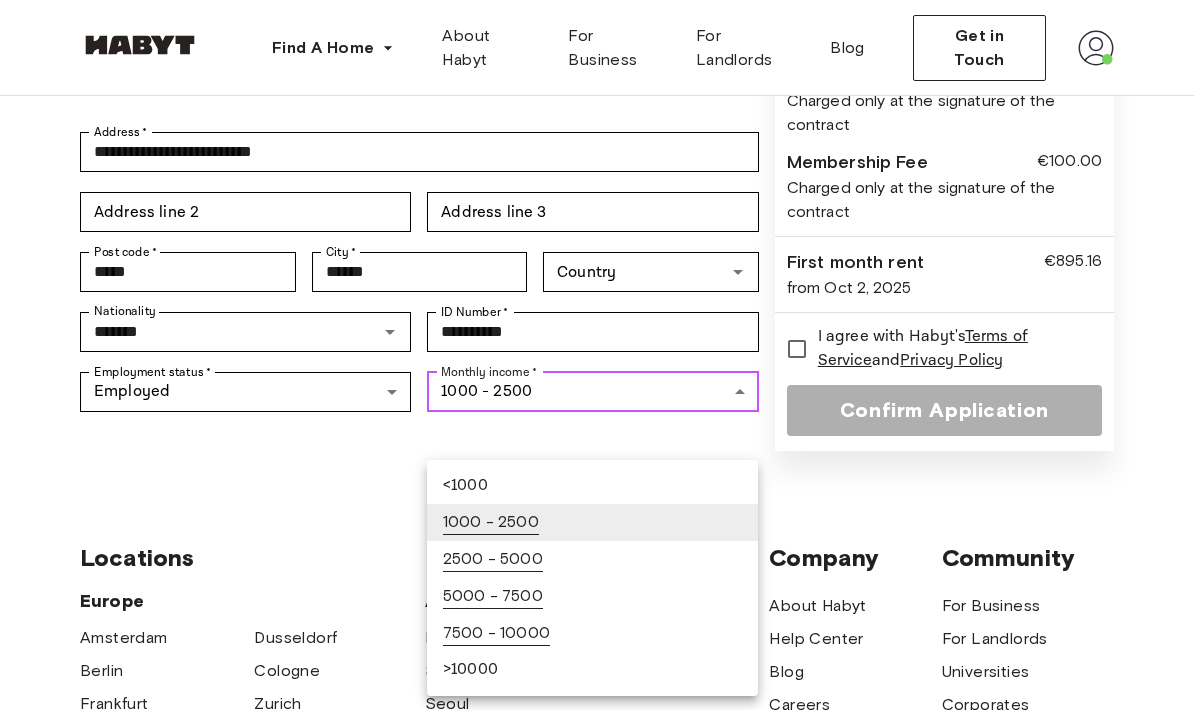 type on "******" 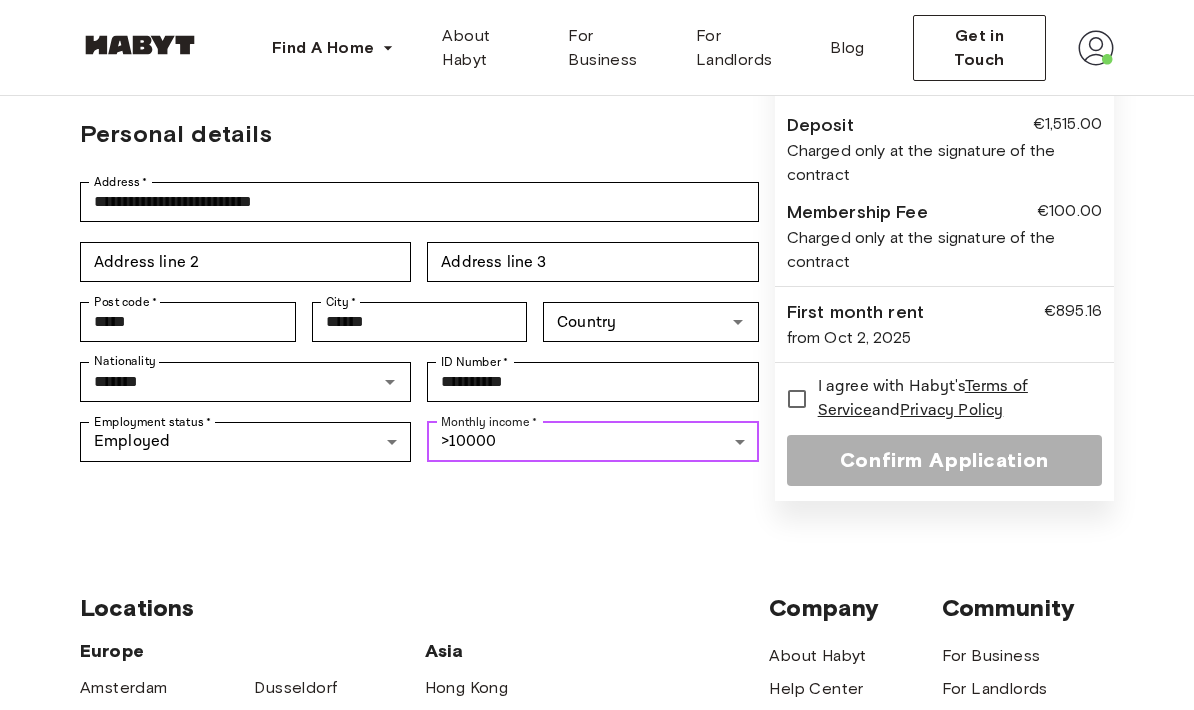 scroll, scrollTop: 416, scrollLeft: 0, axis: vertical 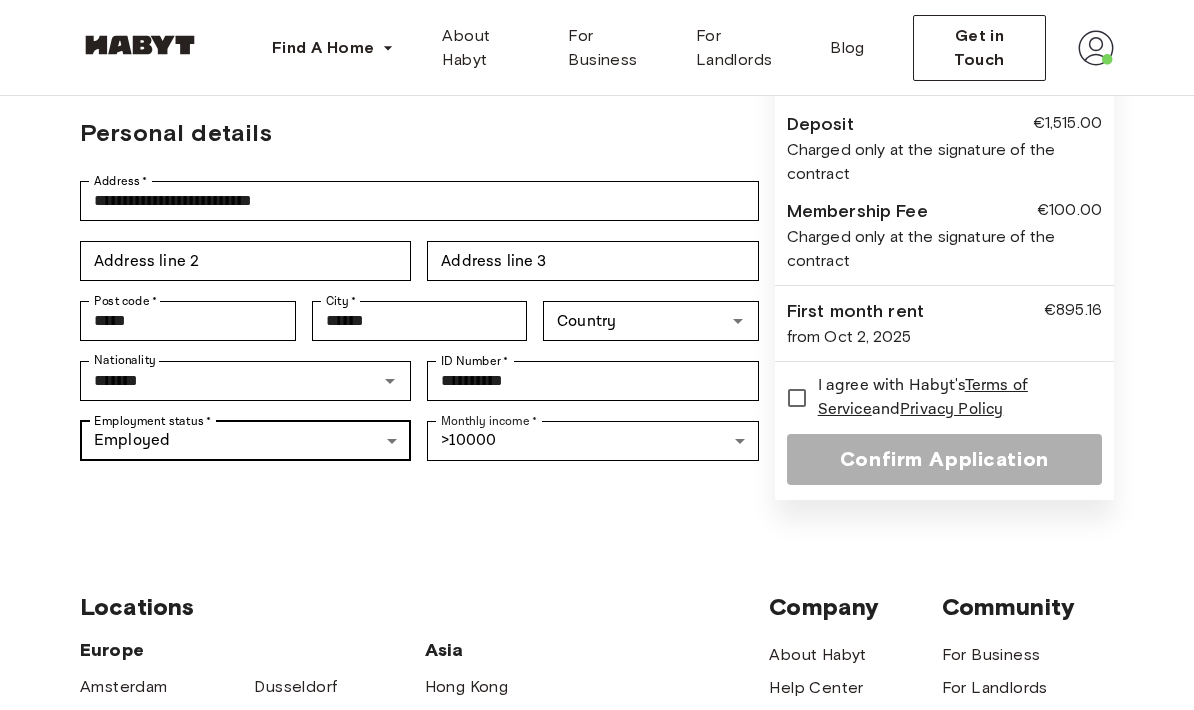 click on "**********" at bounding box center [597, 502] 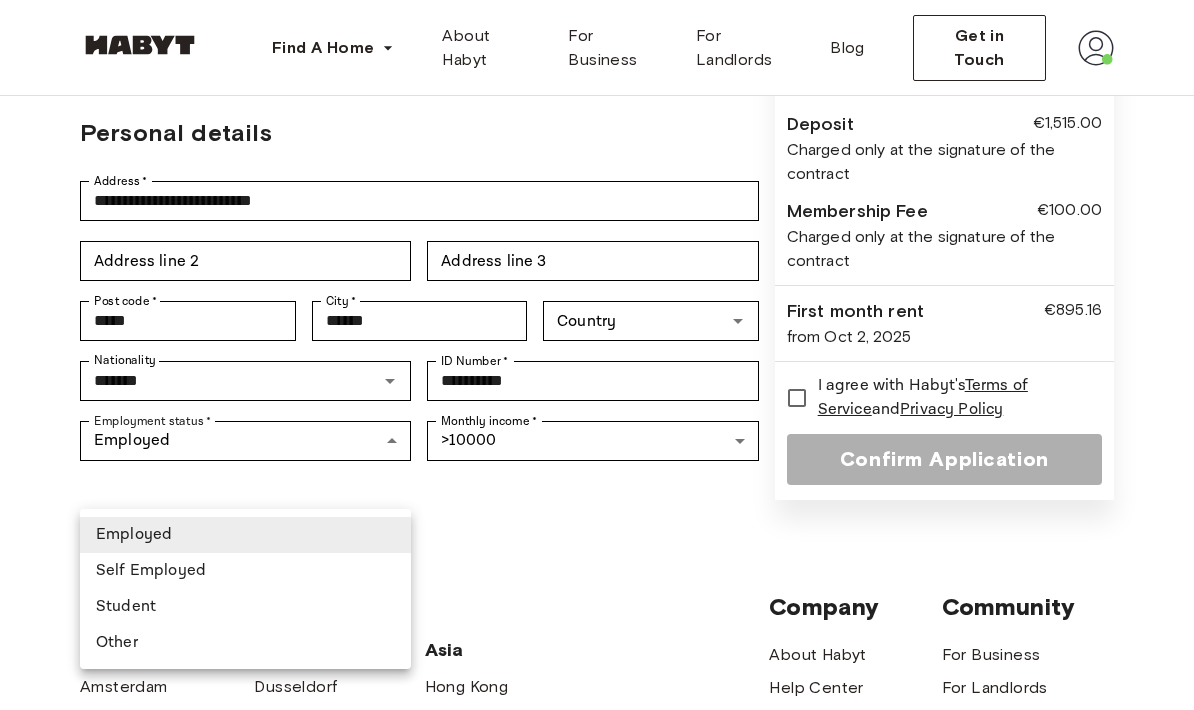 click at bounding box center (597, 355) 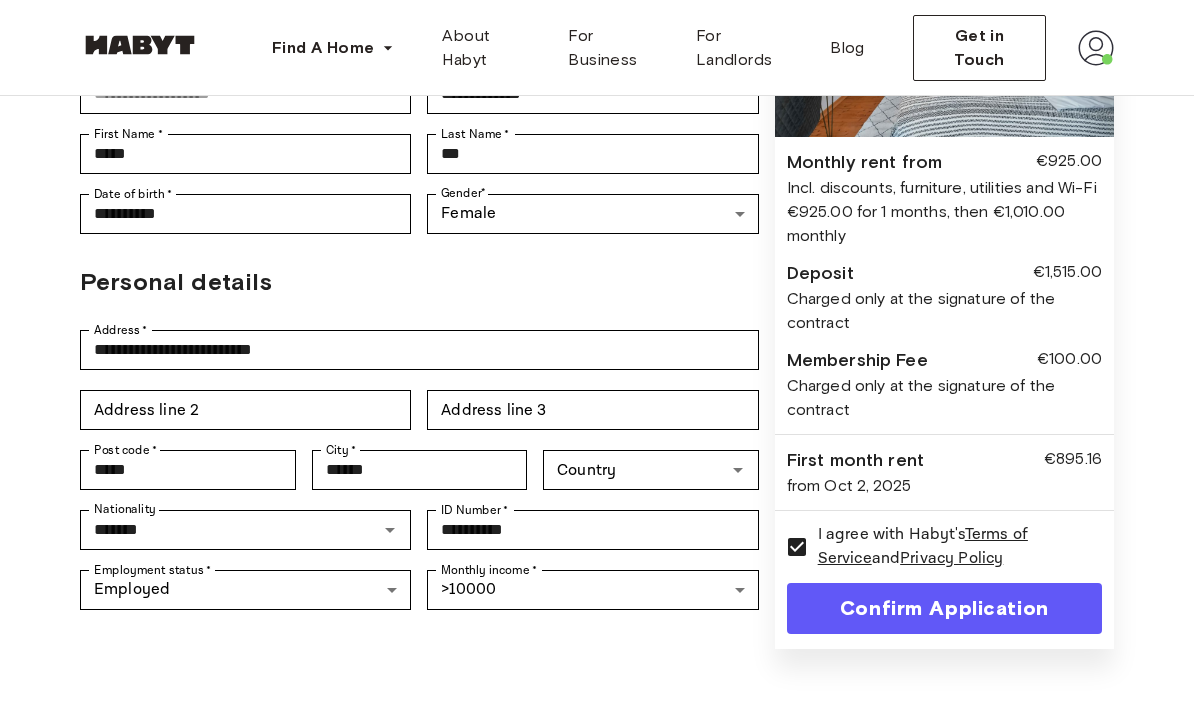scroll, scrollTop: 284, scrollLeft: 0, axis: vertical 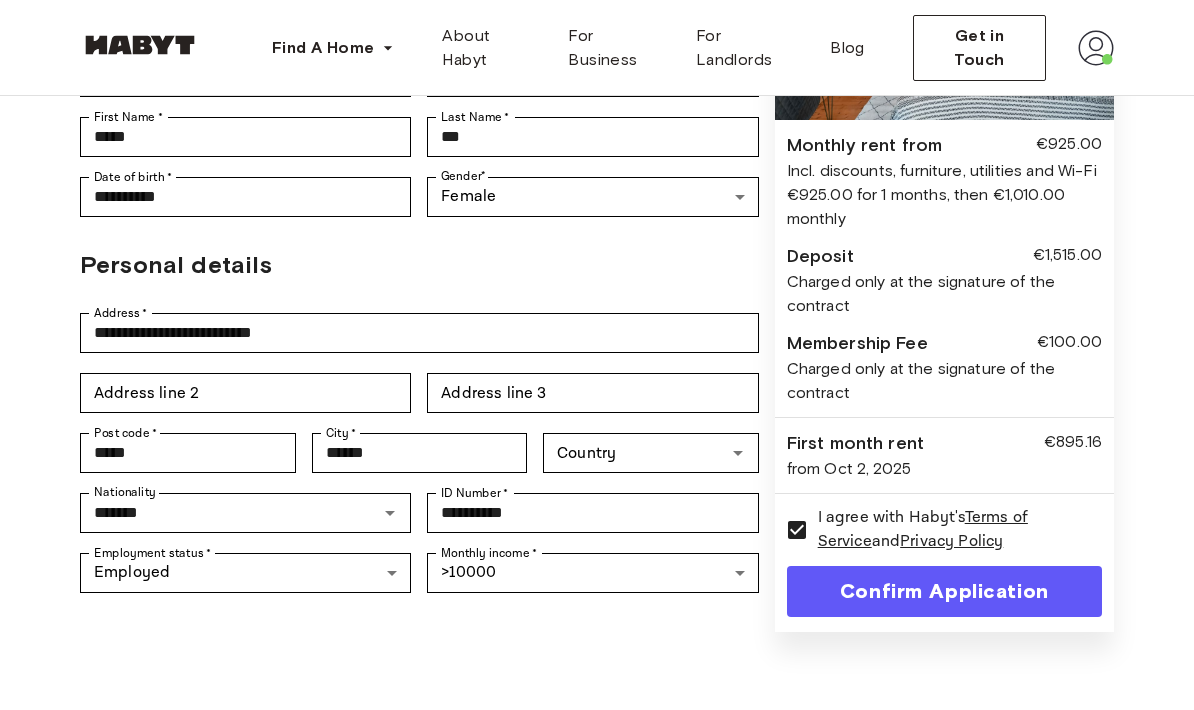 click on "Confirm Application" at bounding box center (944, 591) 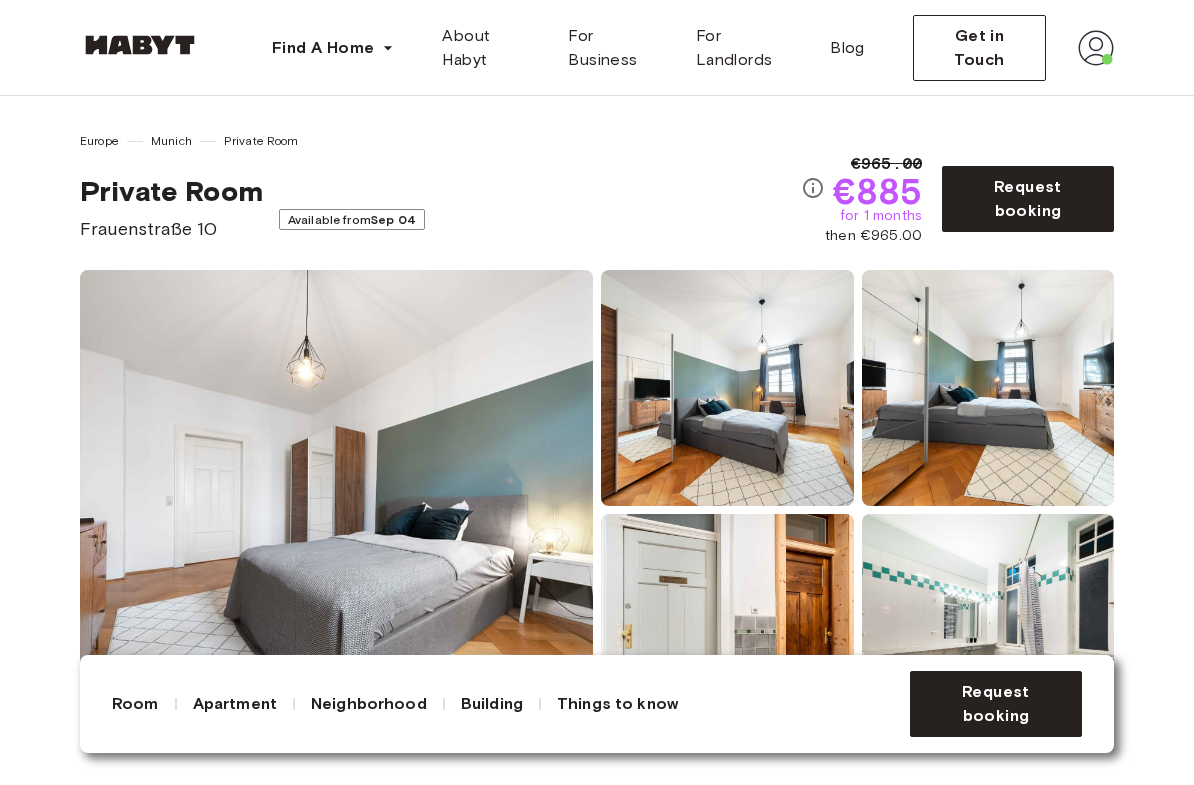 scroll, scrollTop: 0, scrollLeft: 0, axis: both 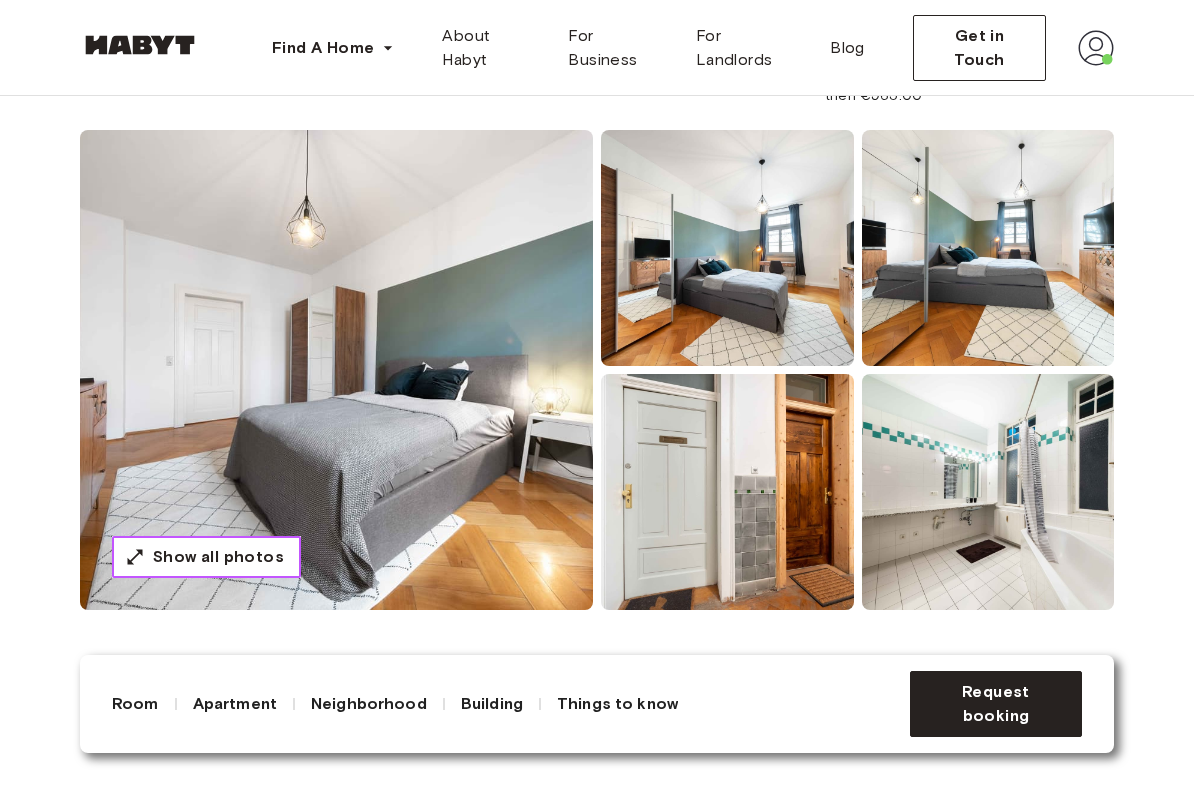 click on "Show all photos" at bounding box center [218, 557] 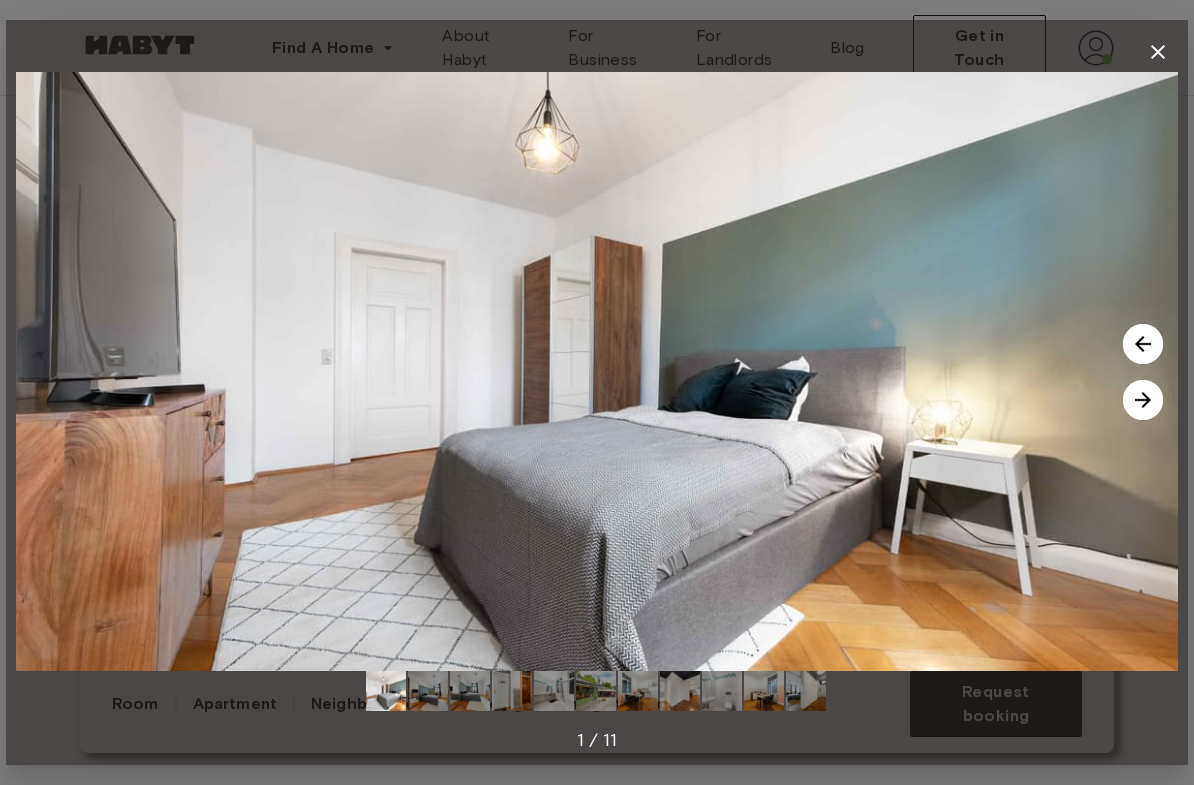 click at bounding box center [1143, 400] 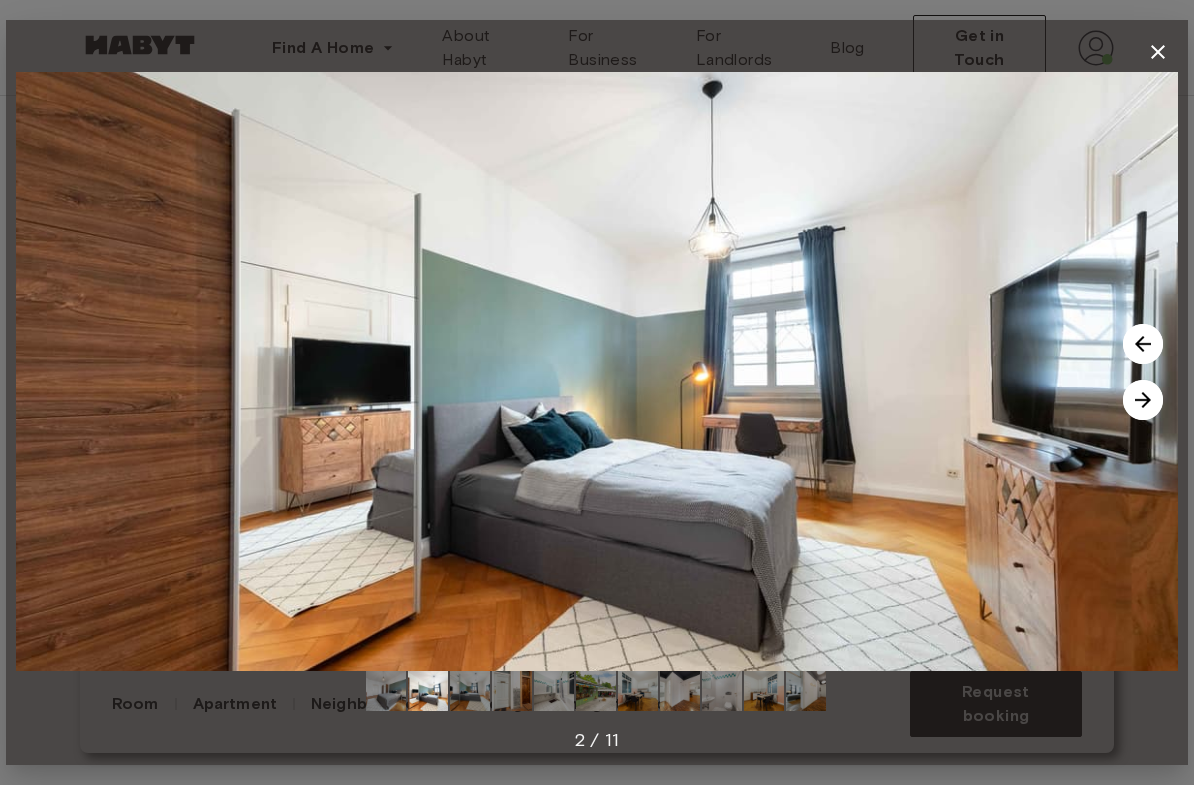 click at bounding box center [1143, 400] 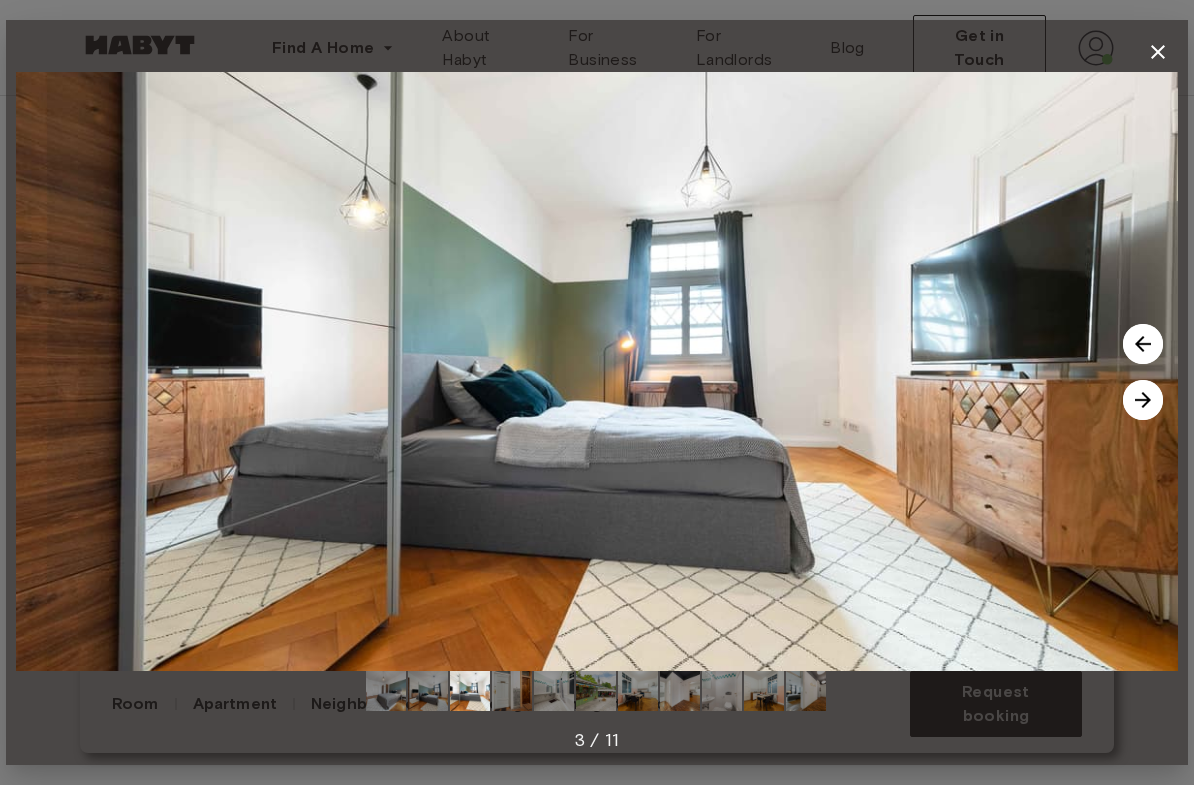 click at bounding box center (1143, 400) 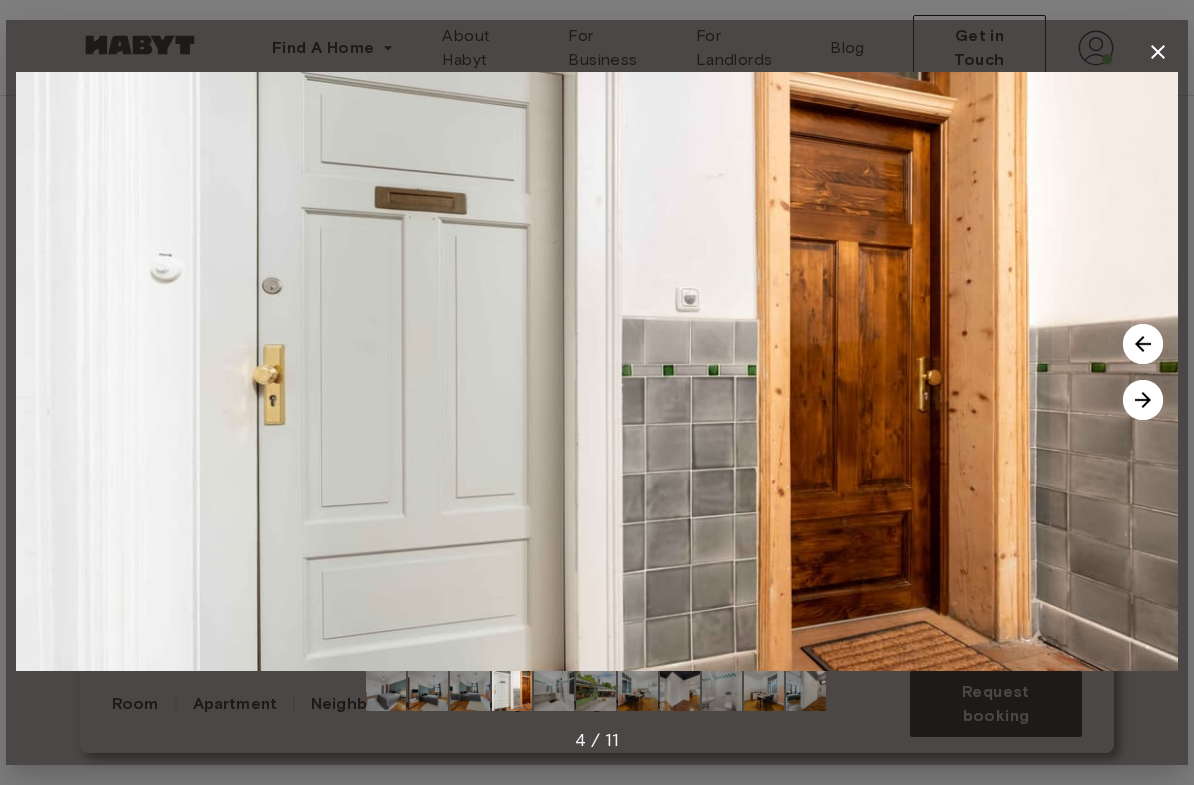 click at bounding box center (1143, 400) 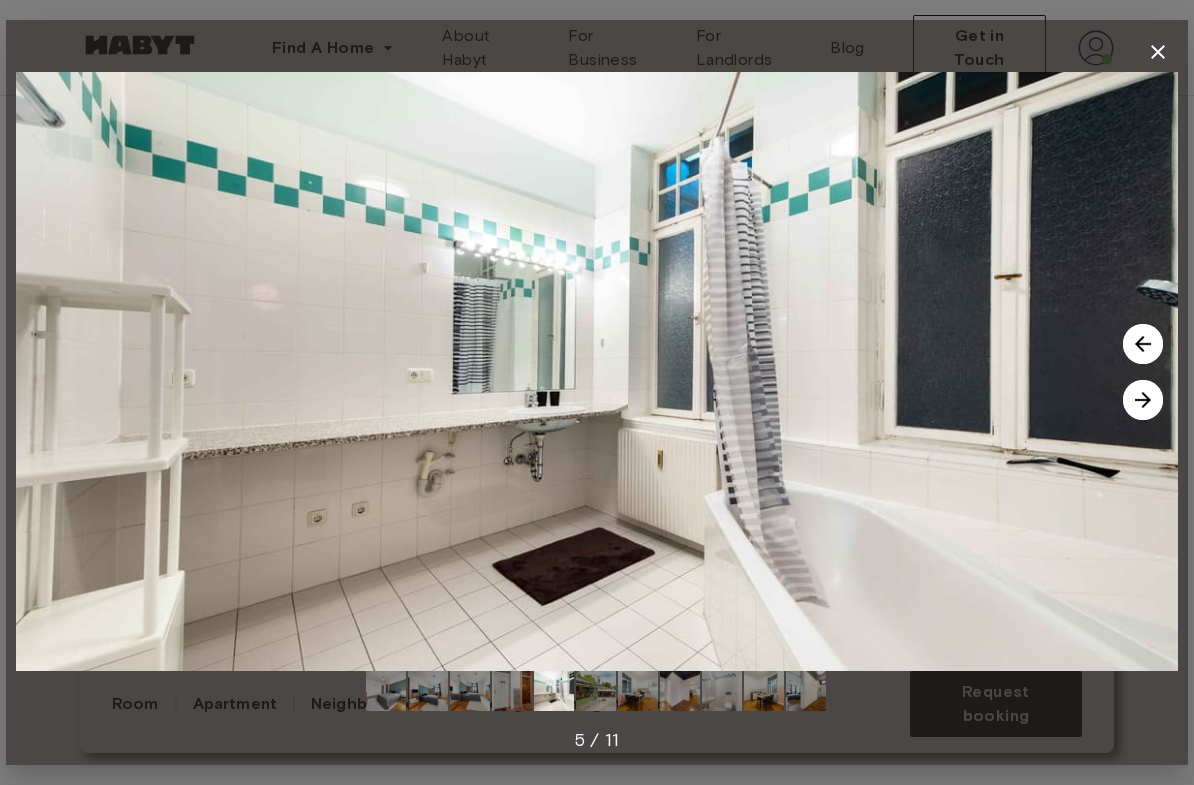 click at bounding box center (1143, 400) 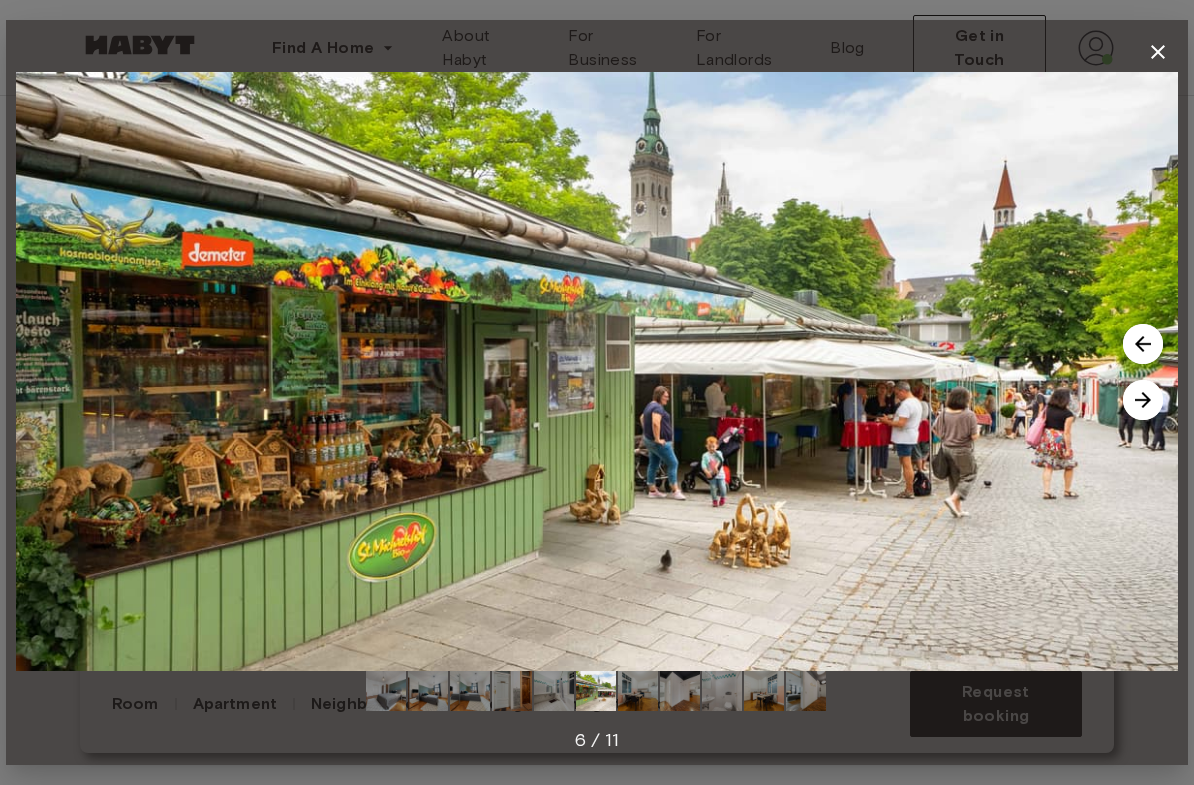 click at bounding box center (1143, 400) 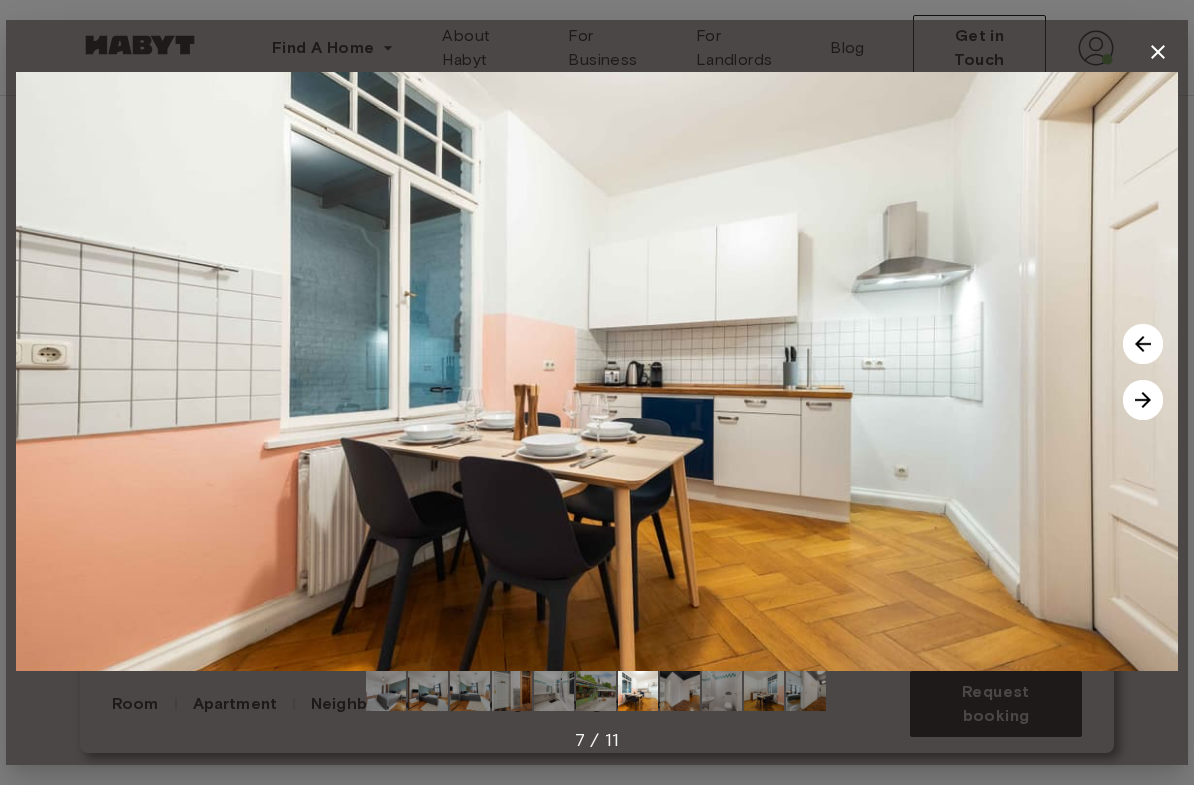 click at bounding box center [1143, 400] 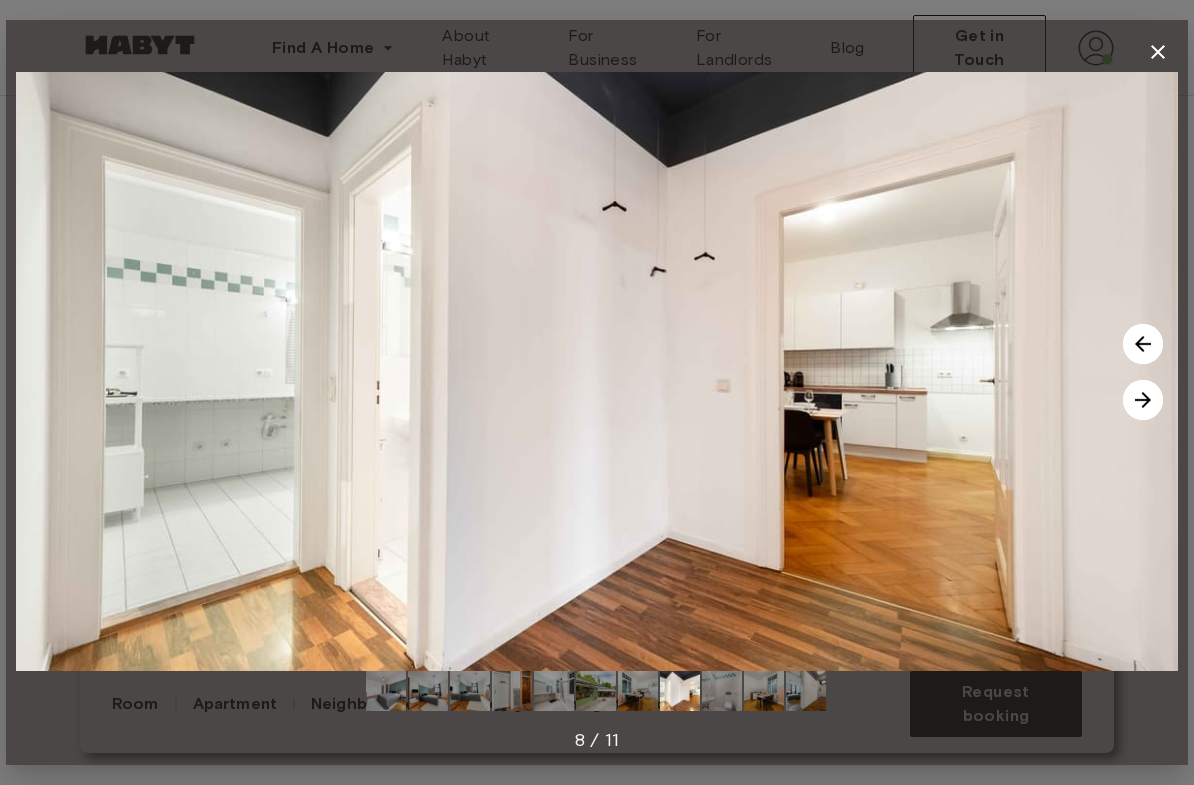 click at bounding box center (1143, 344) 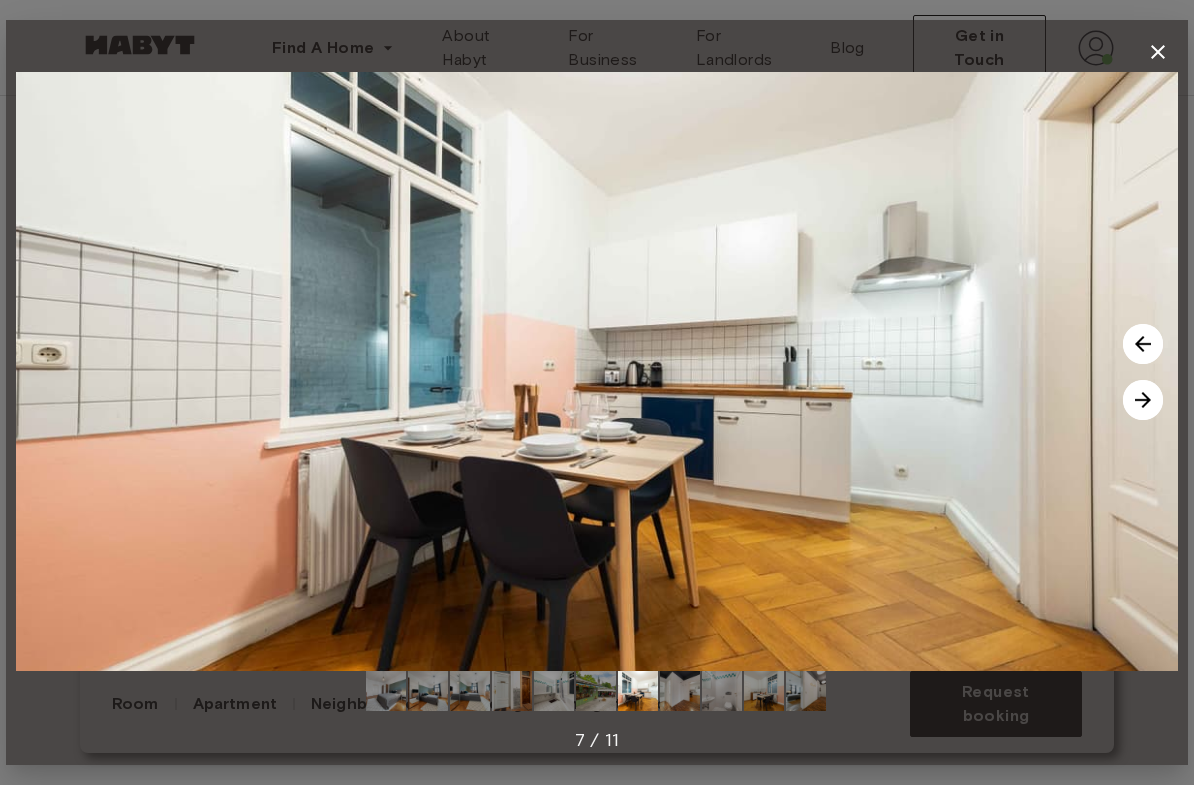 click at bounding box center (1143, 400) 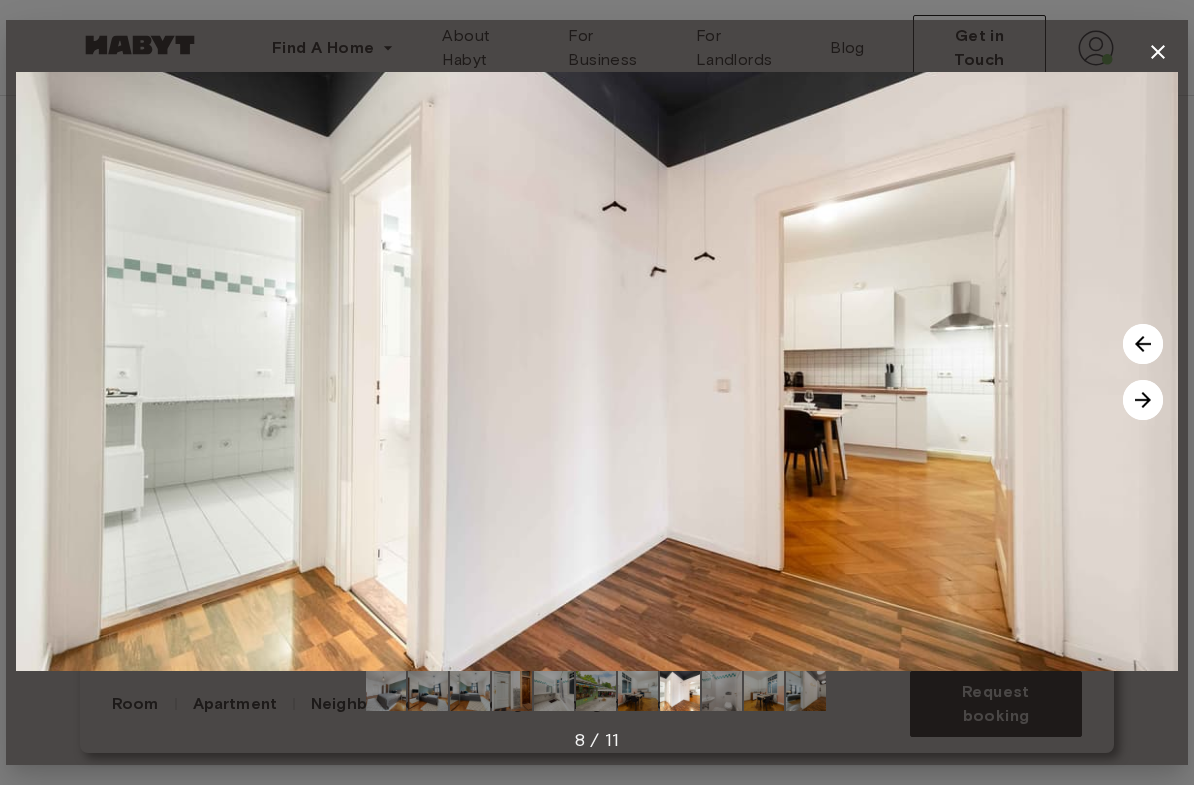 click at bounding box center [1143, 400] 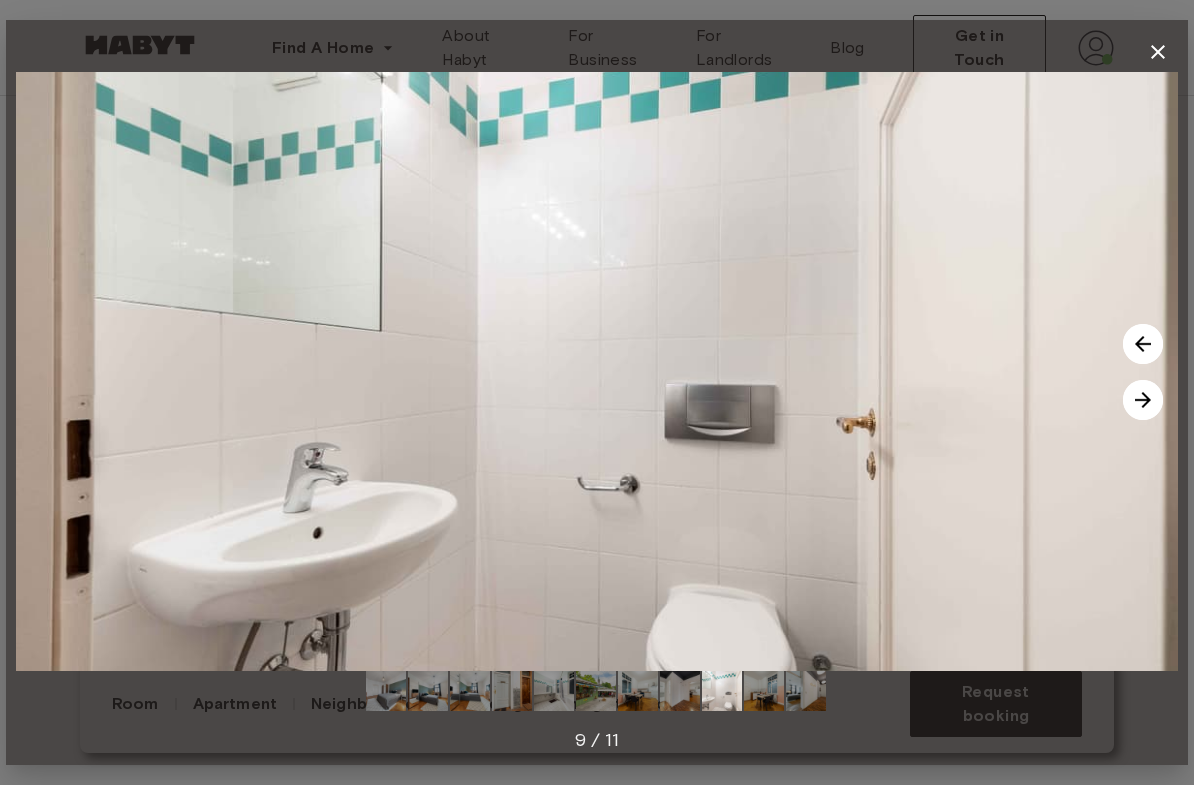 click at bounding box center [1143, 400] 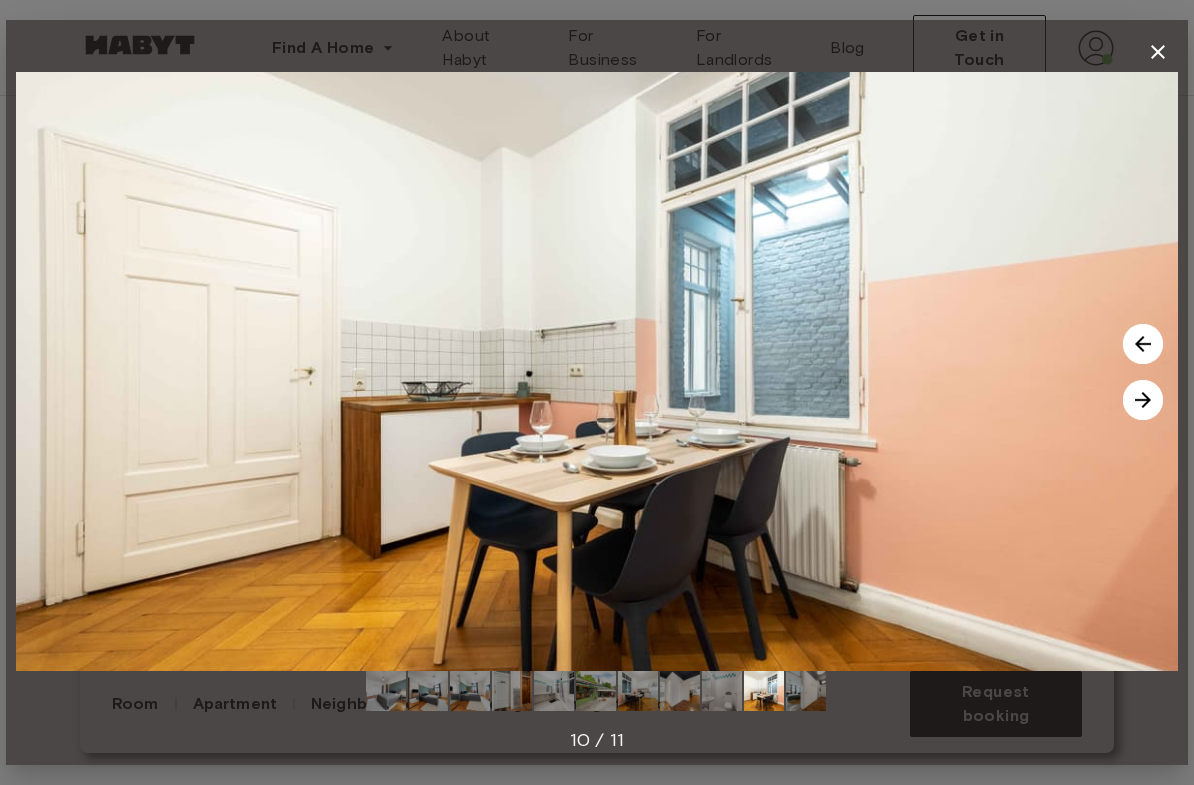 click at bounding box center [1143, 400] 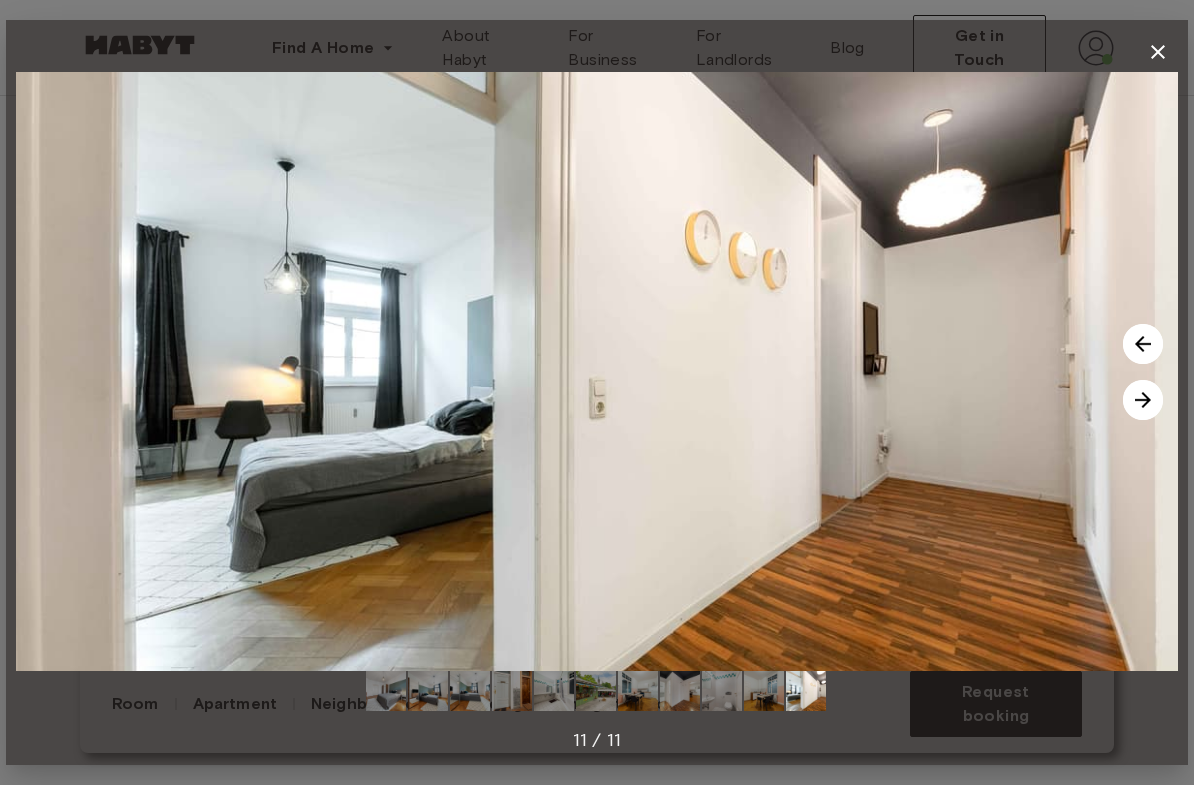 click at bounding box center (1143, 400) 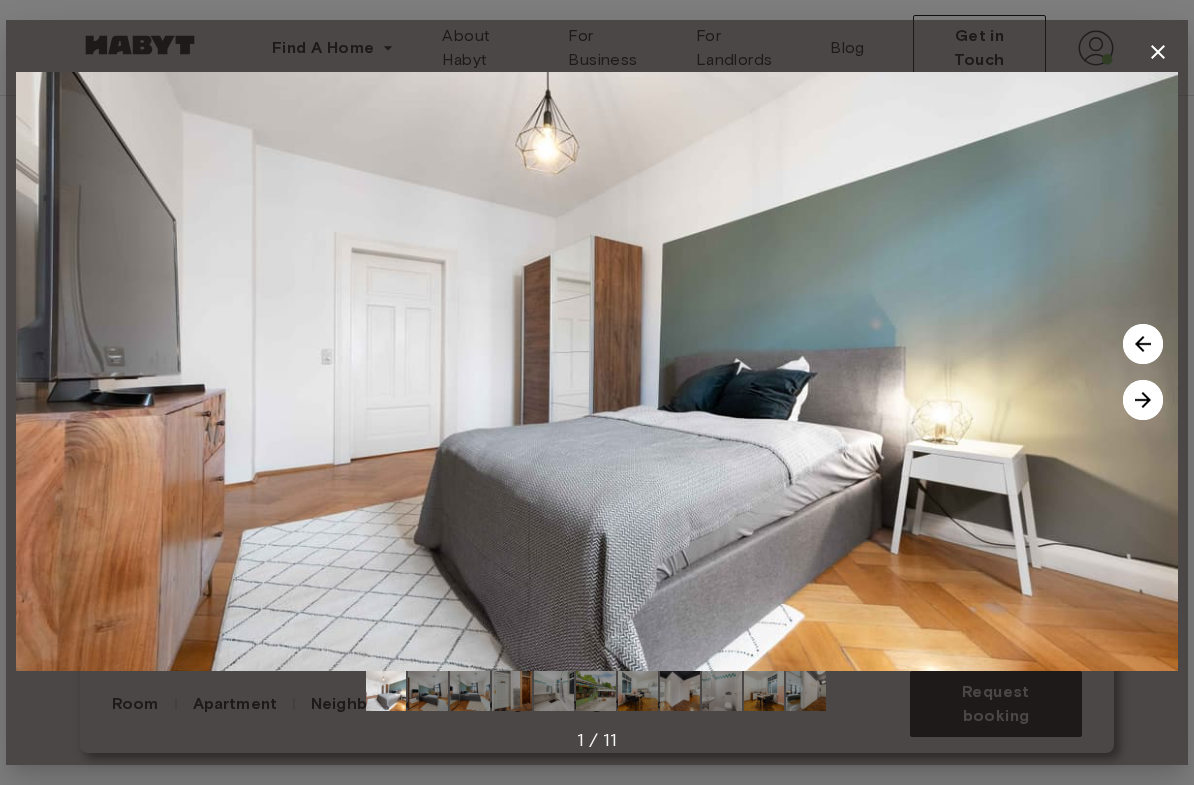 click at bounding box center [1143, 400] 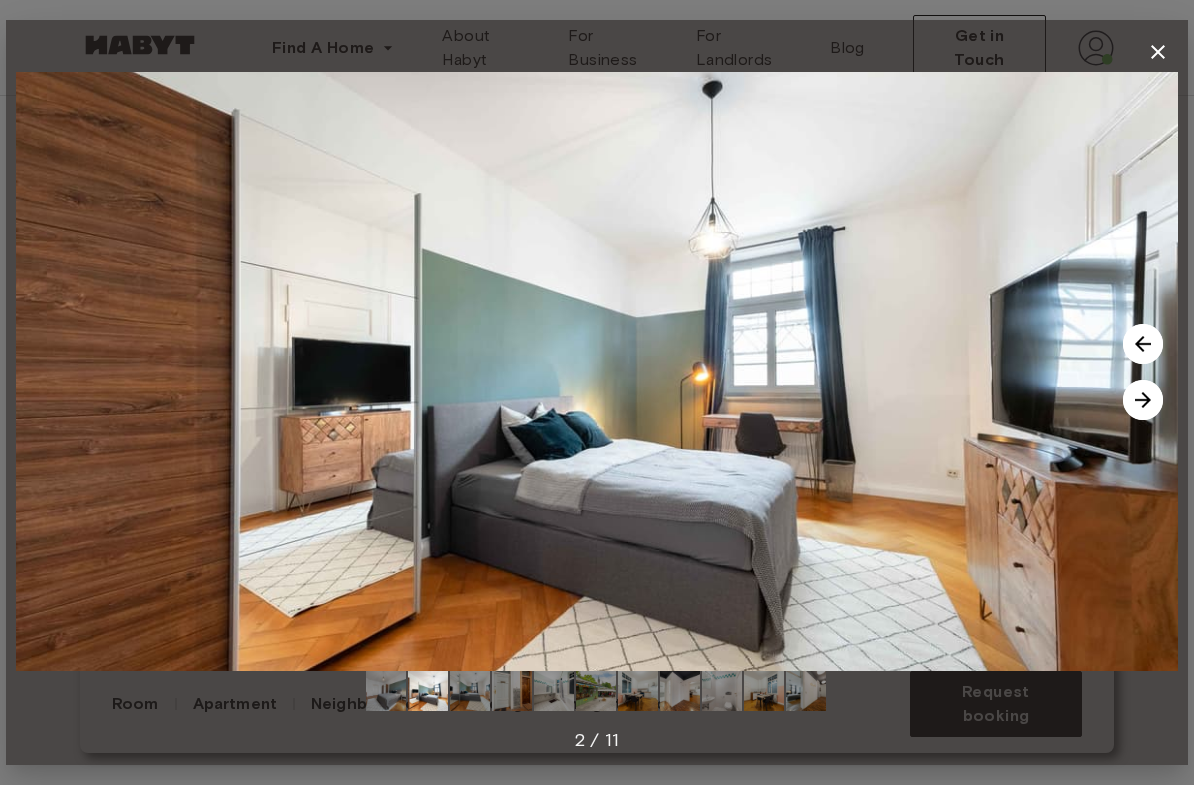 click at bounding box center (1143, 400) 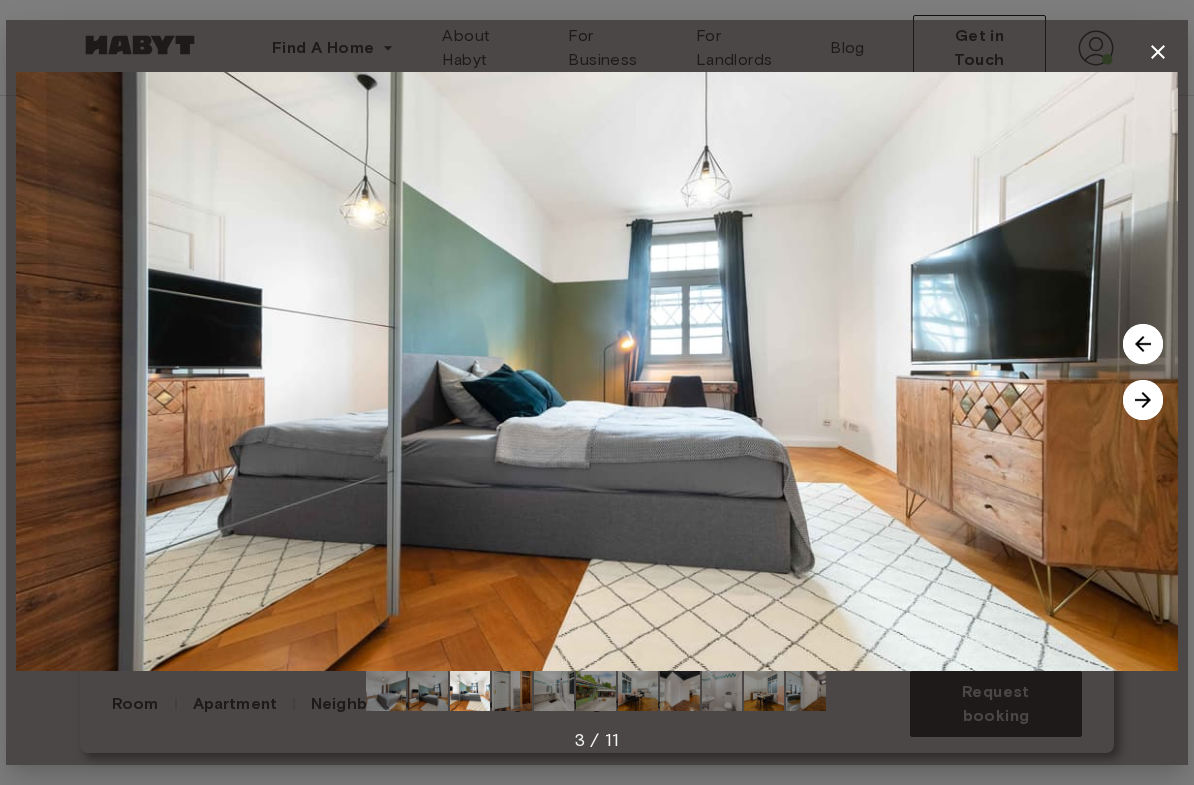 click at bounding box center (1143, 400) 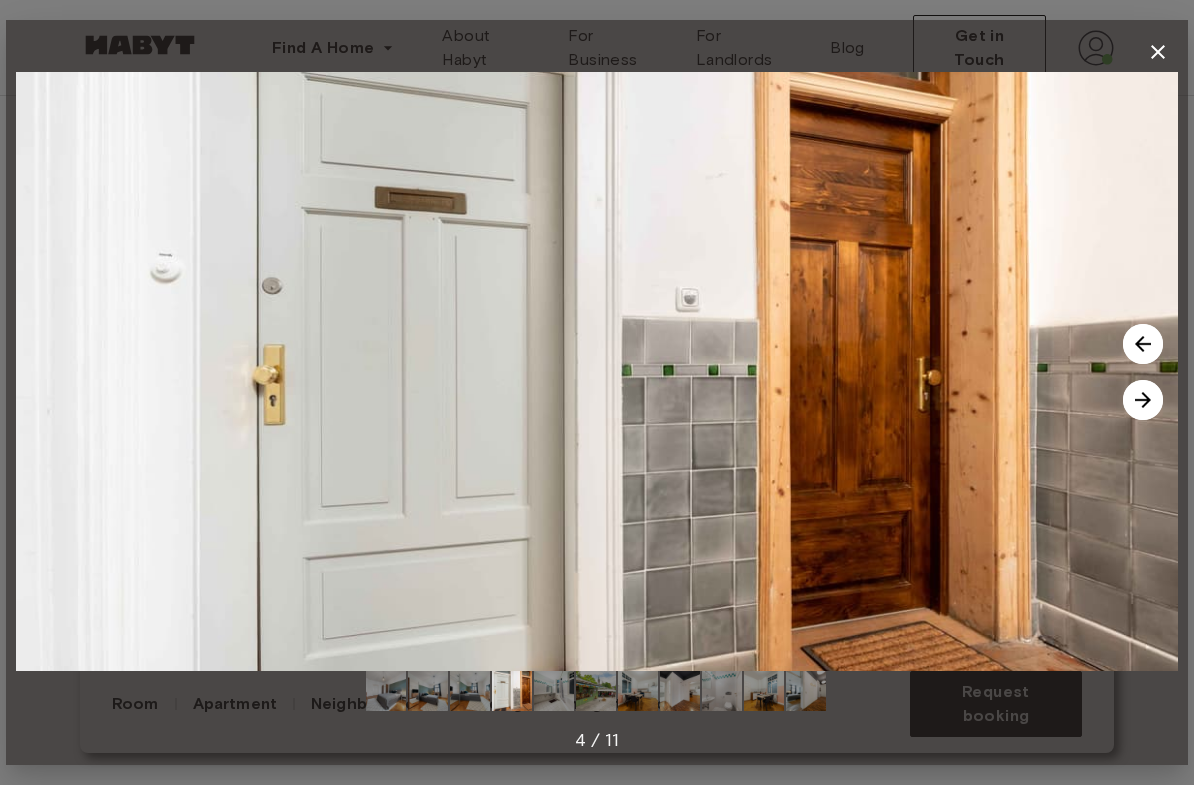 click at bounding box center (1143, 400) 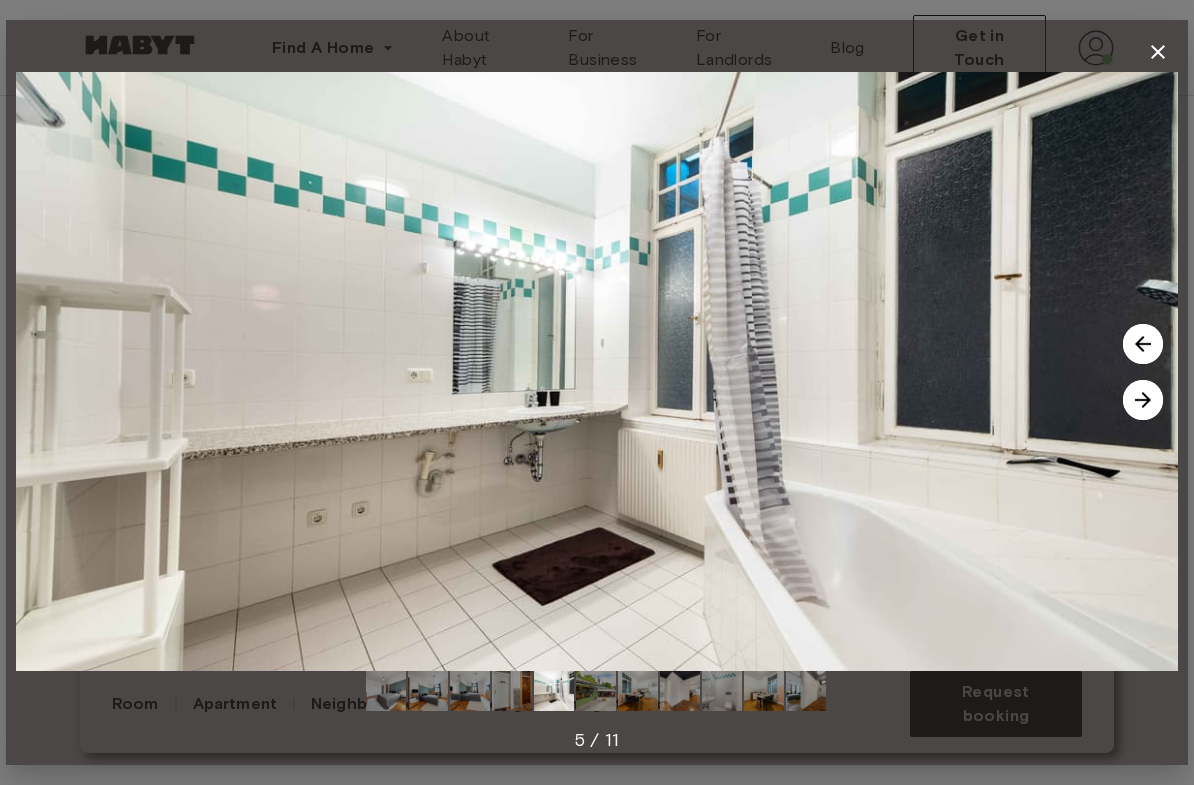 click at bounding box center (1143, 400) 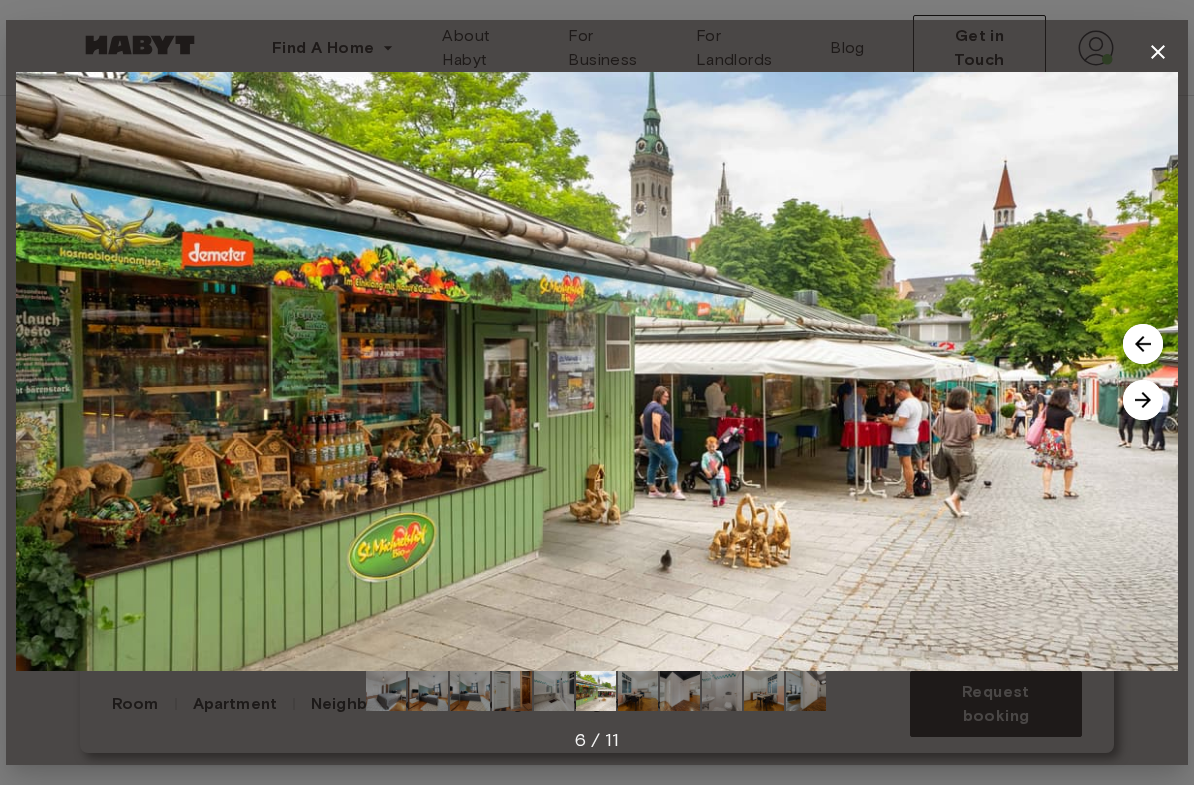 click 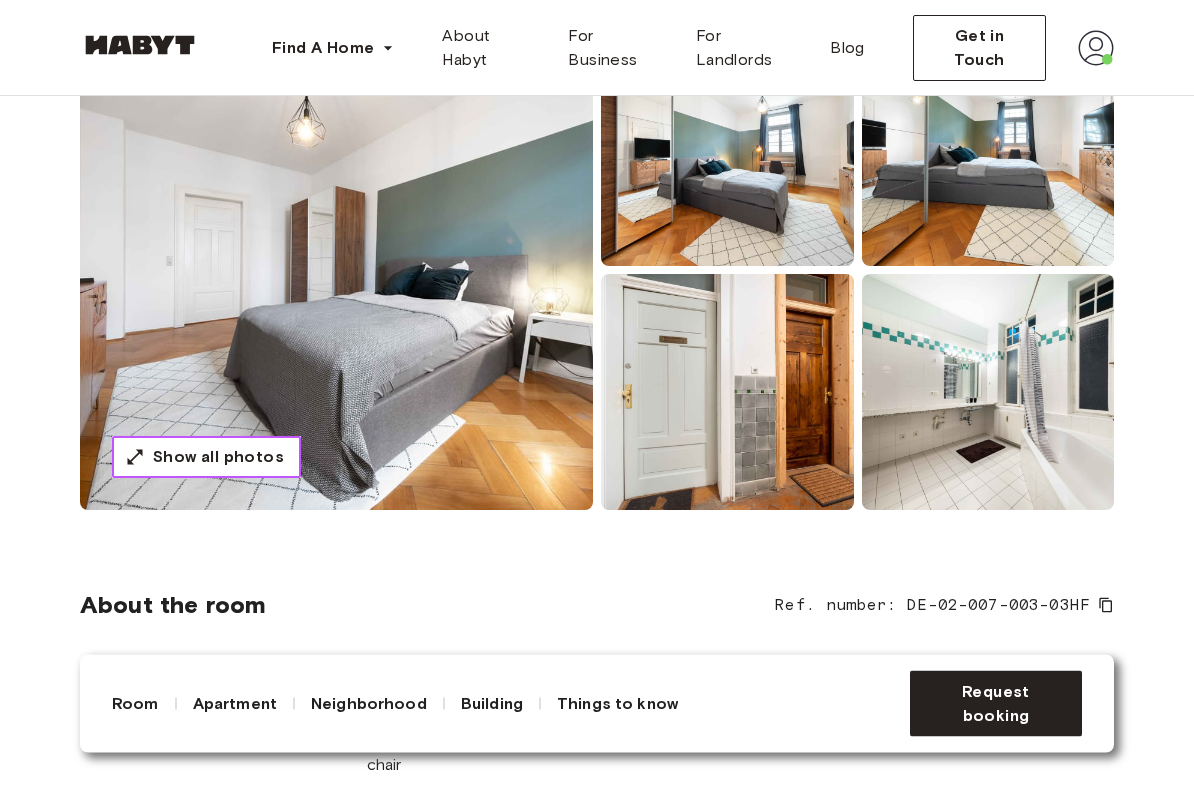 scroll, scrollTop: 241, scrollLeft: 0, axis: vertical 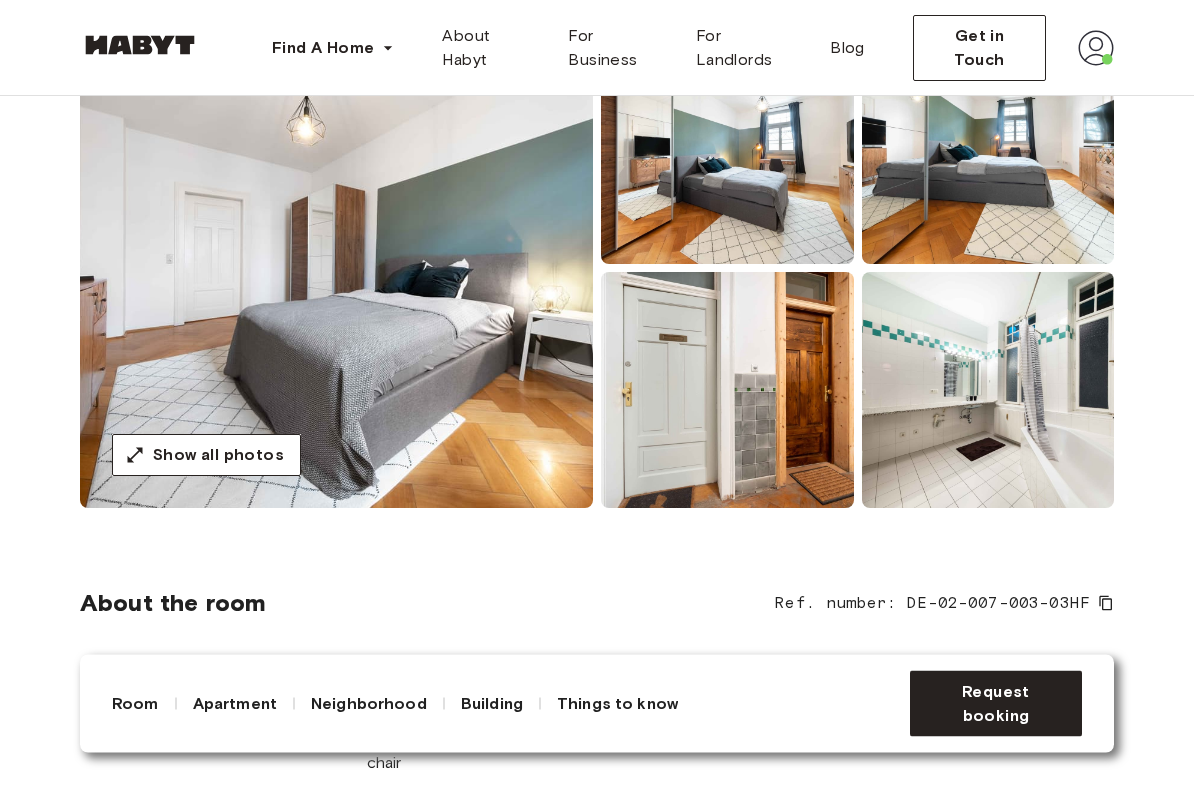click at bounding box center (988, 391) 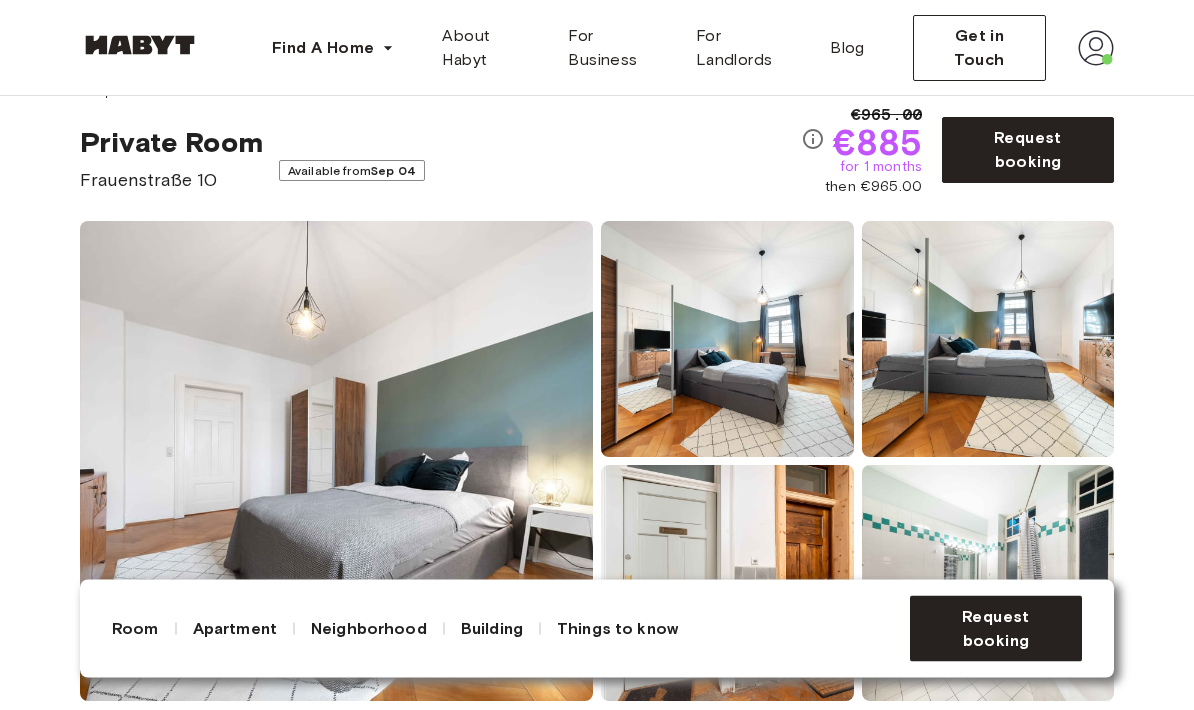 scroll, scrollTop: 50, scrollLeft: 0, axis: vertical 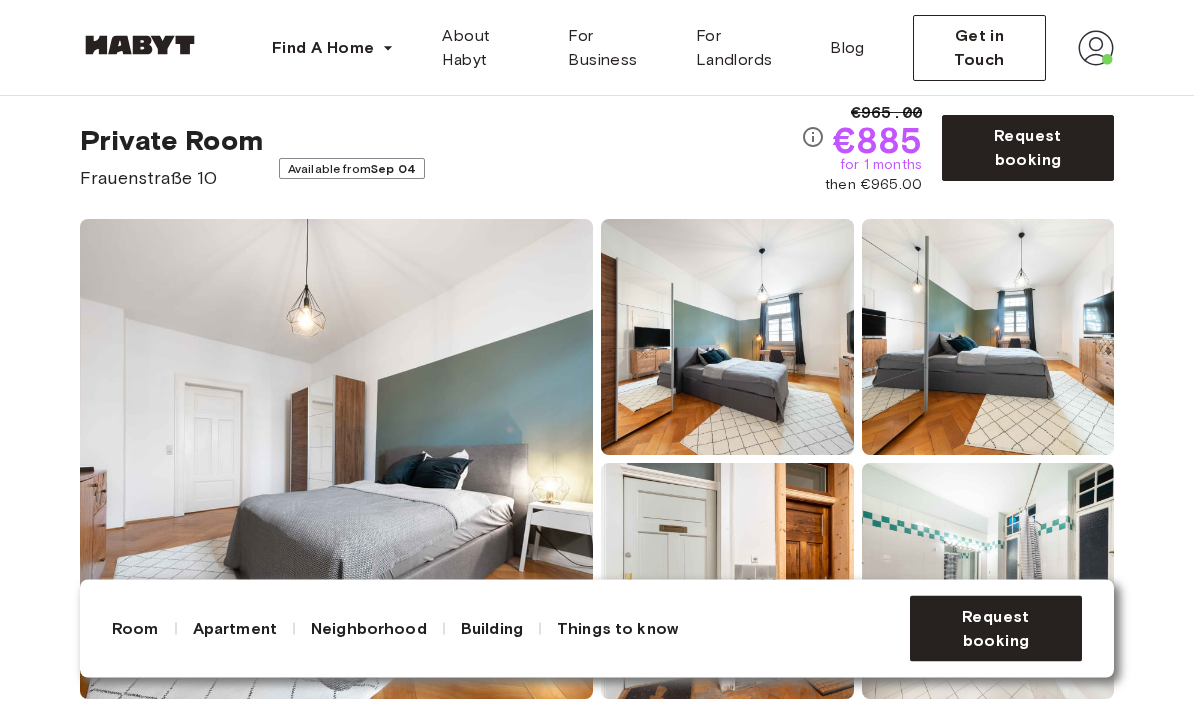 click on "Show all photos" at bounding box center [218, 647] 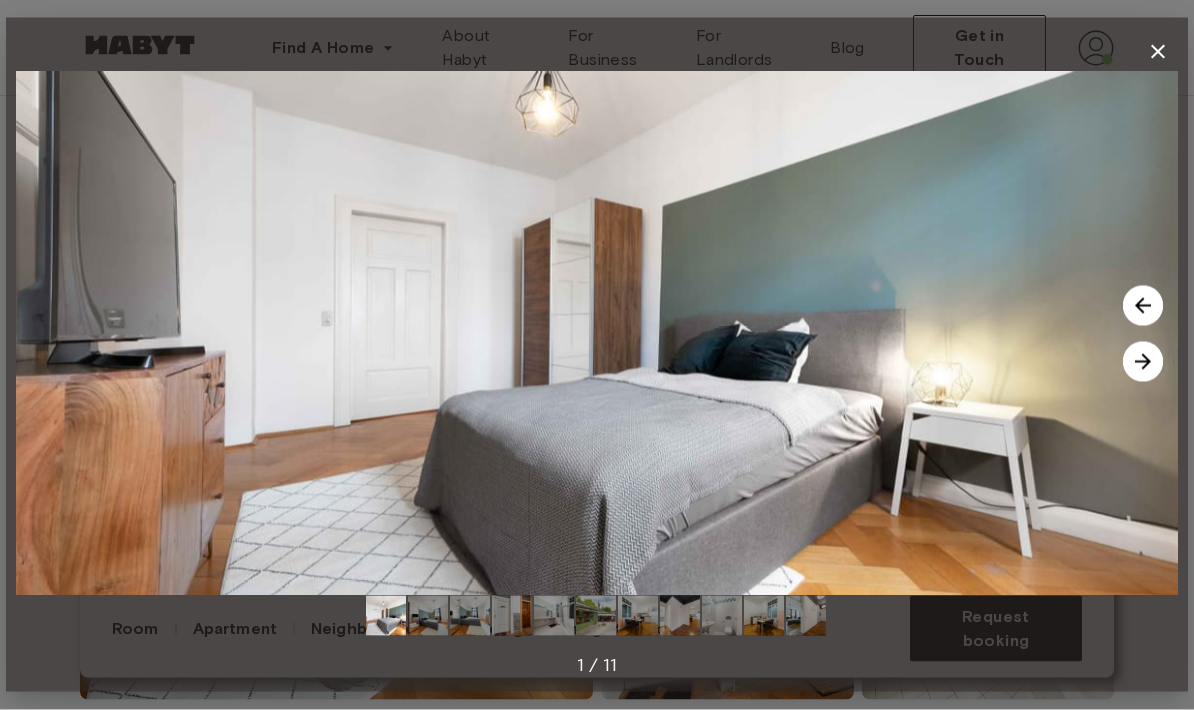 scroll, scrollTop: 51, scrollLeft: 0, axis: vertical 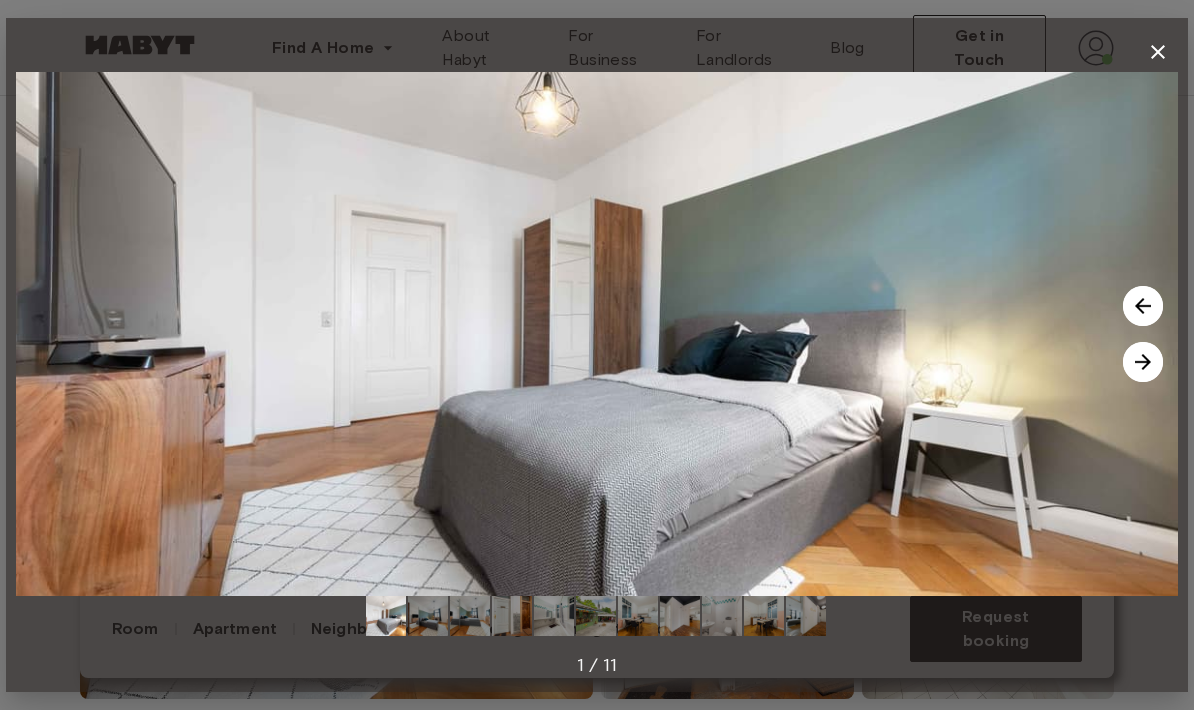 click at bounding box center [1143, 362] 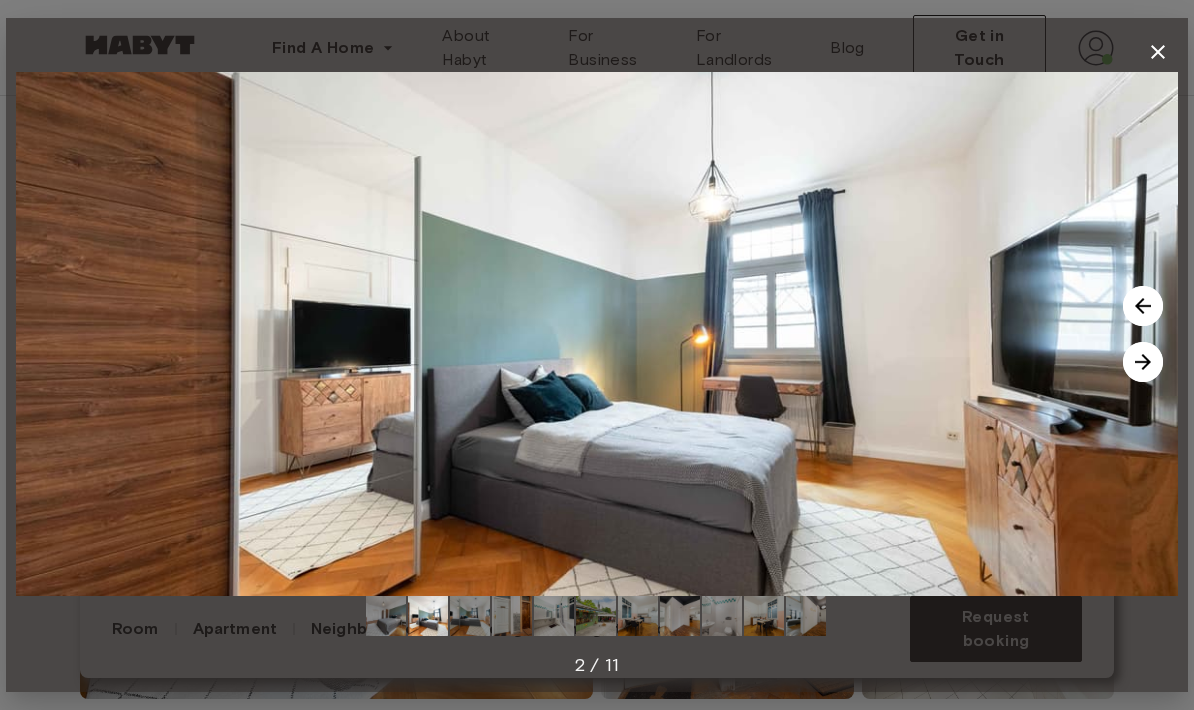 click at bounding box center [597, 334] 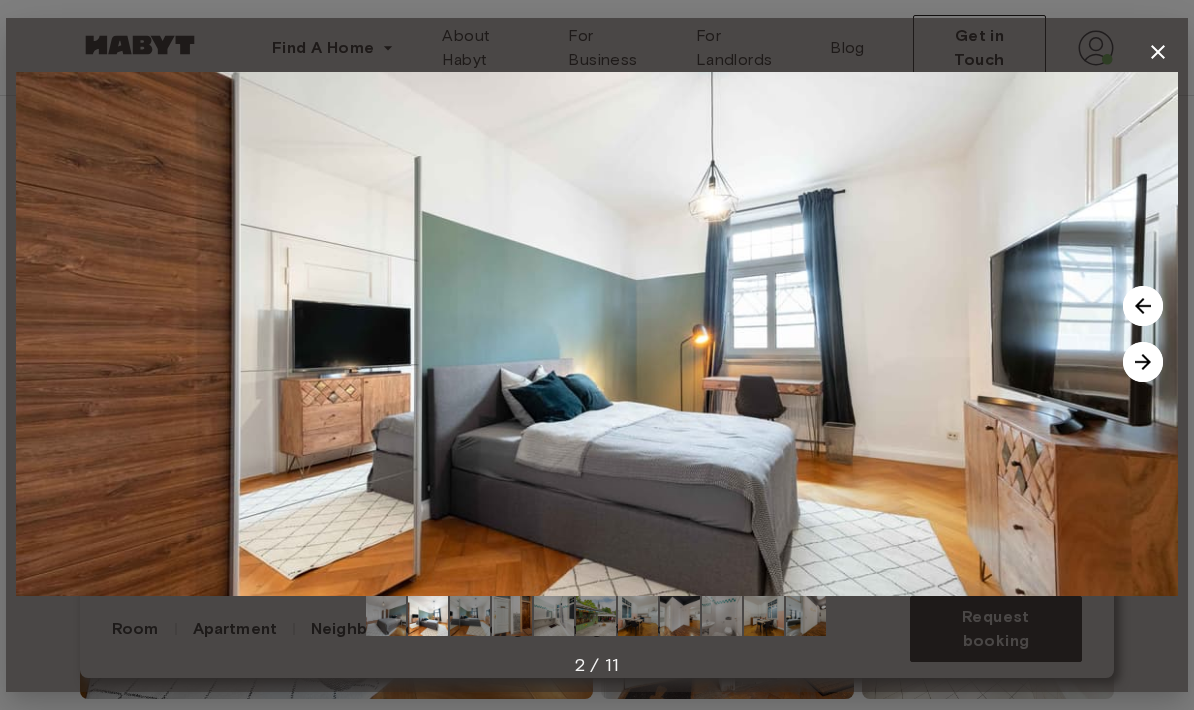 click at bounding box center [1143, 362] 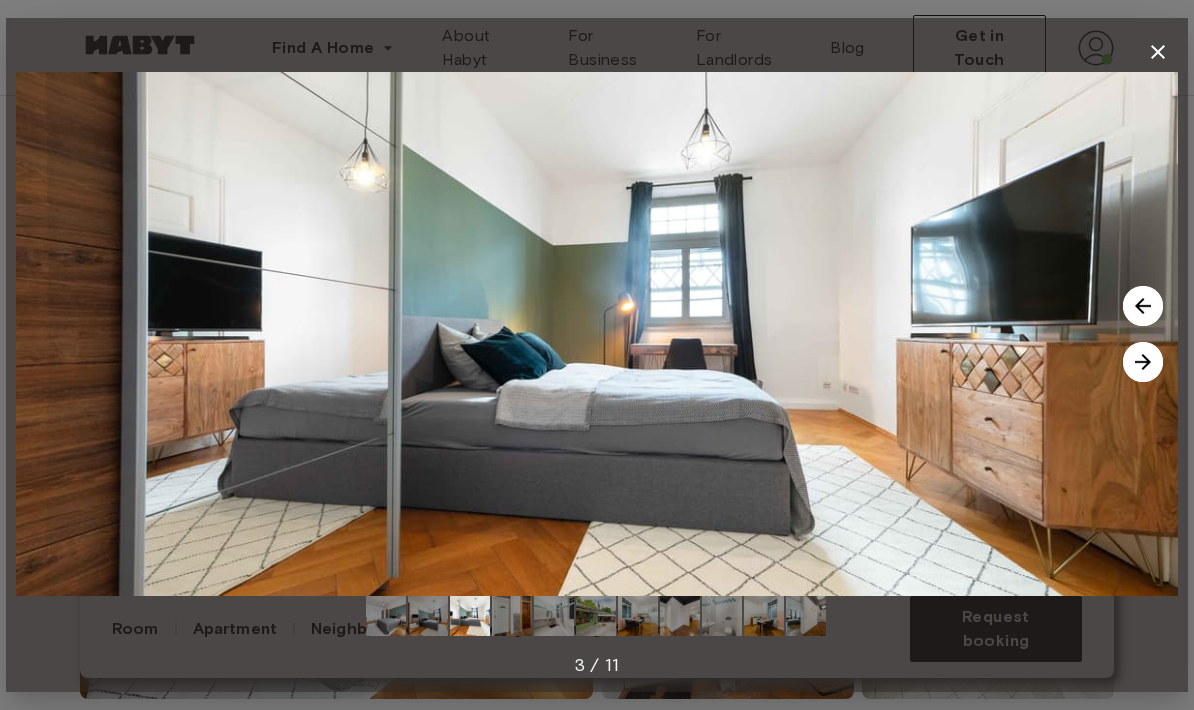 click at bounding box center (1143, 362) 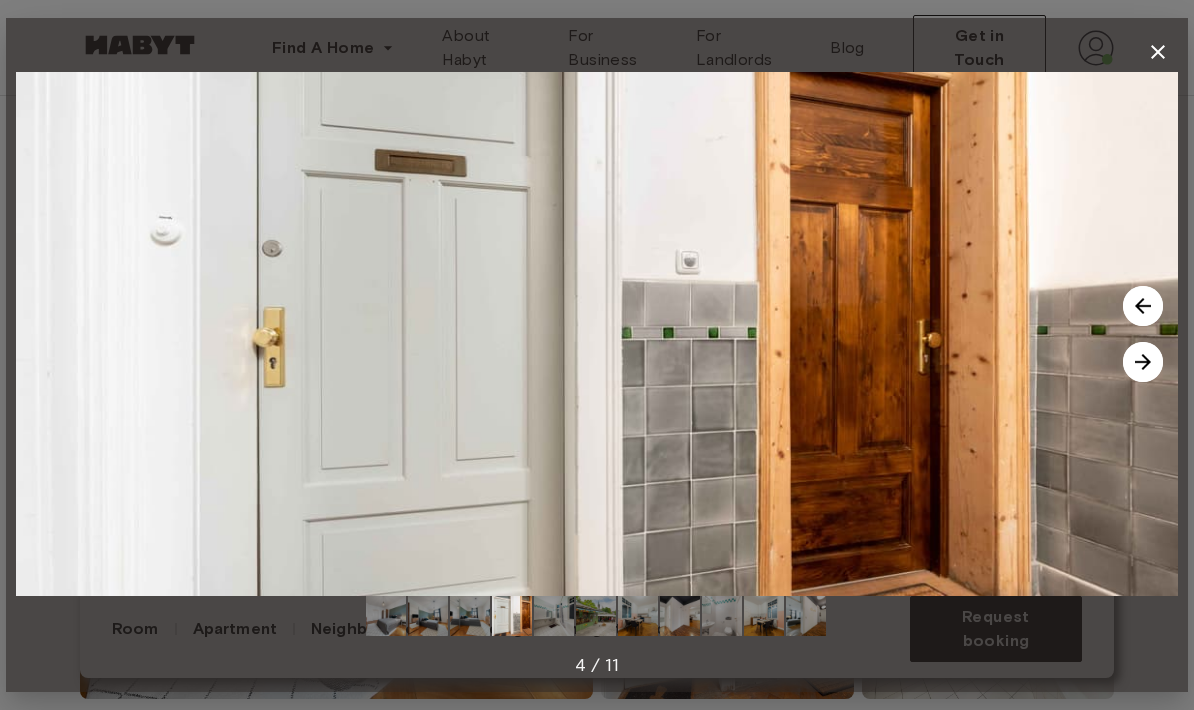 click at bounding box center (1143, 362) 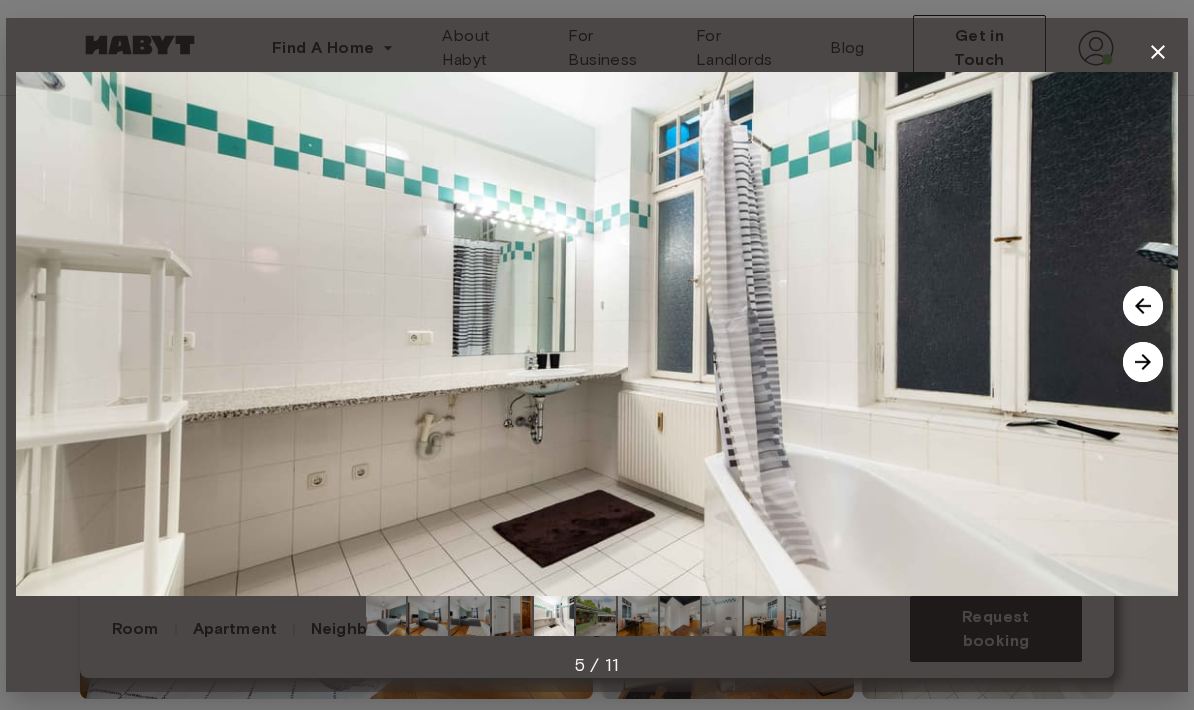 click at bounding box center [1143, 362] 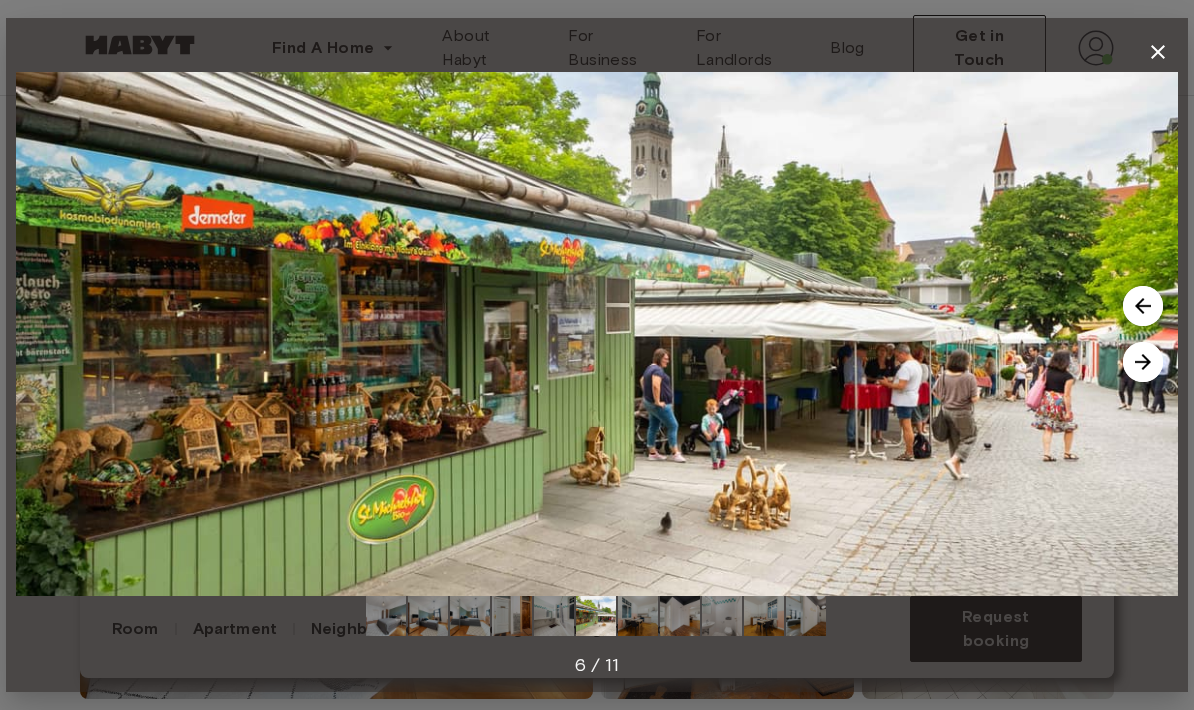 click at bounding box center (1143, 362) 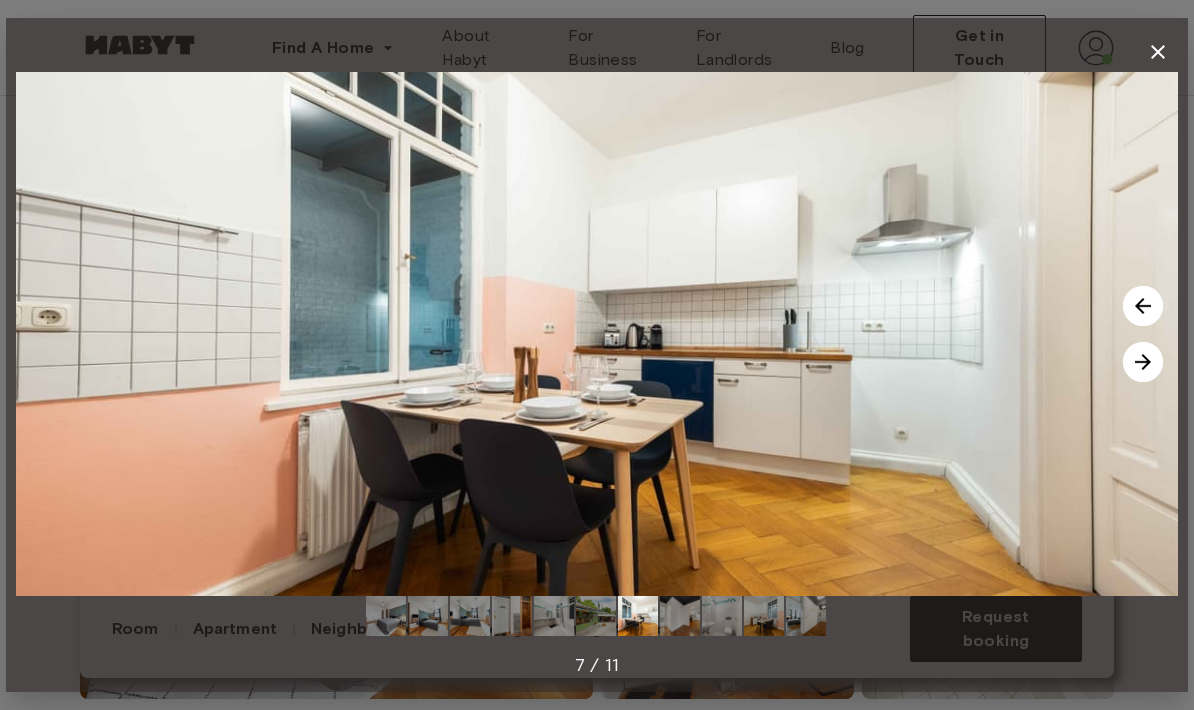 click at bounding box center [1143, 362] 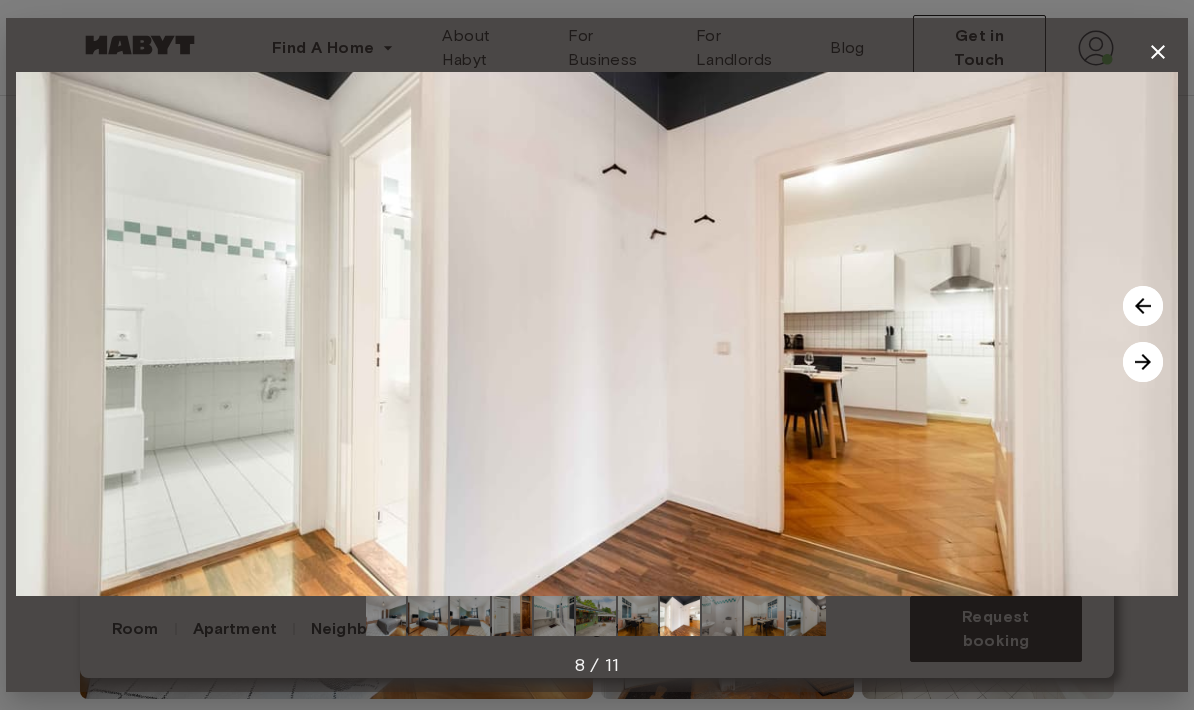 click at bounding box center [1143, 362] 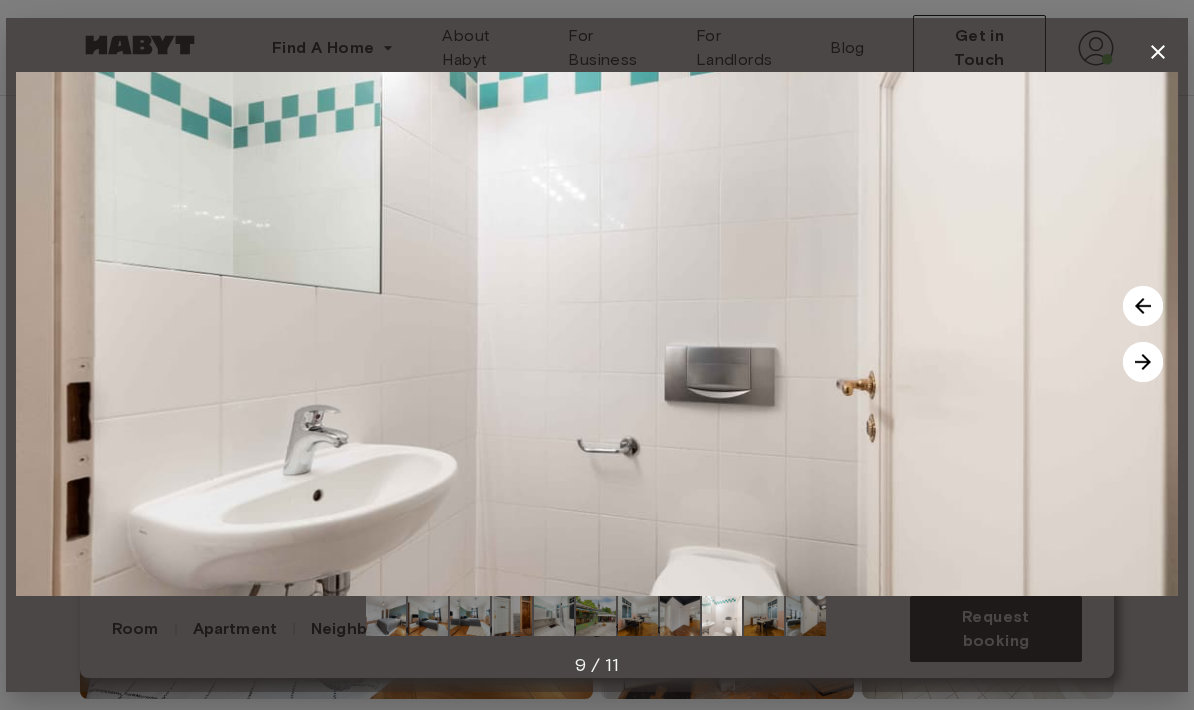 click at bounding box center (1143, 362) 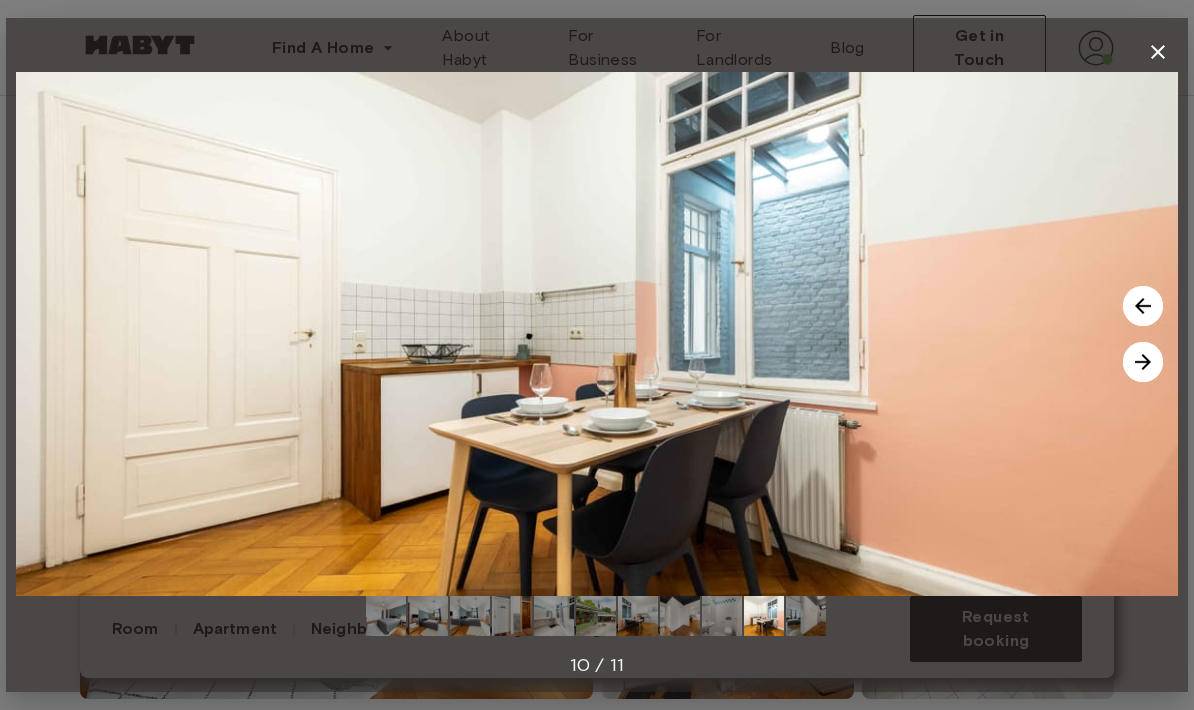 click at bounding box center (1143, 362) 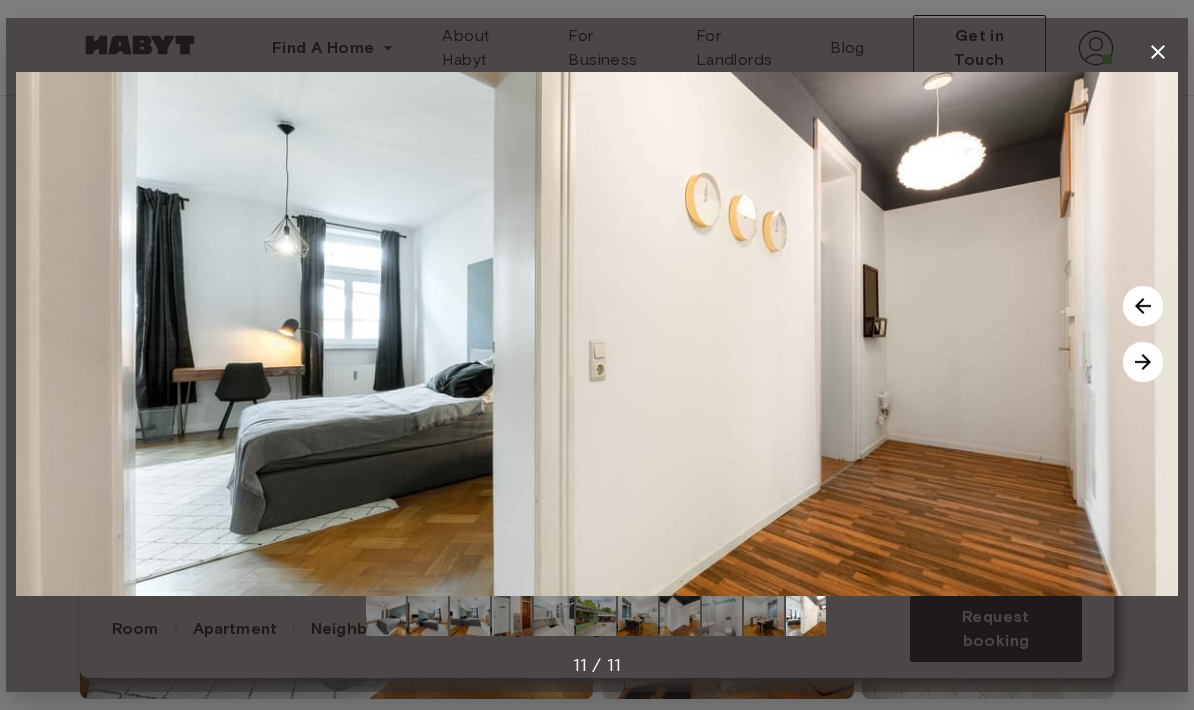 click at bounding box center (1143, 362) 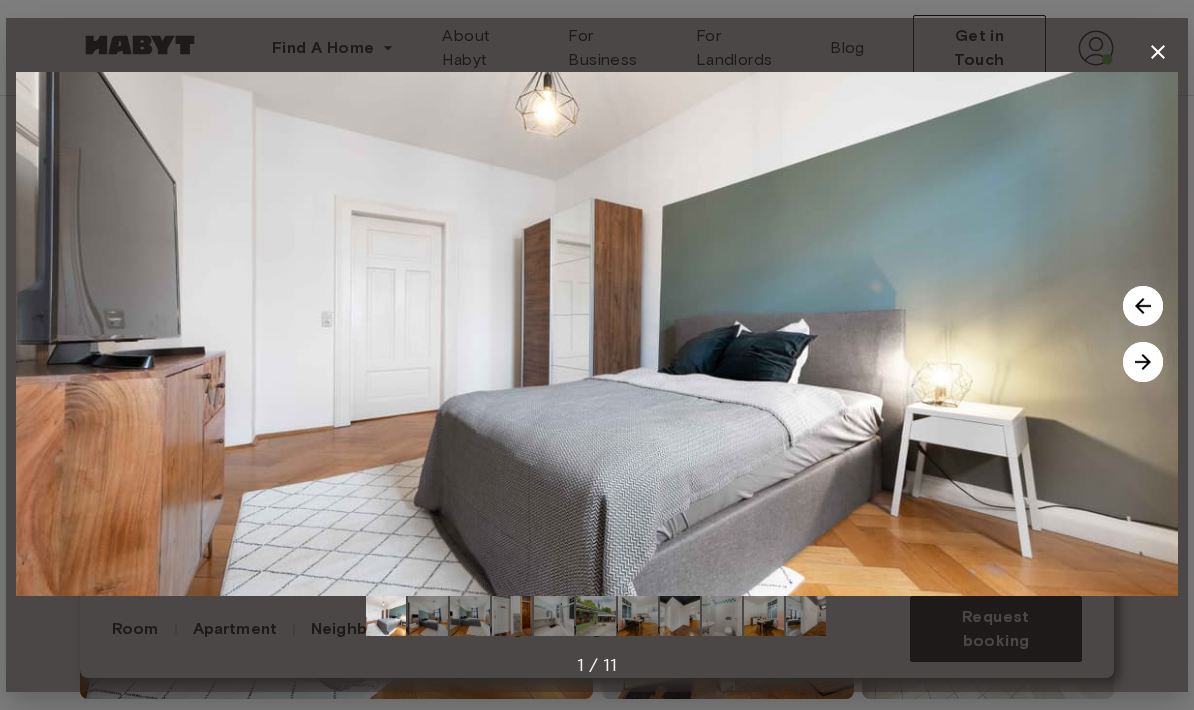 click at bounding box center [1143, 362] 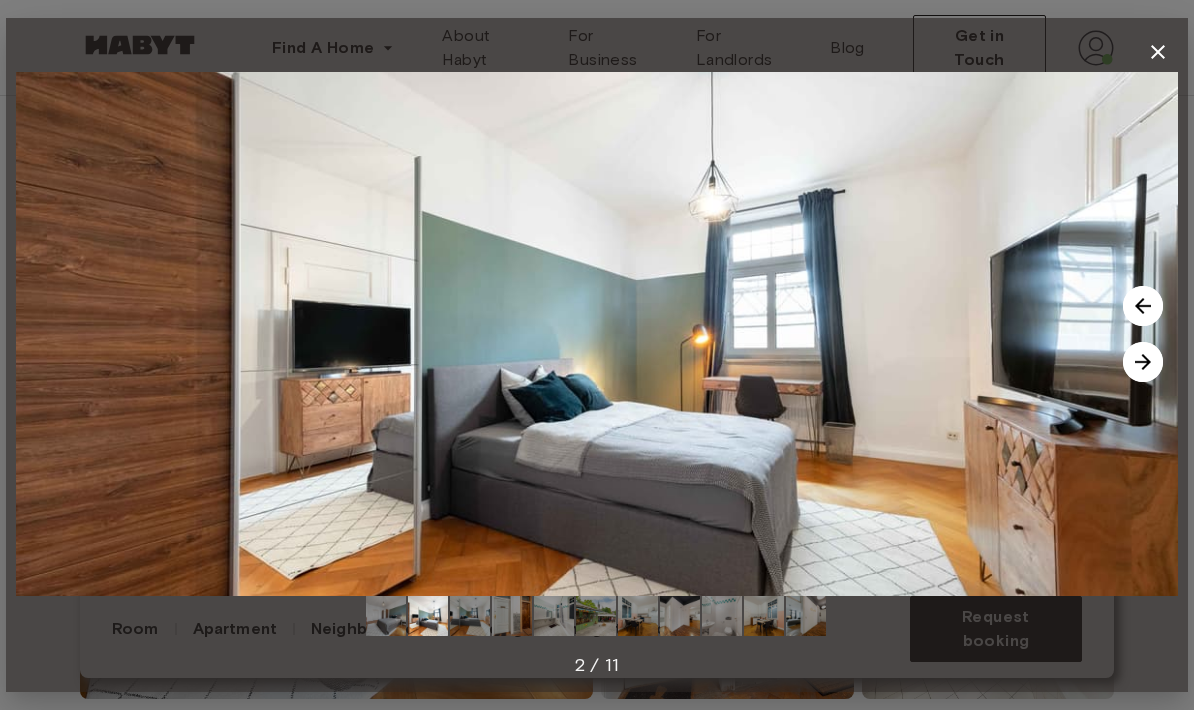click at bounding box center (1143, 362) 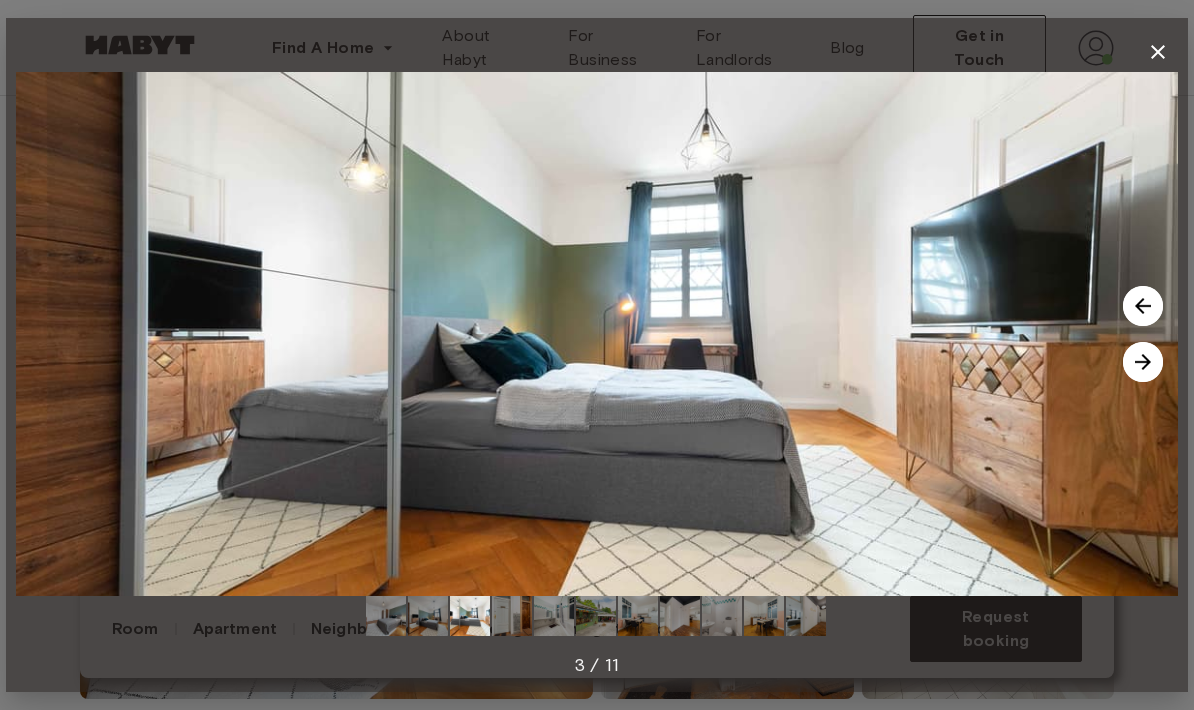 click at bounding box center (1158, 52) 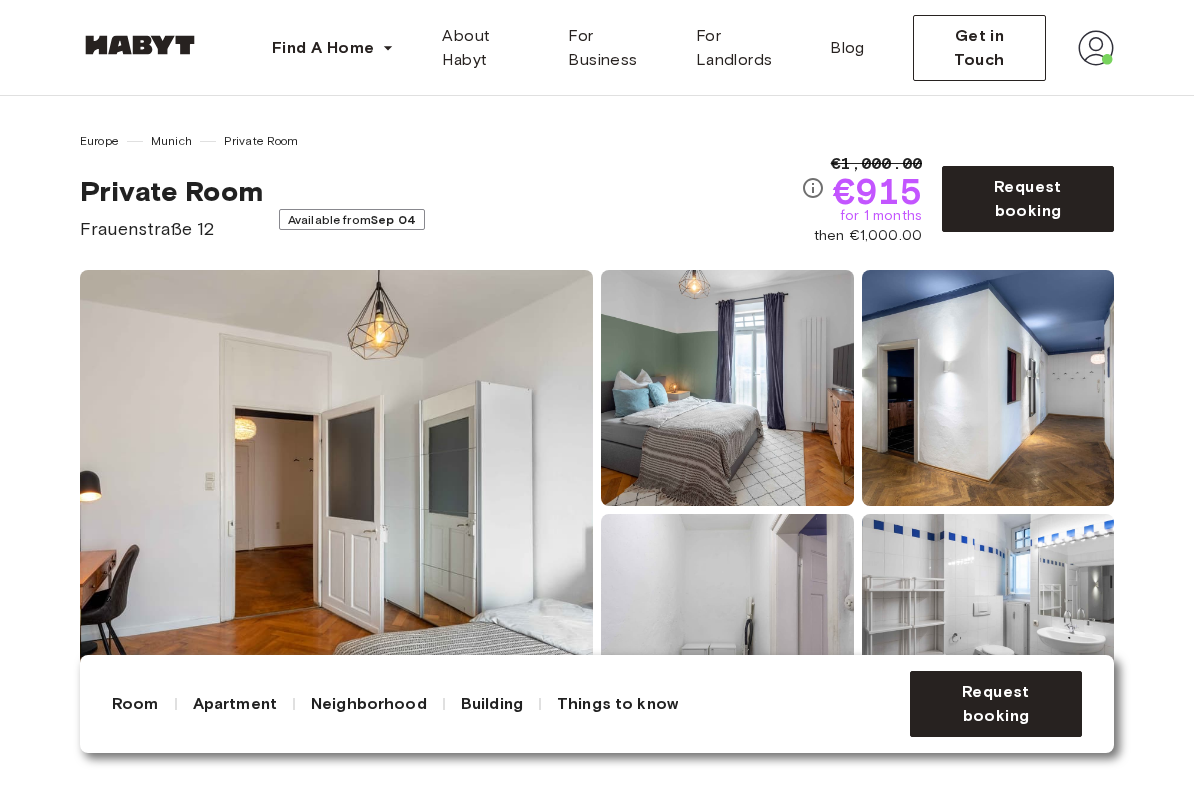 scroll, scrollTop: 0, scrollLeft: 0, axis: both 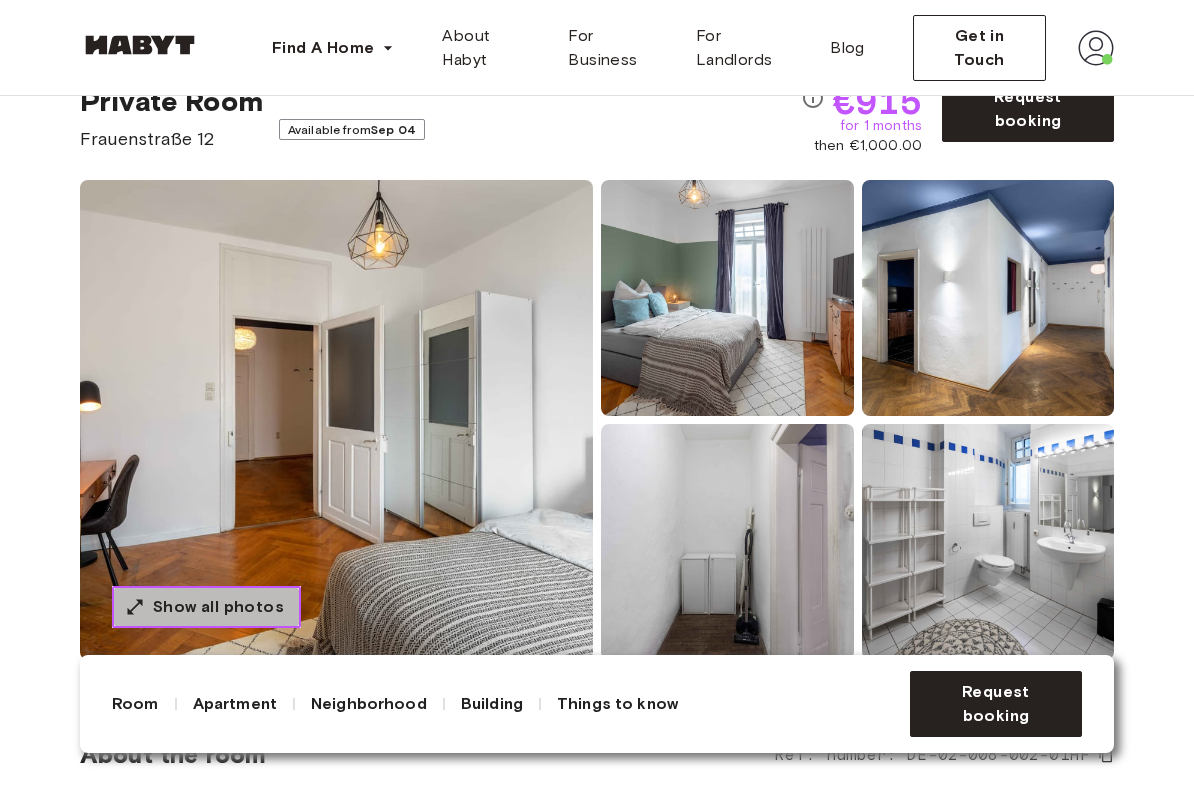 click on "Show all photos" at bounding box center [218, 607] 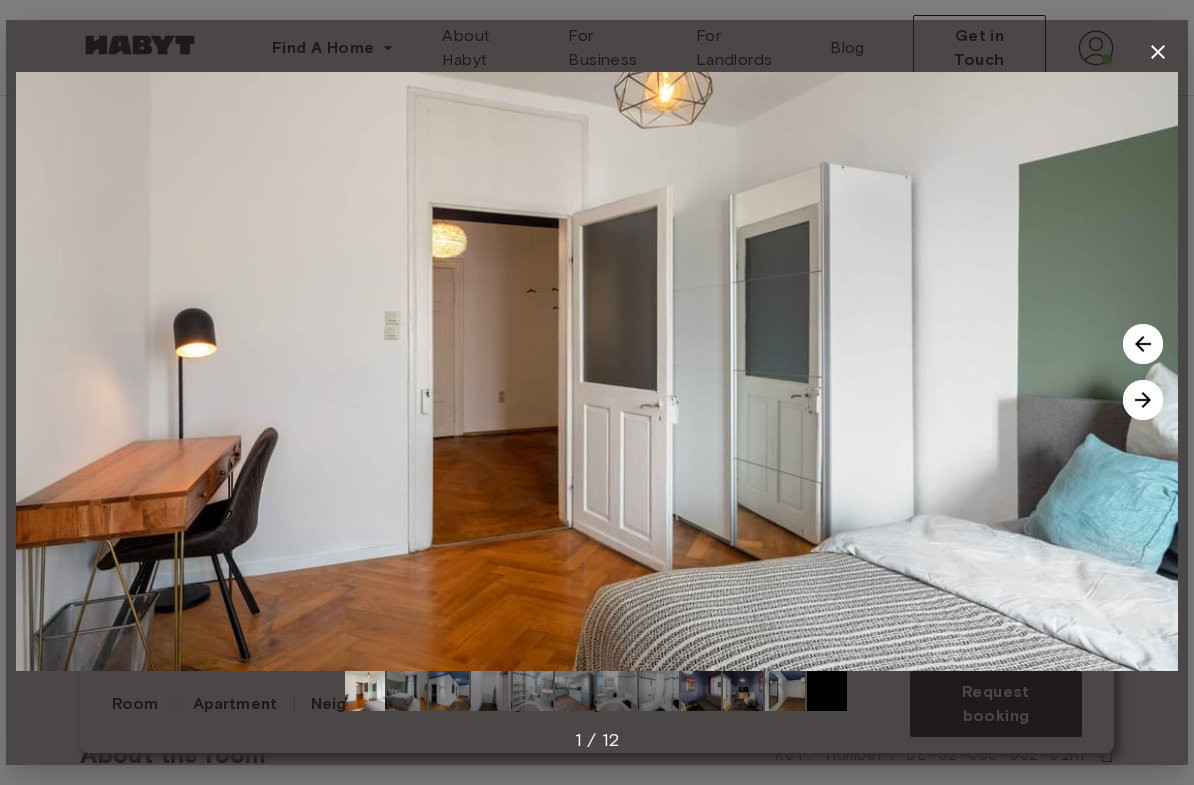 click 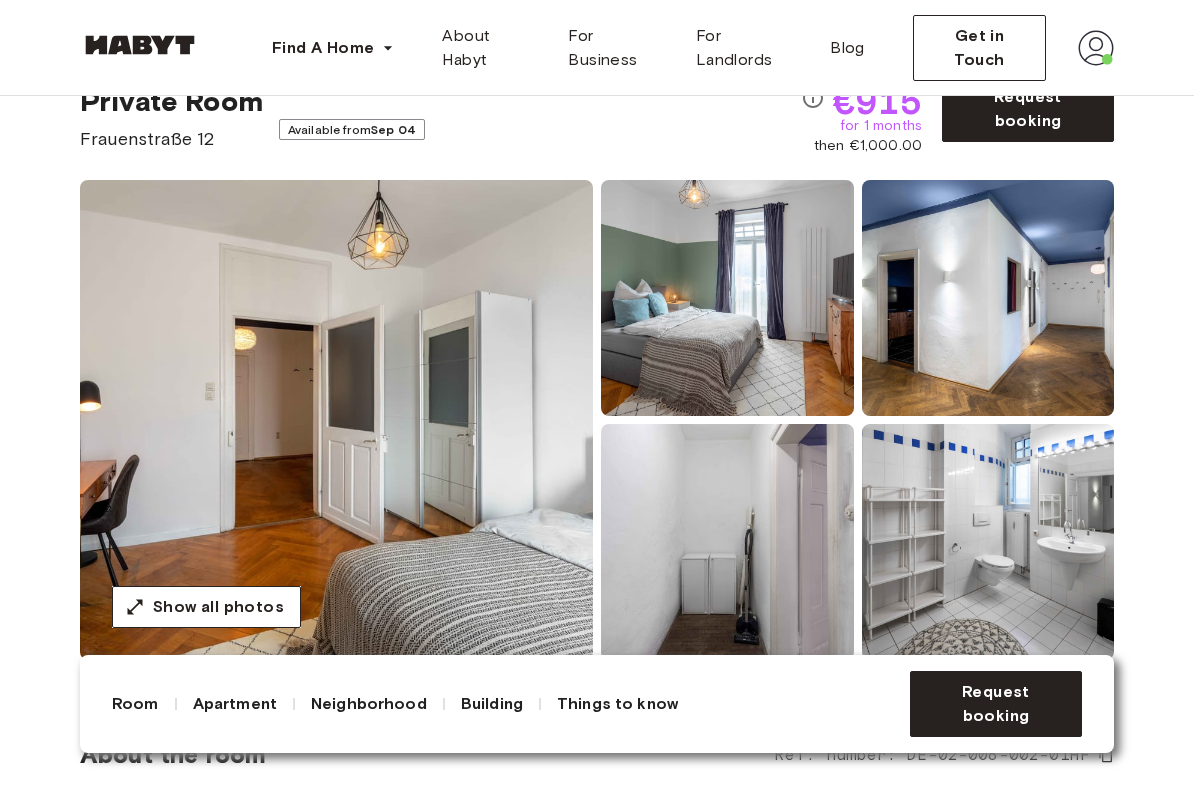 click at bounding box center [336, 420] 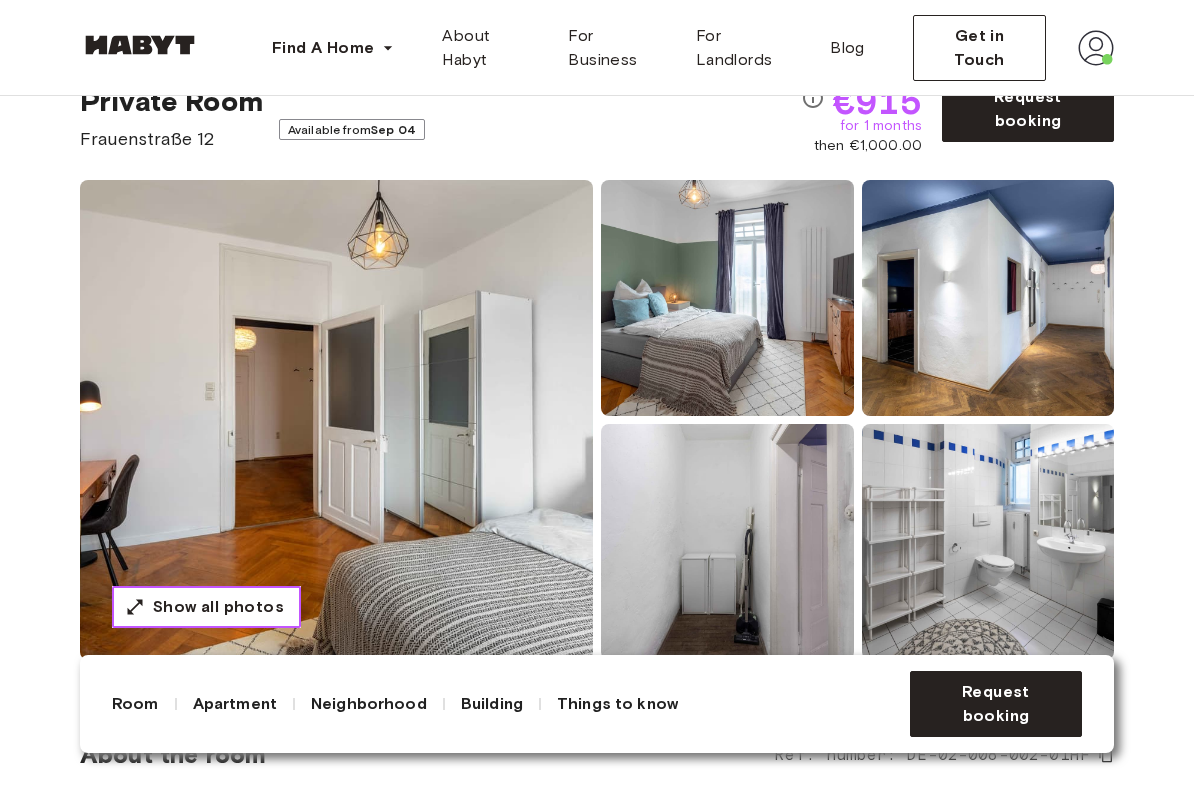 click on "Show all photos" at bounding box center [218, 607] 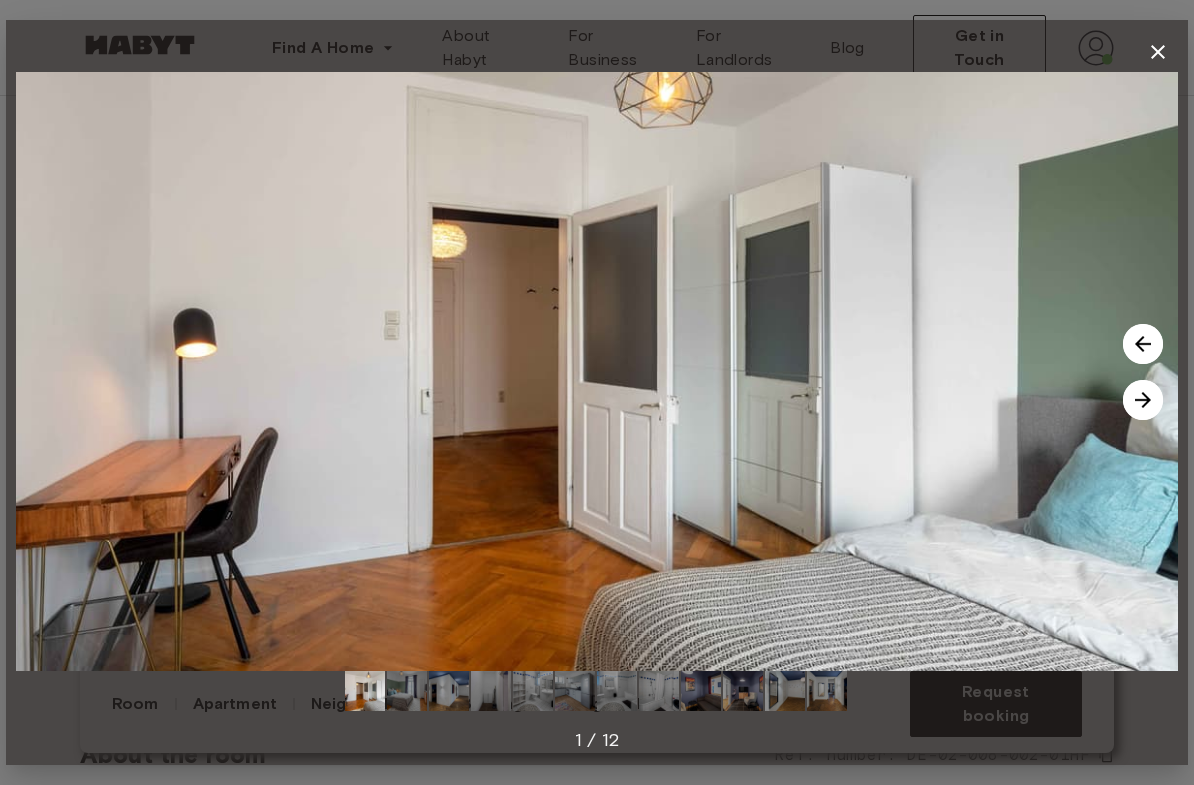 click at bounding box center [1143, 400] 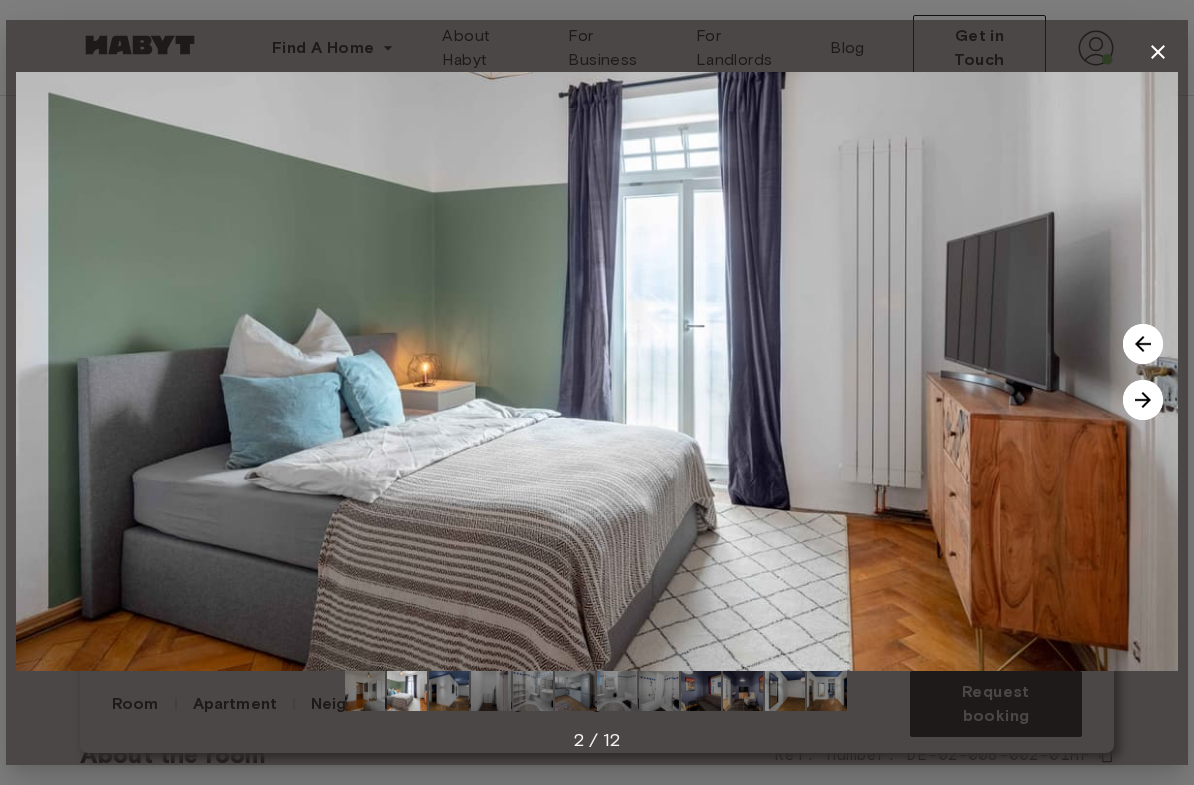 click at bounding box center (1143, 400) 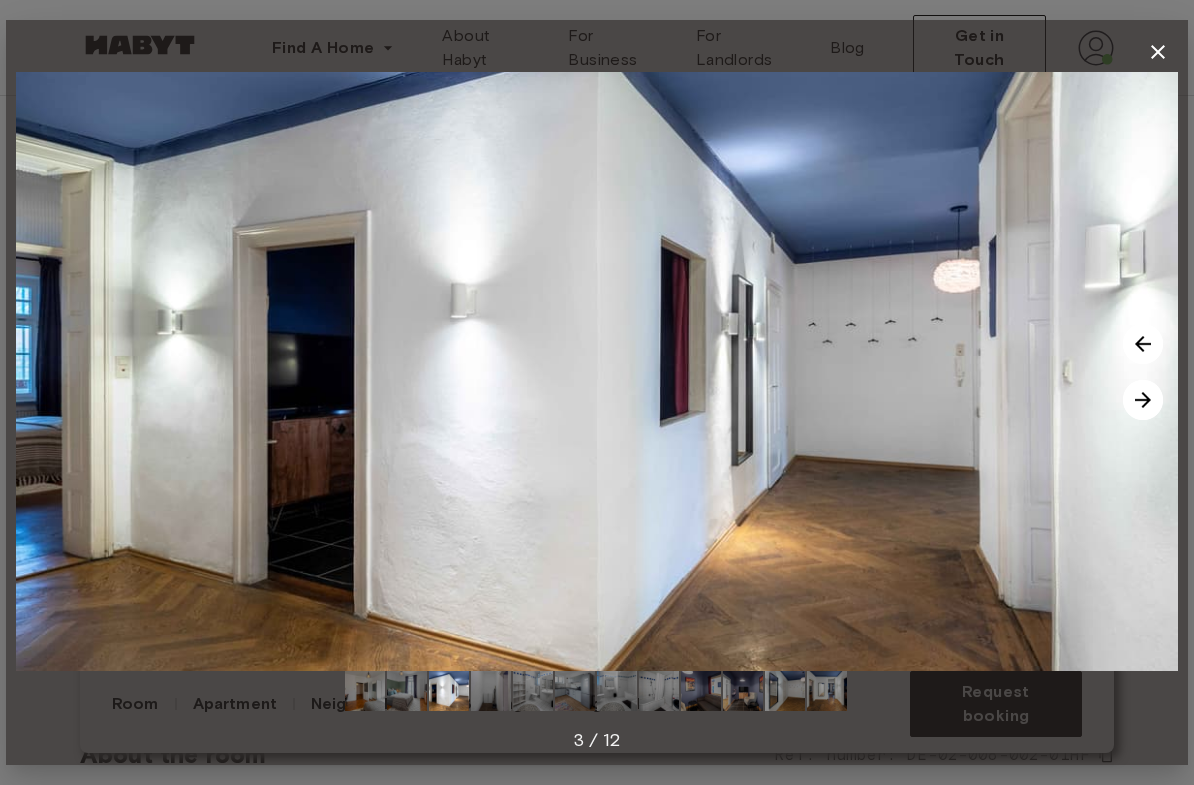 click at bounding box center (1143, 400) 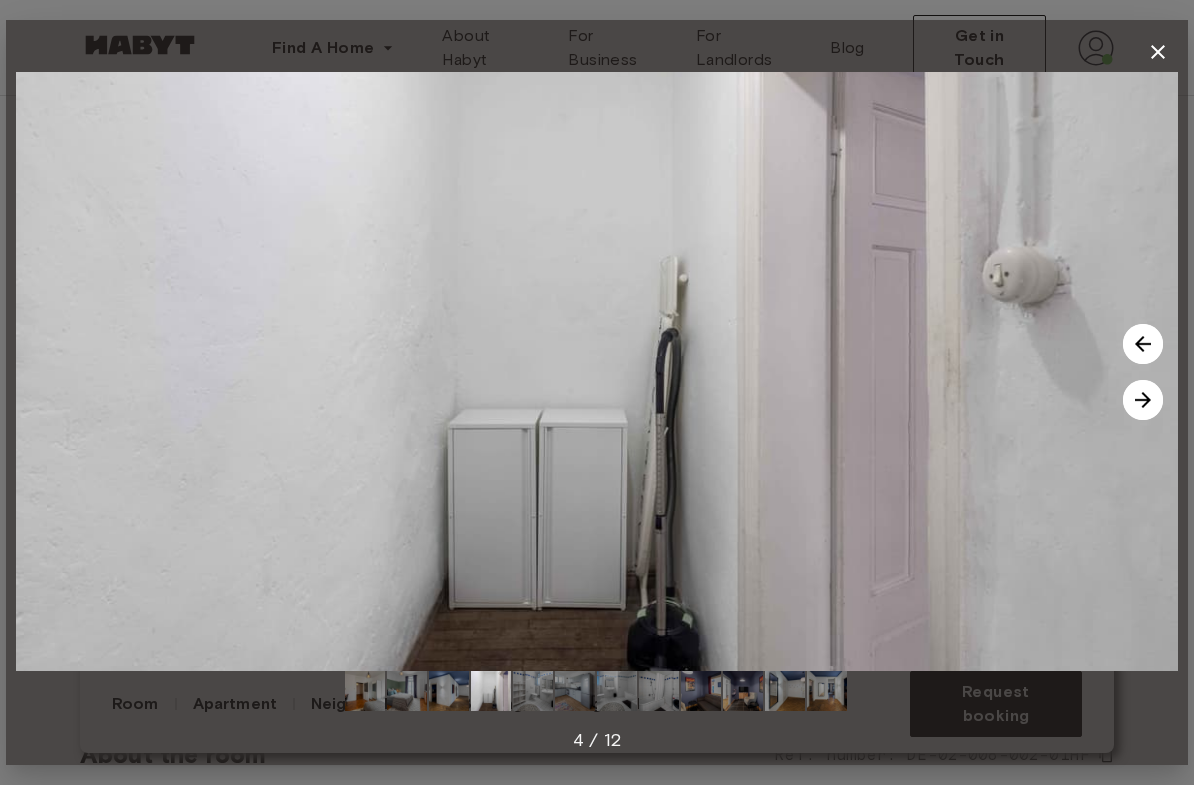 click at bounding box center (1143, 400) 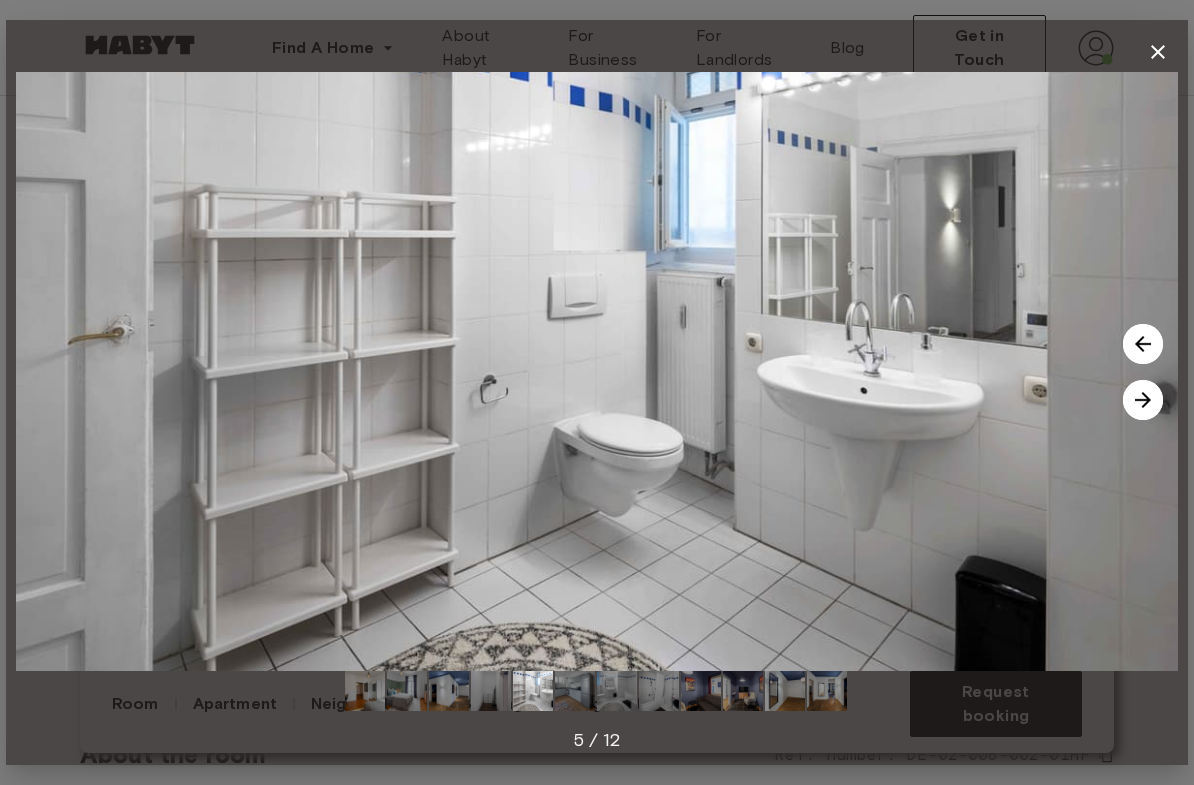 click at bounding box center [1143, 400] 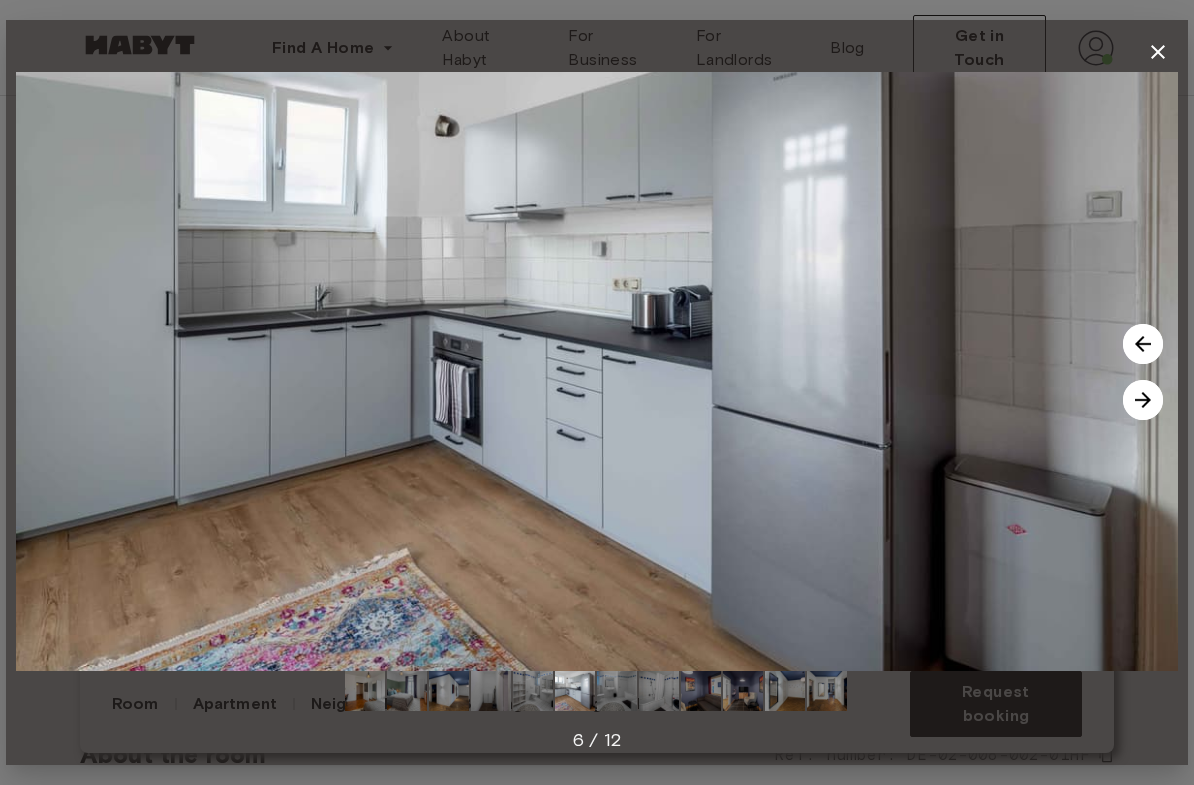 click at bounding box center (1143, 400) 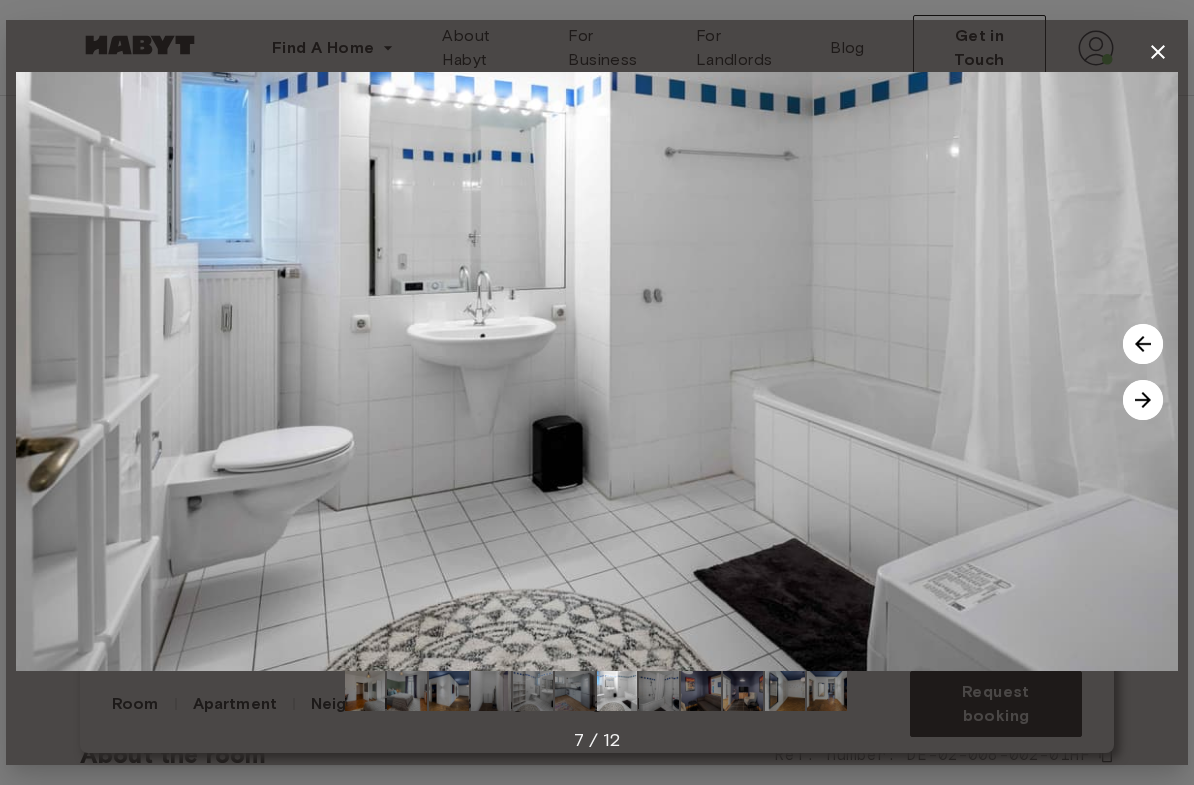 click at bounding box center [1143, 400] 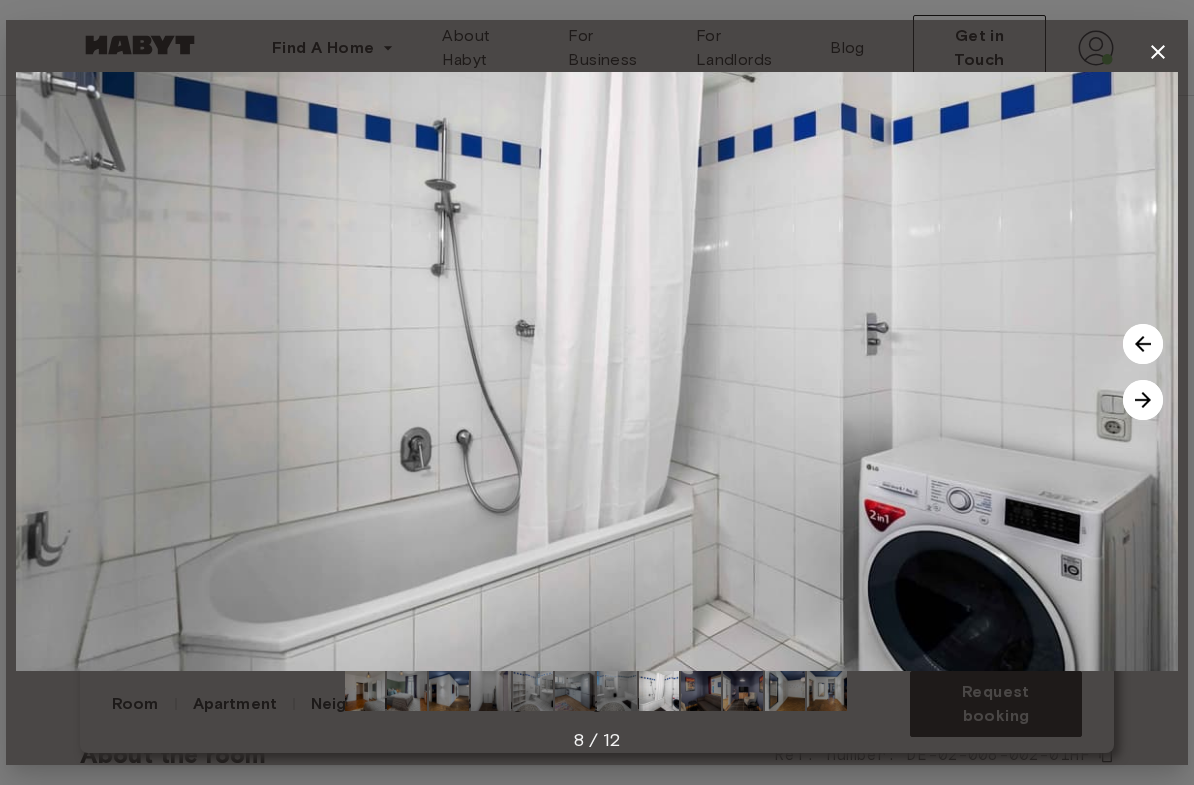 click at bounding box center (1143, 400) 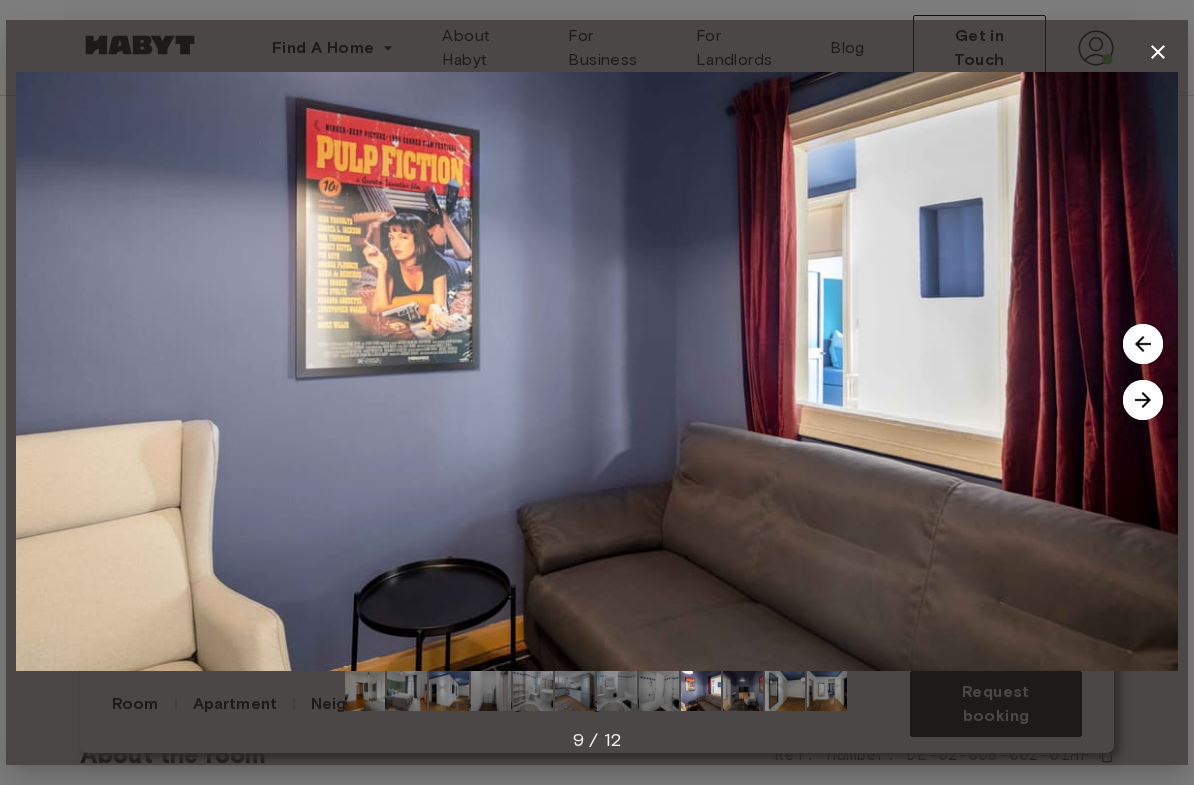 click at bounding box center (1143, 400) 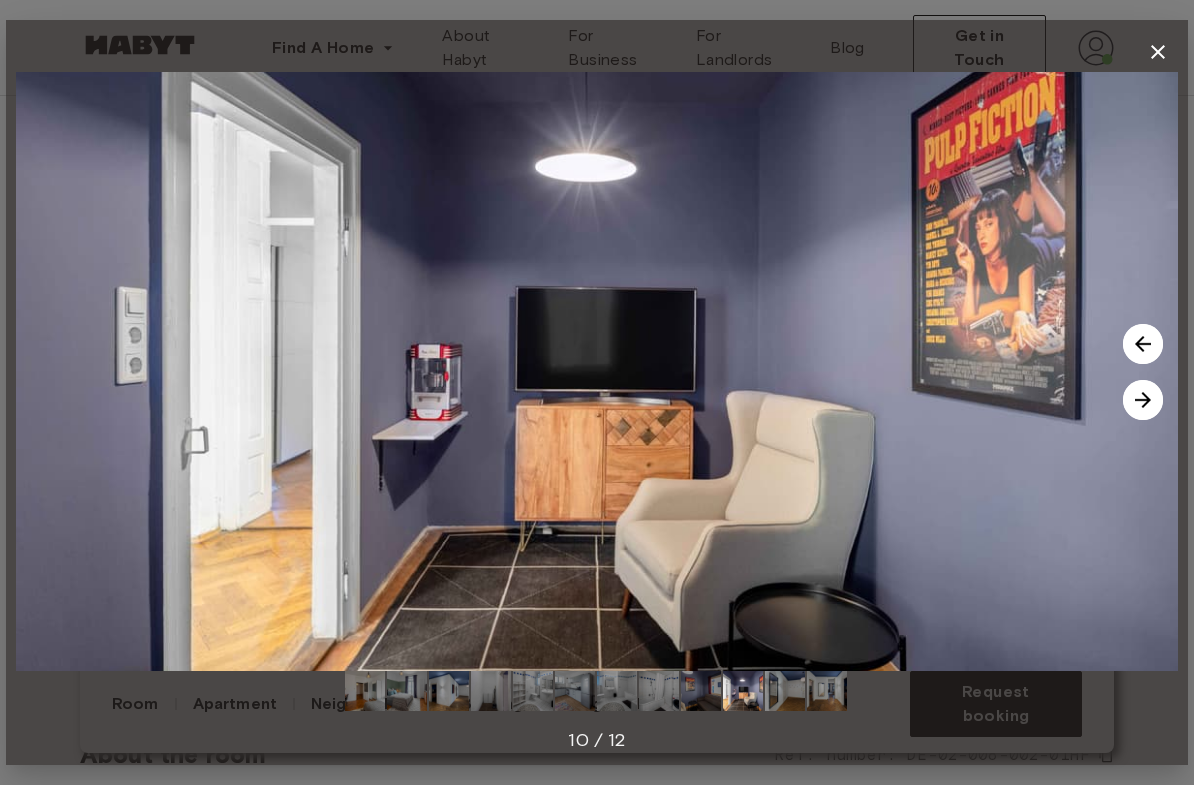 click at bounding box center (1143, 400) 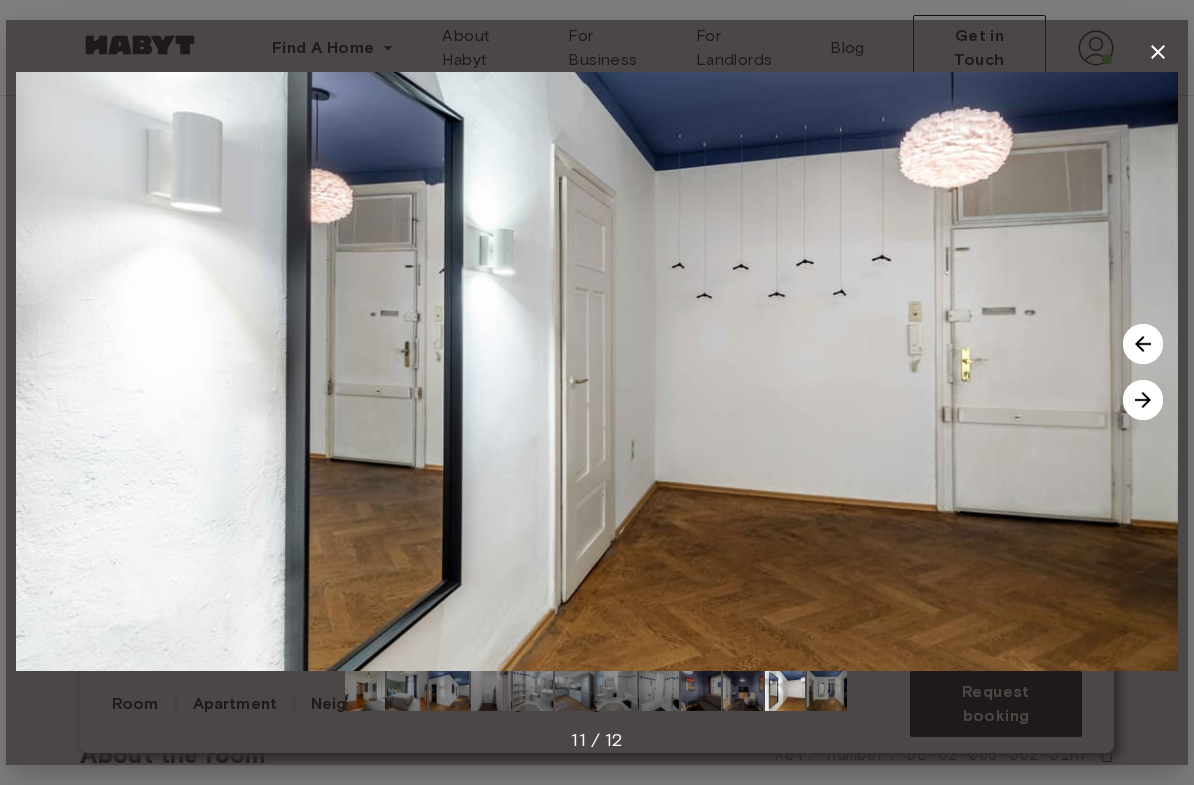 click at bounding box center [1143, 400] 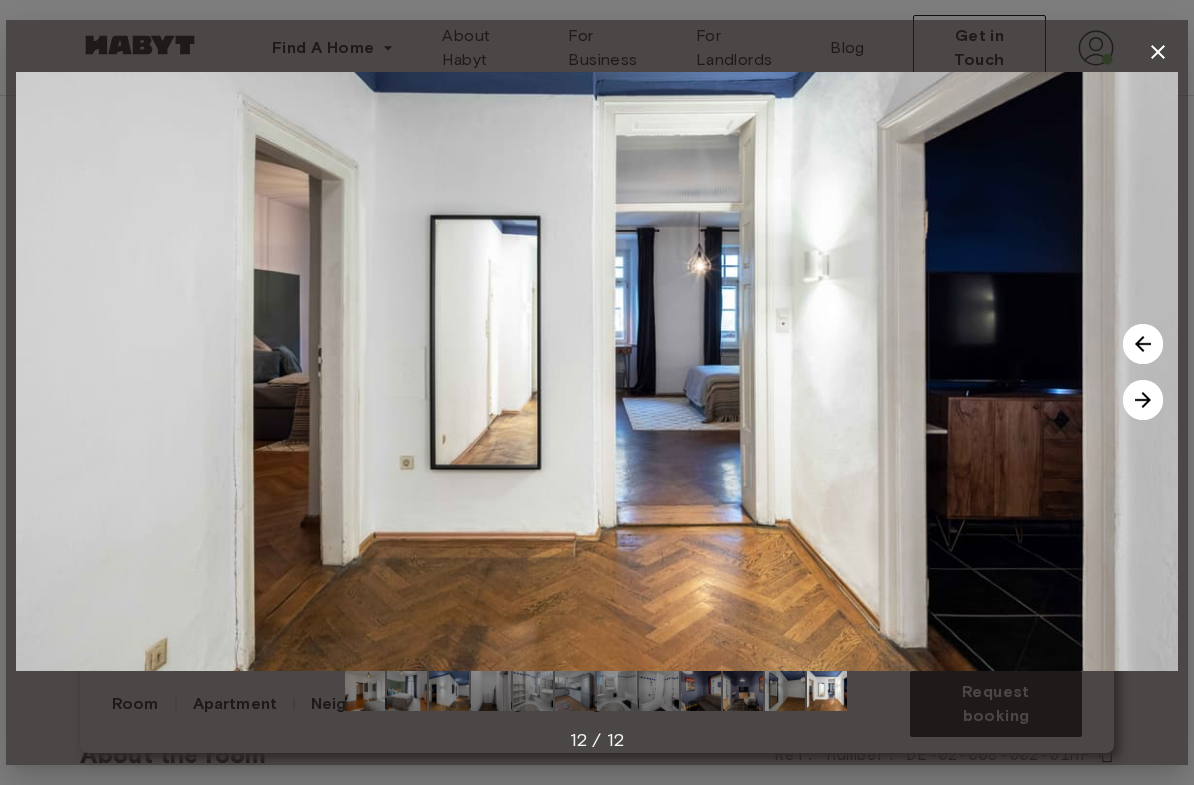 click at bounding box center [1143, 400] 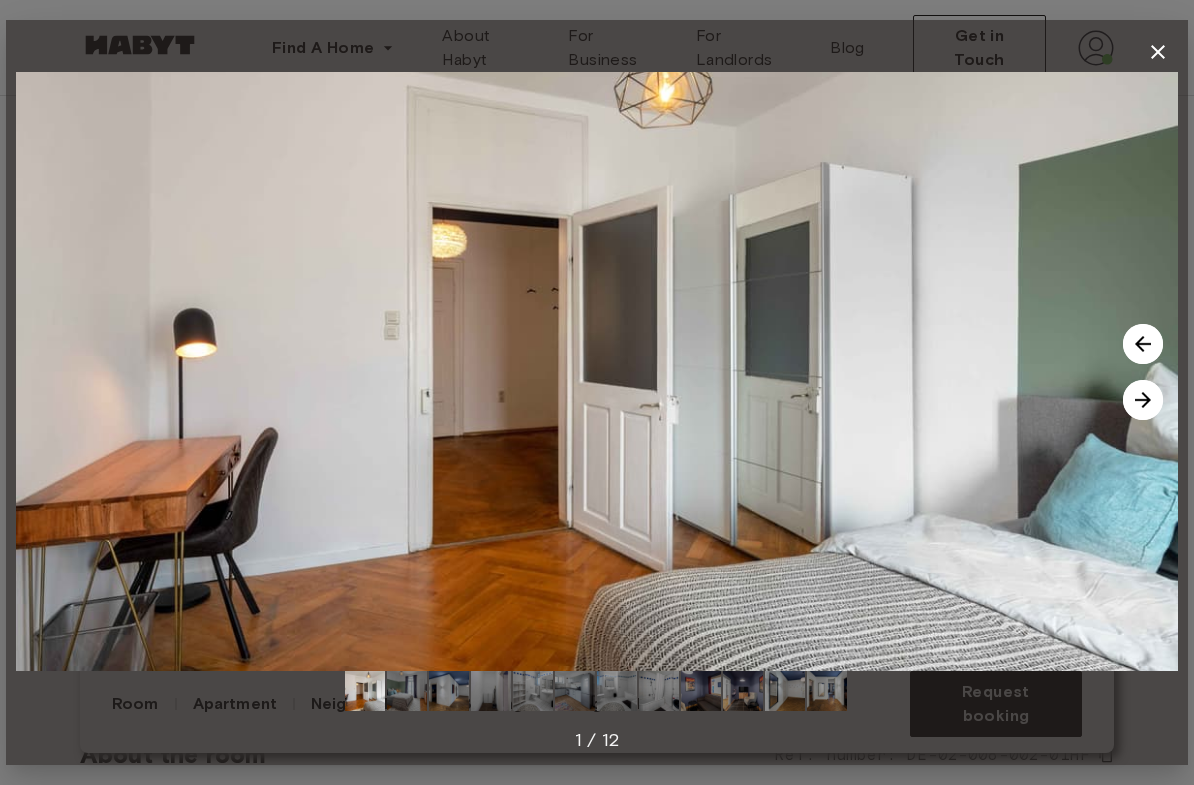 click at bounding box center (1143, 400) 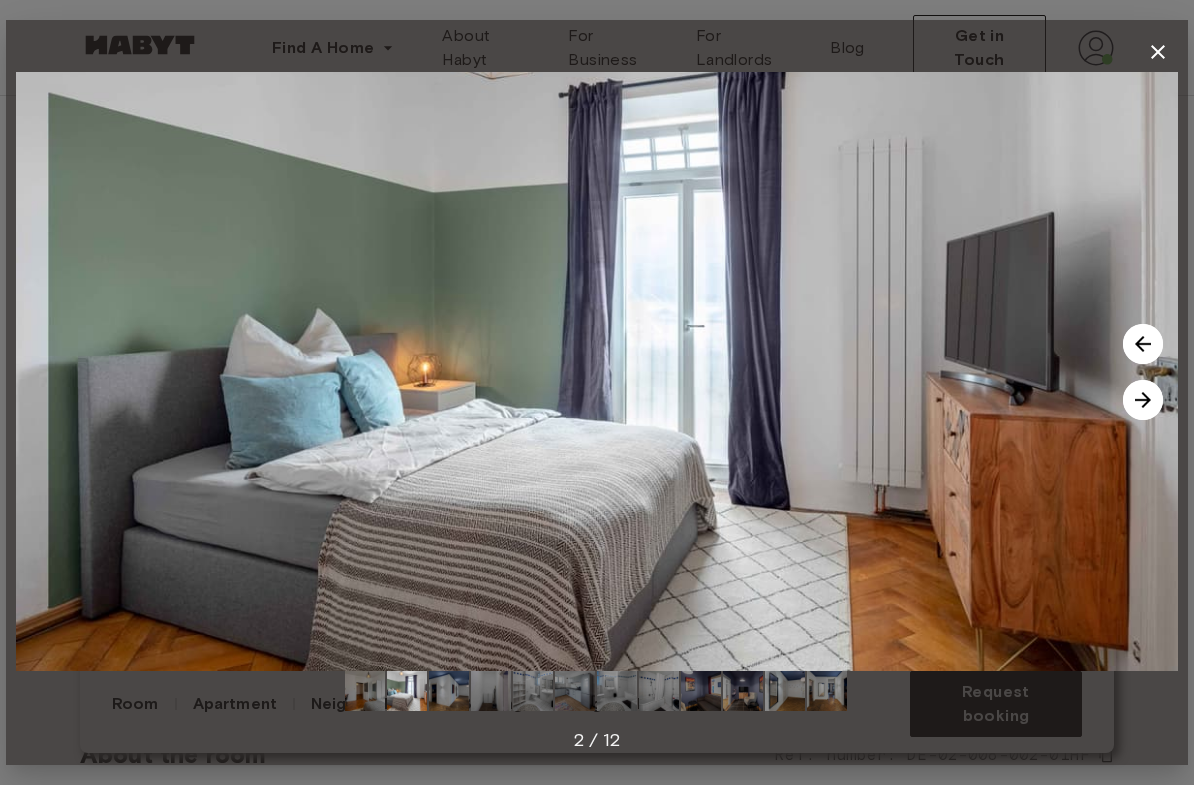 click at bounding box center [1143, 400] 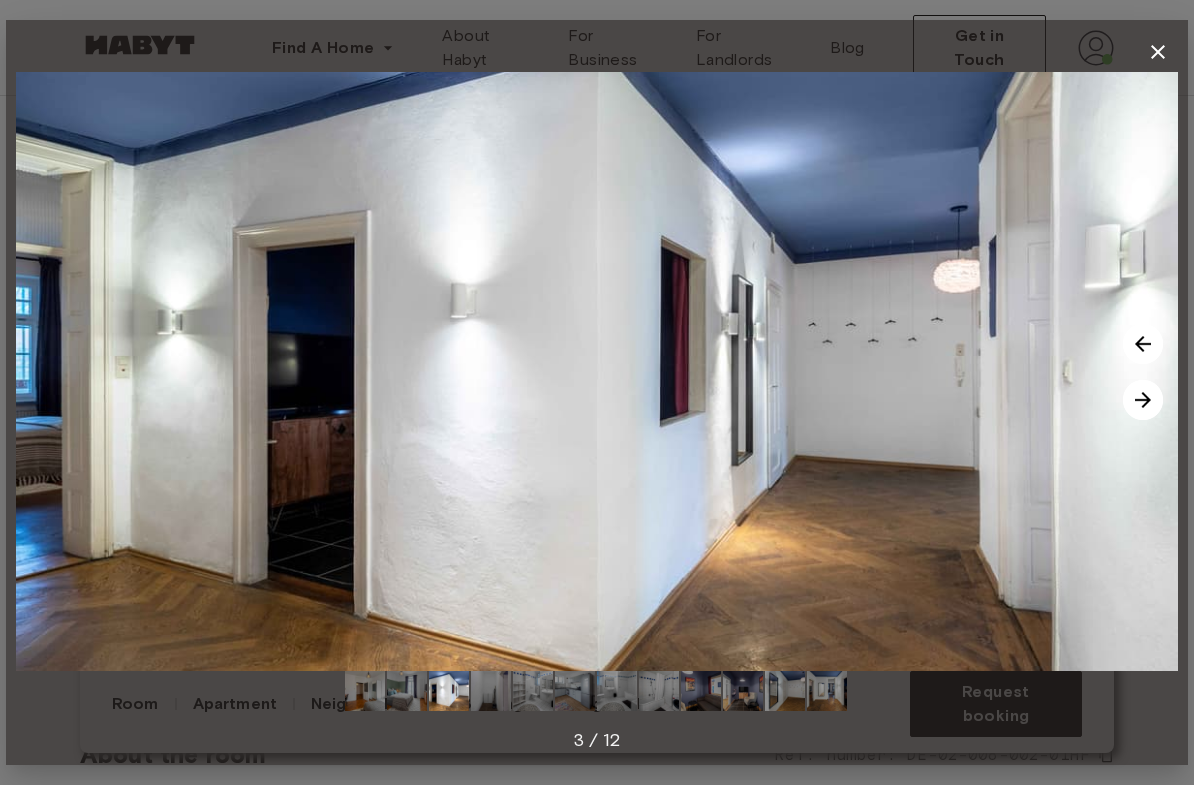 click at bounding box center [1143, 400] 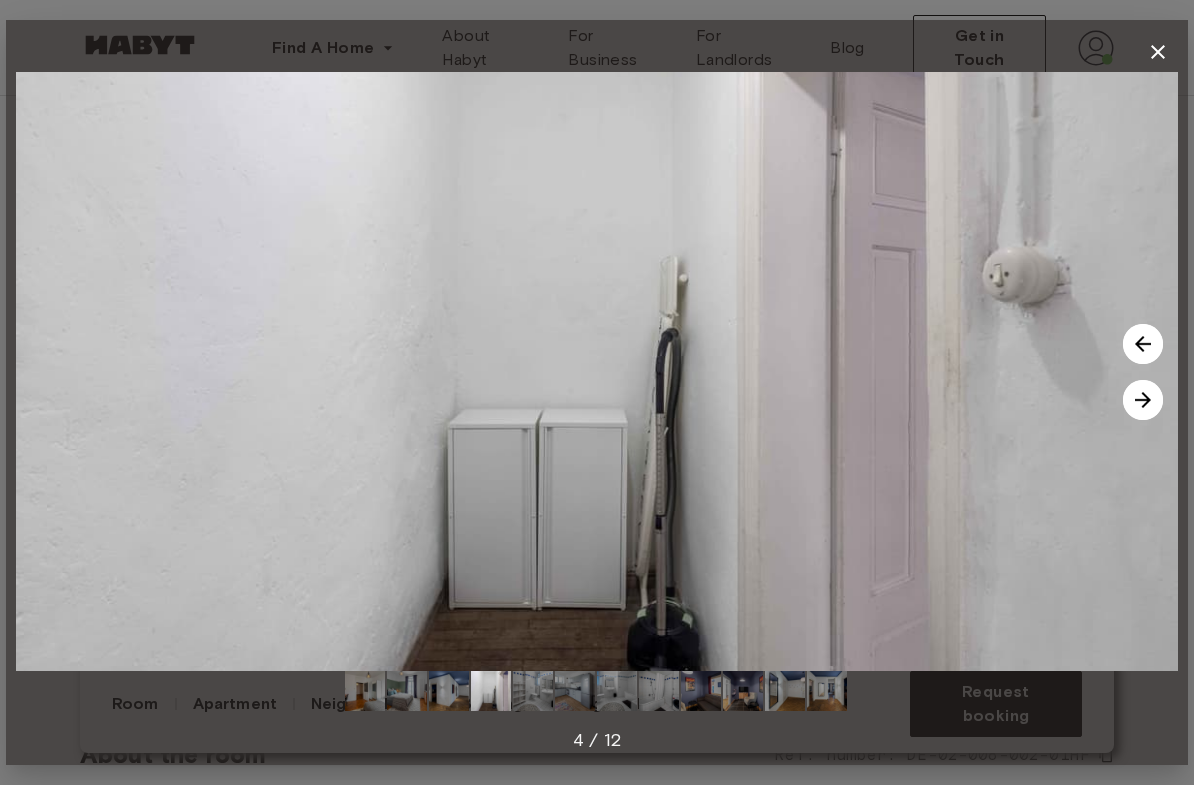 click at bounding box center (1143, 344) 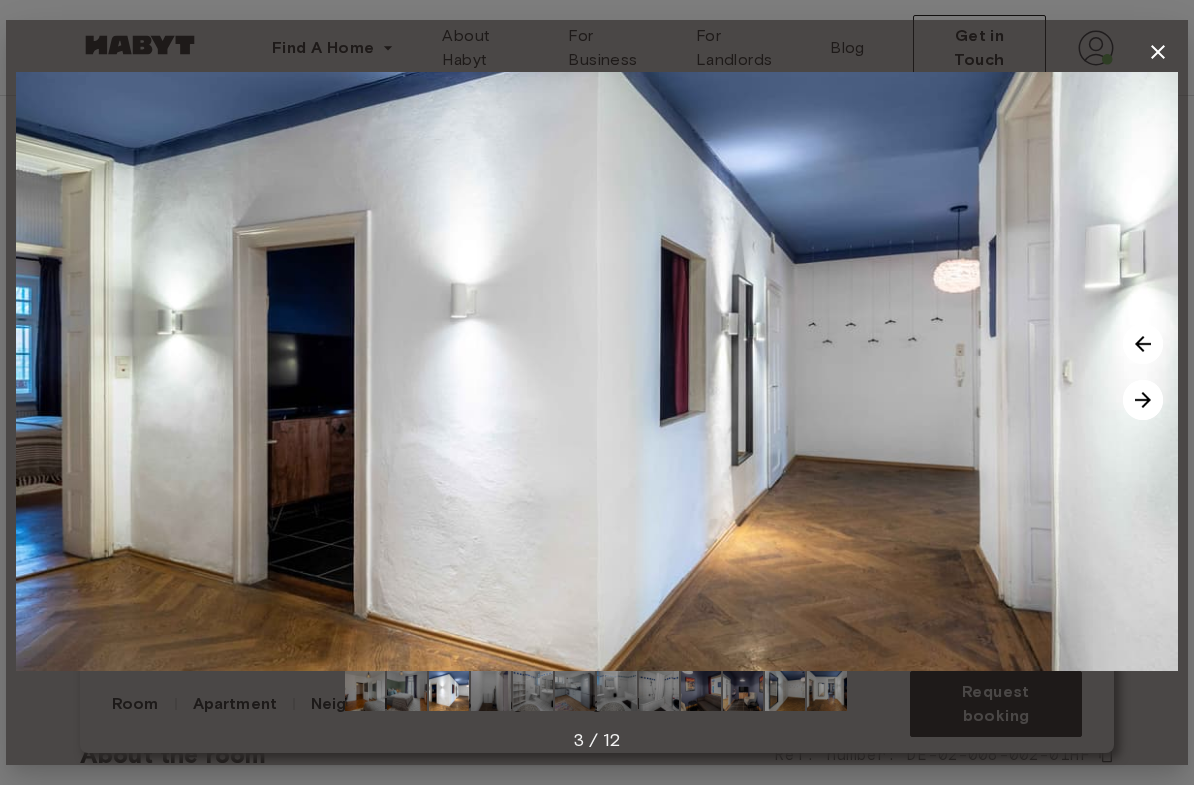 click at bounding box center (1143, 344) 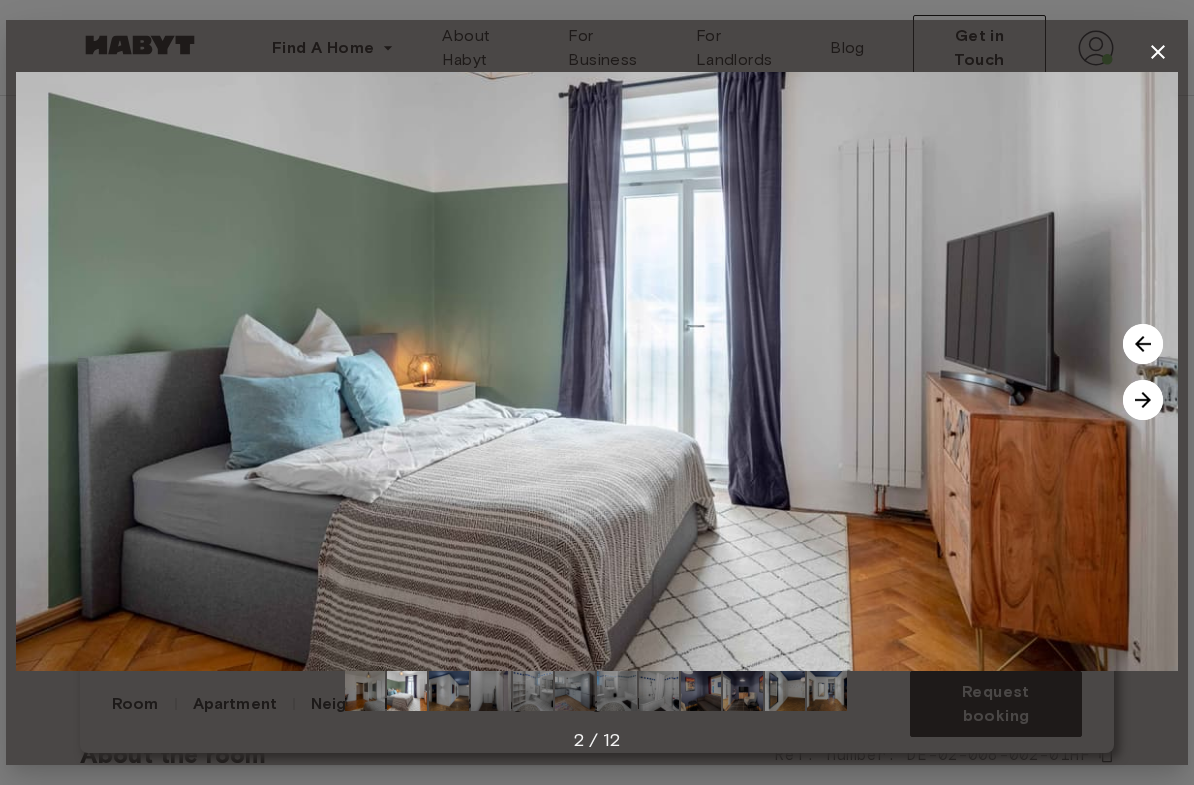 click at bounding box center (1143, 344) 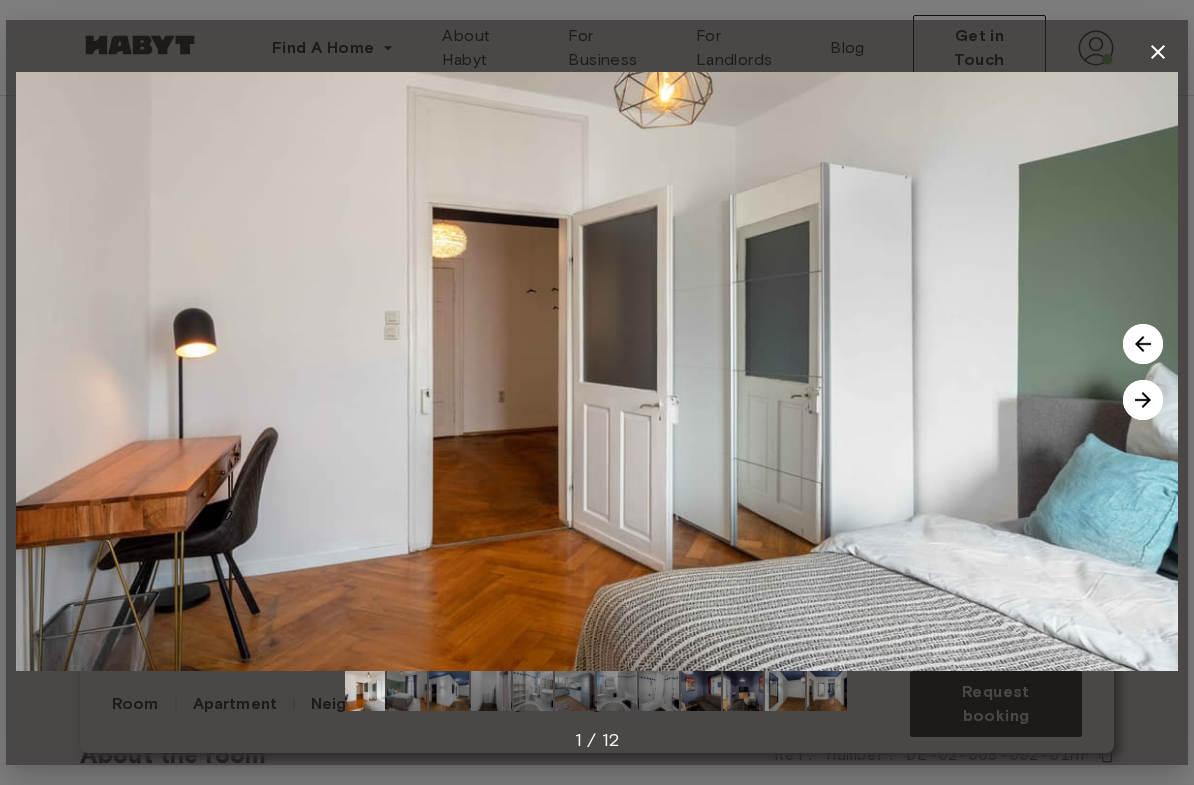 click at bounding box center (1143, 344) 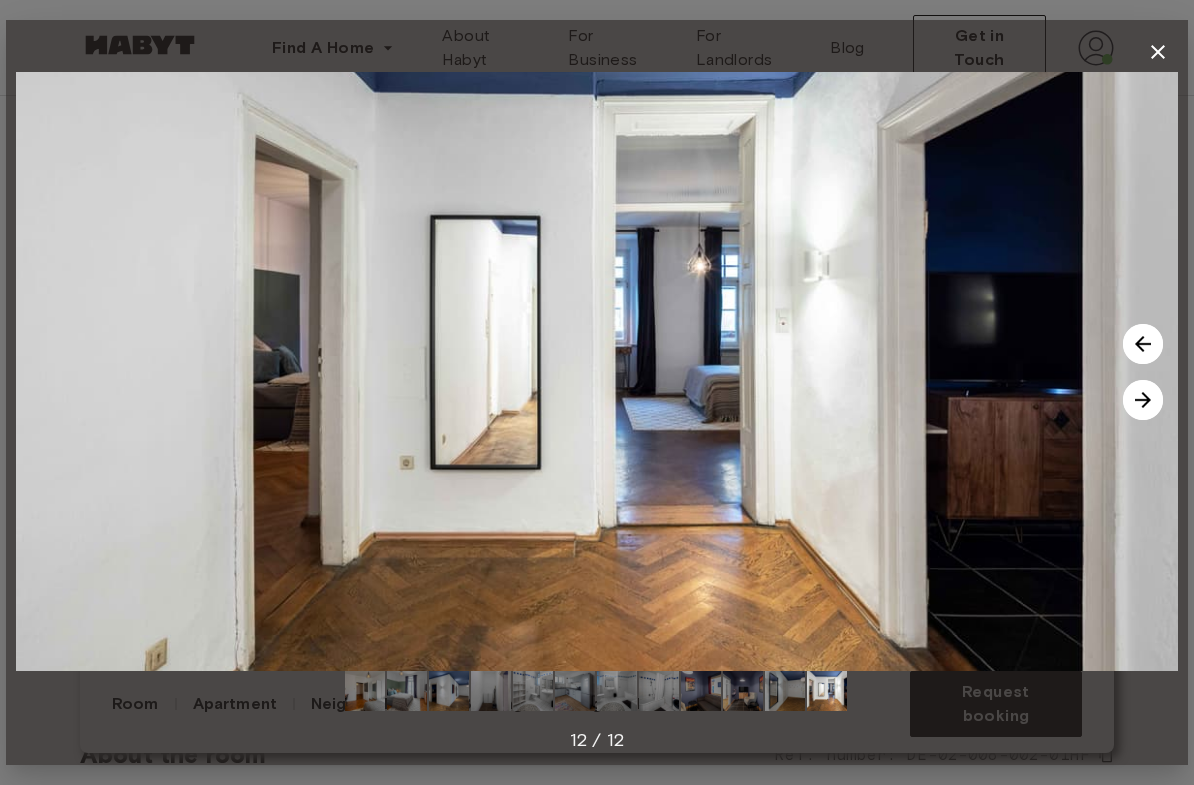 click at bounding box center [1143, 344] 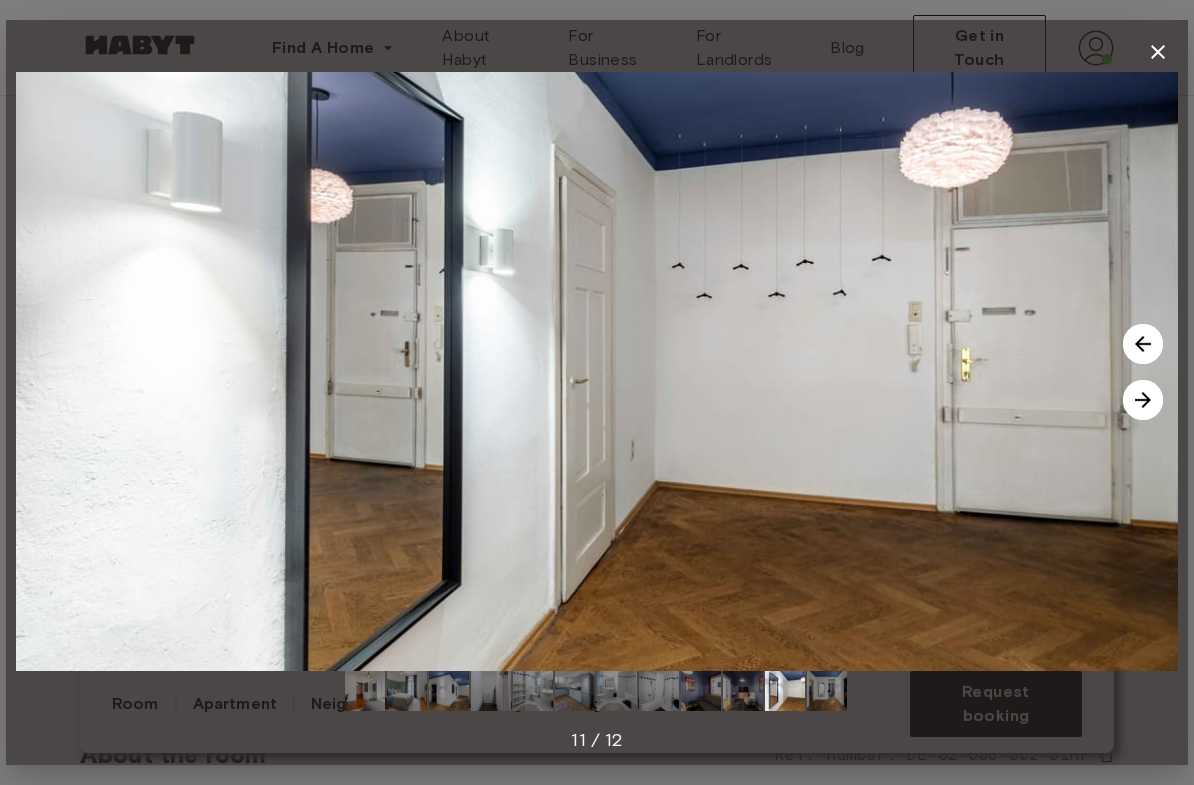 click at bounding box center [1143, 344] 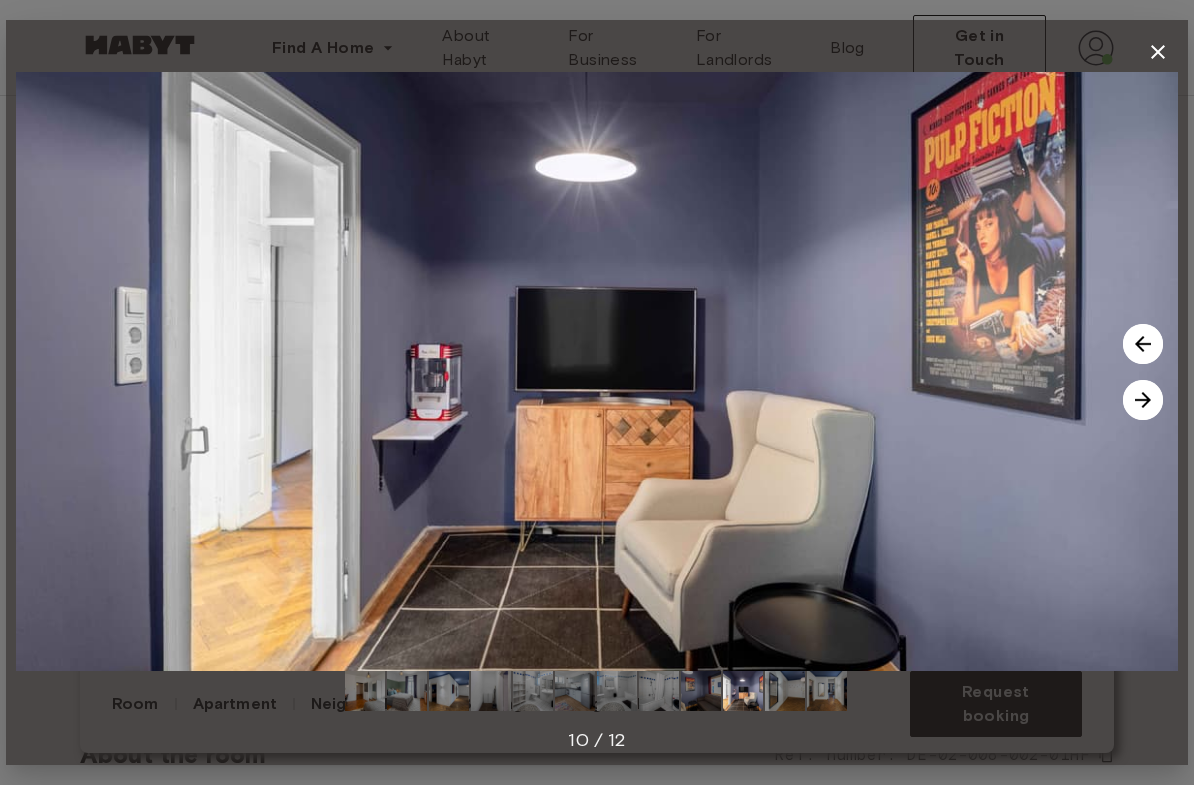 click at bounding box center (597, 371) 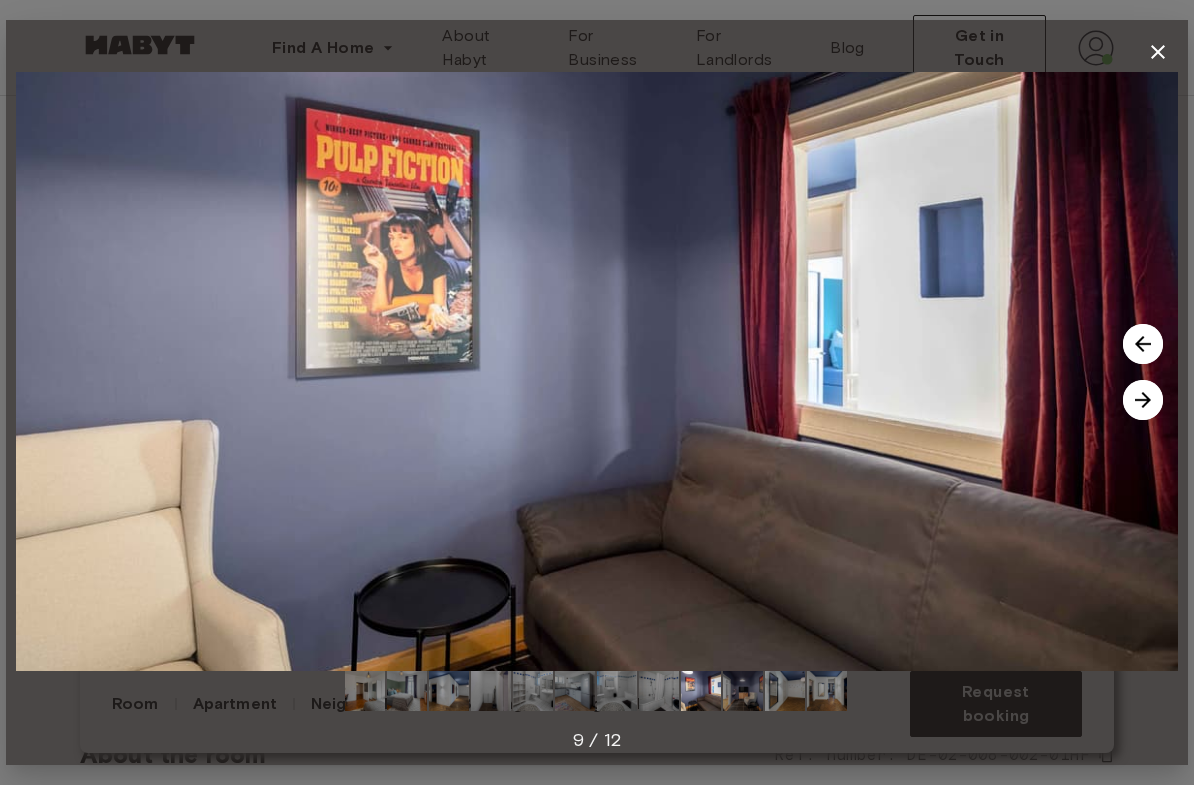 click at bounding box center [1143, 344] 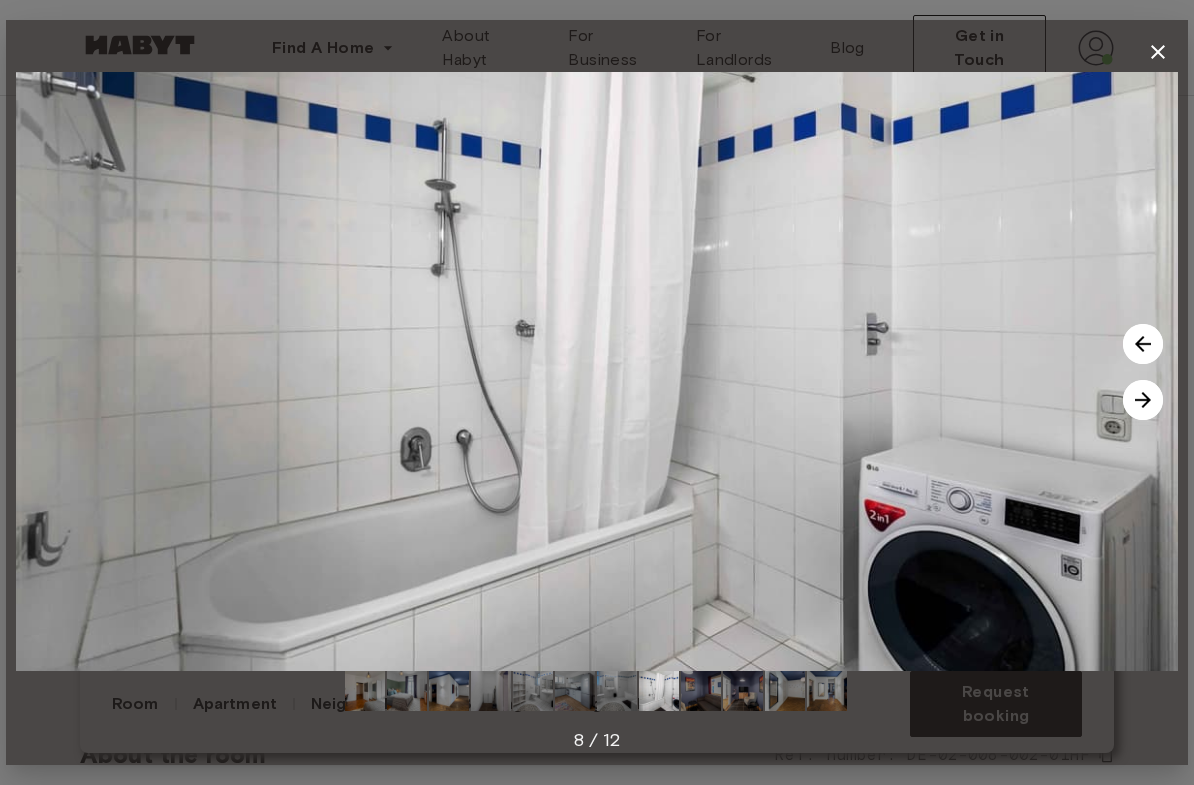click at bounding box center [1143, 400] 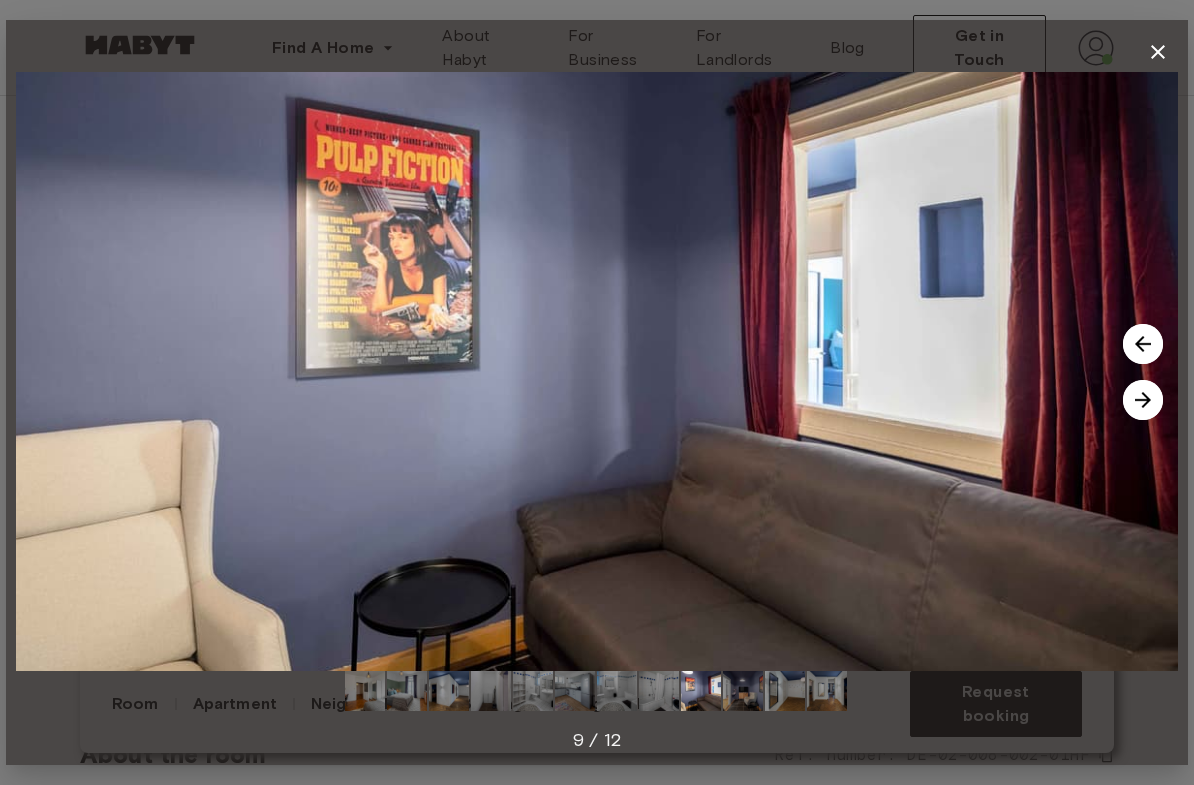 click at bounding box center [1143, 400] 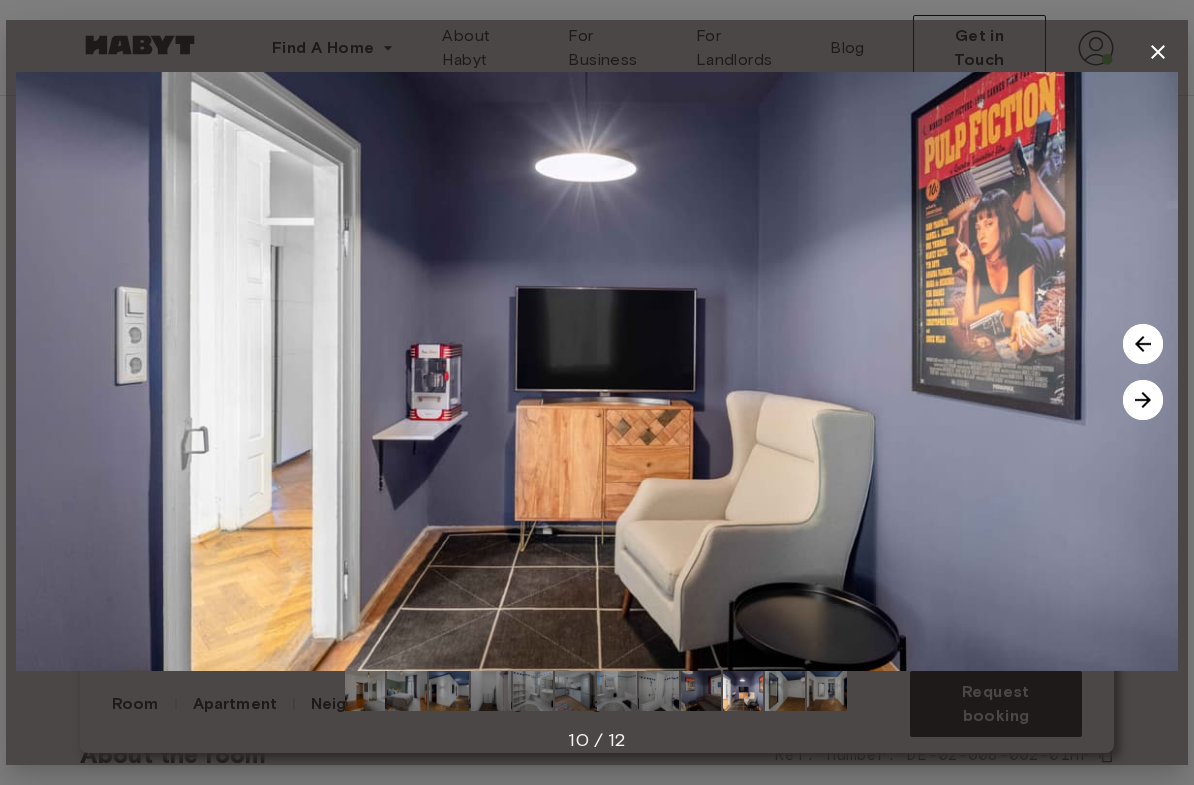 click 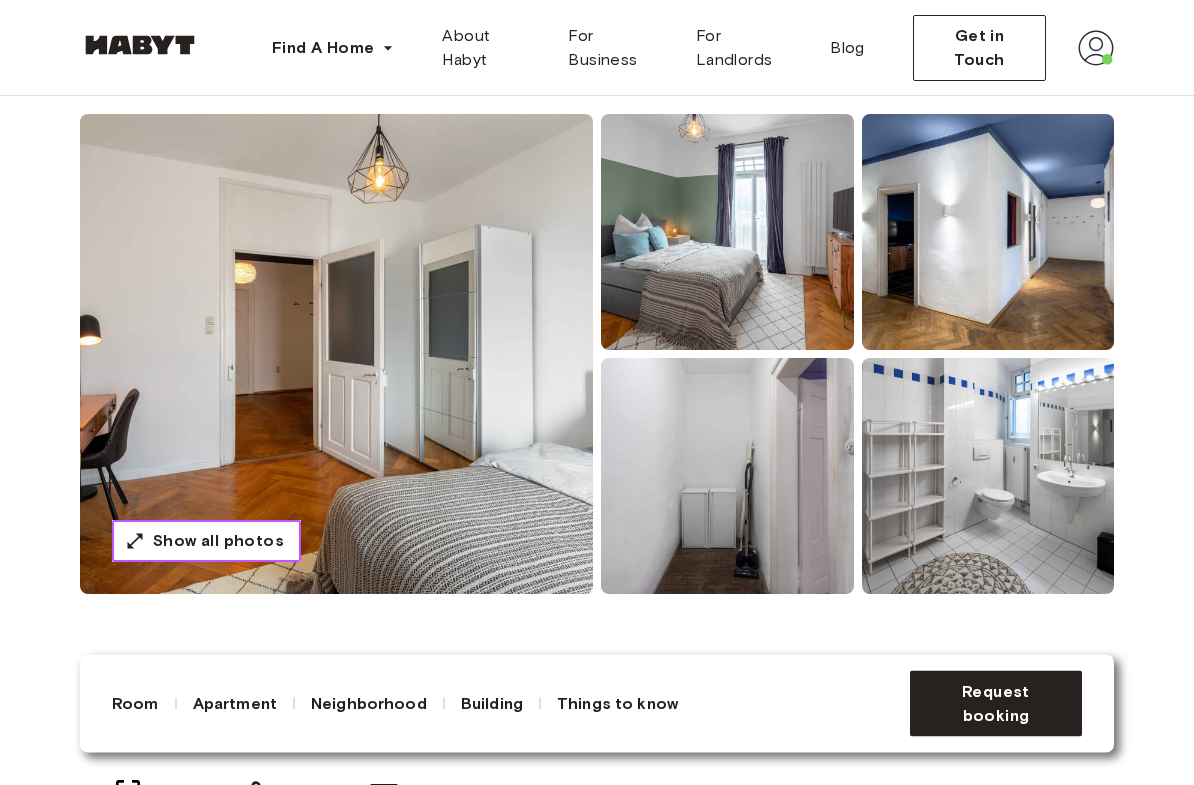 scroll, scrollTop: 156, scrollLeft: 0, axis: vertical 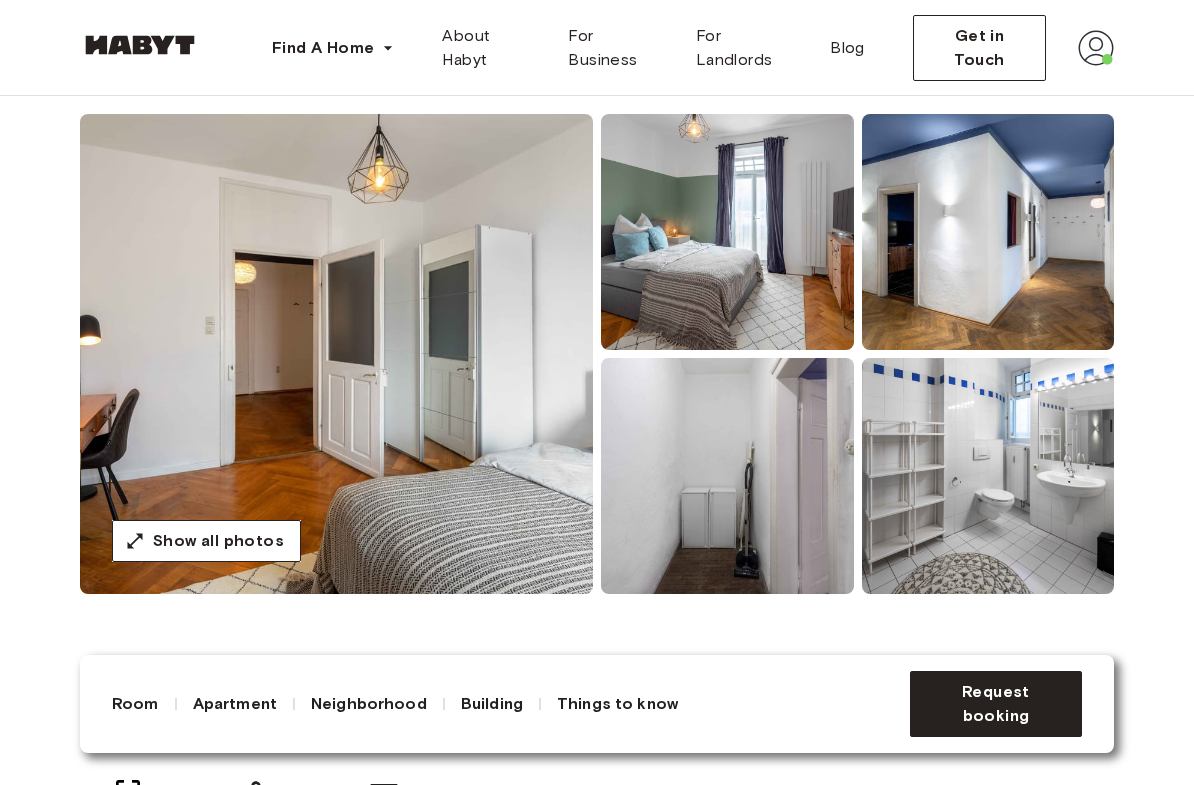click at bounding box center [336, 354] 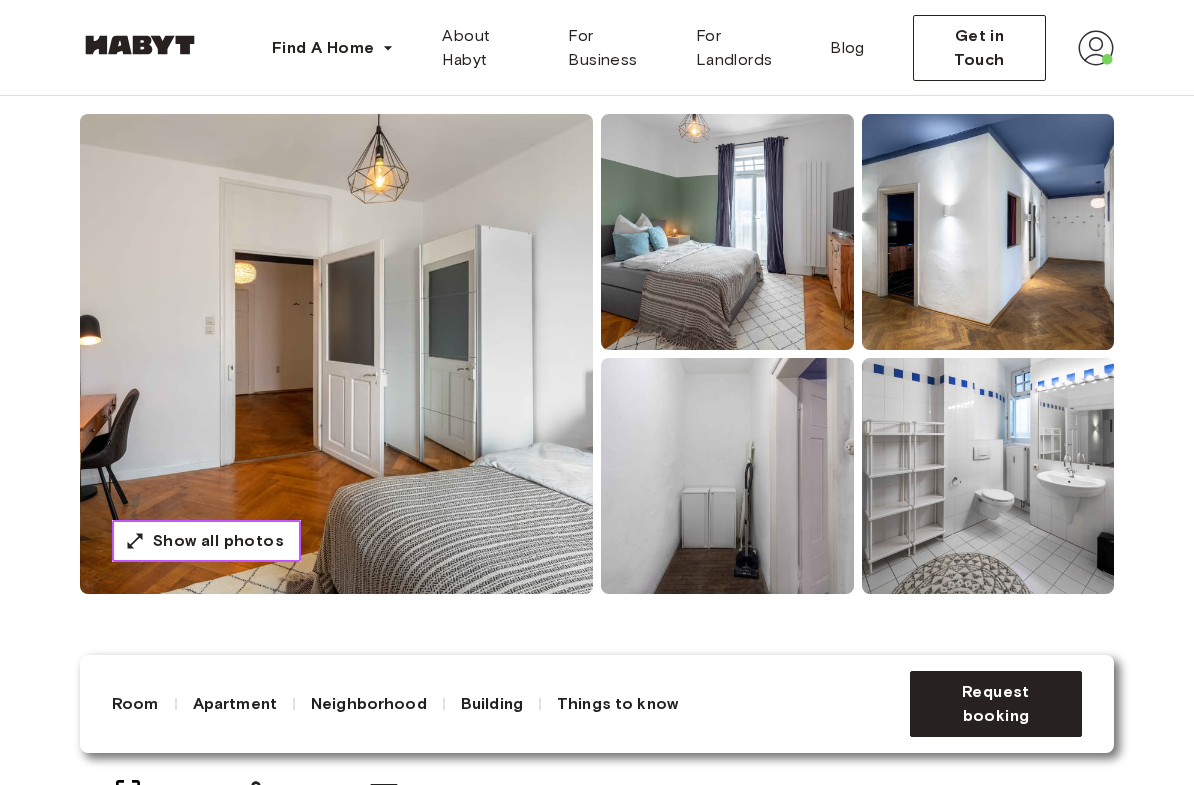 click on "Show all photos" at bounding box center [218, 541] 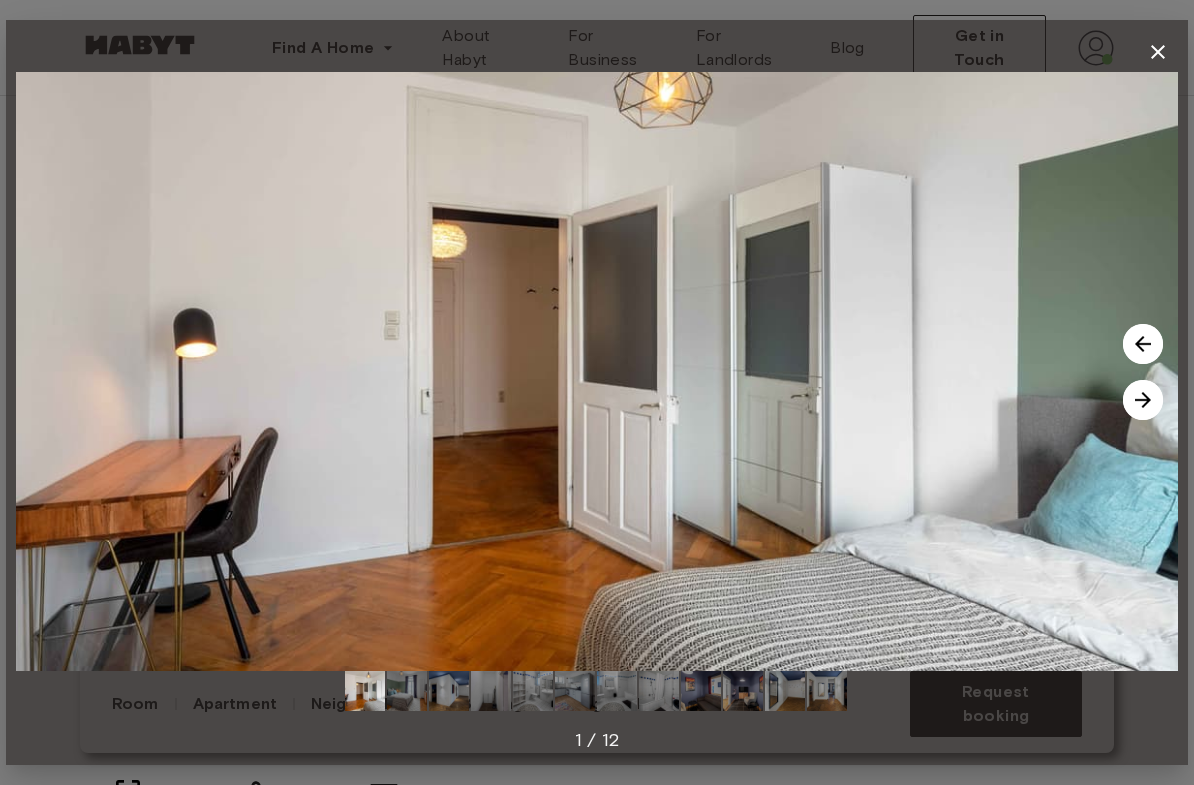 click at bounding box center [1143, 400] 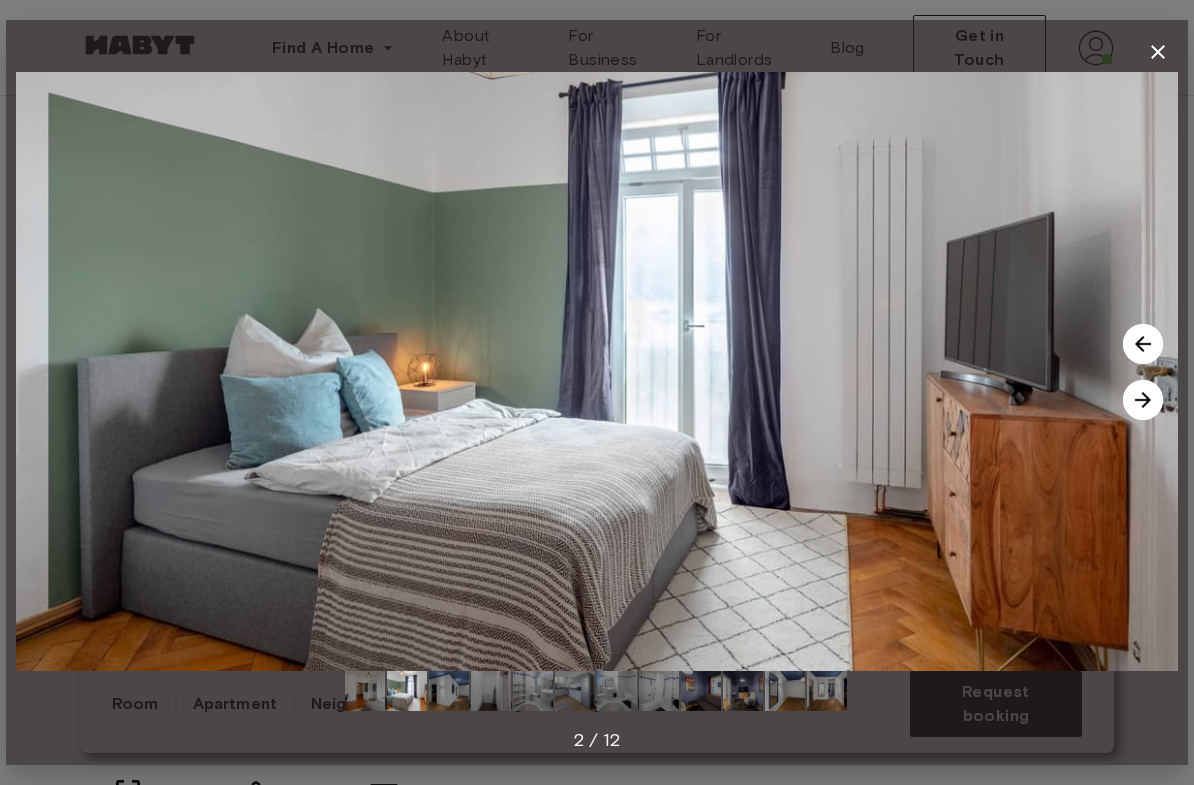 click at bounding box center [1143, 400] 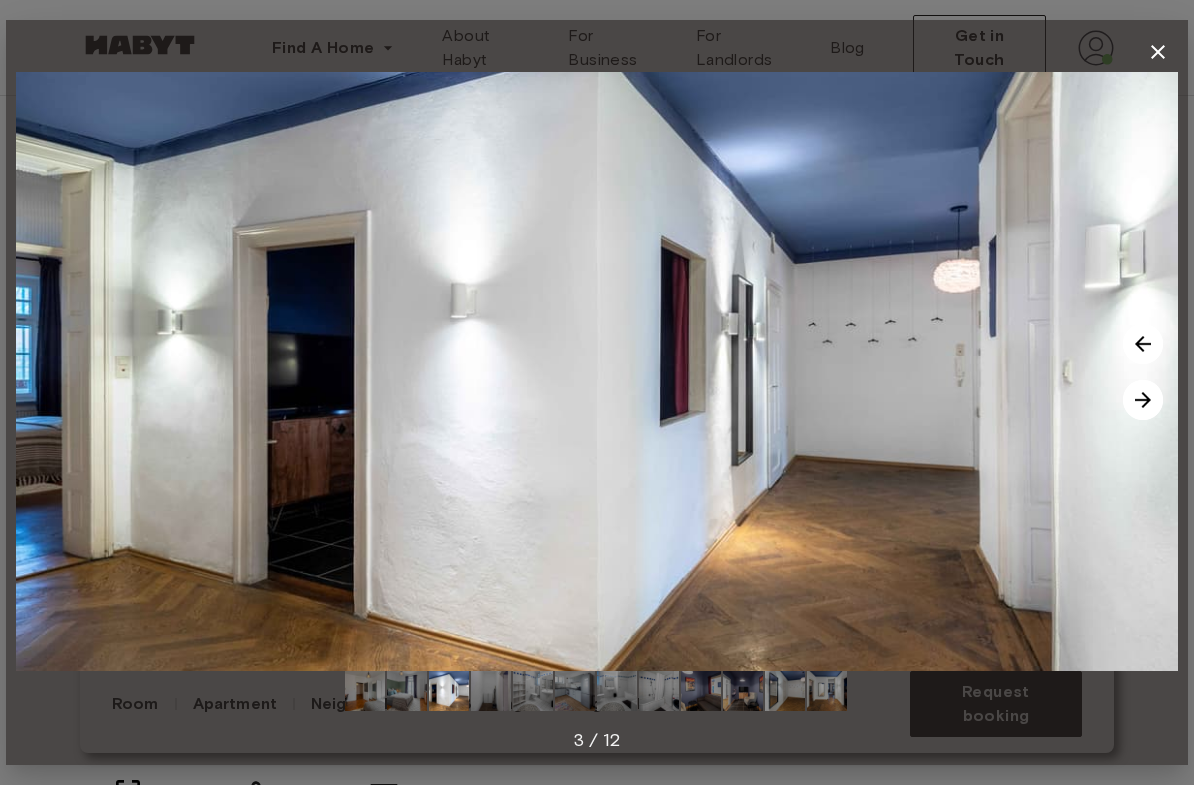 click at bounding box center [1143, 400] 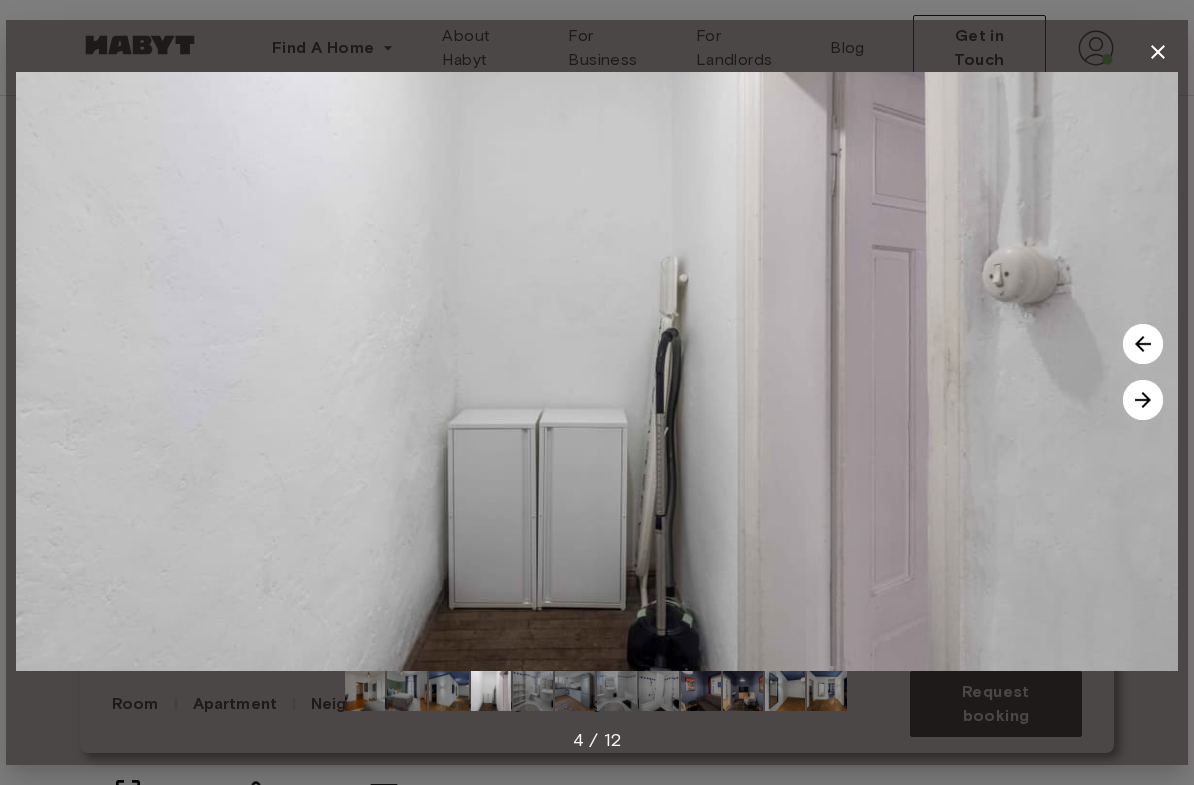 click at bounding box center (1143, 400) 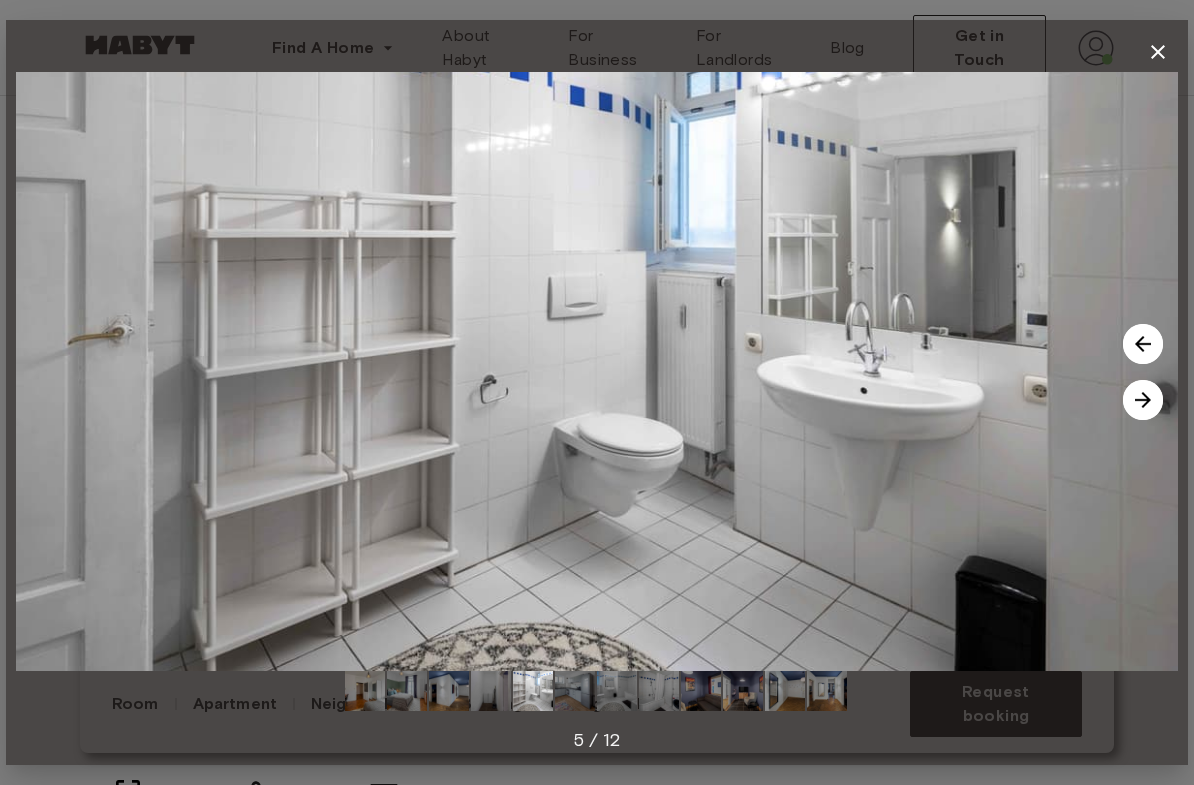click at bounding box center [1143, 400] 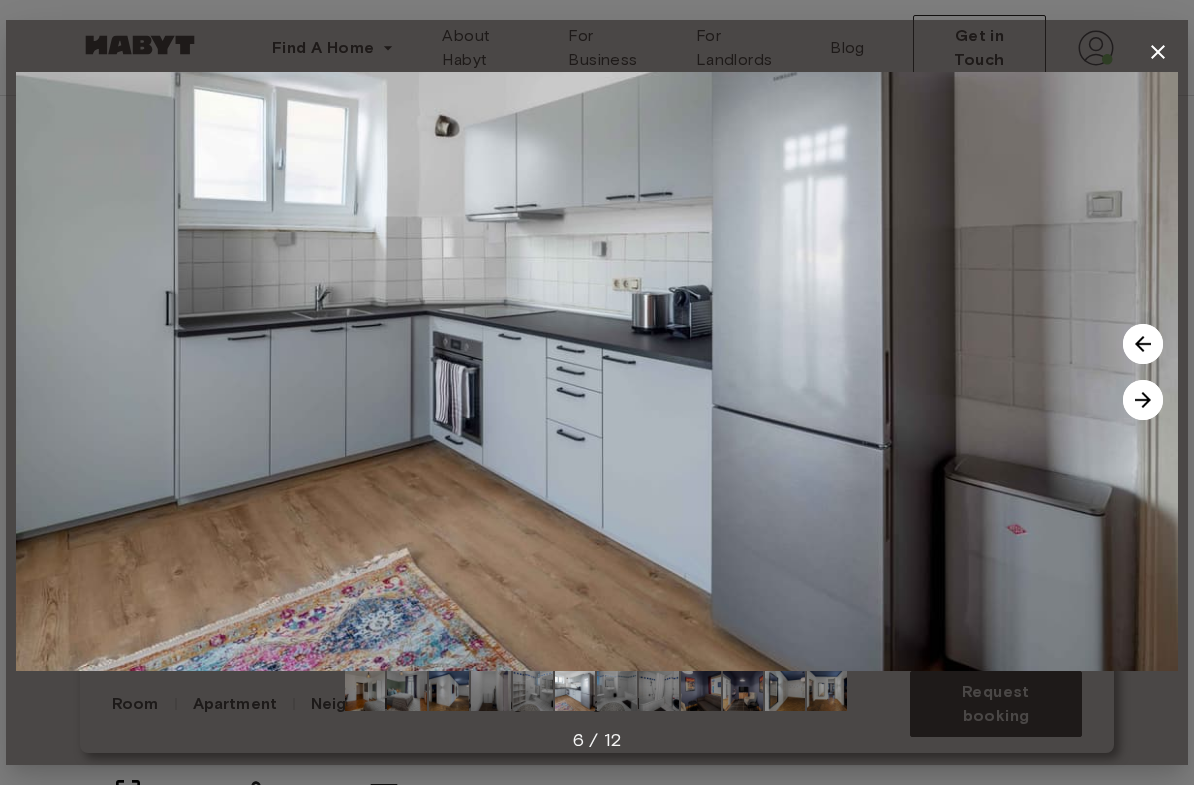 click at bounding box center [1143, 400] 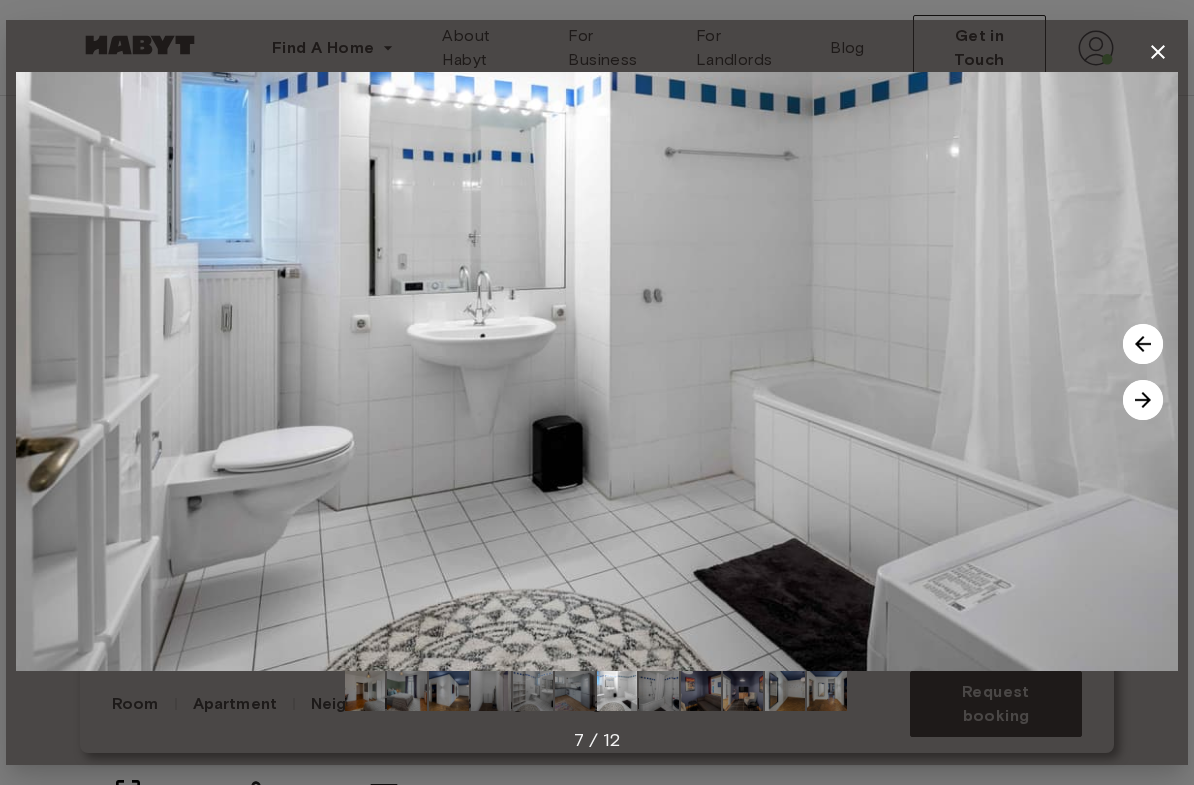 click at bounding box center [1143, 400] 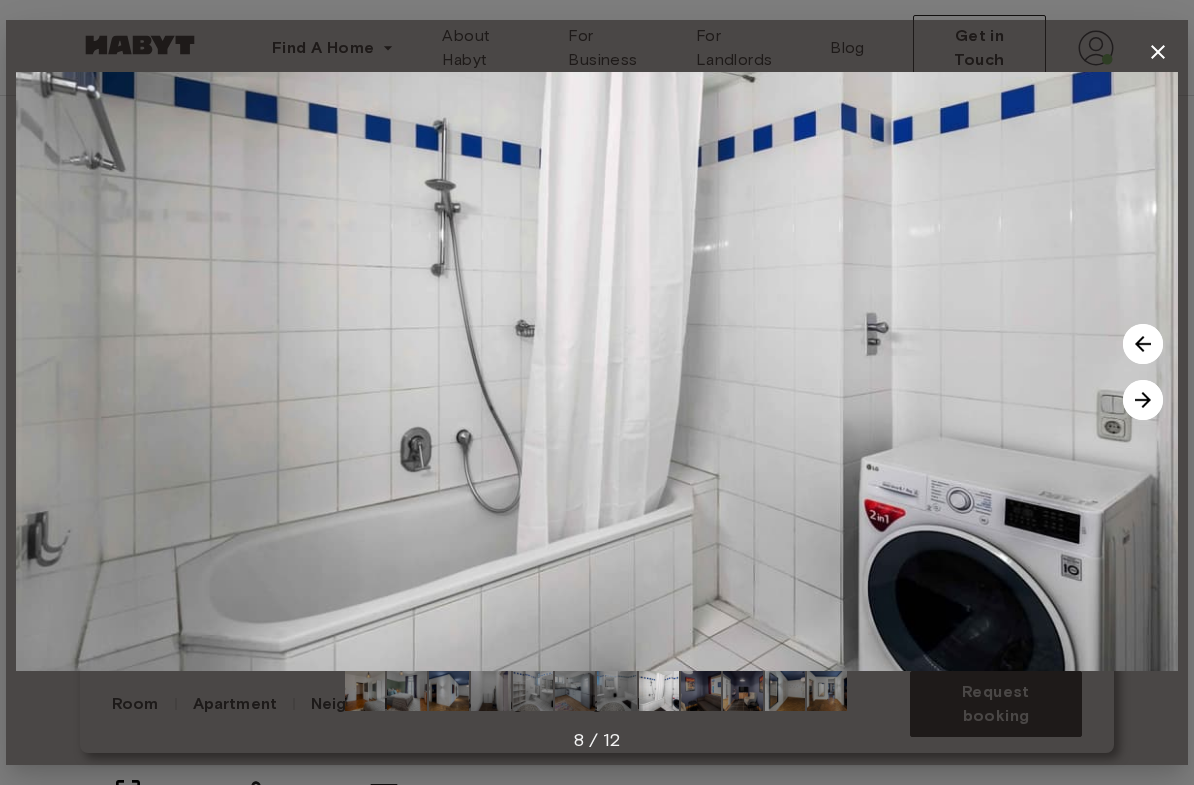 click at bounding box center (1143, 400) 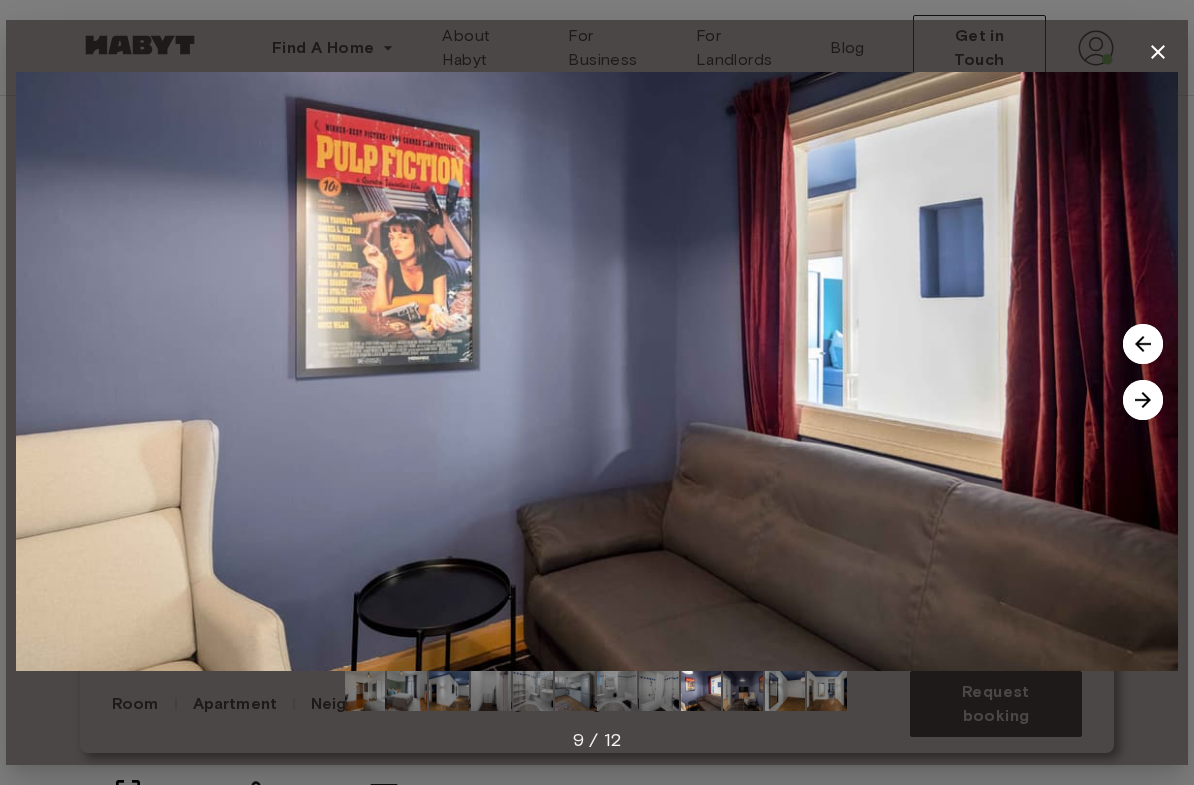 click at bounding box center (1143, 400) 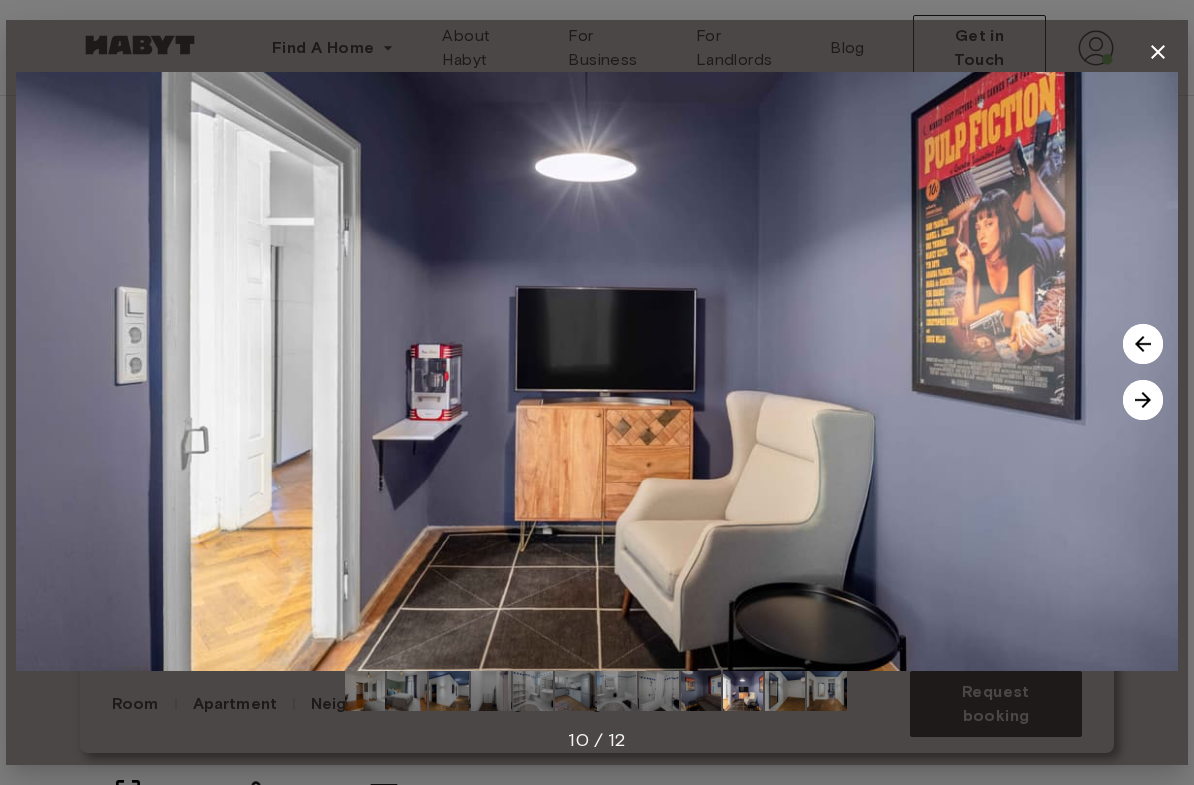 click at bounding box center (1143, 400) 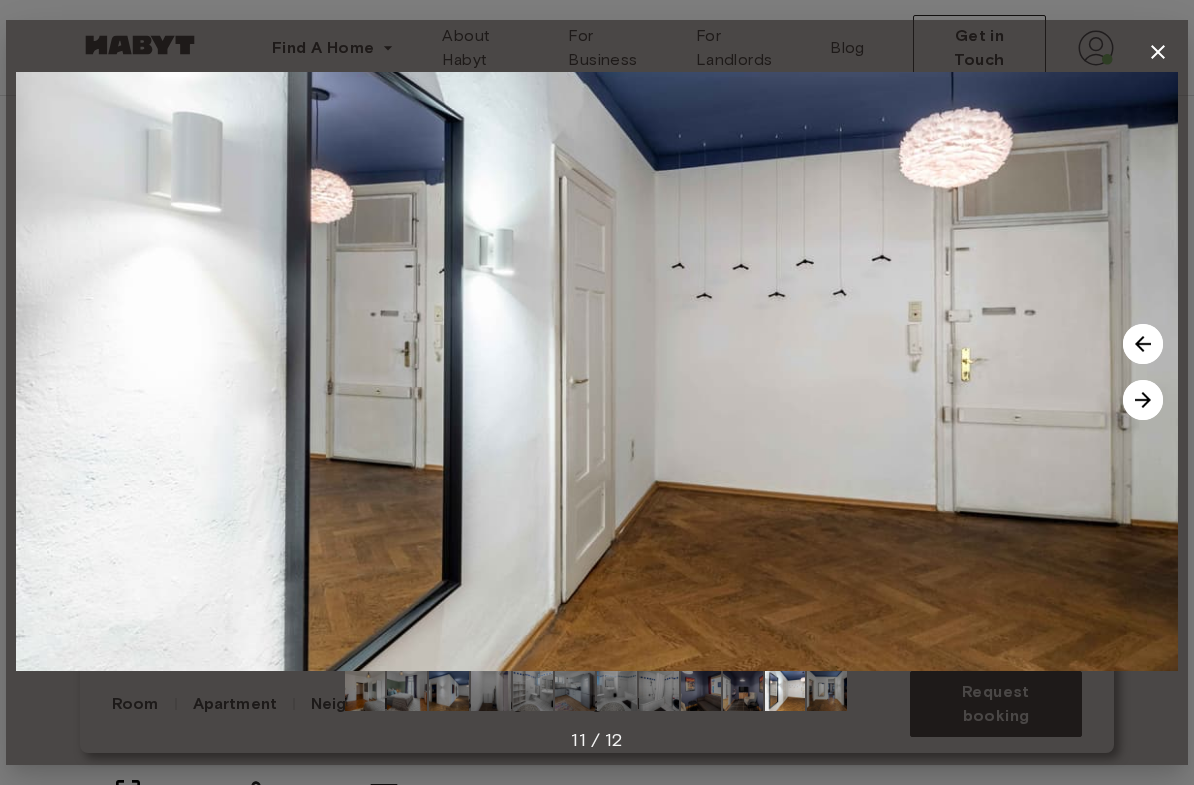 click at bounding box center (1143, 400) 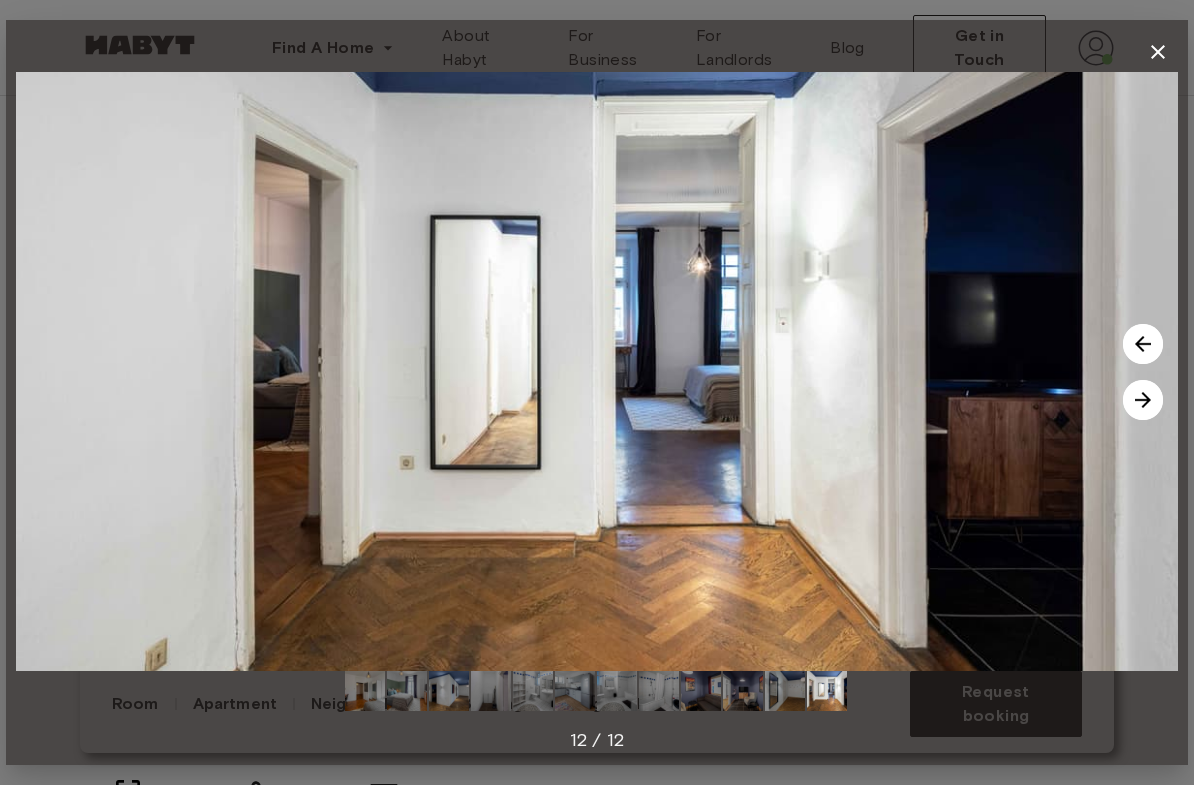 click at bounding box center (1143, 400) 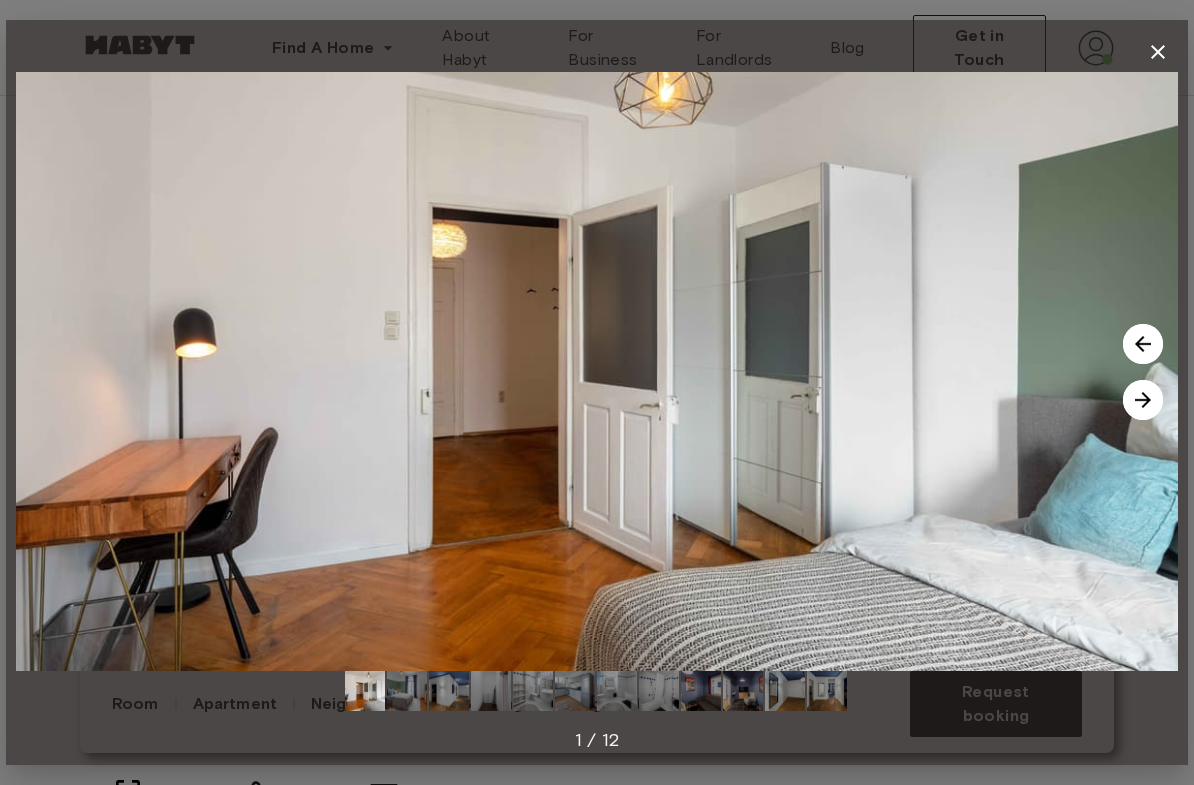 click at bounding box center (1143, 400) 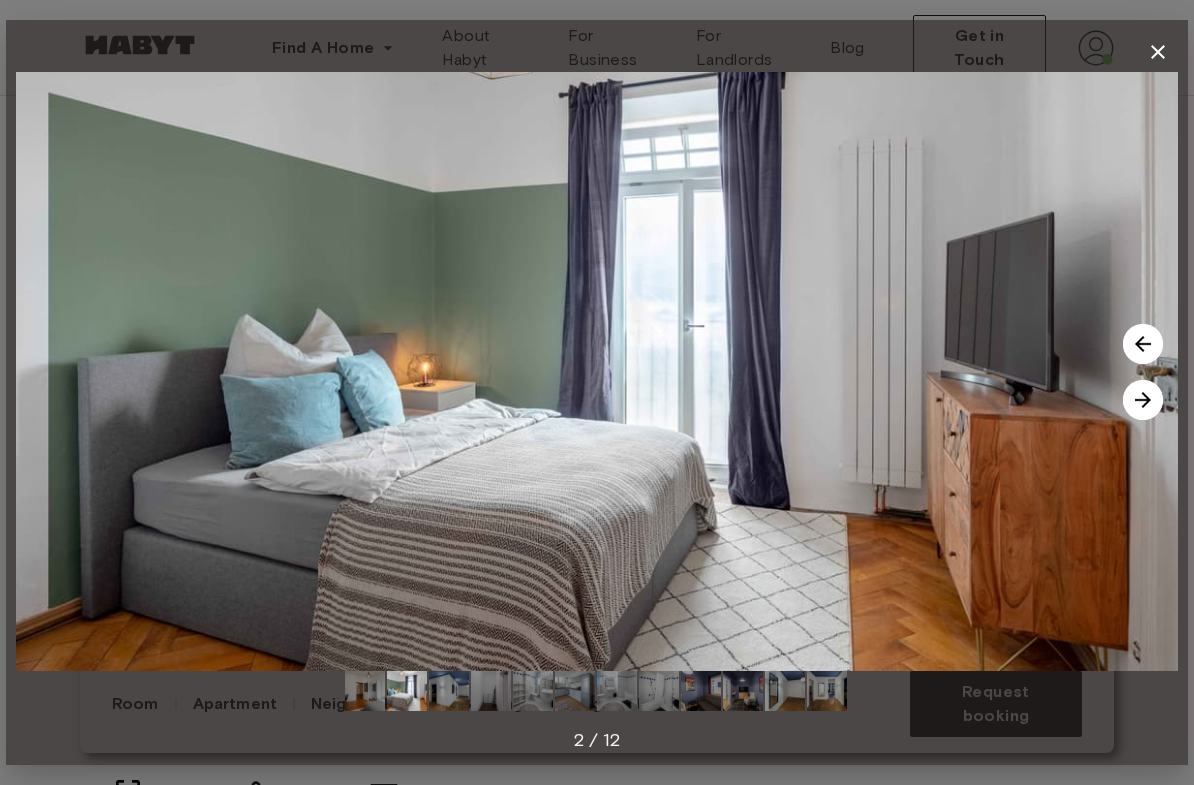 click at bounding box center (1143, 400) 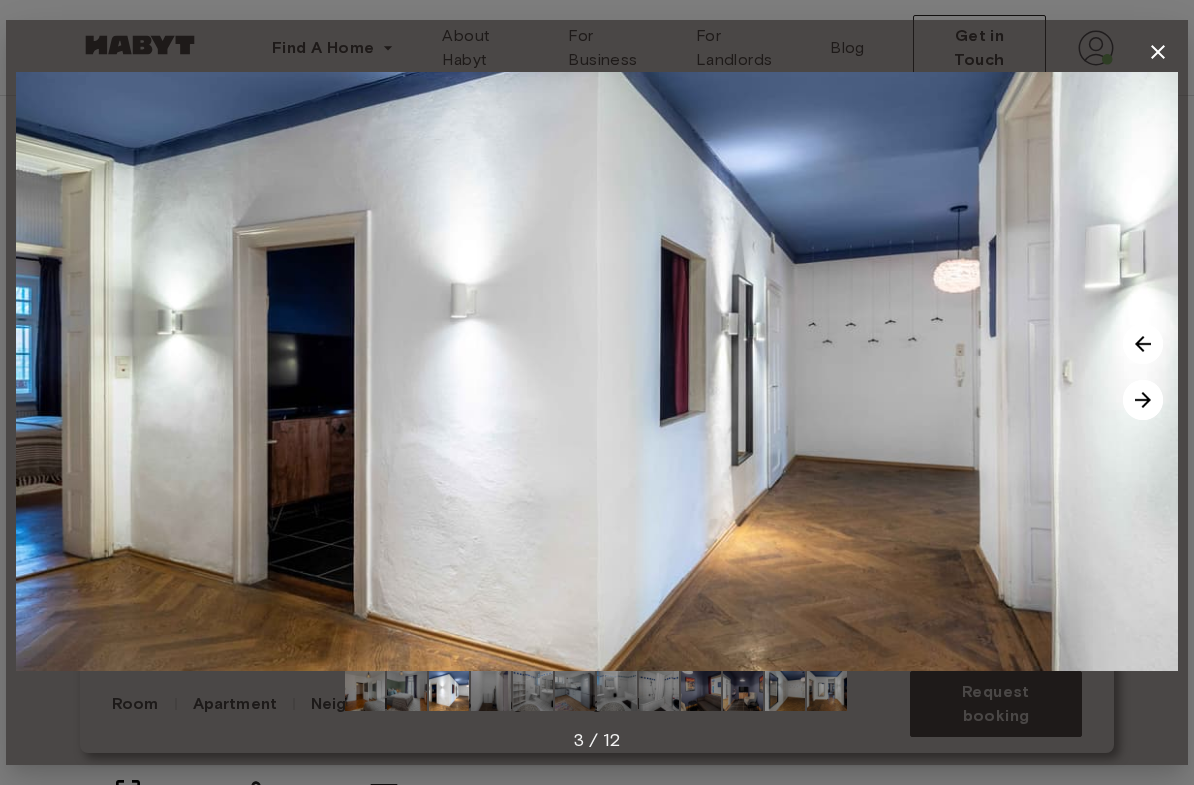 click at bounding box center [1143, 400] 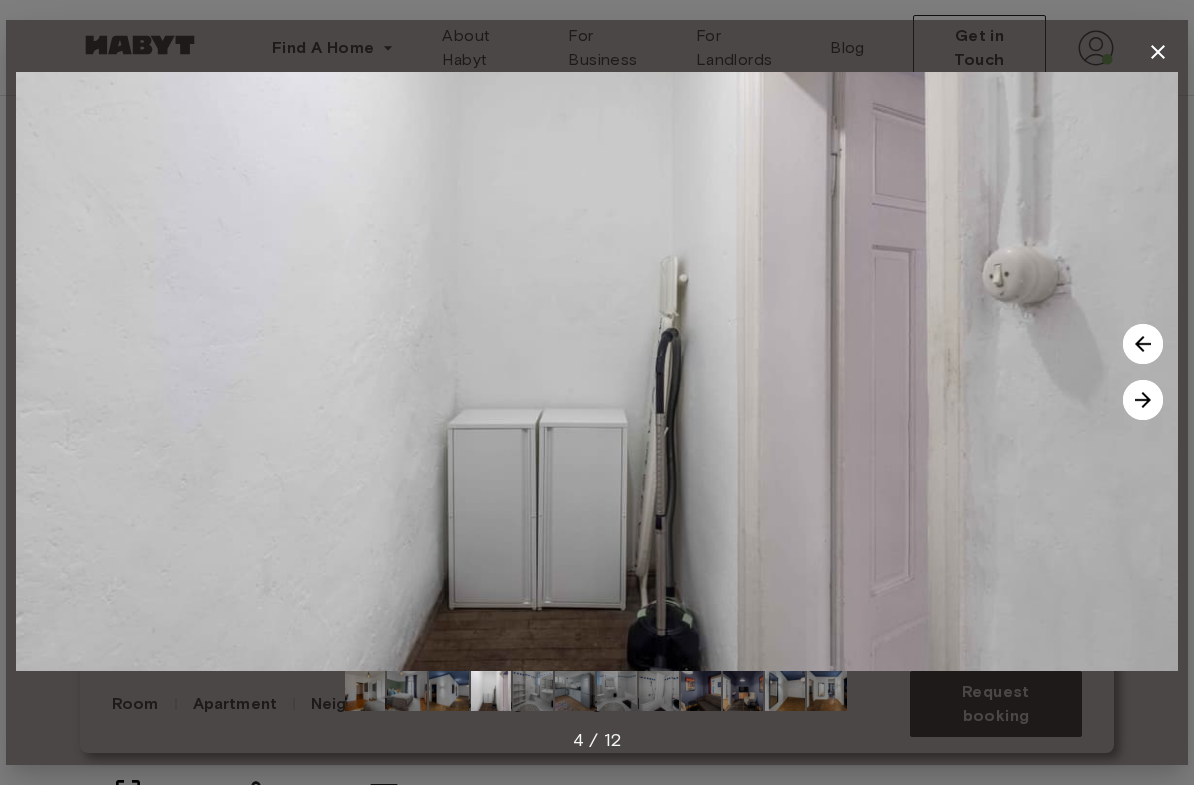 click at bounding box center (1143, 400) 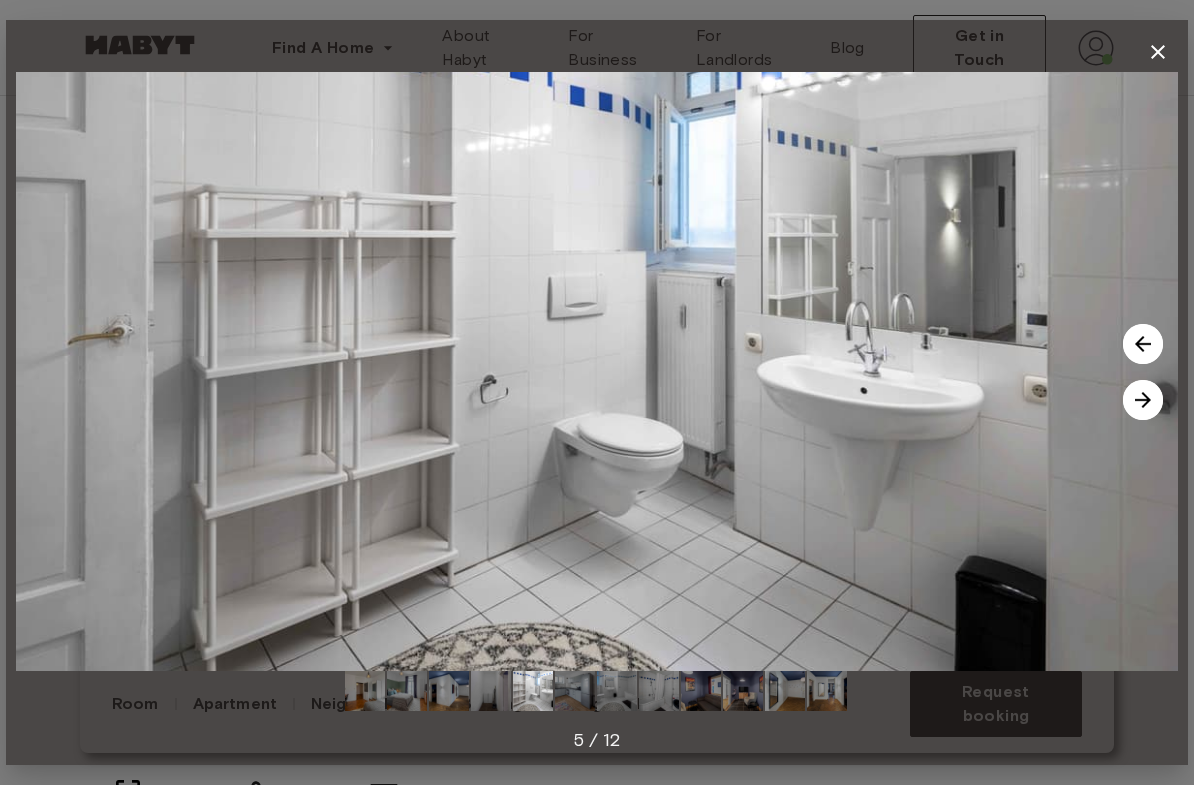 click at bounding box center [1143, 400] 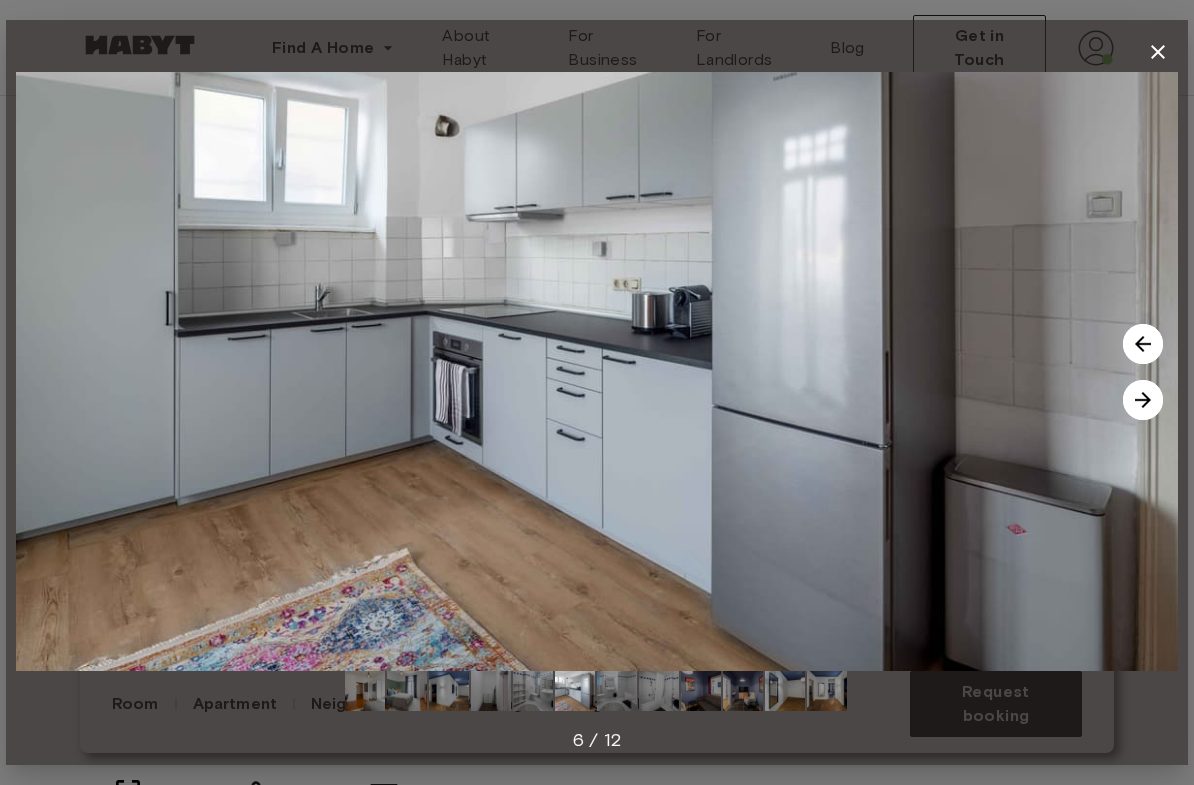 click at bounding box center (1143, 400) 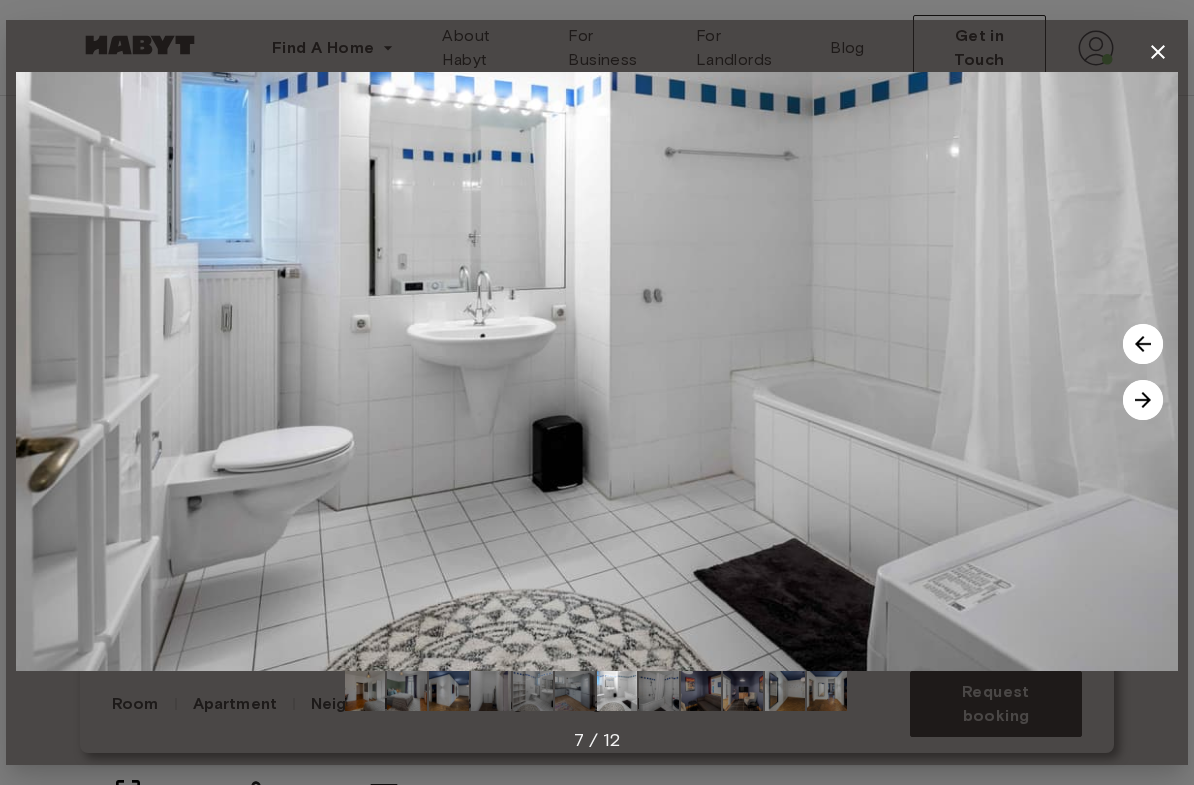 click at bounding box center [1143, 400] 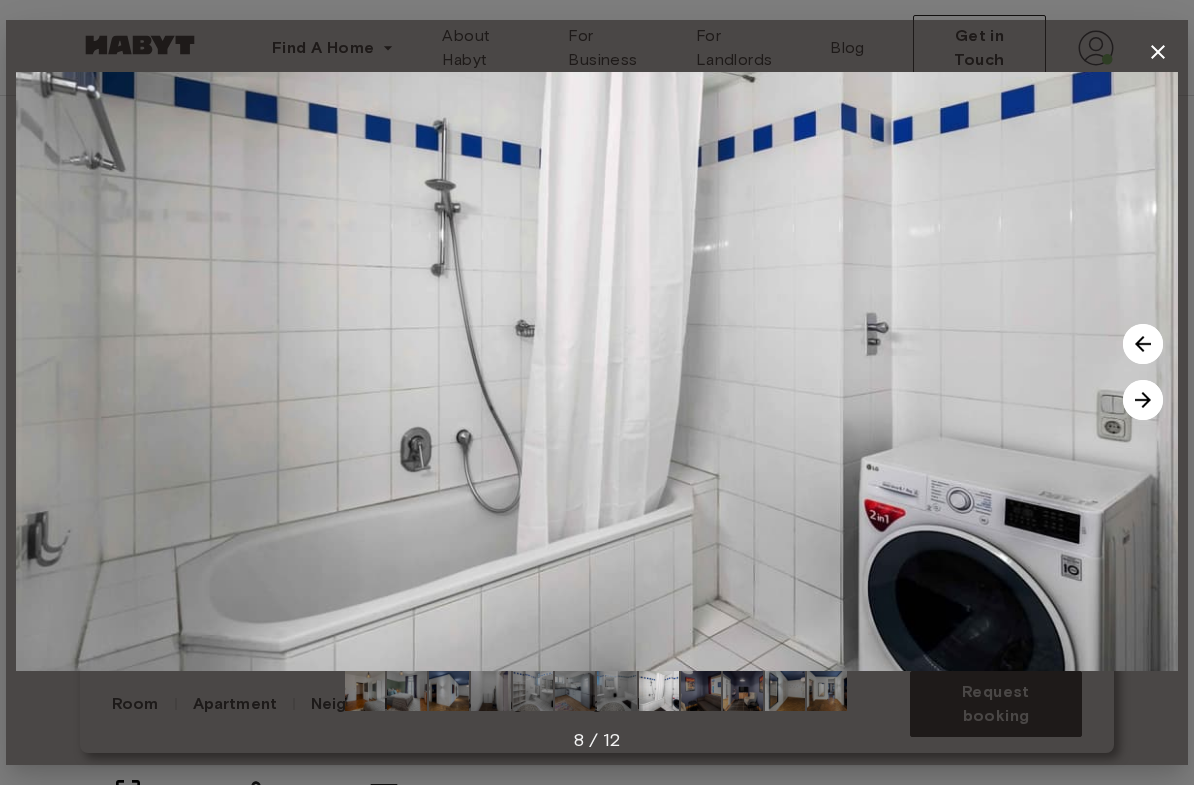 click at bounding box center (1143, 400) 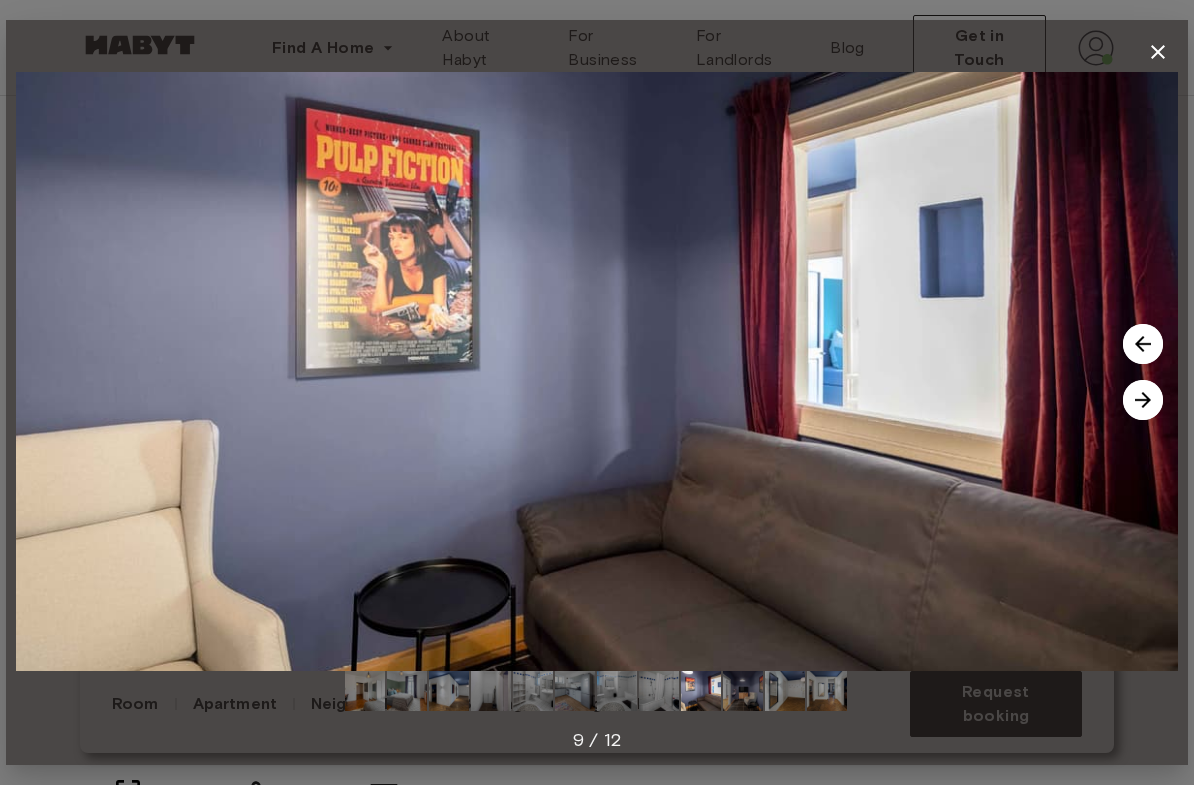 click at bounding box center [1143, 400] 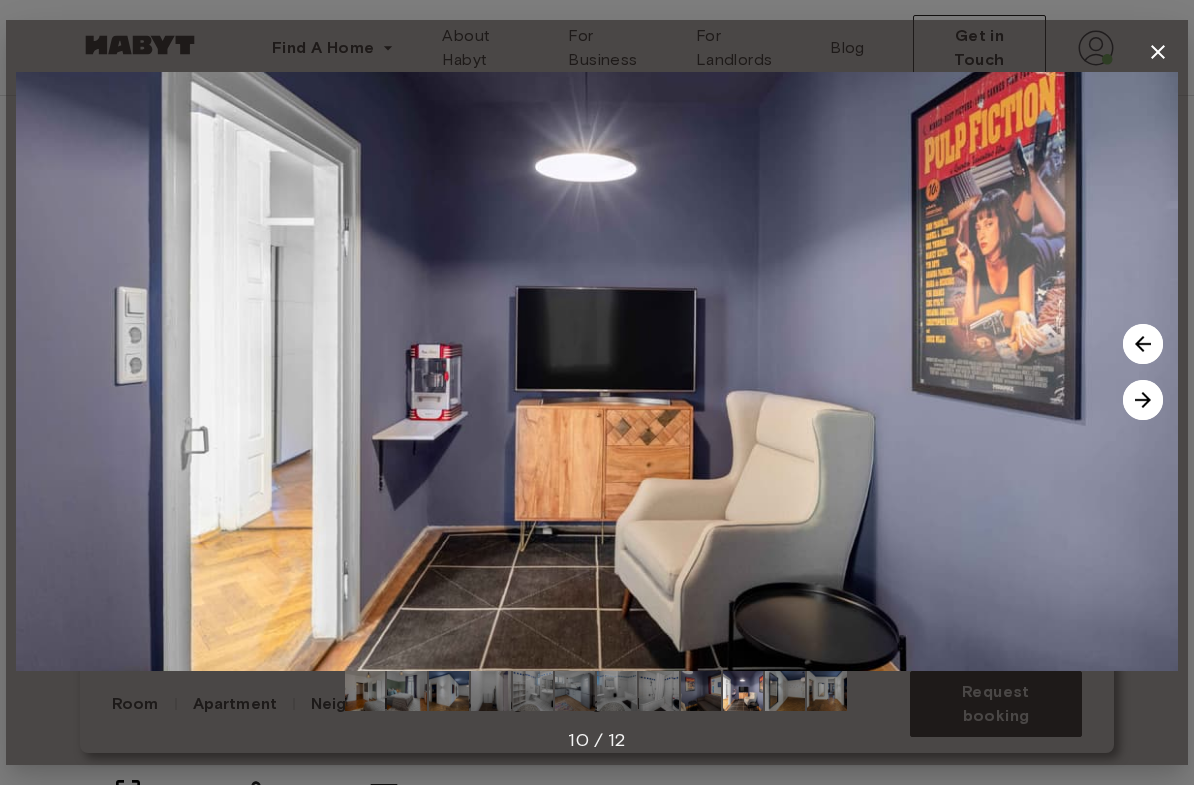 click at bounding box center [1143, 400] 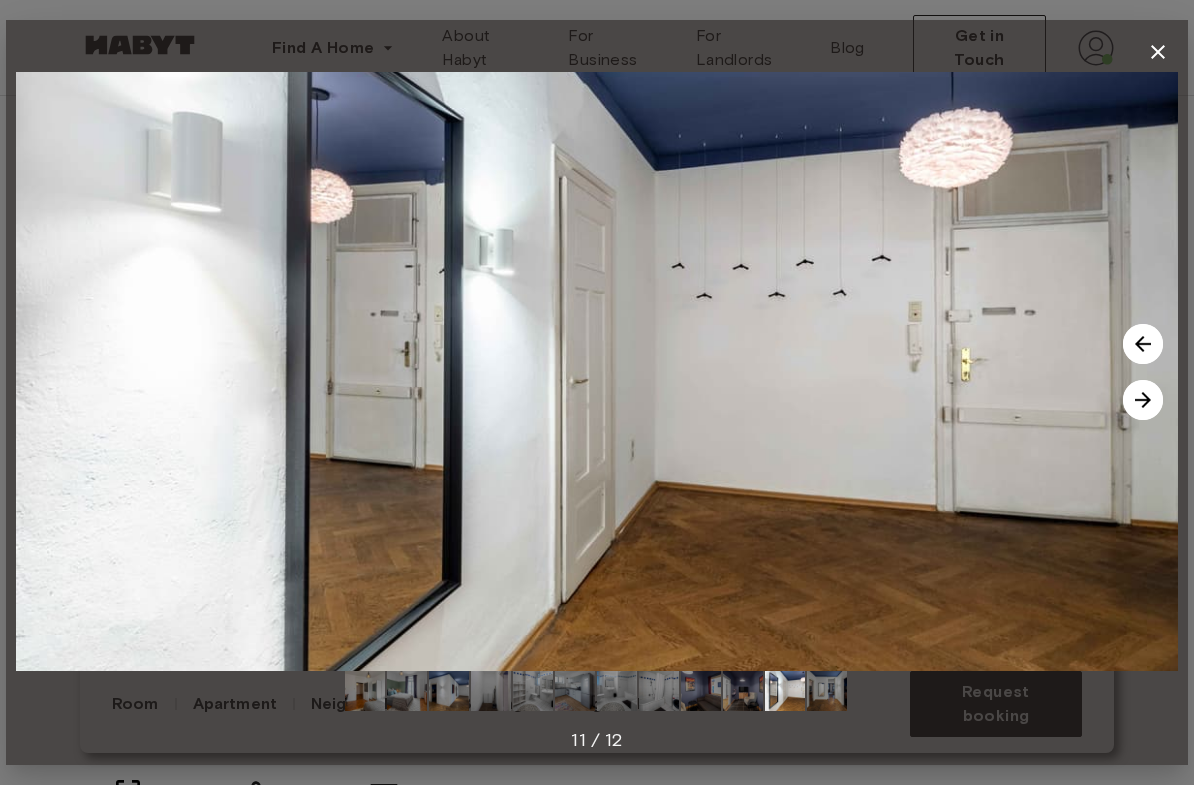 click at bounding box center (597, 371) 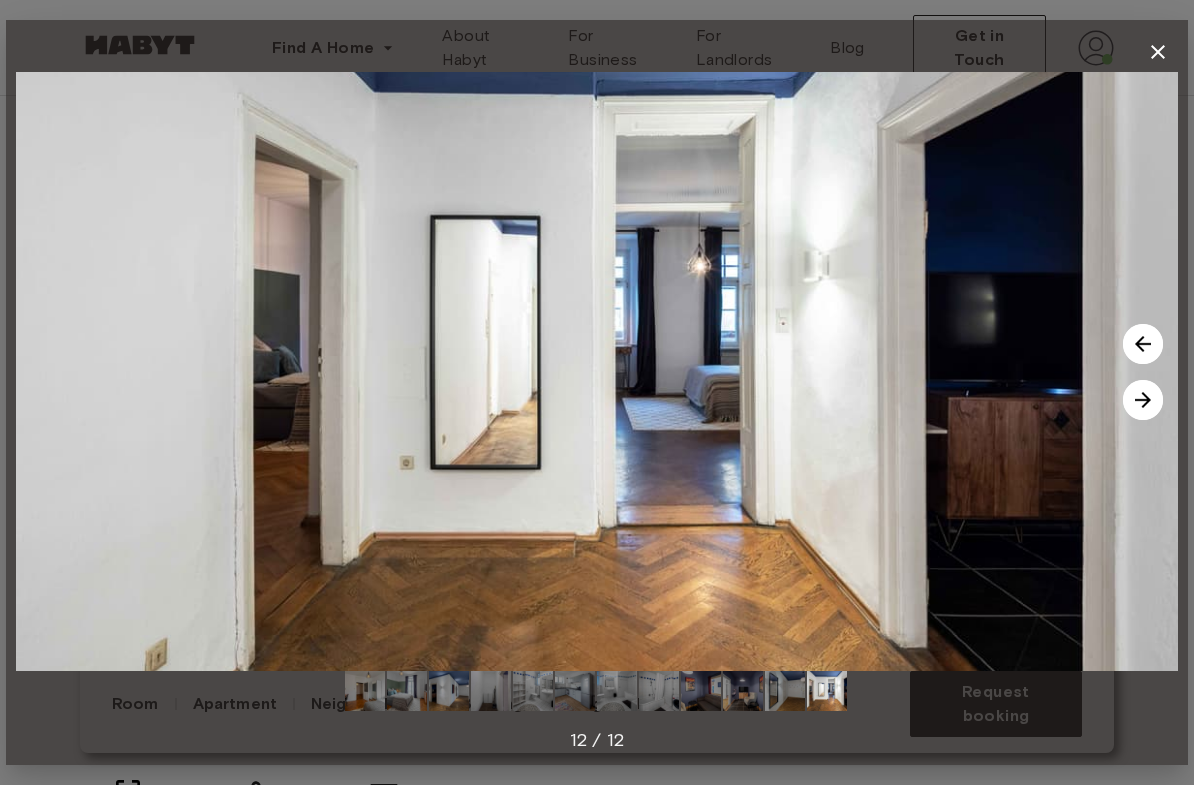 click at bounding box center (597, 371) 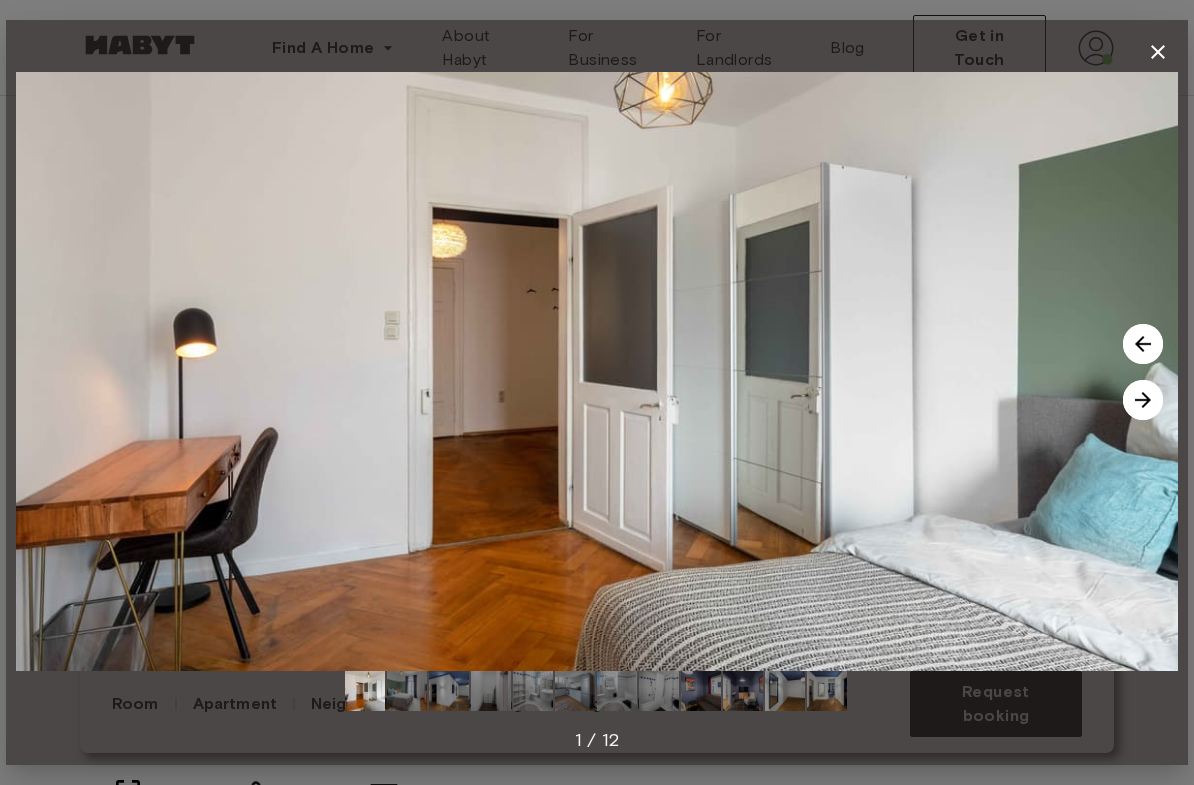 click at bounding box center [1143, 400] 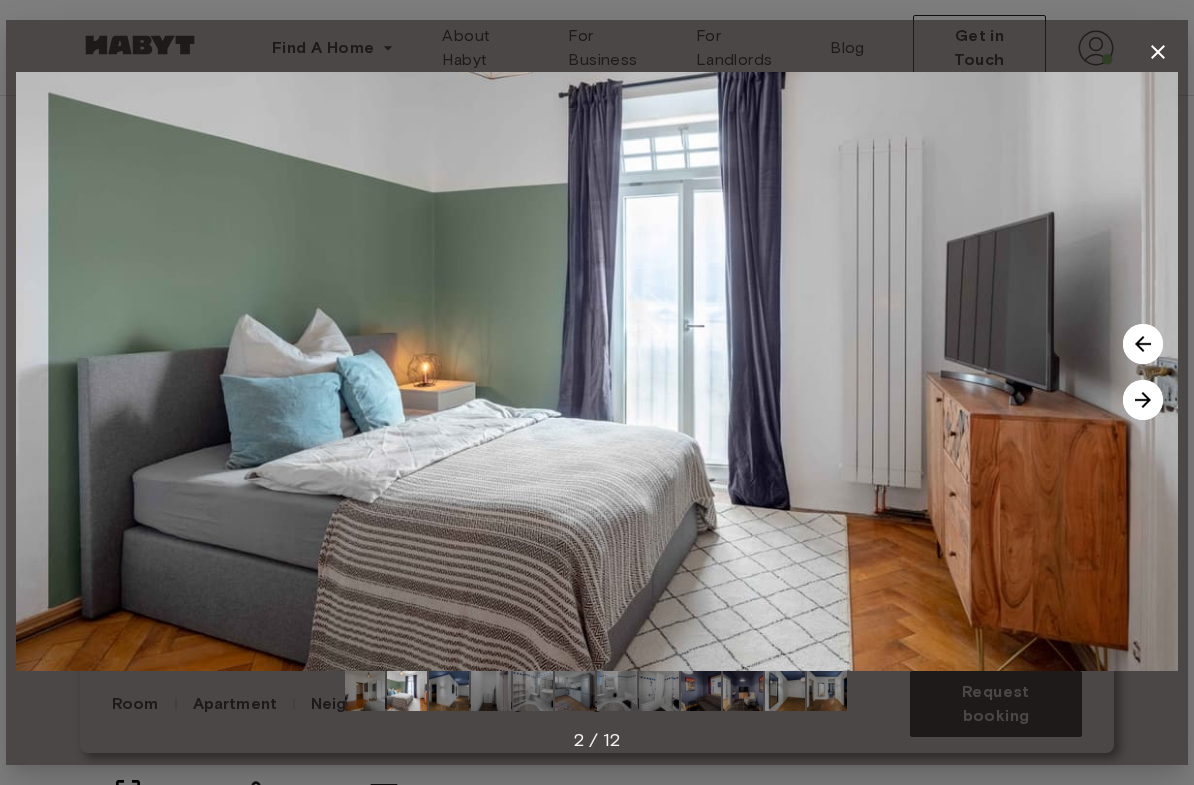 click at bounding box center [1143, 400] 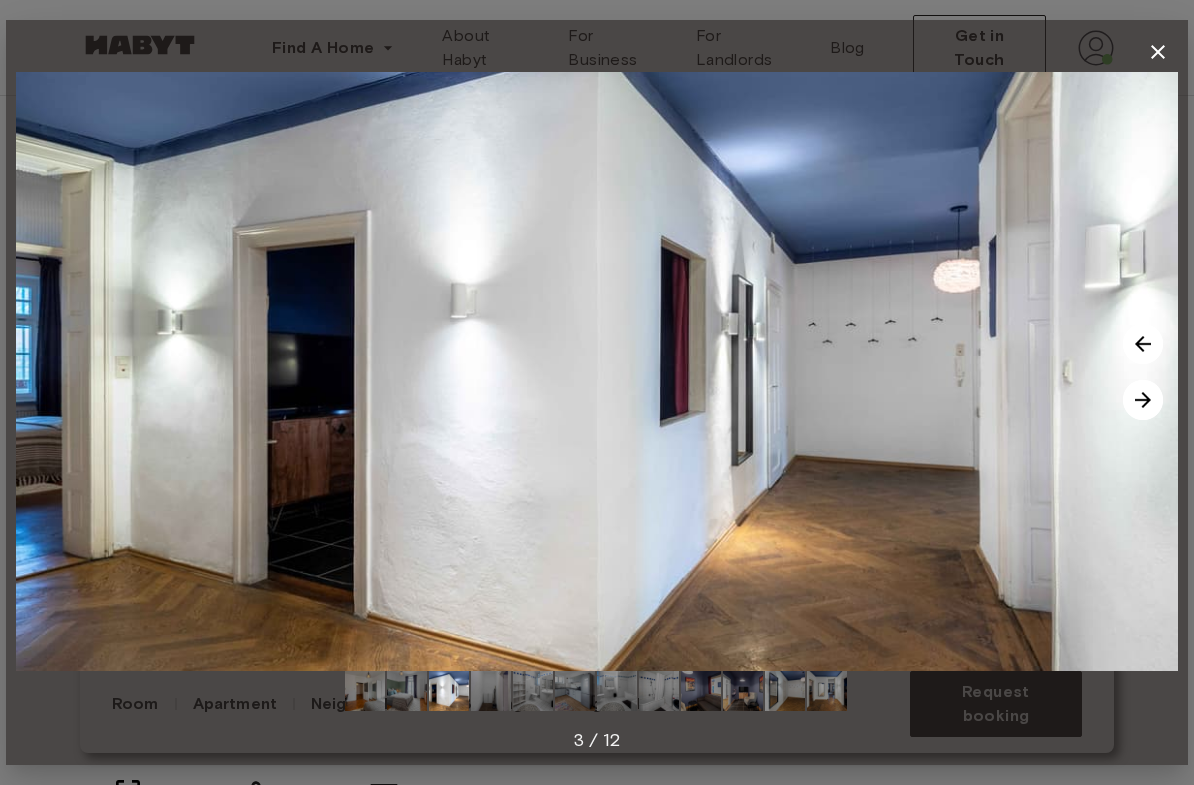 click at bounding box center (1143, 400) 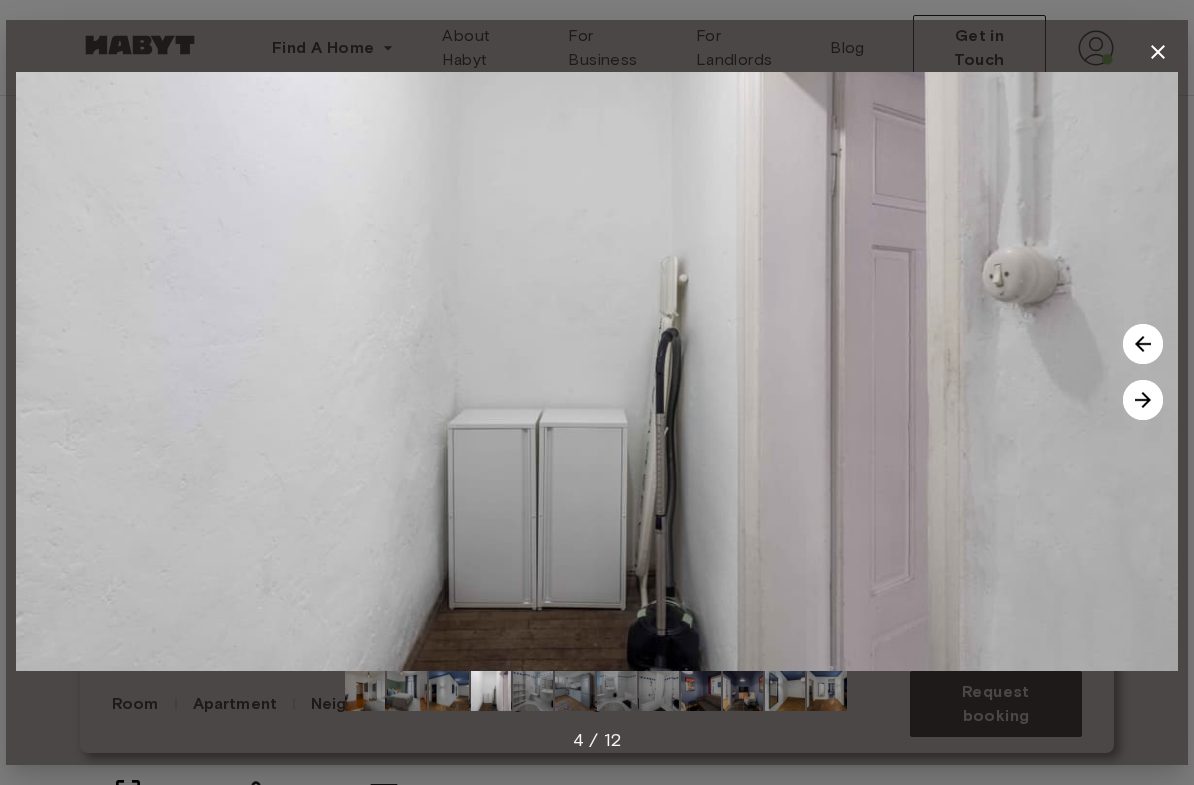 click 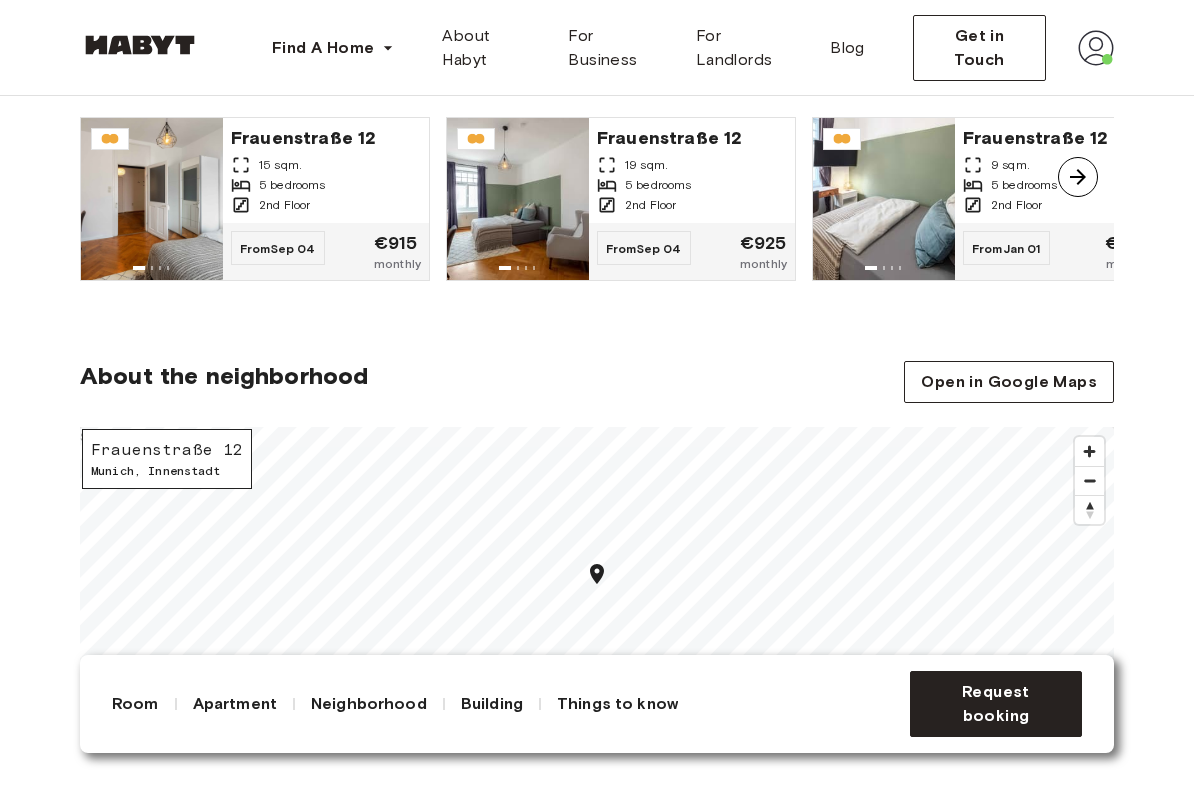 scroll, scrollTop: 1565, scrollLeft: 0, axis: vertical 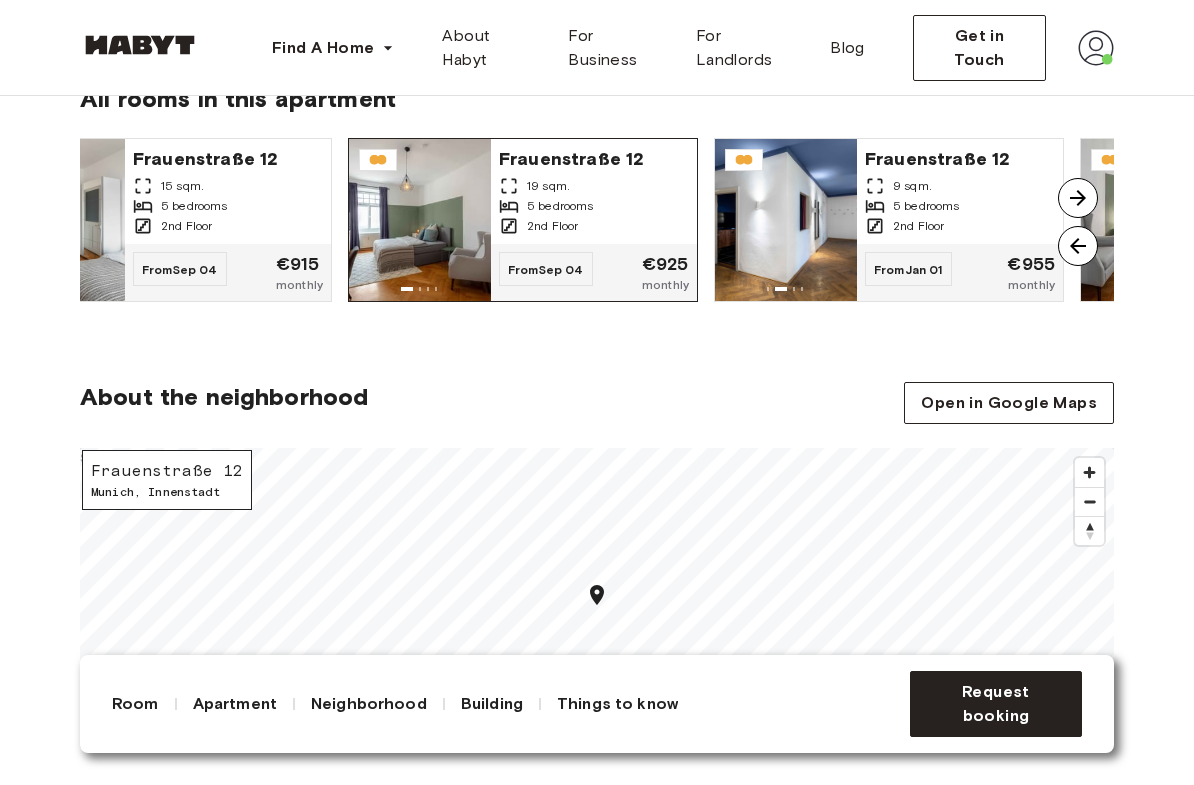 click at bounding box center [420, 220] 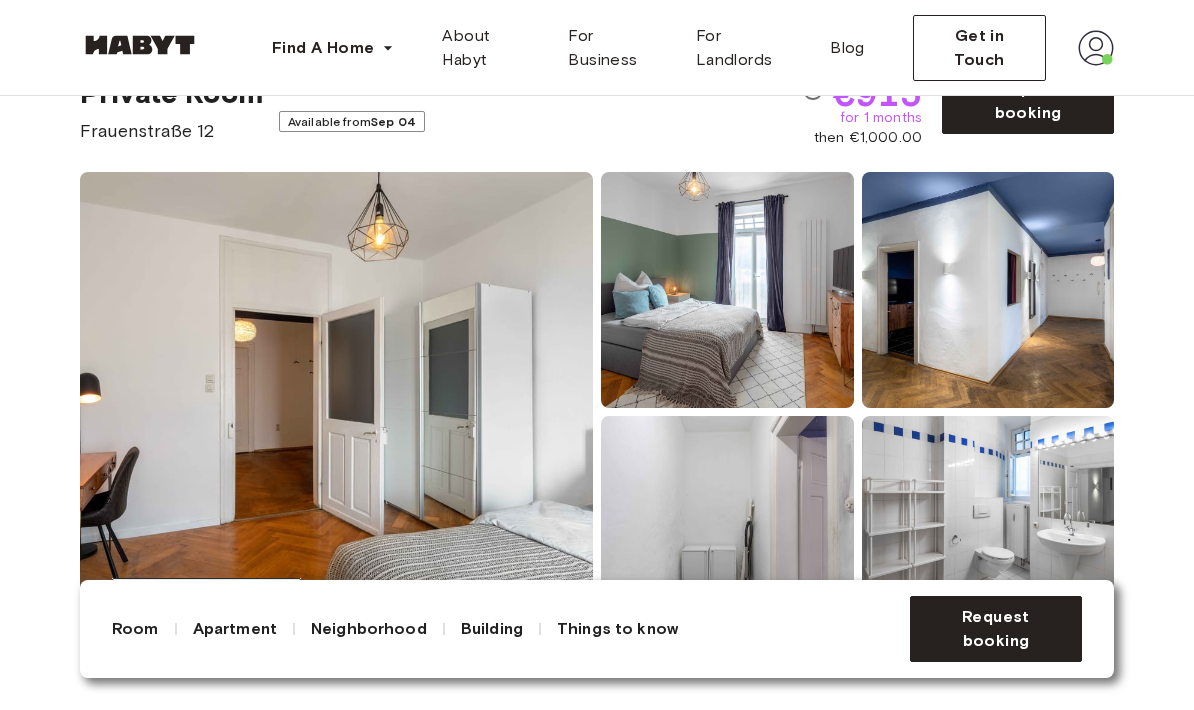 scroll, scrollTop: 99, scrollLeft: 0, axis: vertical 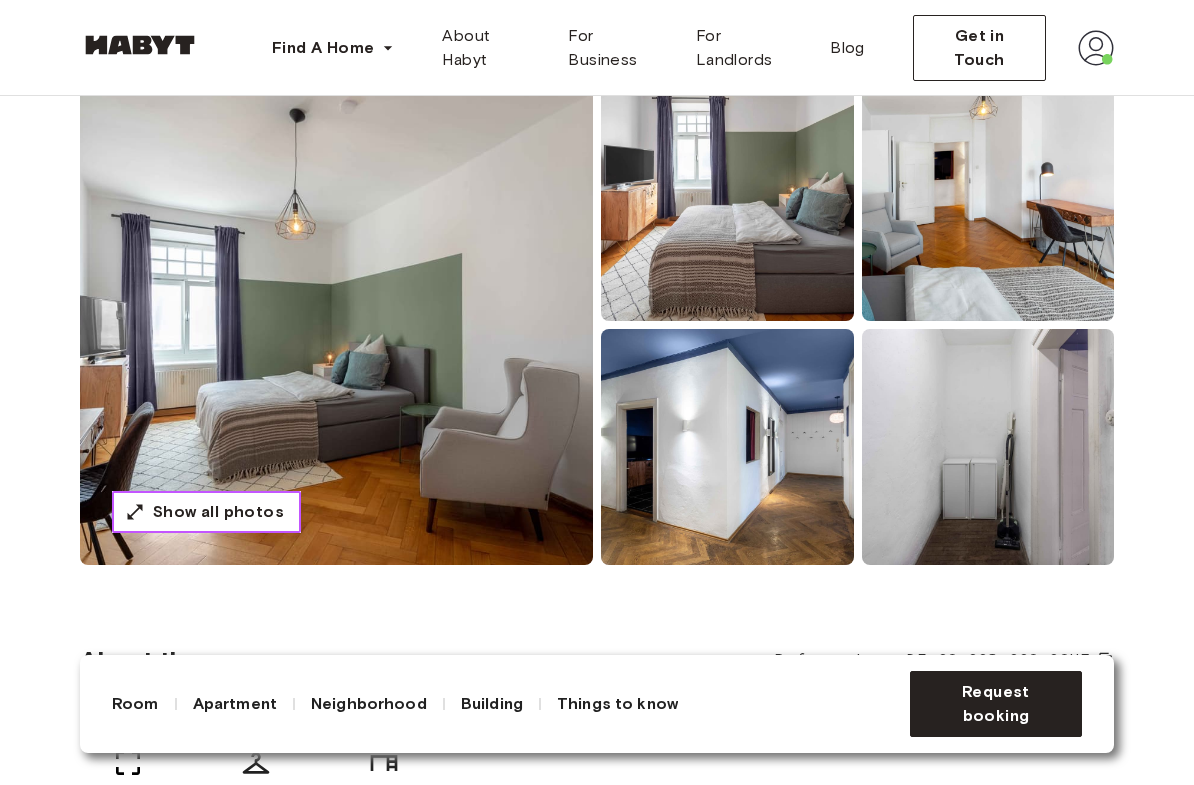 click on "Show all photos" at bounding box center (218, 512) 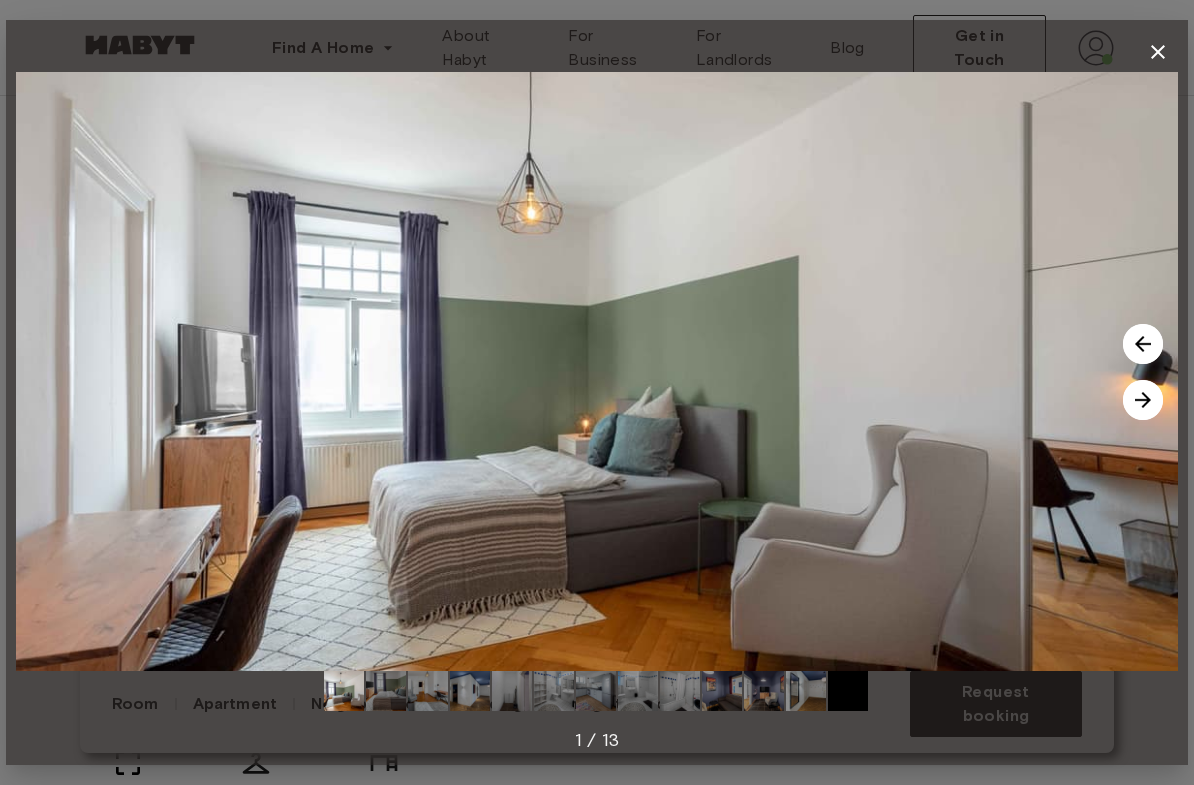 click at bounding box center [1143, 400] 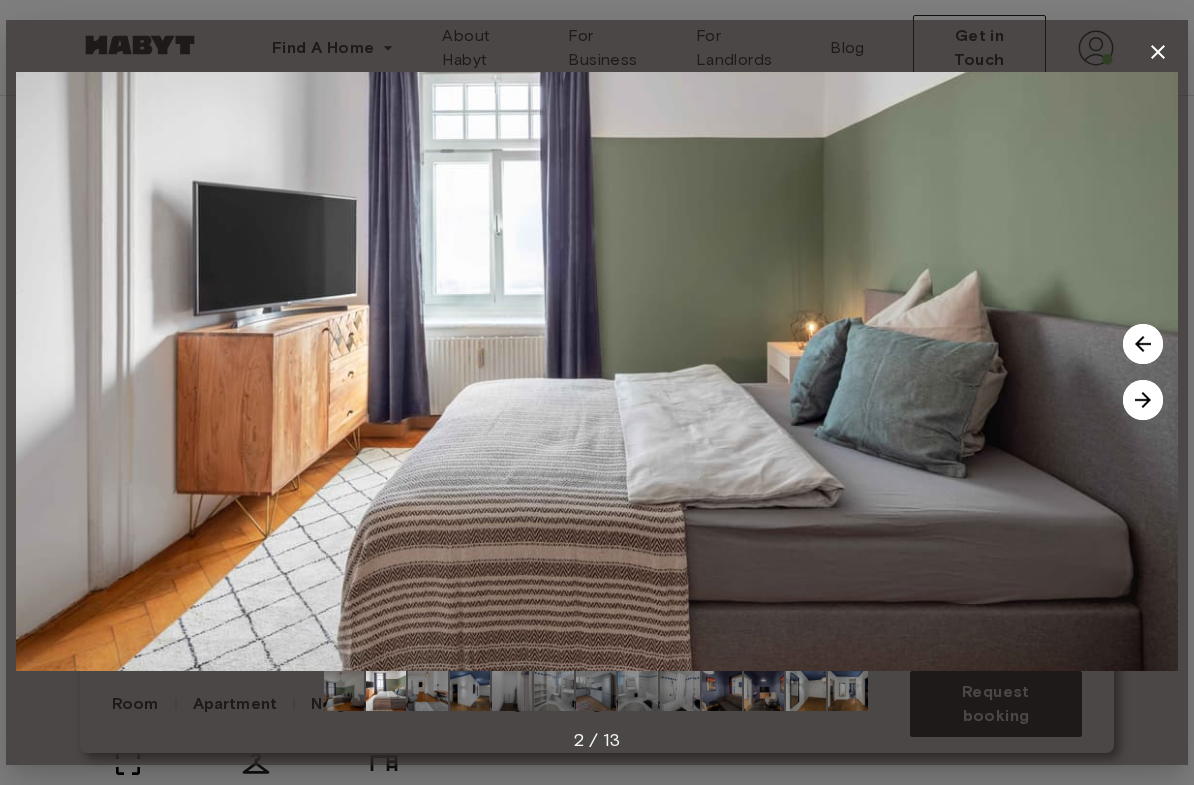click at bounding box center [1143, 400] 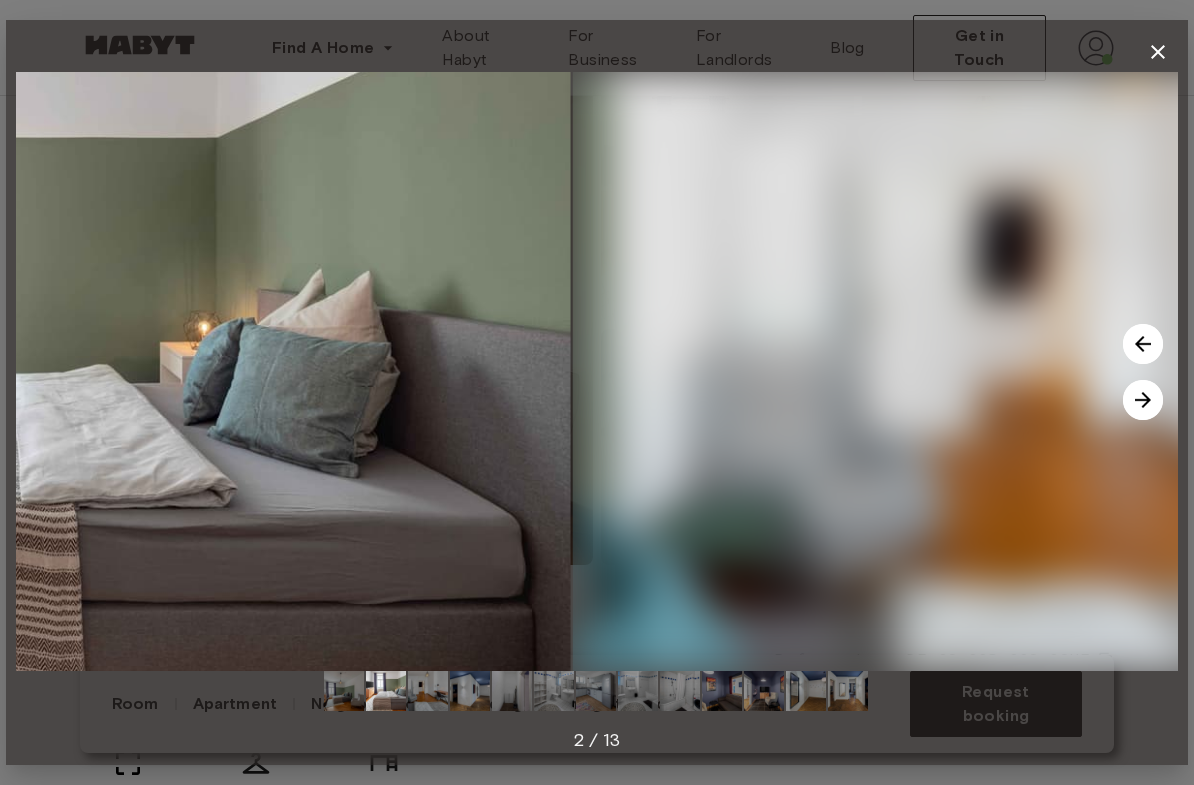 click at bounding box center (1143, 400) 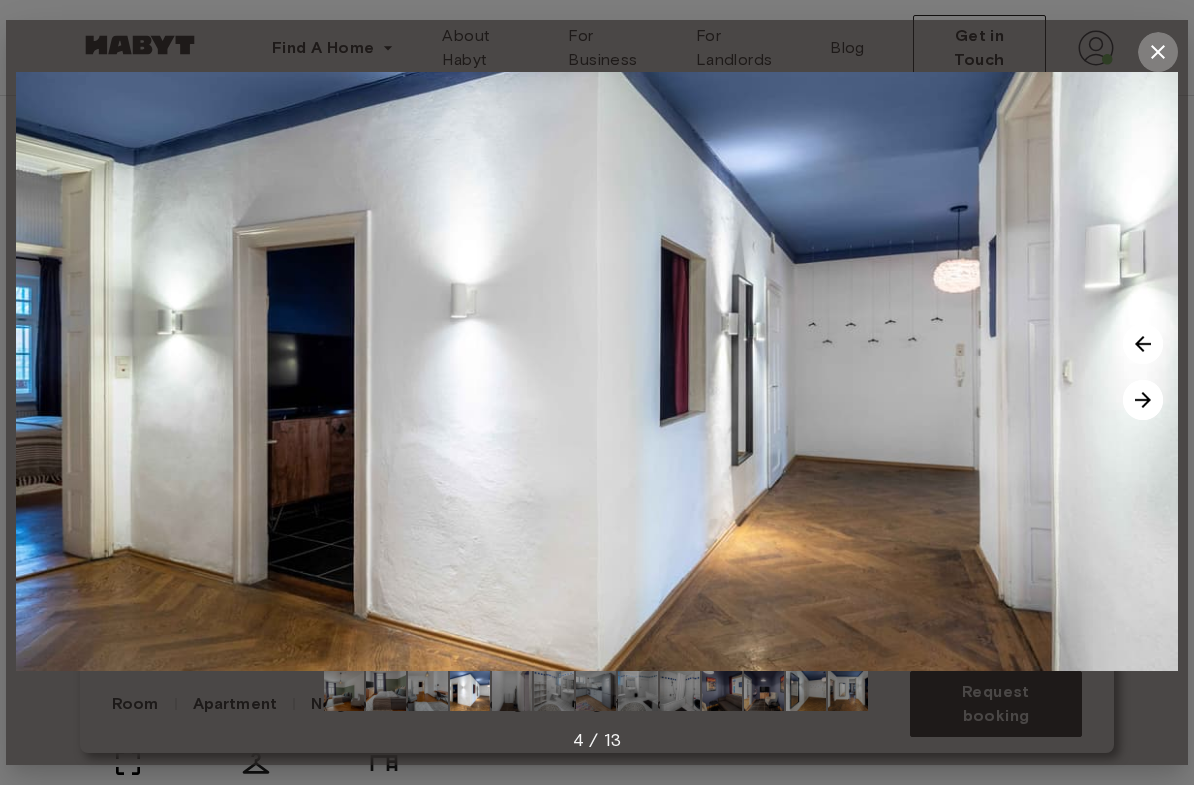 click 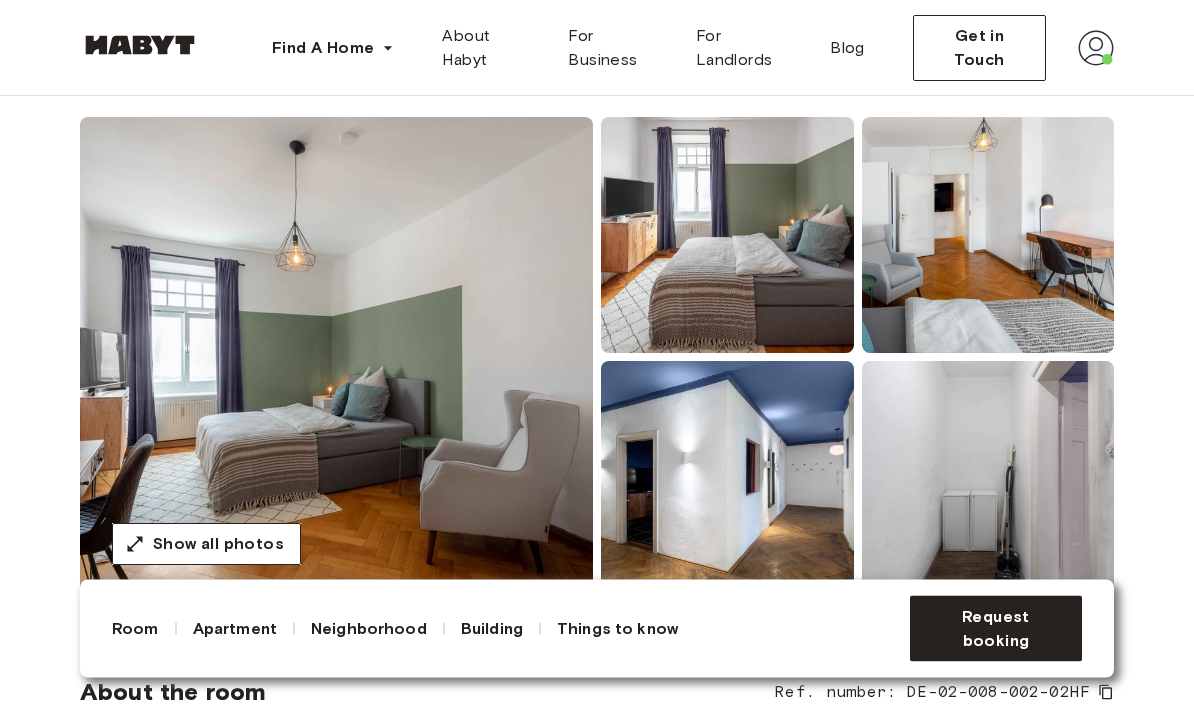 scroll, scrollTop: 0, scrollLeft: 0, axis: both 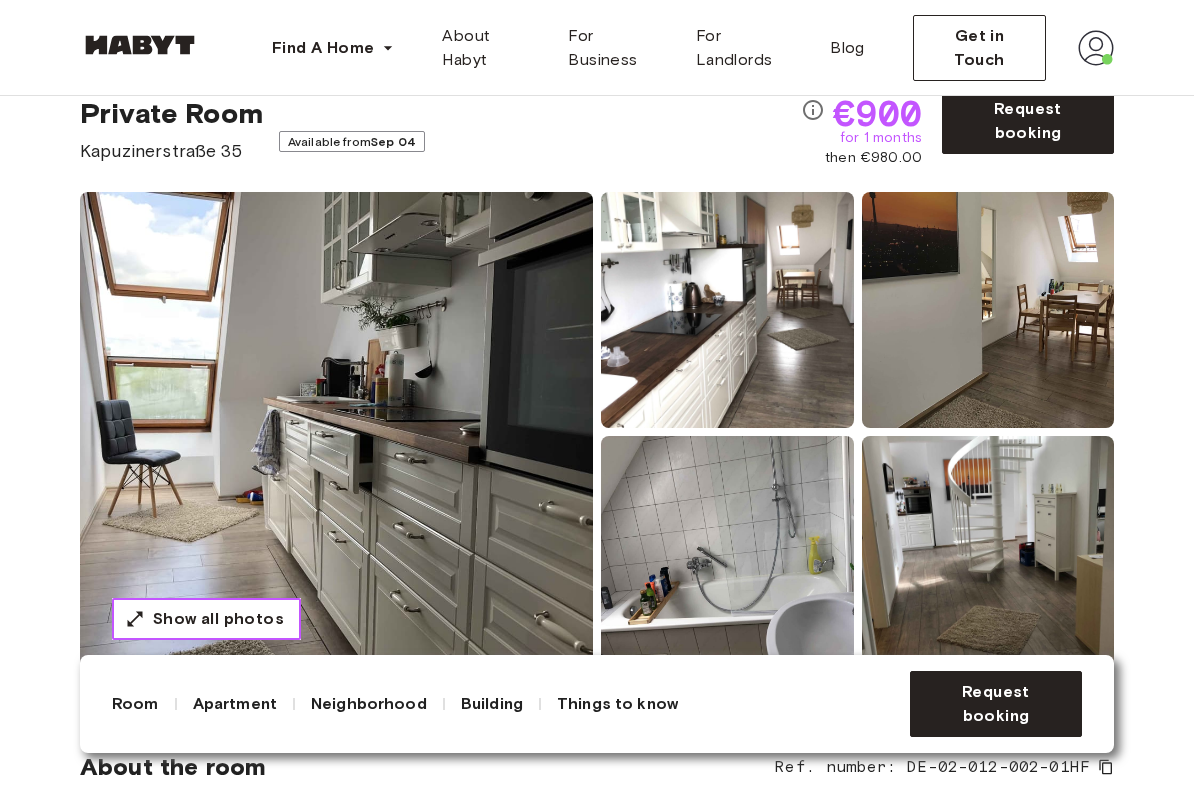 click on "Show all photos" at bounding box center [218, 619] 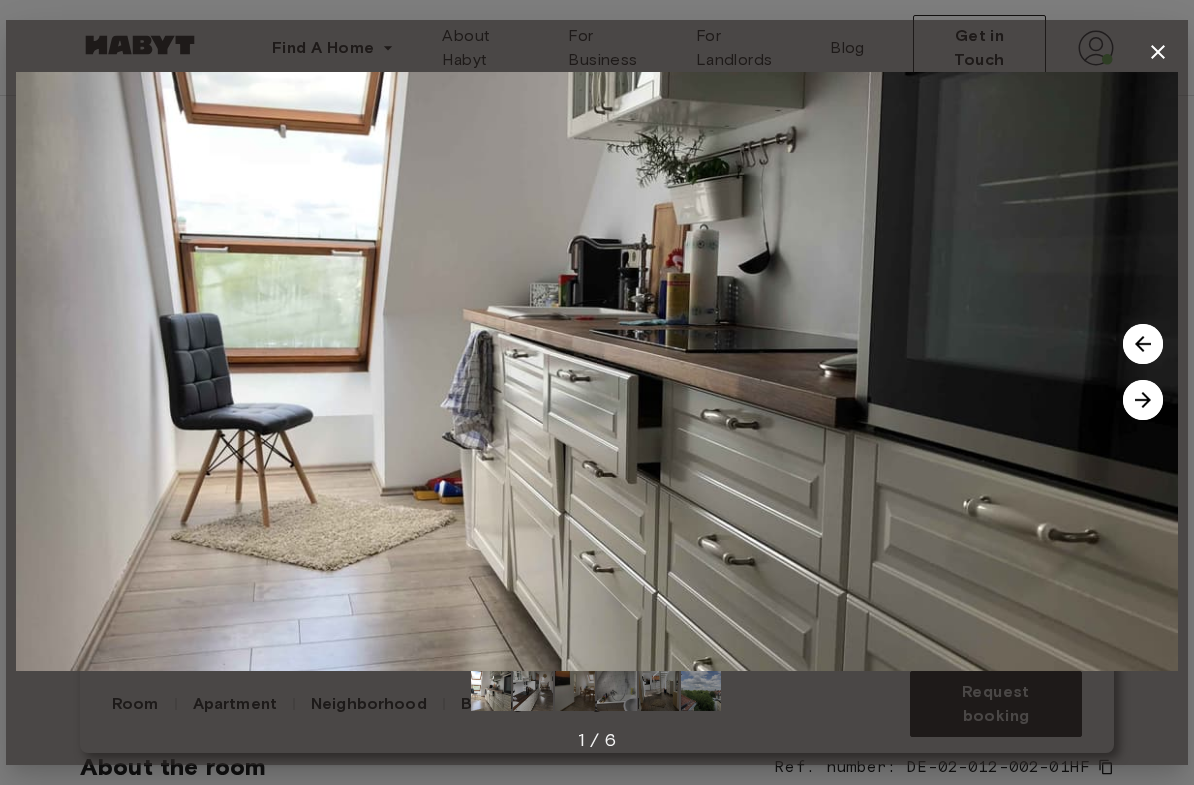click at bounding box center [1143, 400] 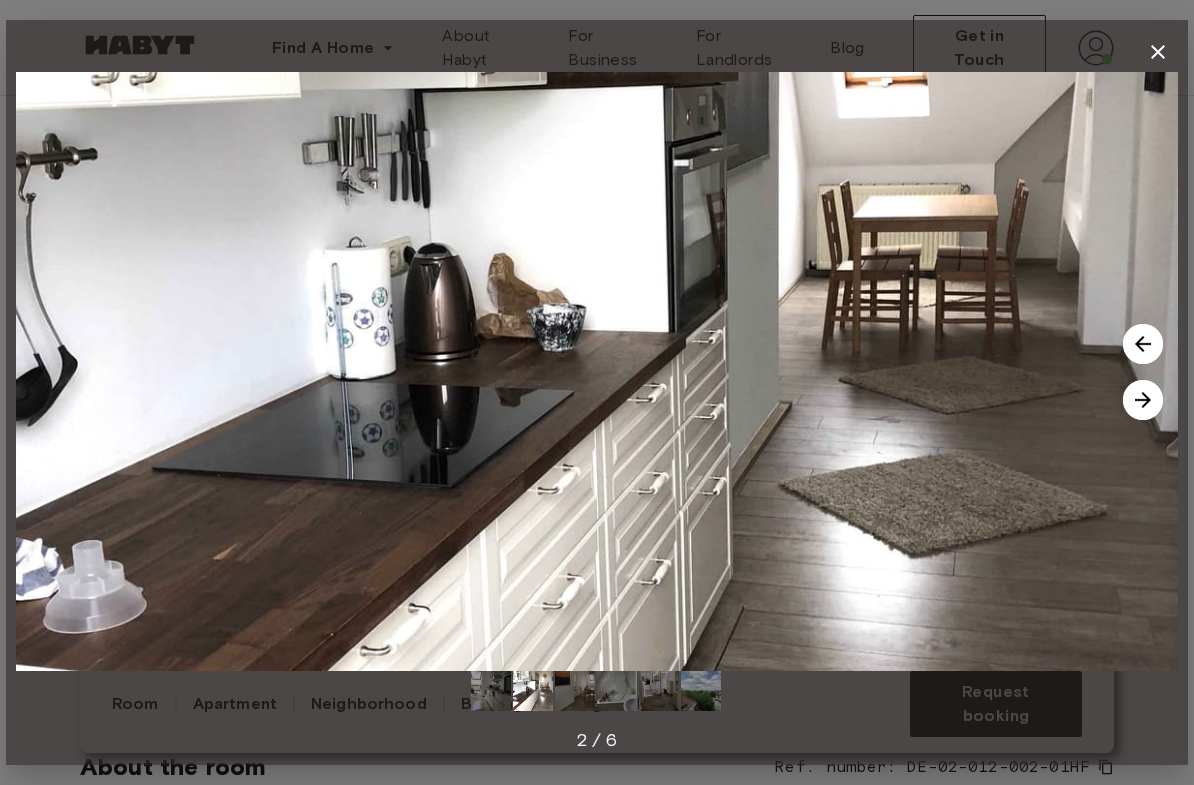 click at bounding box center (1143, 400) 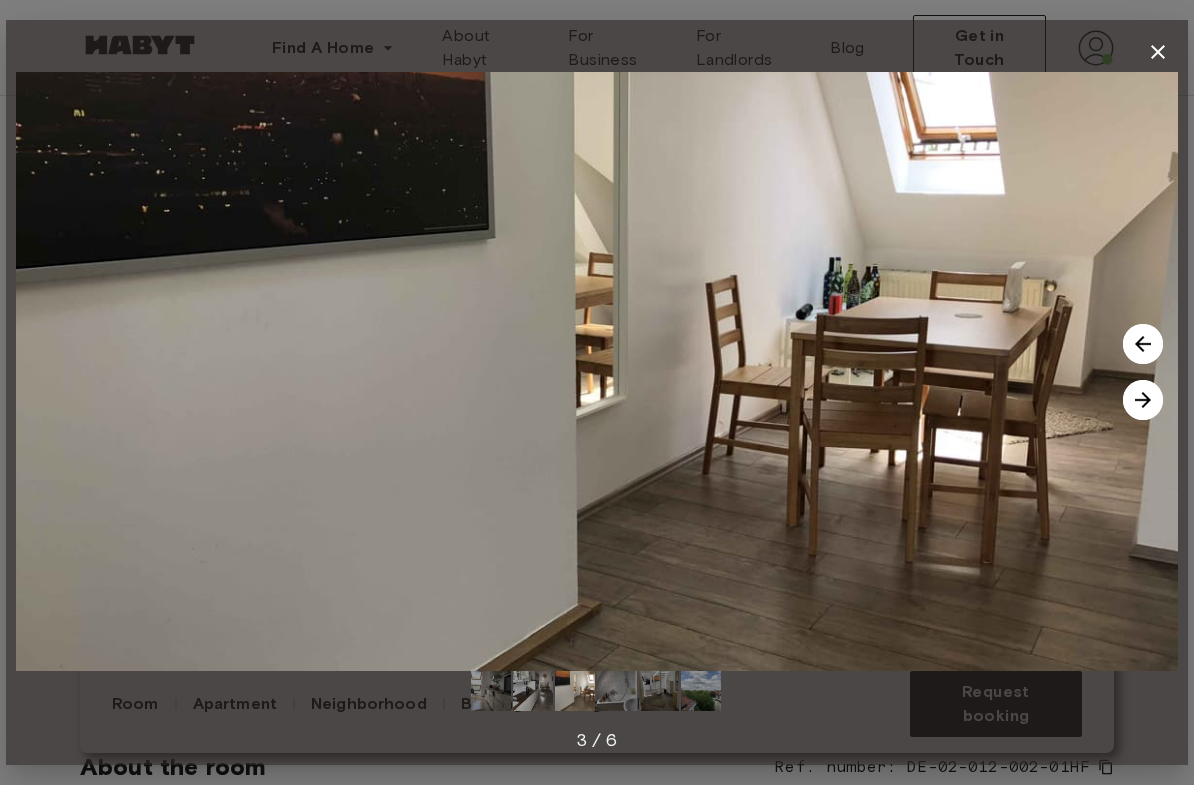 click at bounding box center [1143, 400] 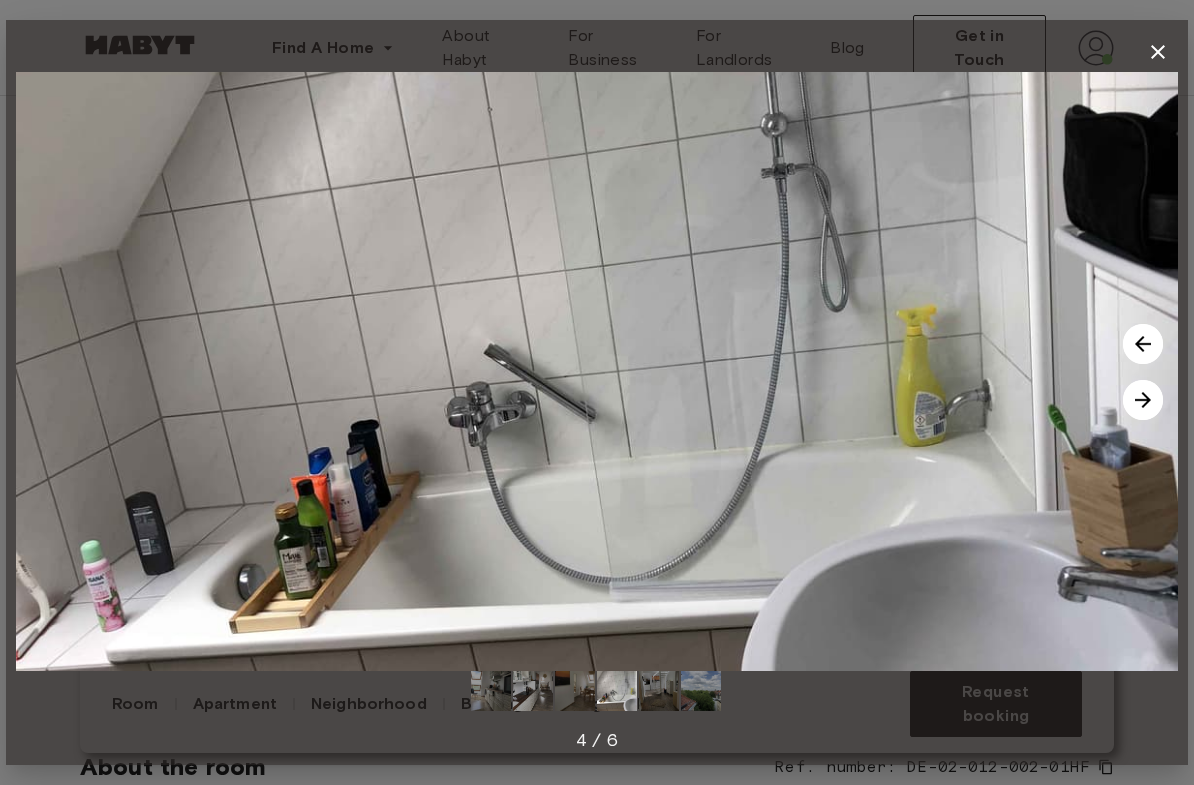 click at bounding box center [1143, 400] 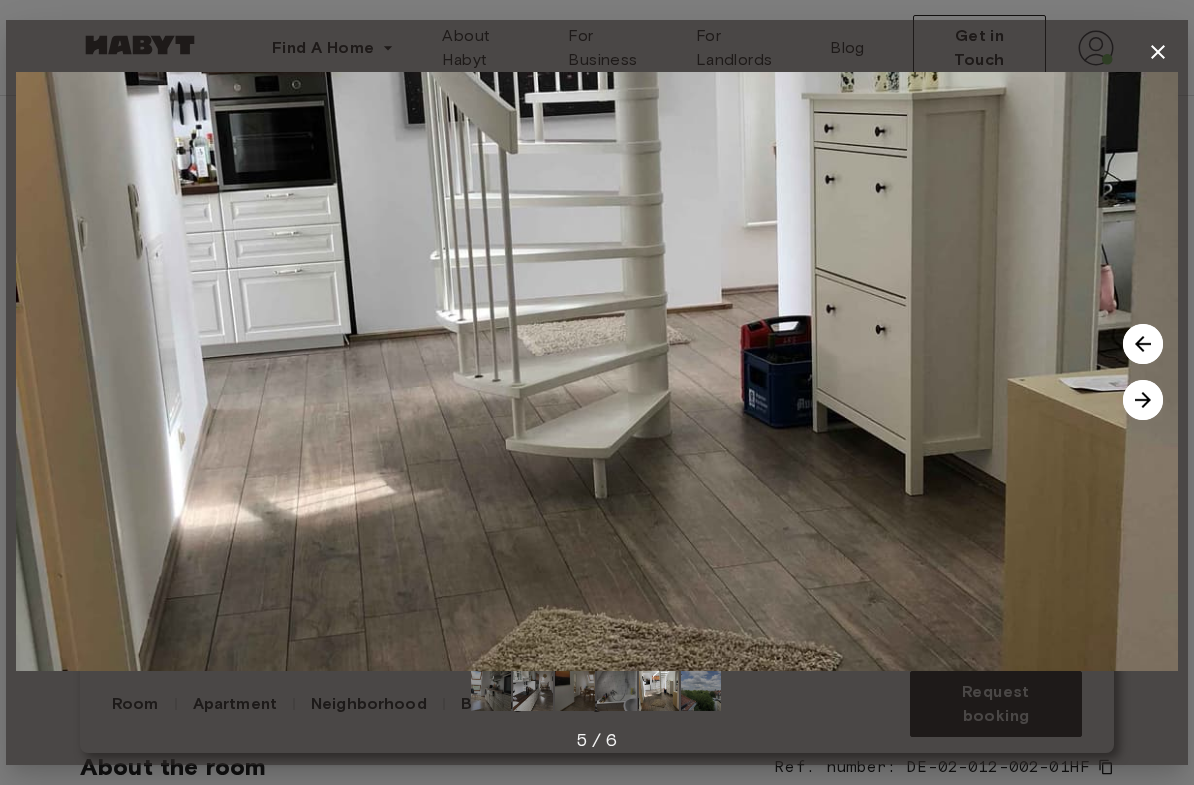 click at bounding box center [1143, 400] 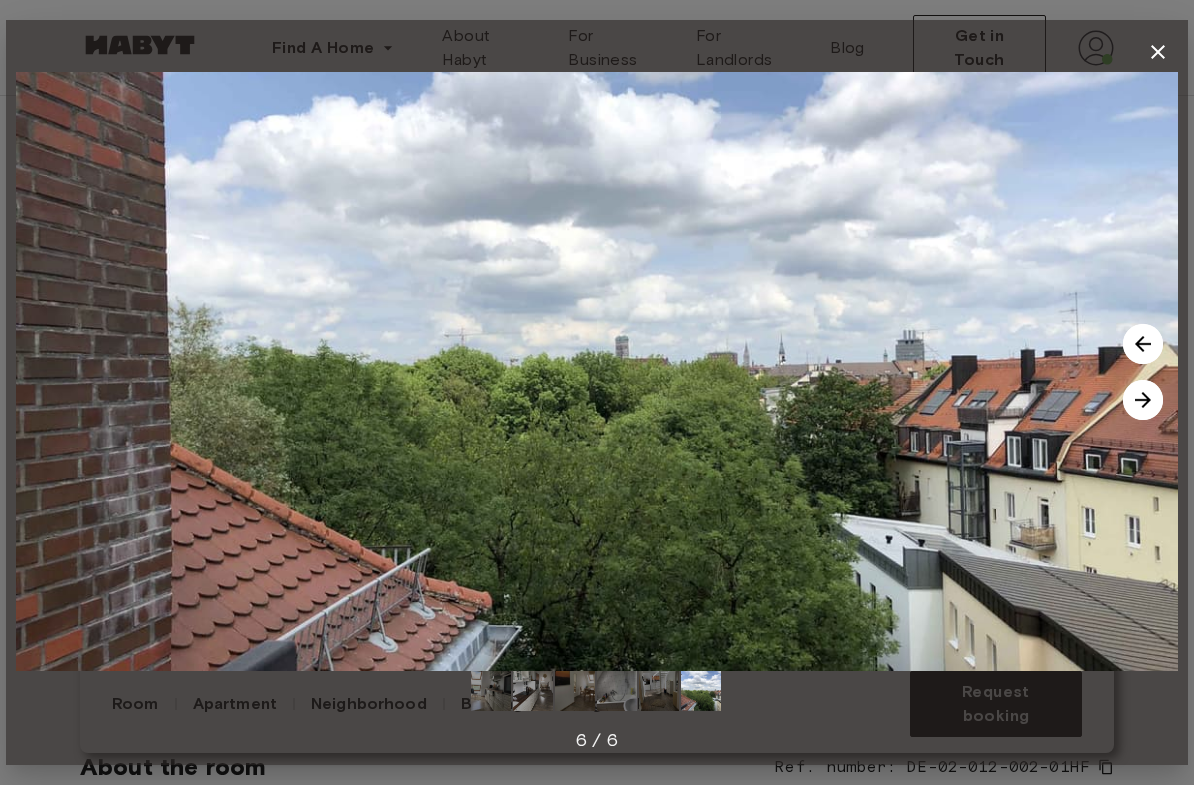 click at bounding box center (1143, 400) 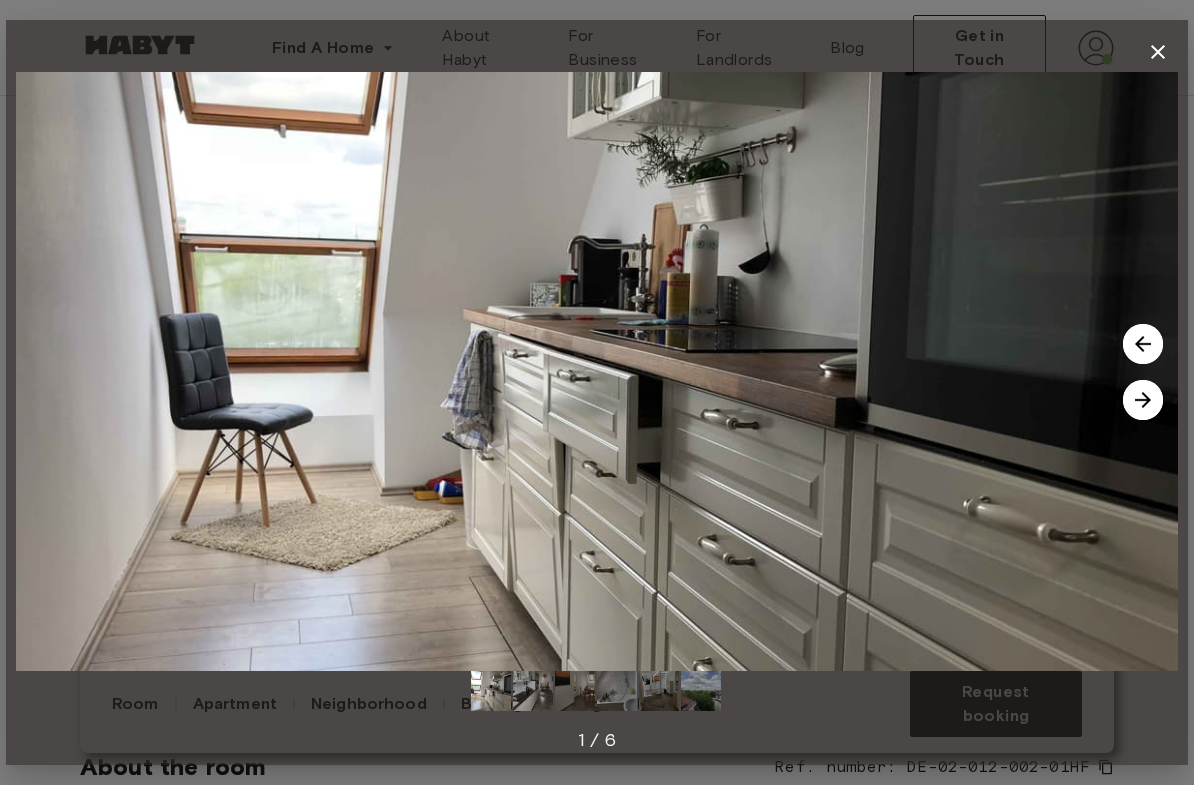 click at bounding box center [1143, 400] 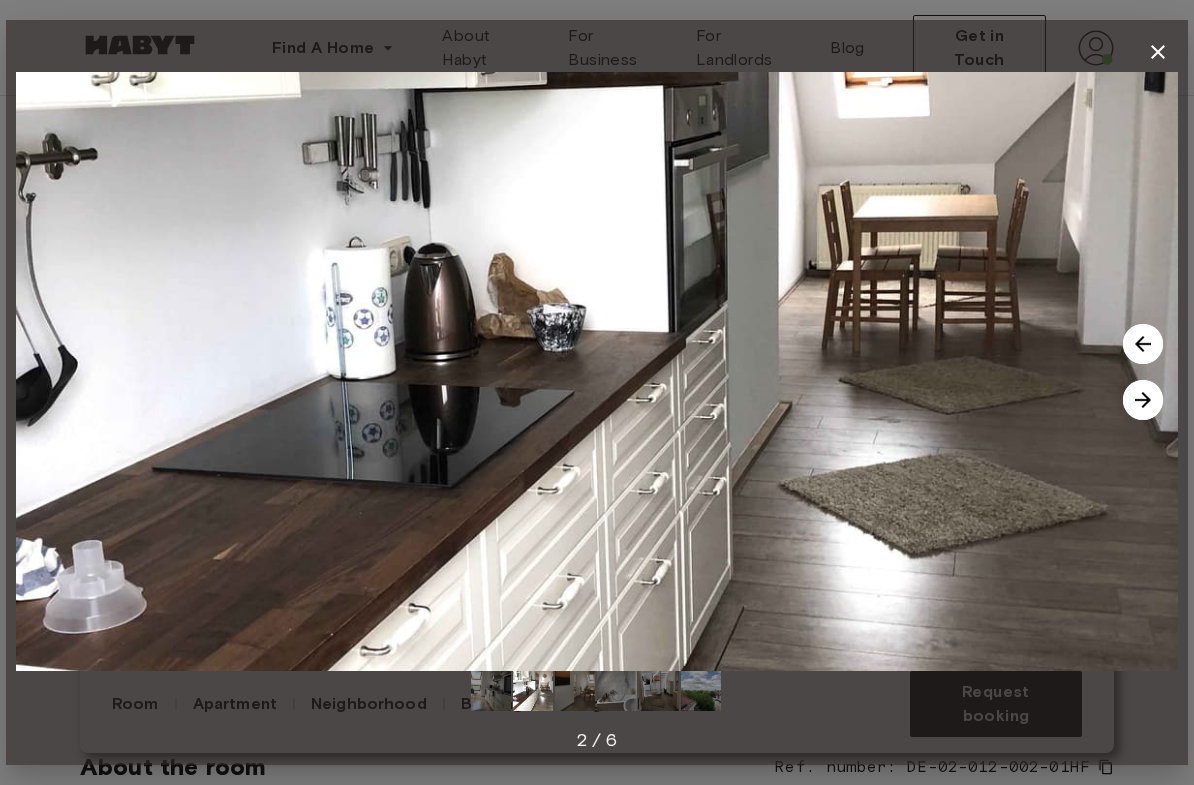 click at bounding box center [1143, 400] 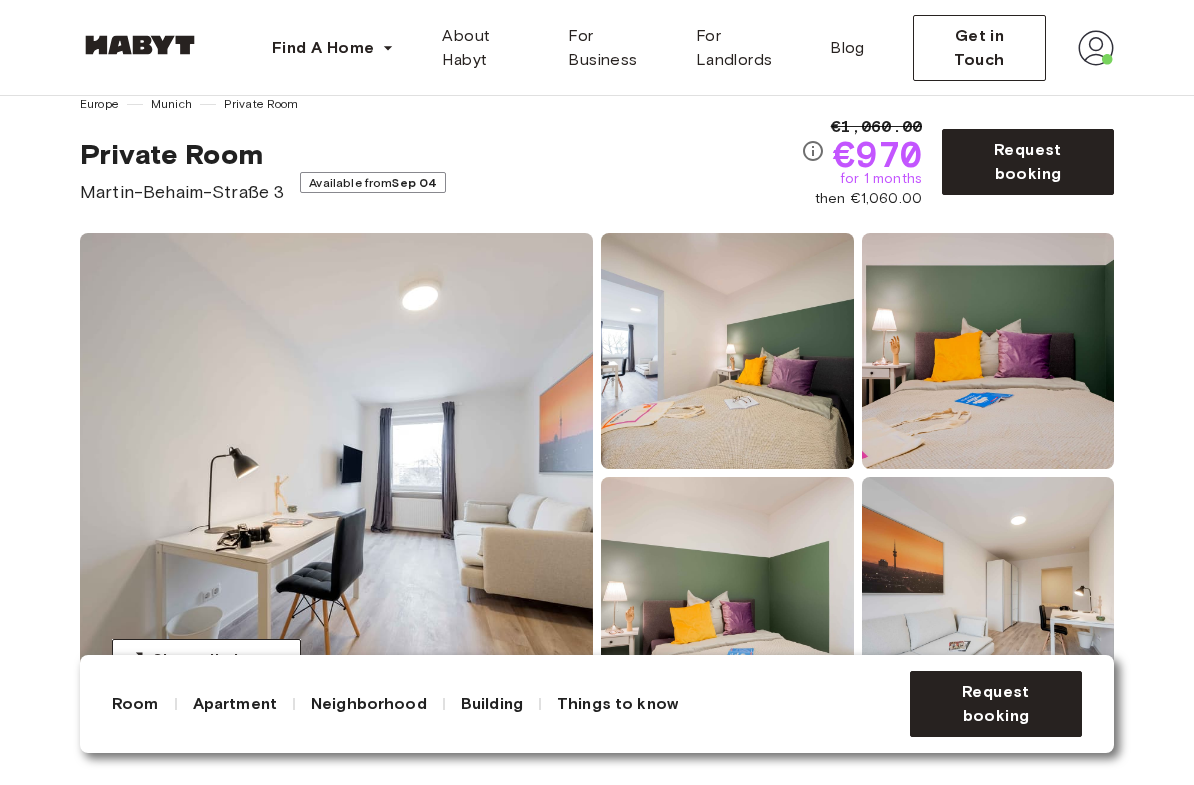 scroll, scrollTop: 0, scrollLeft: 0, axis: both 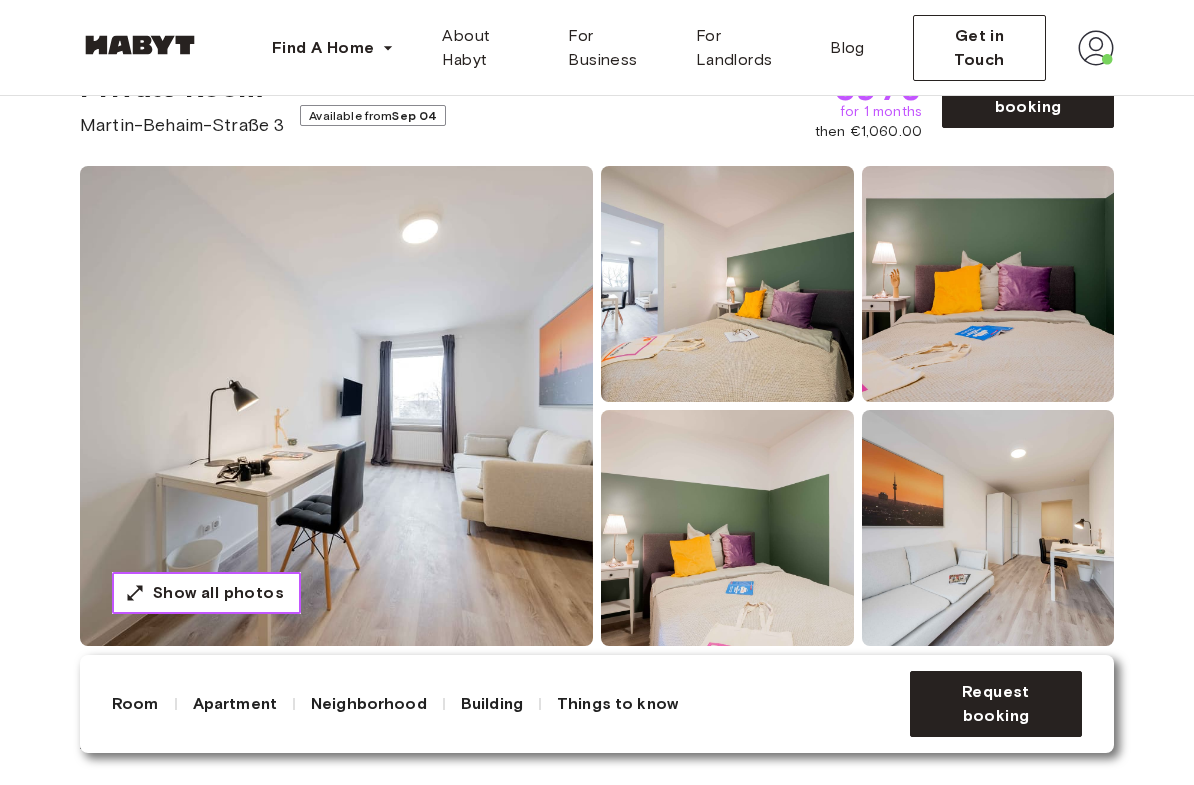 click on "Show all photos" at bounding box center [206, 593] 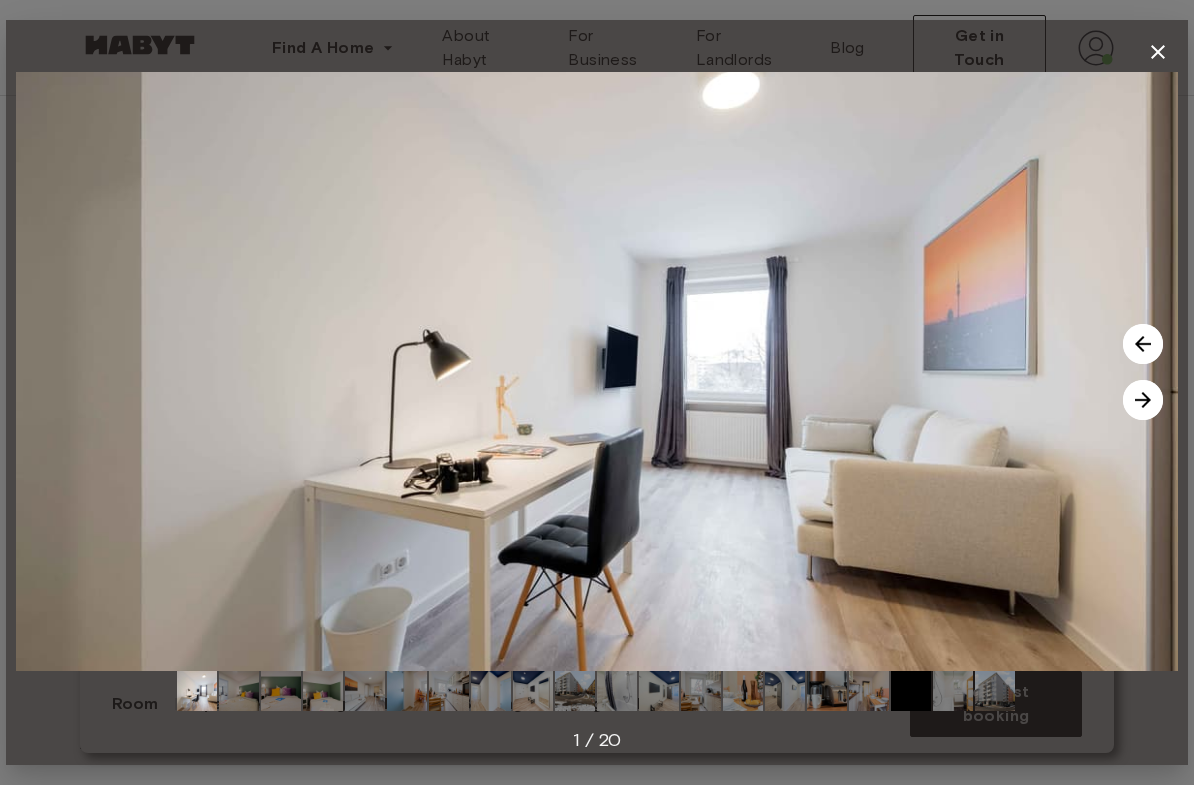 click at bounding box center [1143, 400] 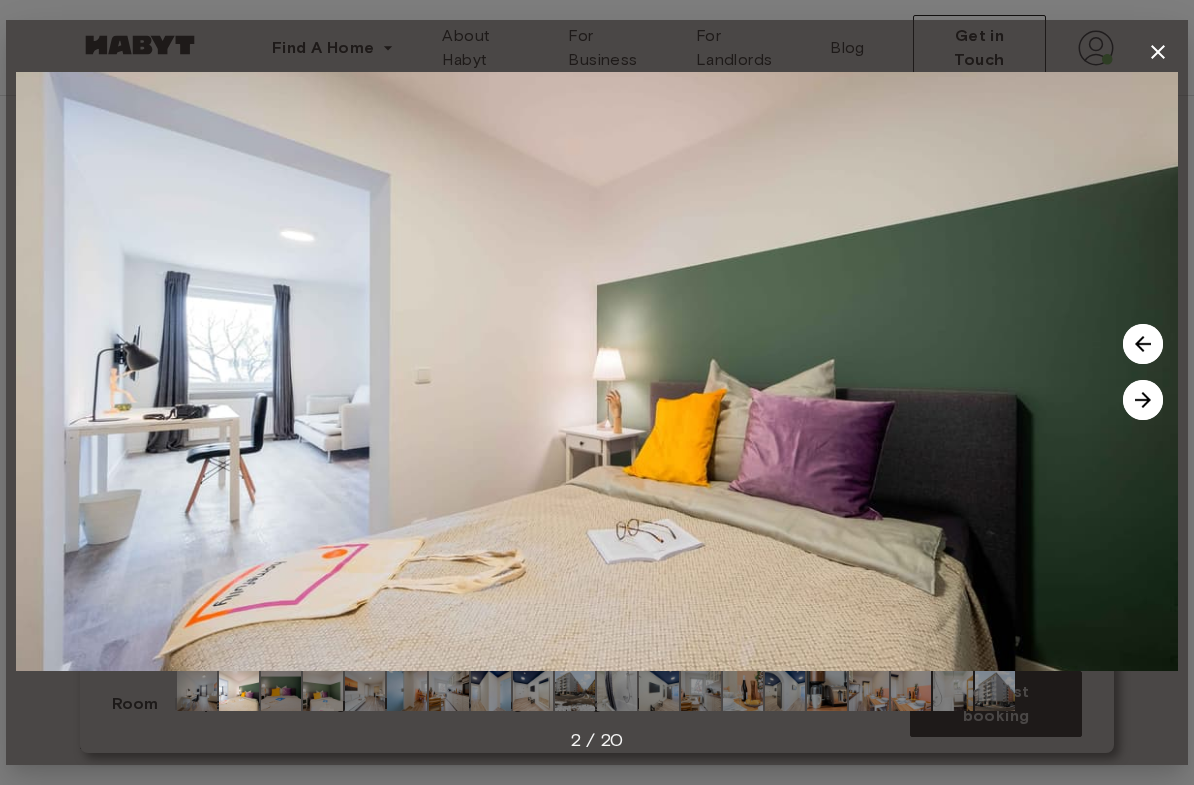 click at bounding box center [1143, 400] 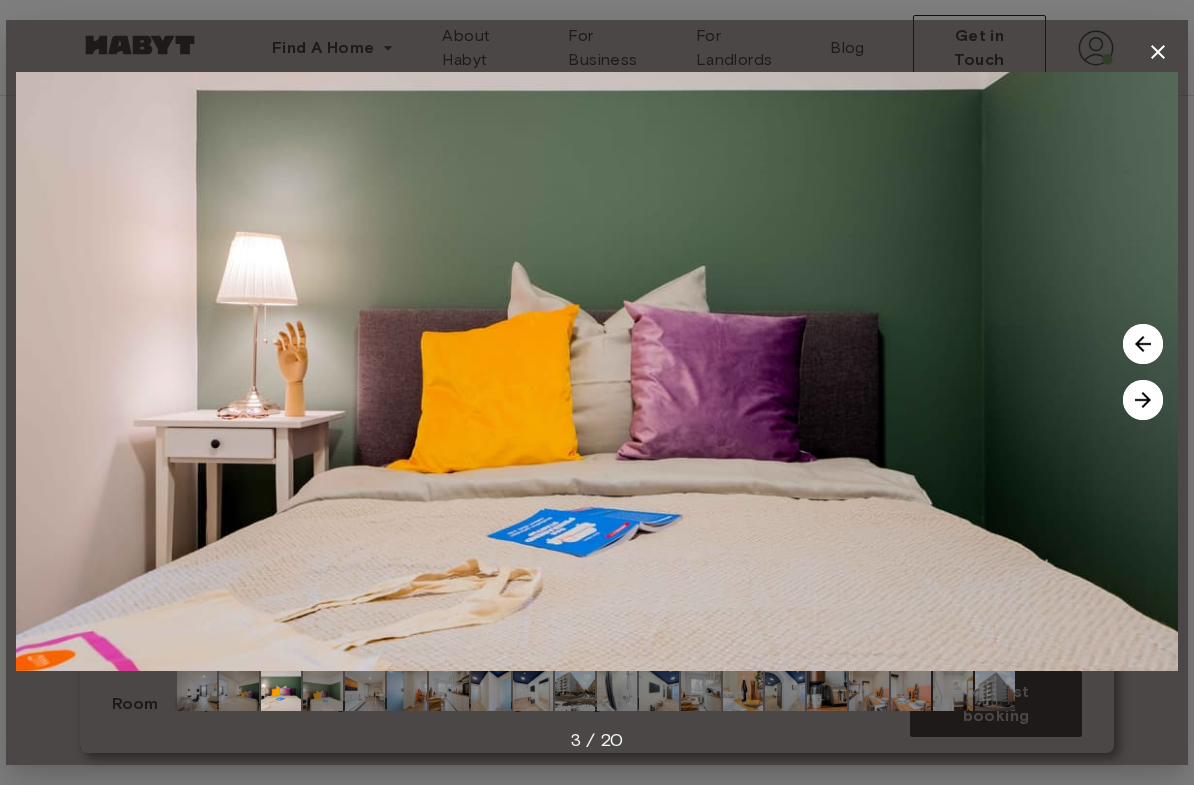 click at bounding box center (1143, 344) 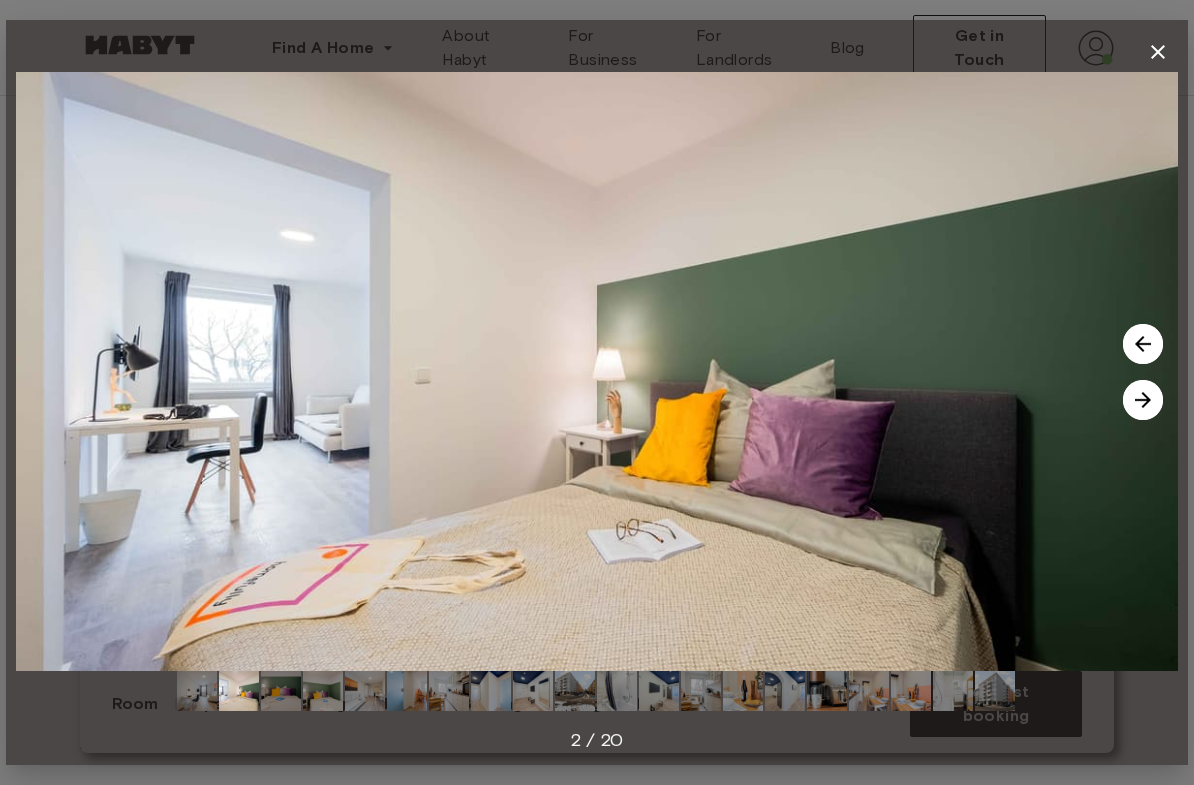 click at bounding box center (1143, 400) 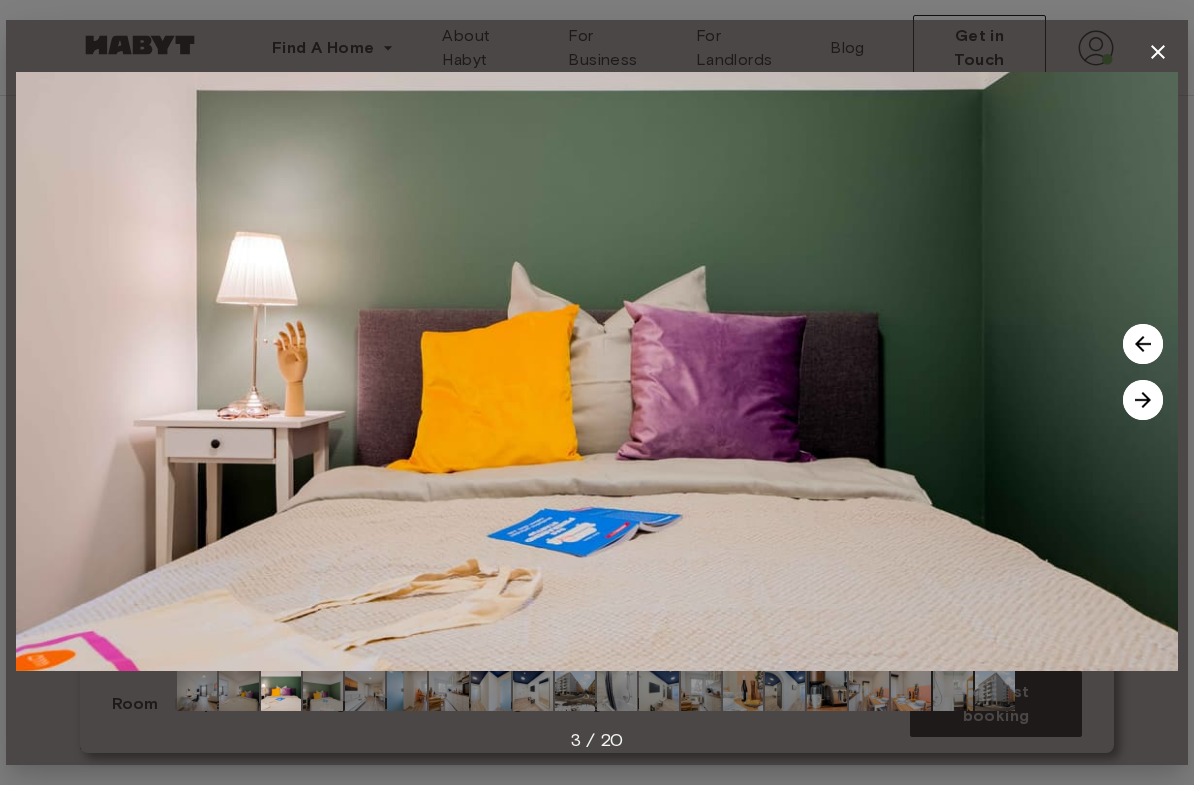 click at bounding box center [1143, 400] 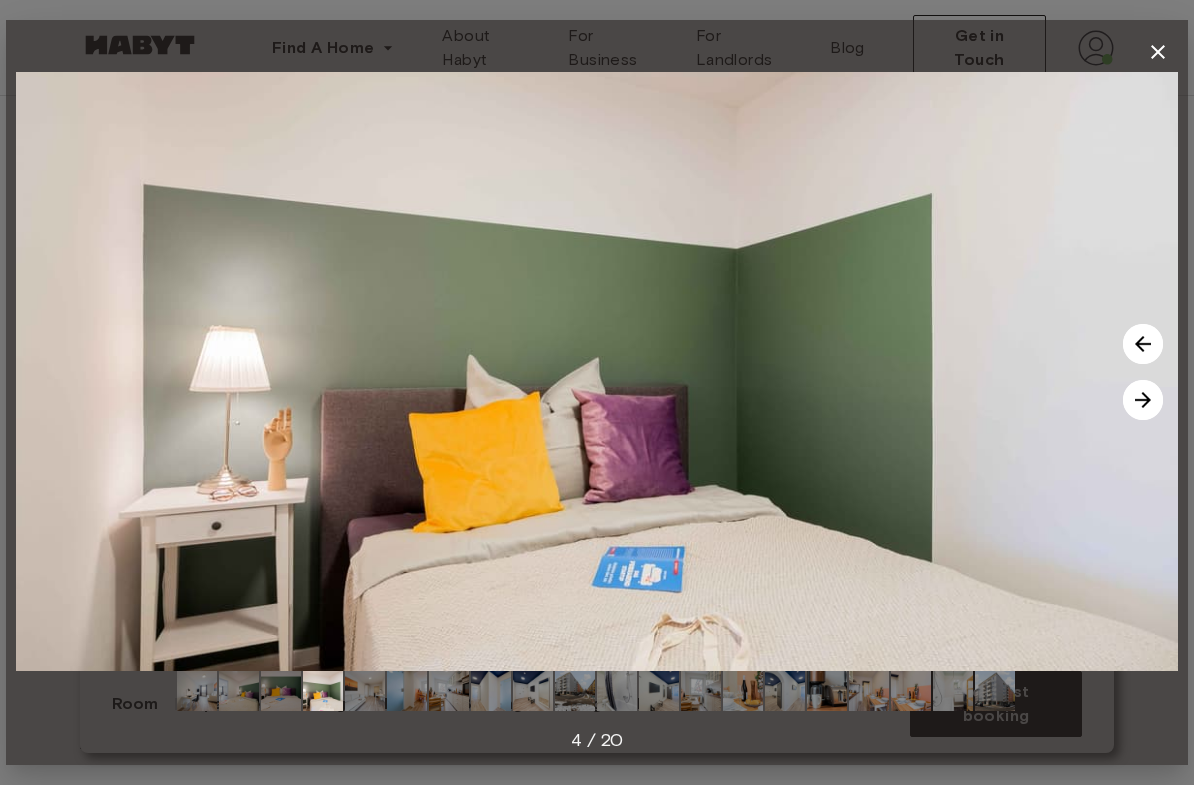 click at bounding box center (1143, 400) 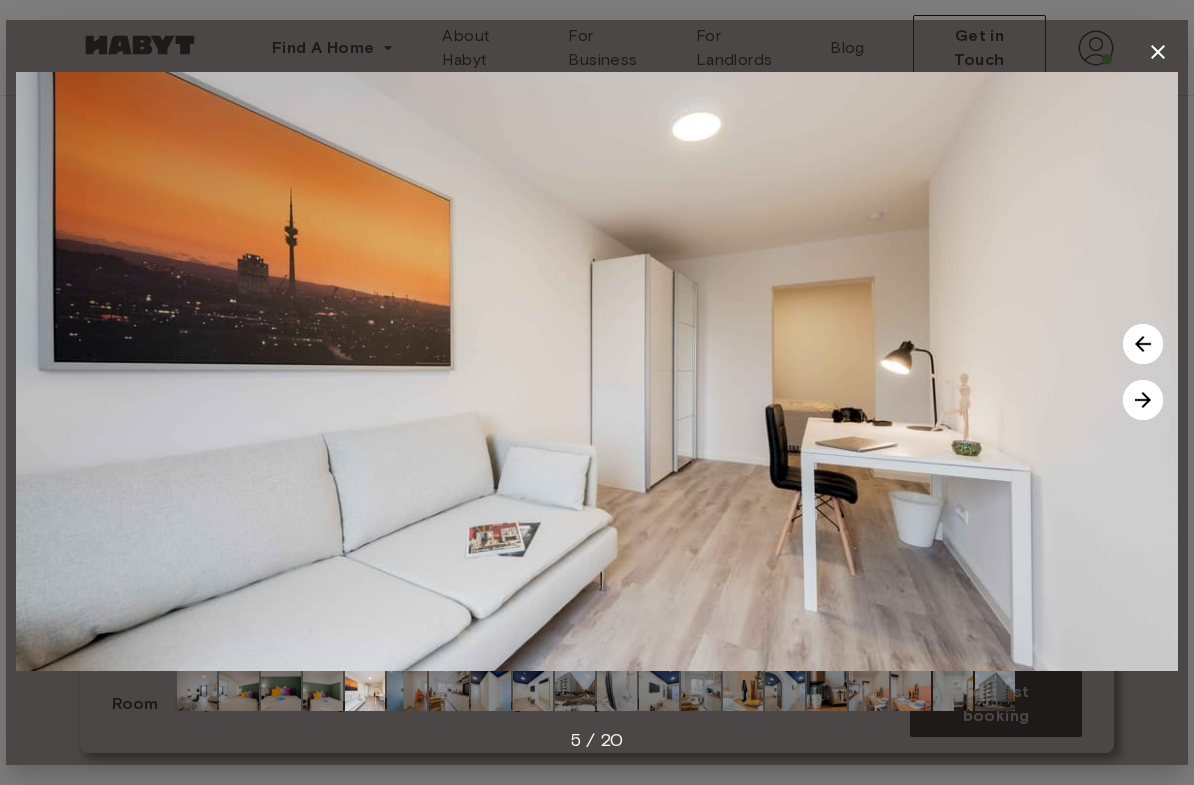 click at bounding box center [1143, 400] 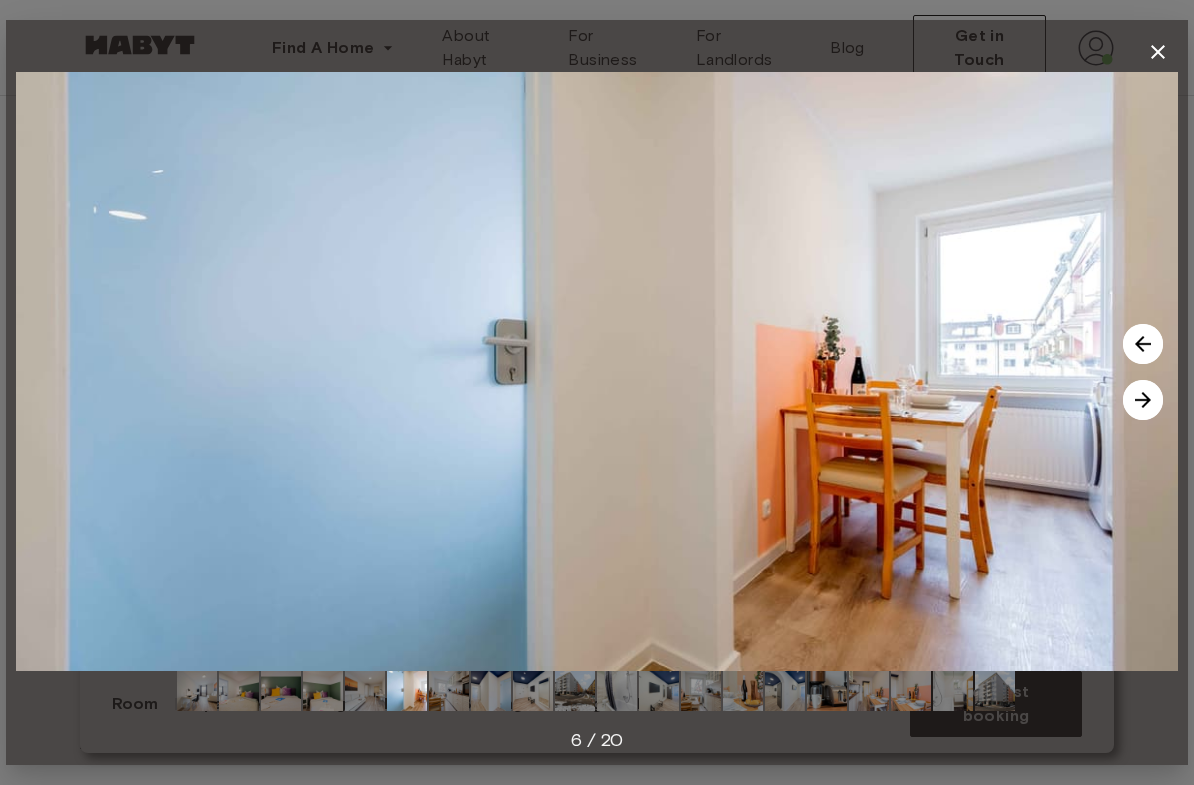 click at bounding box center [1143, 400] 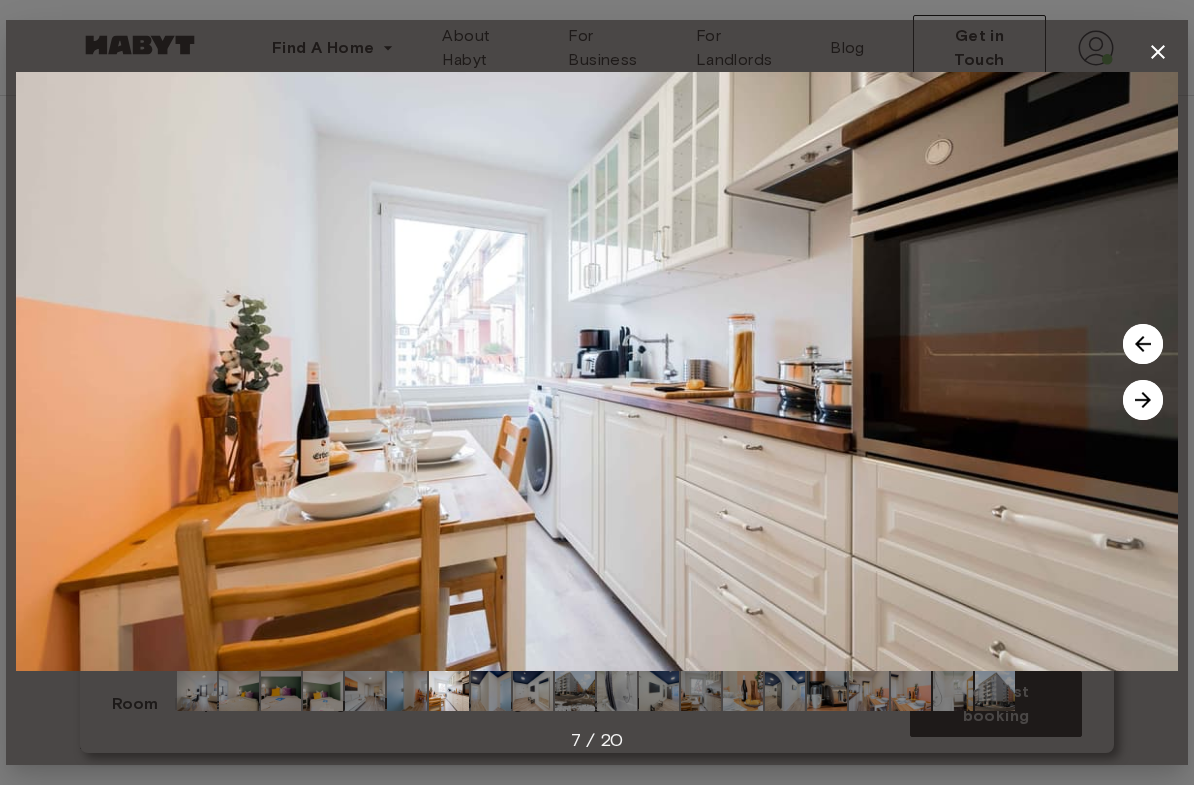 click at bounding box center (1143, 400) 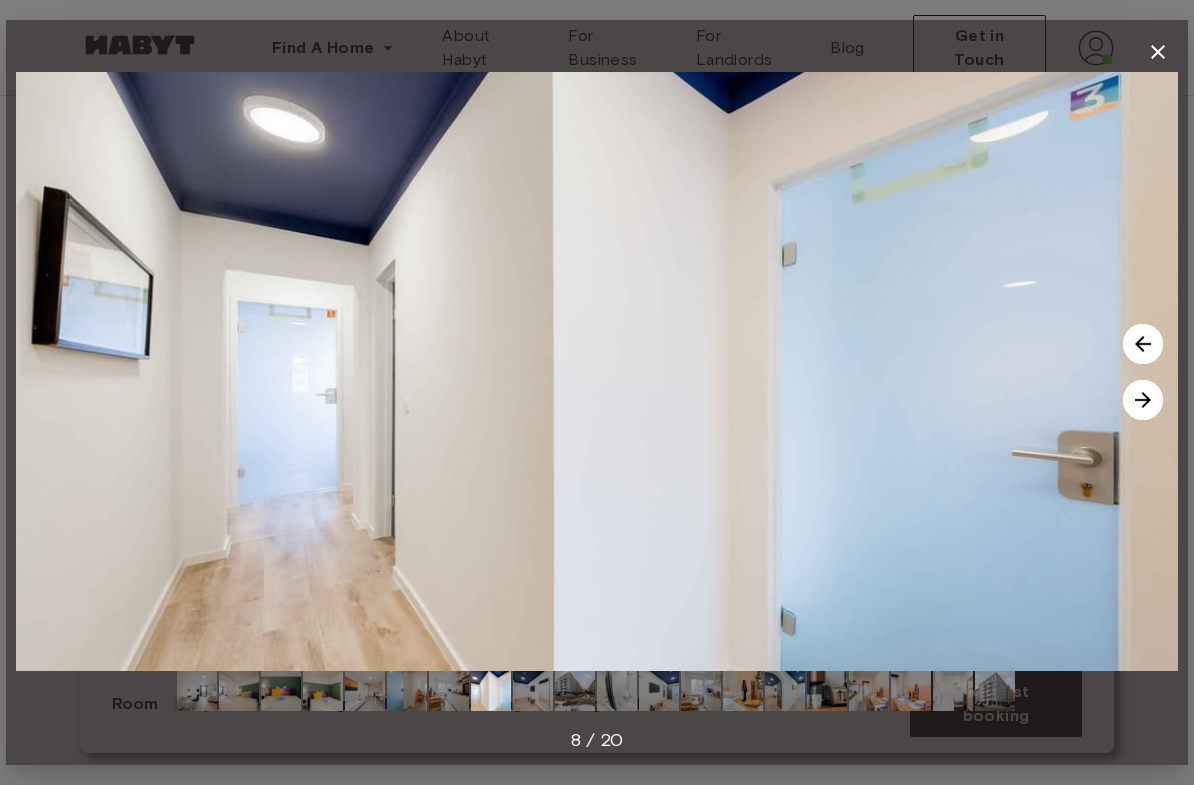 click at bounding box center (1143, 344) 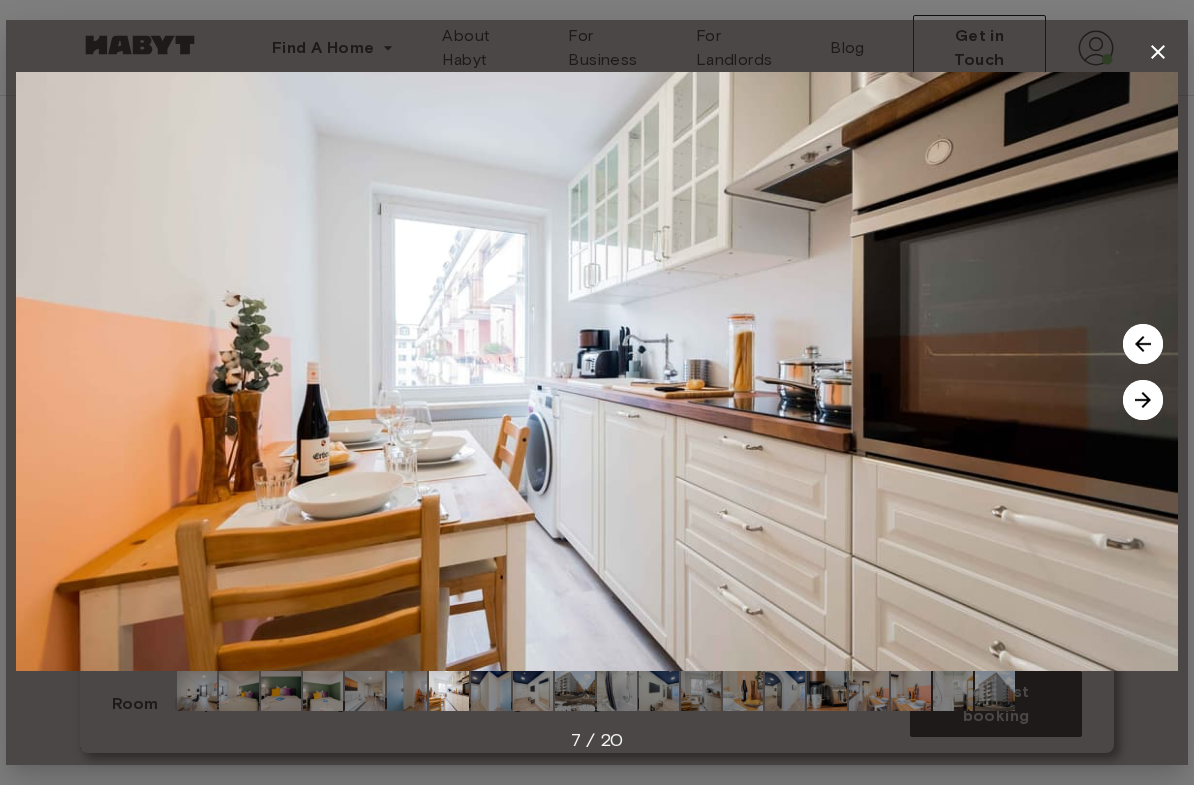 click at bounding box center (1143, 344) 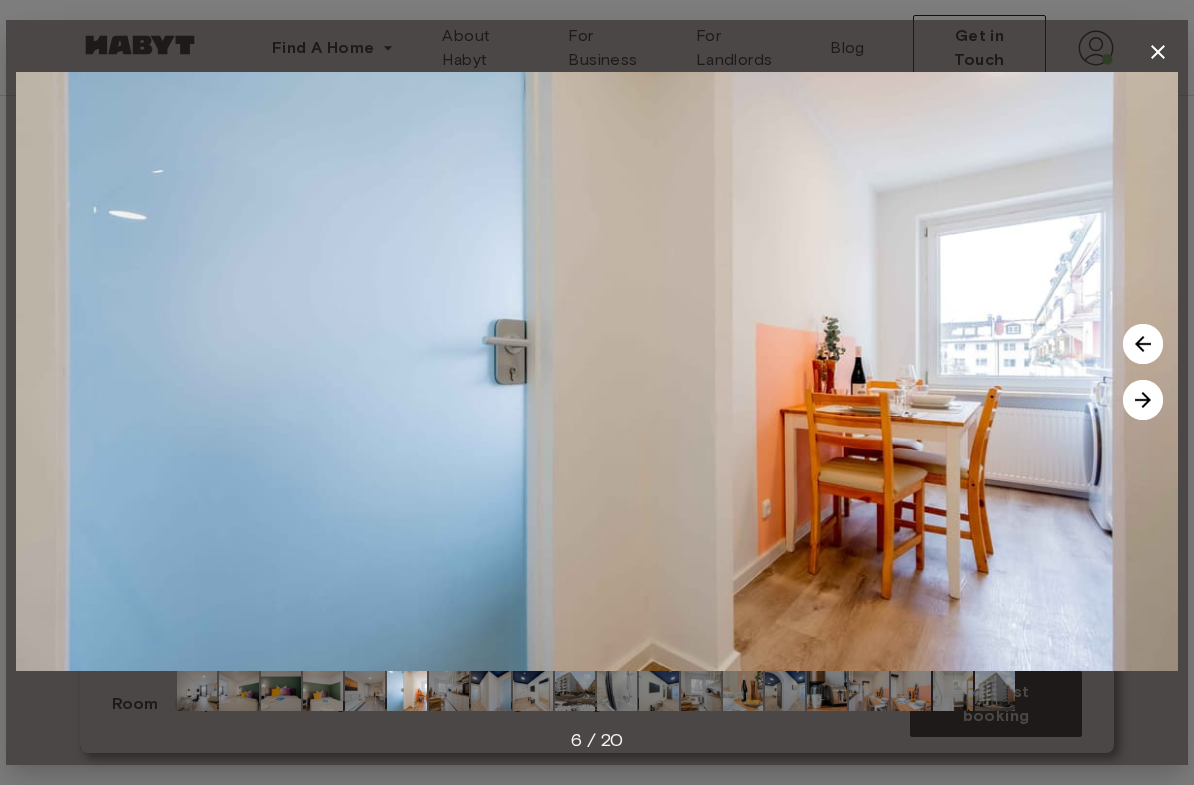 click at bounding box center [1143, 400] 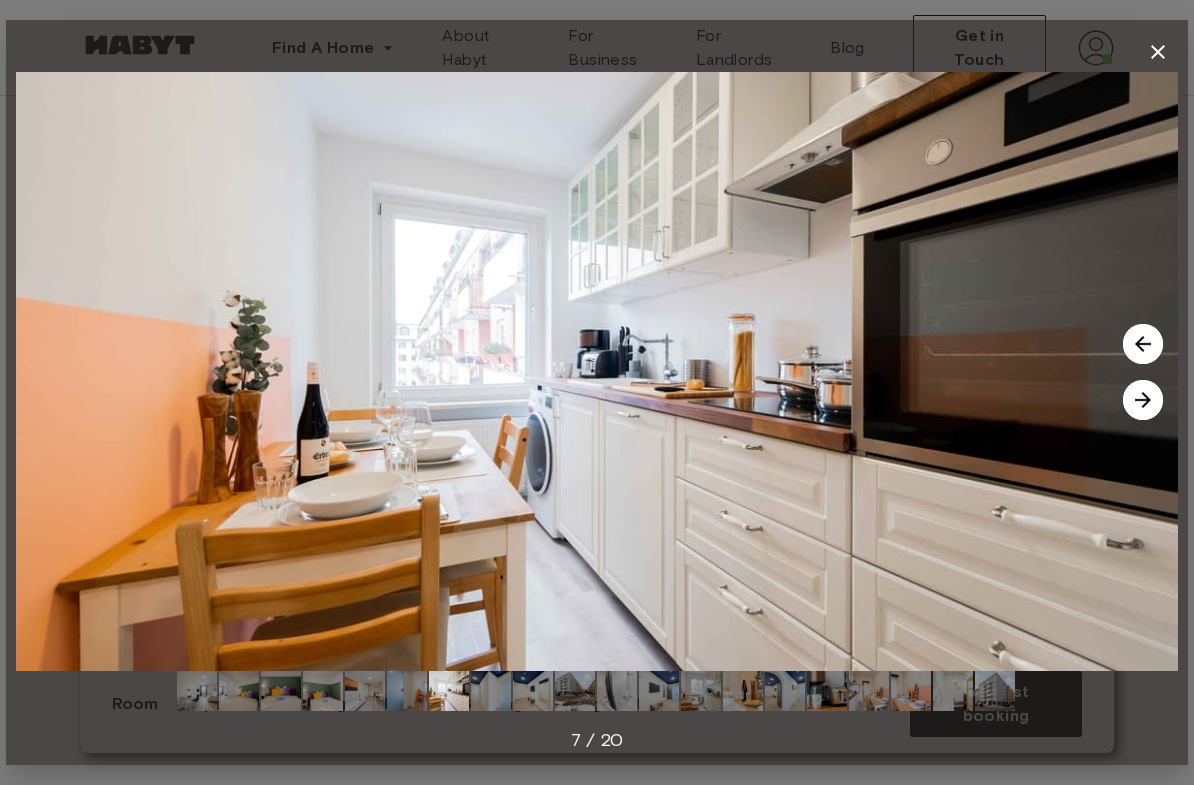 click at bounding box center (1143, 400) 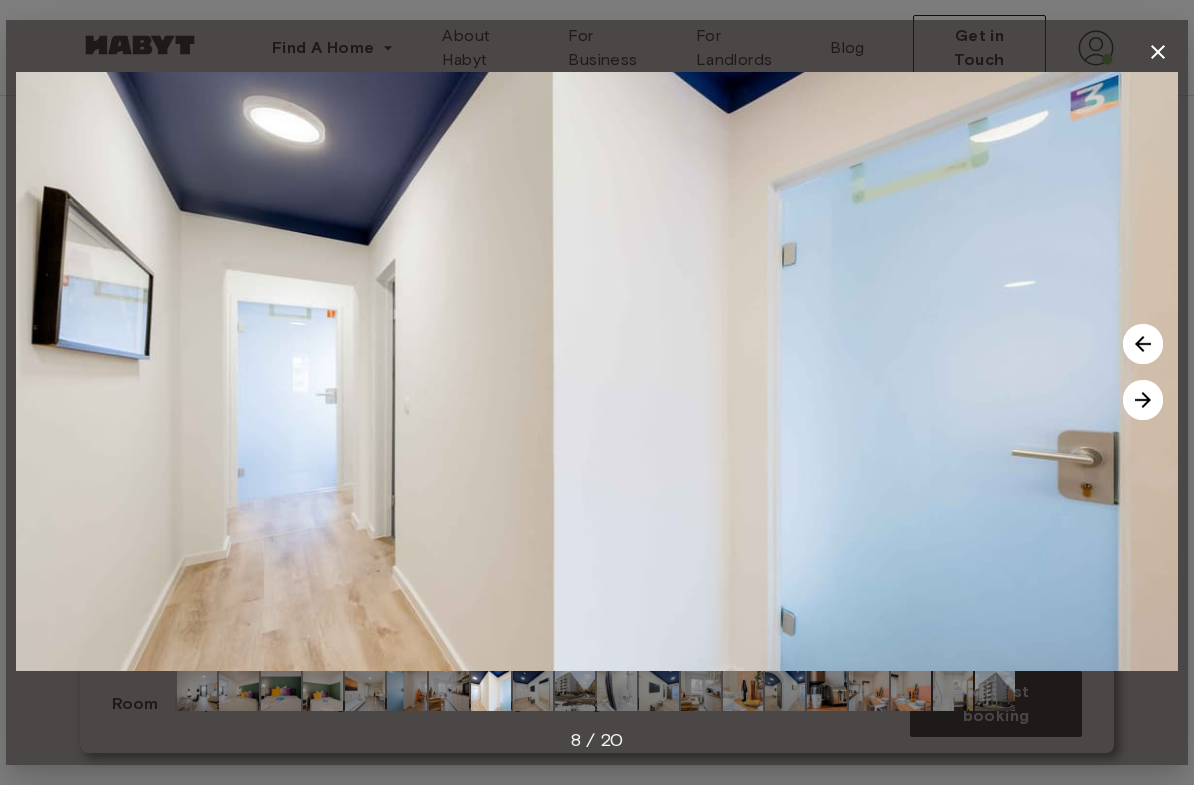 click at bounding box center (1143, 400) 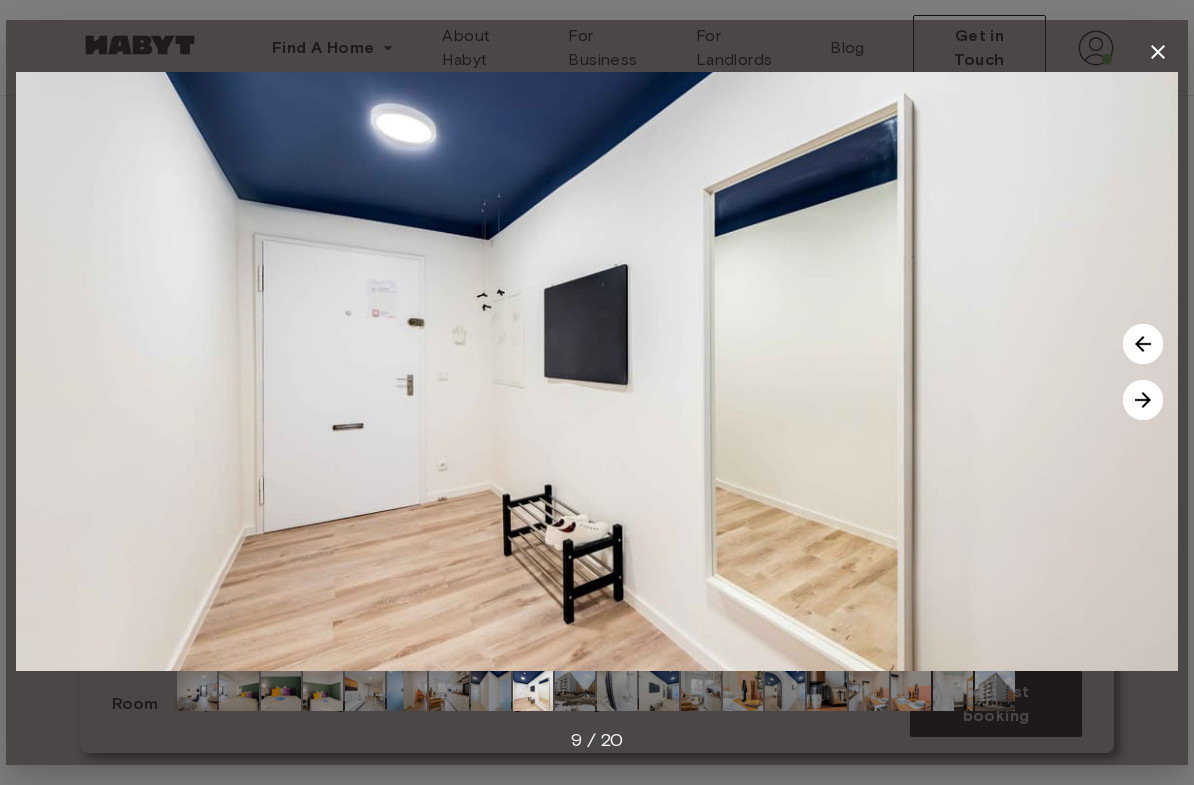 click at bounding box center [1143, 400] 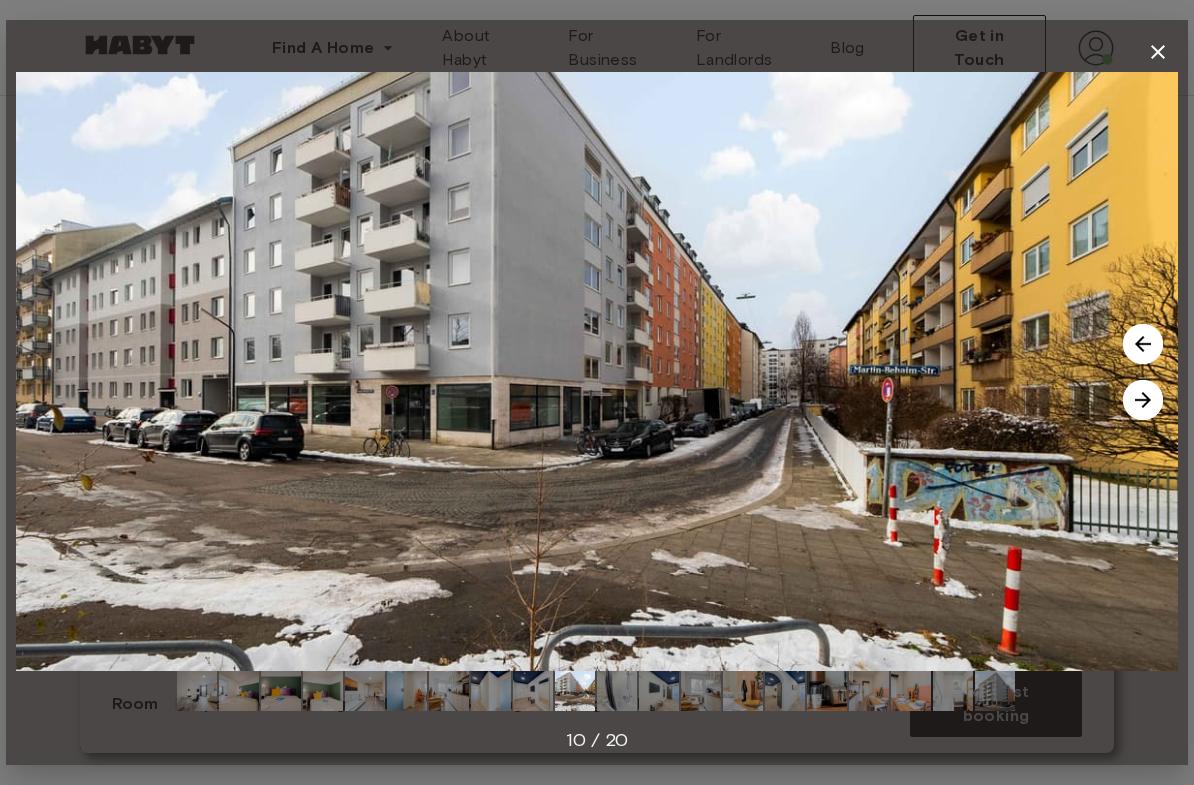 click at bounding box center (1143, 400) 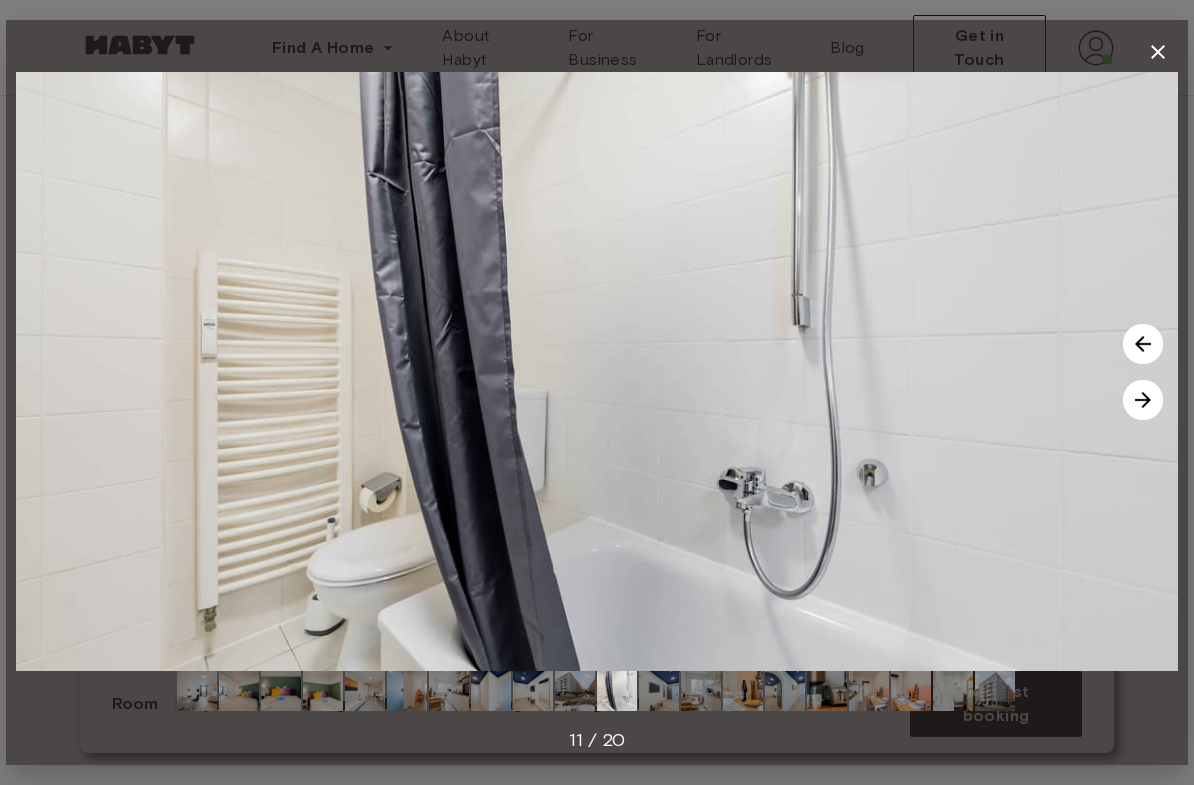 click at bounding box center [1143, 400] 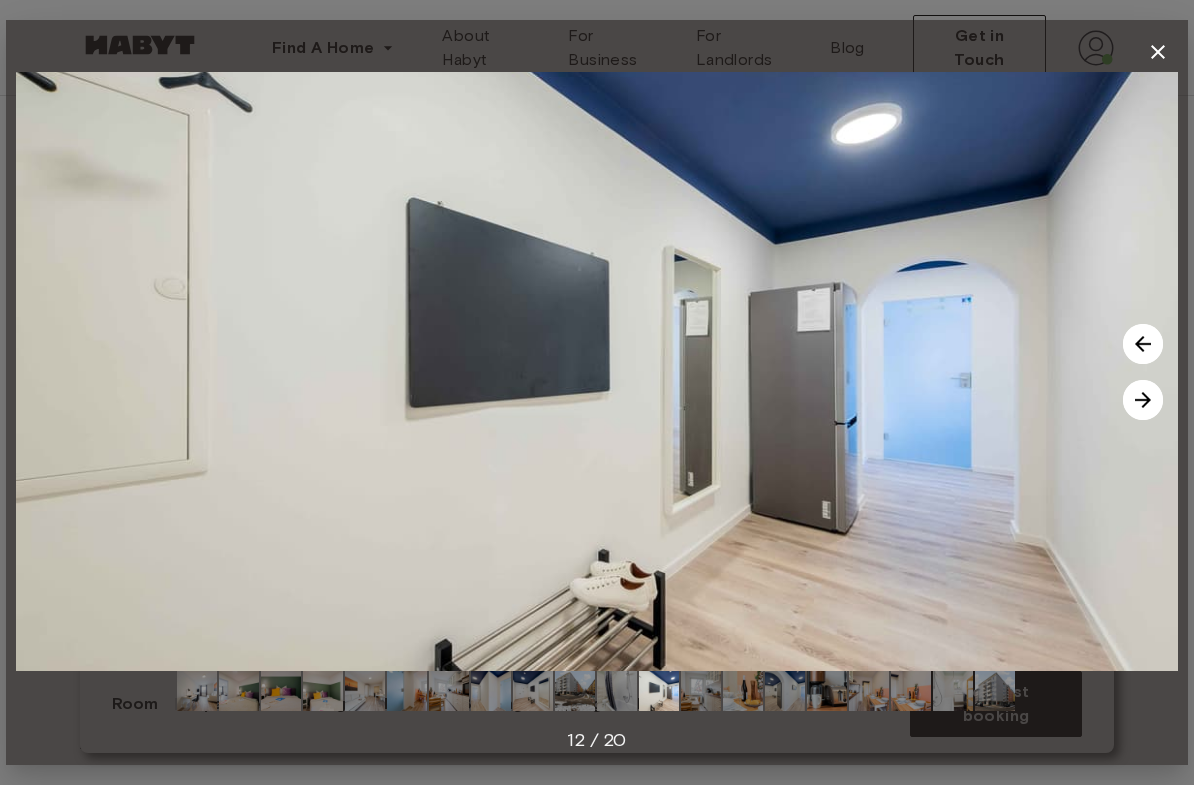 click at bounding box center [1143, 400] 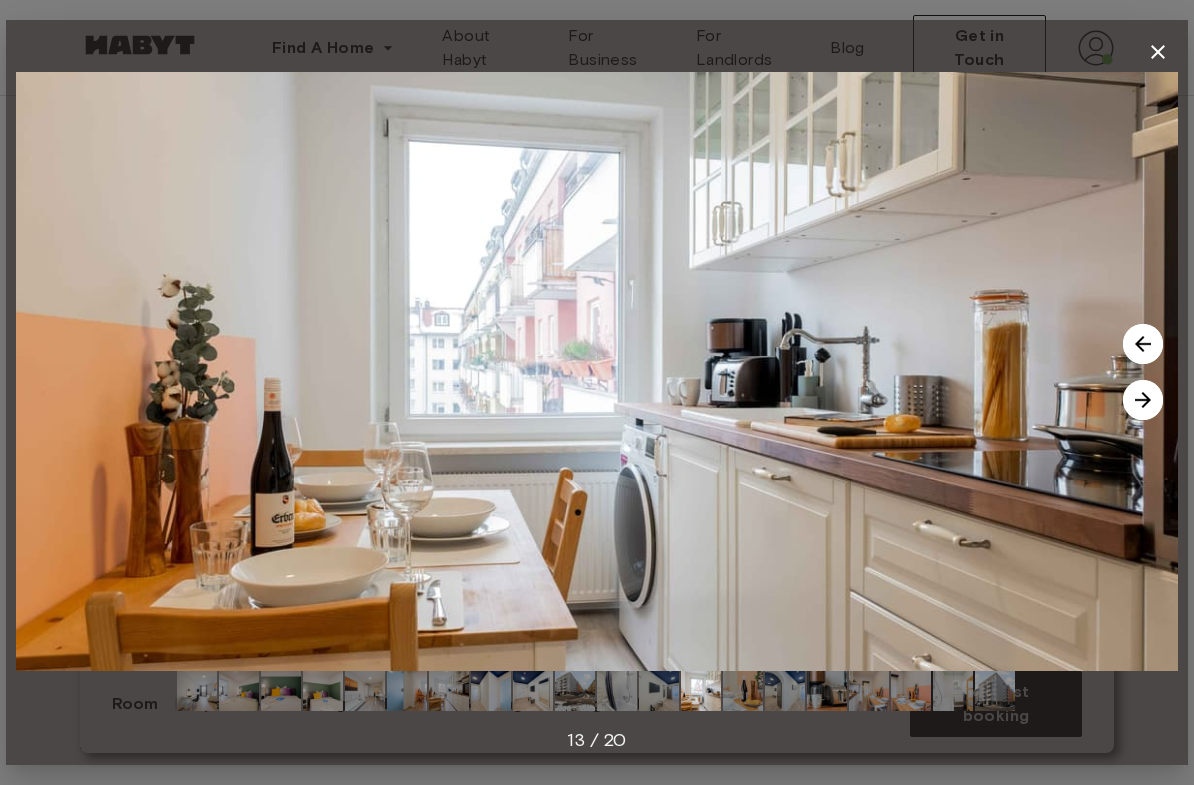 click at bounding box center (1143, 400) 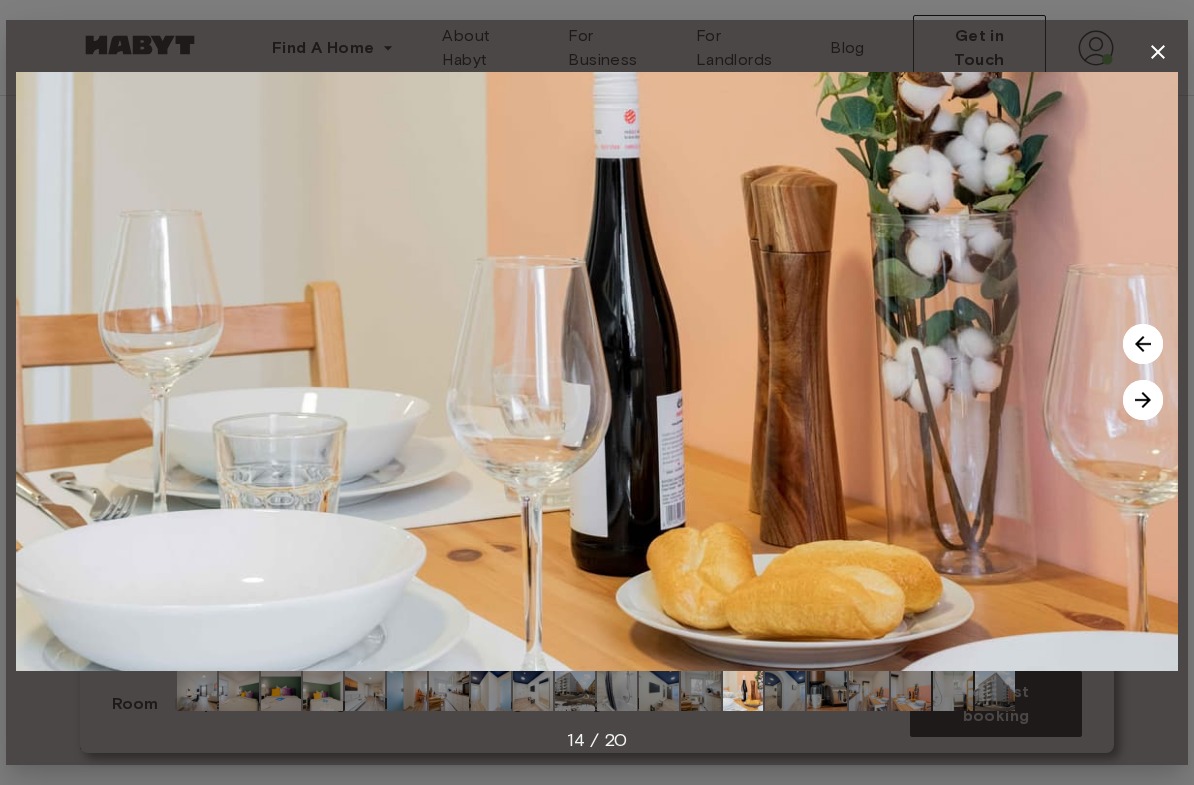 click at bounding box center (1143, 400) 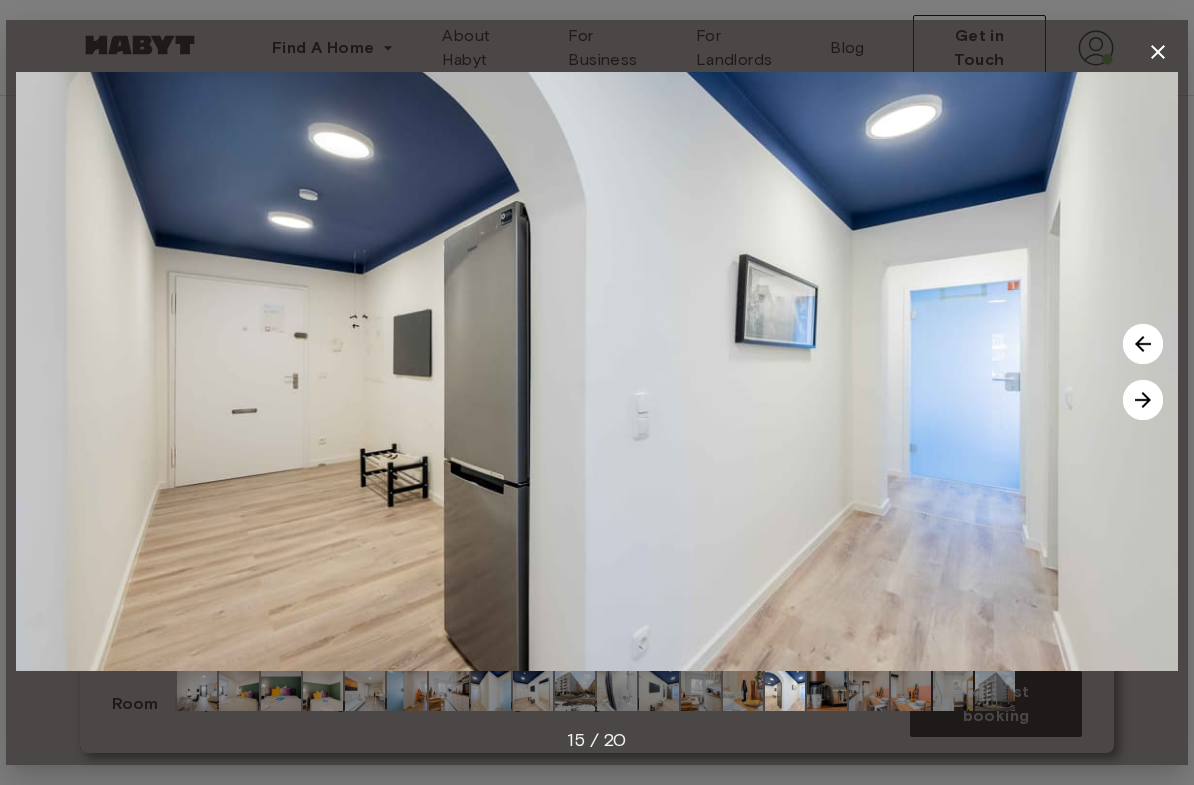 click at bounding box center (1143, 400) 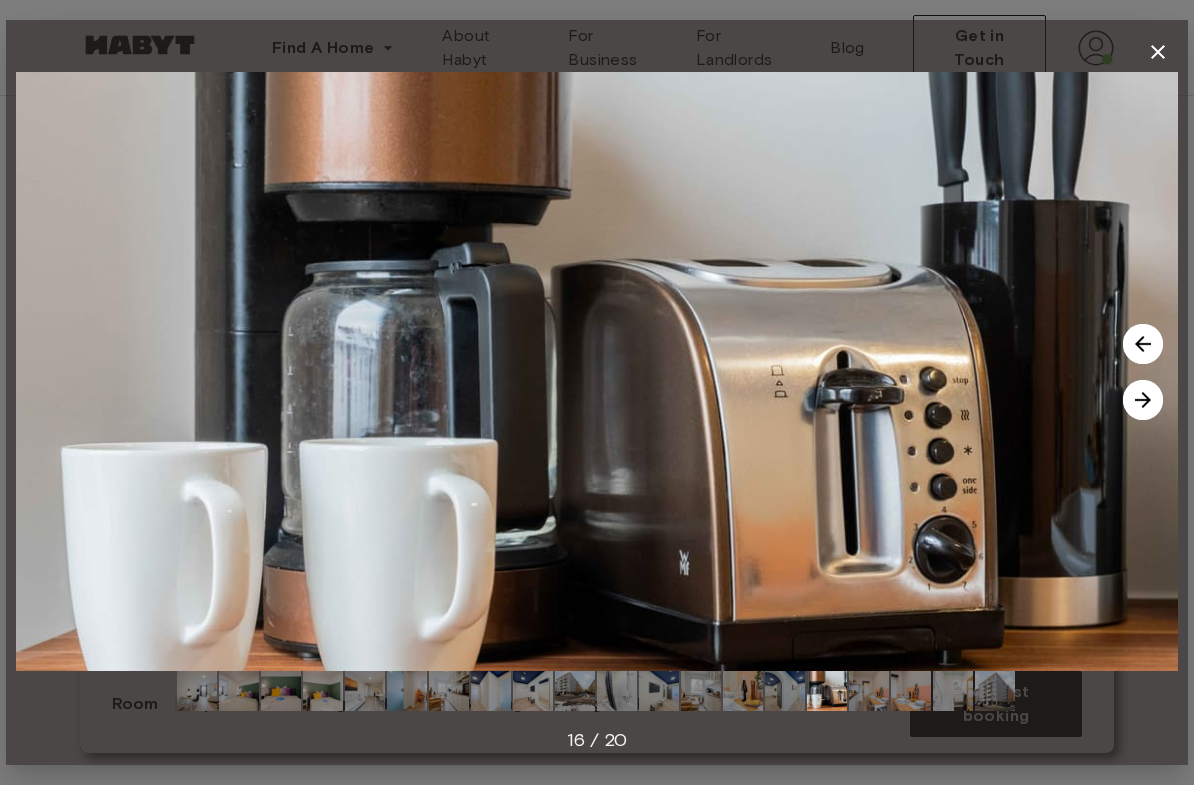 click at bounding box center (1143, 400) 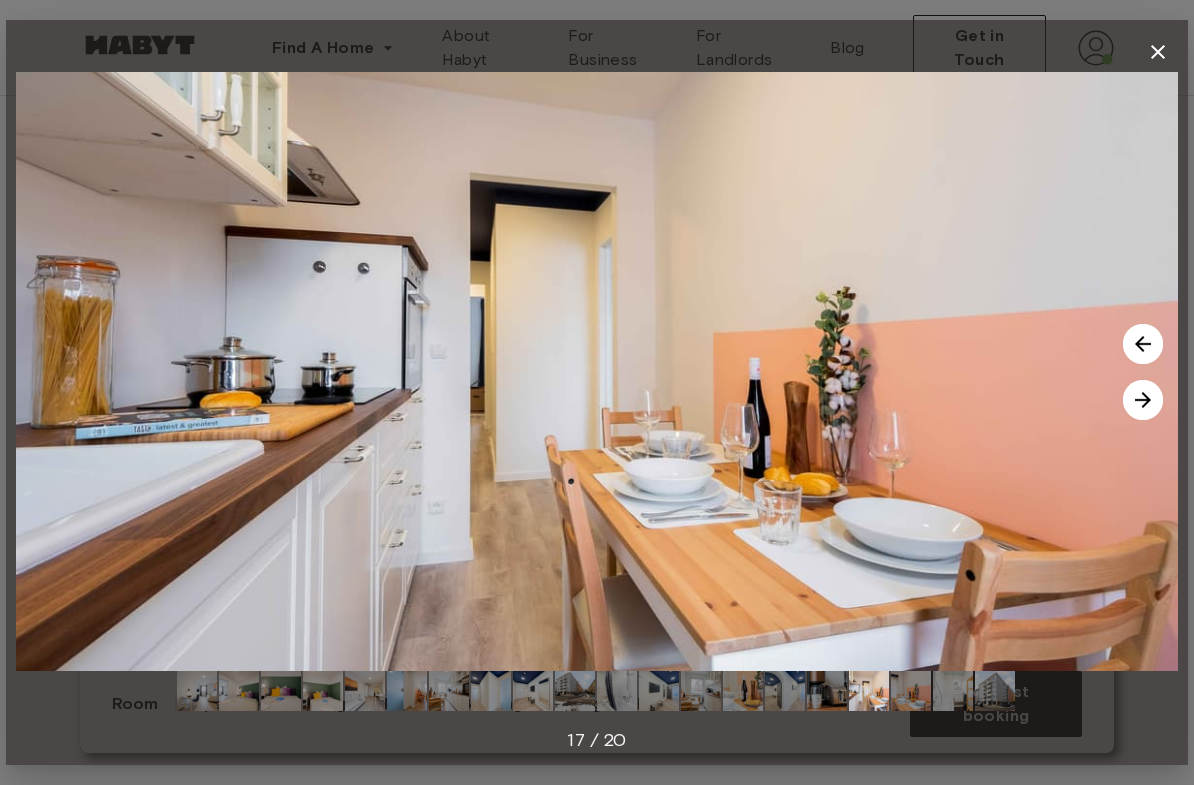click at bounding box center (1143, 400) 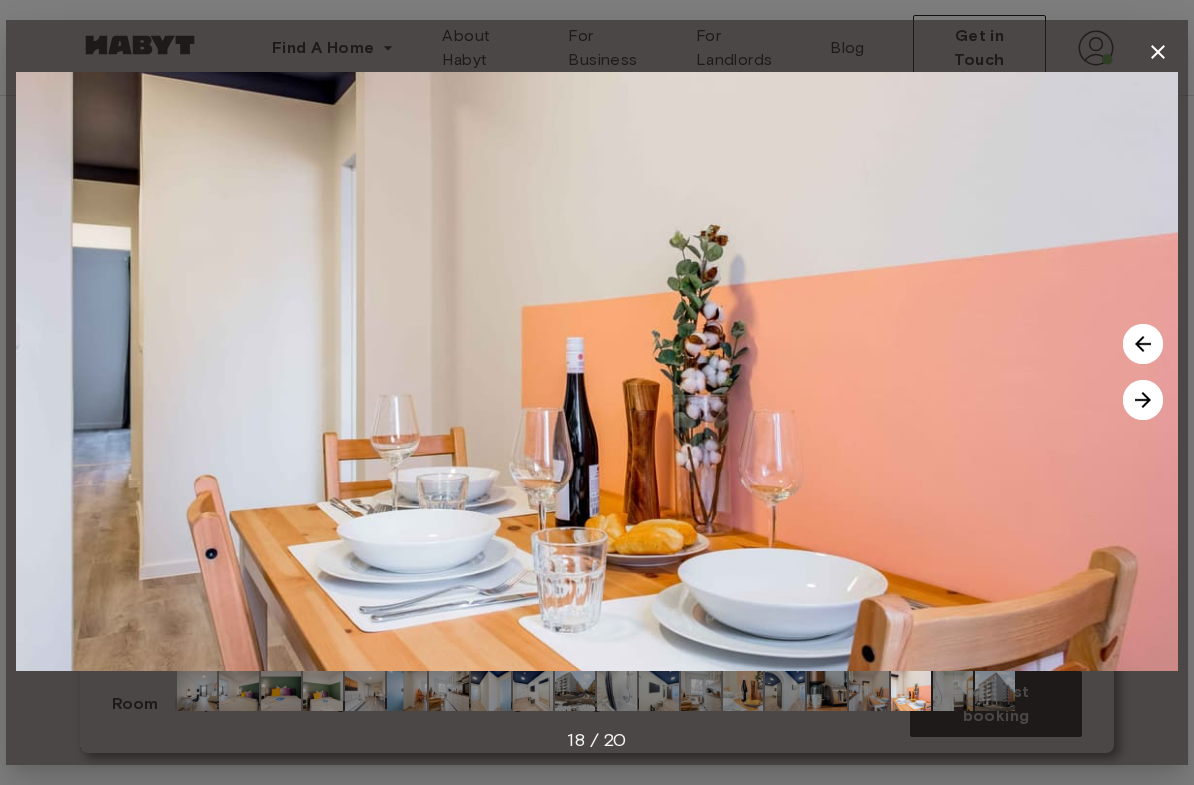 click at bounding box center (597, 371) 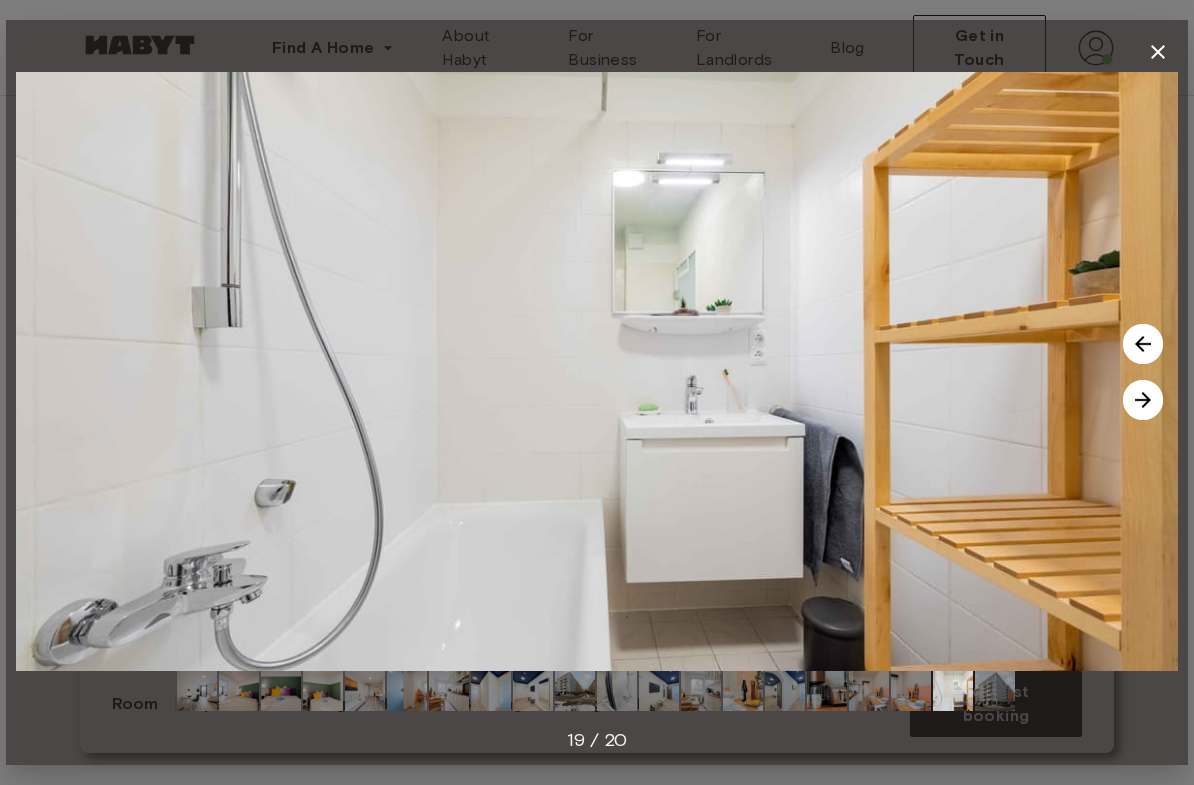 click at bounding box center [1143, 400] 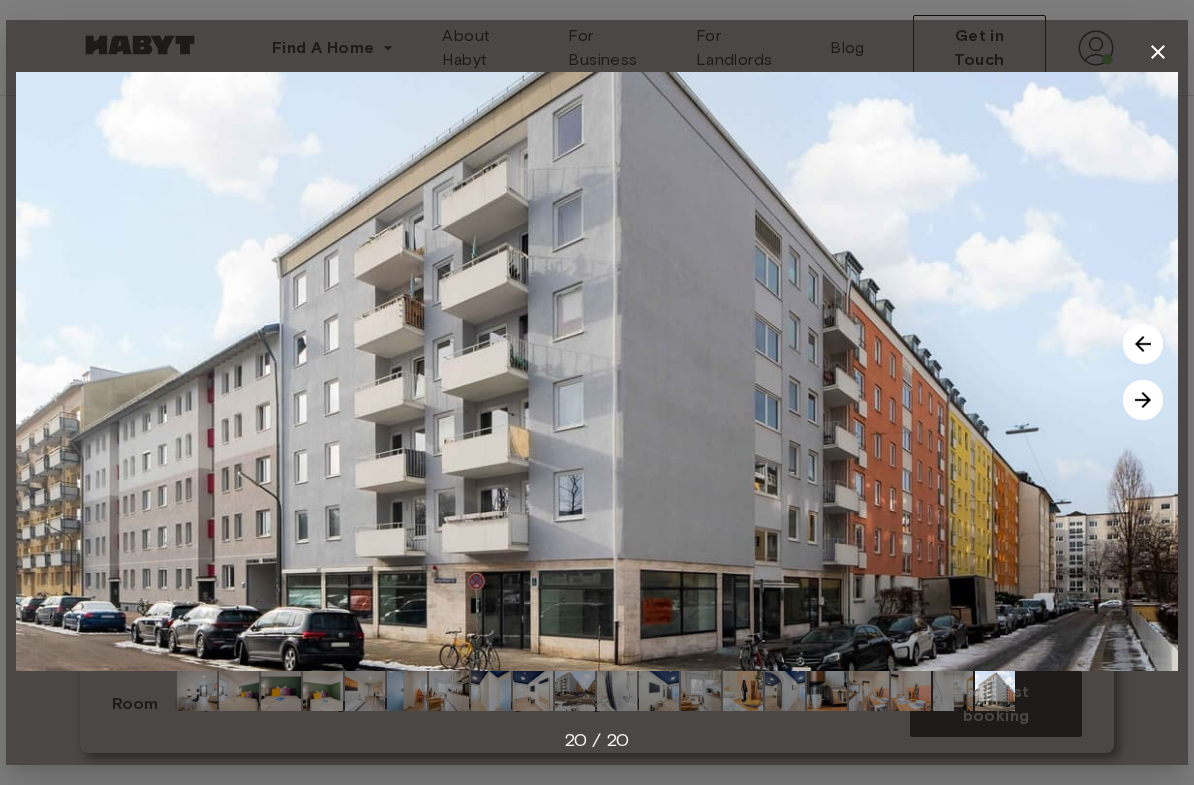 click at bounding box center [1143, 400] 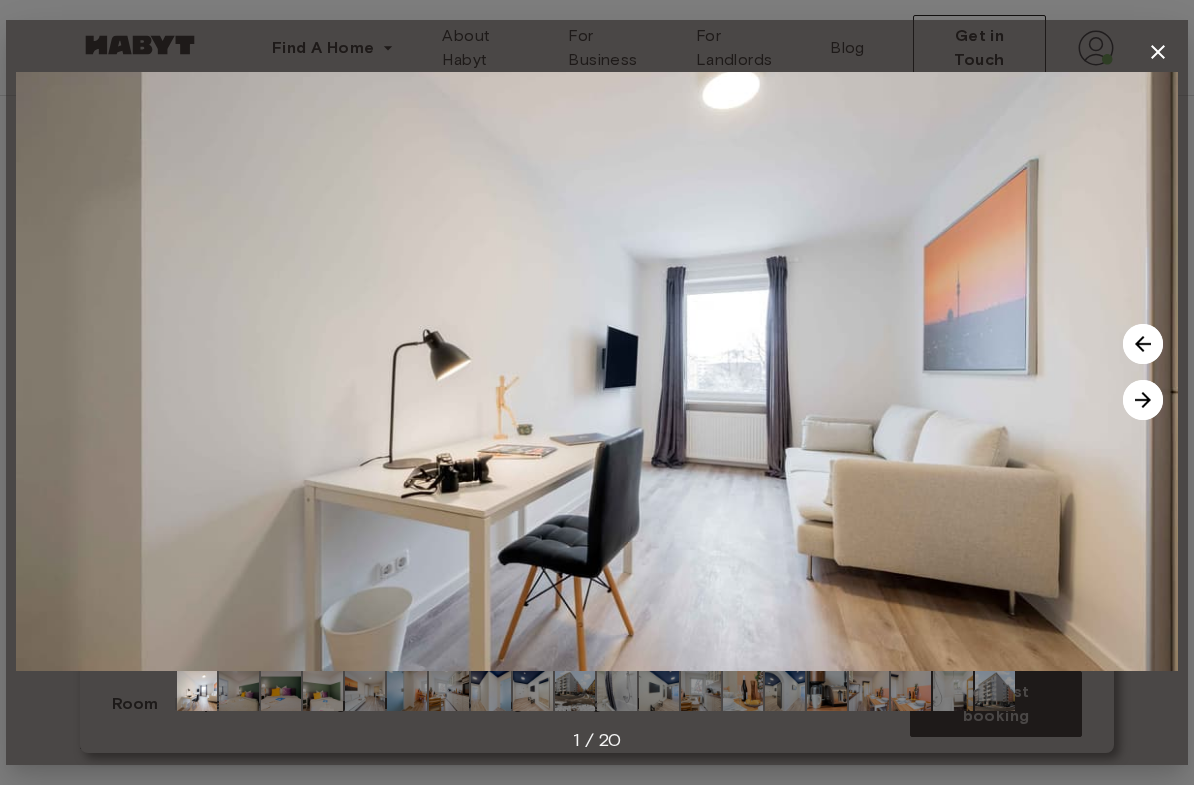 click at bounding box center [1143, 400] 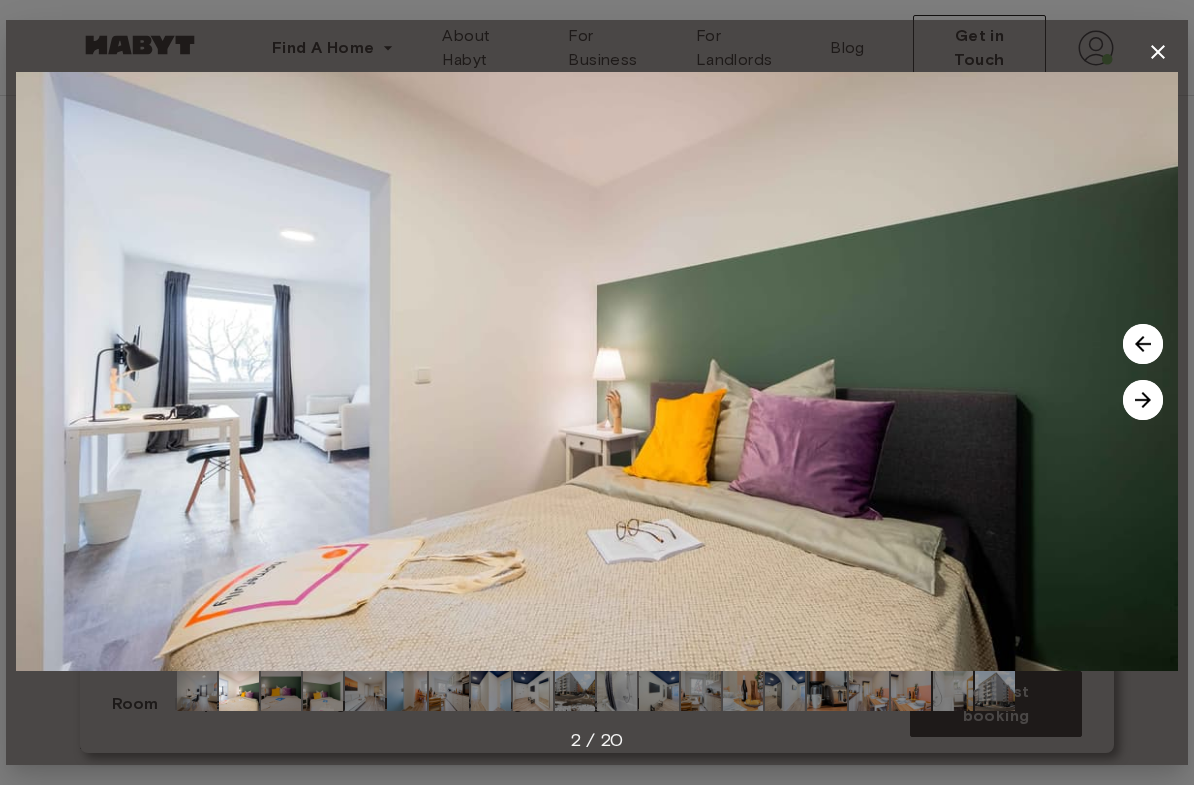 click at bounding box center [1143, 400] 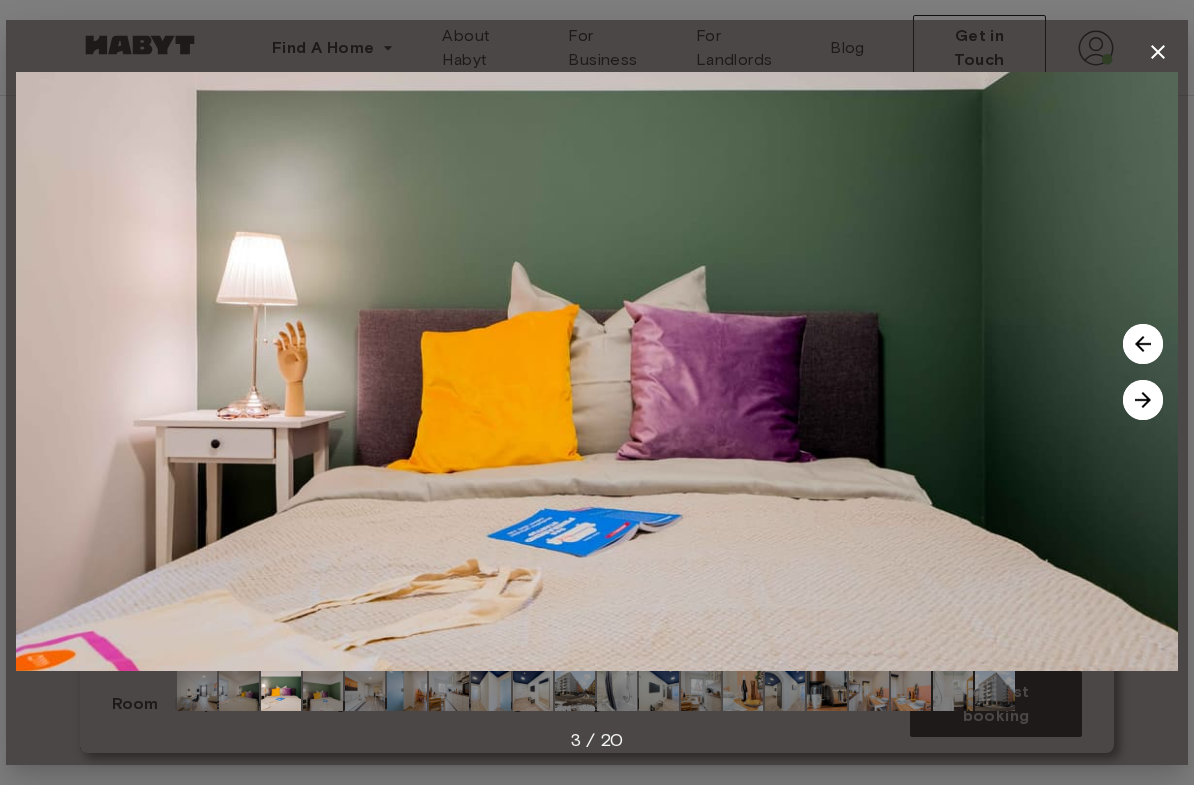 click at bounding box center (1143, 400) 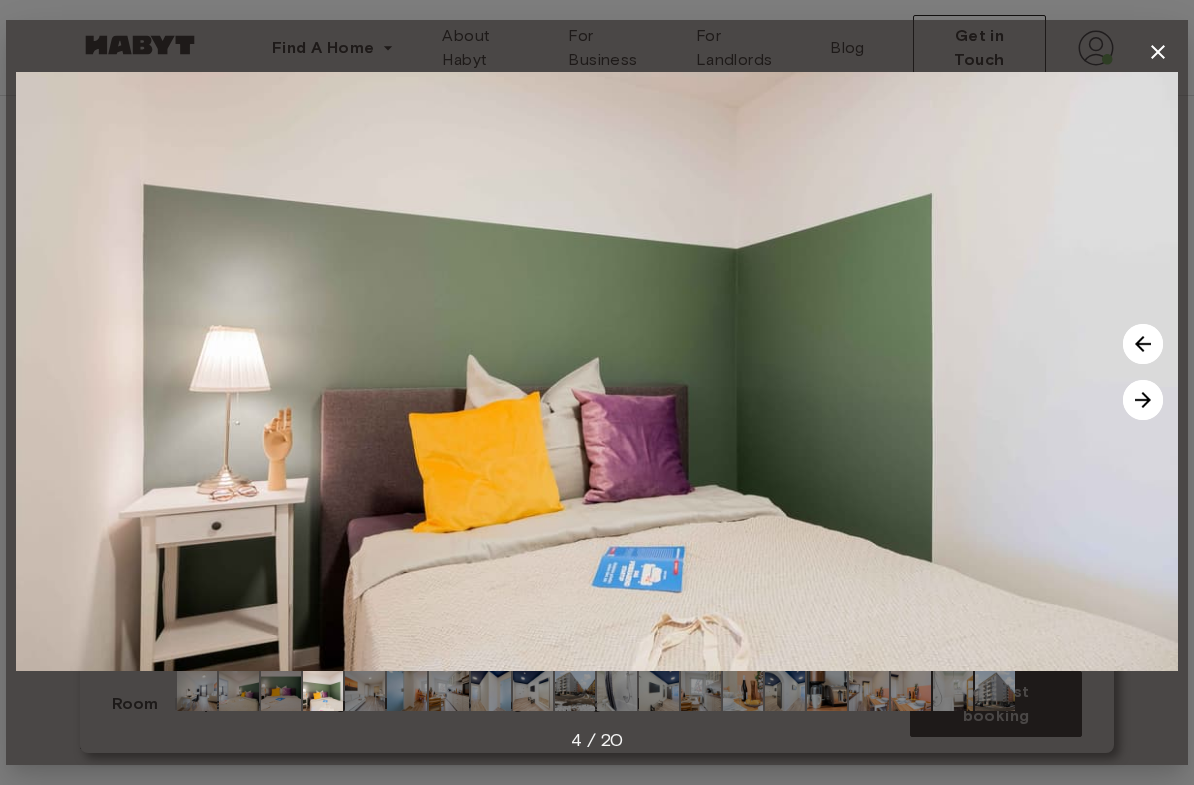 click at bounding box center [1143, 400] 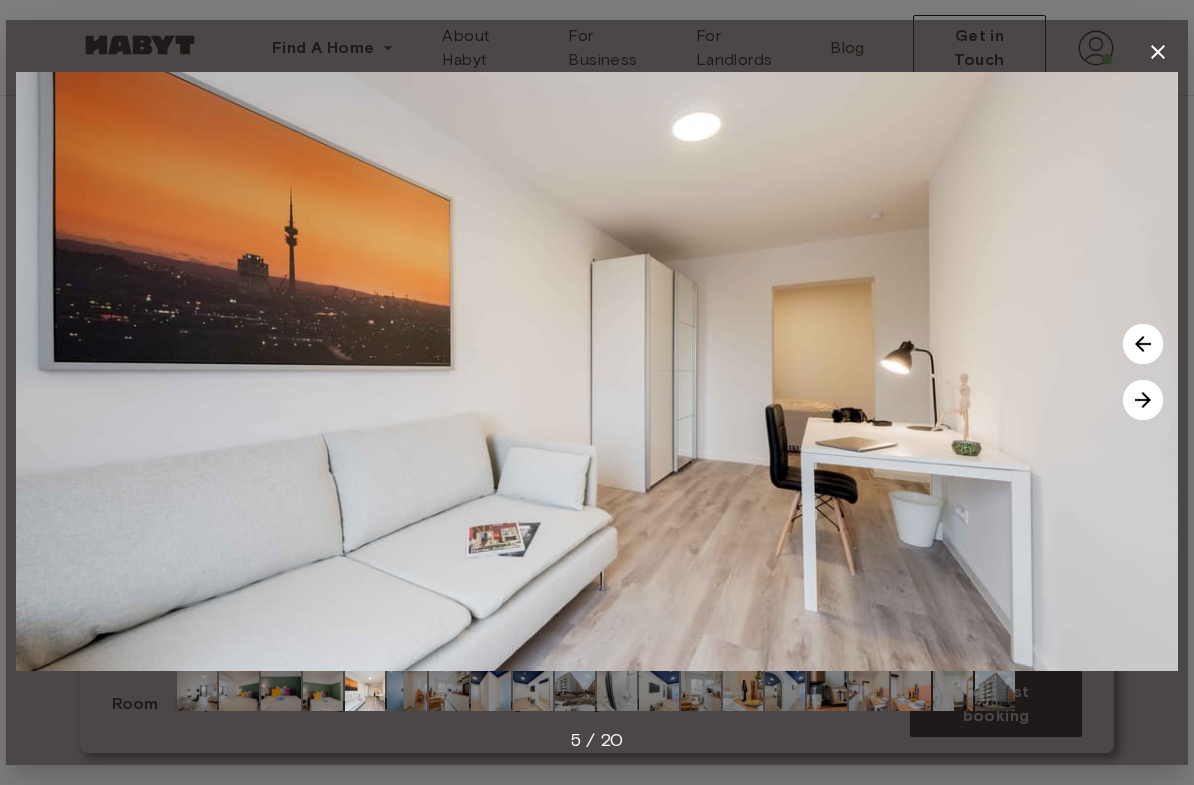 click at bounding box center [1143, 400] 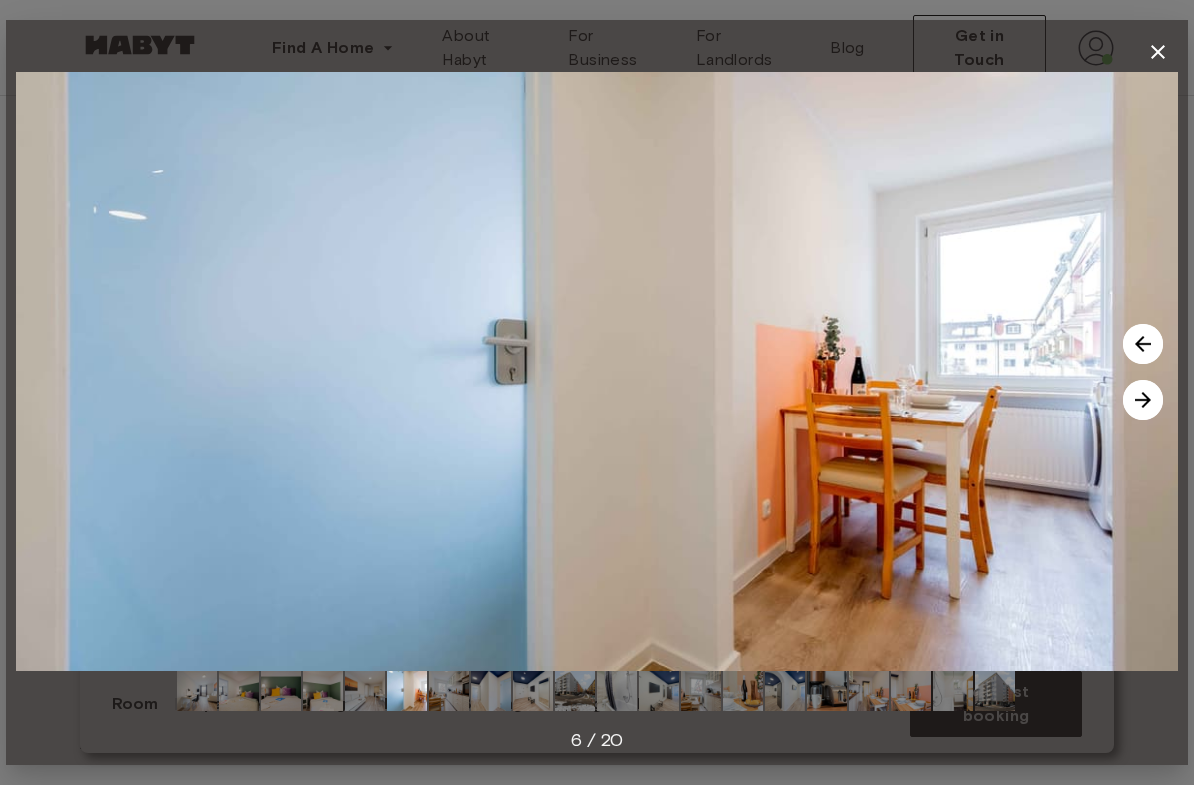 click at bounding box center (1143, 400) 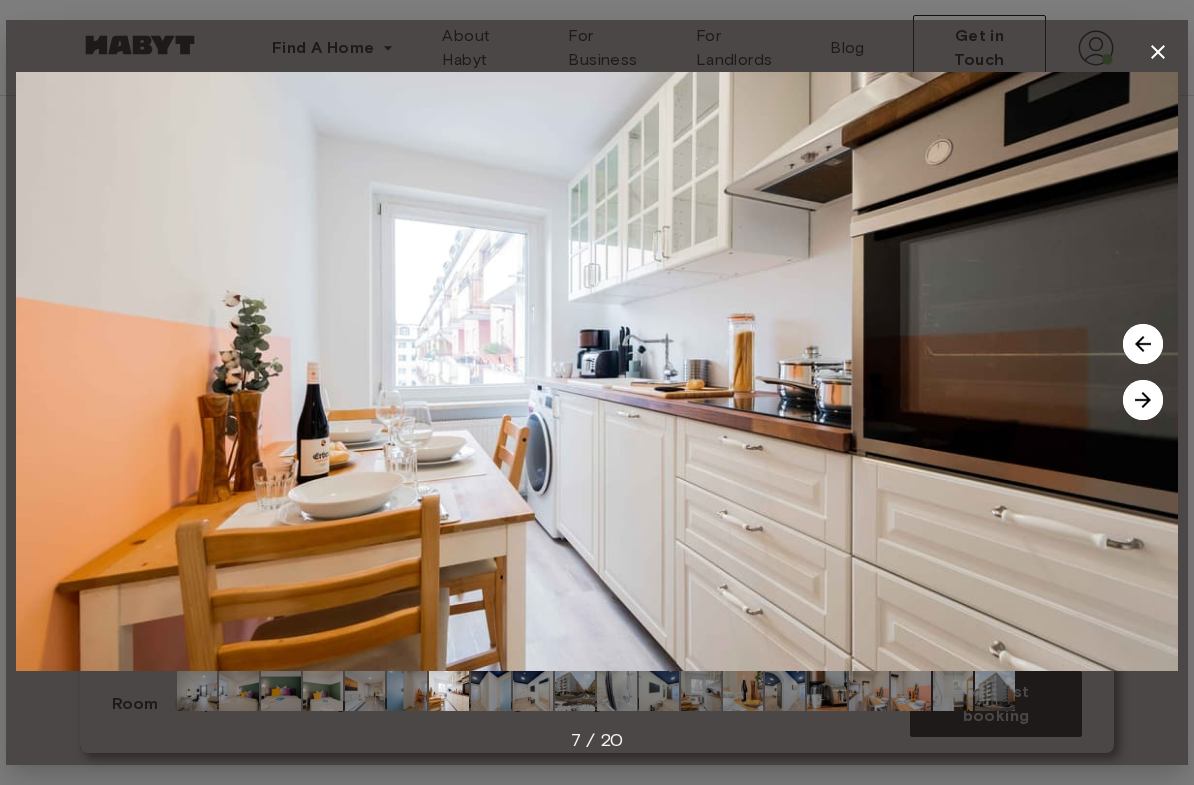 click at bounding box center (1143, 400) 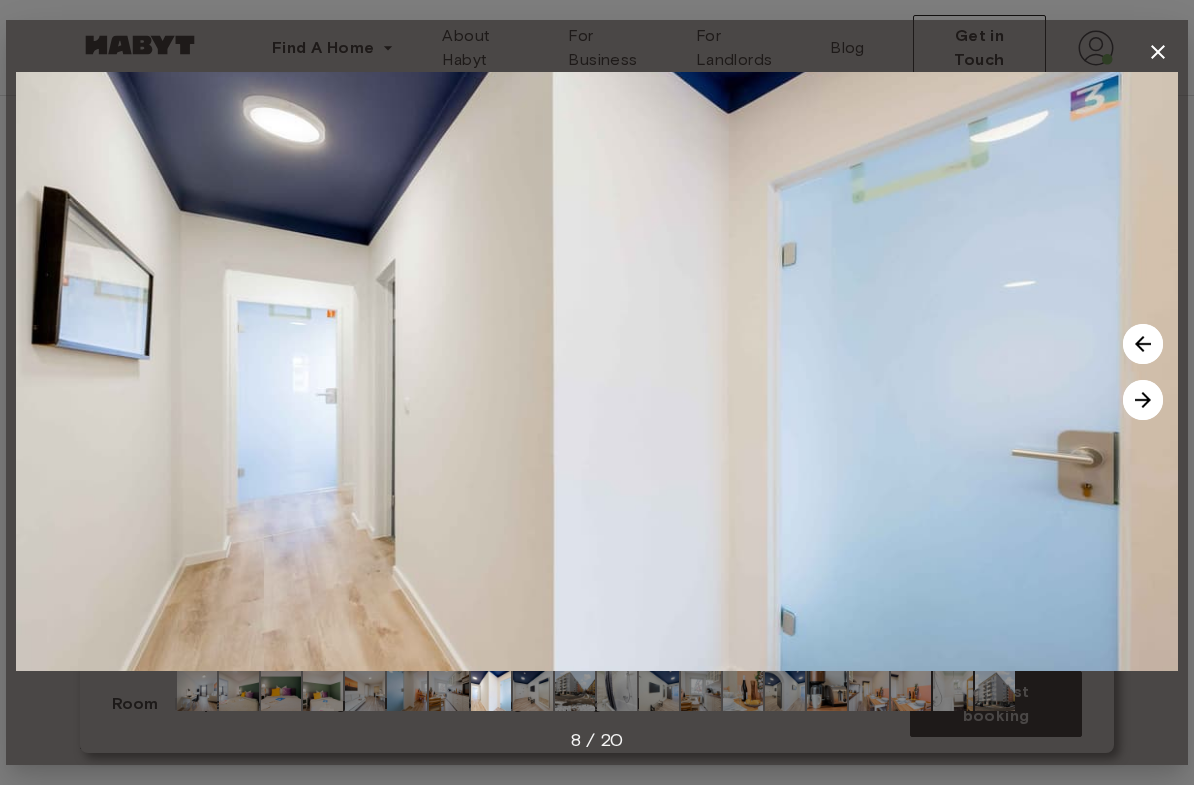 click at bounding box center (1143, 400) 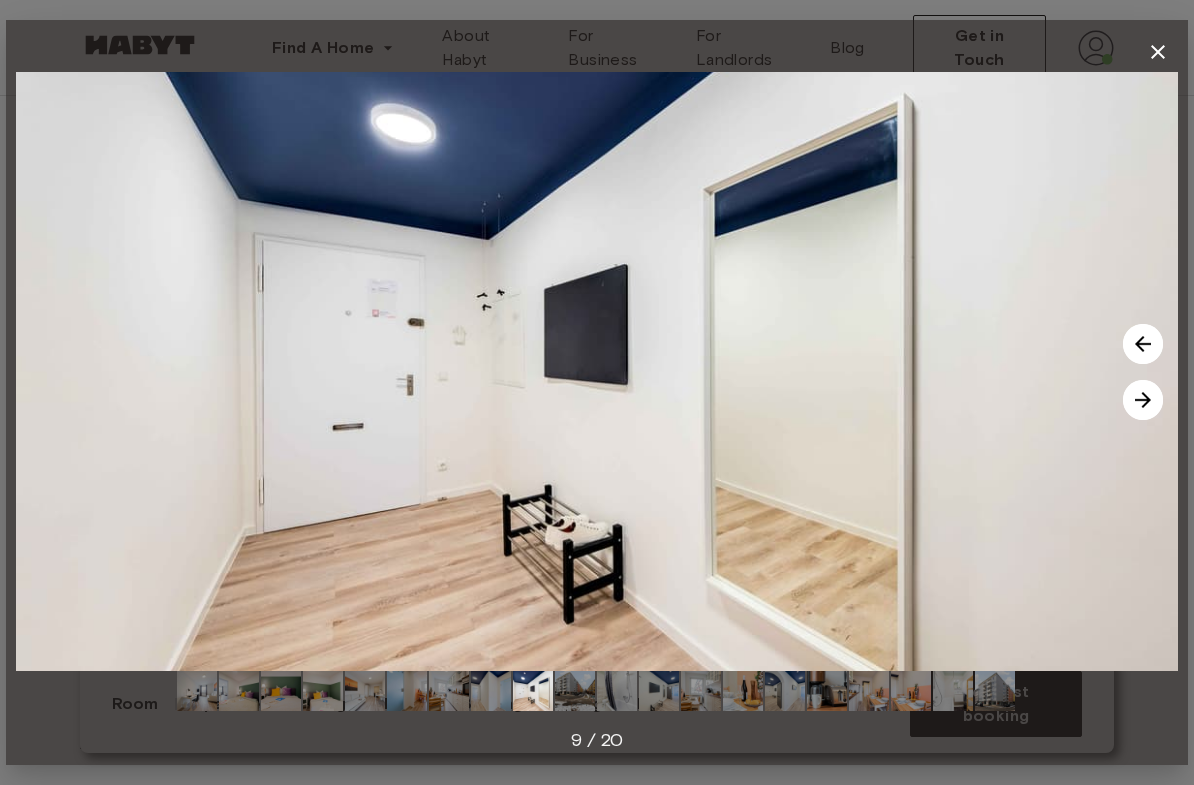 click at bounding box center [1143, 400] 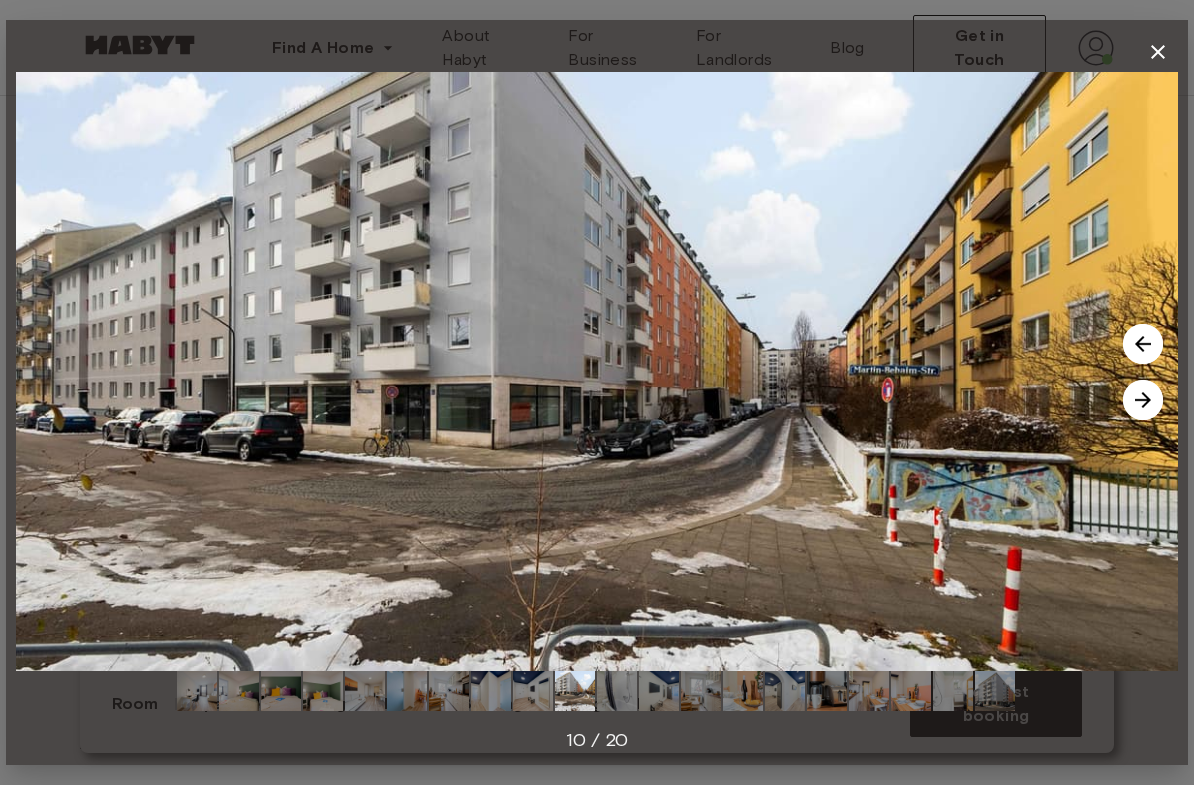 click at bounding box center (1143, 400) 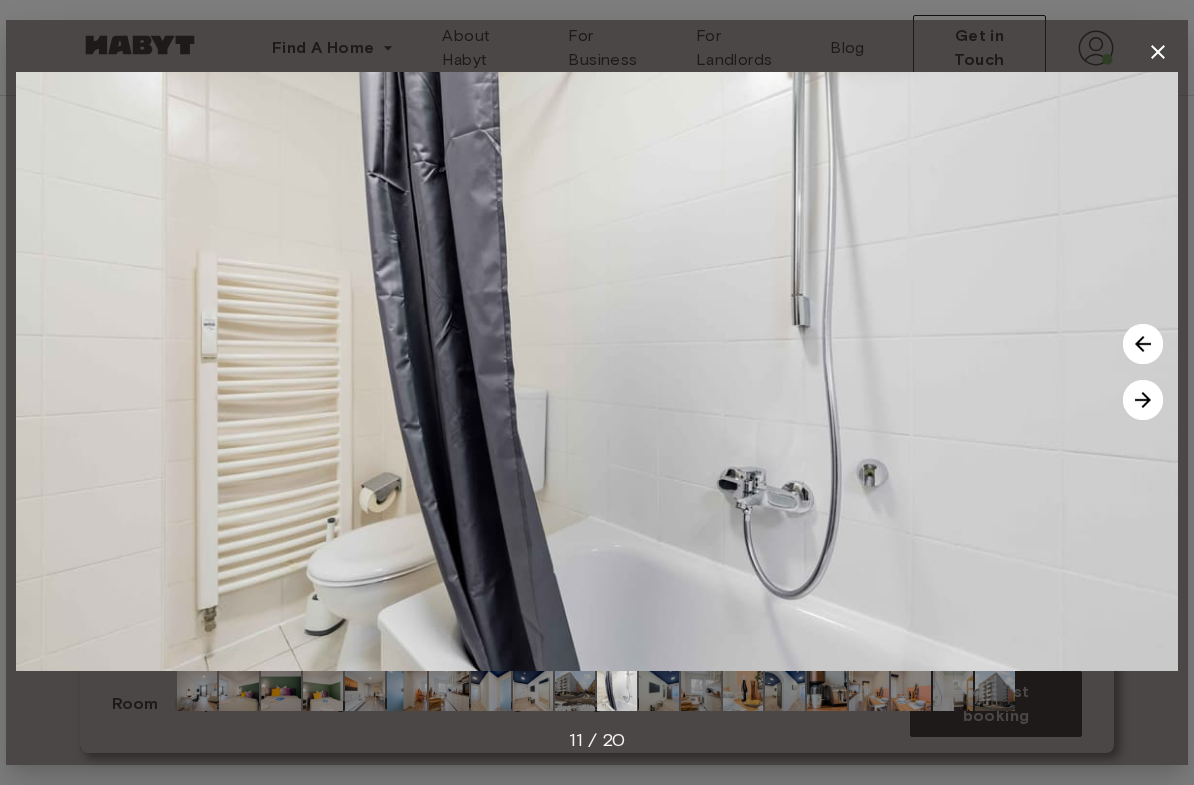 click at bounding box center (1143, 400) 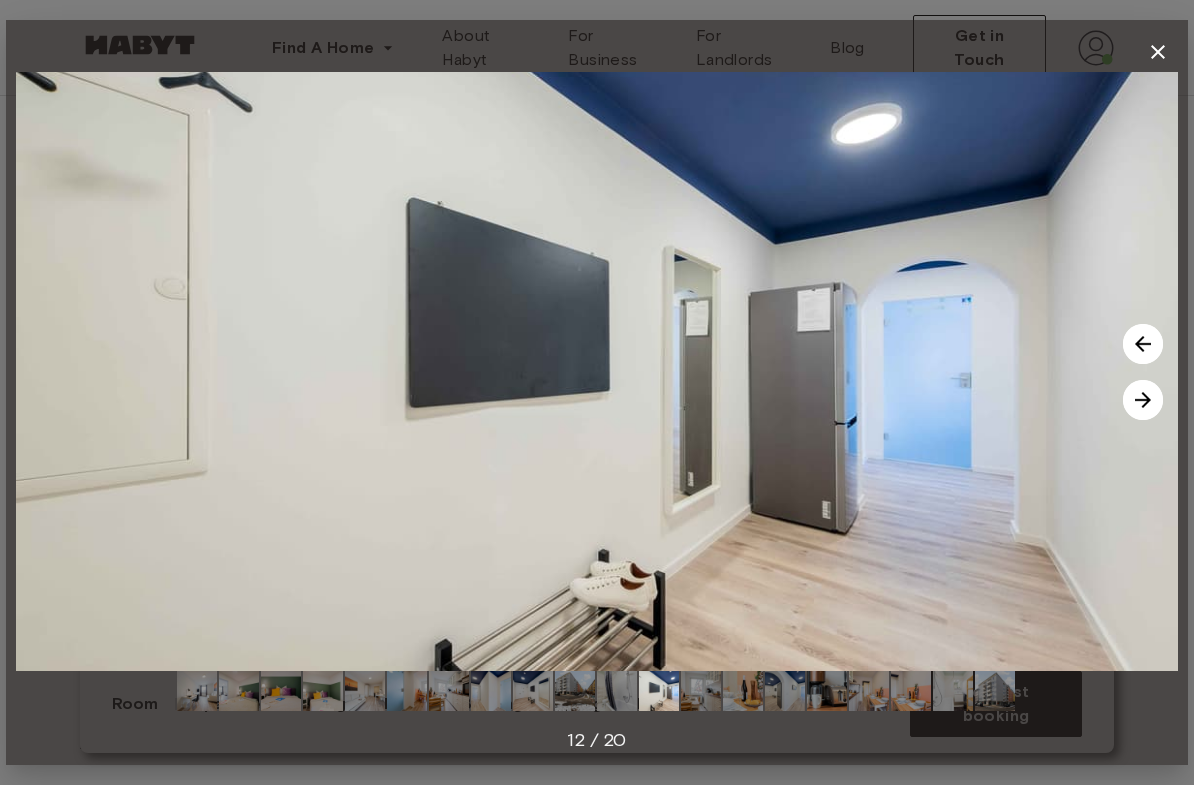 click at bounding box center (1143, 344) 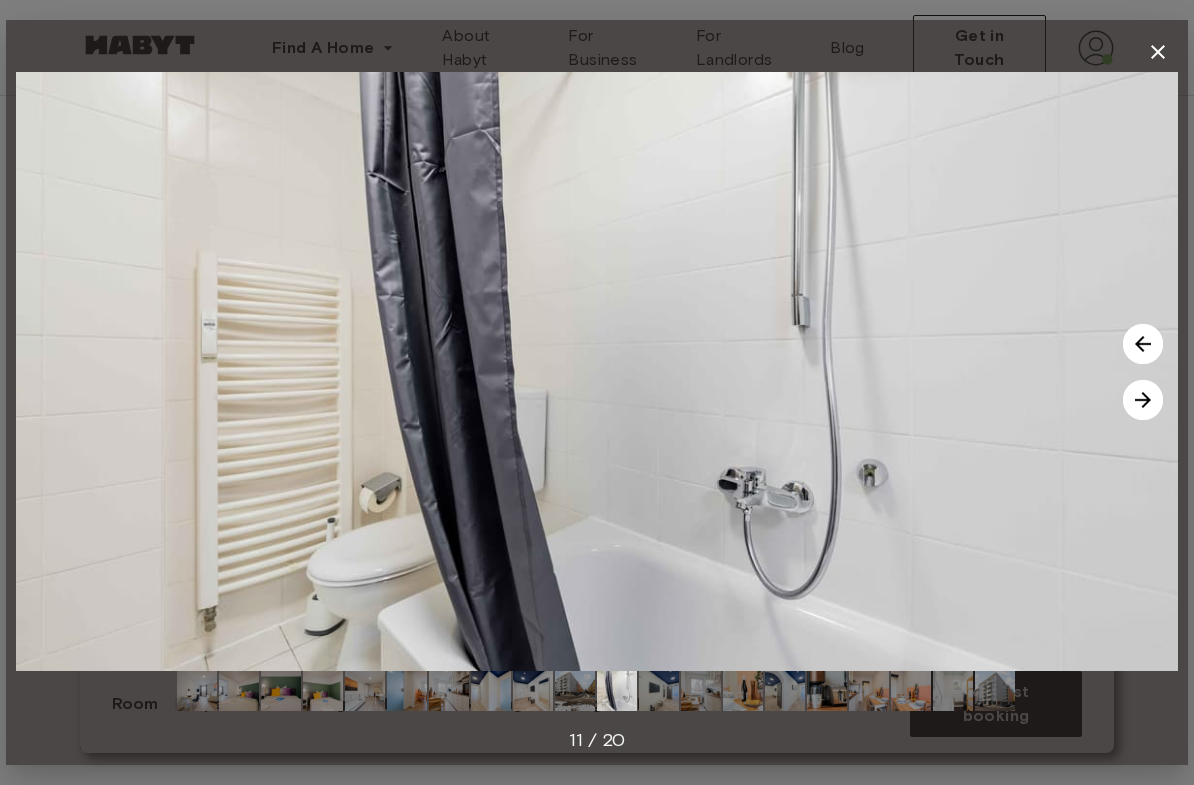 click 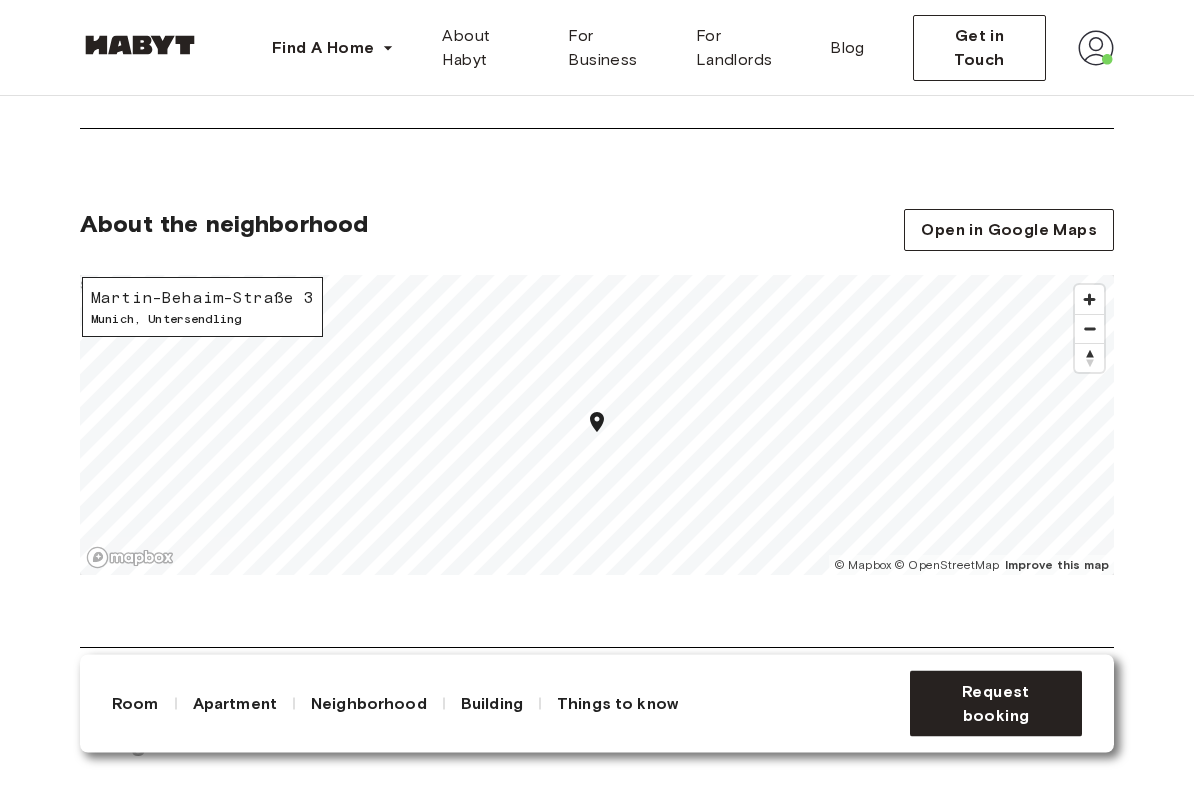scroll, scrollTop: 2004, scrollLeft: 0, axis: vertical 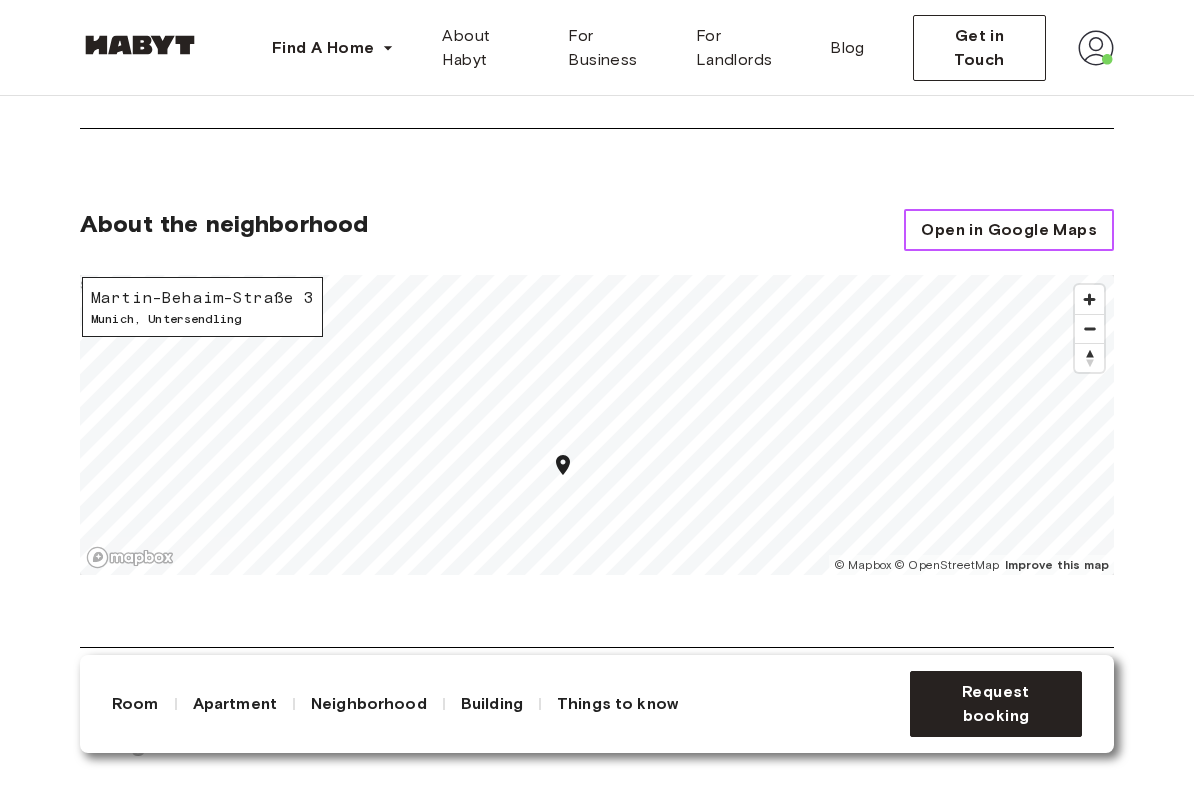click on "Open in Google Maps" at bounding box center (1009, 230) 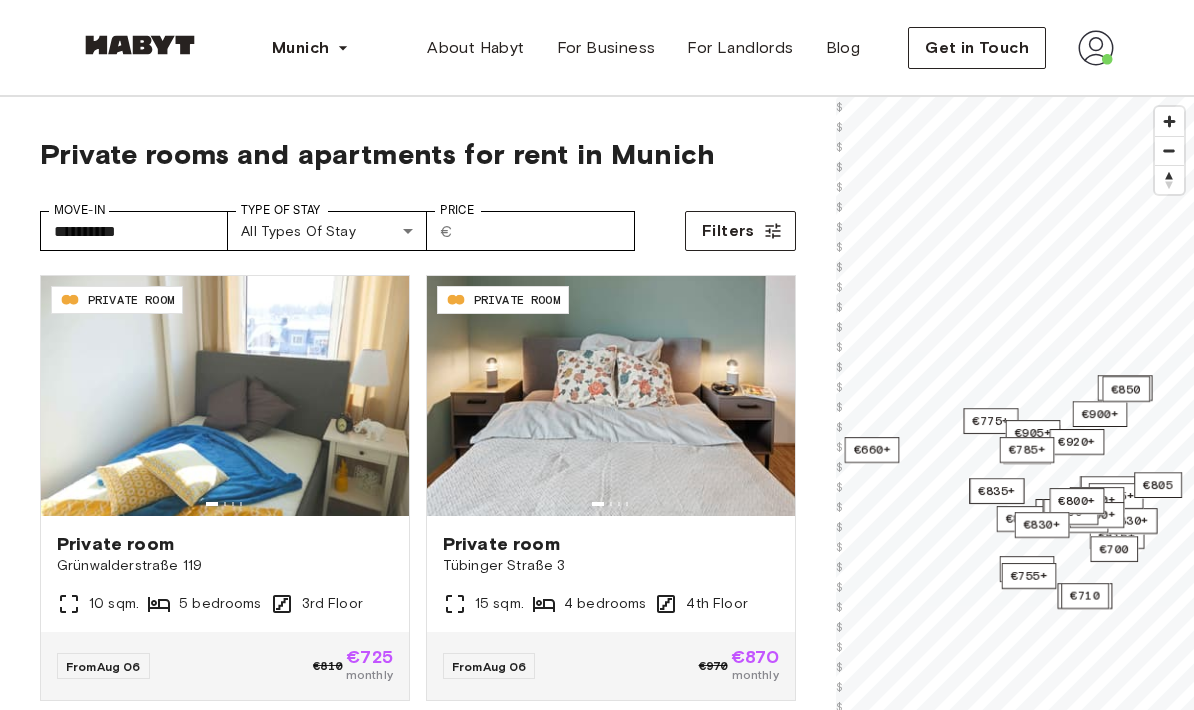 scroll, scrollTop: 0, scrollLeft: 0, axis: both 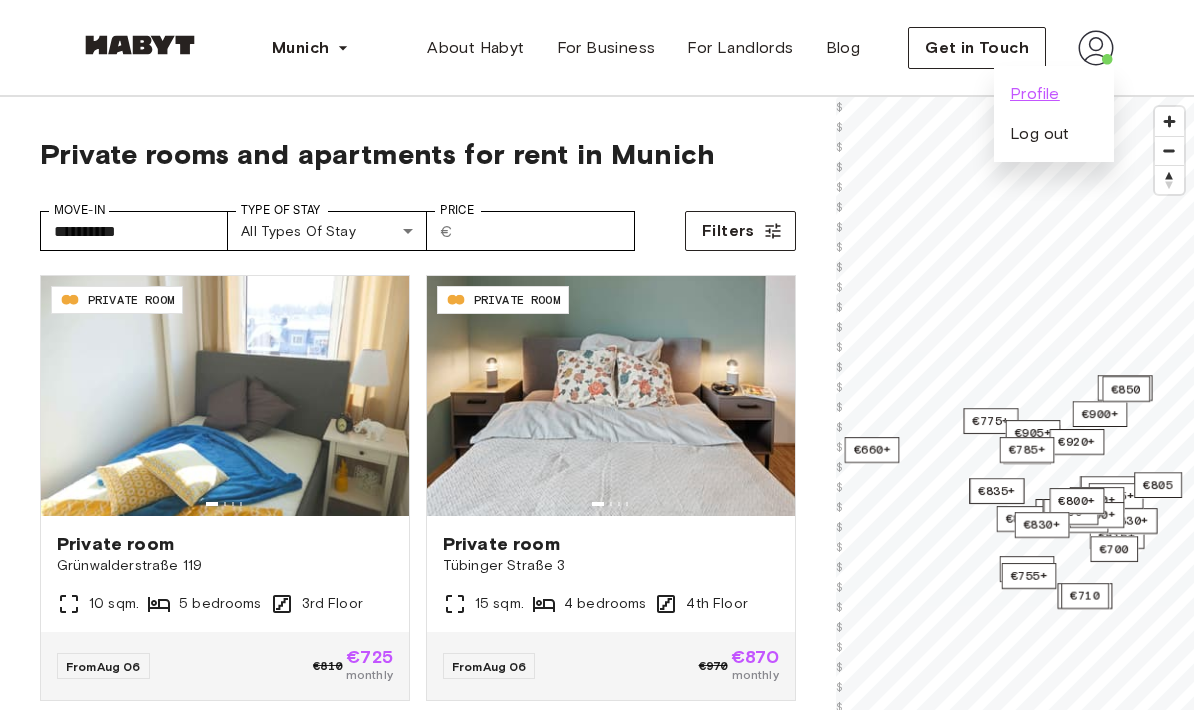 click on "Profile" at bounding box center (1035, 94) 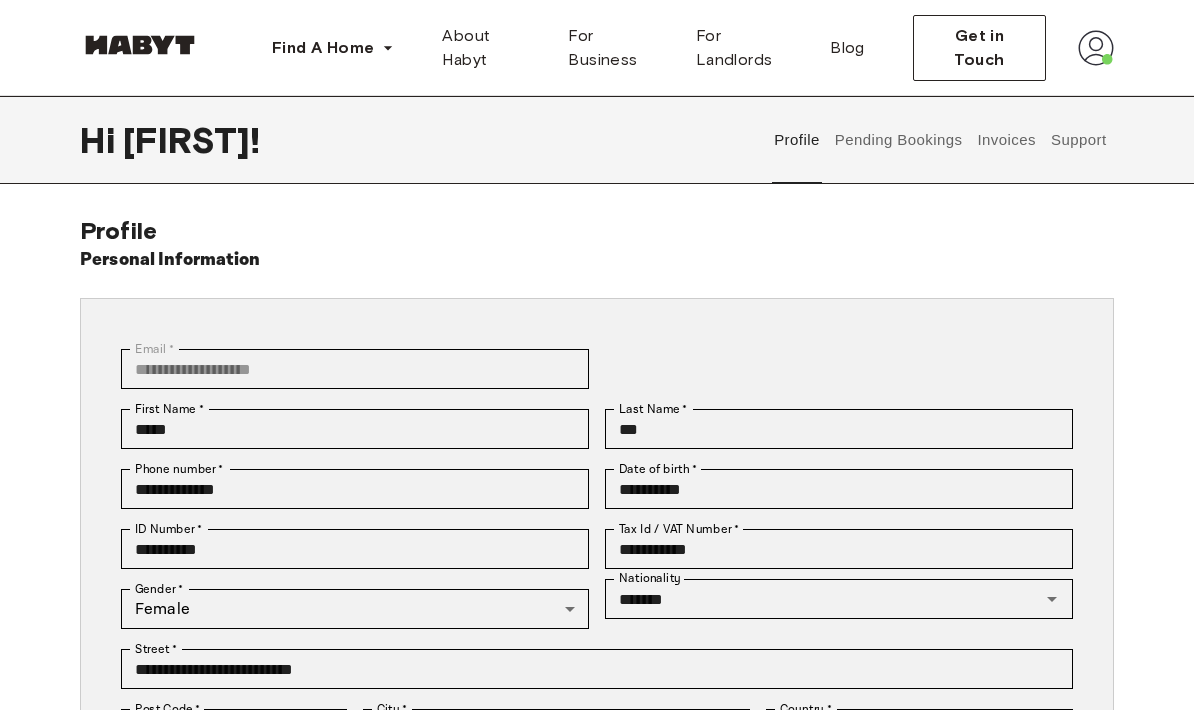 click on "Support" at bounding box center [1078, 140] 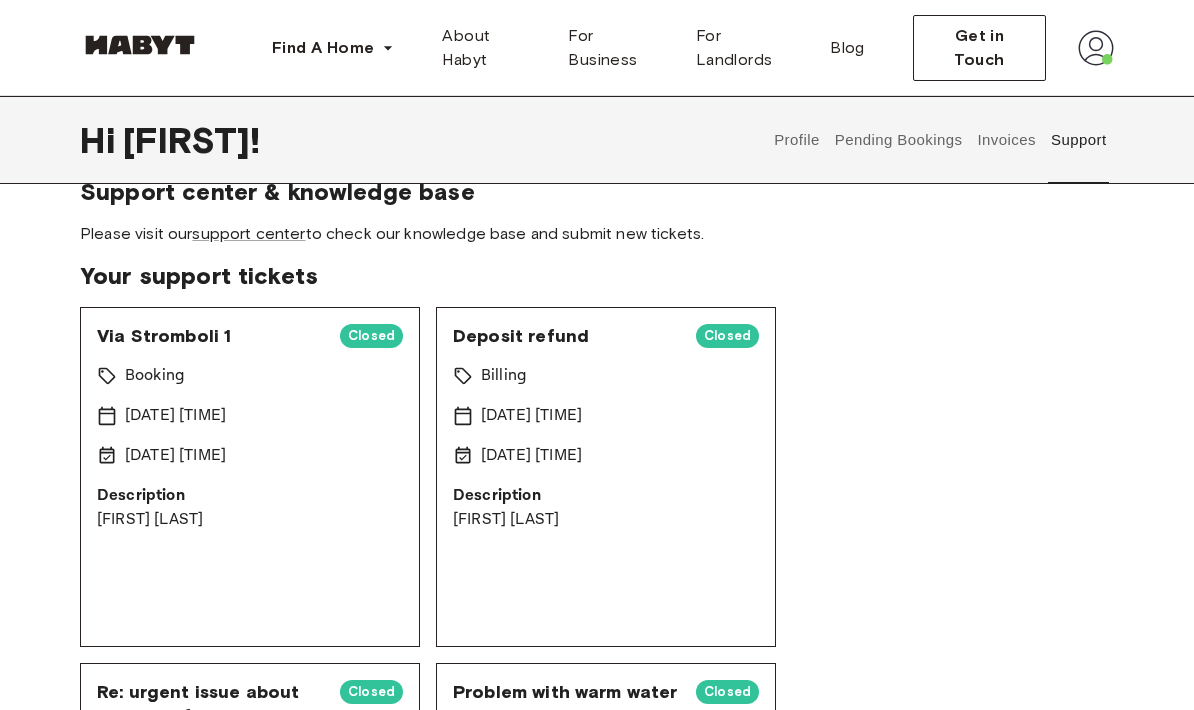scroll, scrollTop: 0, scrollLeft: 0, axis: both 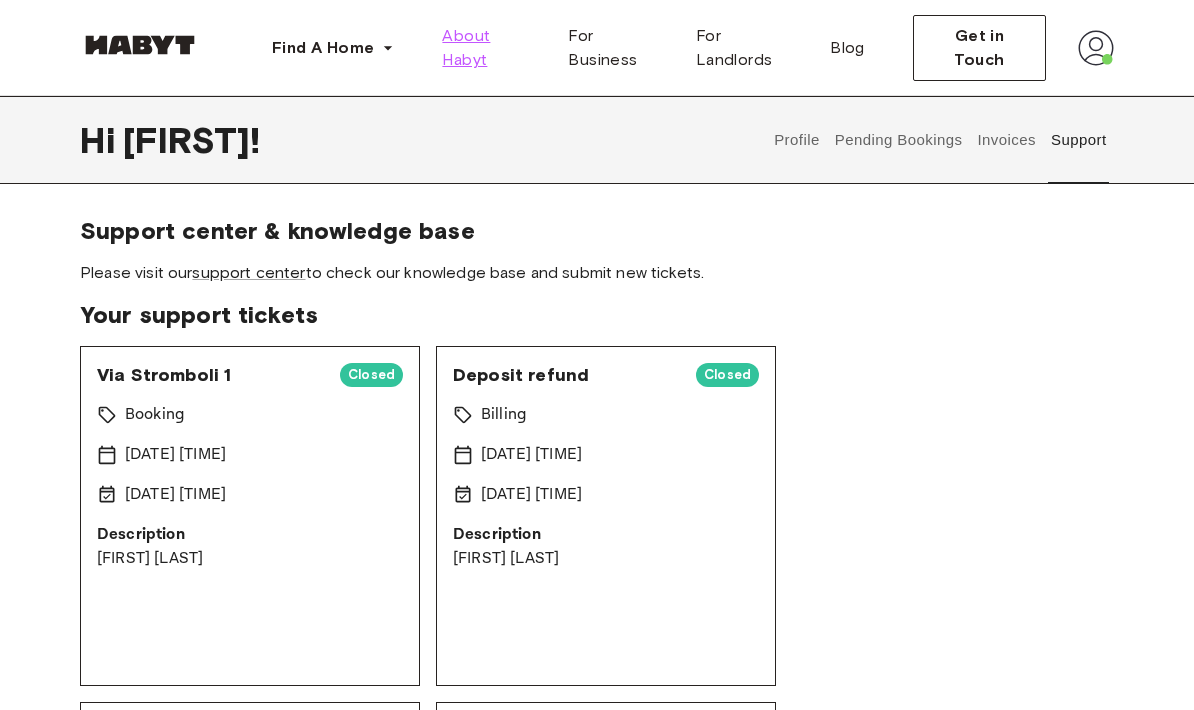 click on "About Habyt" at bounding box center (489, 48) 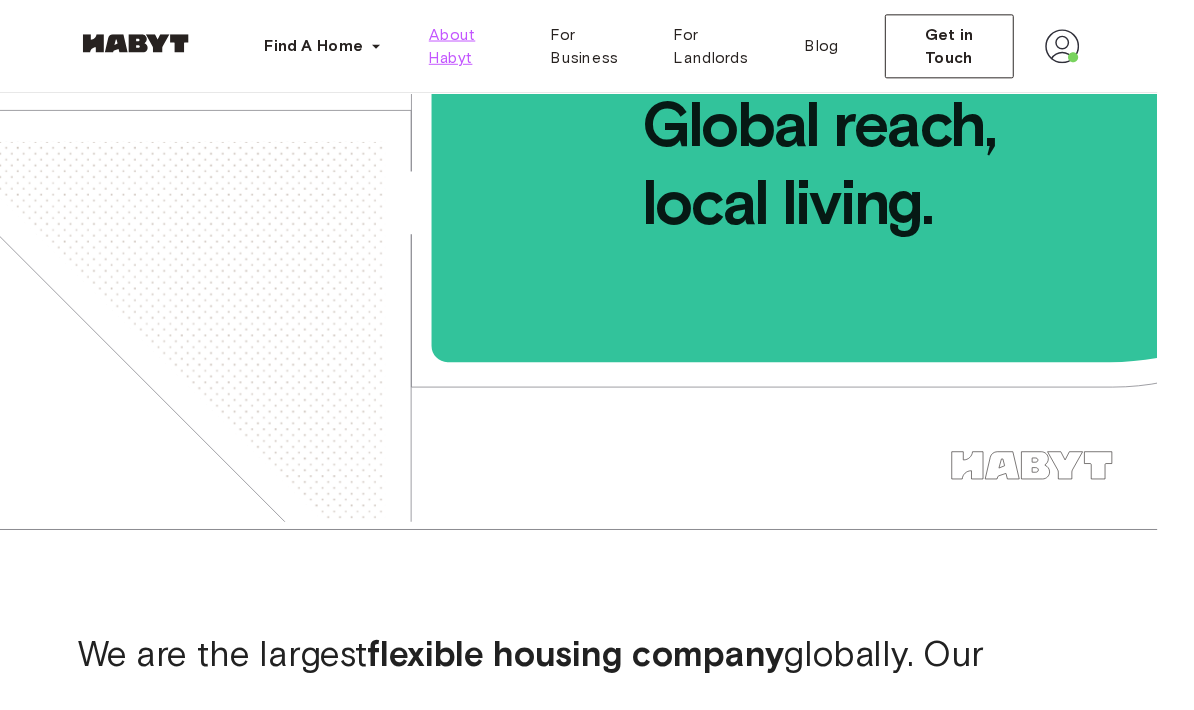 scroll, scrollTop: 0, scrollLeft: 0, axis: both 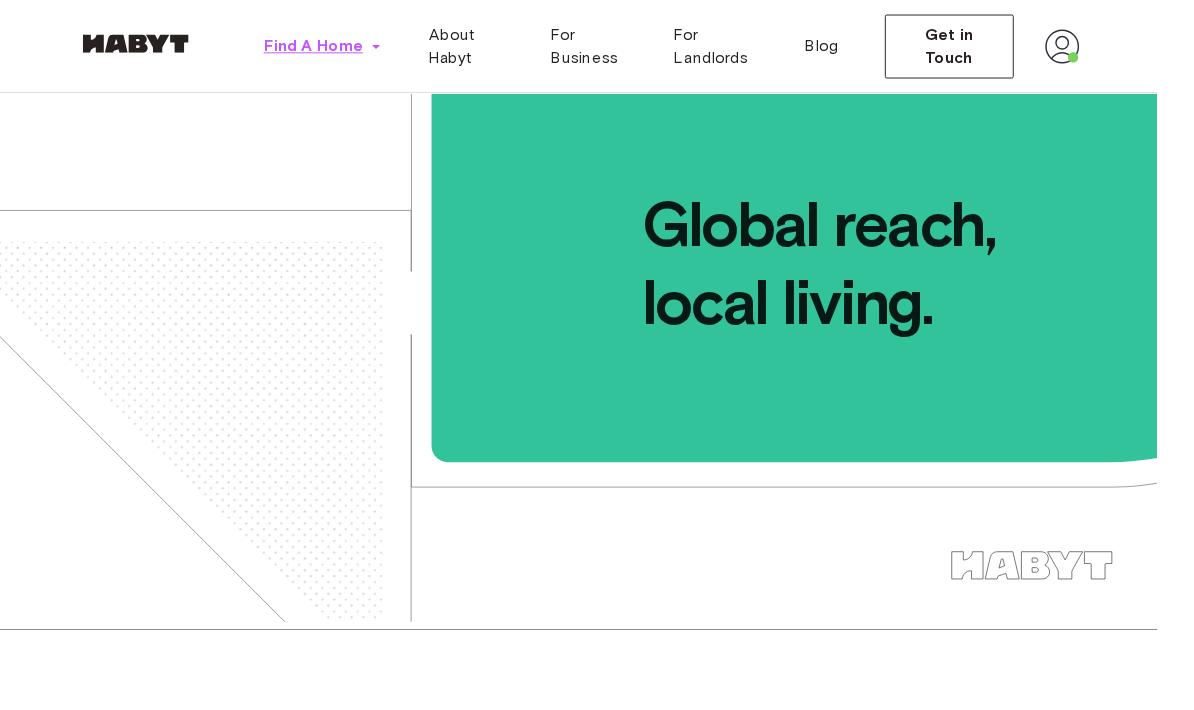 click on "Find A Home" at bounding box center [323, 48] 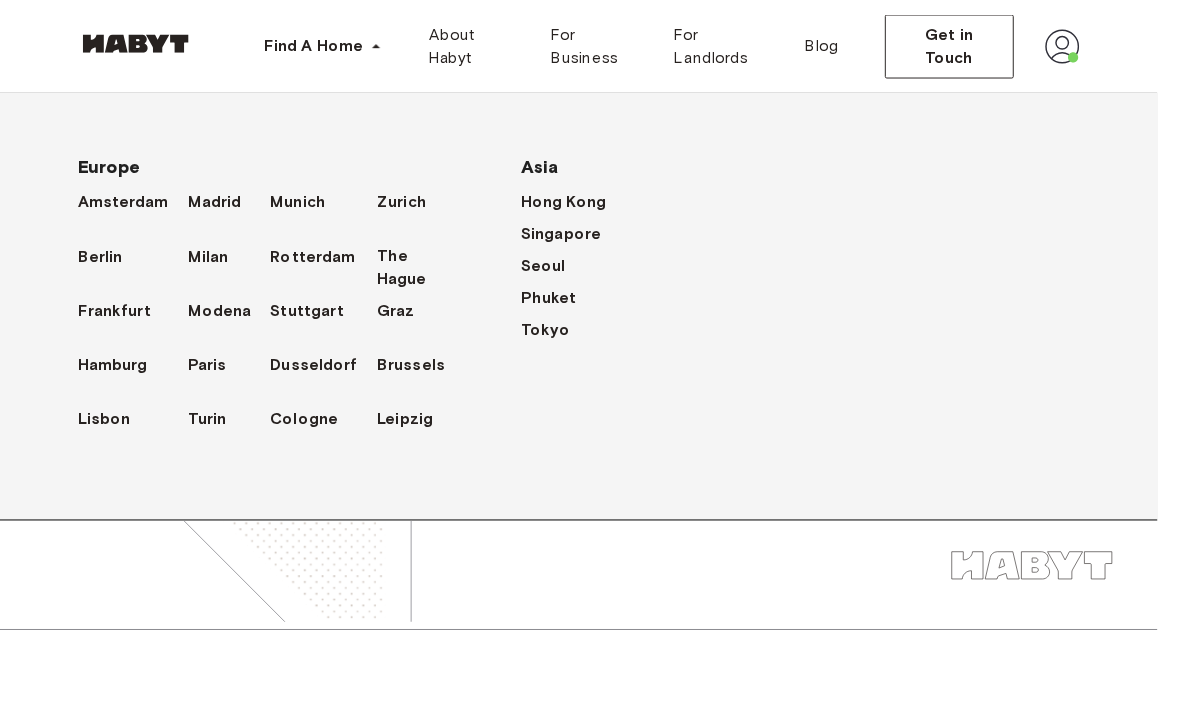 click at bounding box center [1096, 48] 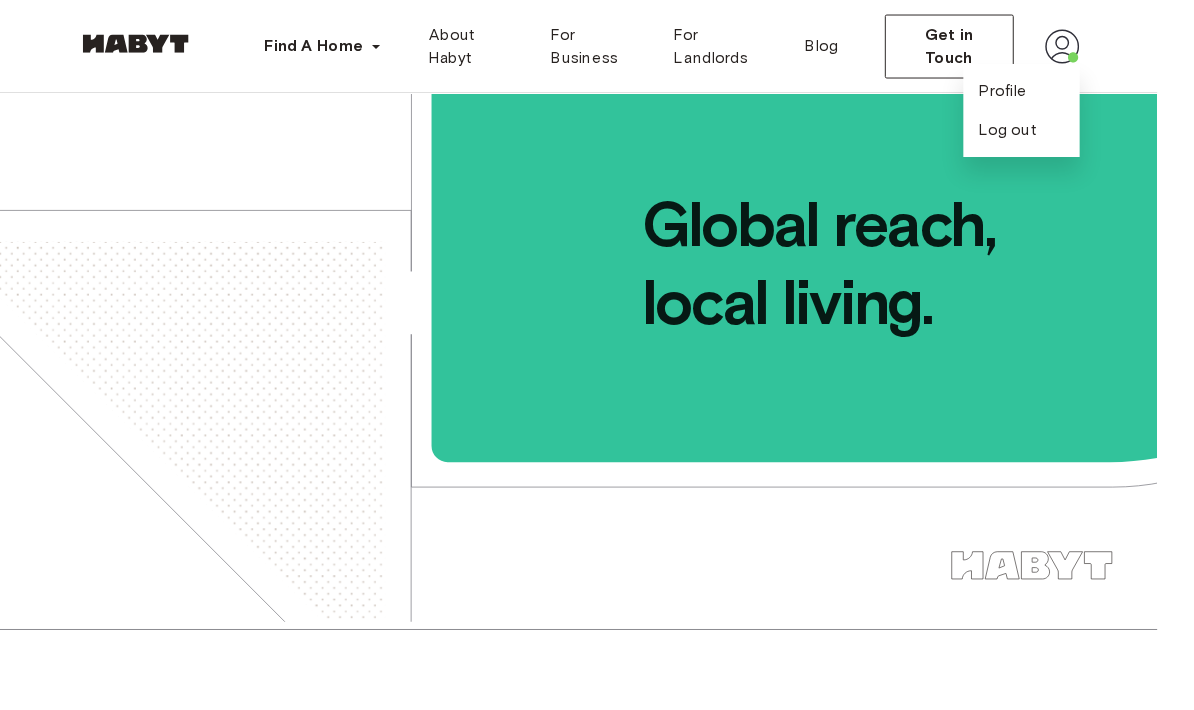 click on "Profile Log out" at bounding box center [1054, 114] 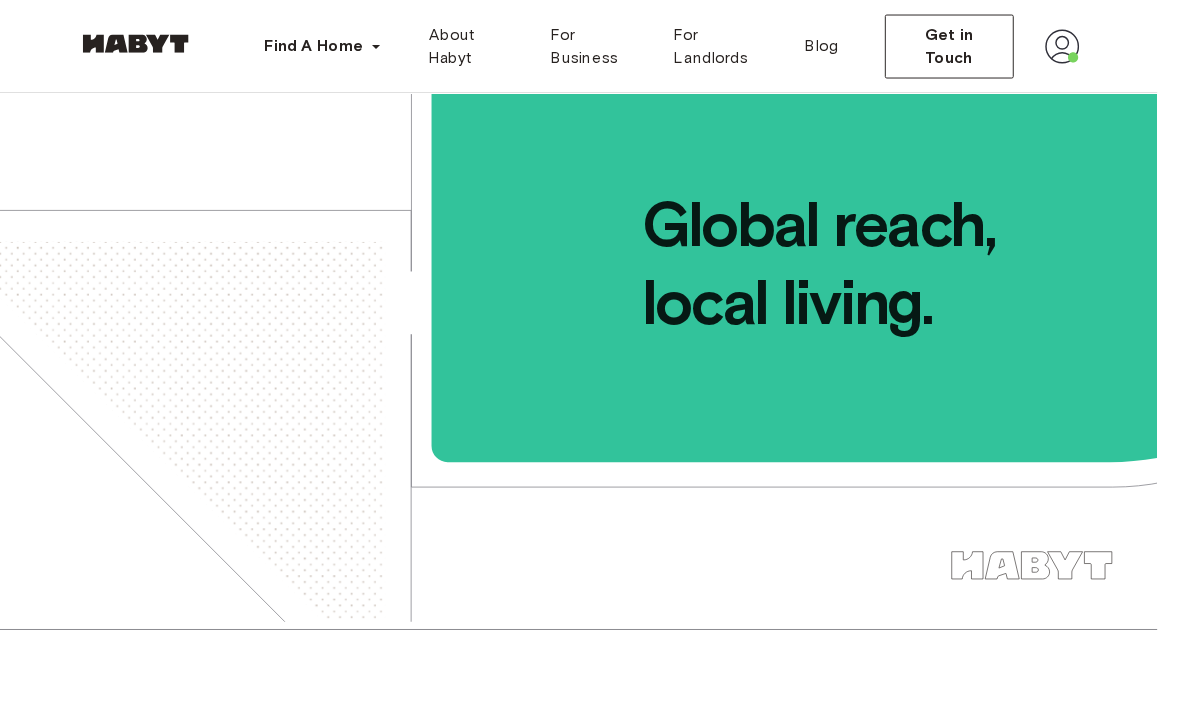 click at bounding box center [1096, 48] 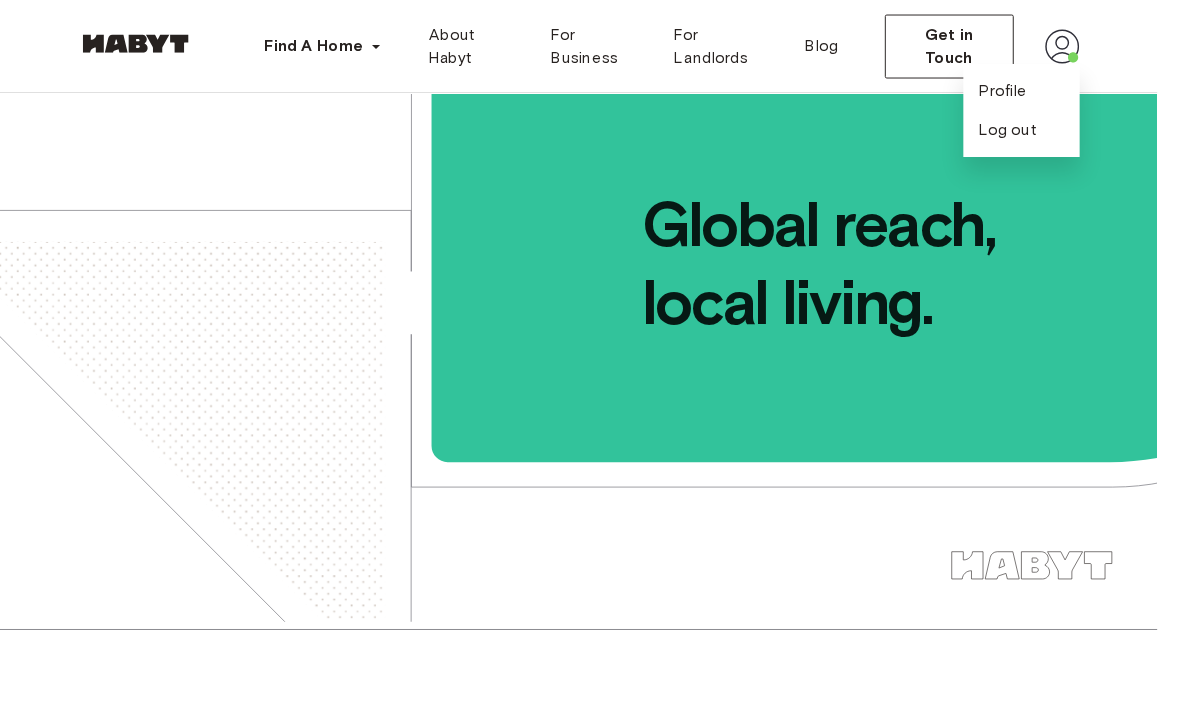 click on "Profile Log out" at bounding box center [1054, 114] 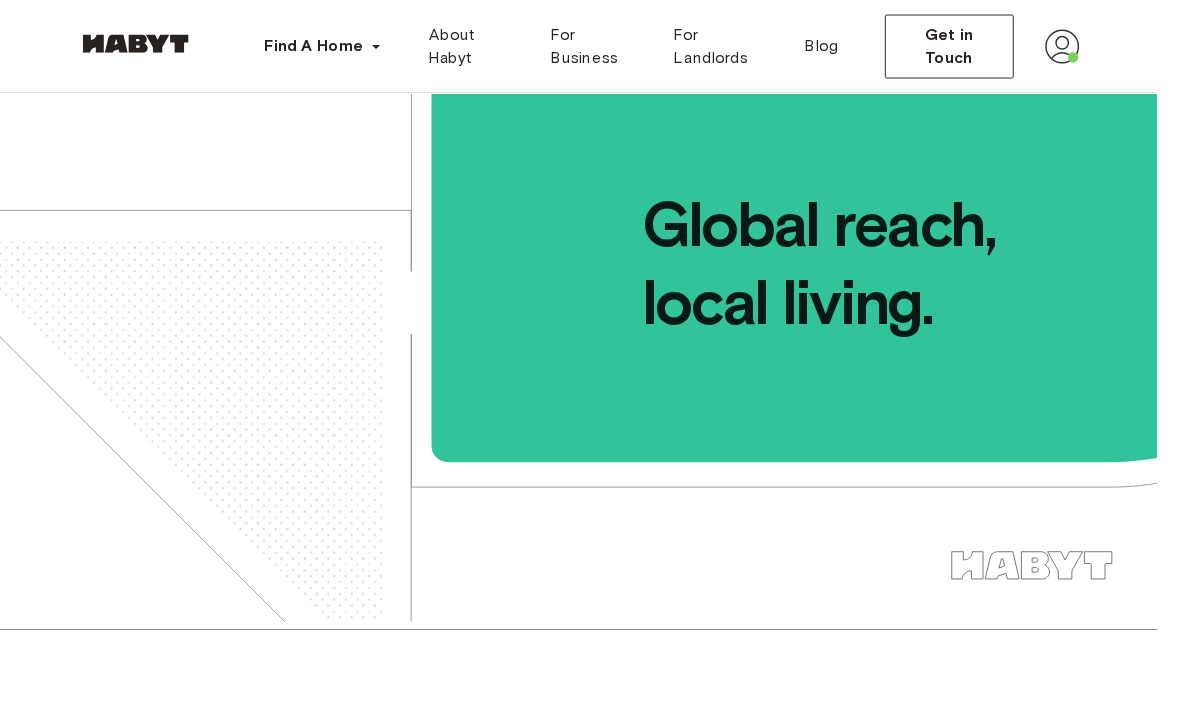 click at bounding box center [1096, 48] 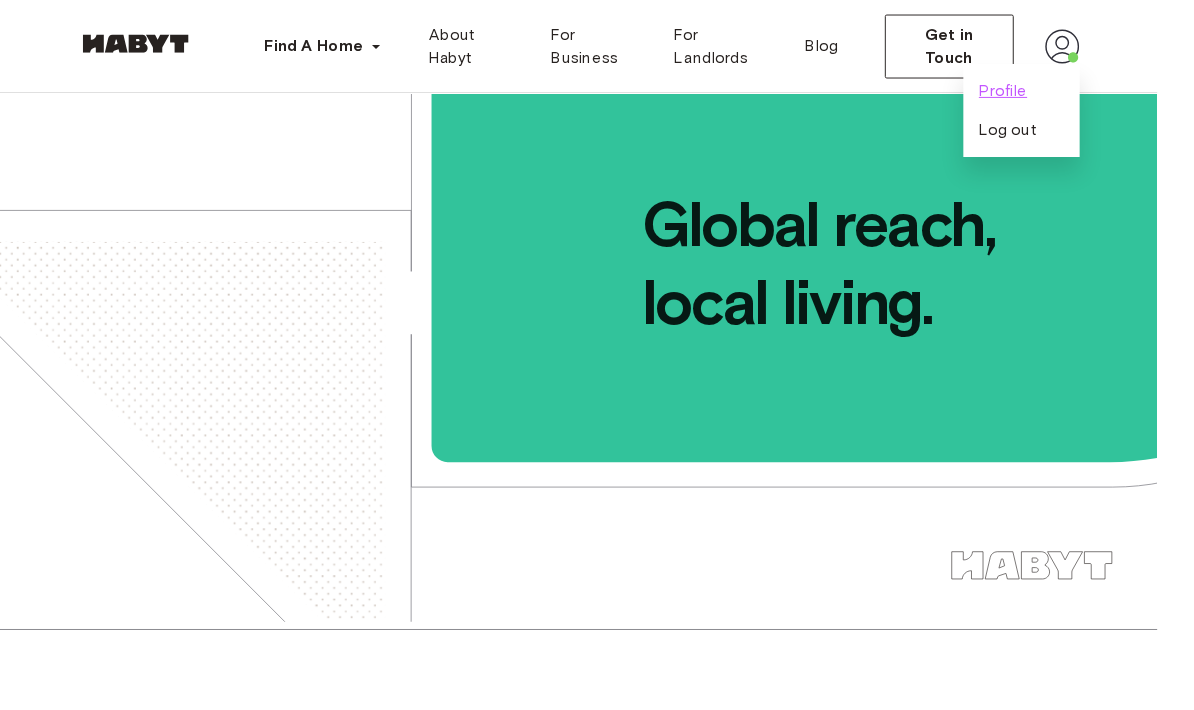 click on "Profile" at bounding box center (1035, 94) 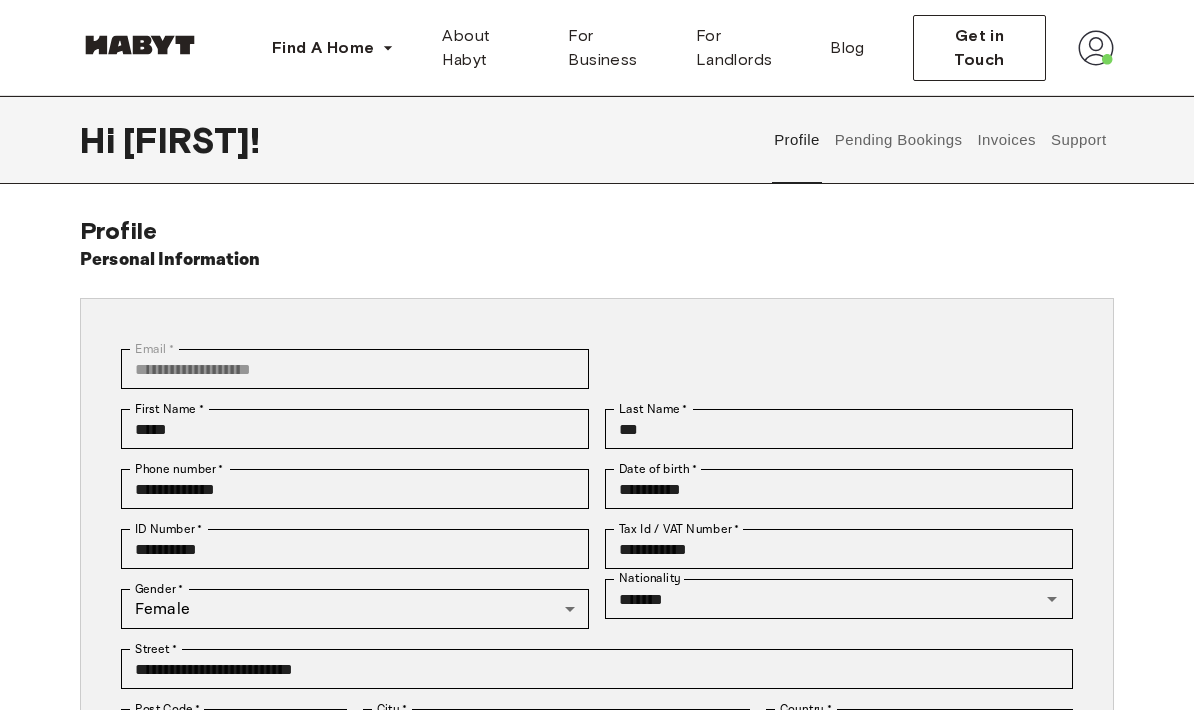 click on "Support" at bounding box center (1078, 140) 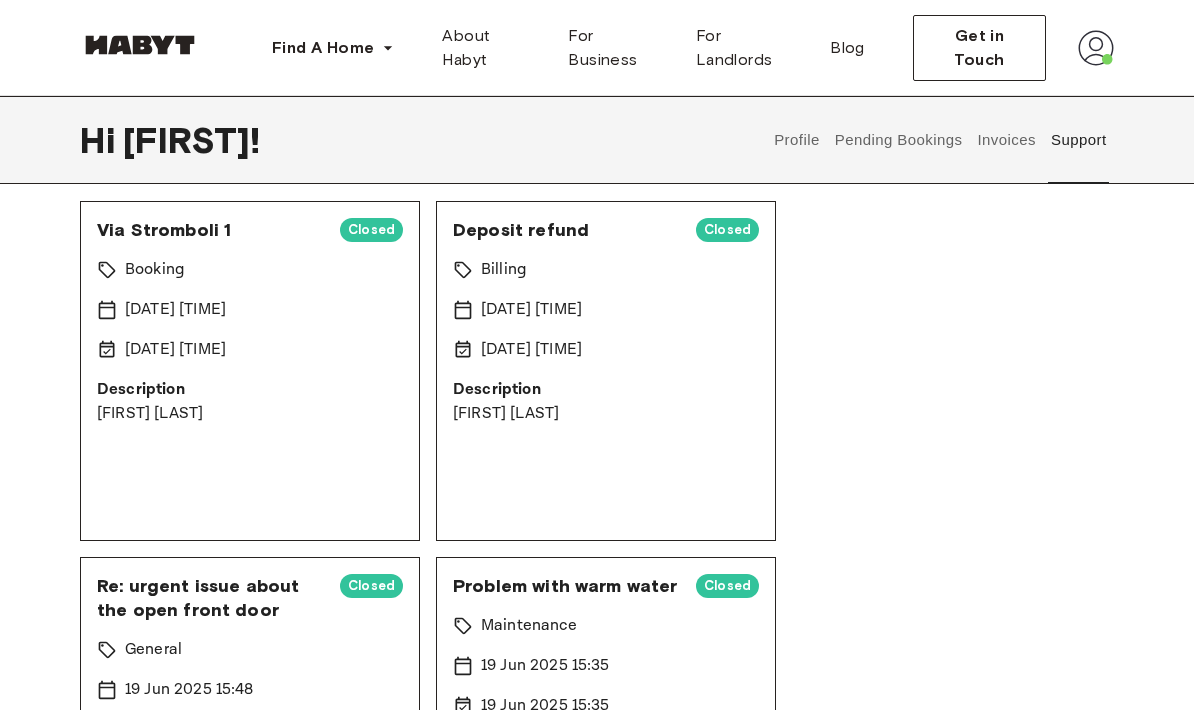 scroll, scrollTop: 0, scrollLeft: 0, axis: both 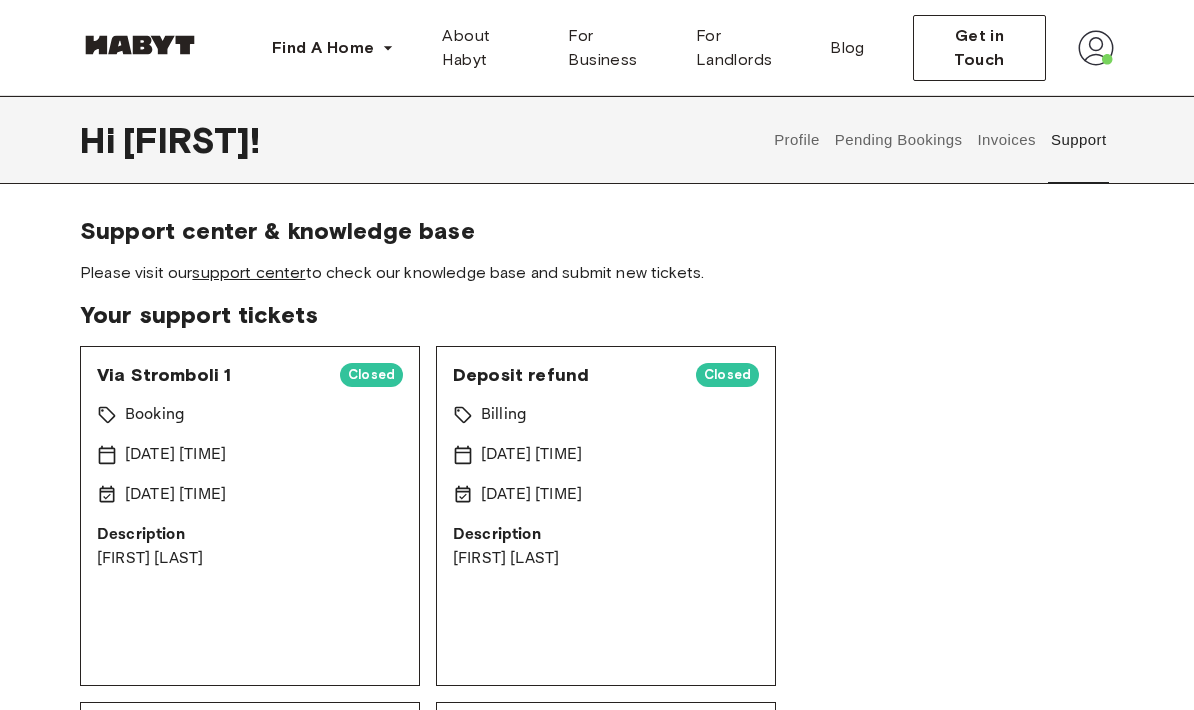 click on "support center" at bounding box center [248, 272] 